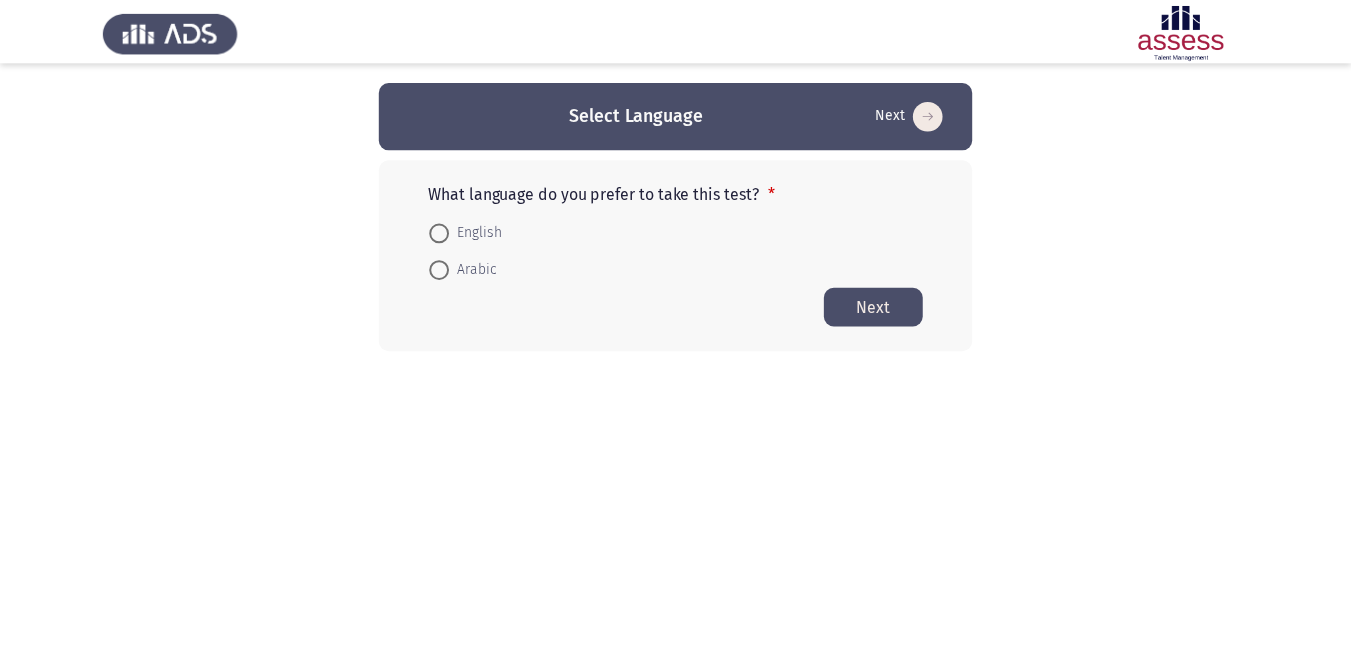 scroll, scrollTop: 0, scrollLeft: 0, axis: both 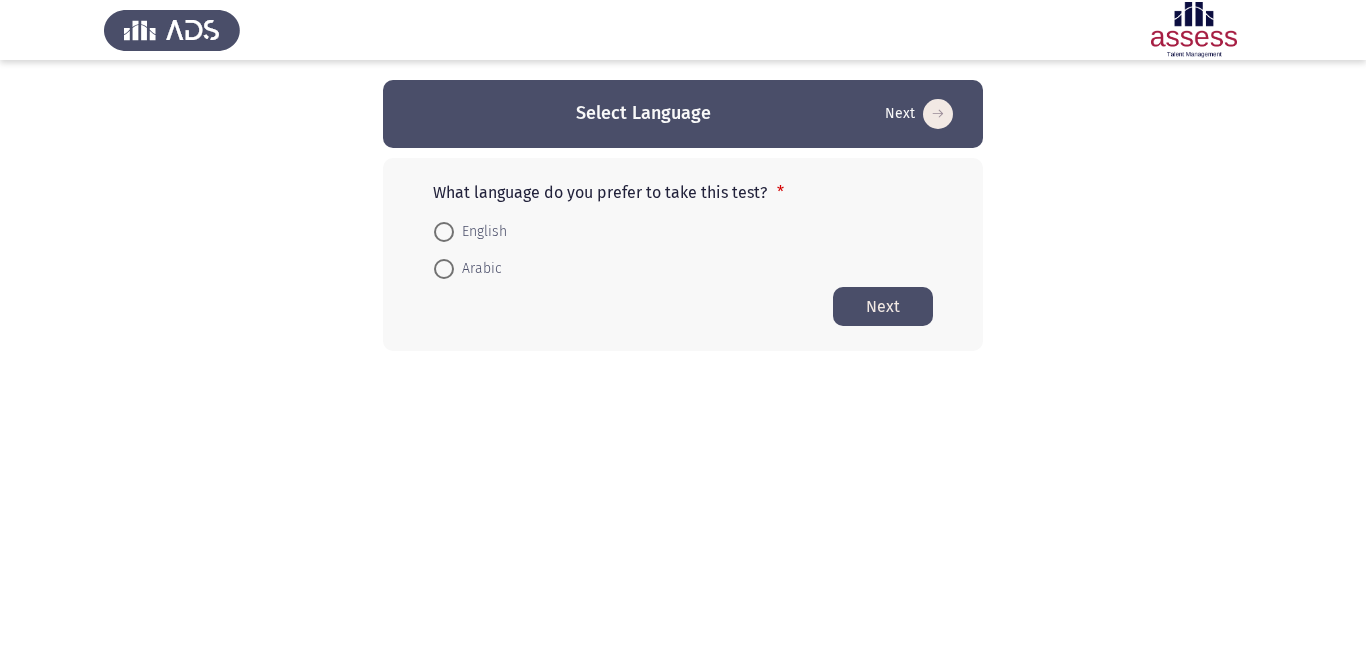click at bounding box center (444, 232) 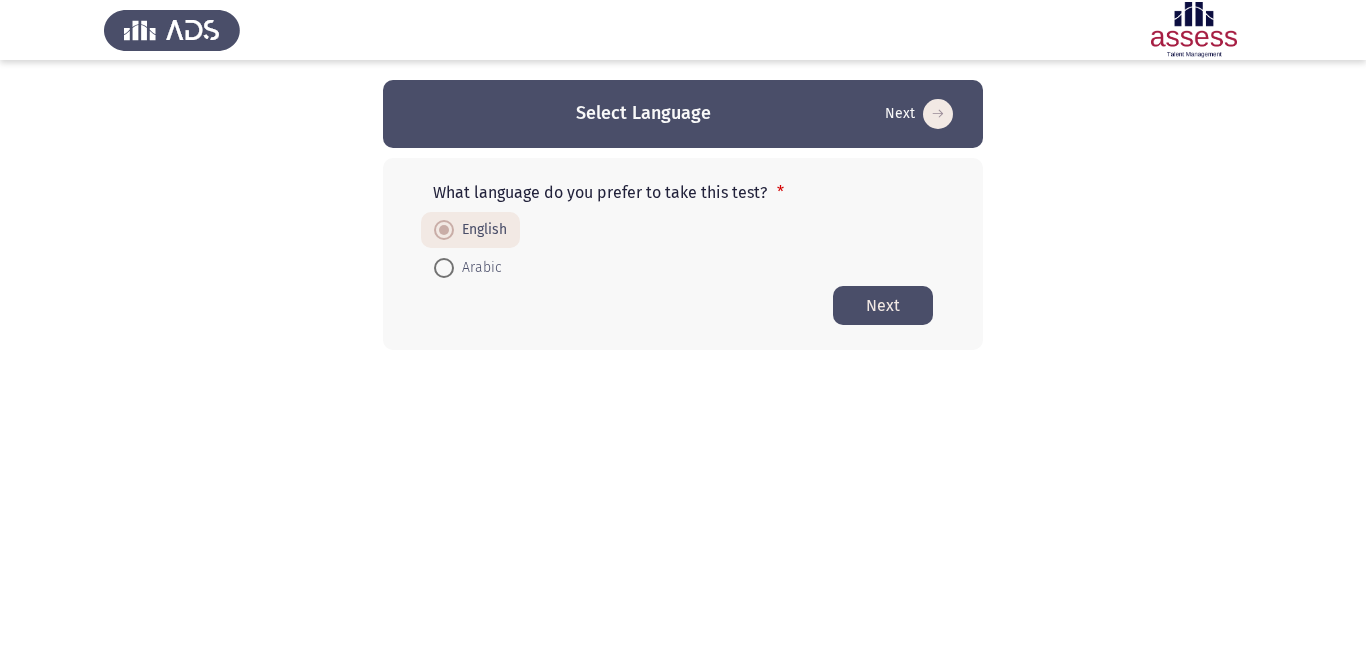 click on "Next" 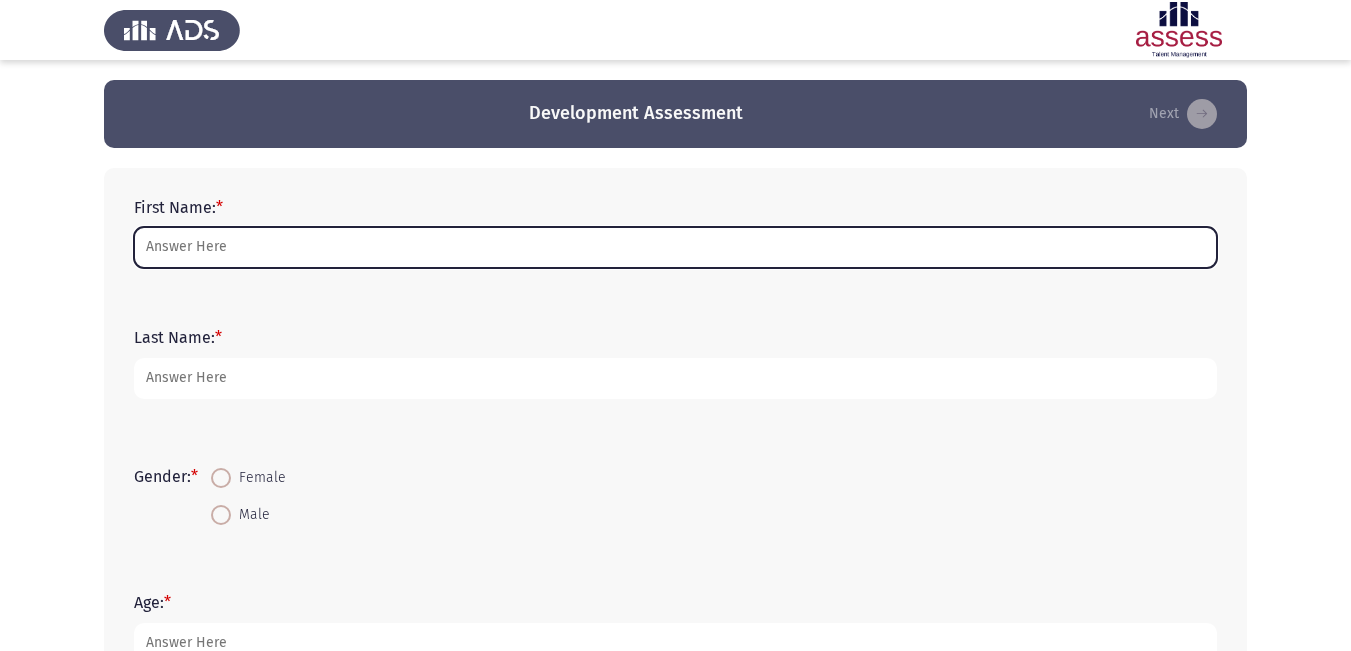 click on "First Name:   *" at bounding box center [675, 247] 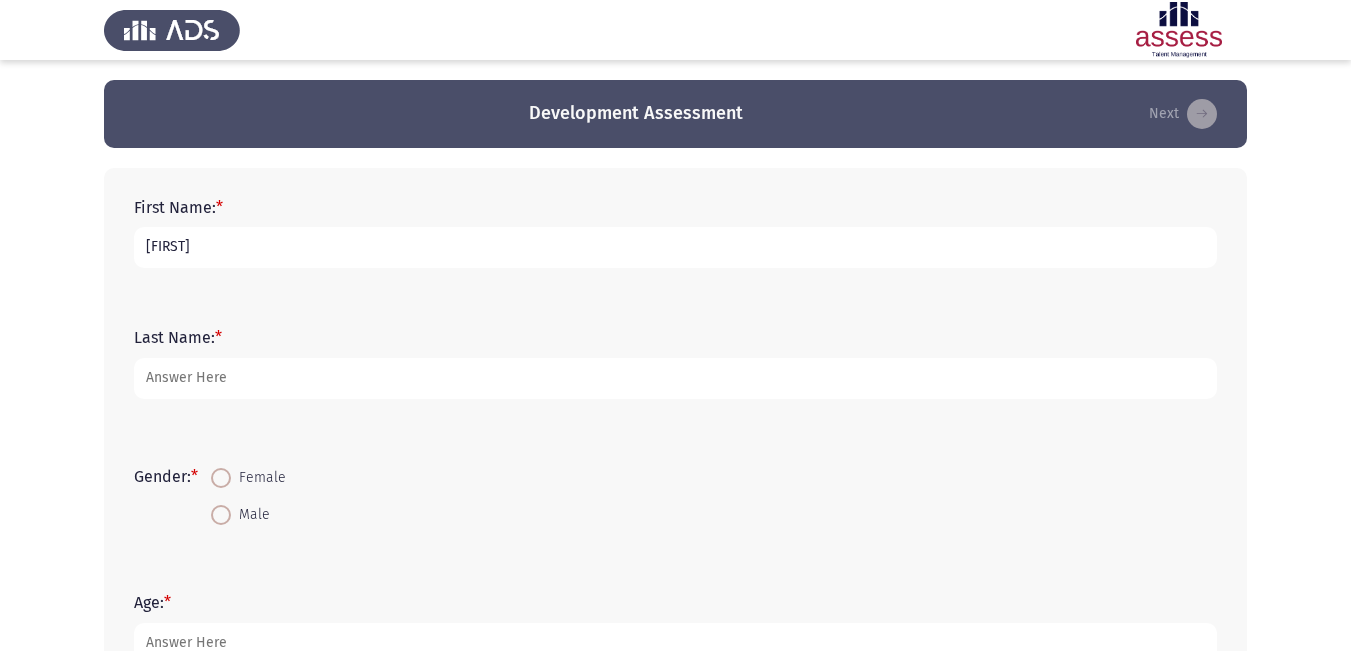 type on "[FIRST]" 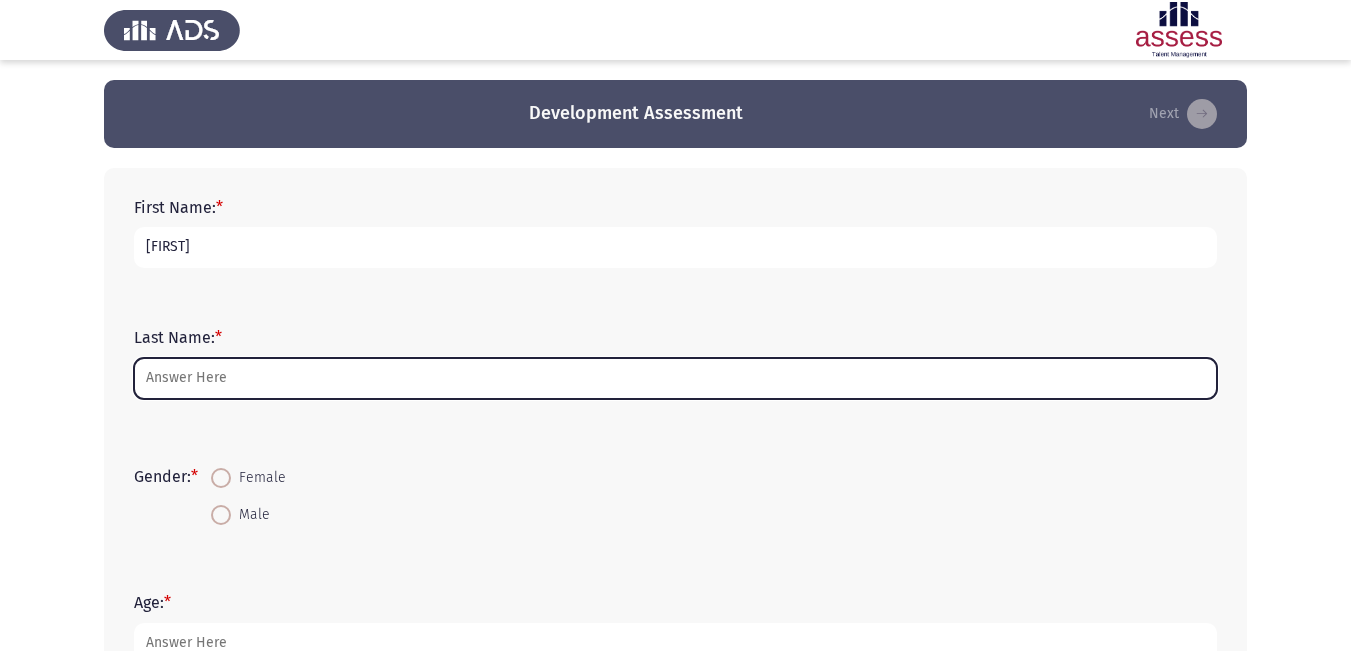 click on "Last Name:    *" at bounding box center (675, 378) 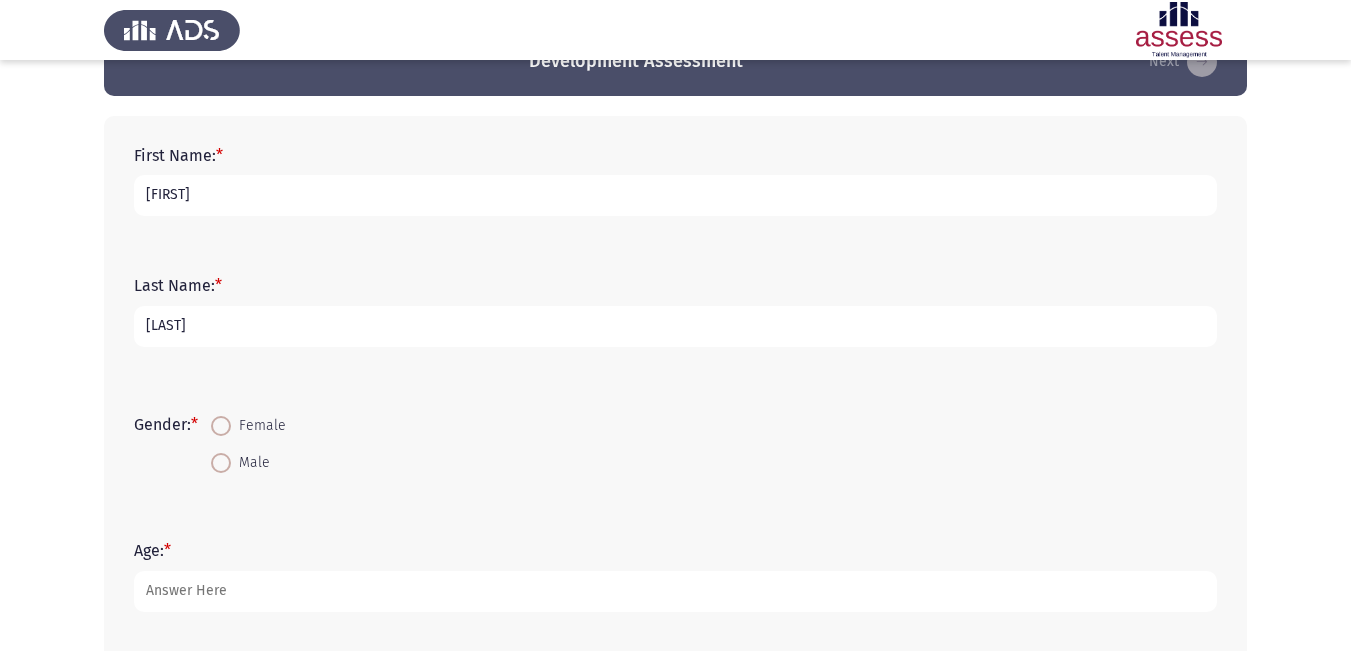scroll, scrollTop: 100, scrollLeft: 0, axis: vertical 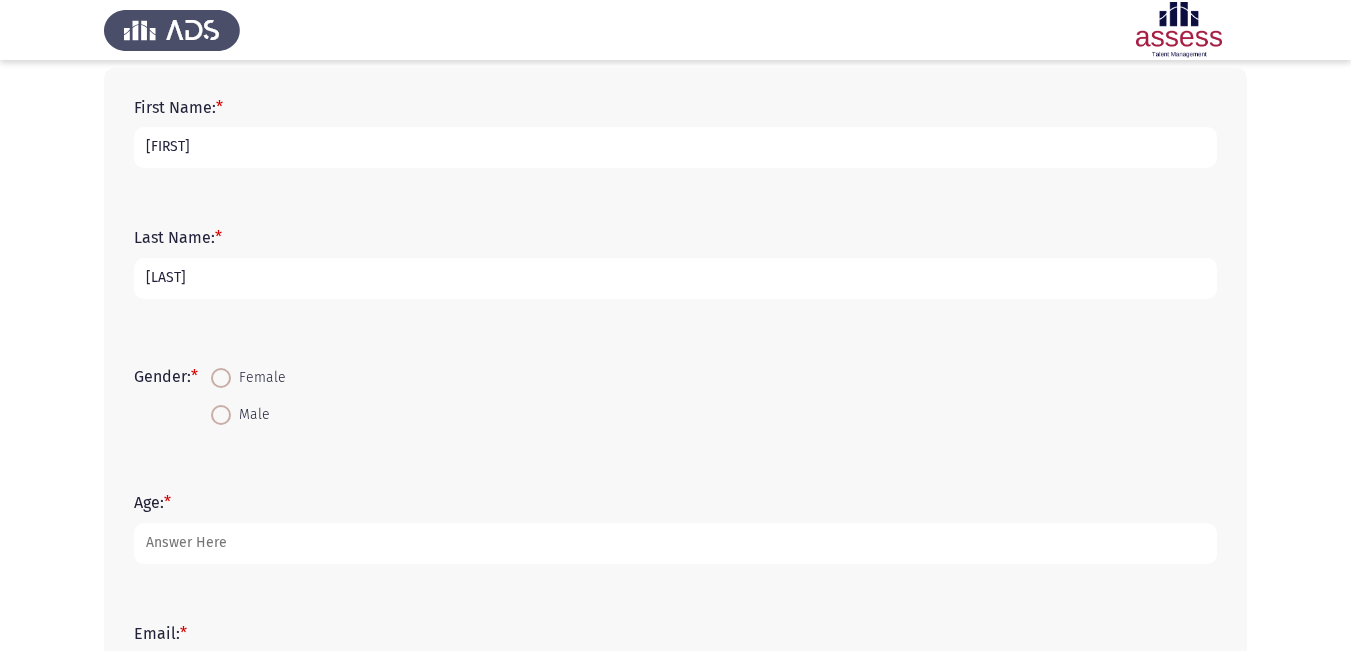 type on "[LAST]" 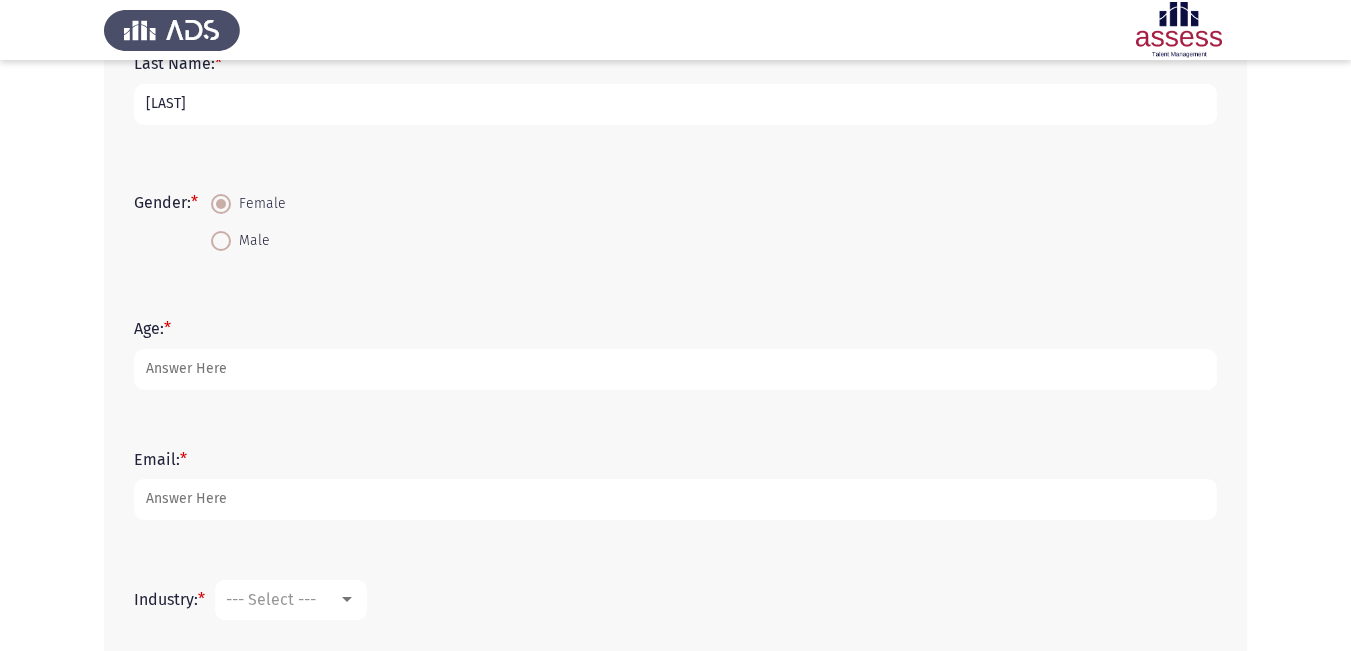 scroll, scrollTop: 300, scrollLeft: 0, axis: vertical 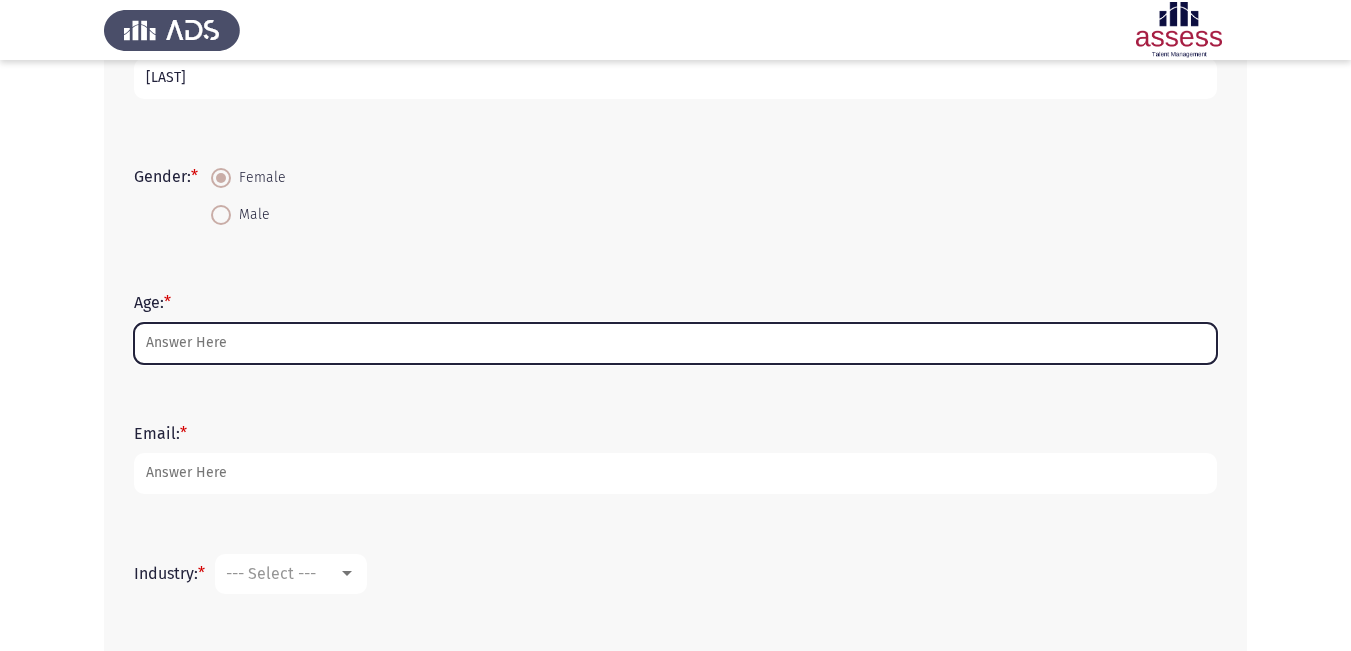 click on "Age:   *" at bounding box center [675, 343] 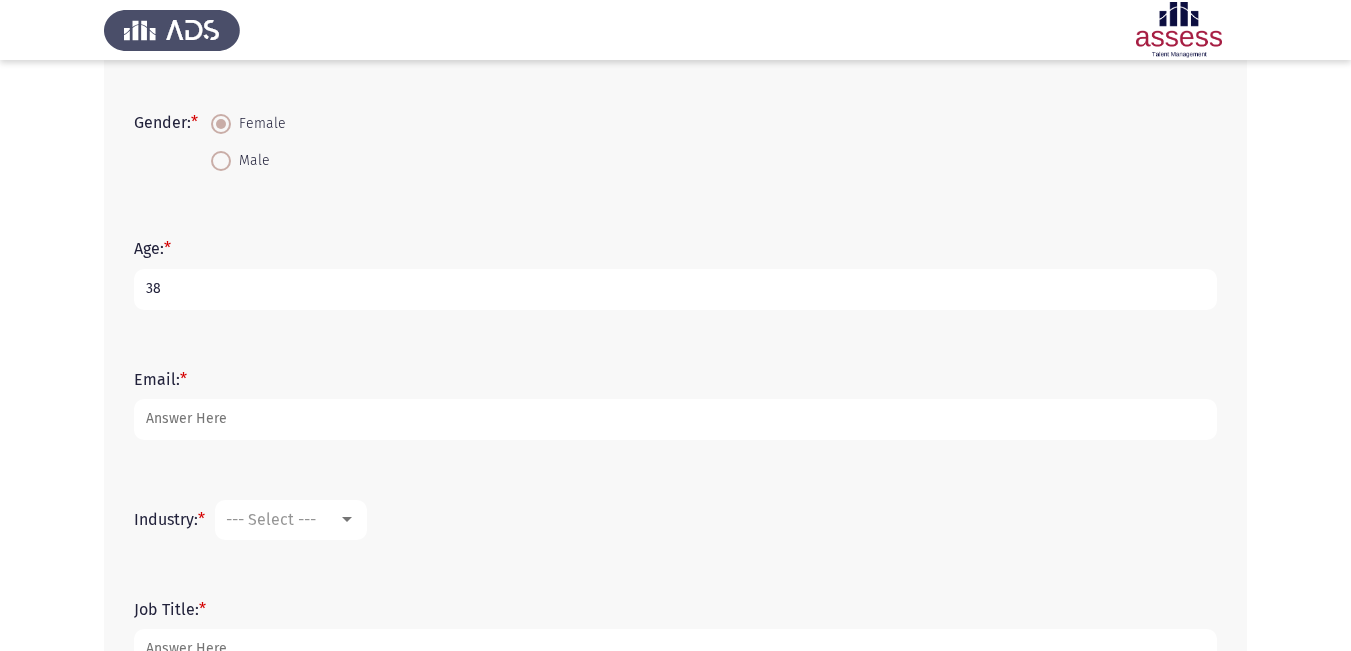 scroll, scrollTop: 400, scrollLeft: 0, axis: vertical 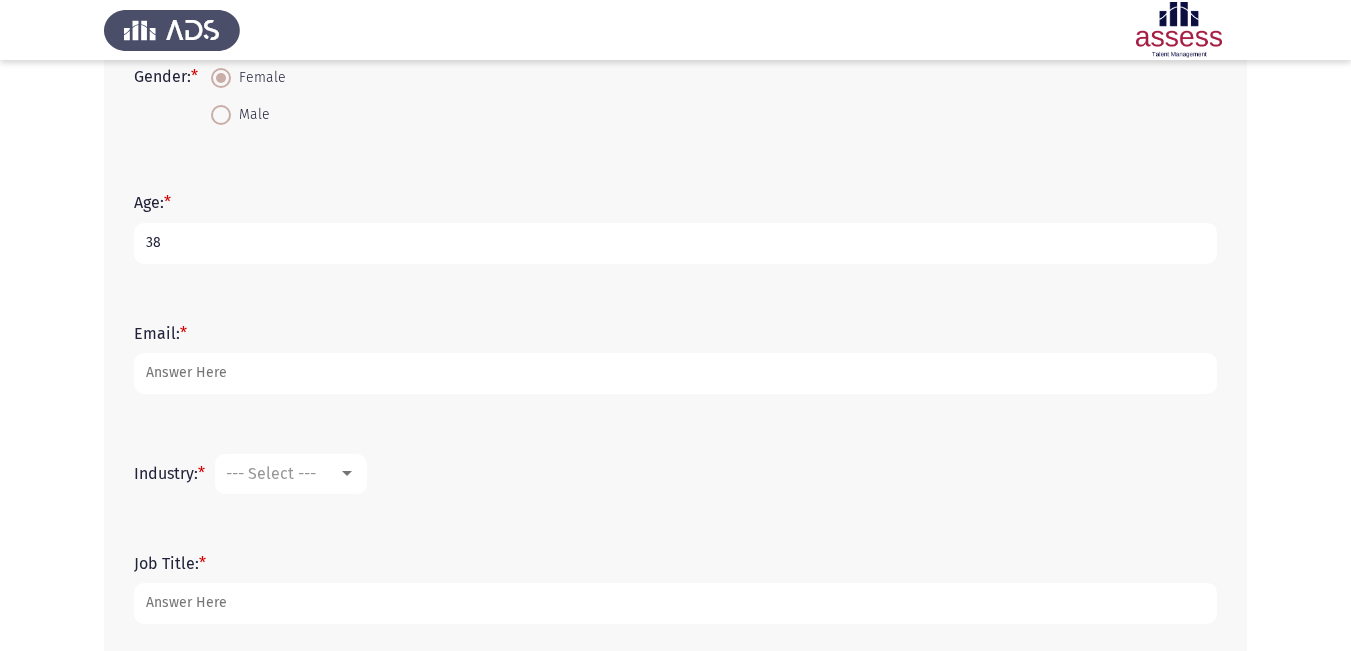 type on "38" 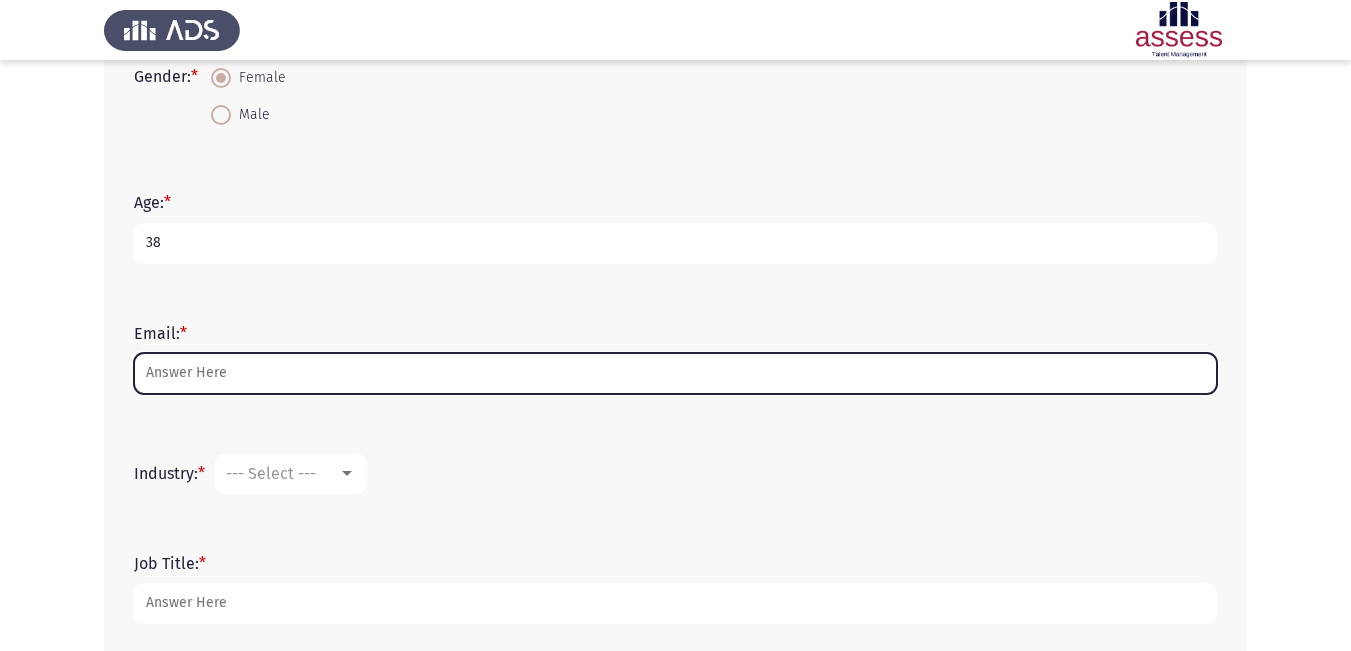 click on "Email:   *" at bounding box center (675, 373) 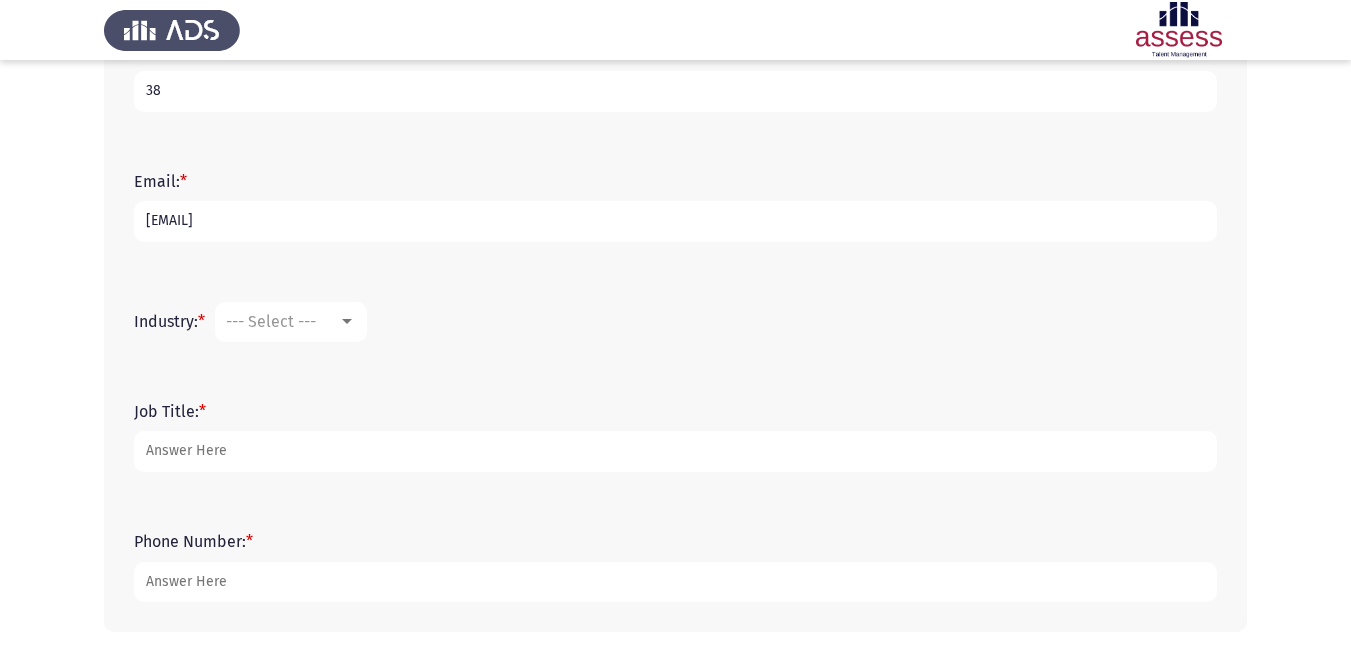 scroll, scrollTop: 600, scrollLeft: 0, axis: vertical 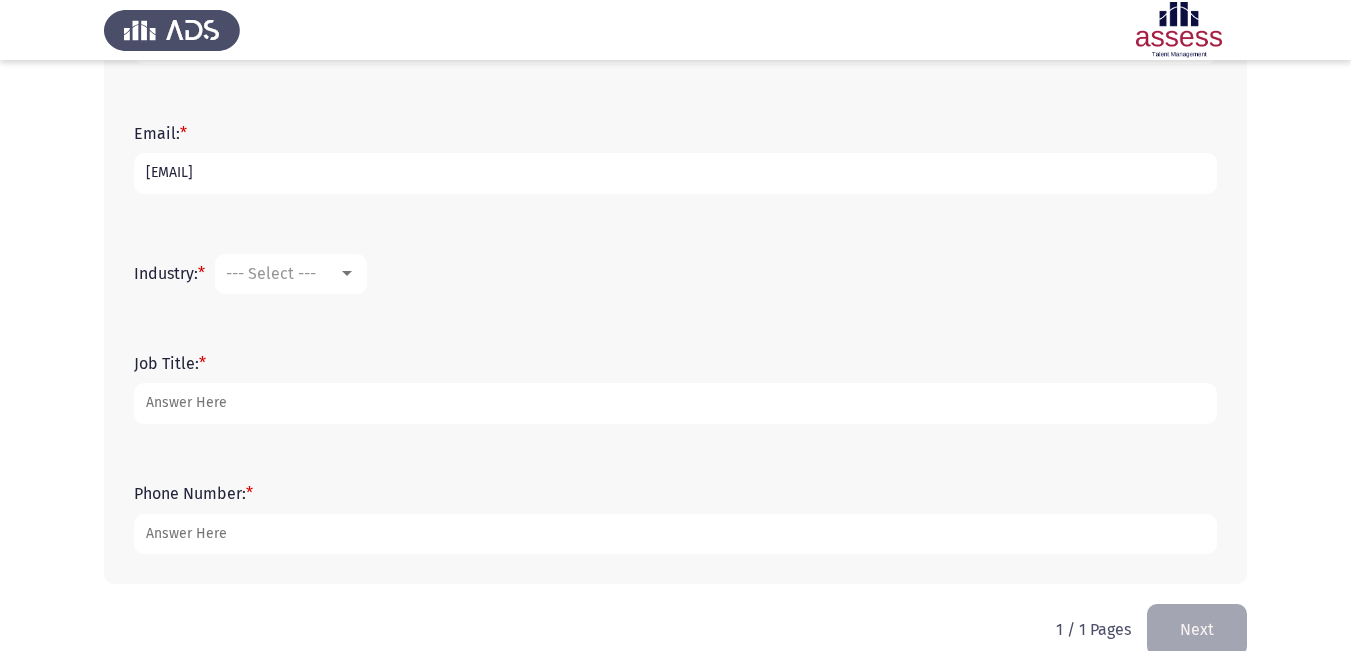 type on "[EMAIL]" 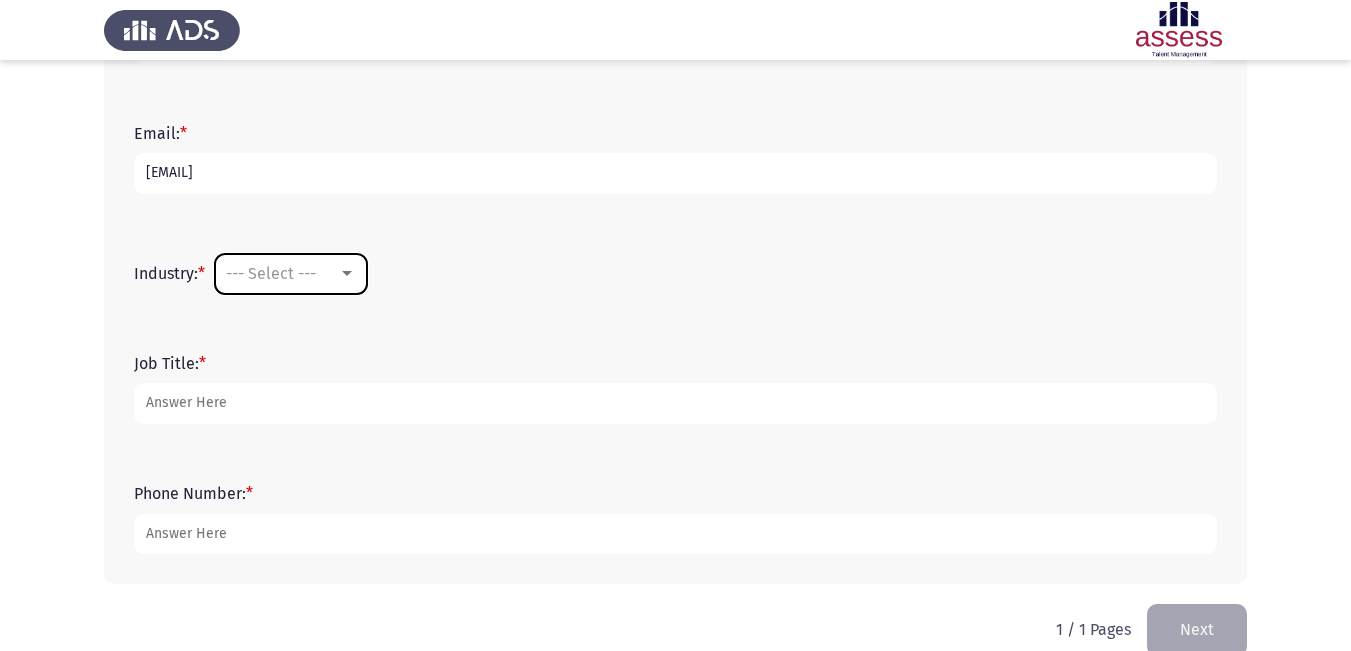 click at bounding box center (347, 274) 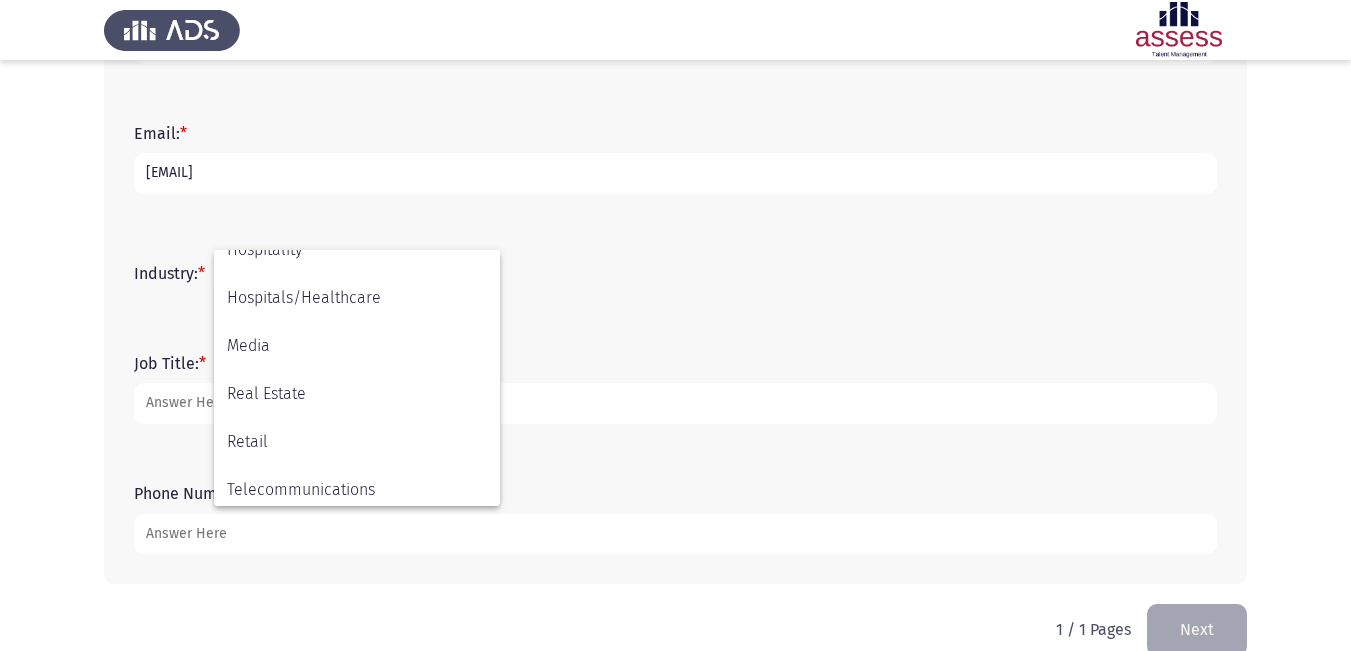 scroll, scrollTop: 656, scrollLeft: 0, axis: vertical 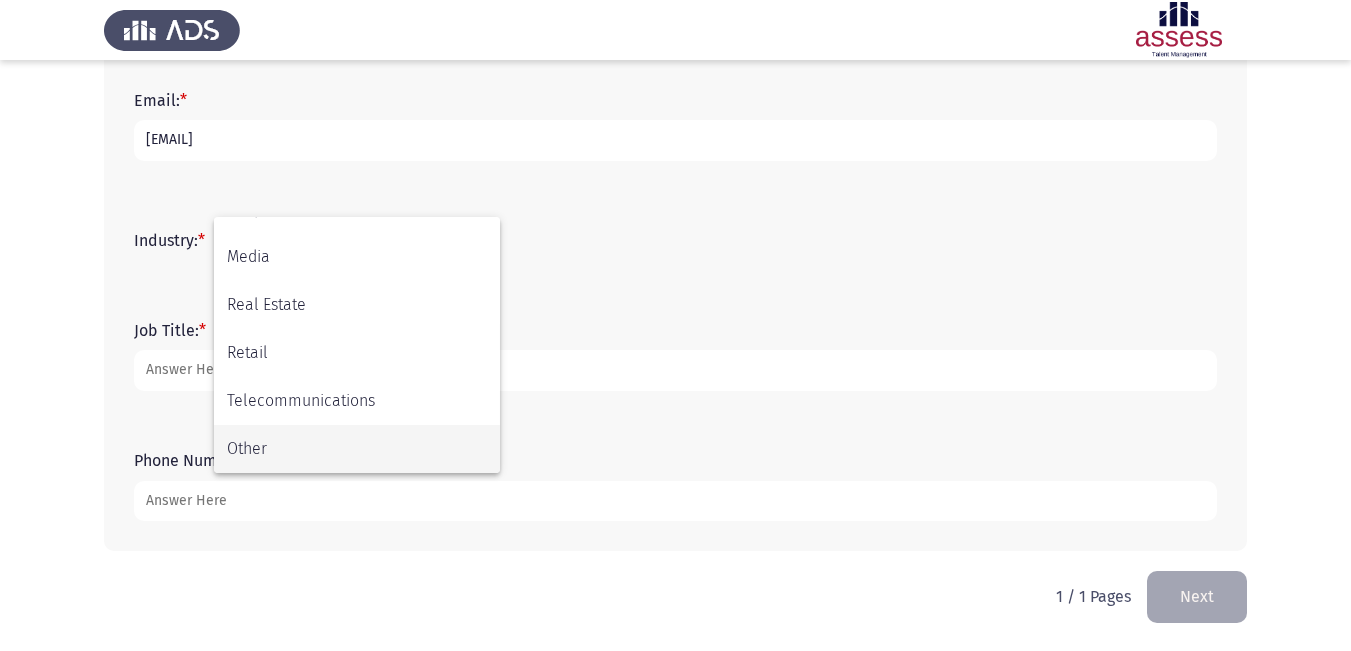 click on "Other" at bounding box center (357, 449) 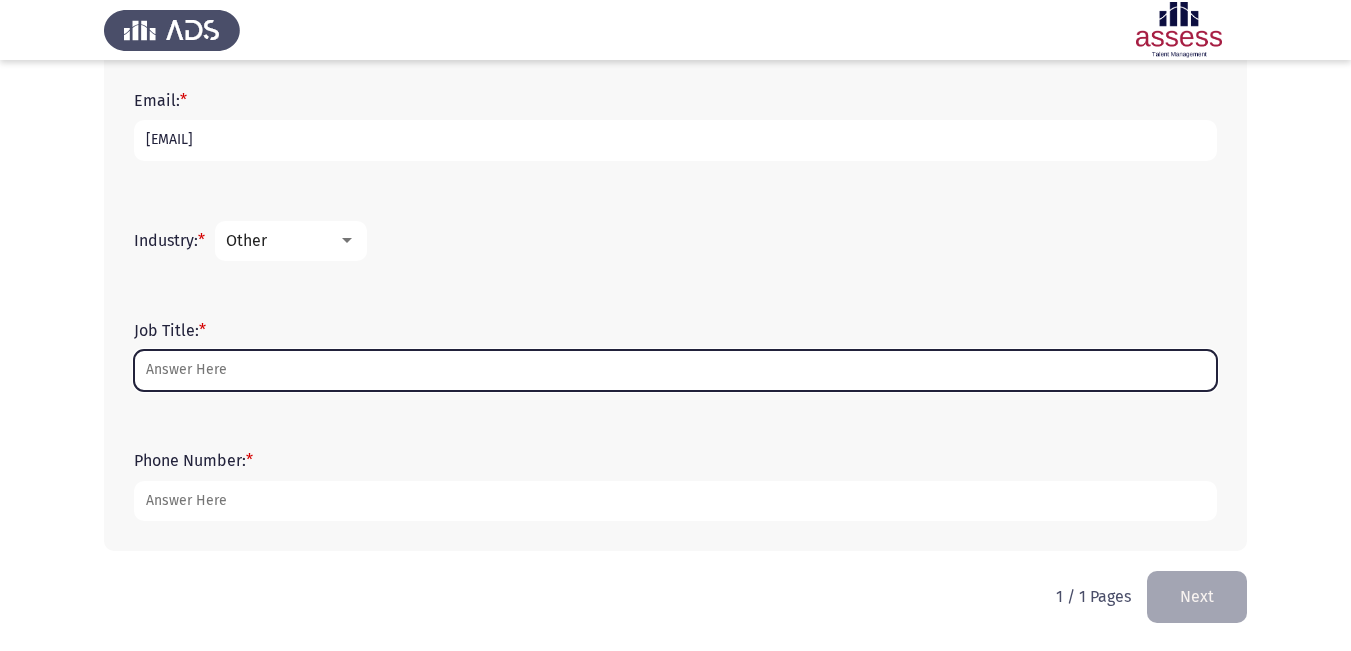 click on "Job Title:   *" at bounding box center [675, 370] 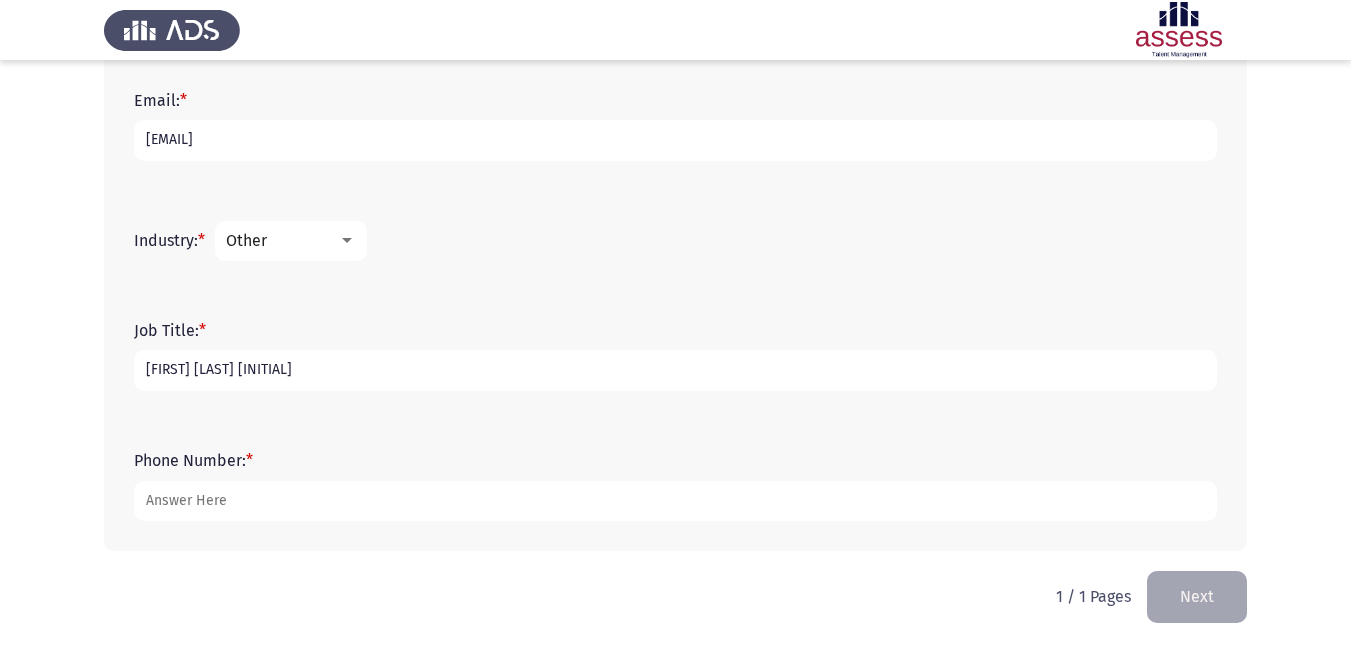 type on "[FIRST] [LAST] [INITIAL]" 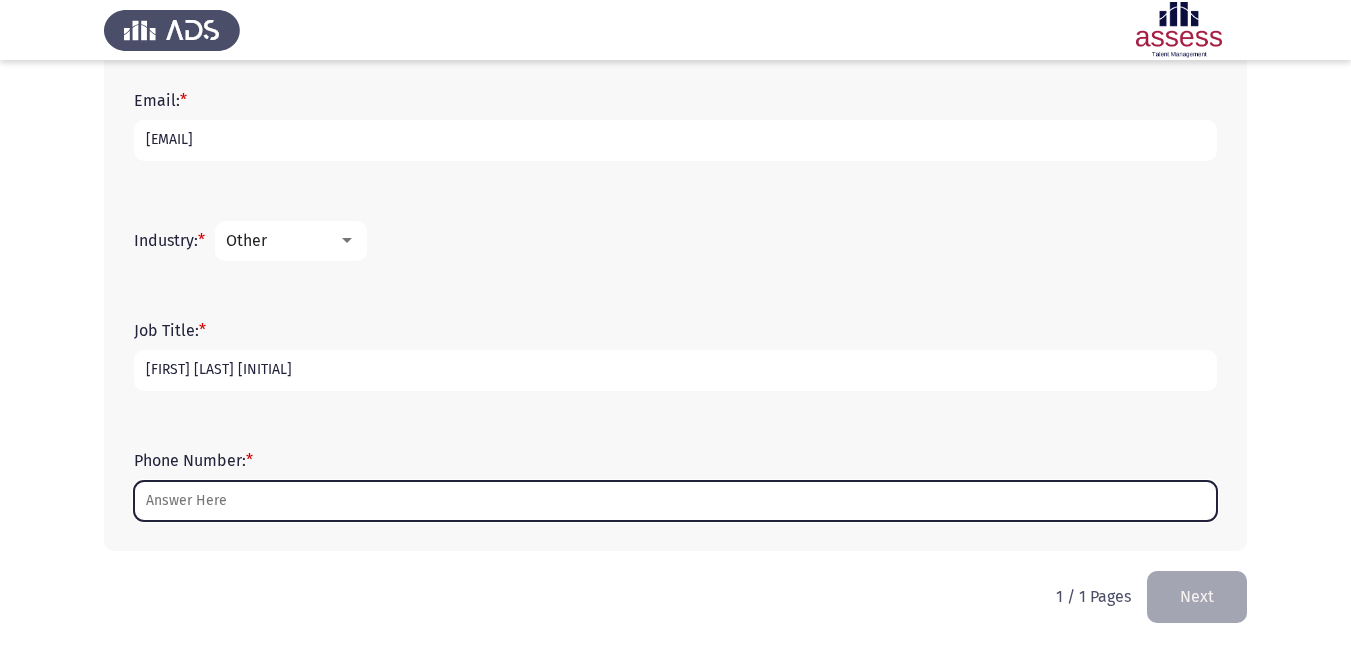 click on "Phone Number:   *" at bounding box center (675, 501) 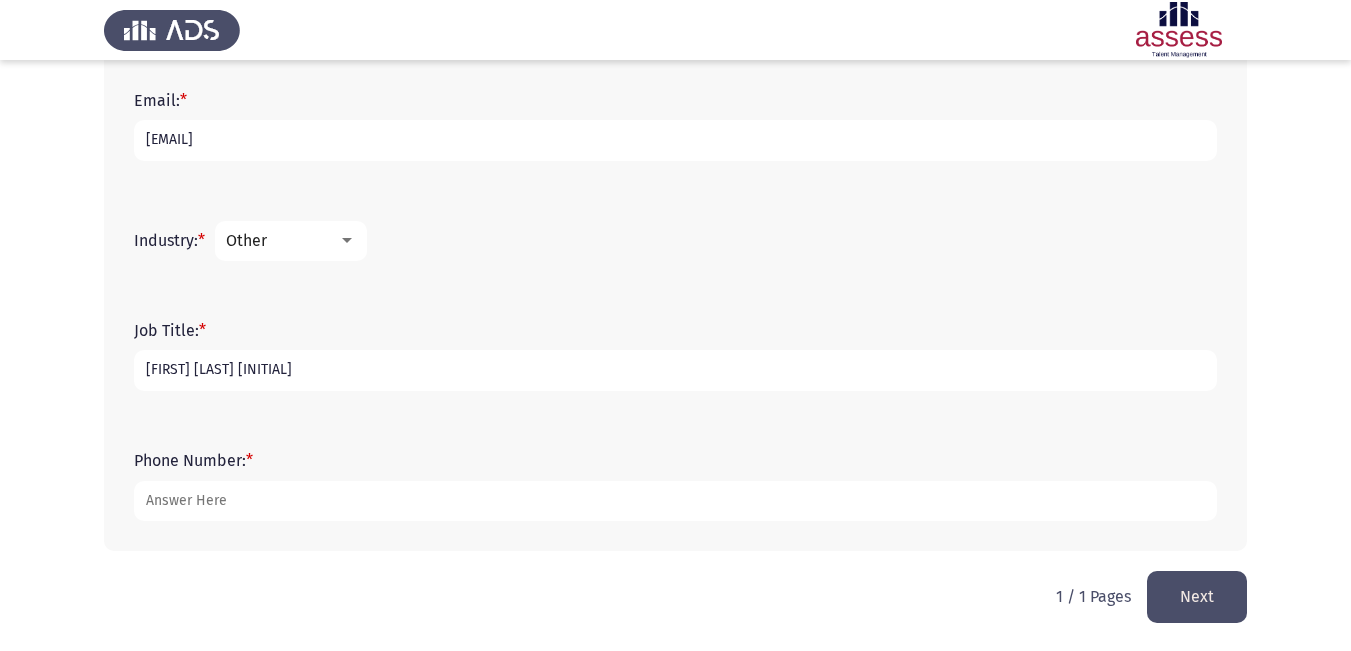 type on "[PHONE]" 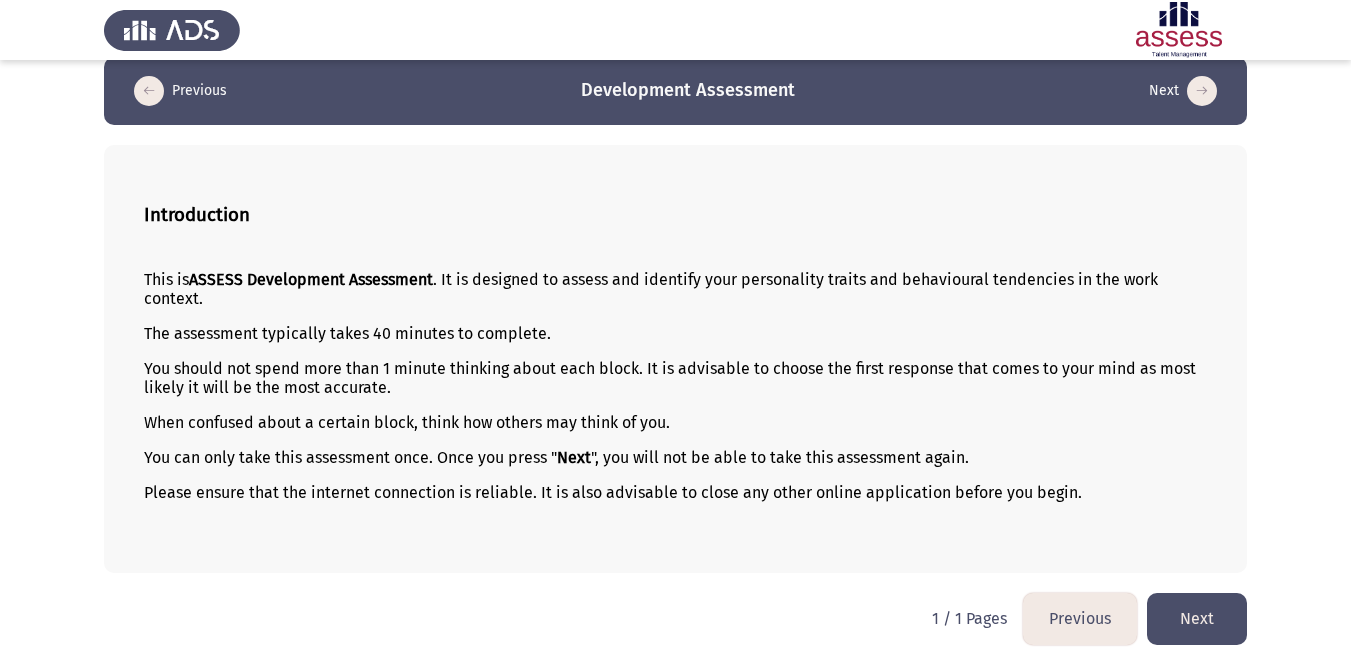 scroll, scrollTop: 37, scrollLeft: 0, axis: vertical 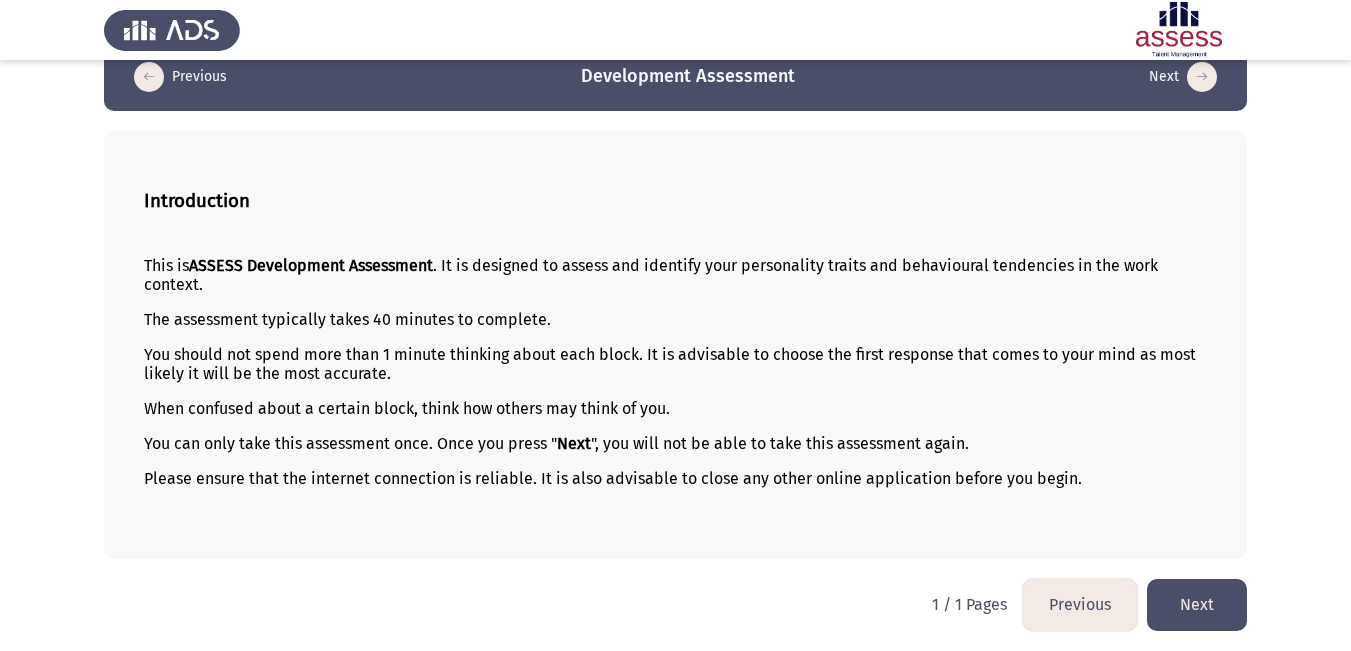 click on "Next" 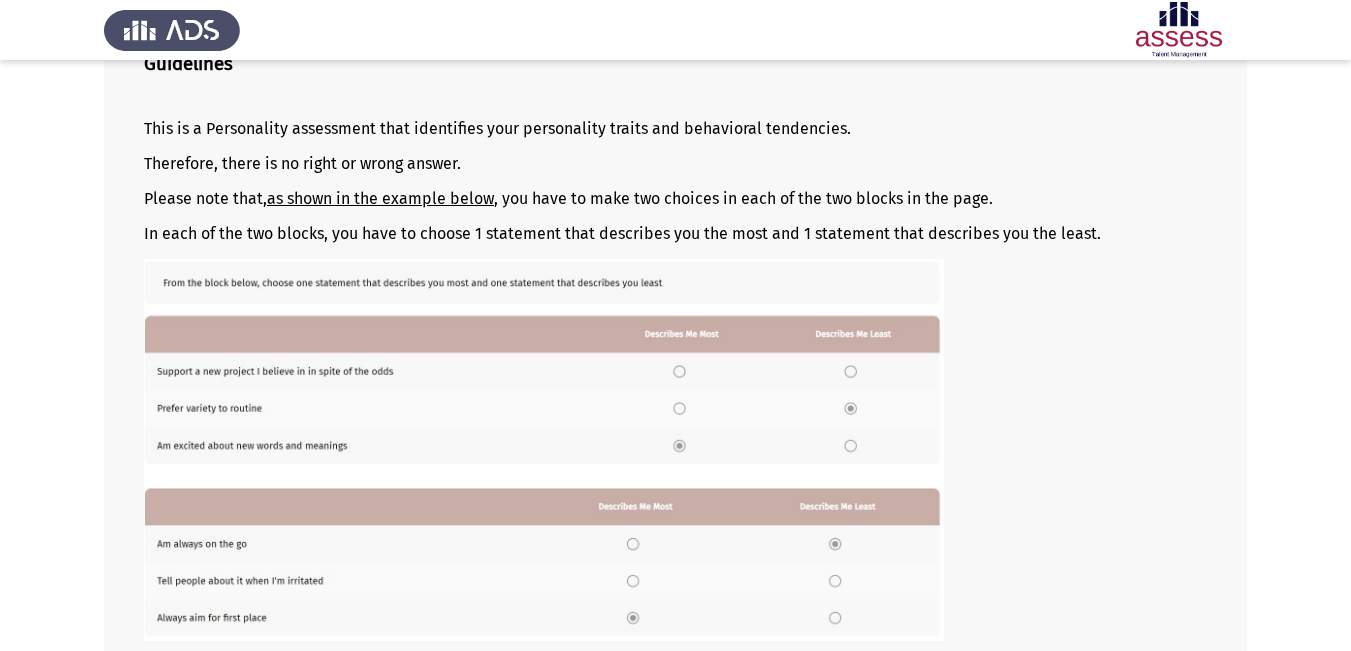 scroll, scrollTop: 200, scrollLeft: 0, axis: vertical 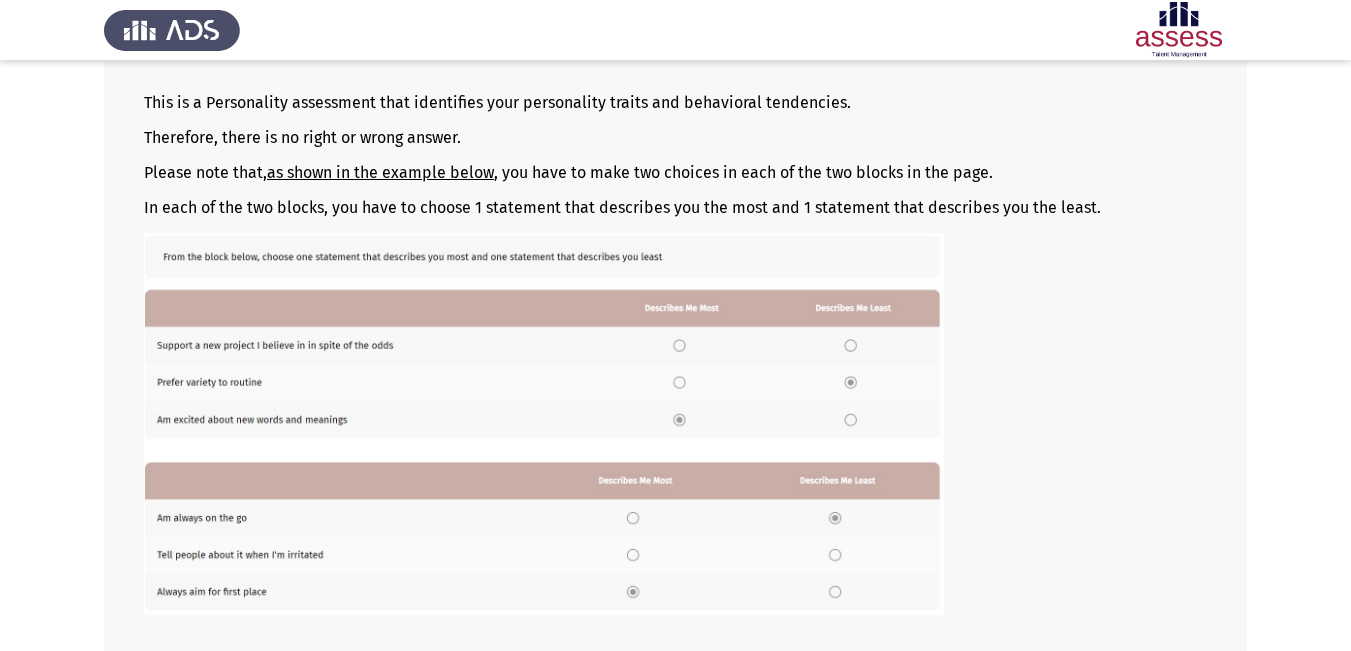 drag, startPoint x: 143, startPoint y: 99, endPoint x: 606, endPoint y: 195, distance: 472.84775 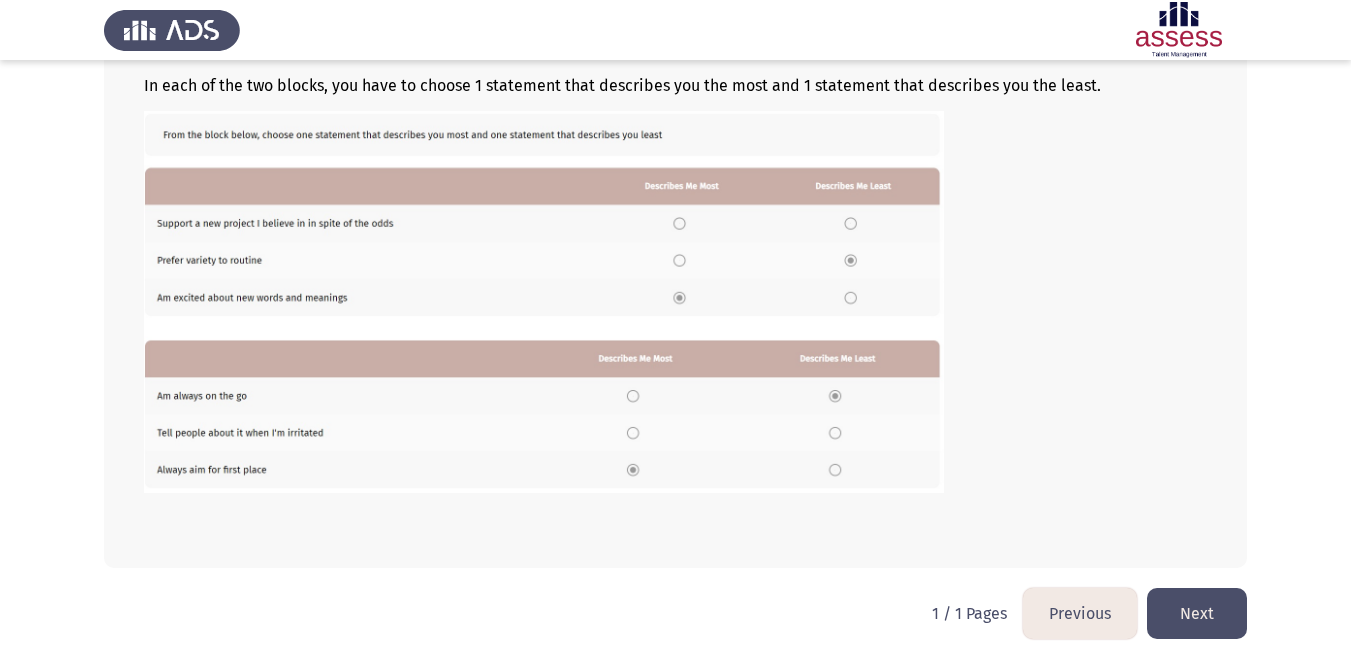 scroll, scrollTop: 330, scrollLeft: 0, axis: vertical 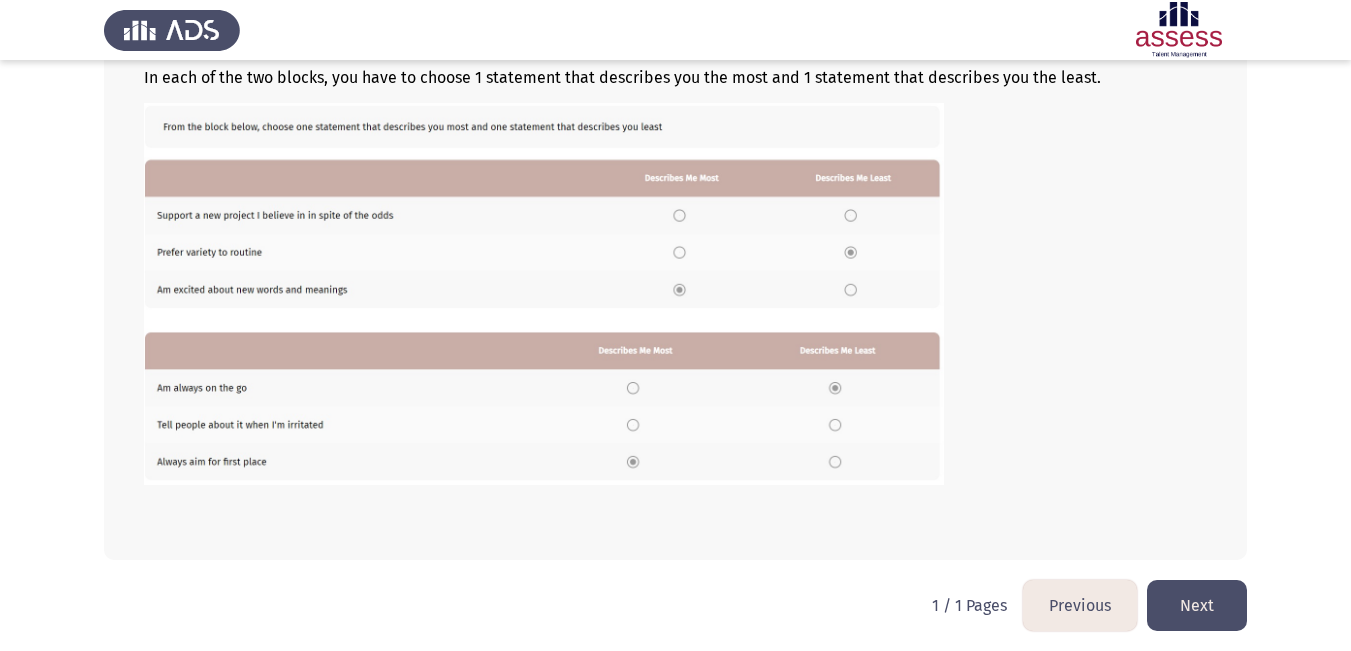 click on "Next" 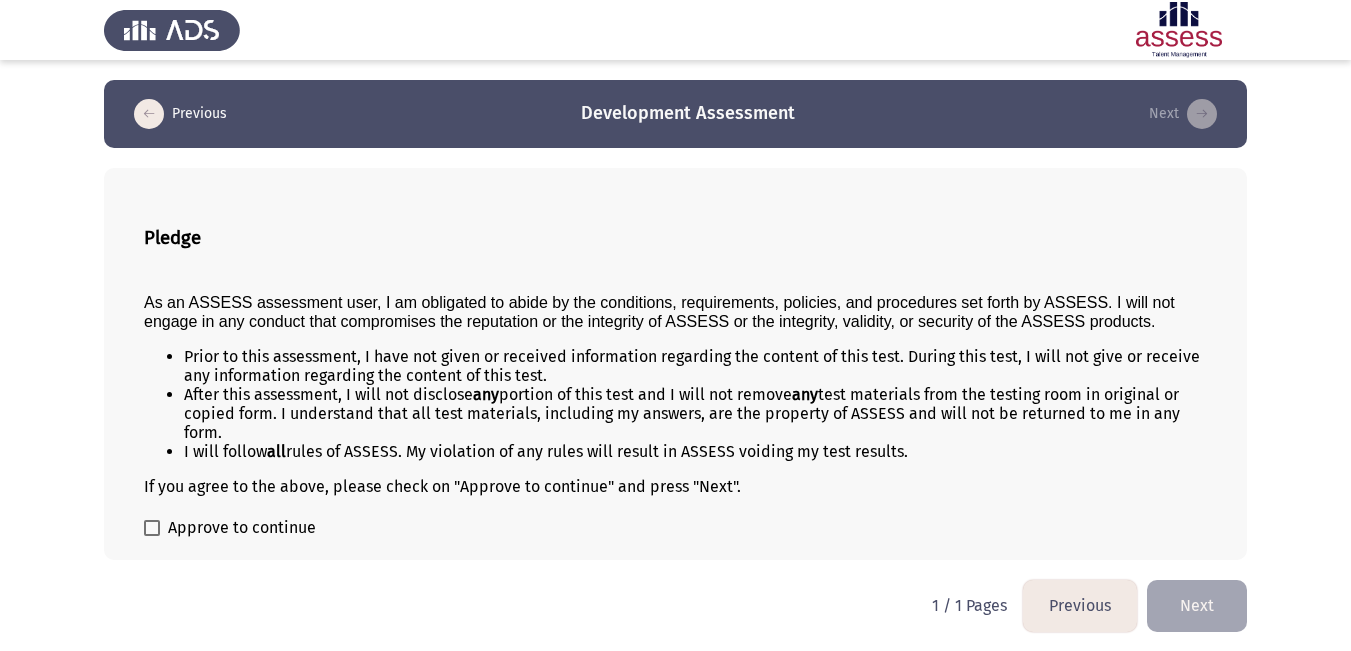 scroll, scrollTop: 1, scrollLeft: 0, axis: vertical 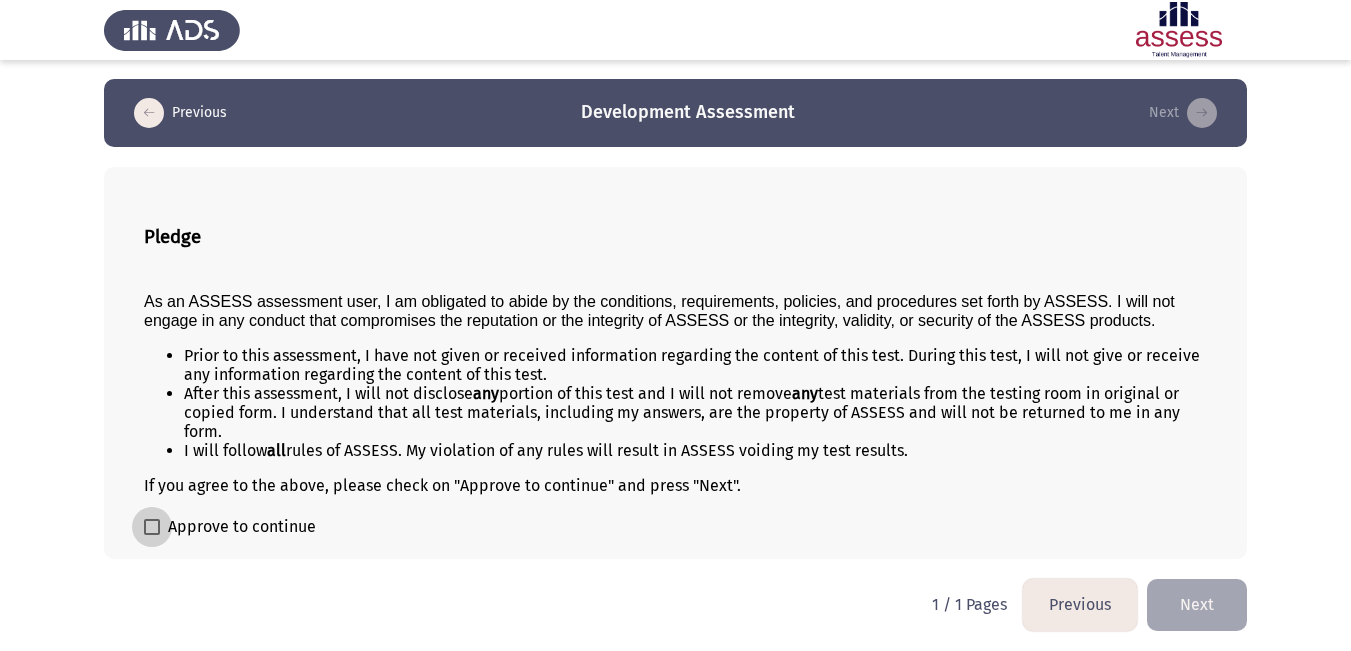 click at bounding box center [152, 527] 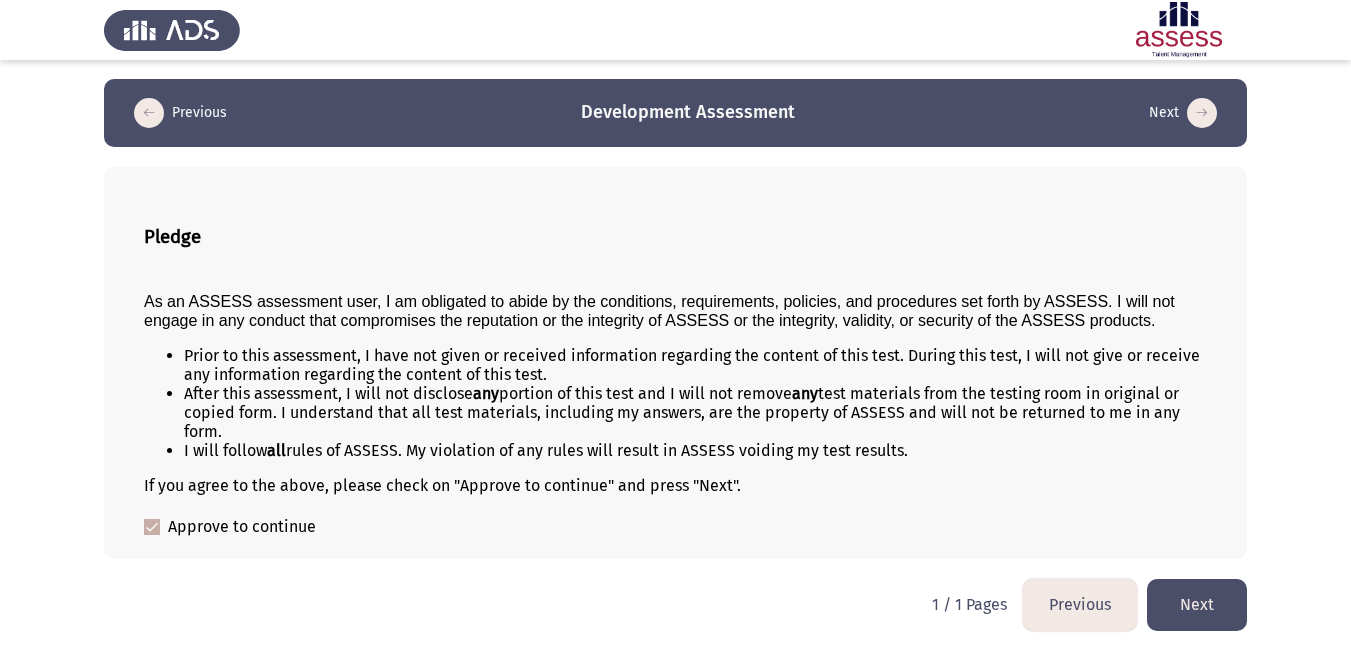 click on "Next" 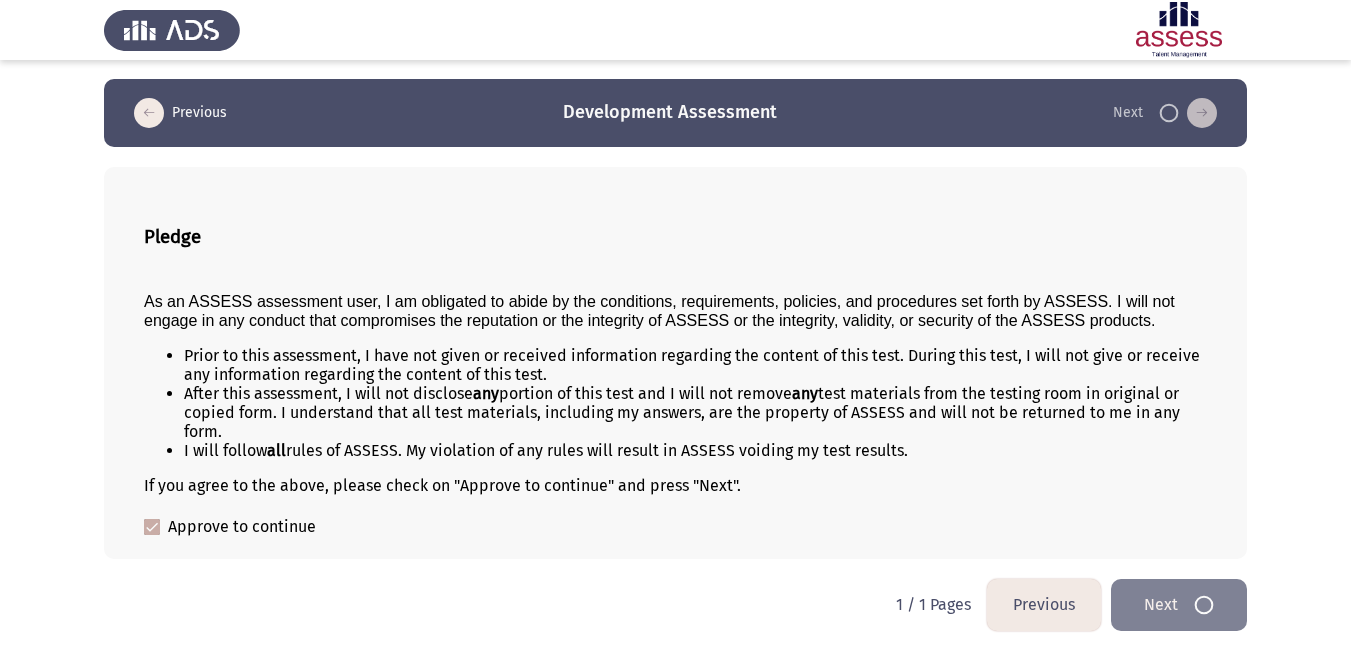 scroll, scrollTop: 0, scrollLeft: 0, axis: both 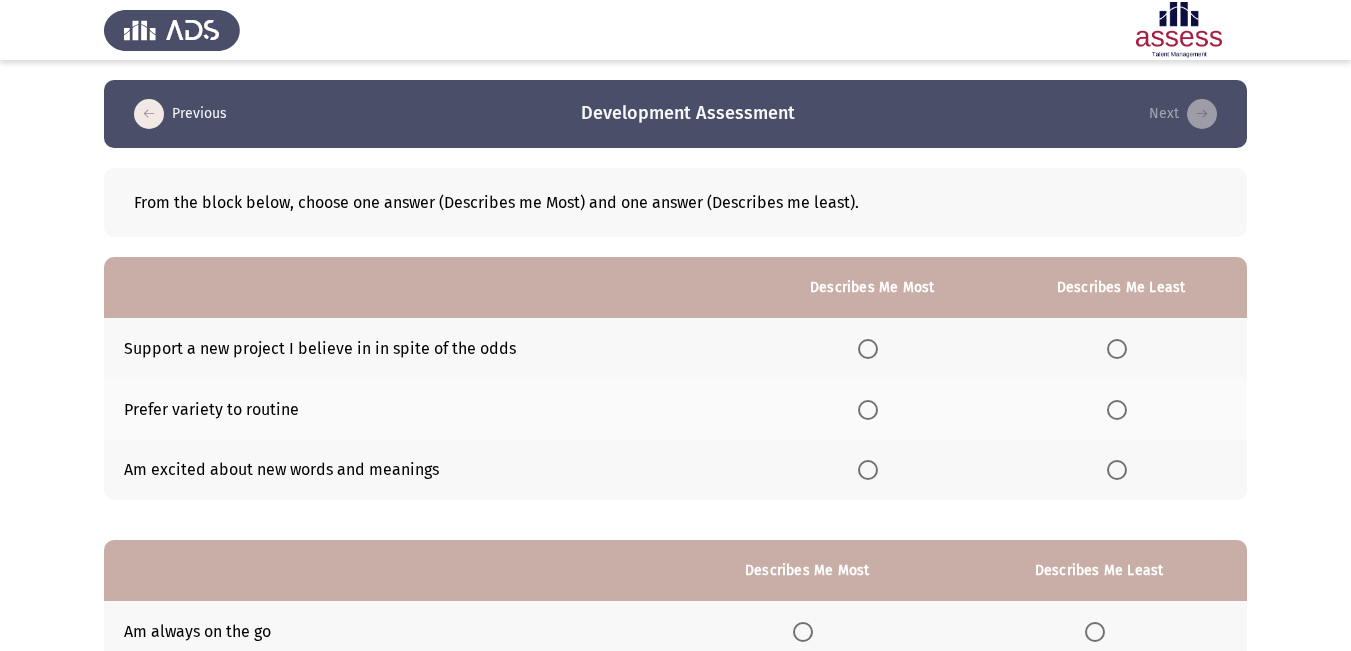 click at bounding box center [868, 349] 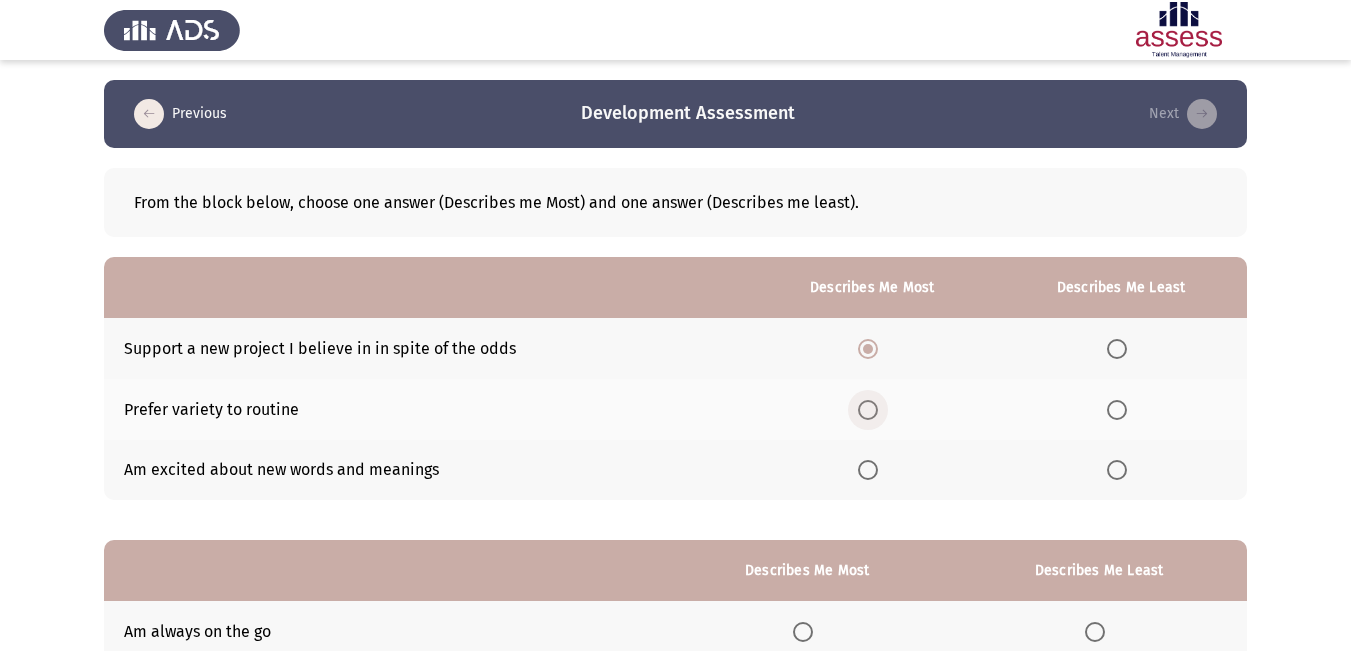 click at bounding box center [868, 410] 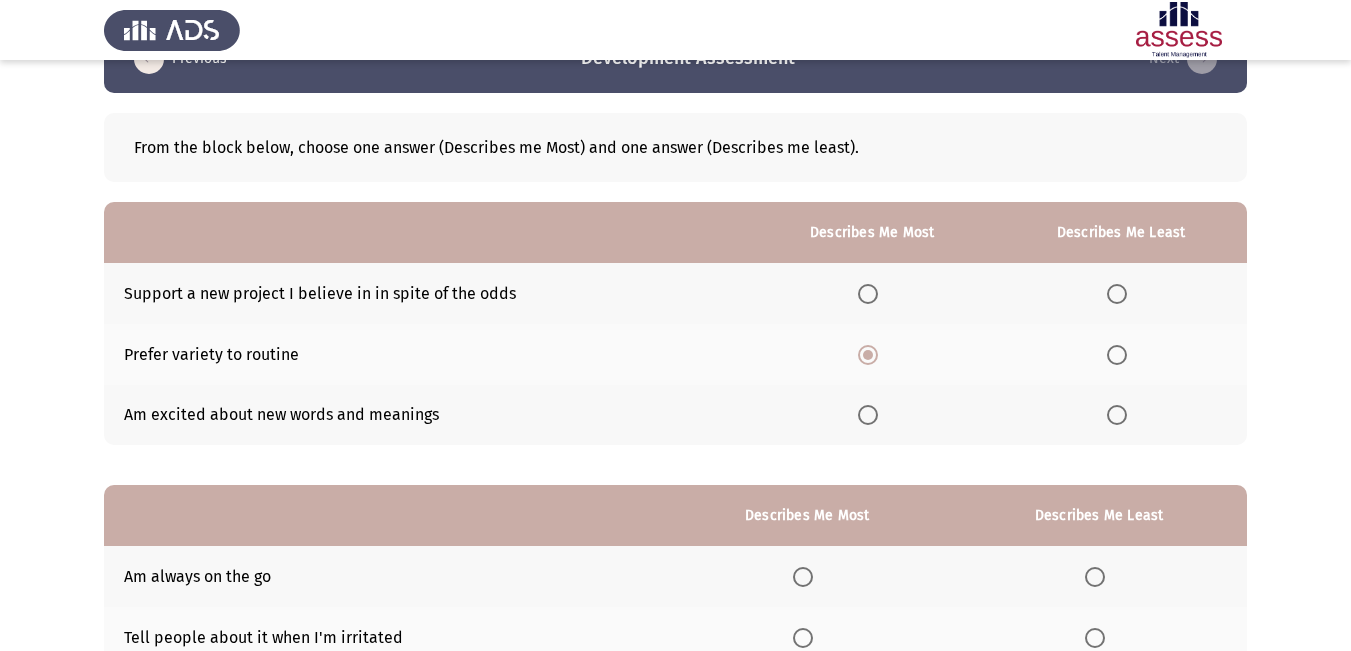 scroll, scrollTop: 100, scrollLeft: 0, axis: vertical 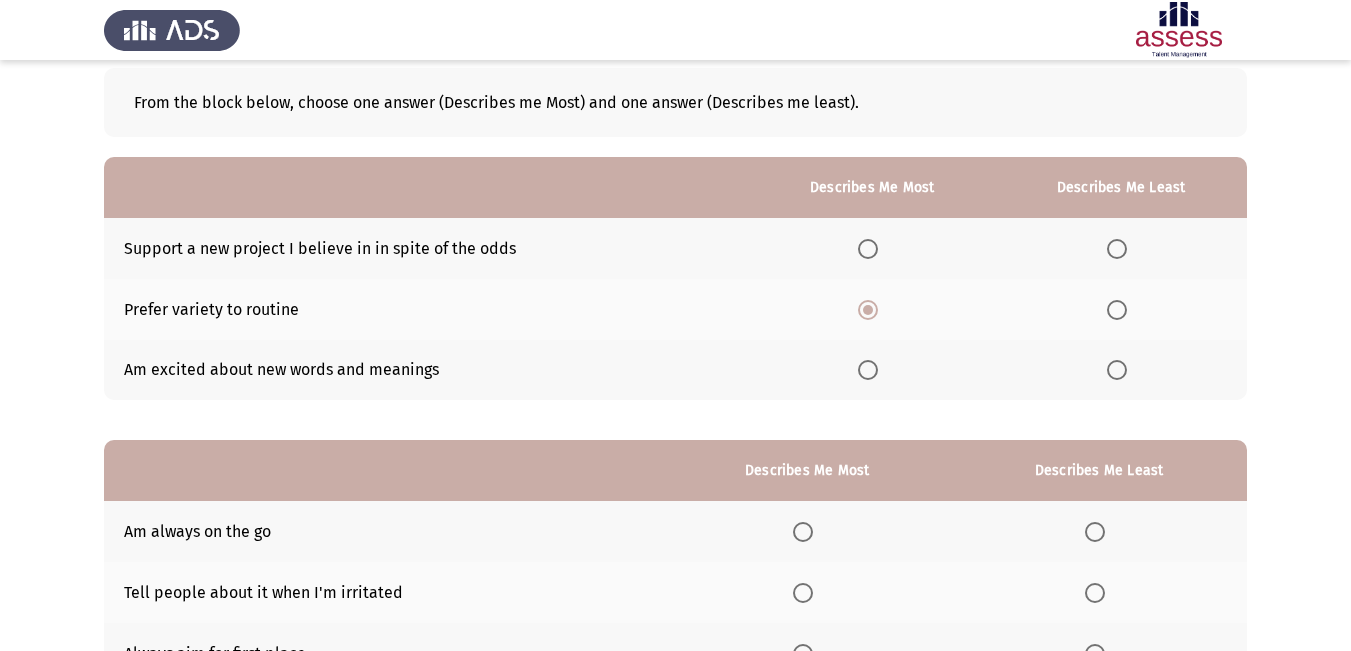 click at bounding box center (1117, 249) 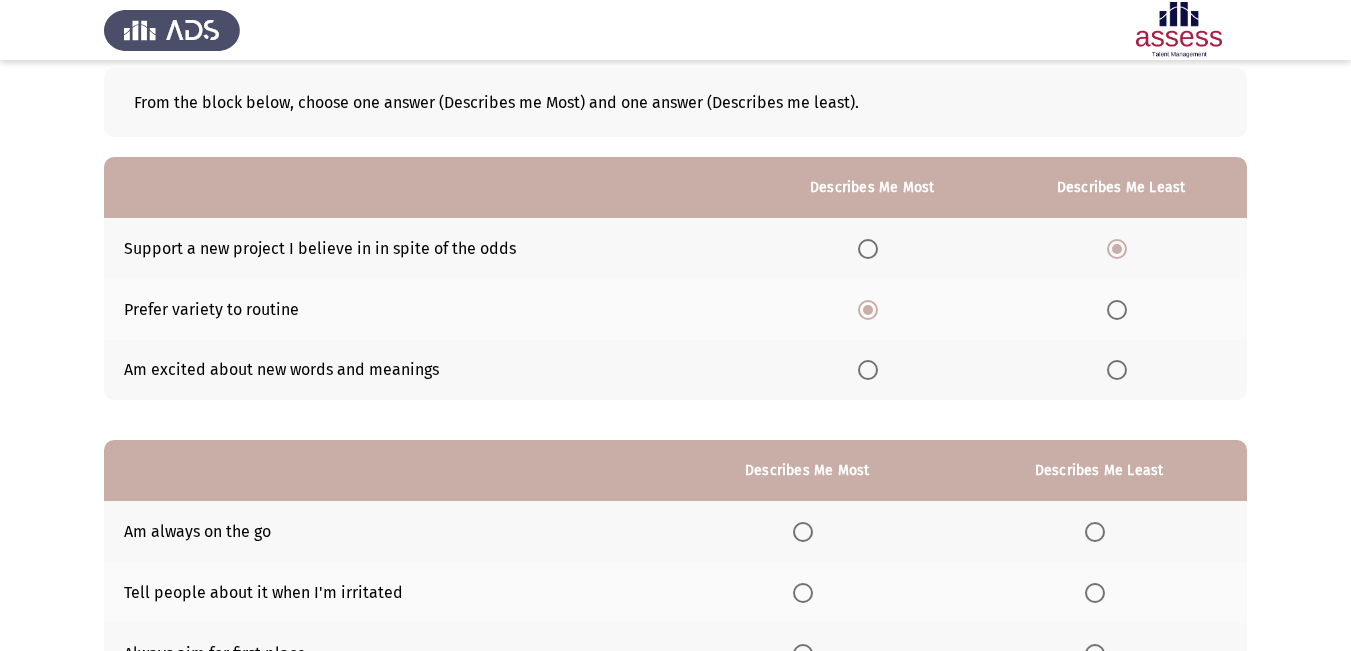 click at bounding box center (868, 249) 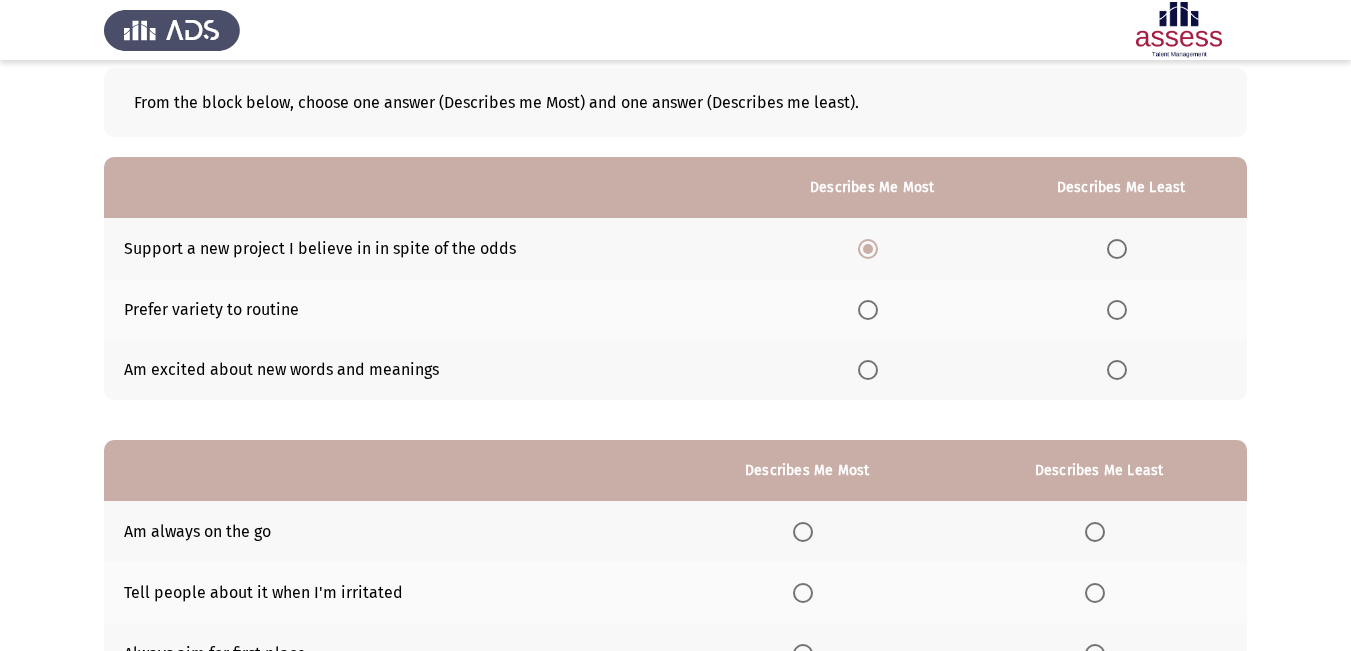 click at bounding box center (868, 310) 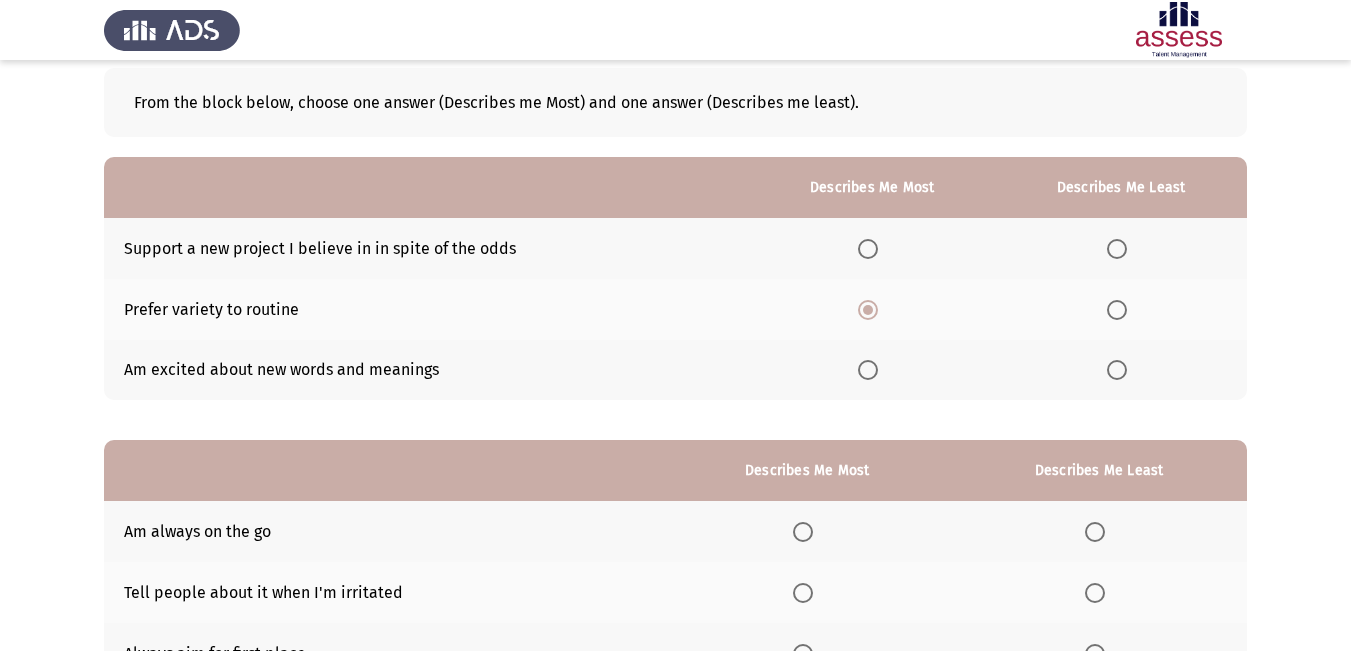 click at bounding box center (1117, 370) 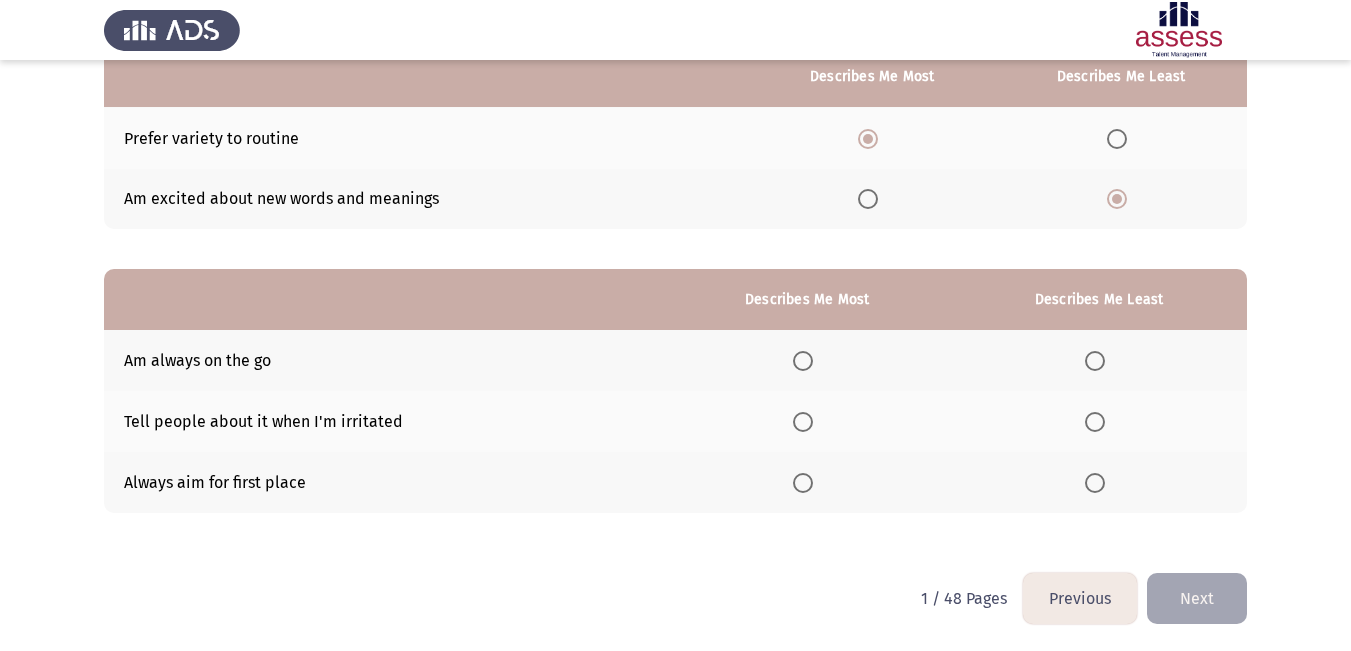 scroll, scrollTop: 273, scrollLeft: 0, axis: vertical 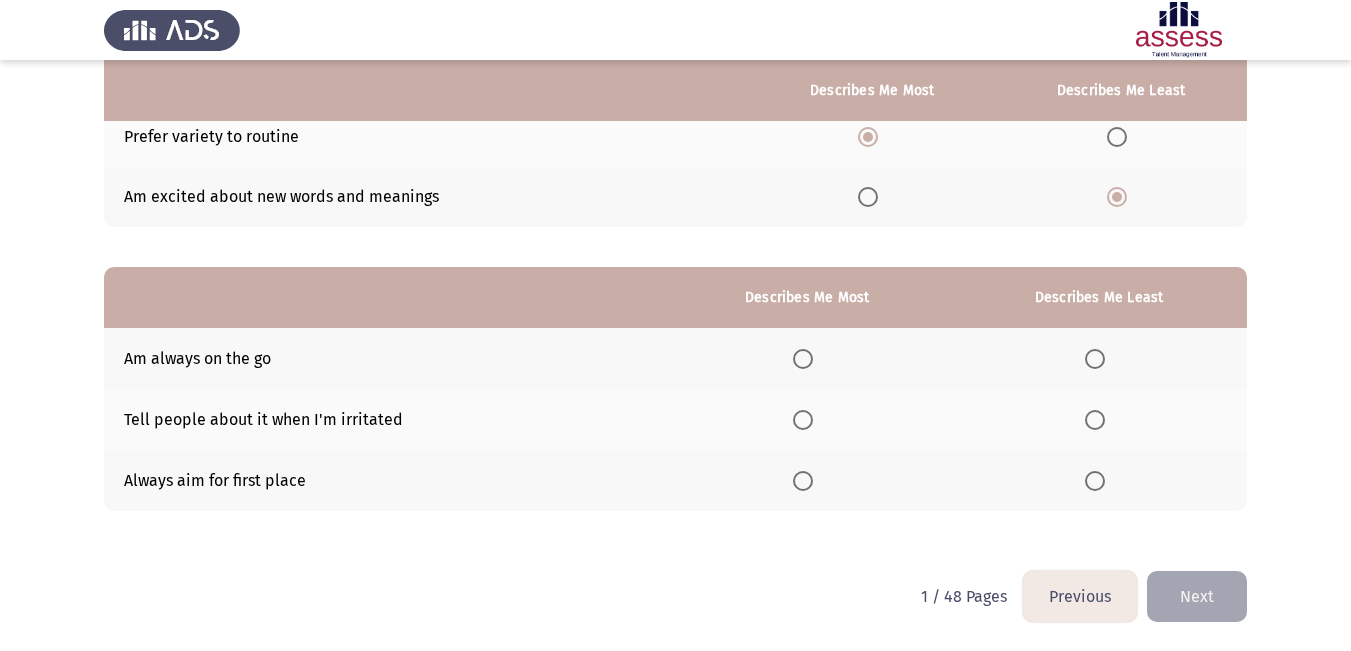 drag, startPoint x: 119, startPoint y: 355, endPoint x: 127, endPoint y: 421, distance: 66.48308 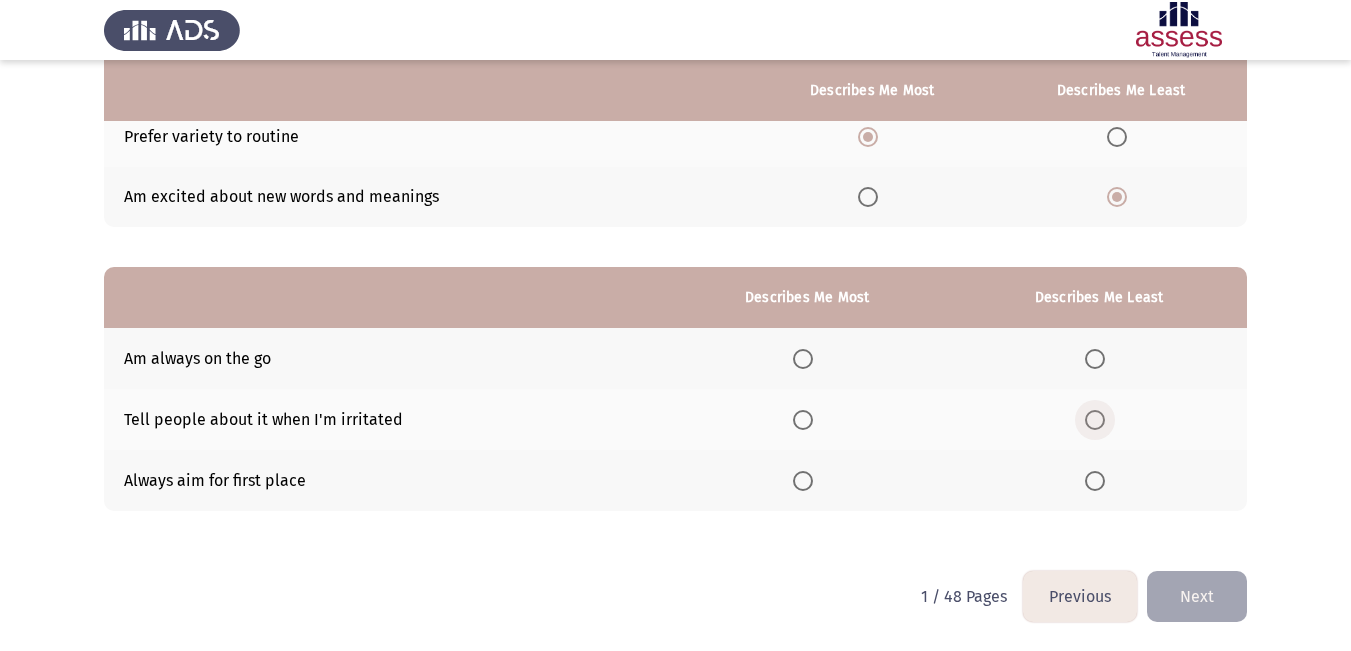 click at bounding box center [1095, 420] 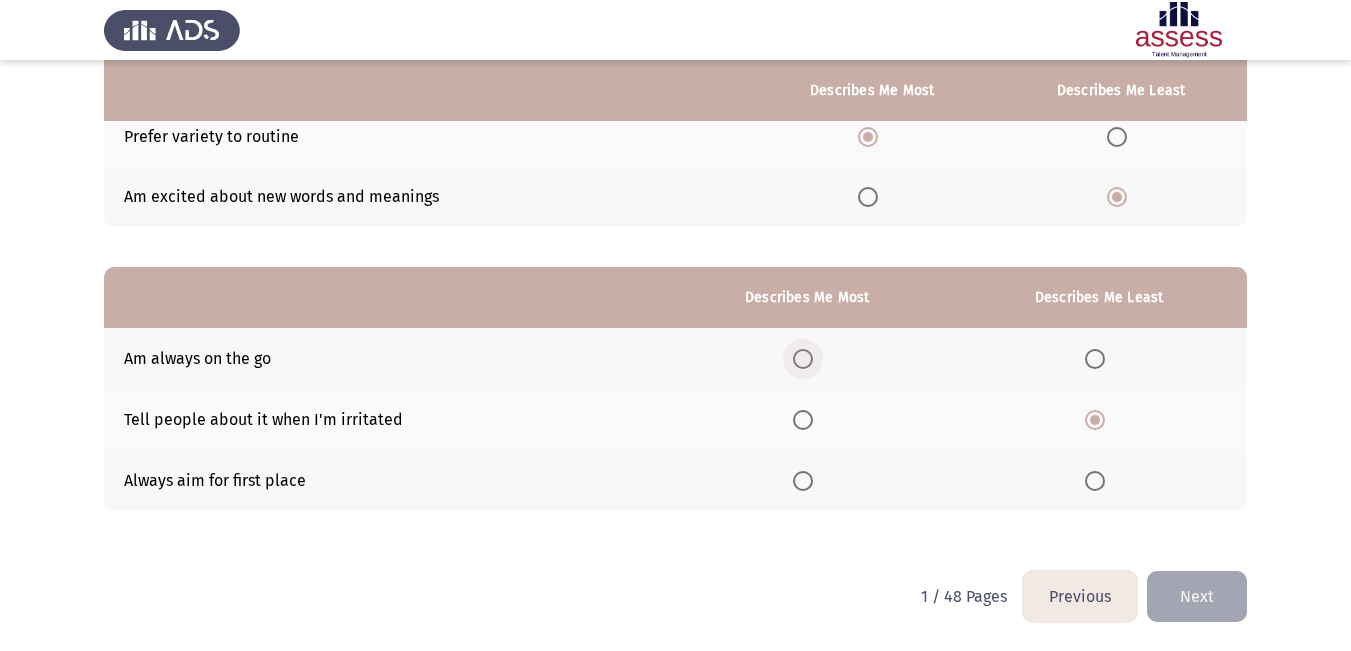 click at bounding box center (803, 359) 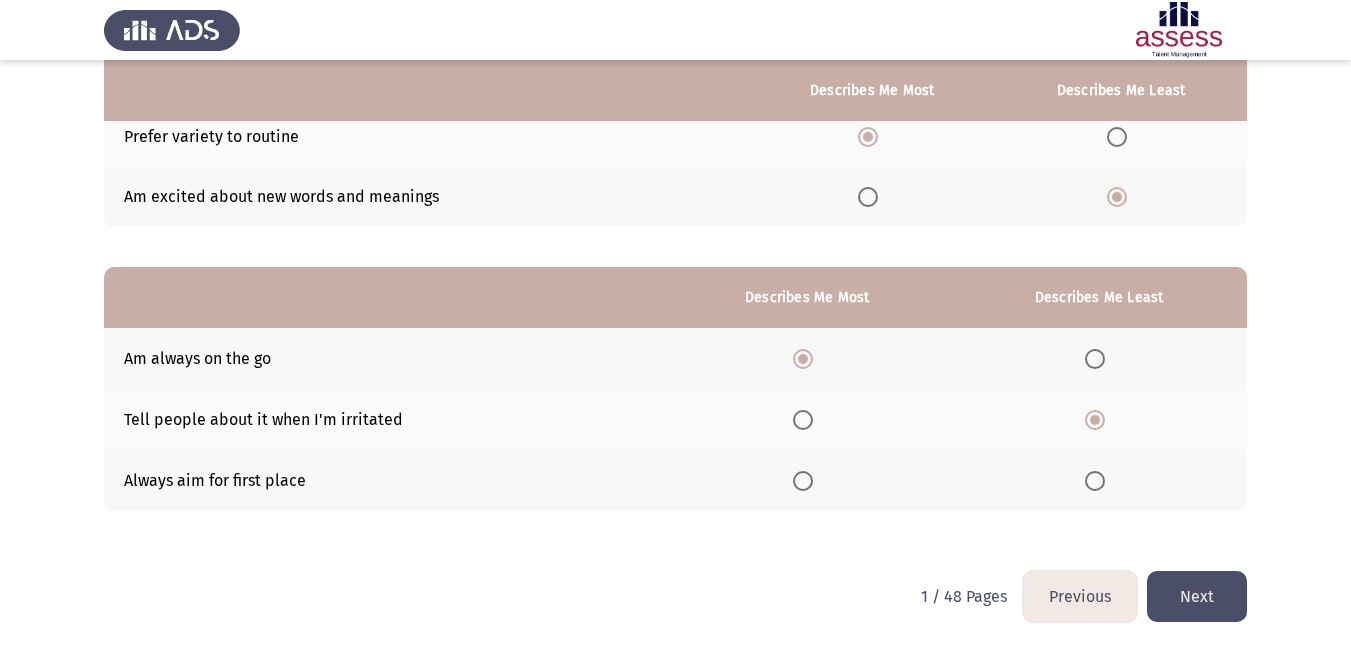 click on "Next" 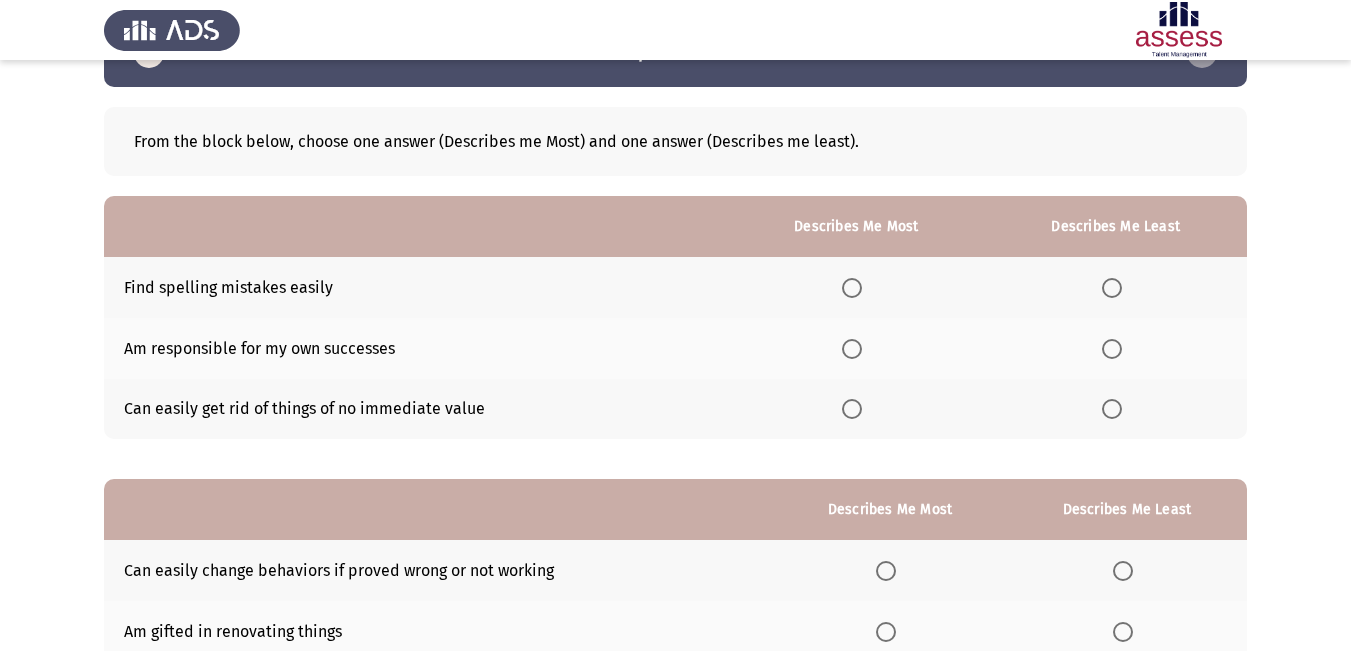 scroll, scrollTop: 100, scrollLeft: 0, axis: vertical 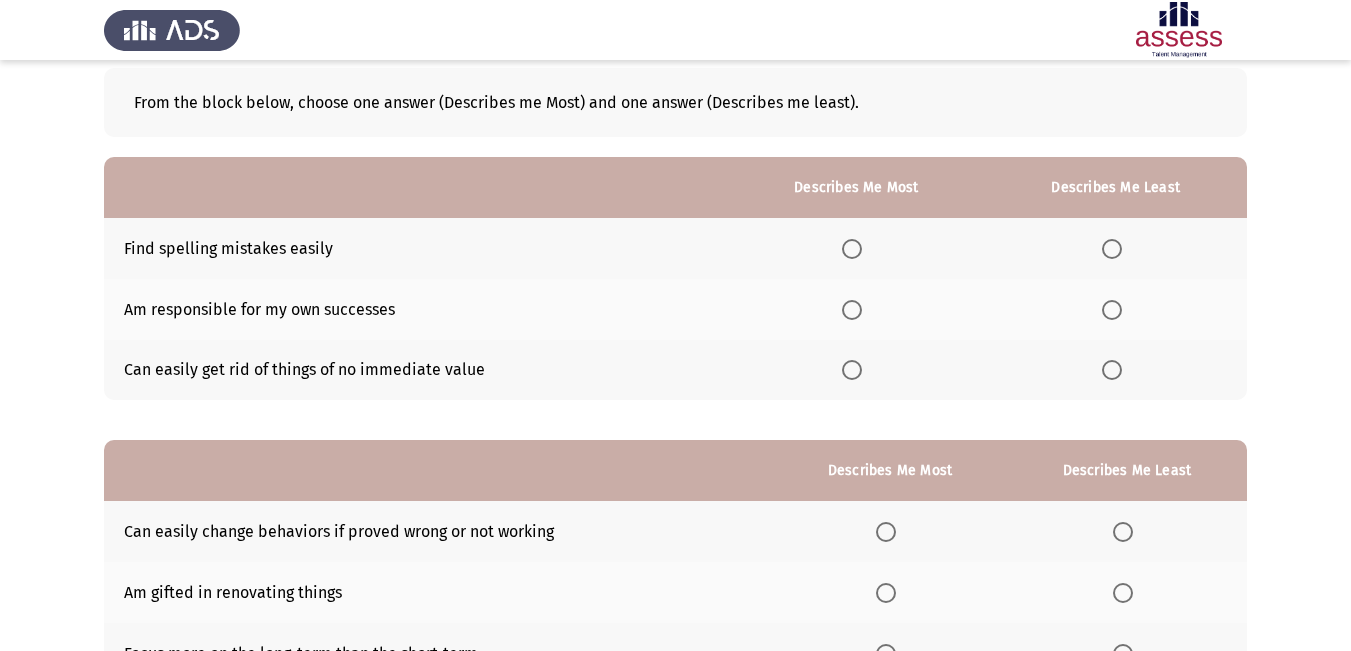 click at bounding box center [852, 370] 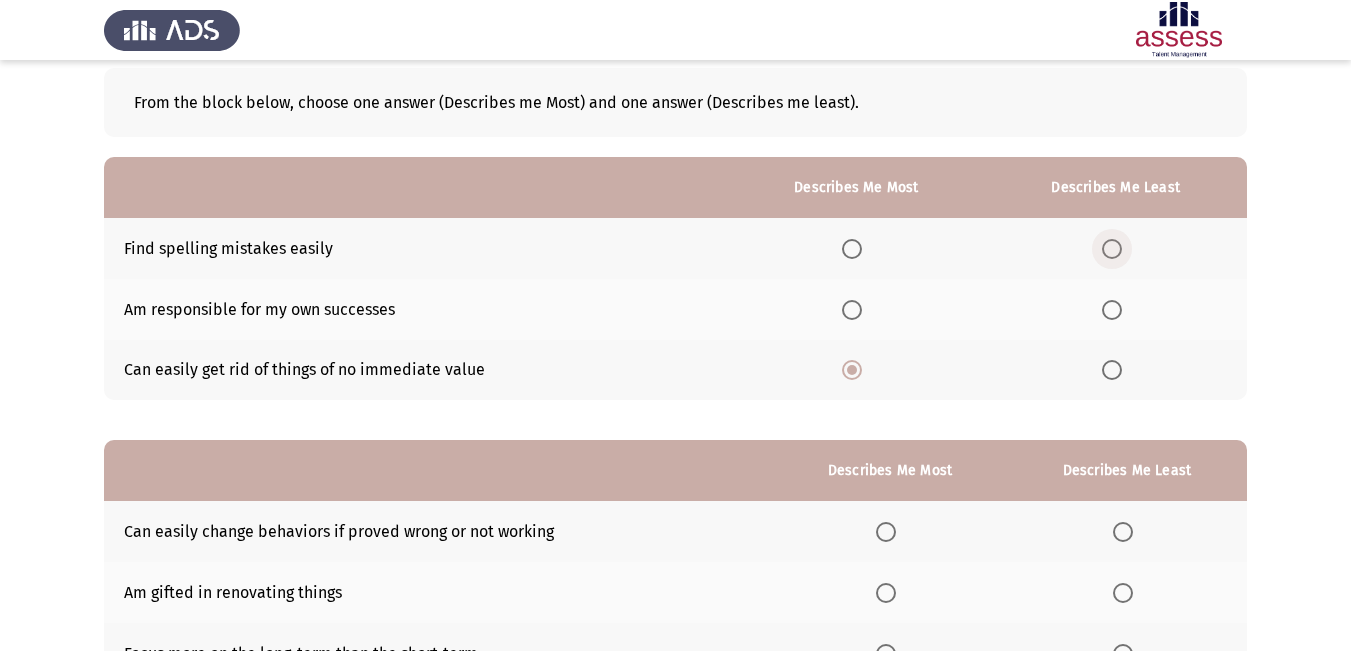 click at bounding box center [1112, 249] 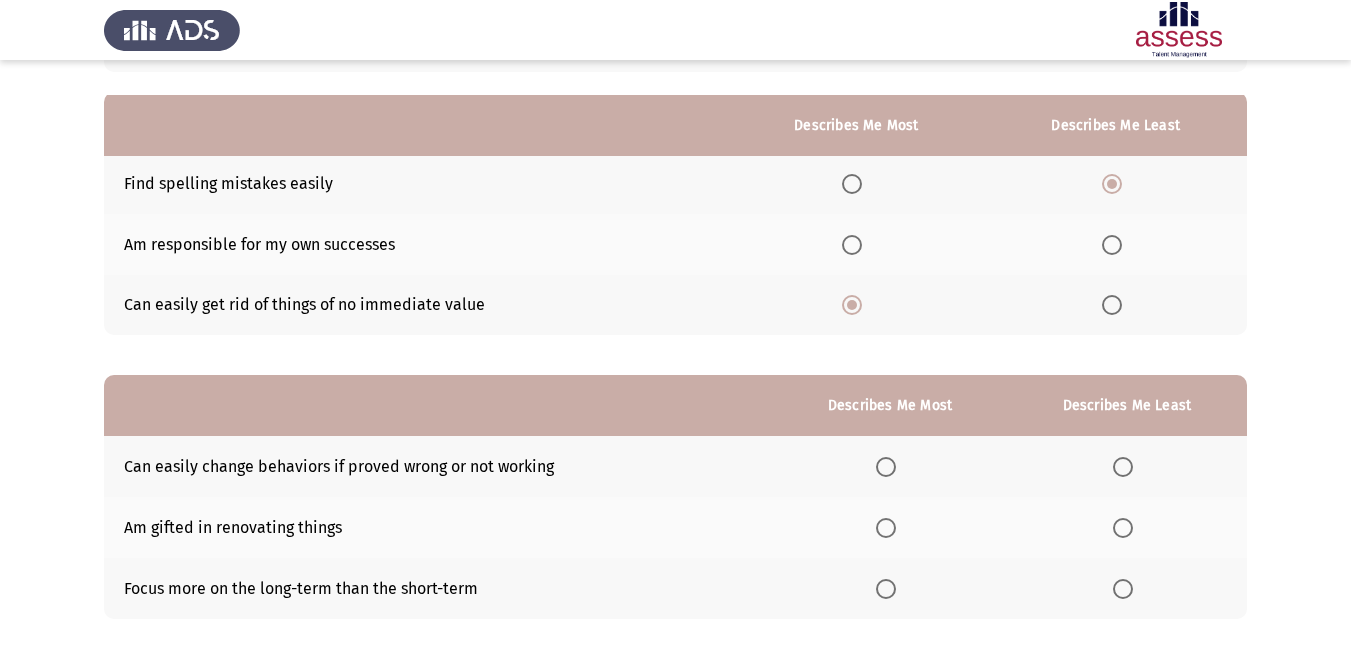 scroll, scrollTop: 200, scrollLeft: 0, axis: vertical 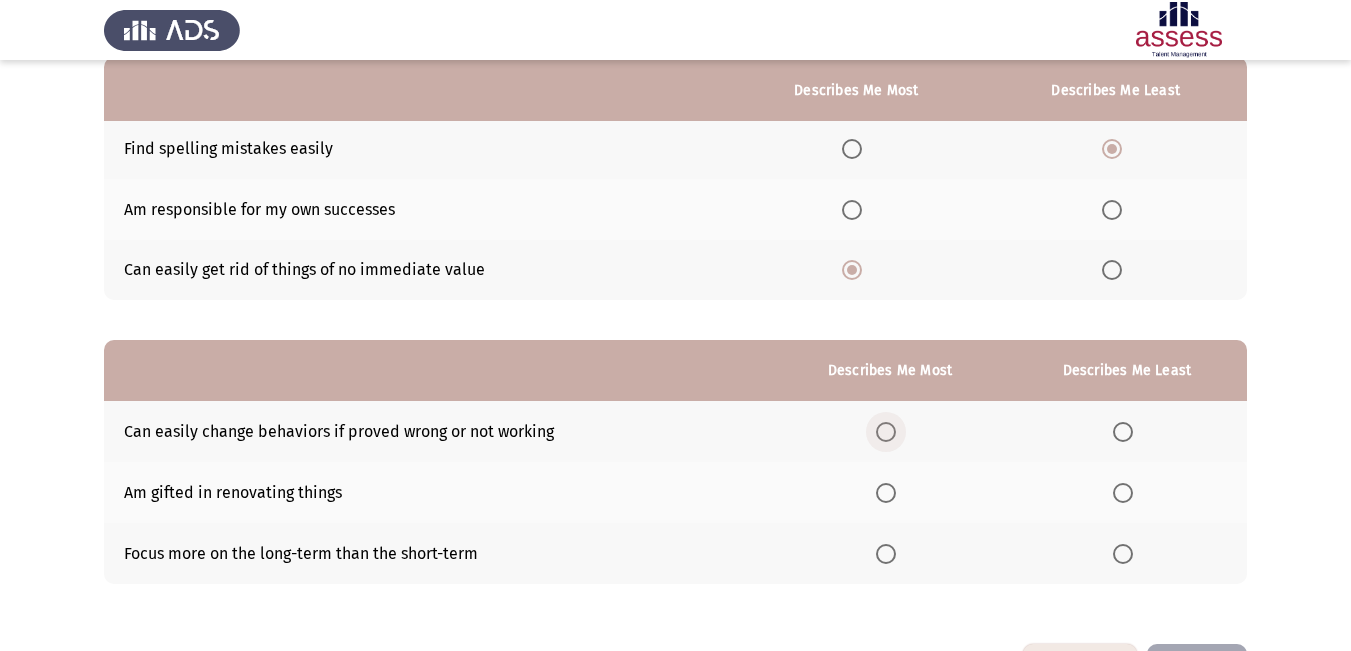 click at bounding box center [886, 432] 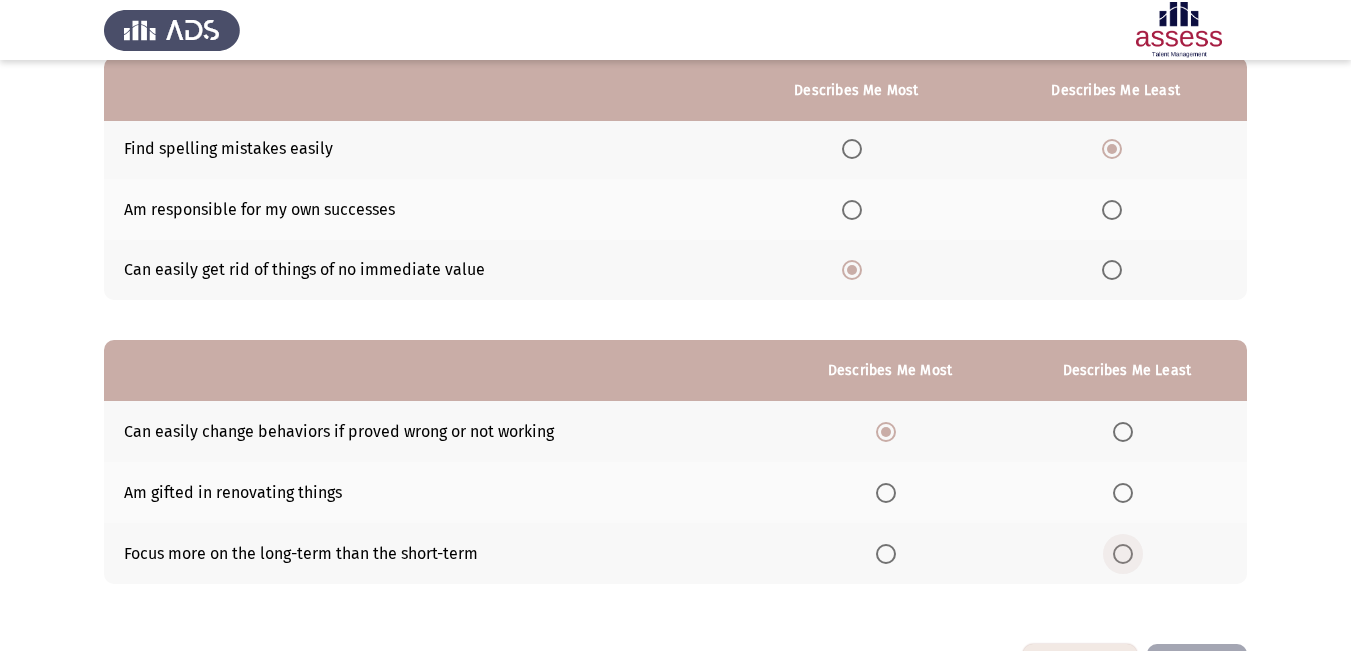 click at bounding box center (1123, 554) 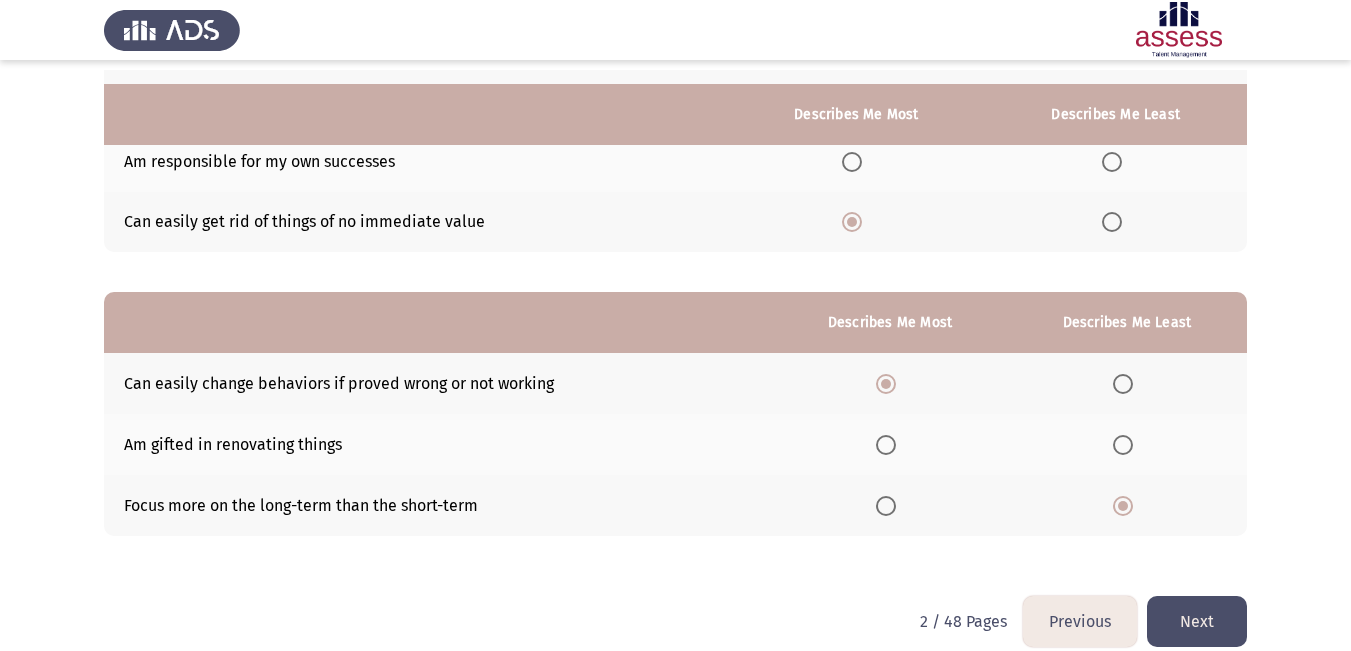 scroll, scrollTop: 273, scrollLeft: 0, axis: vertical 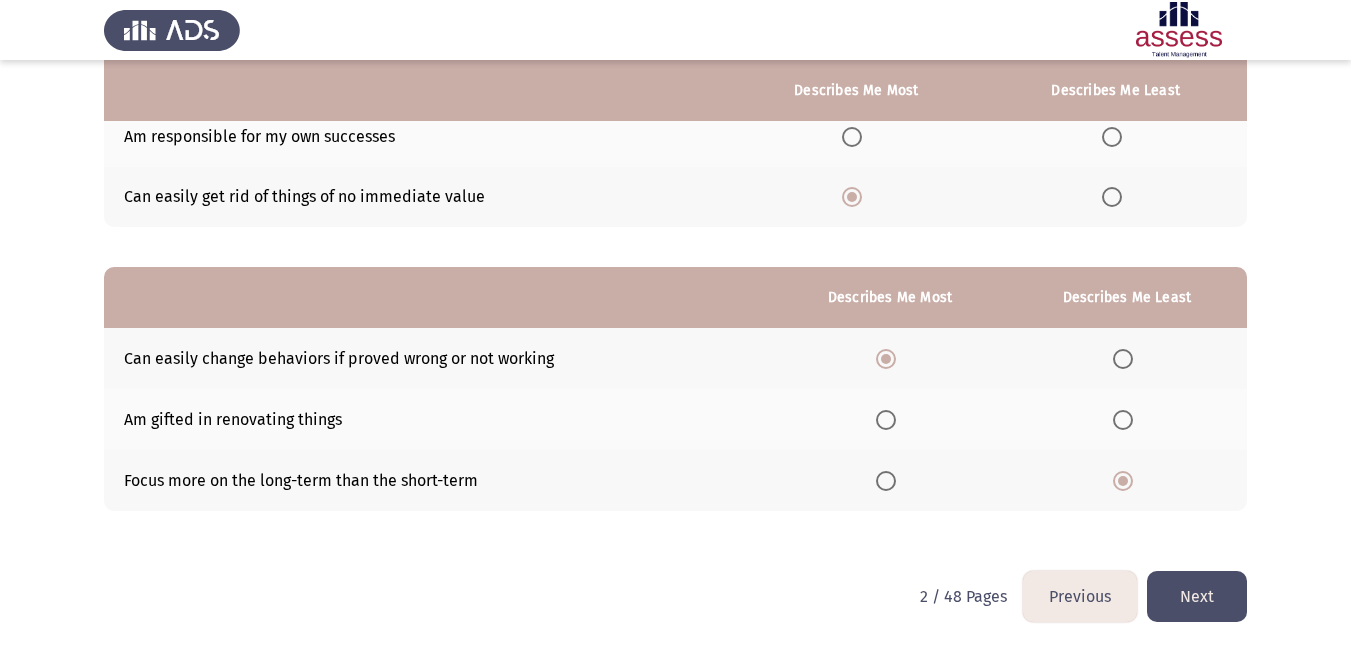 click on "Next" 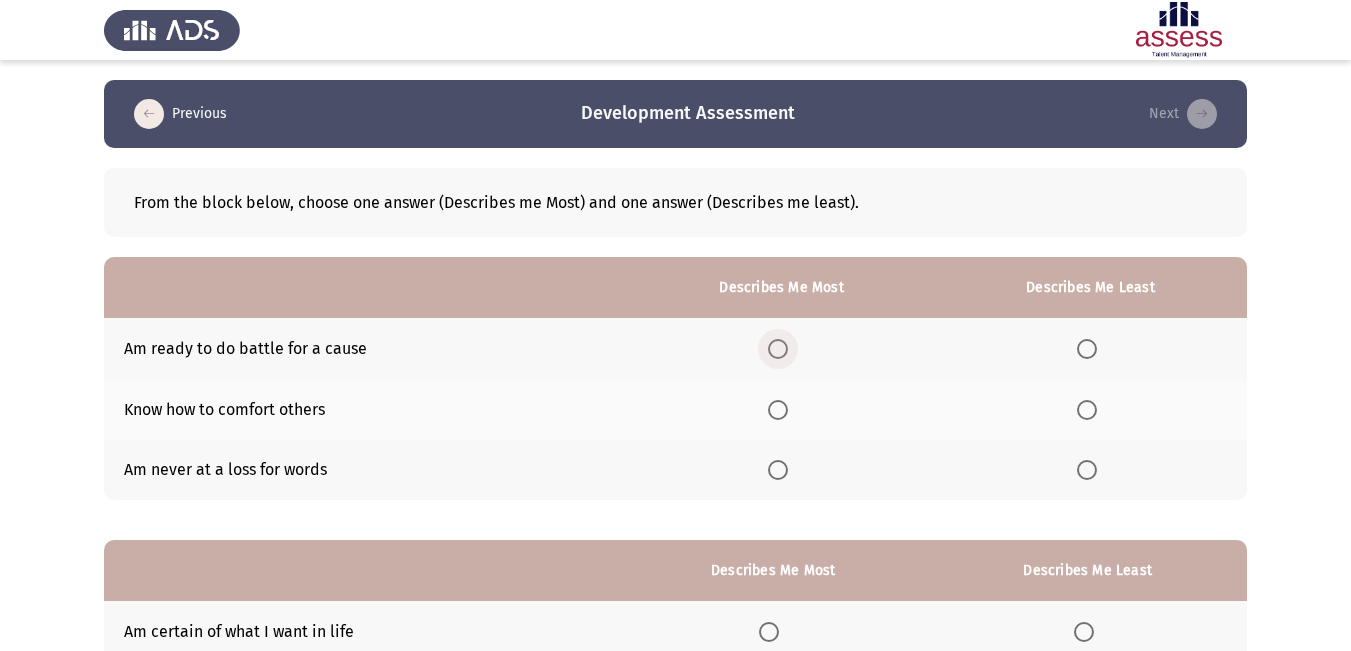 click at bounding box center [778, 349] 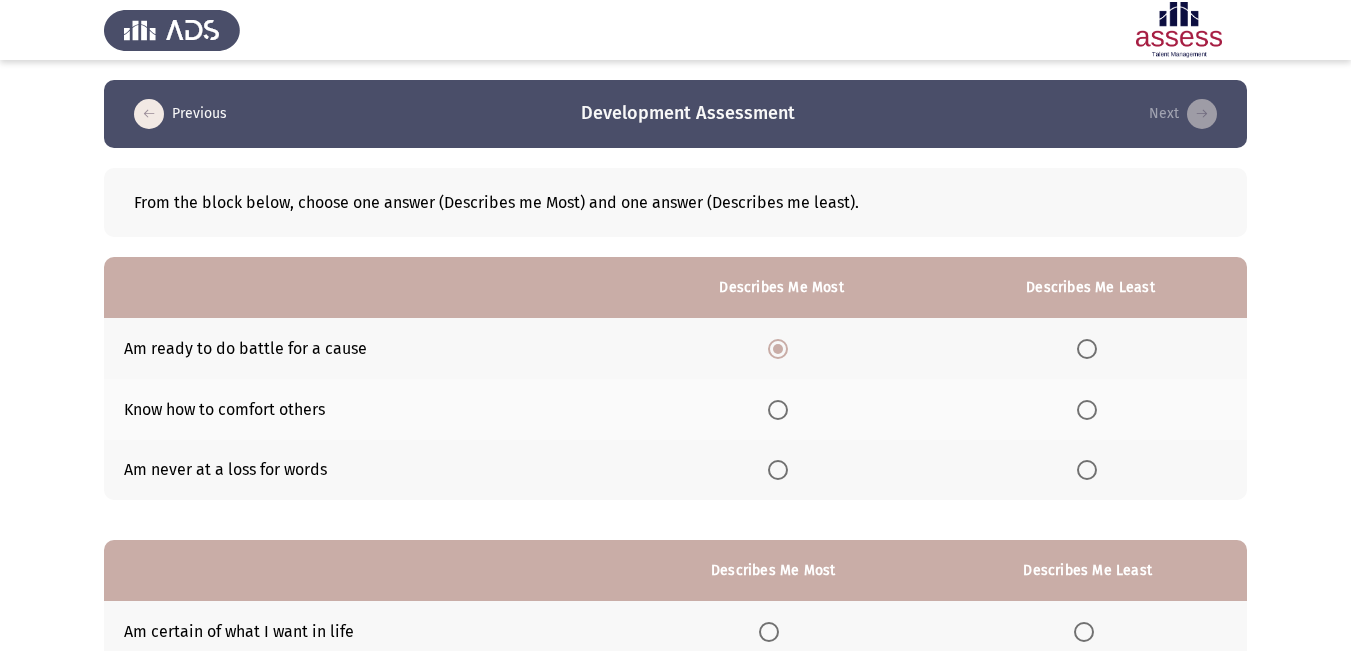click at bounding box center (1087, 470) 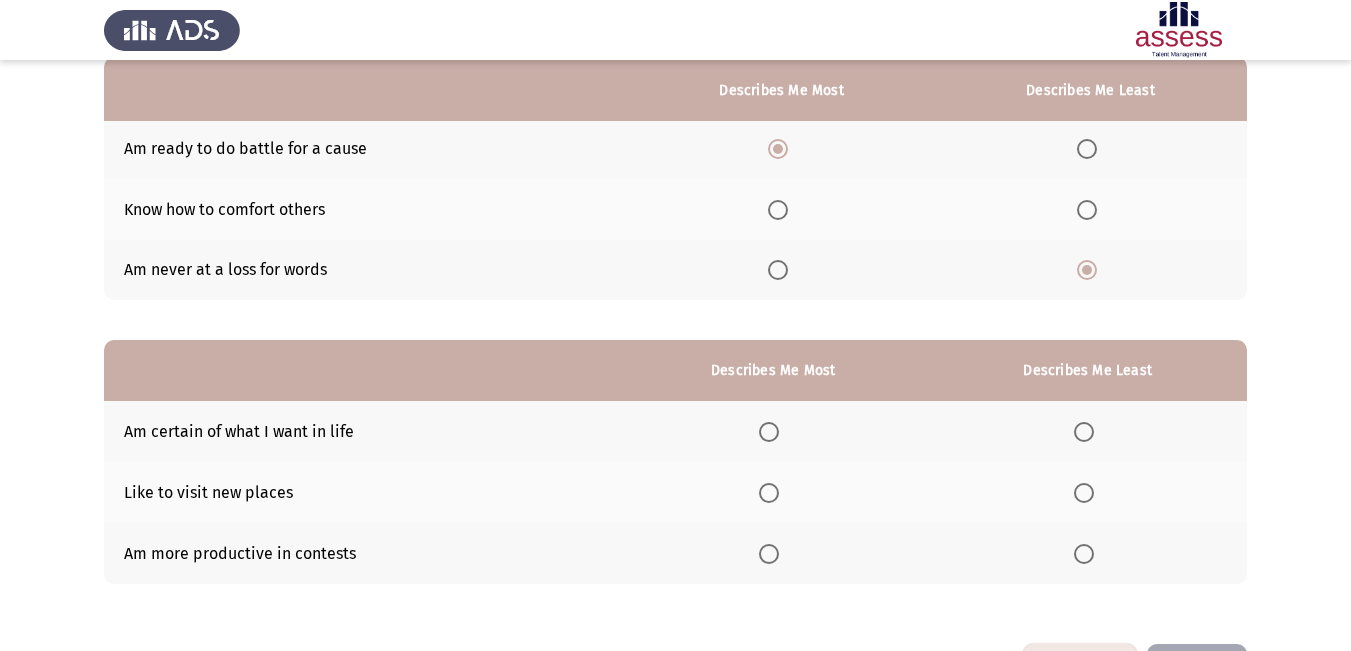 scroll, scrollTop: 273, scrollLeft: 0, axis: vertical 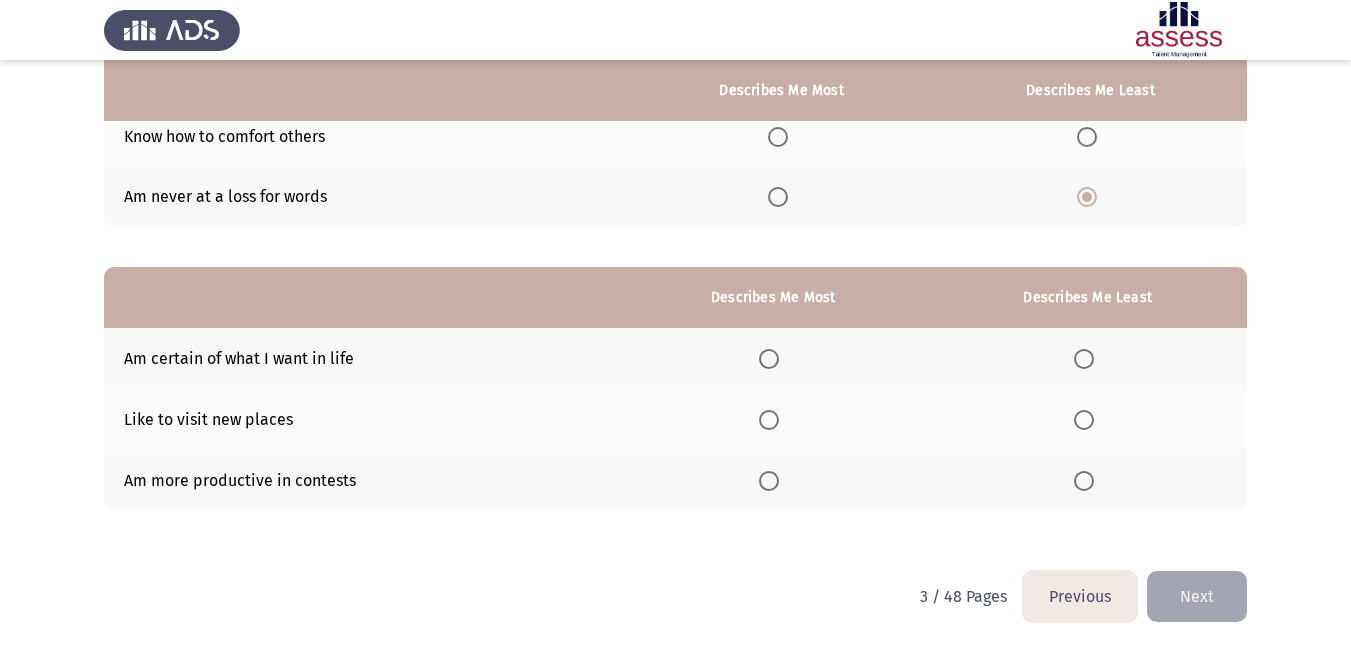 click at bounding box center (769, 481) 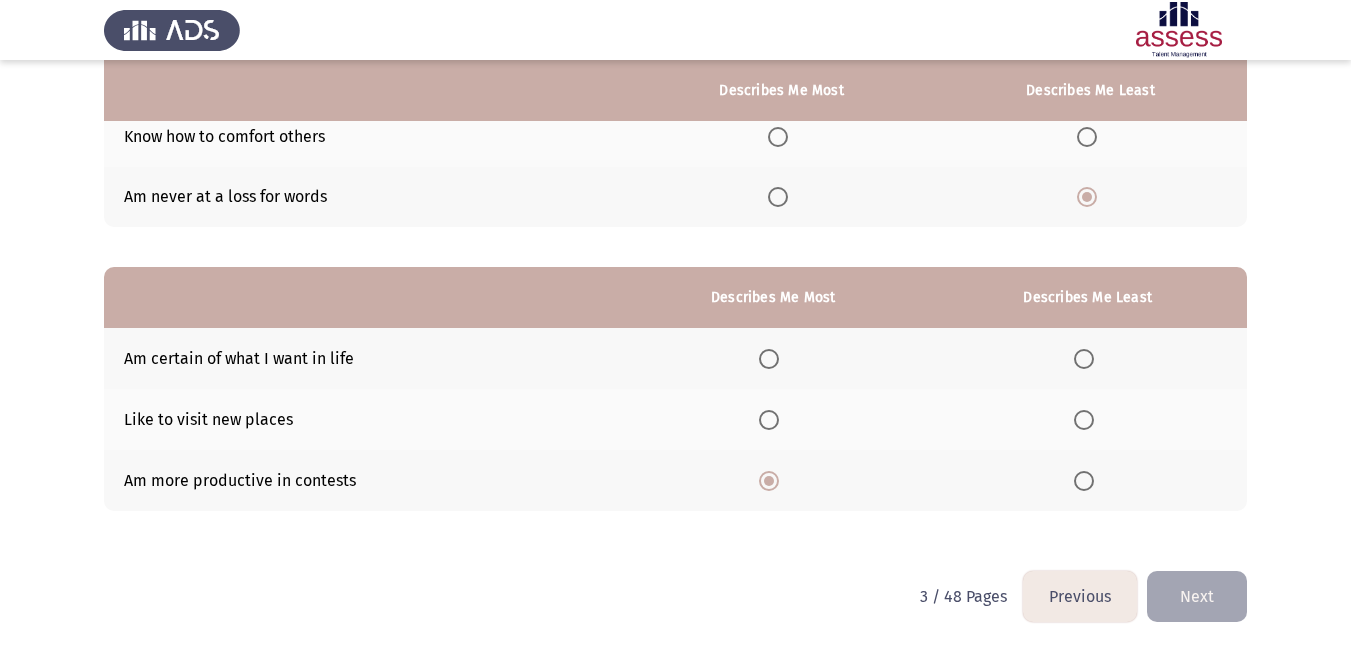 click at bounding box center (1084, 420) 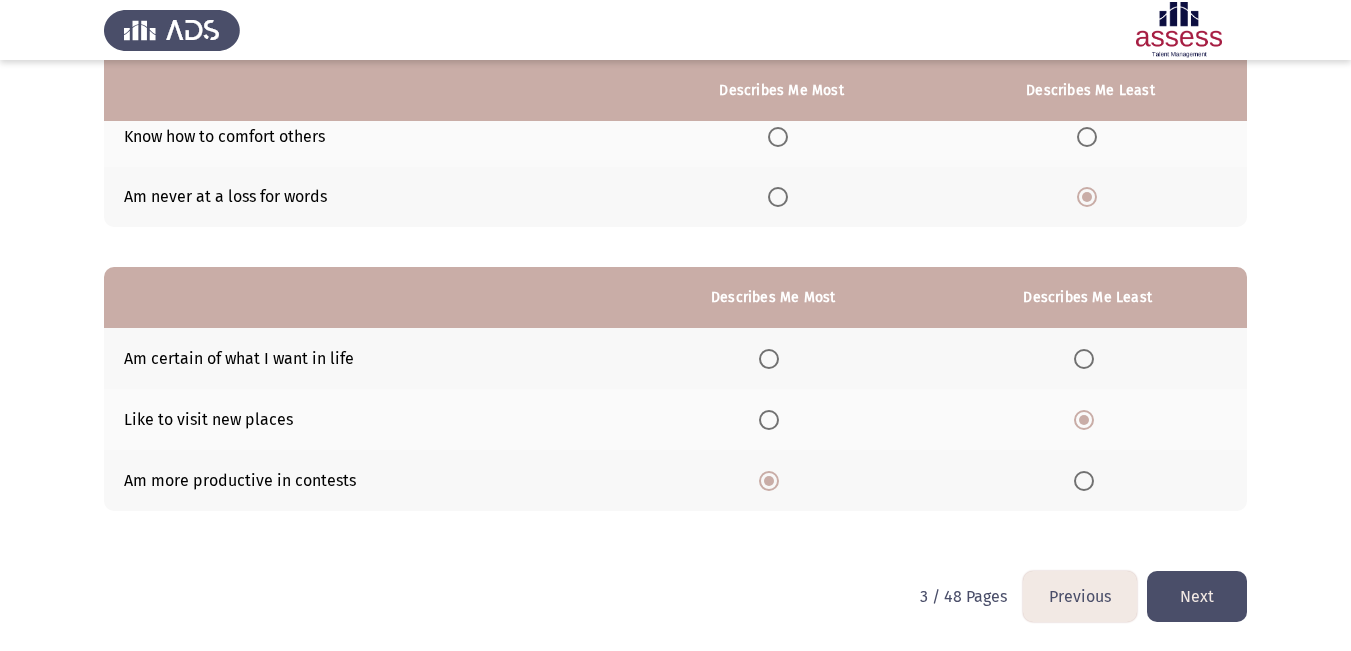 click at bounding box center (1084, 359) 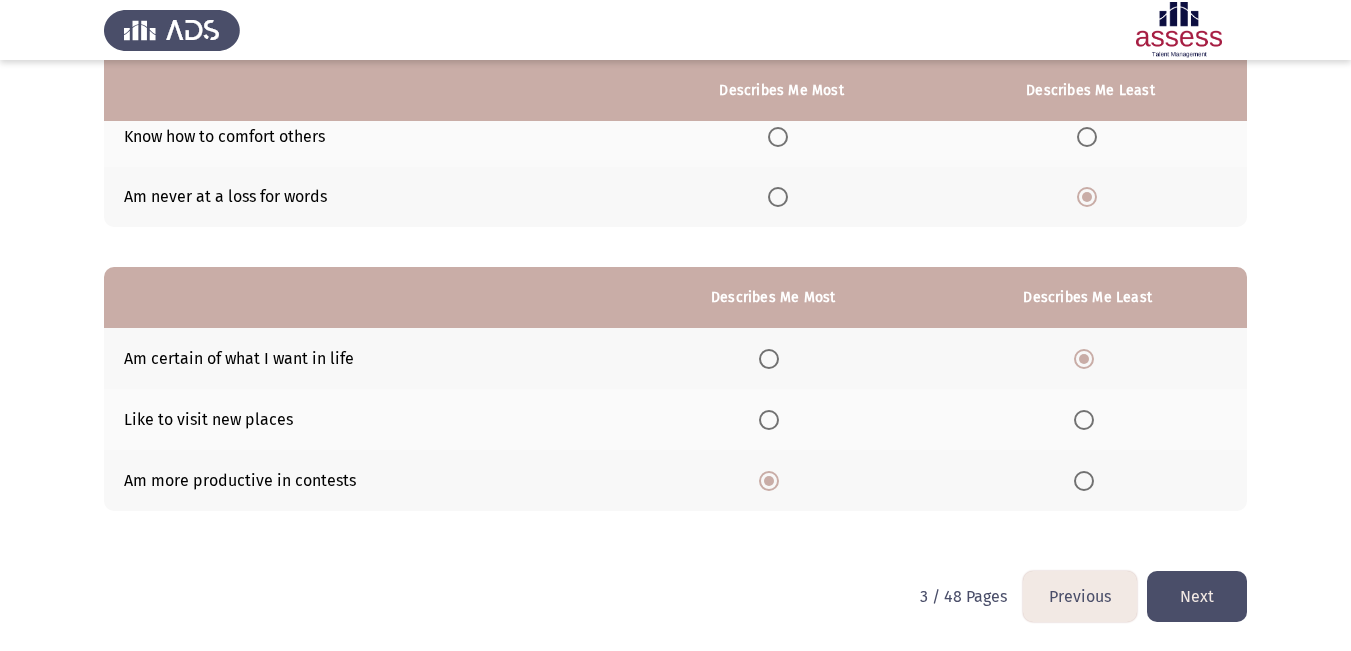 click on "Next" 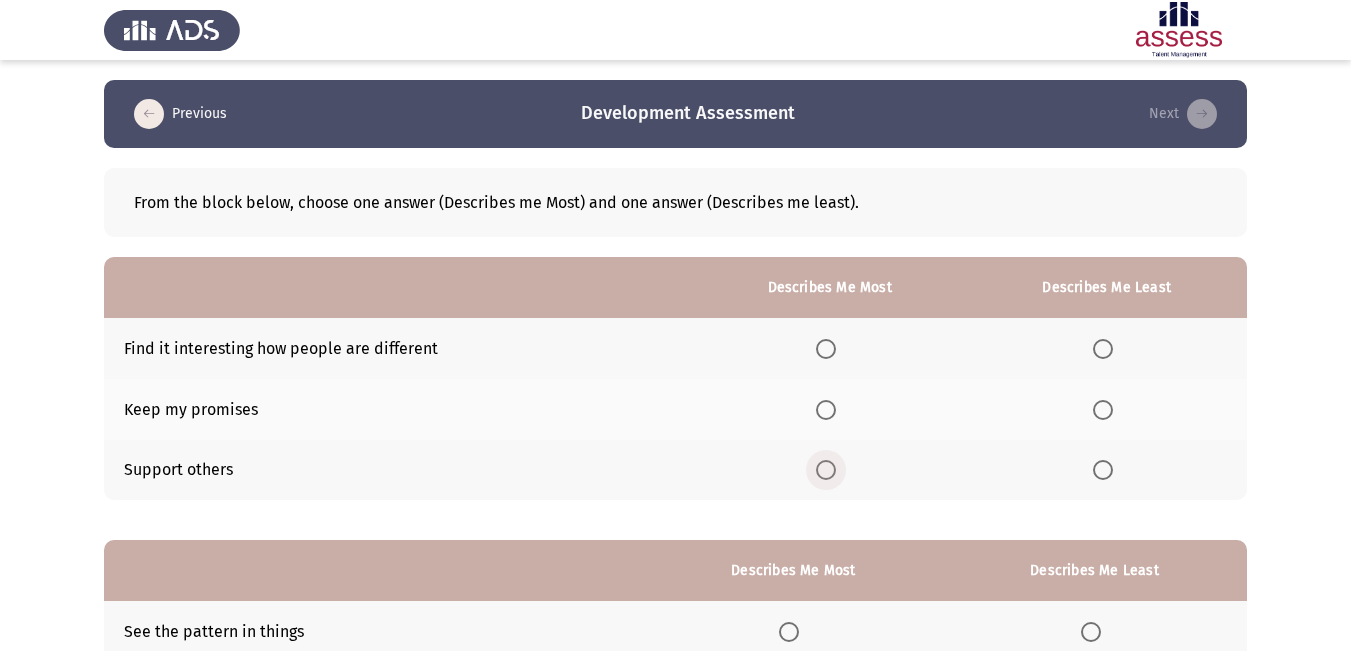 click at bounding box center (826, 470) 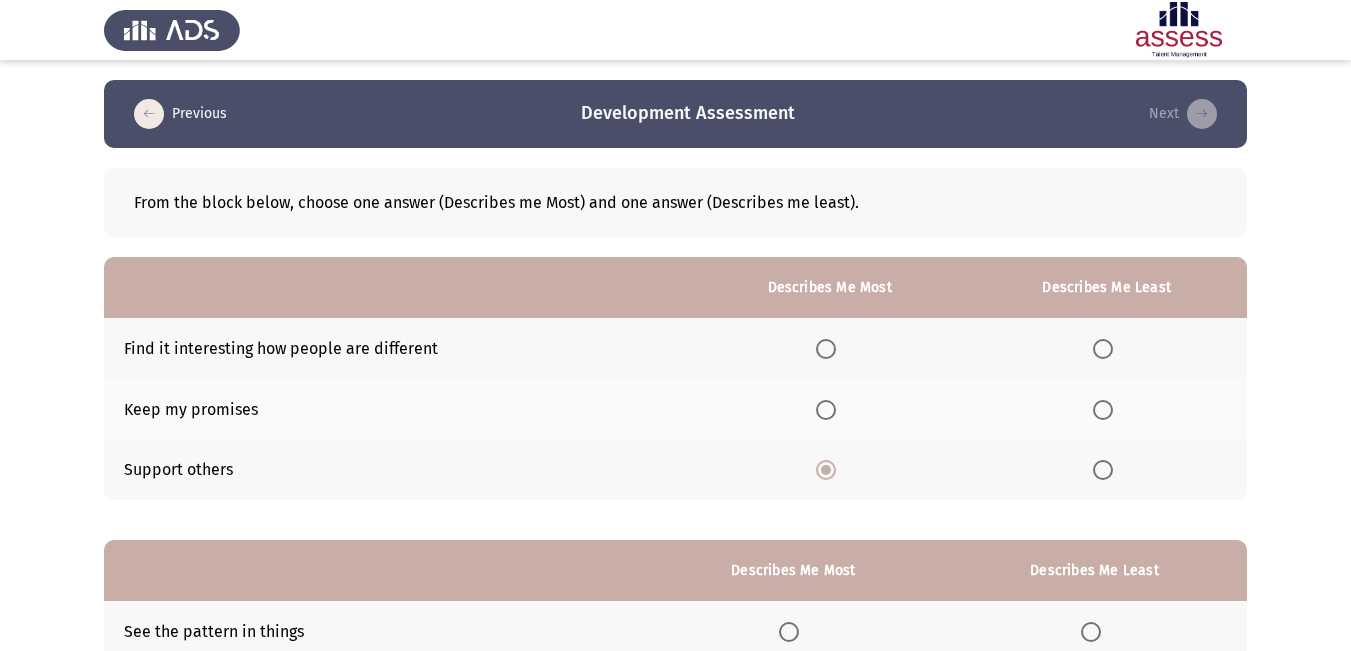 click at bounding box center [826, 410] 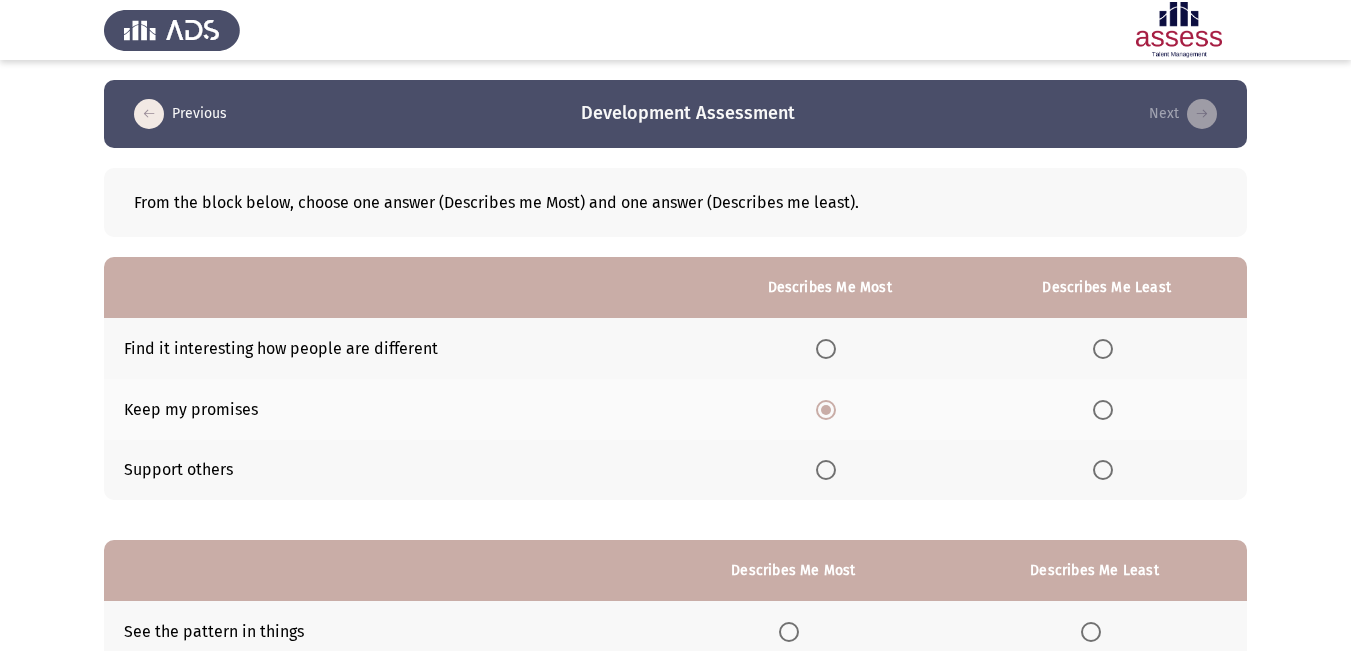 click at bounding box center (826, 470) 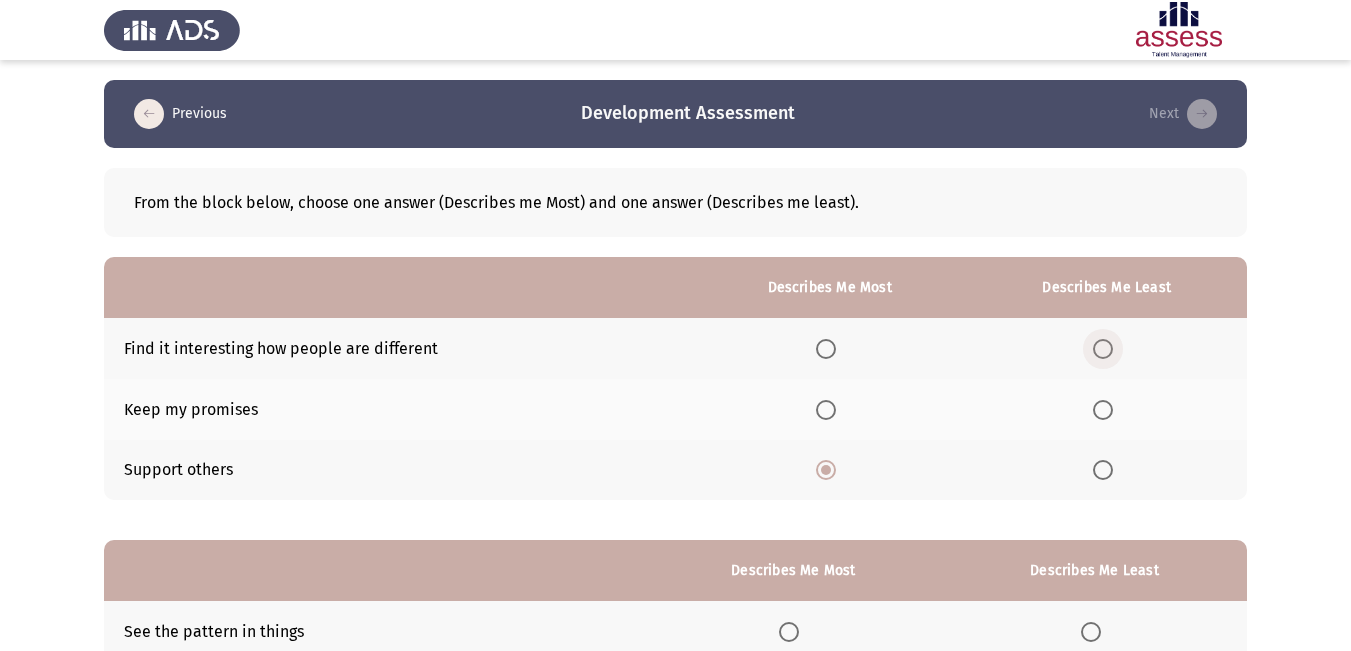 click at bounding box center [1103, 349] 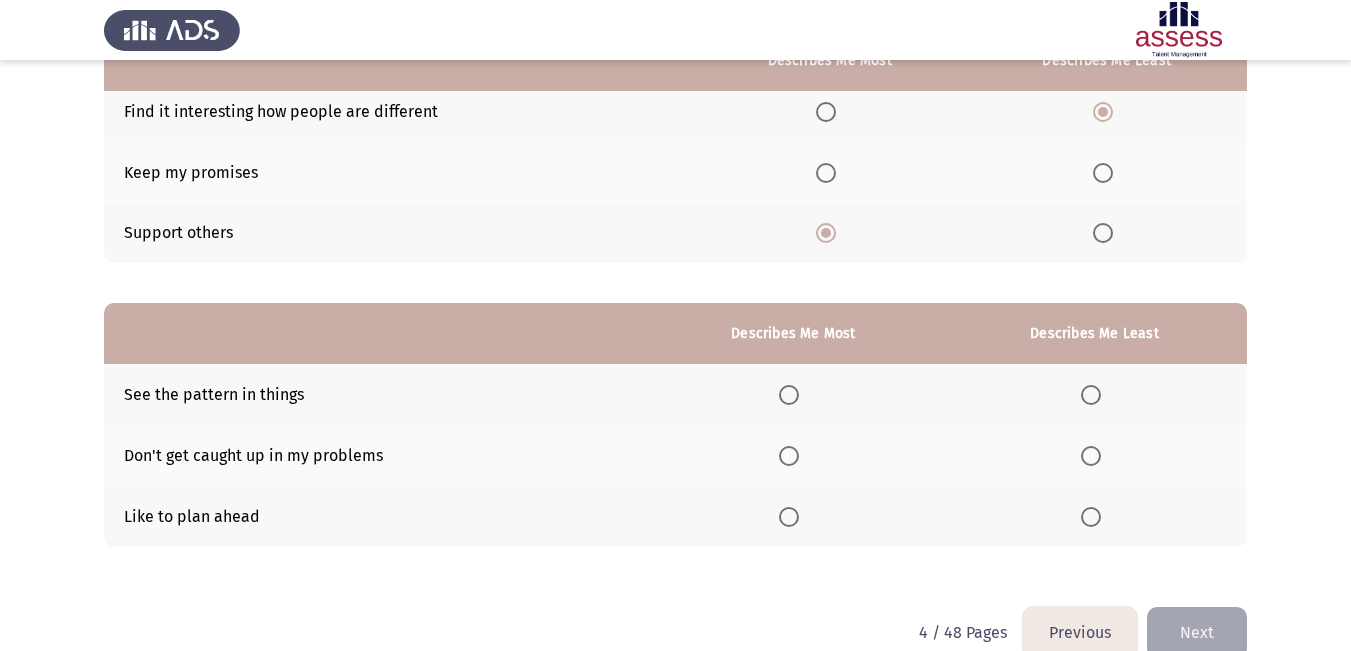scroll, scrollTop: 273, scrollLeft: 0, axis: vertical 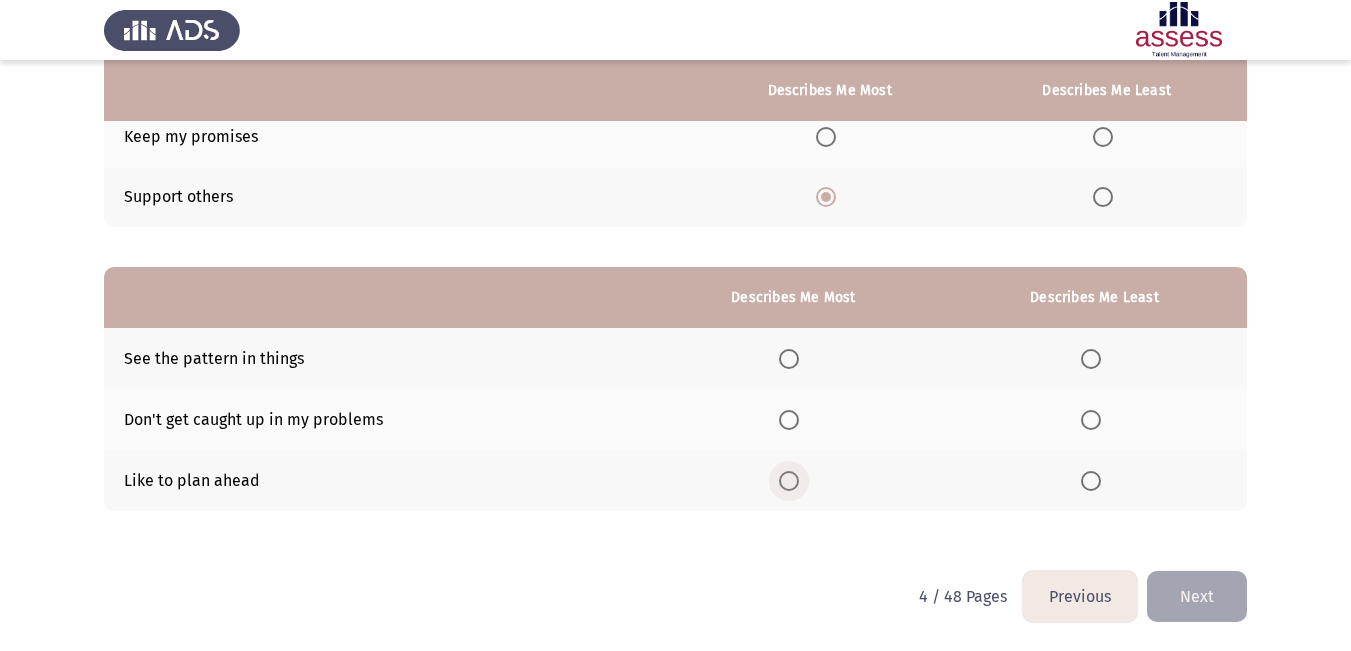click at bounding box center (789, 481) 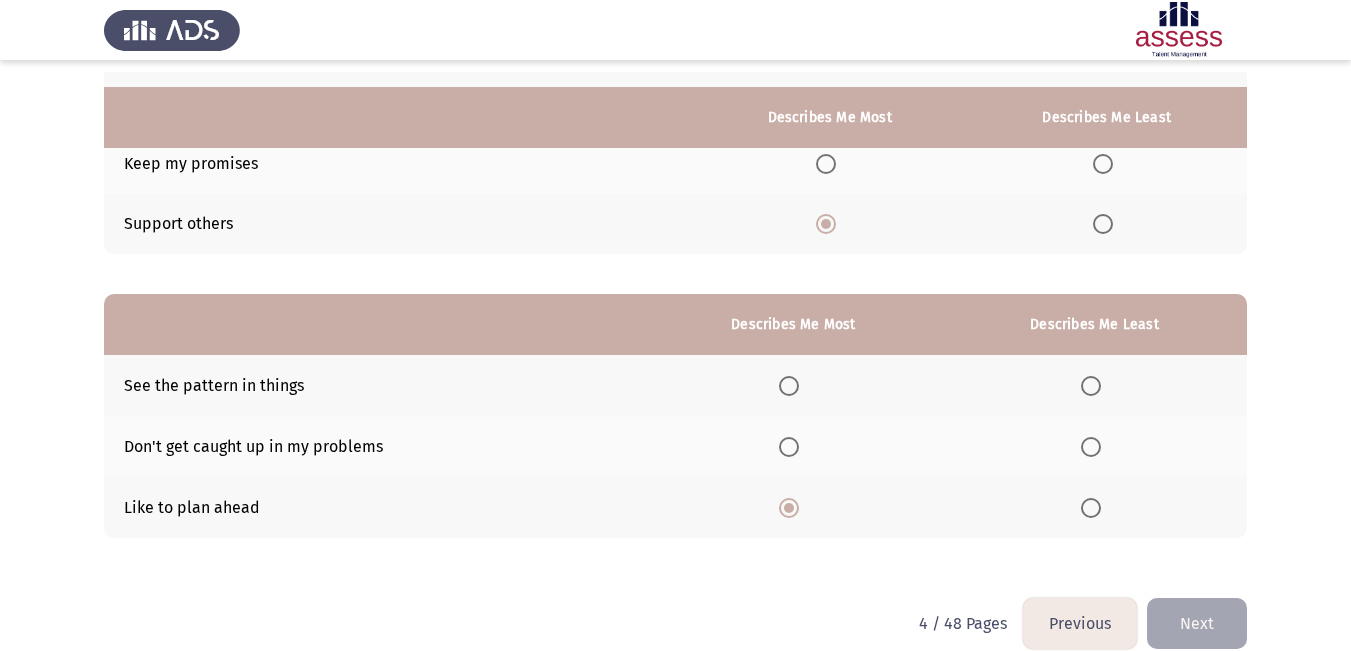 scroll, scrollTop: 273, scrollLeft: 0, axis: vertical 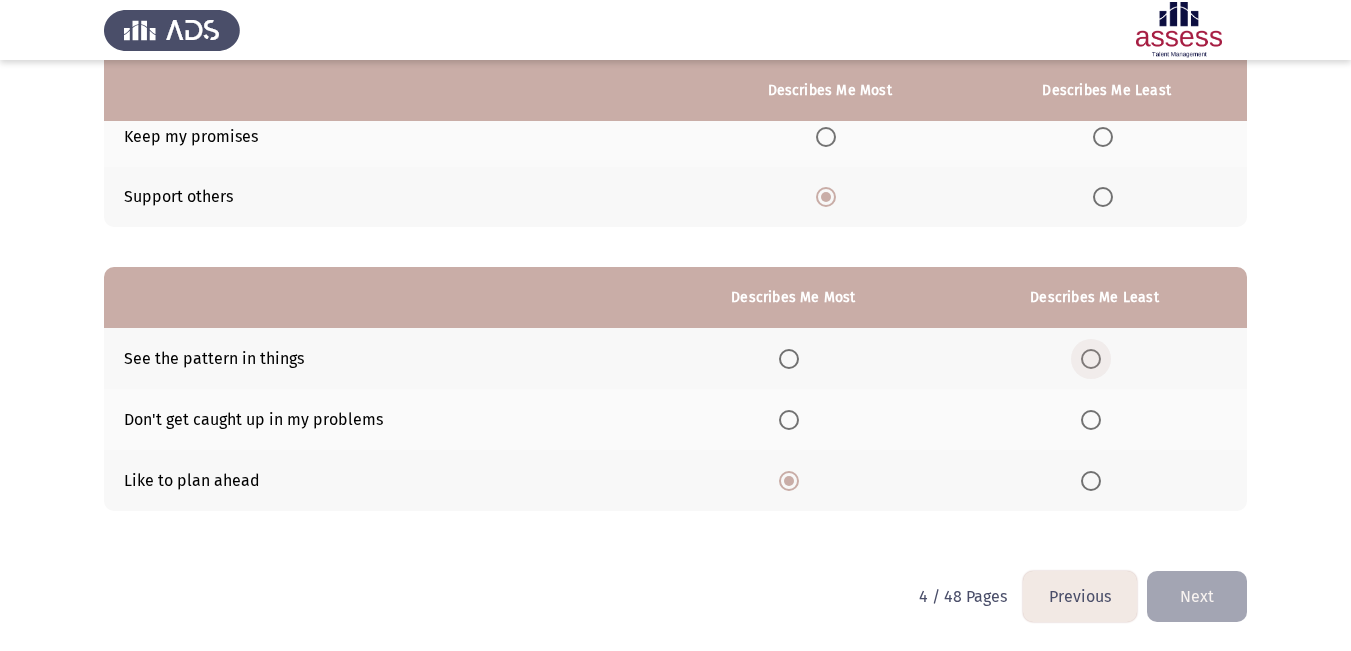 click at bounding box center [1091, 359] 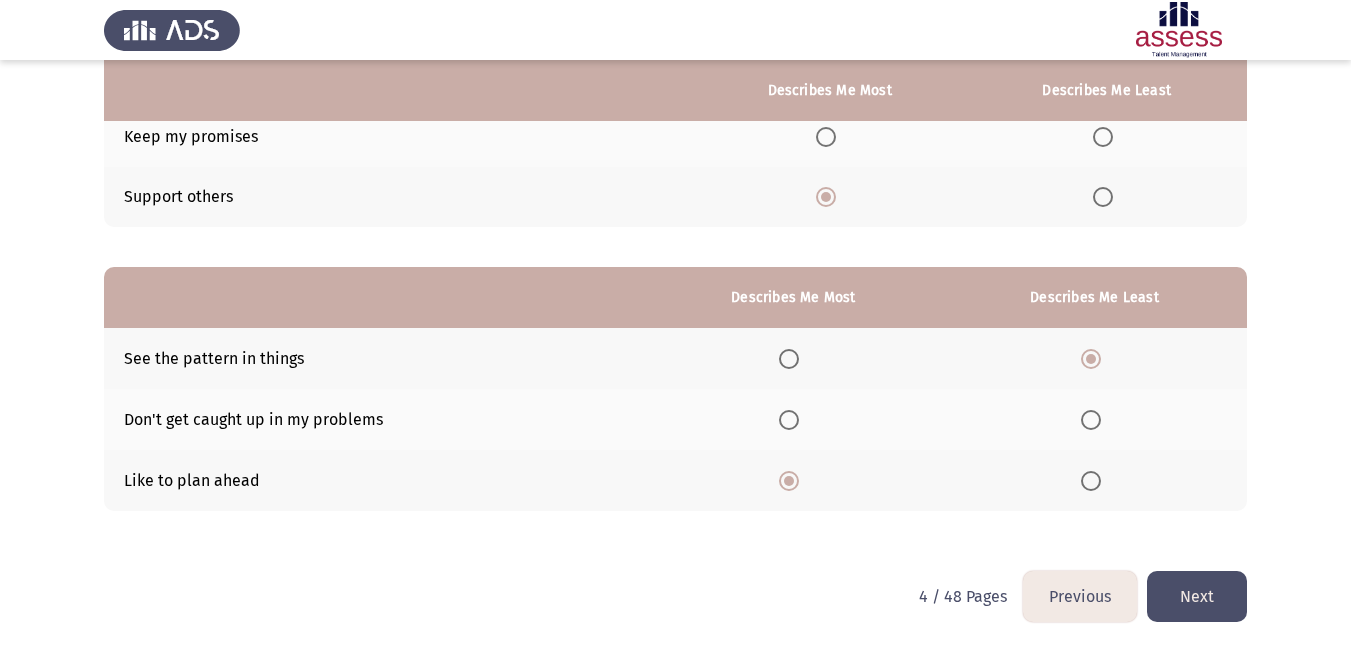 click on "Next" 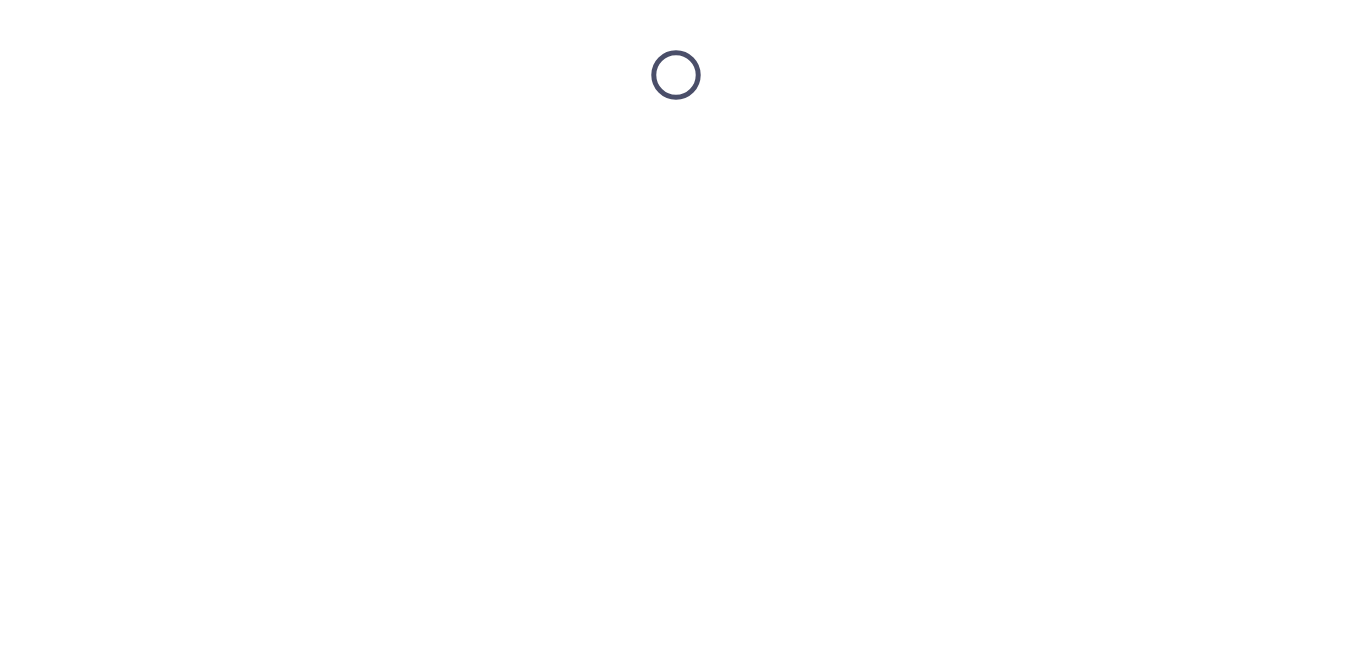 scroll, scrollTop: 0, scrollLeft: 0, axis: both 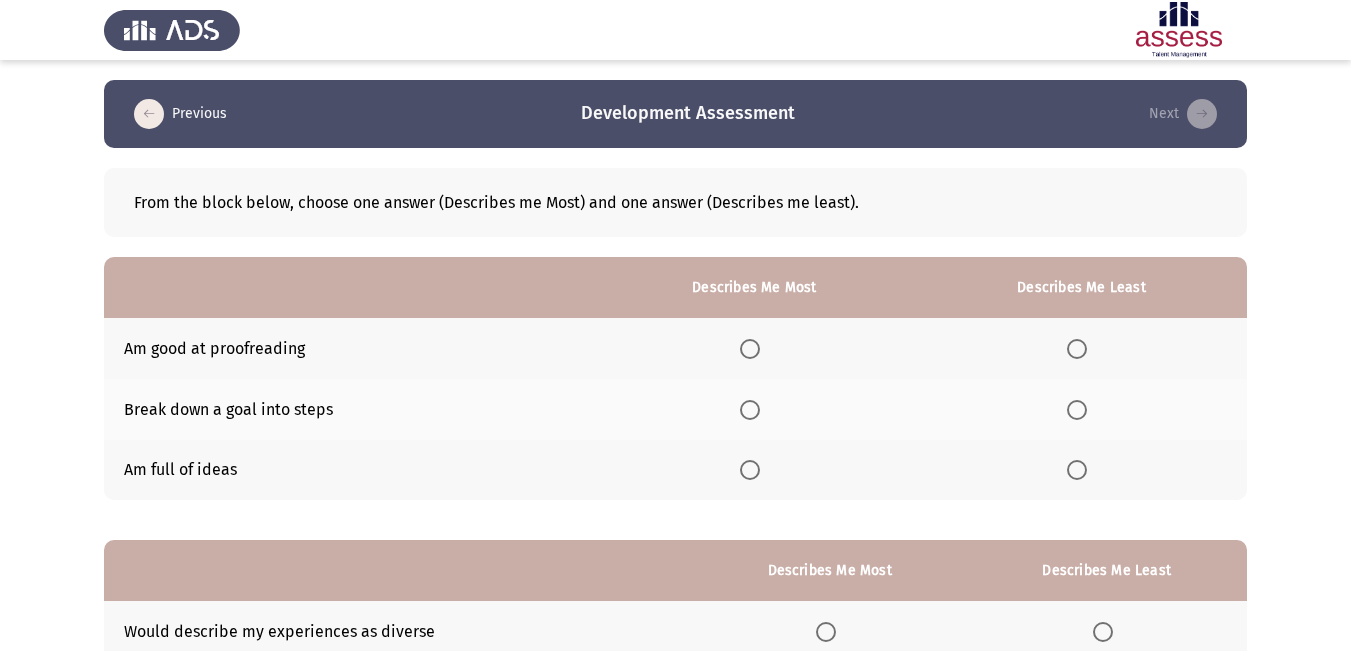 click at bounding box center (750, 470) 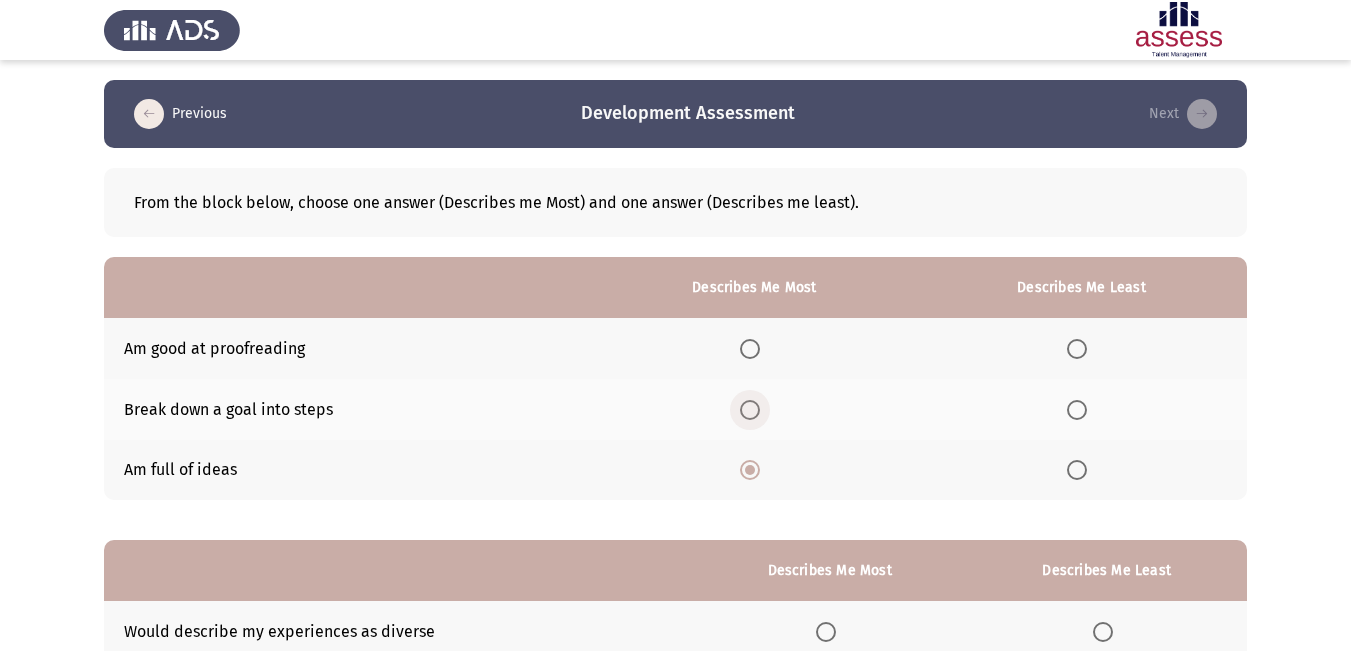 click at bounding box center [750, 410] 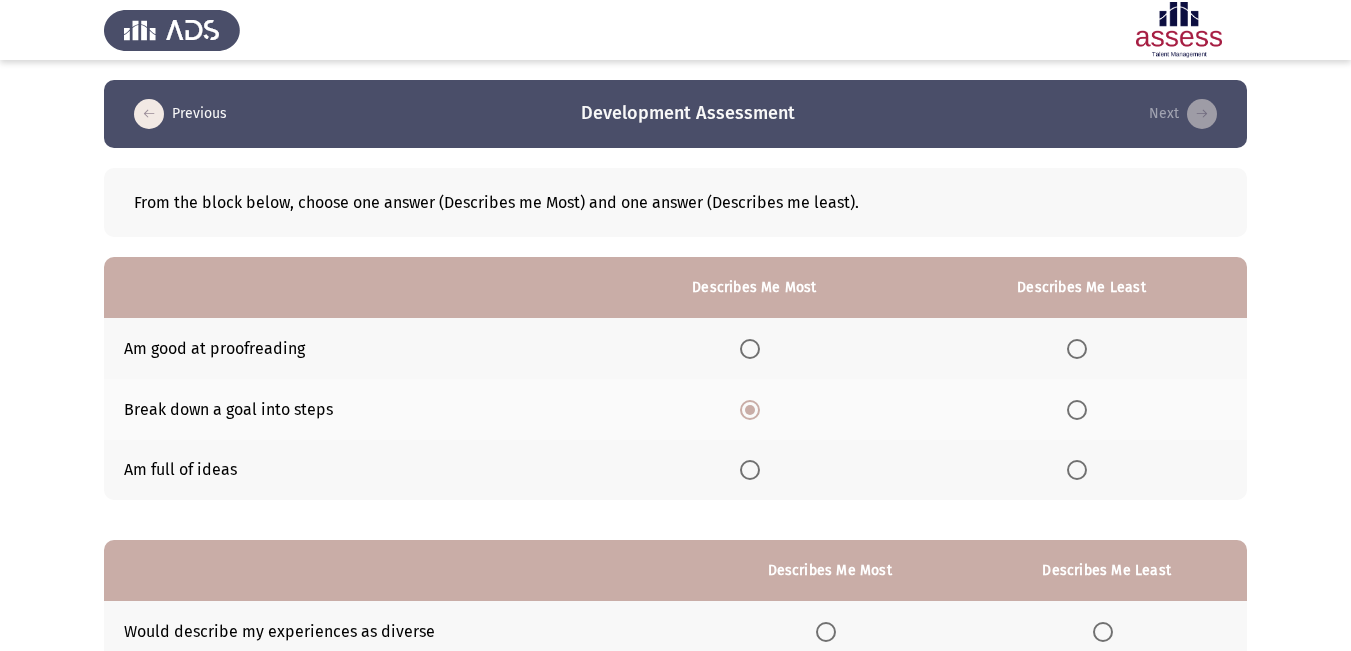 click at bounding box center (1077, 349) 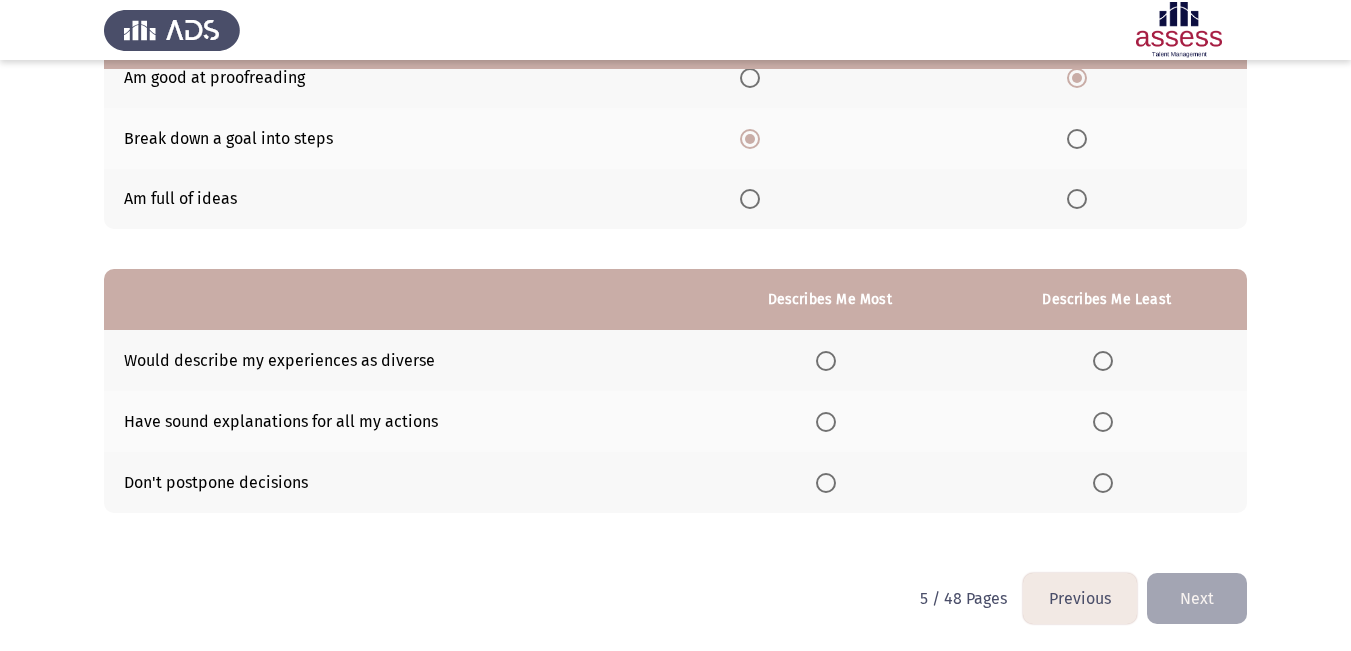 scroll, scrollTop: 273, scrollLeft: 0, axis: vertical 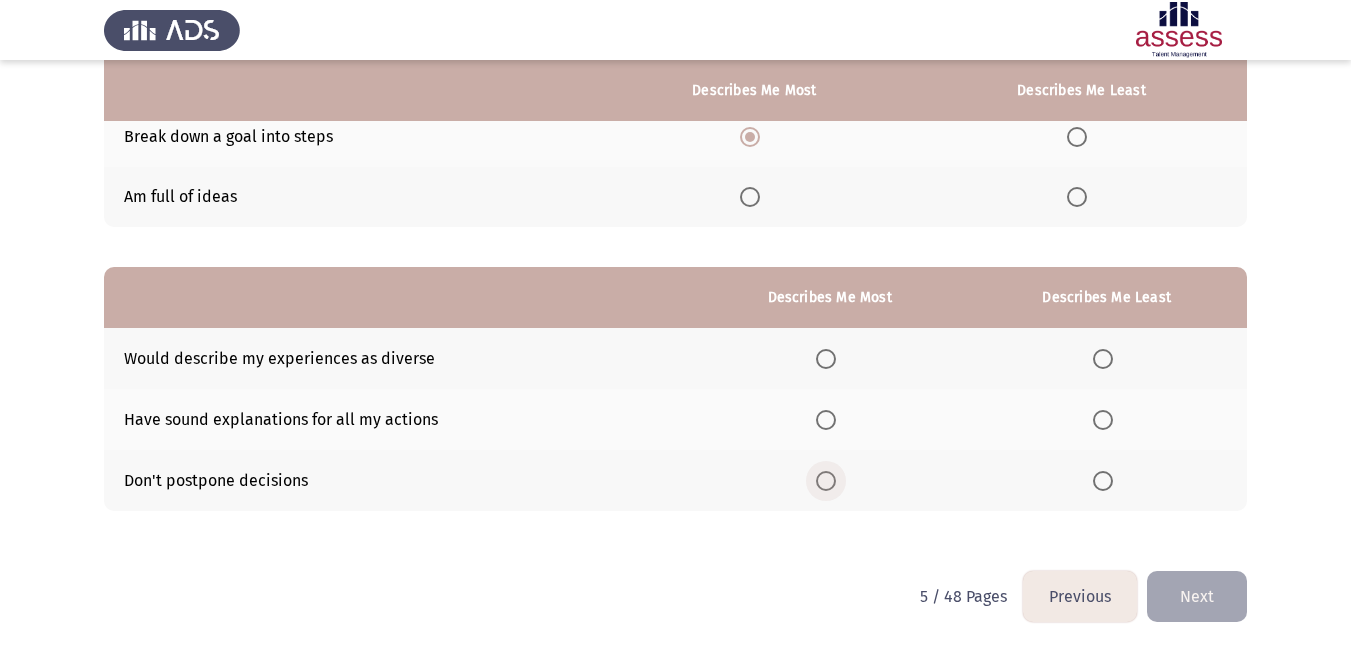 click at bounding box center (826, 481) 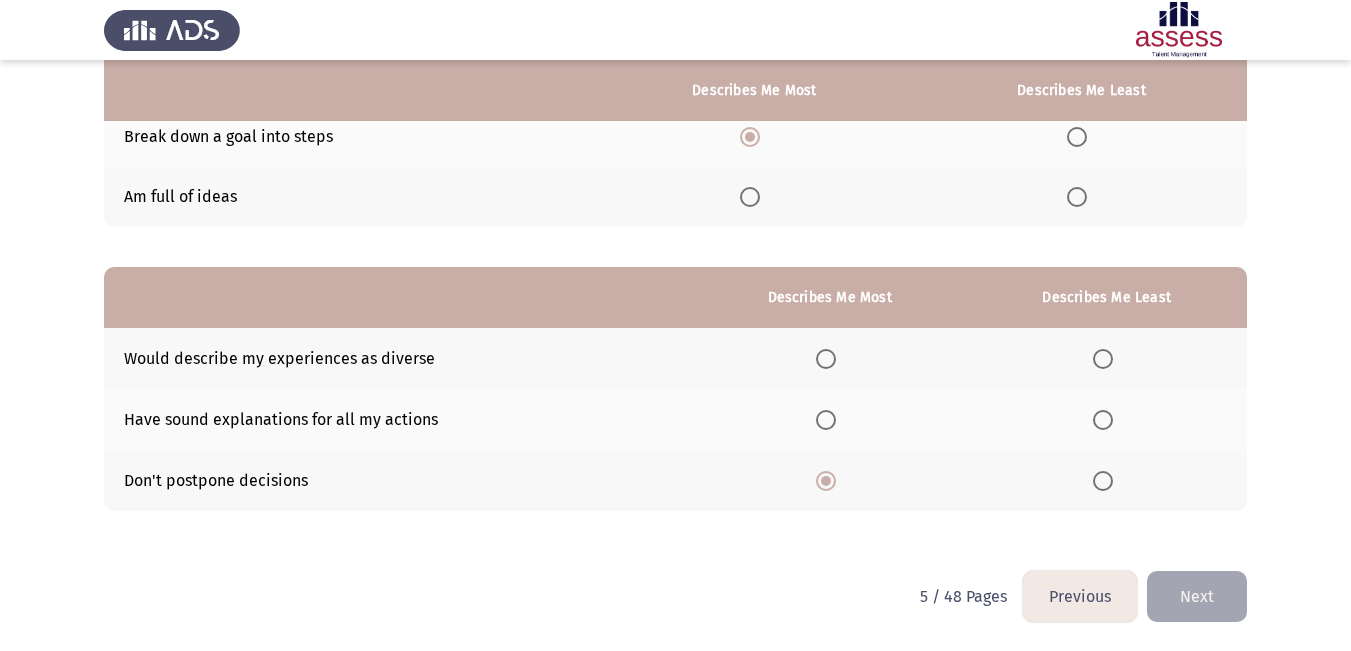click at bounding box center [1103, 359] 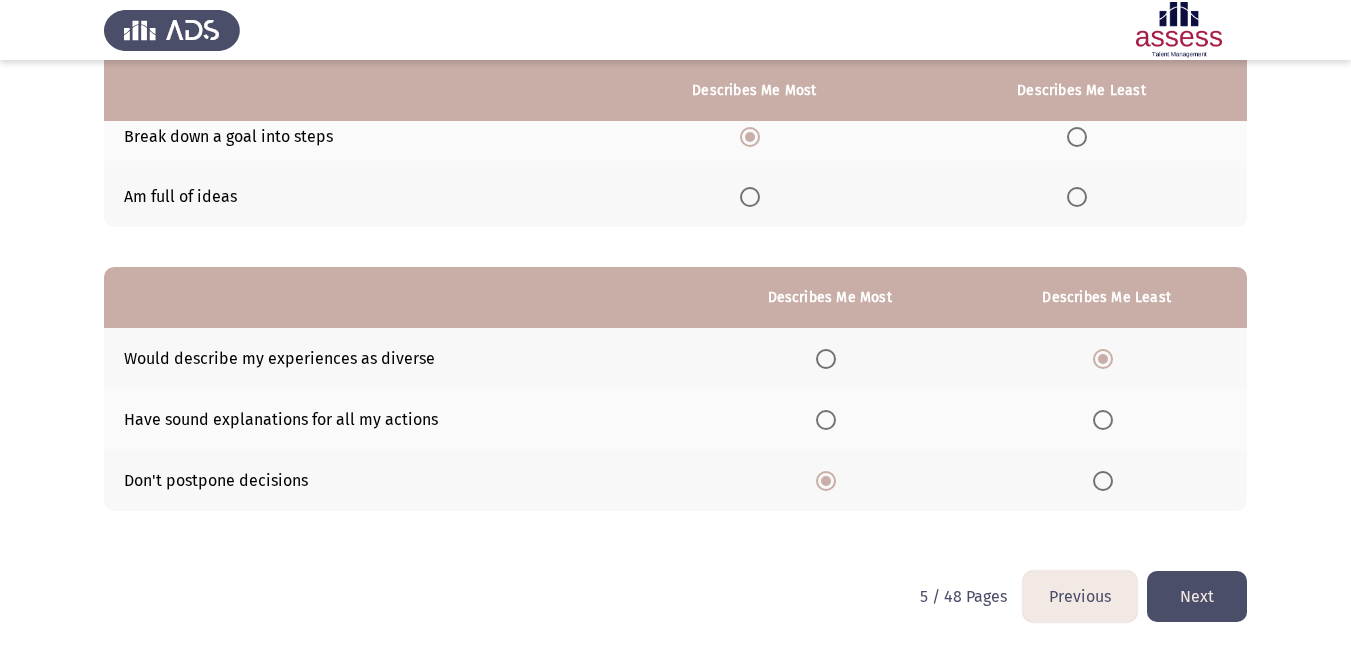 click on "Next" 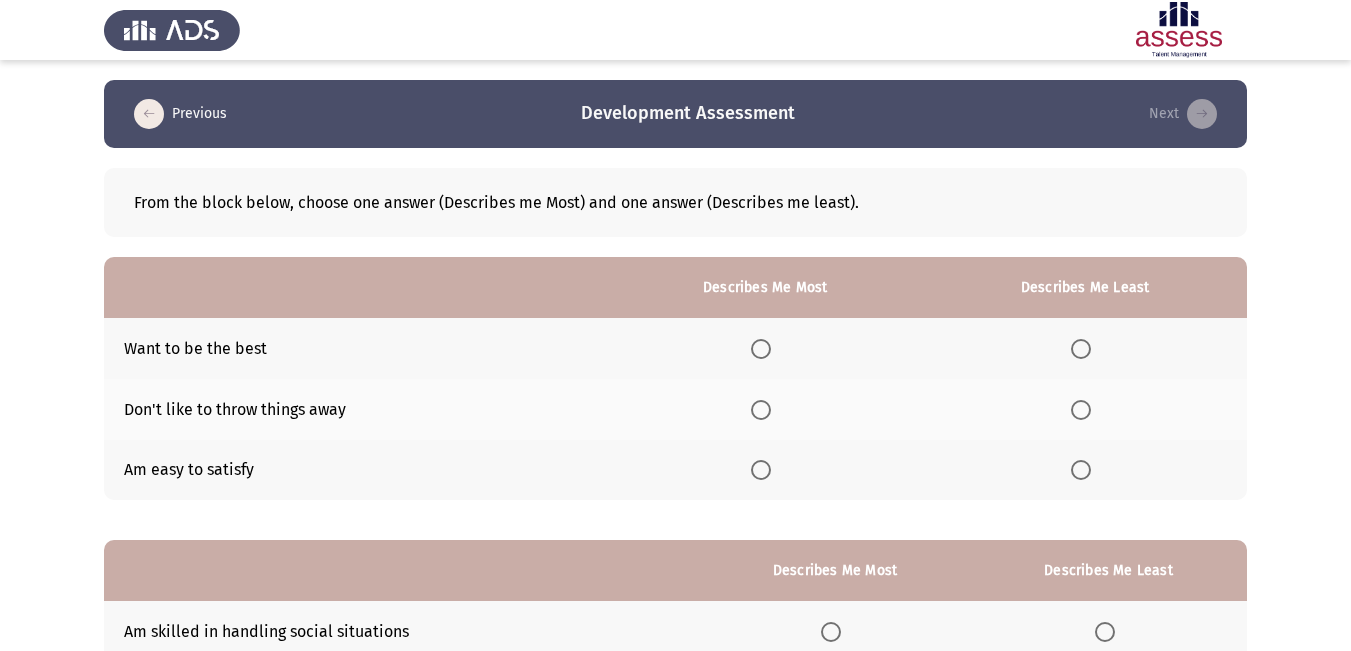 click at bounding box center (761, 349) 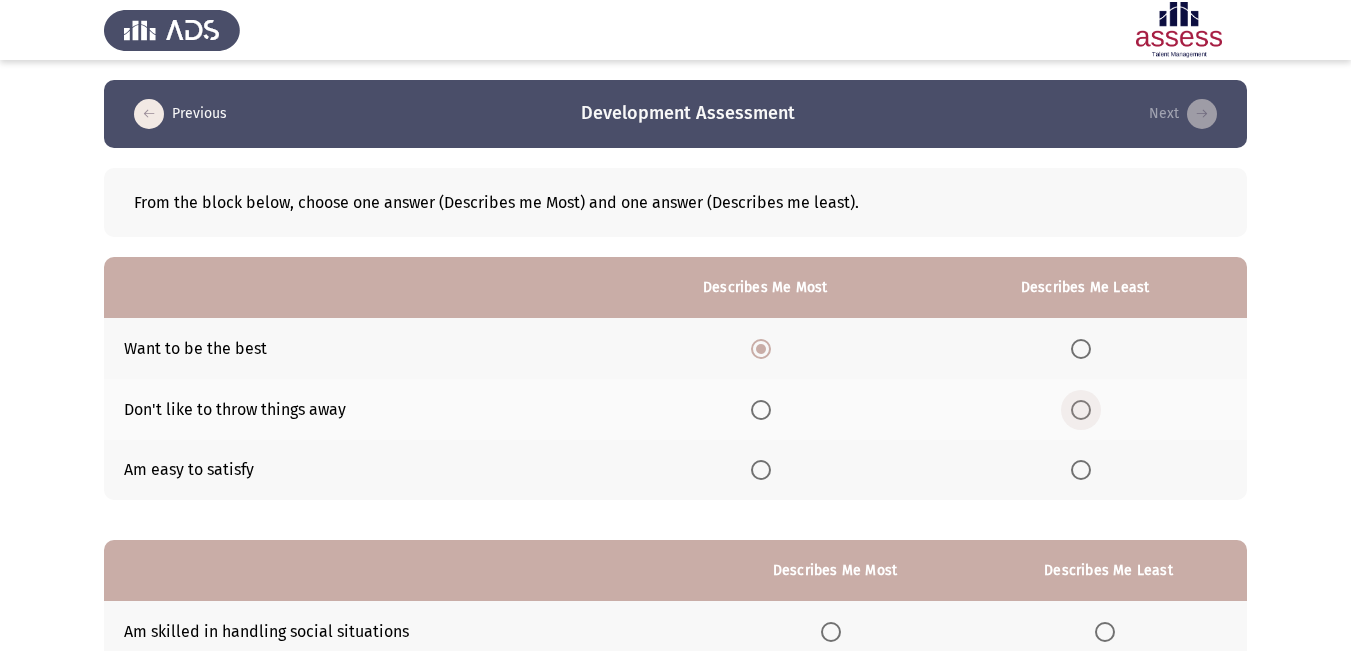 click at bounding box center (1081, 410) 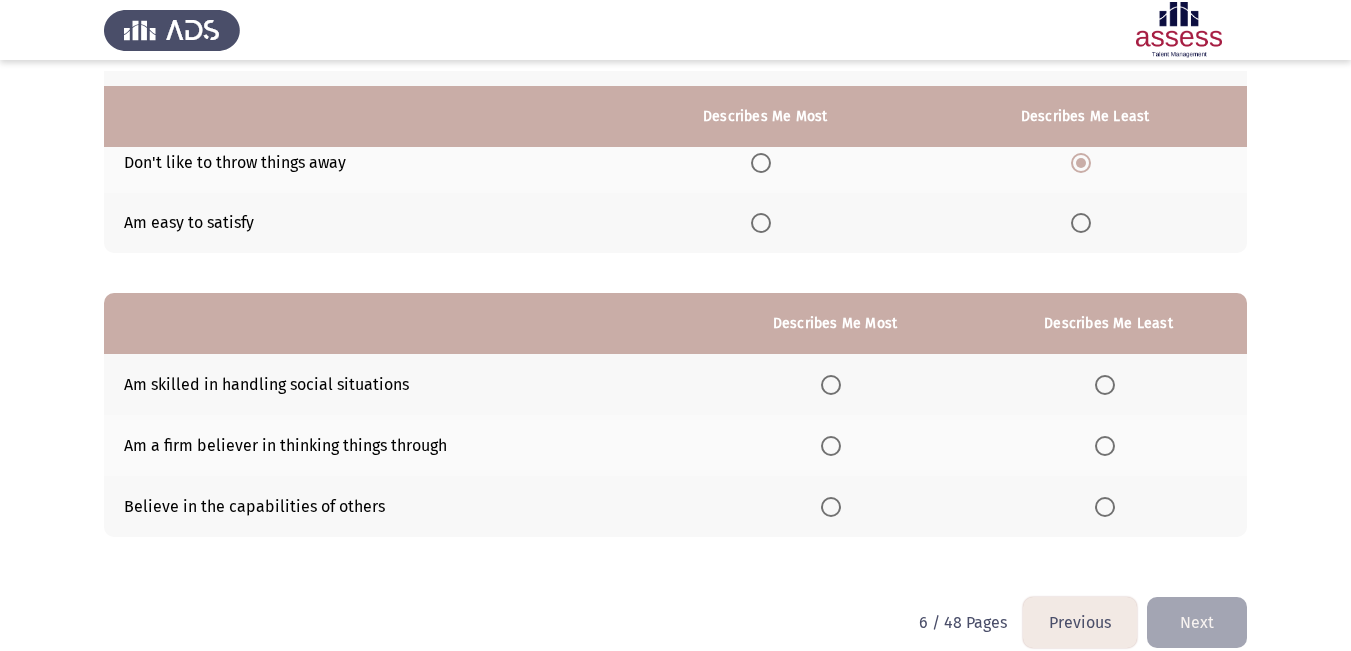 scroll, scrollTop: 273, scrollLeft: 0, axis: vertical 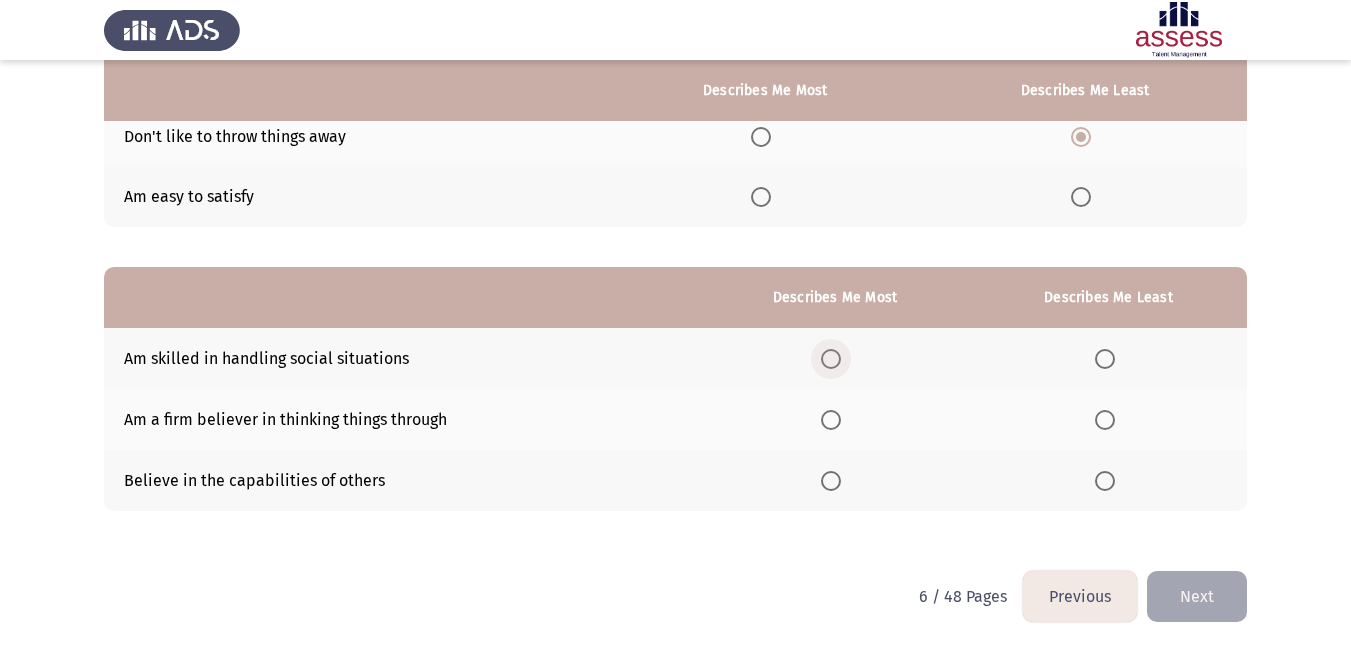 click at bounding box center [831, 359] 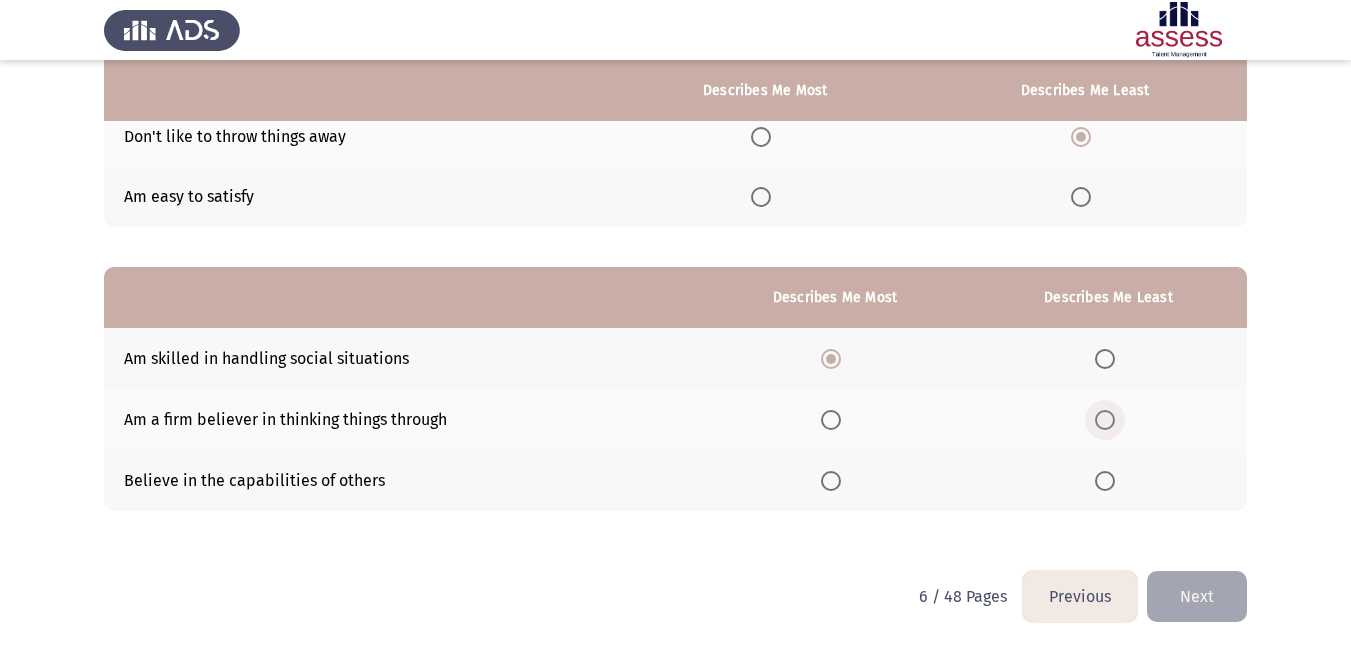 click at bounding box center (1105, 420) 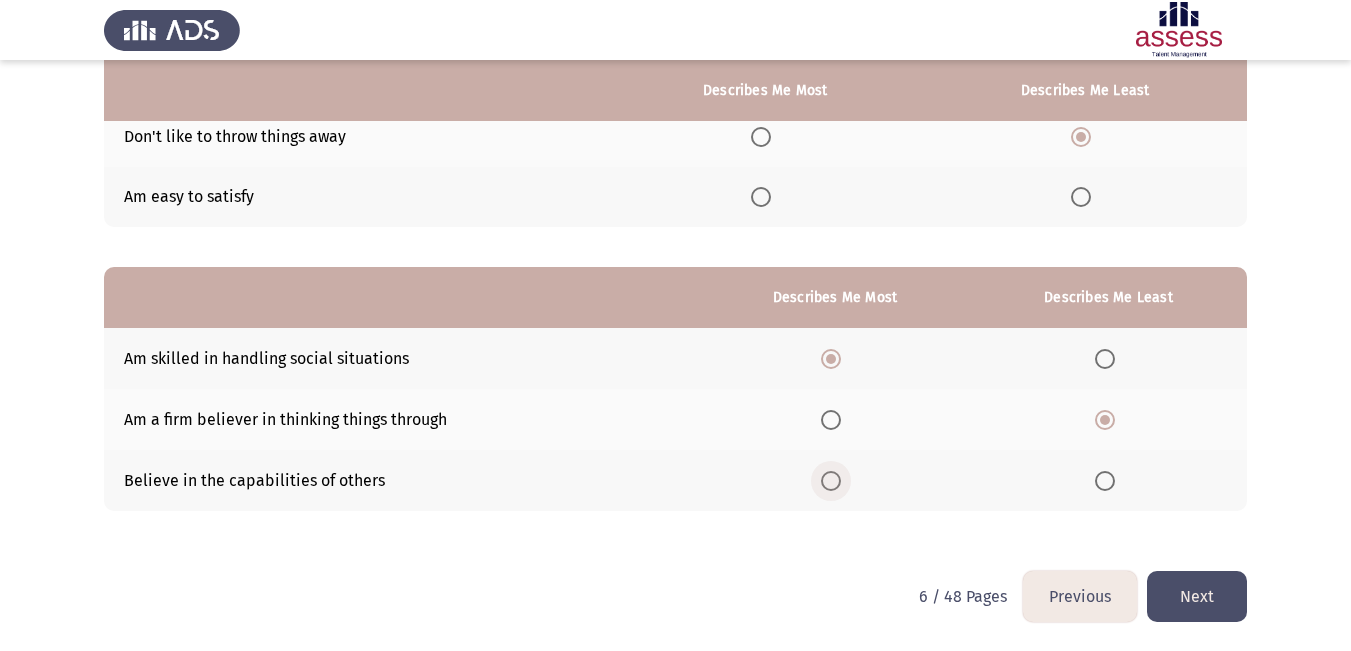 click at bounding box center (831, 481) 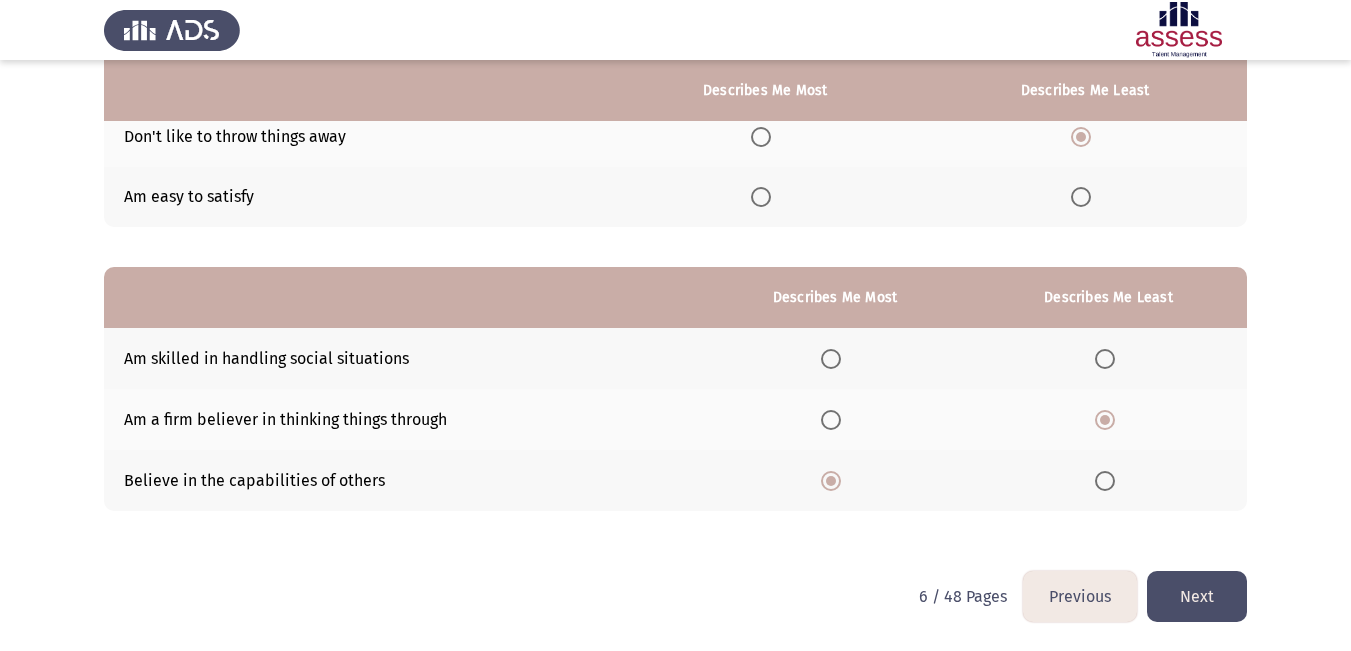 click at bounding box center (831, 359) 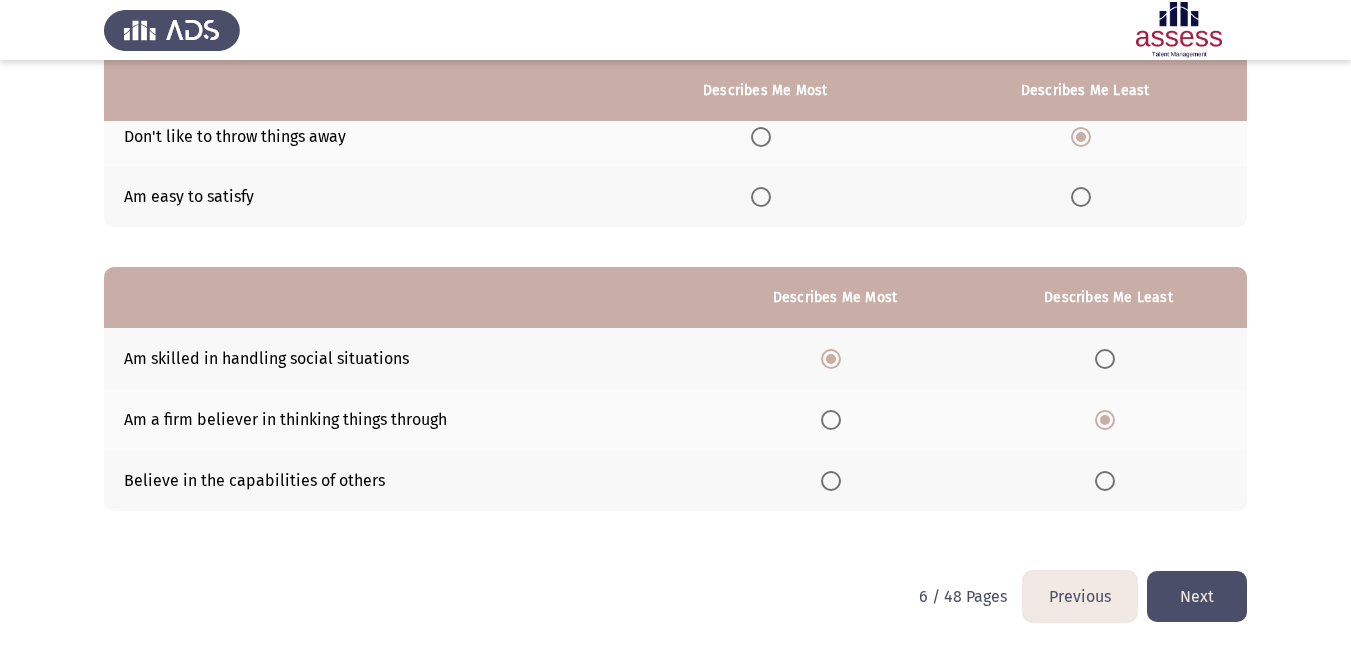 click on "Next" 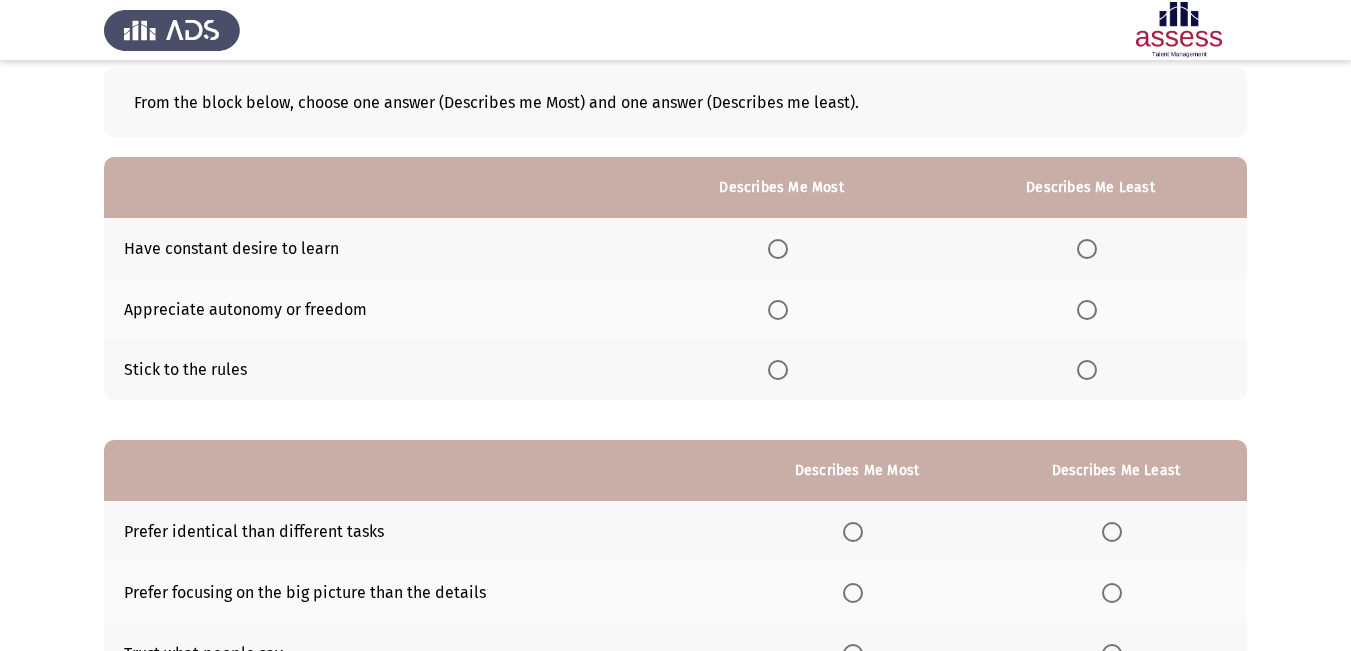 scroll, scrollTop: 200, scrollLeft: 0, axis: vertical 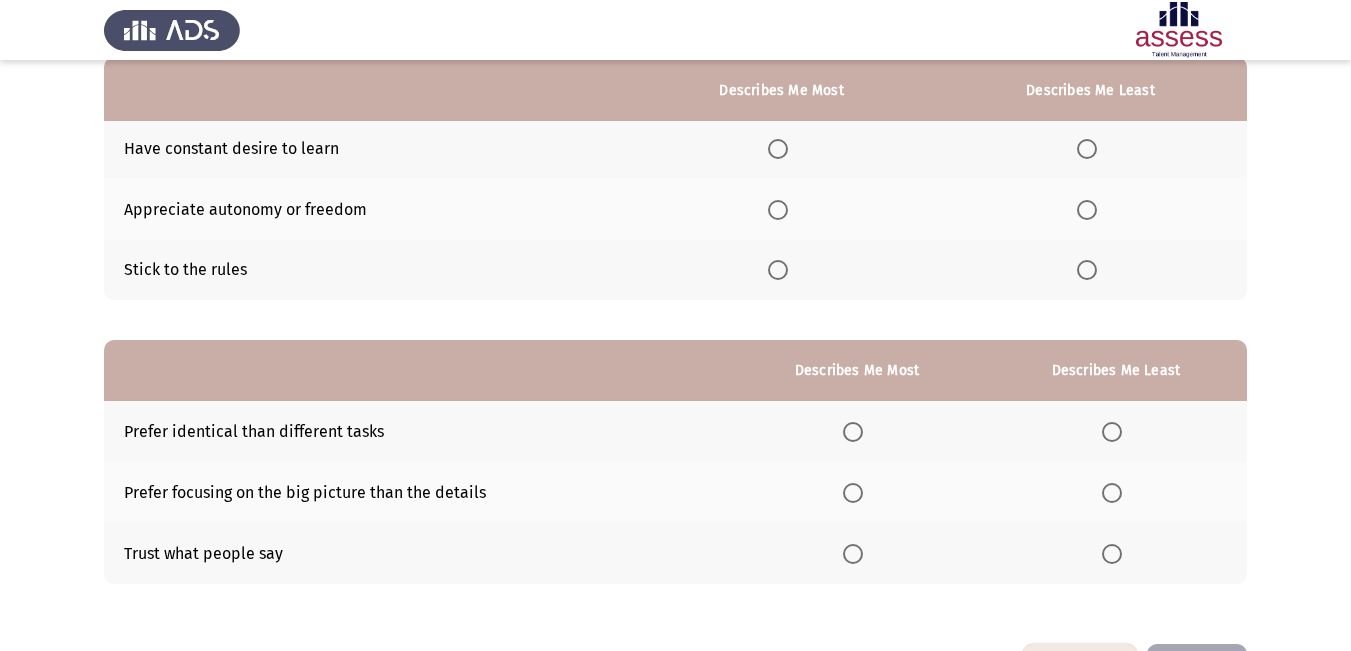 click at bounding box center [778, 149] 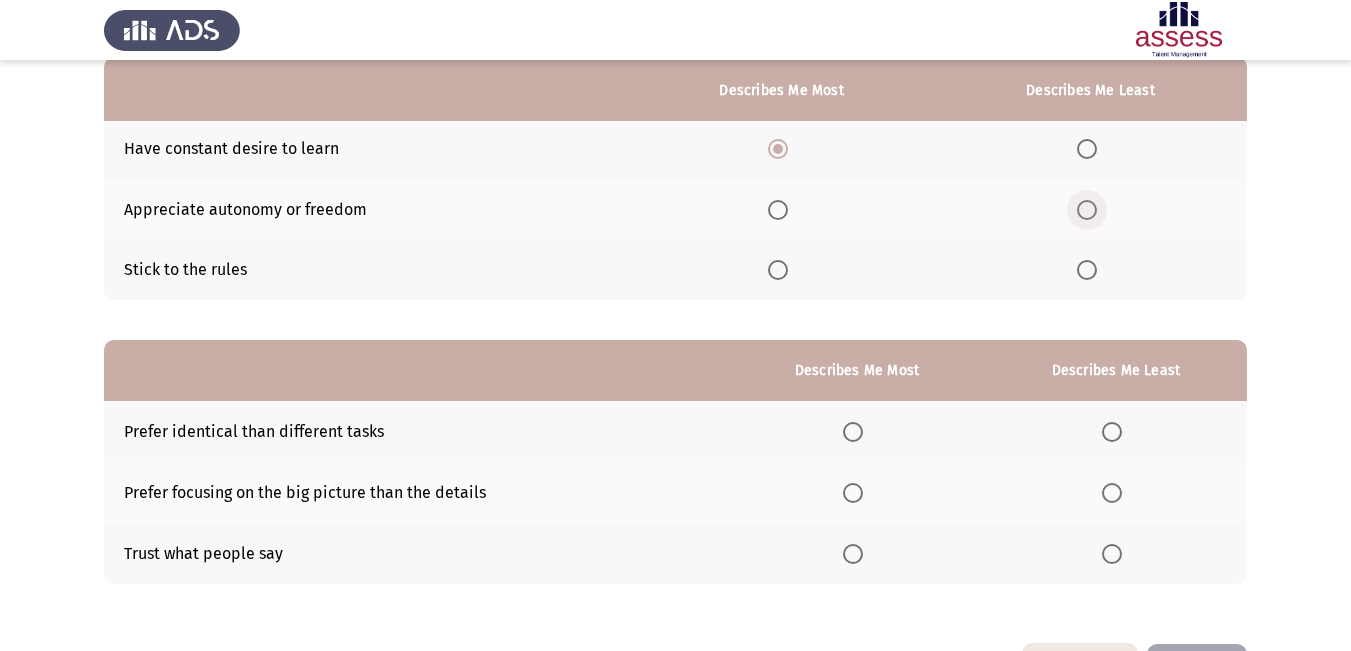 click at bounding box center (1087, 210) 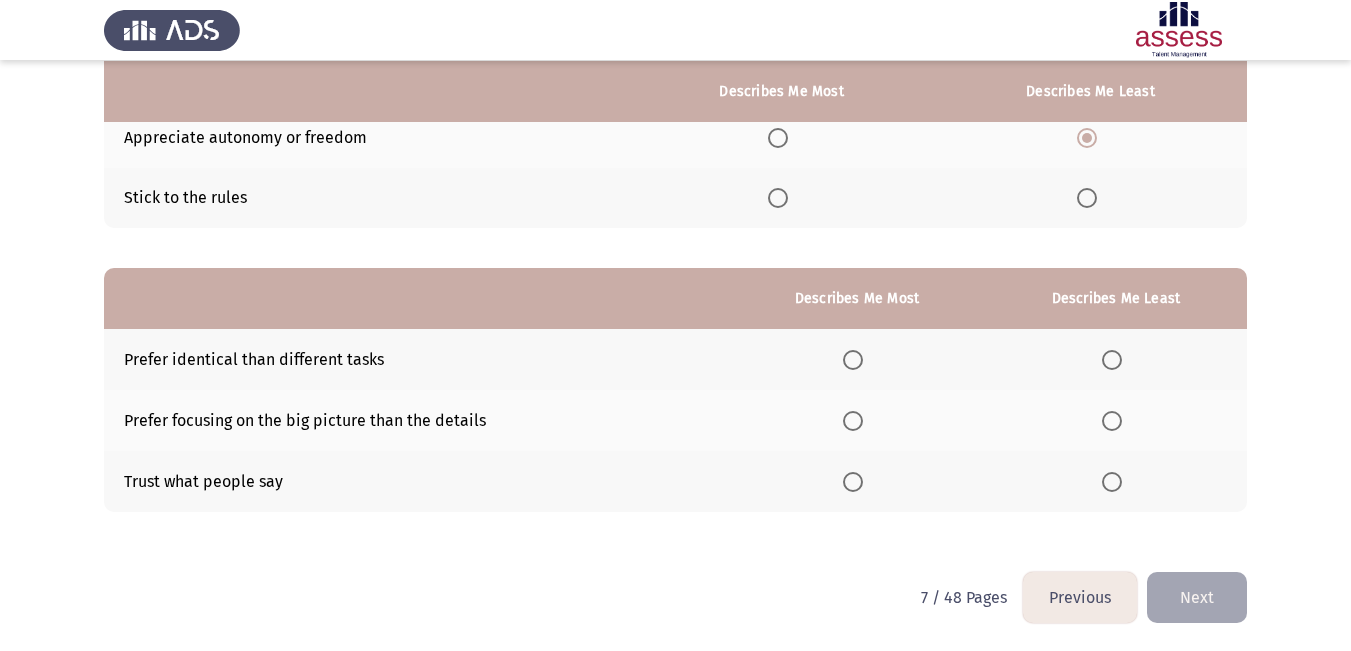 scroll, scrollTop: 273, scrollLeft: 0, axis: vertical 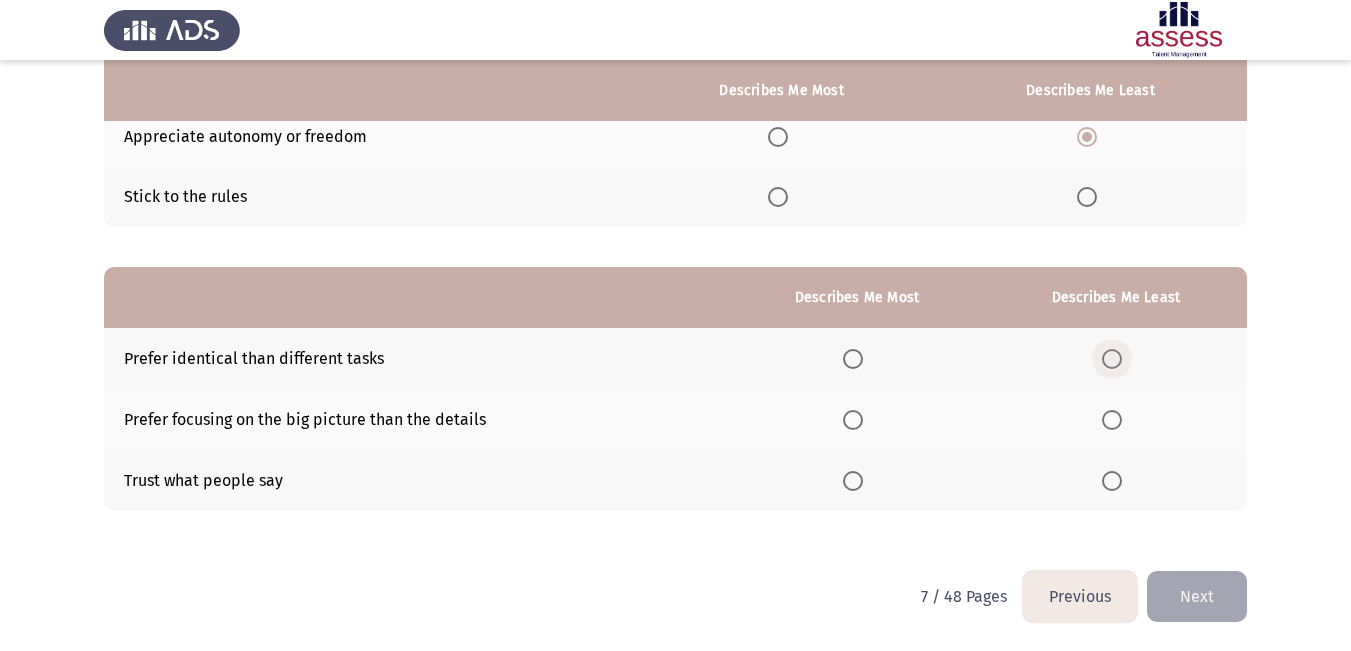 click at bounding box center (1112, 359) 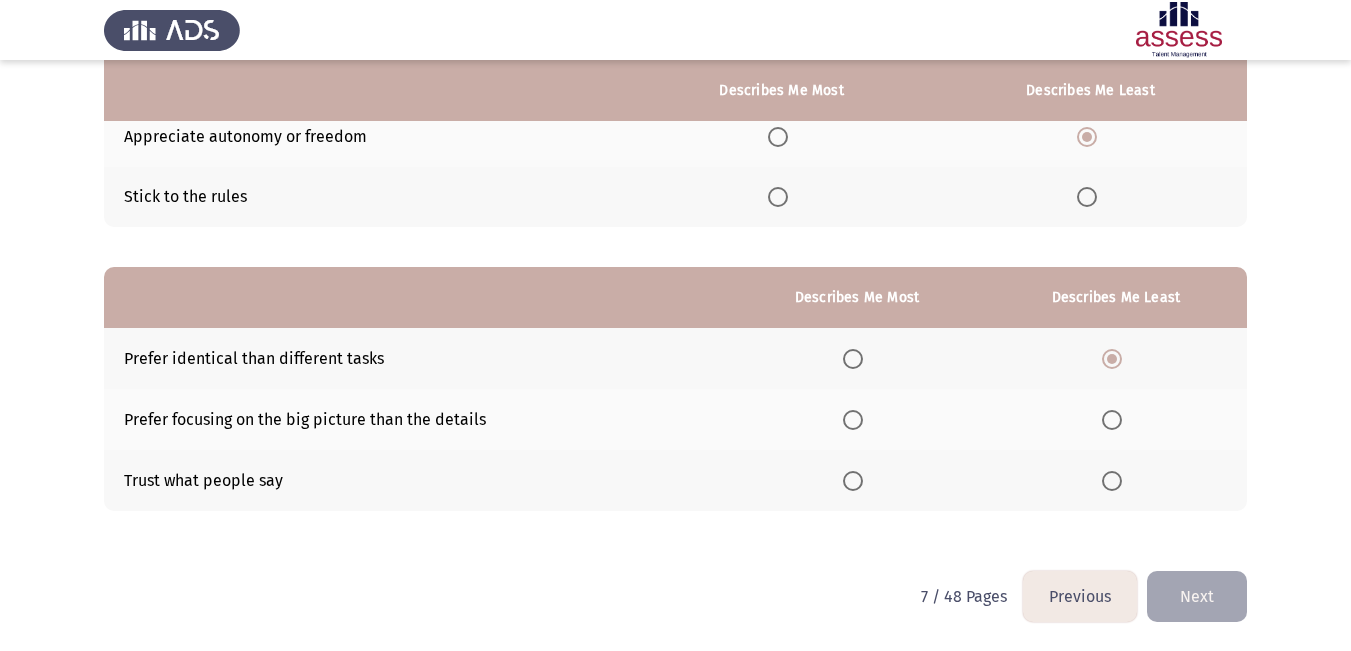 click at bounding box center [853, 420] 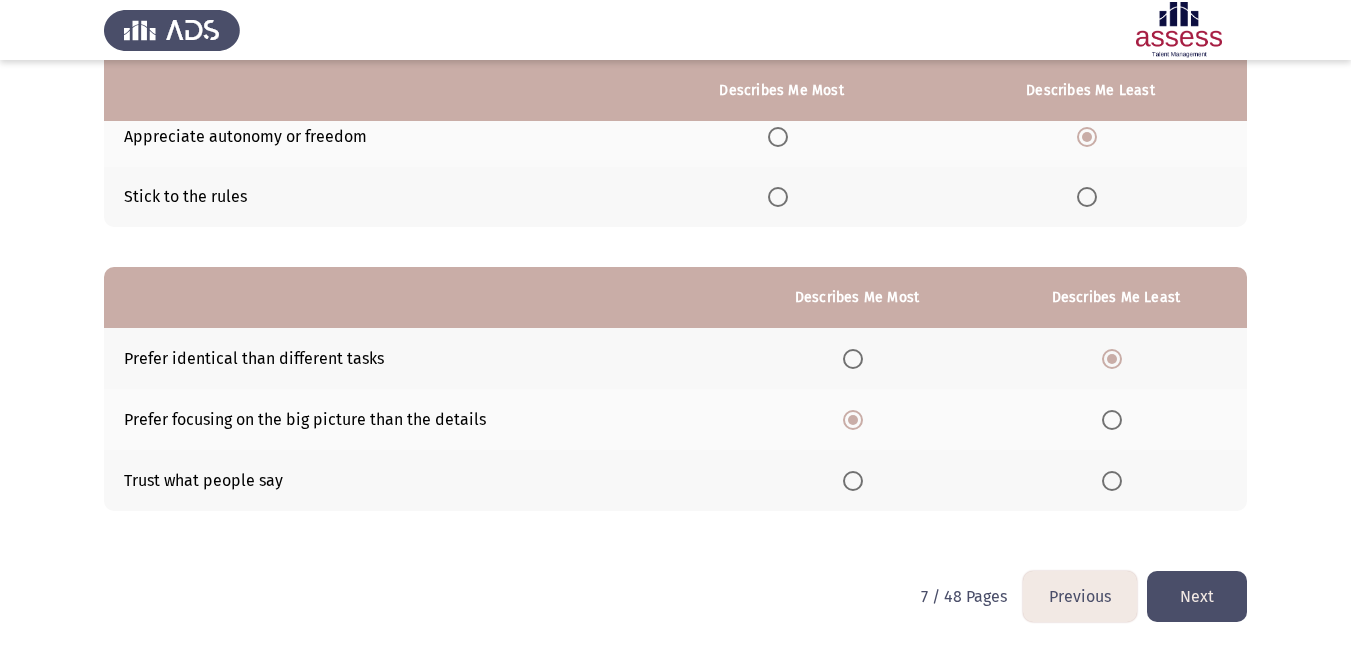 click on "Next" 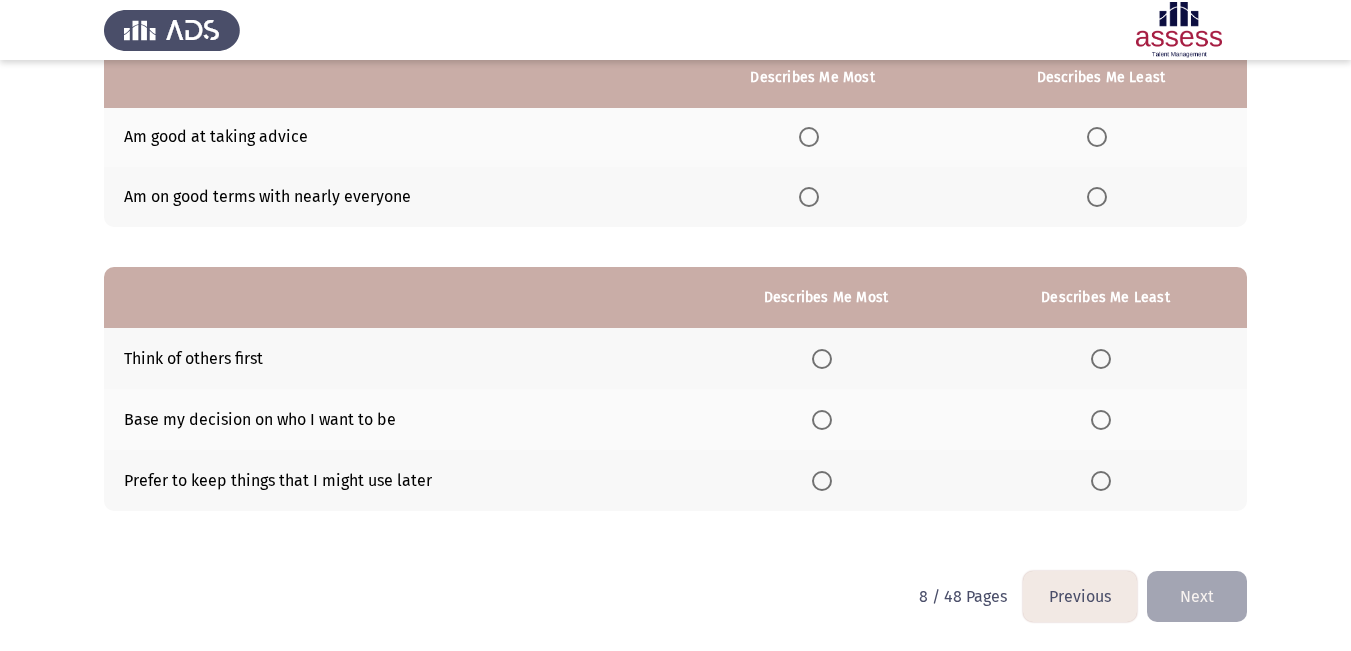 scroll, scrollTop: 173, scrollLeft: 0, axis: vertical 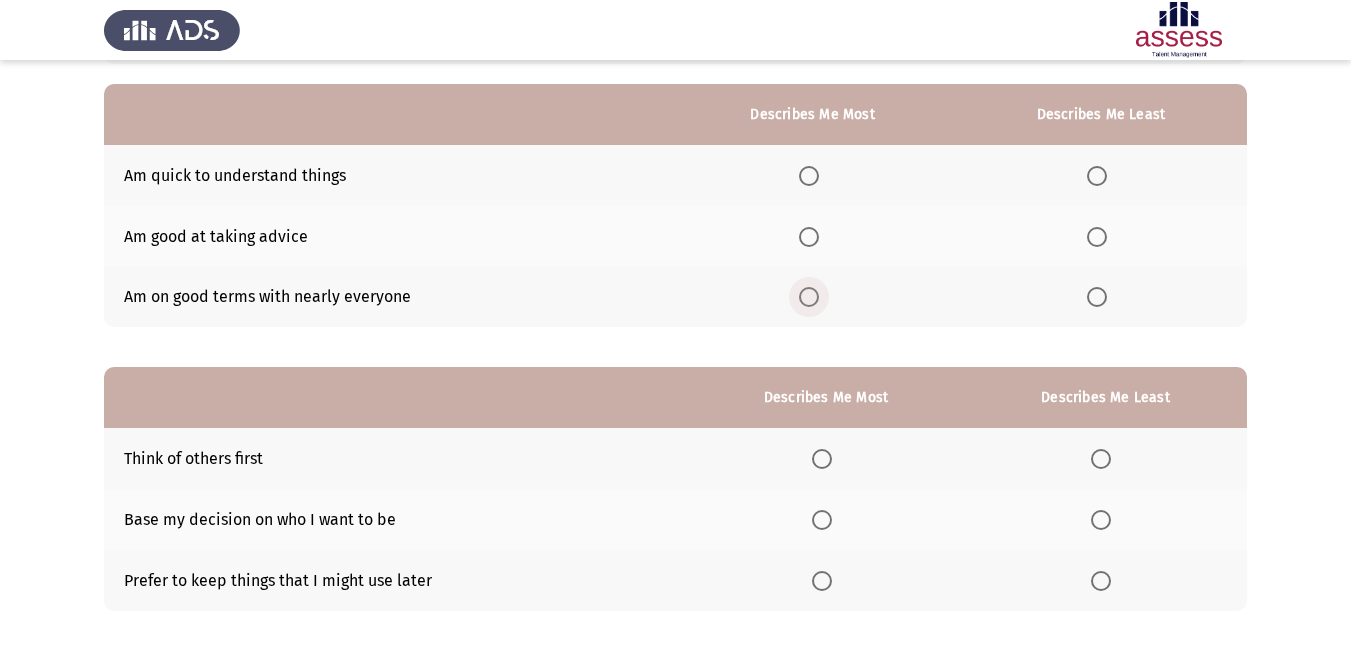 click at bounding box center (809, 297) 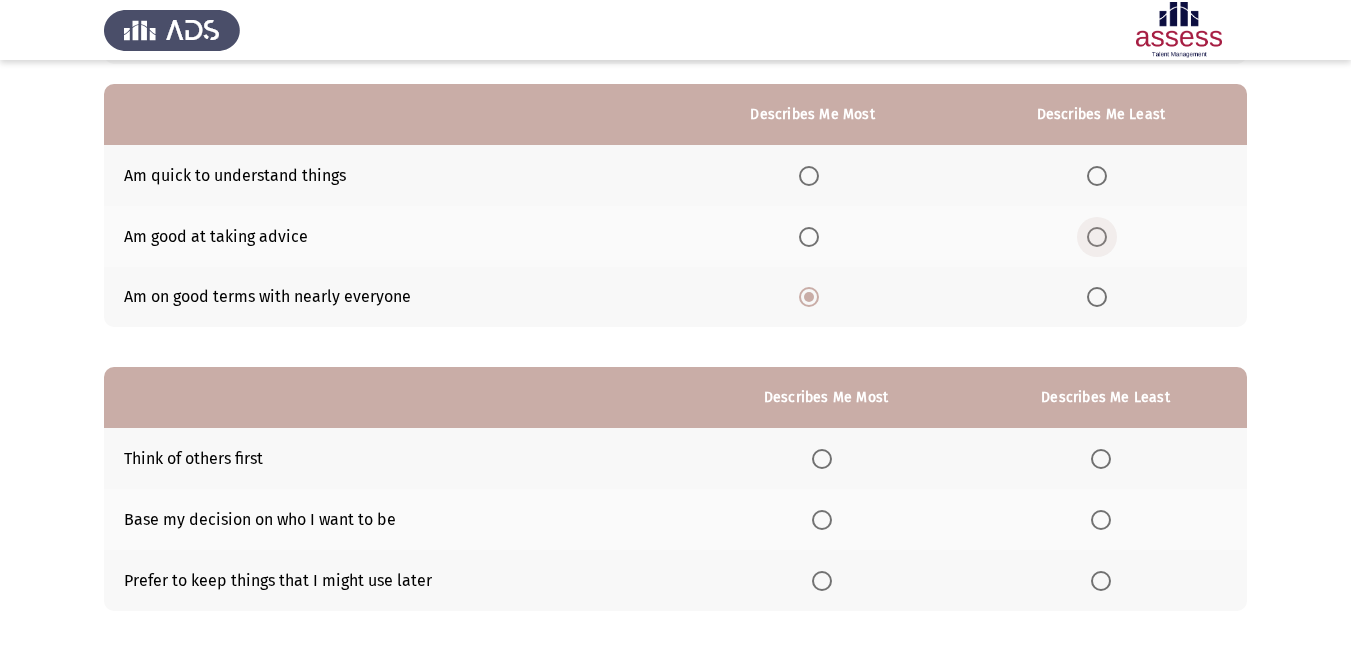 click at bounding box center [1097, 237] 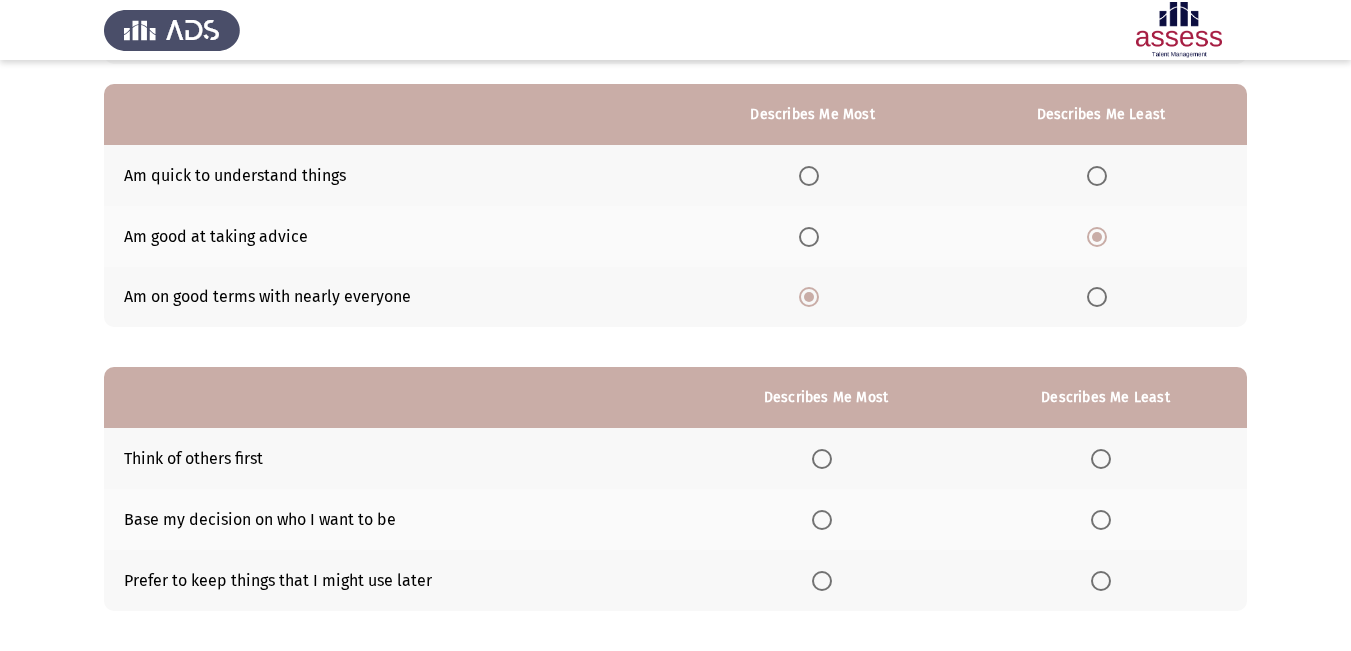 click at bounding box center (809, 176) 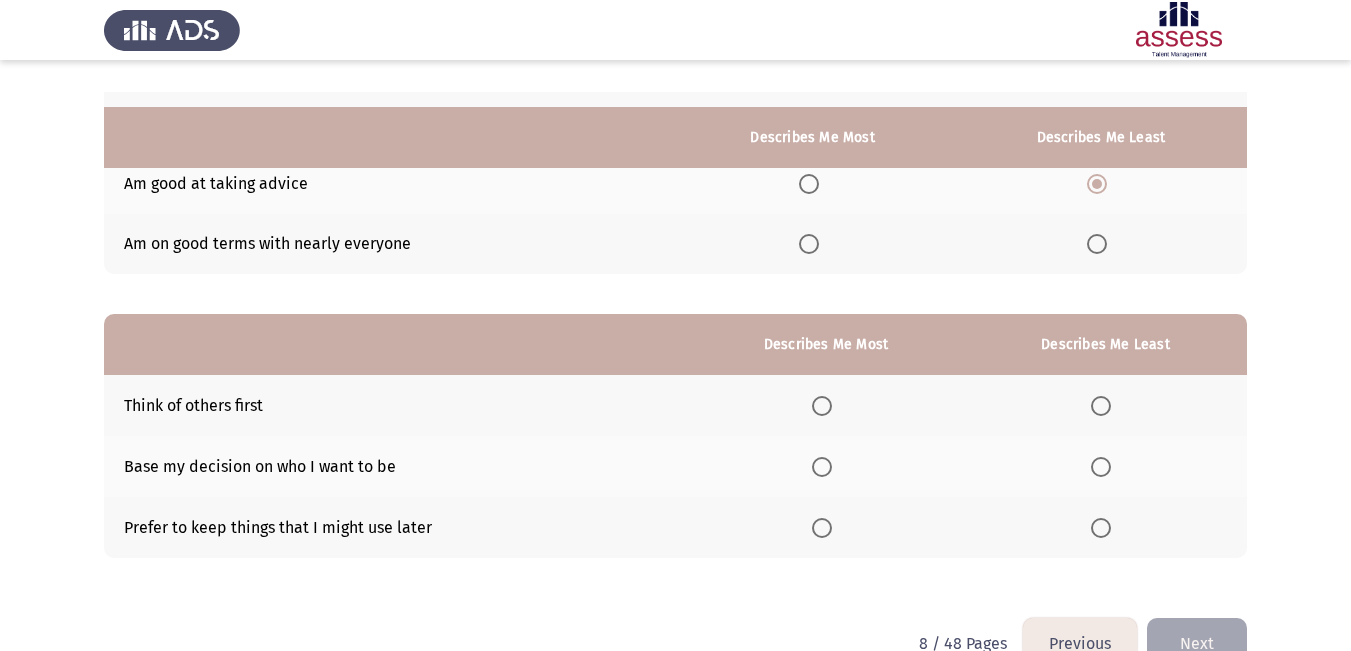 scroll, scrollTop: 273, scrollLeft: 0, axis: vertical 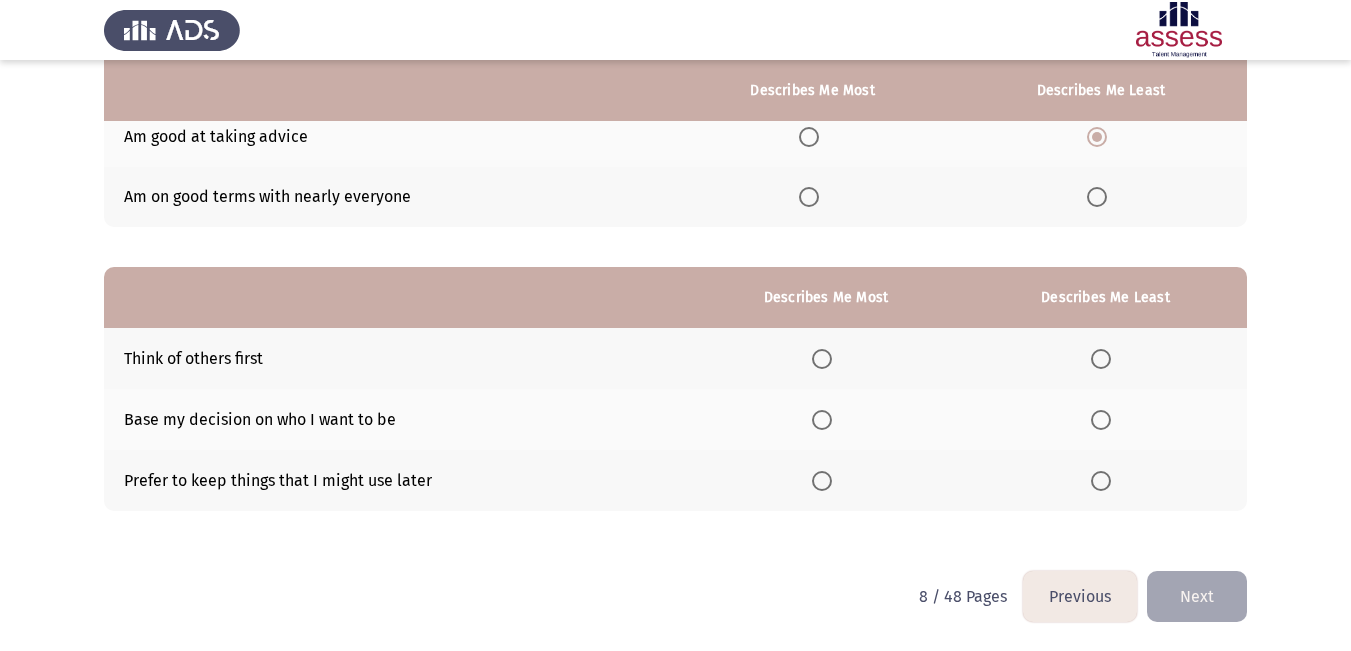 click at bounding box center (822, 420) 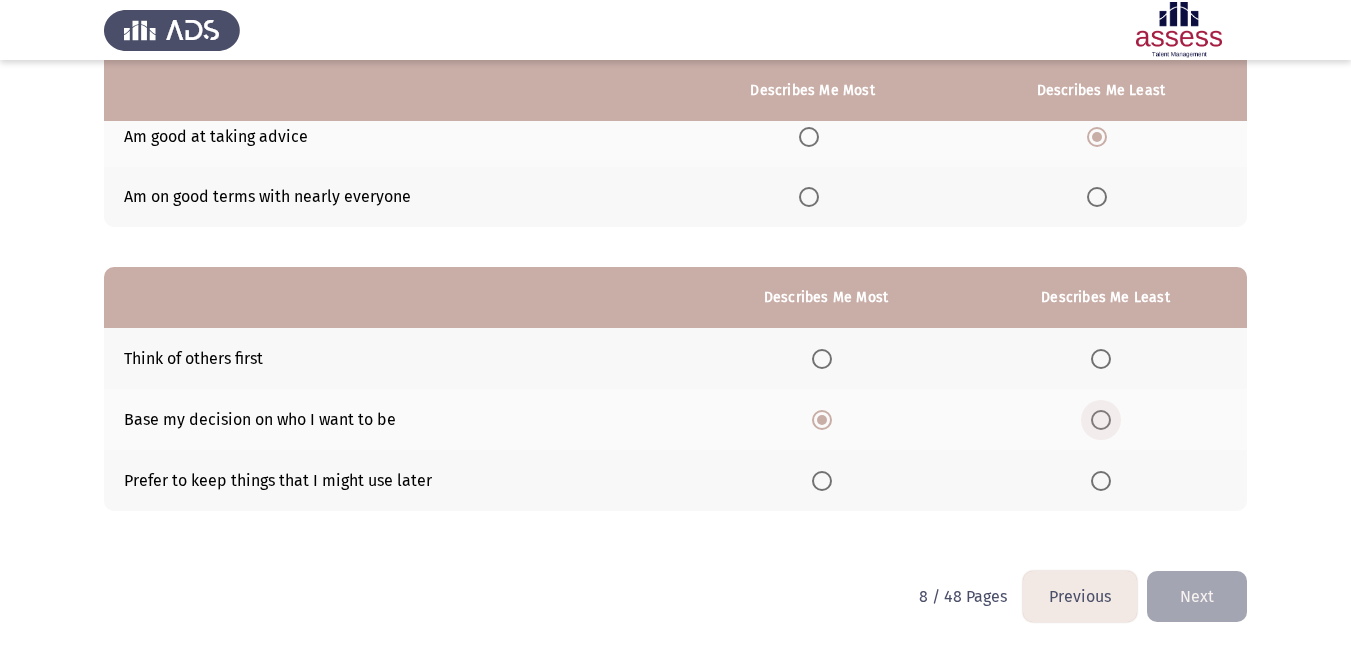 click at bounding box center [1101, 420] 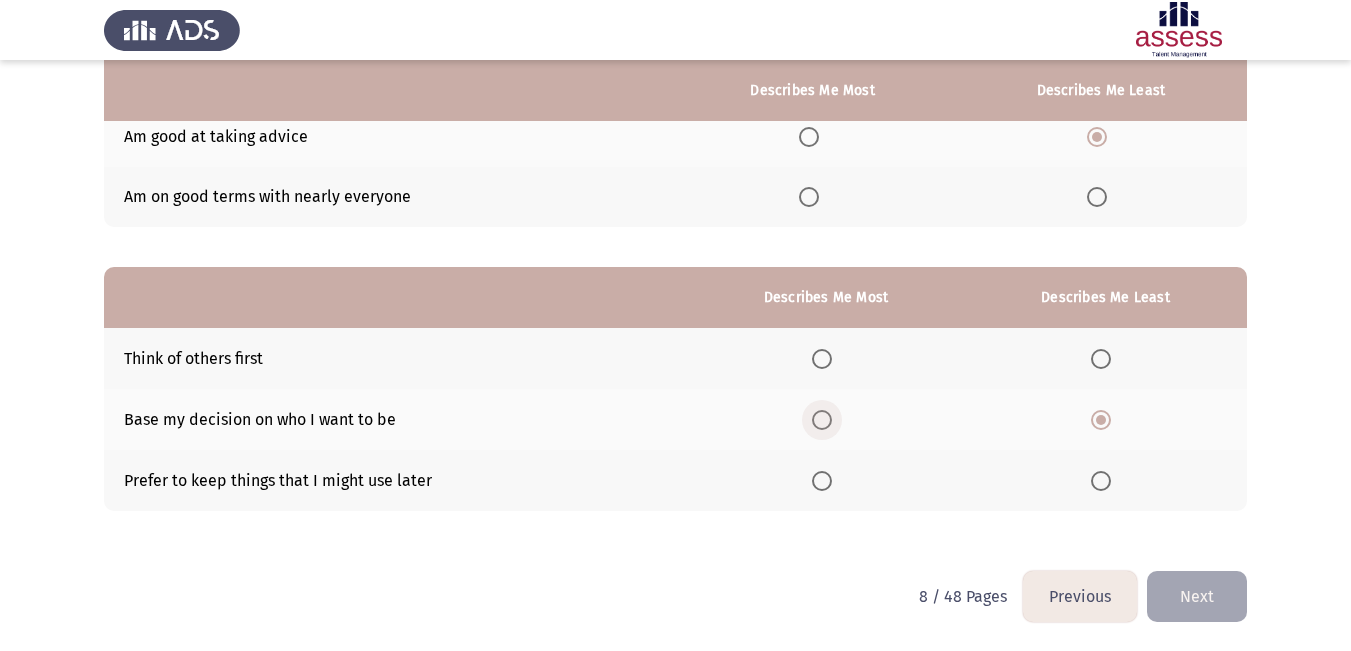 click at bounding box center (822, 420) 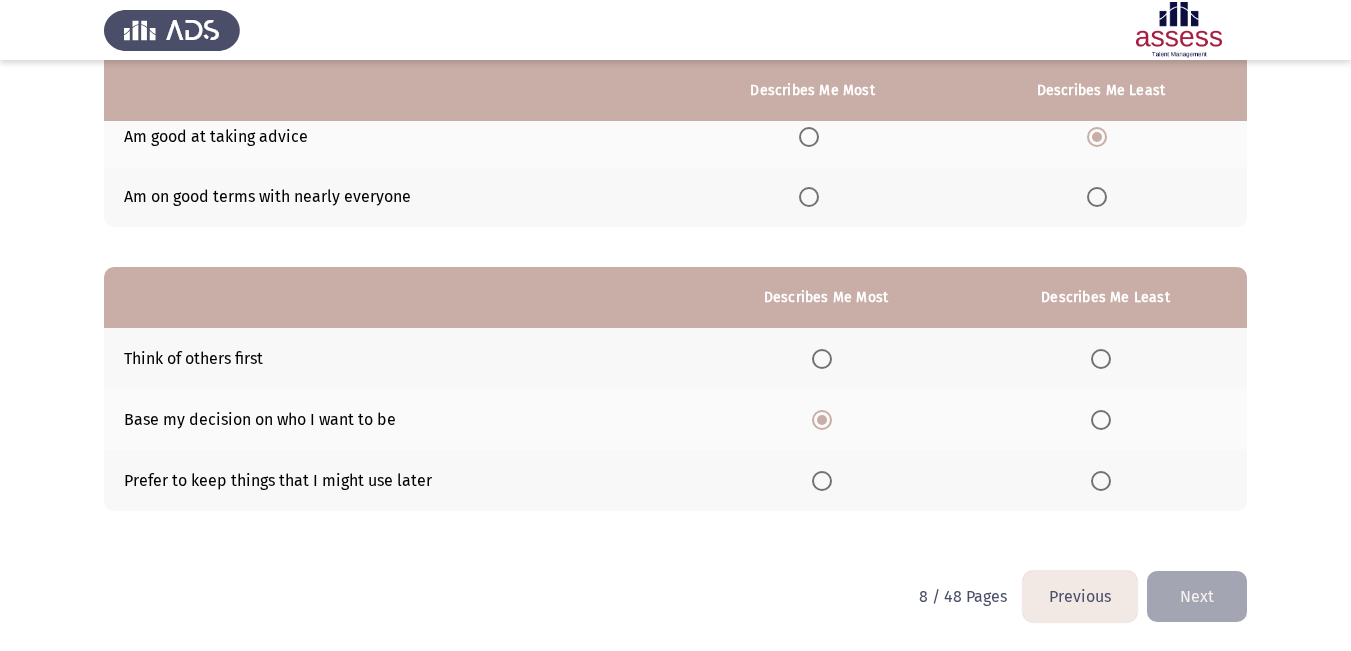 click at bounding box center [1101, 481] 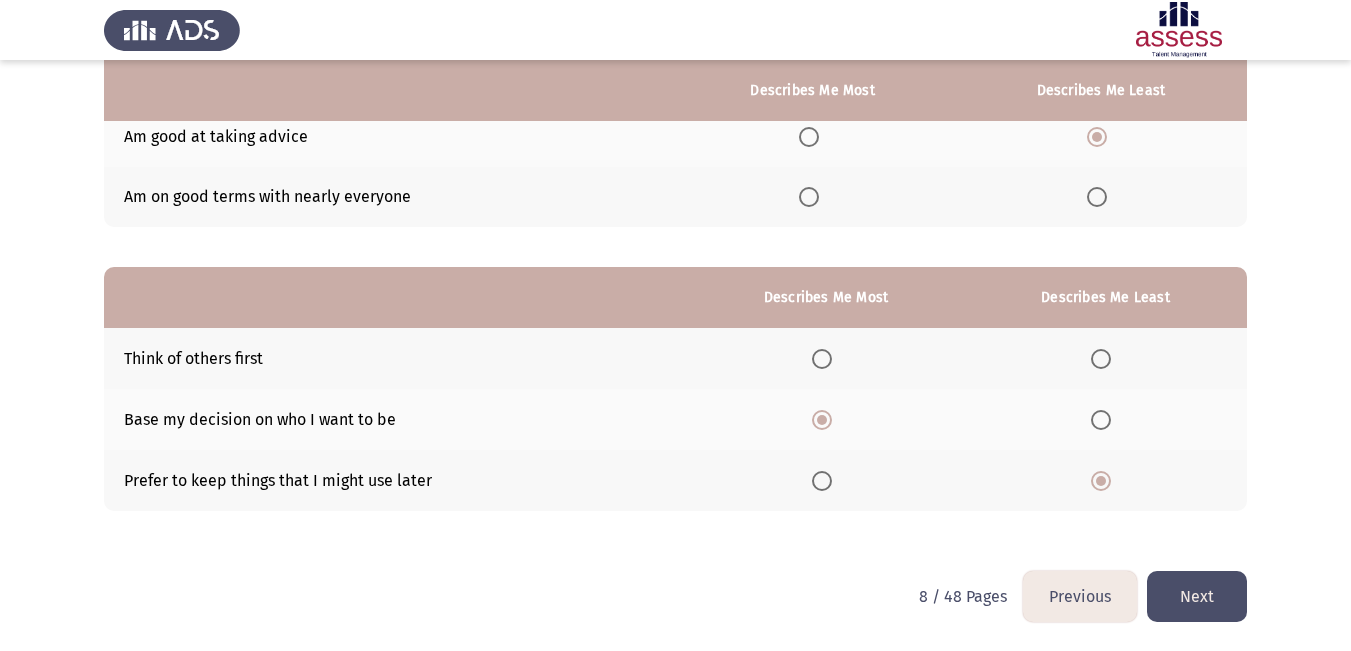 click on "Next" 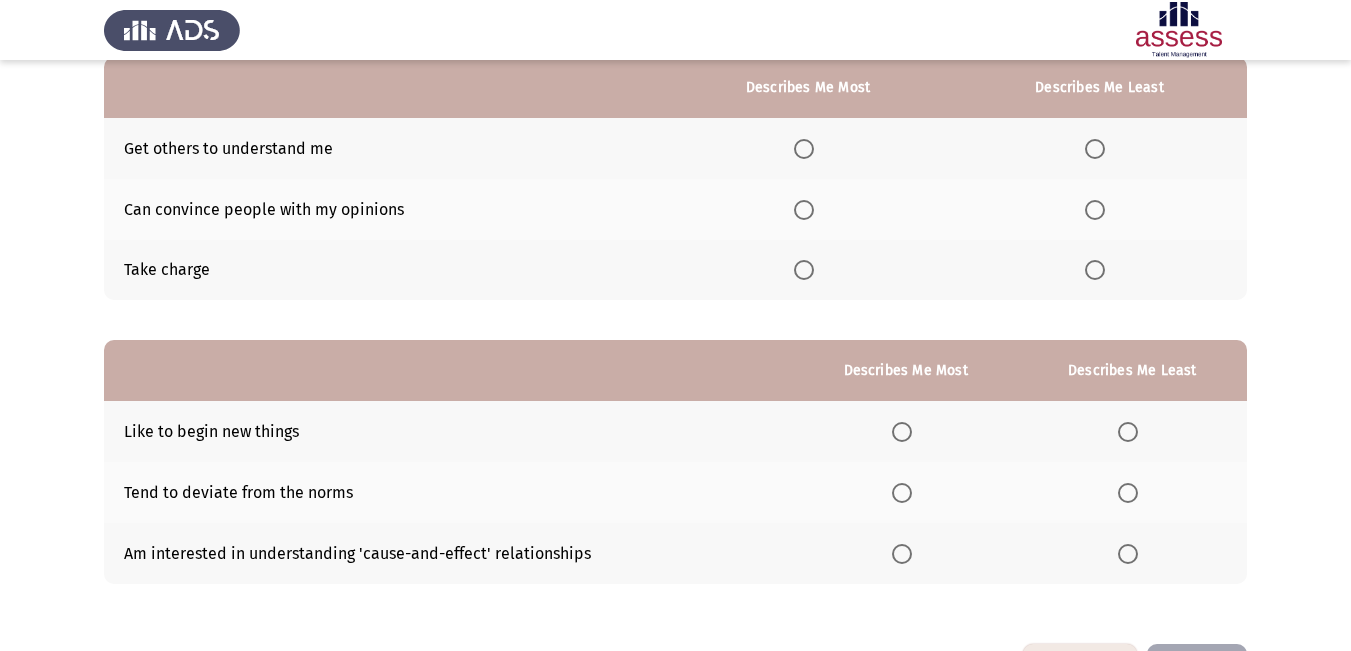 scroll, scrollTop: 100, scrollLeft: 0, axis: vertical 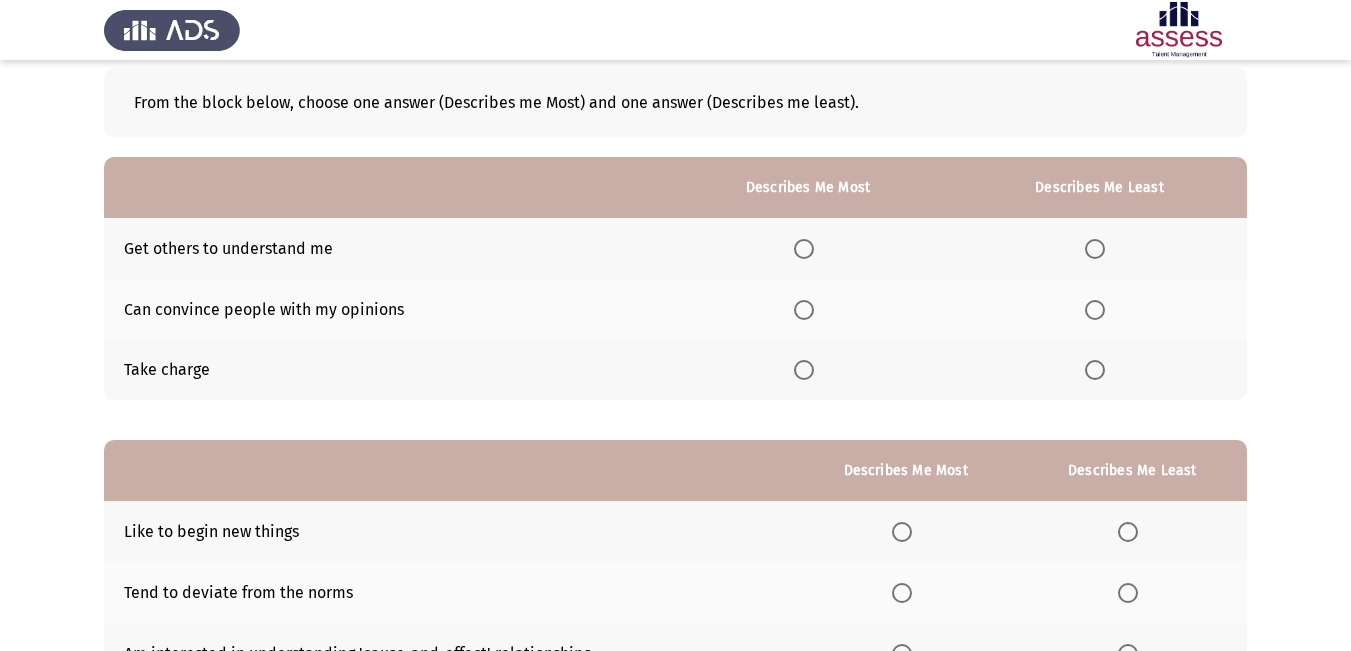 click at bounding box center (804, 310) 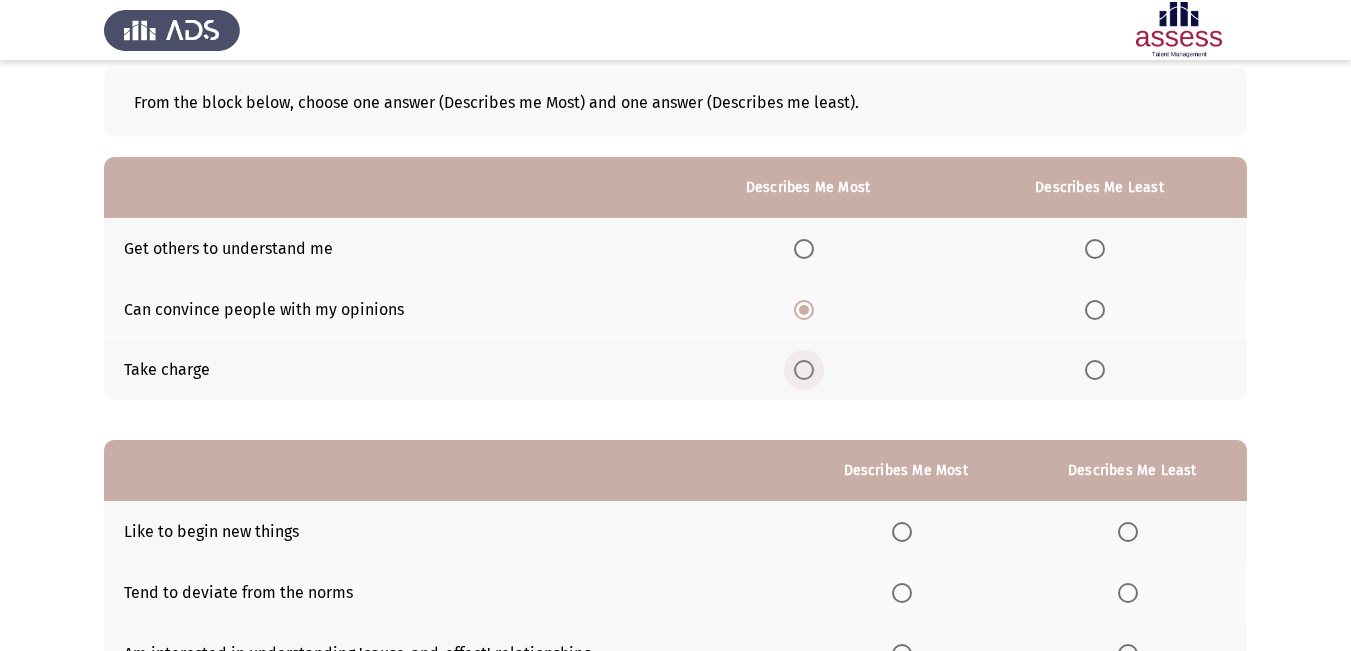 click at bounding box center [804, 370] 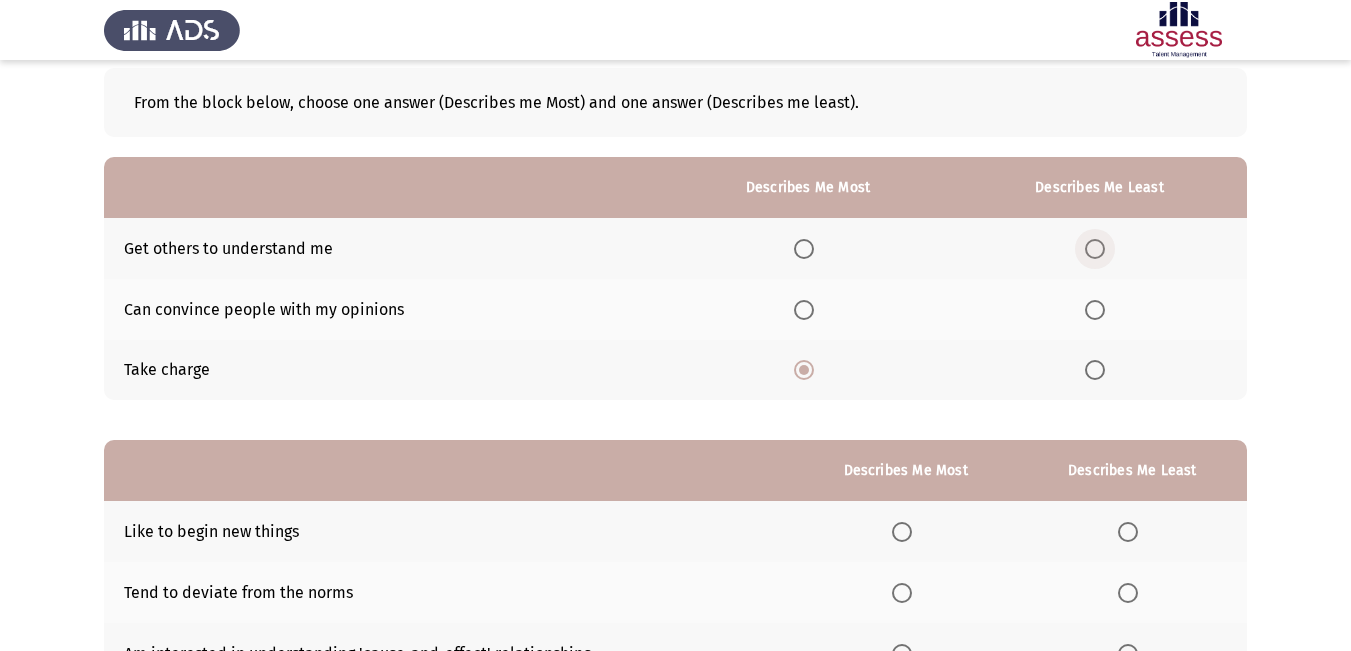 click at bounding box center [1095, 249] 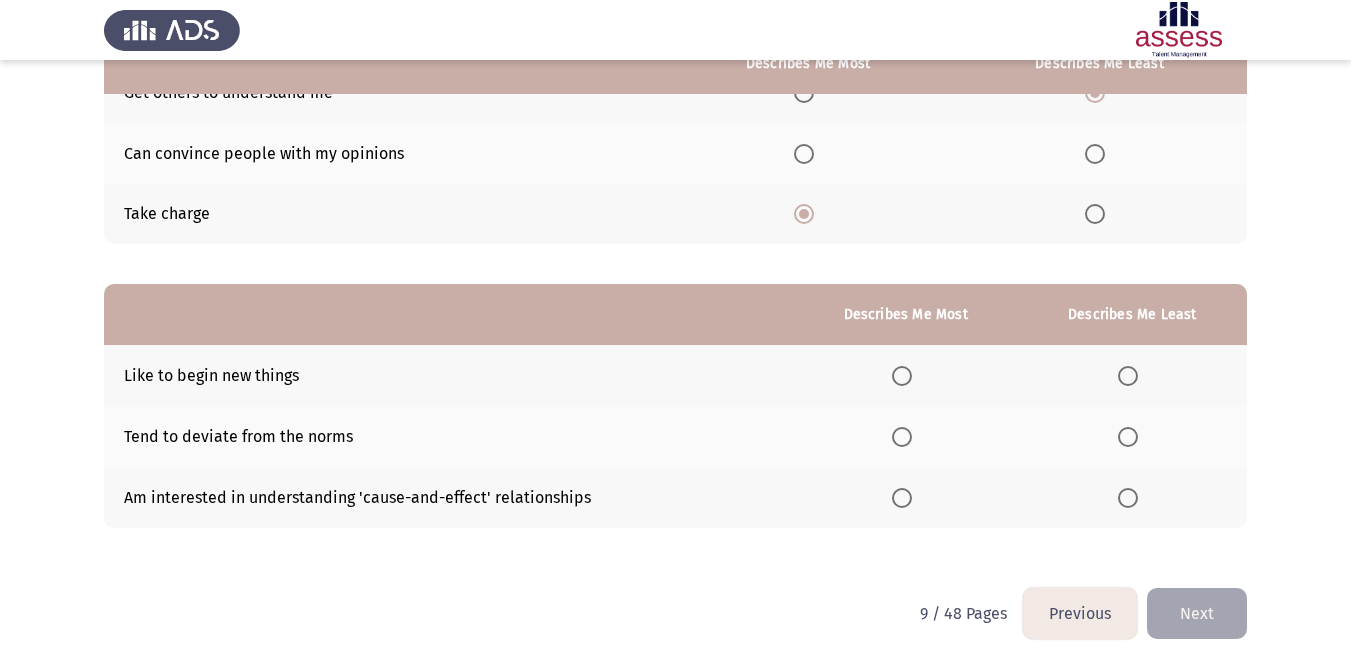 scroll, scrollTop: 273, scrollLeft: 0, axis: vertical 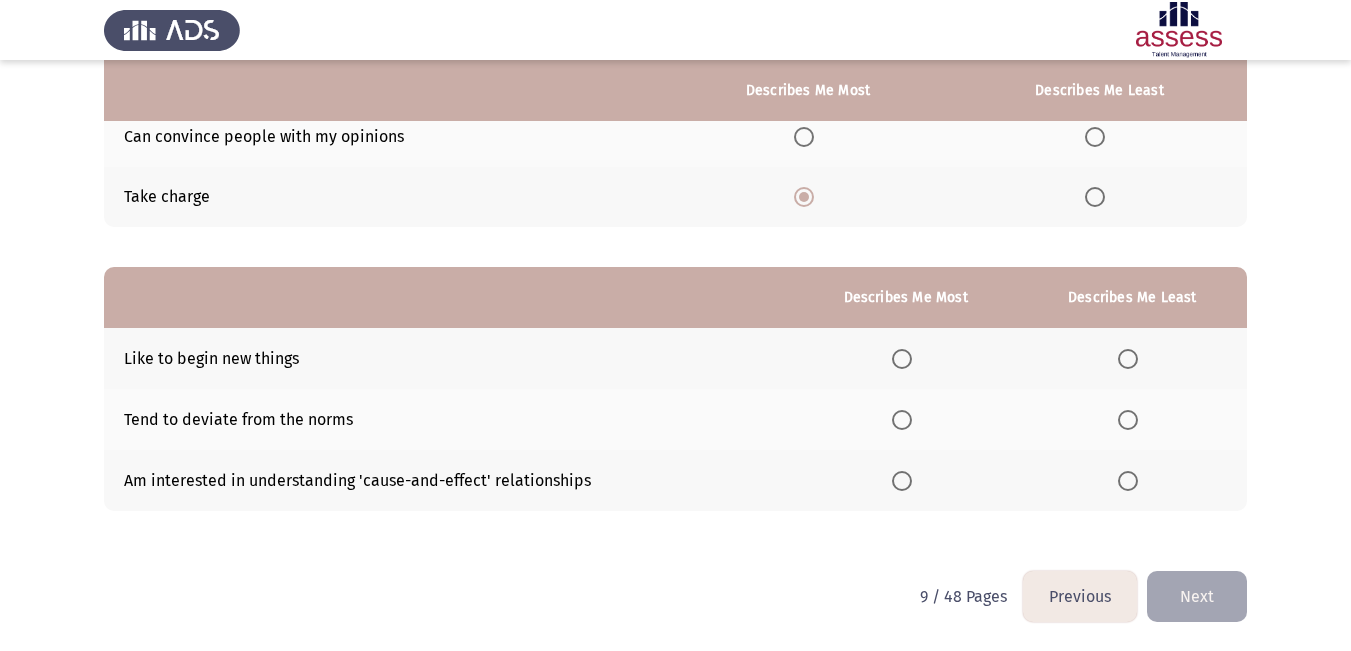 click at bounding box center (902, 481) 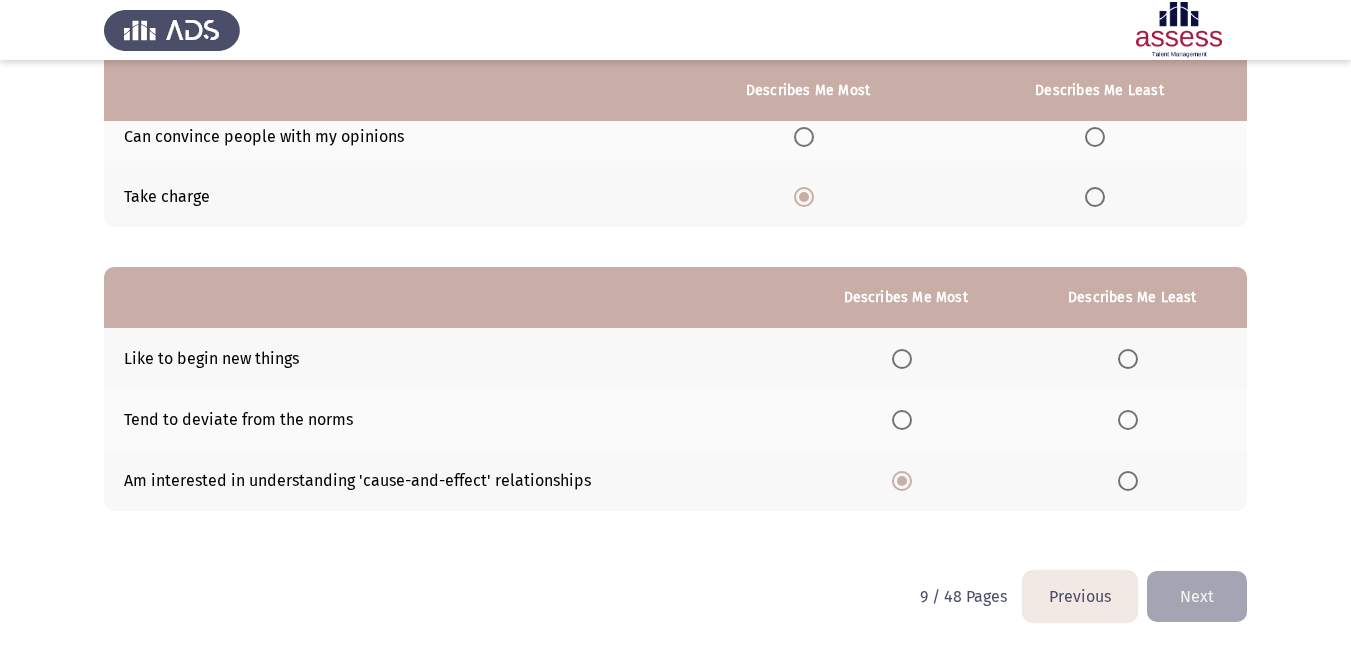 click at bounding box center [1128, 420] 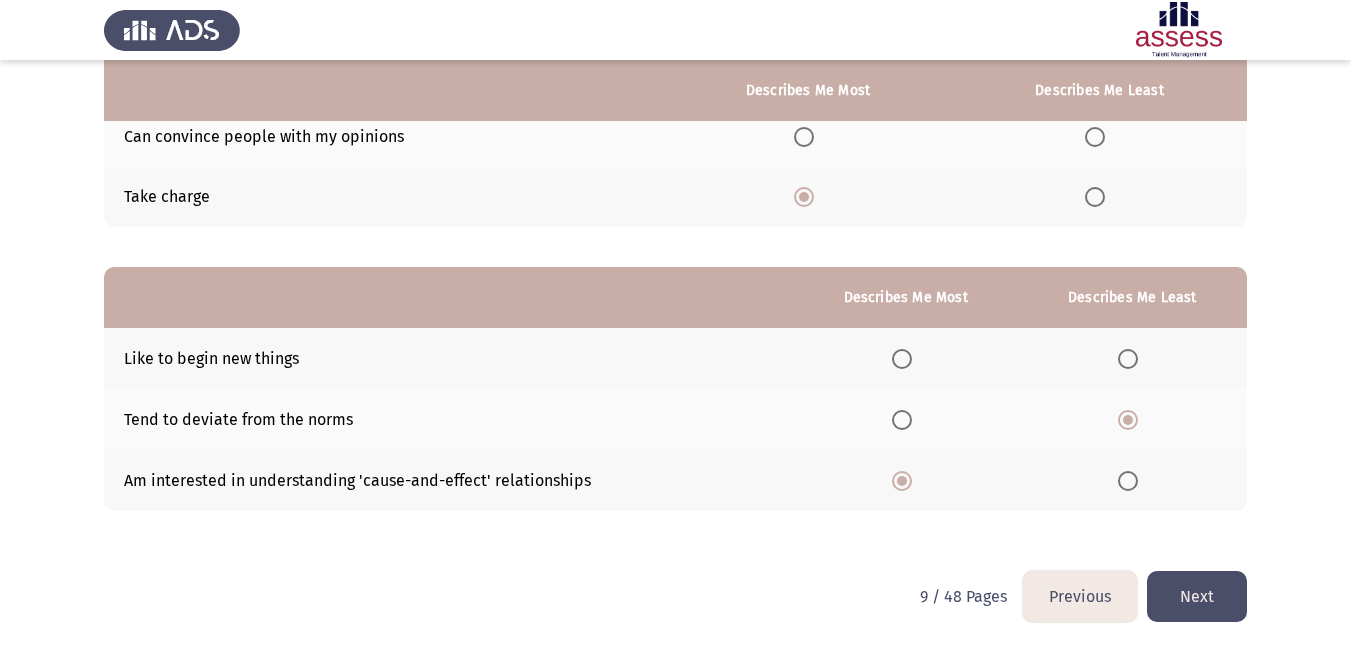click on "Next" 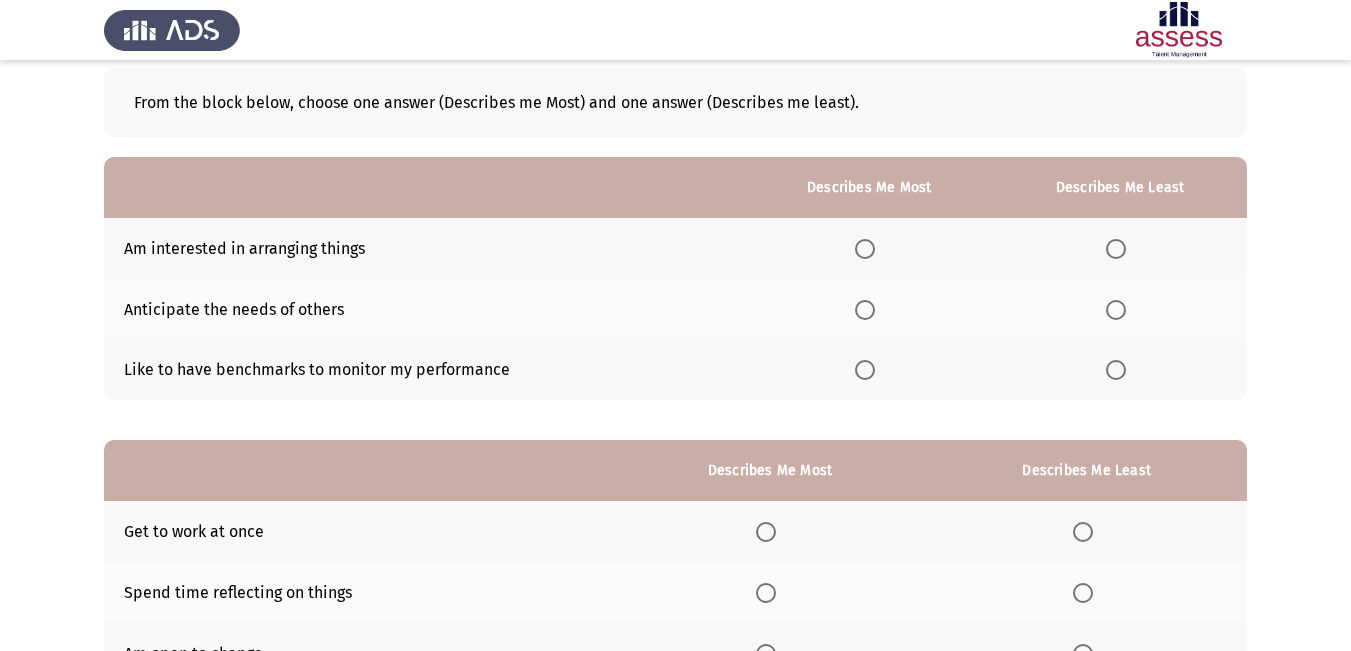scroll, scrollTop: 200, scrollLeft: 0, axis: vertical 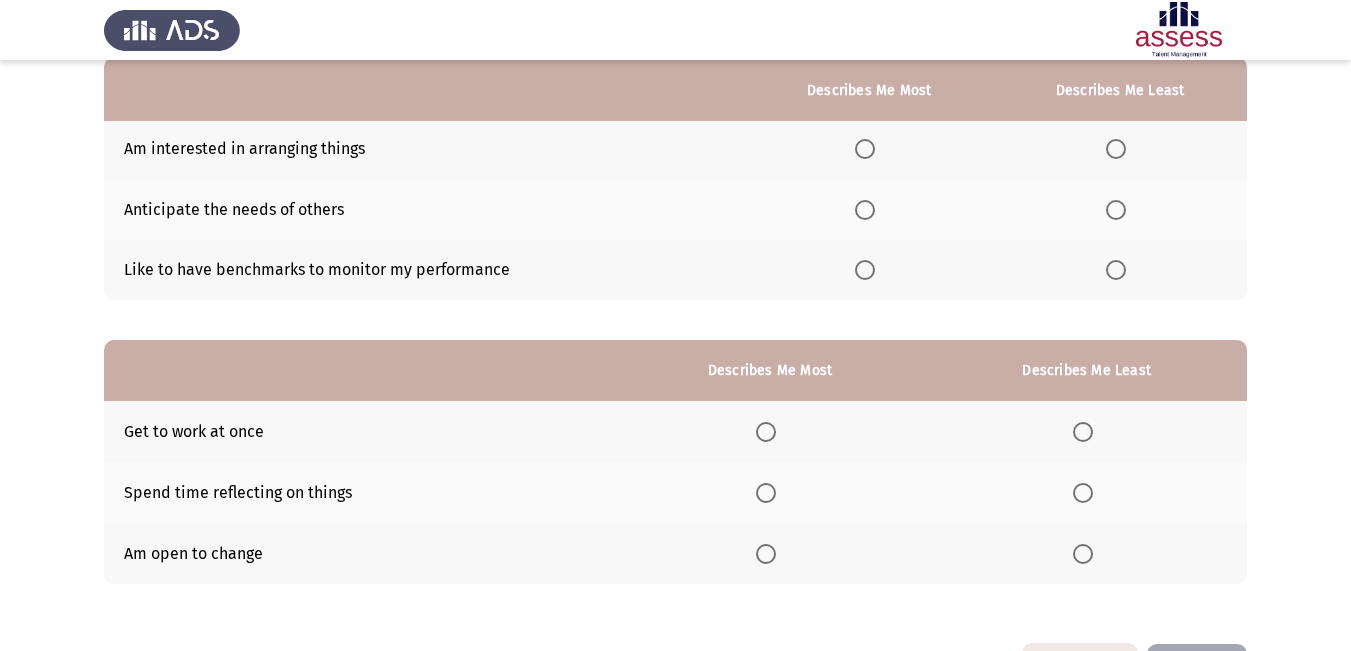click at bounding box center [865, 270] 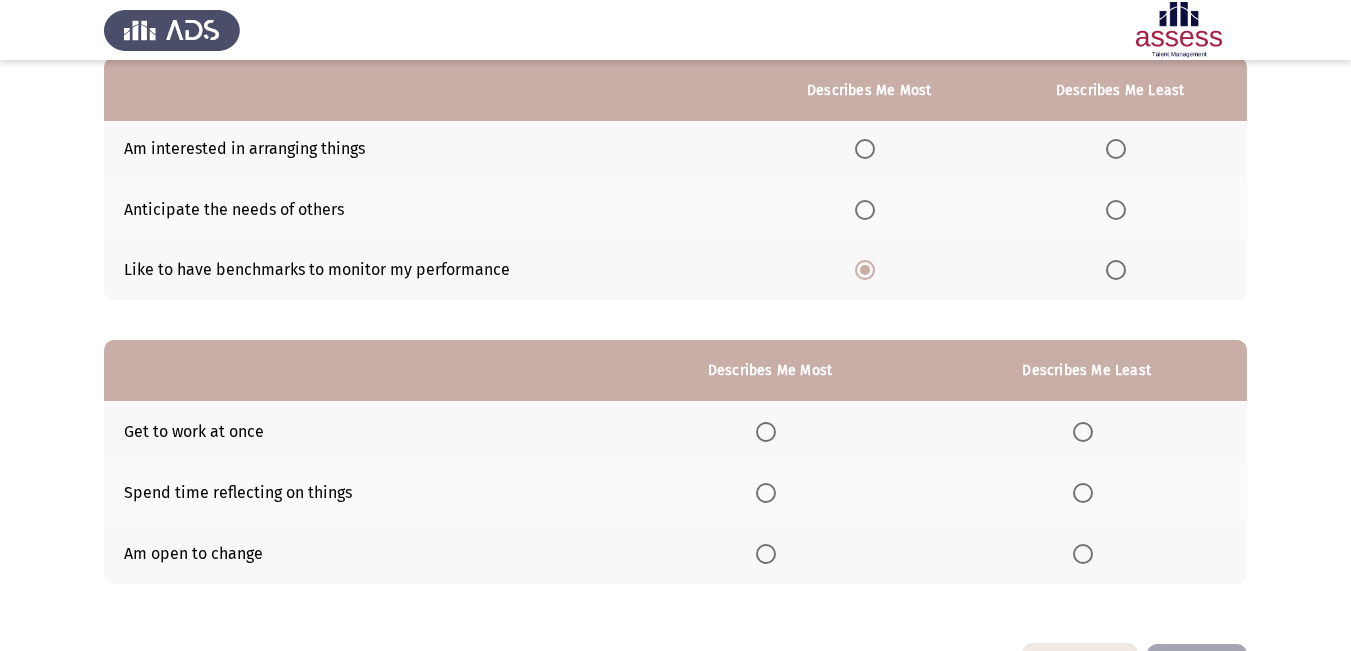 click at bounding box center (1116, 210) 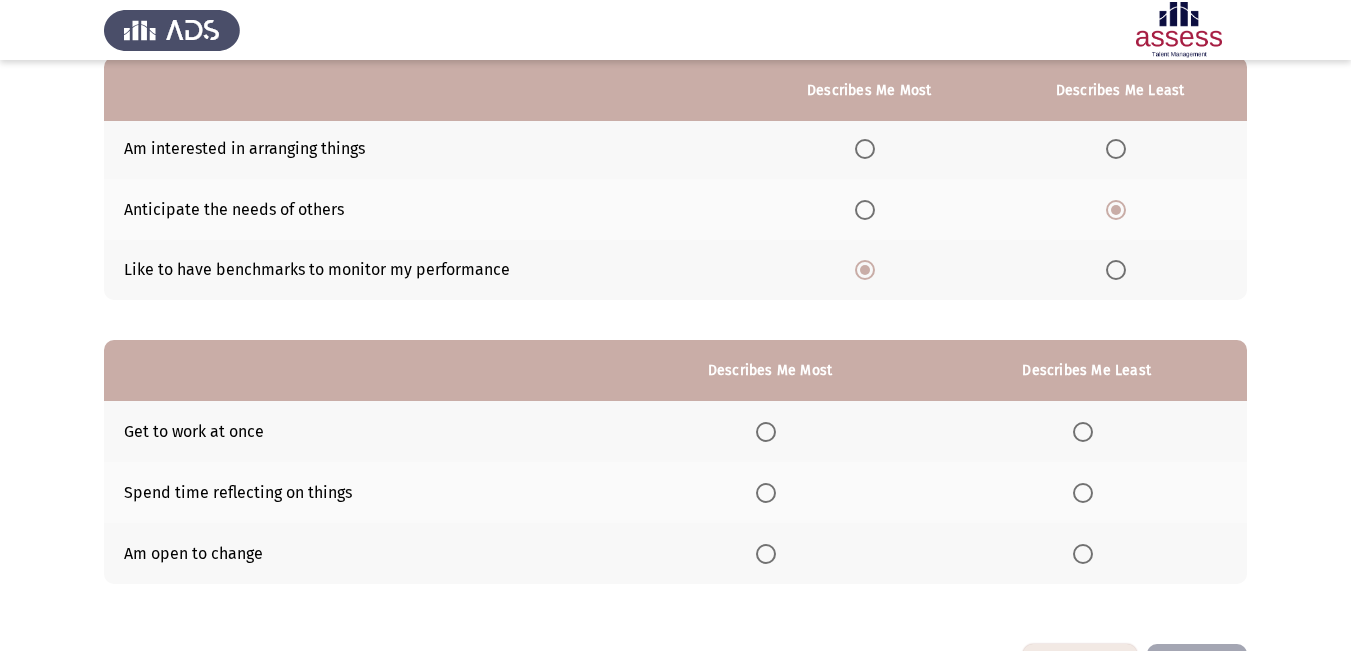 click at bounding box center [1116, 149] 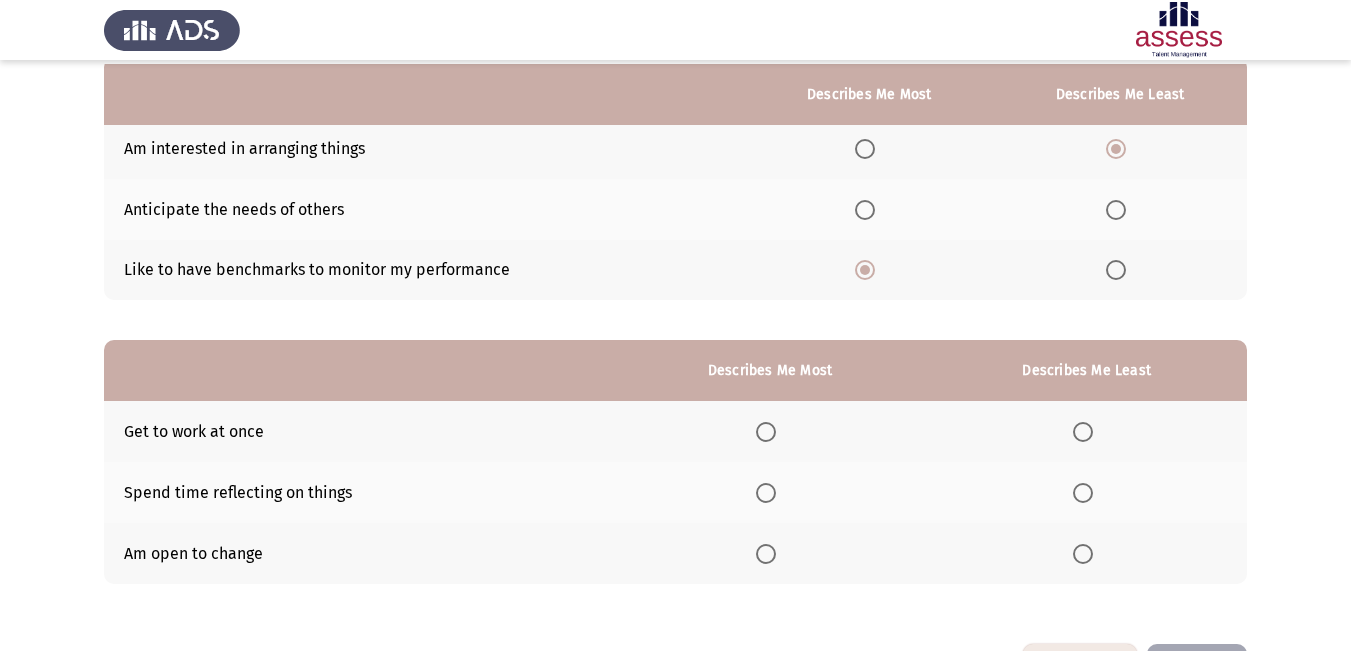 scroll, scrollTop: 273, scrollLeft: 0, axis: vertical 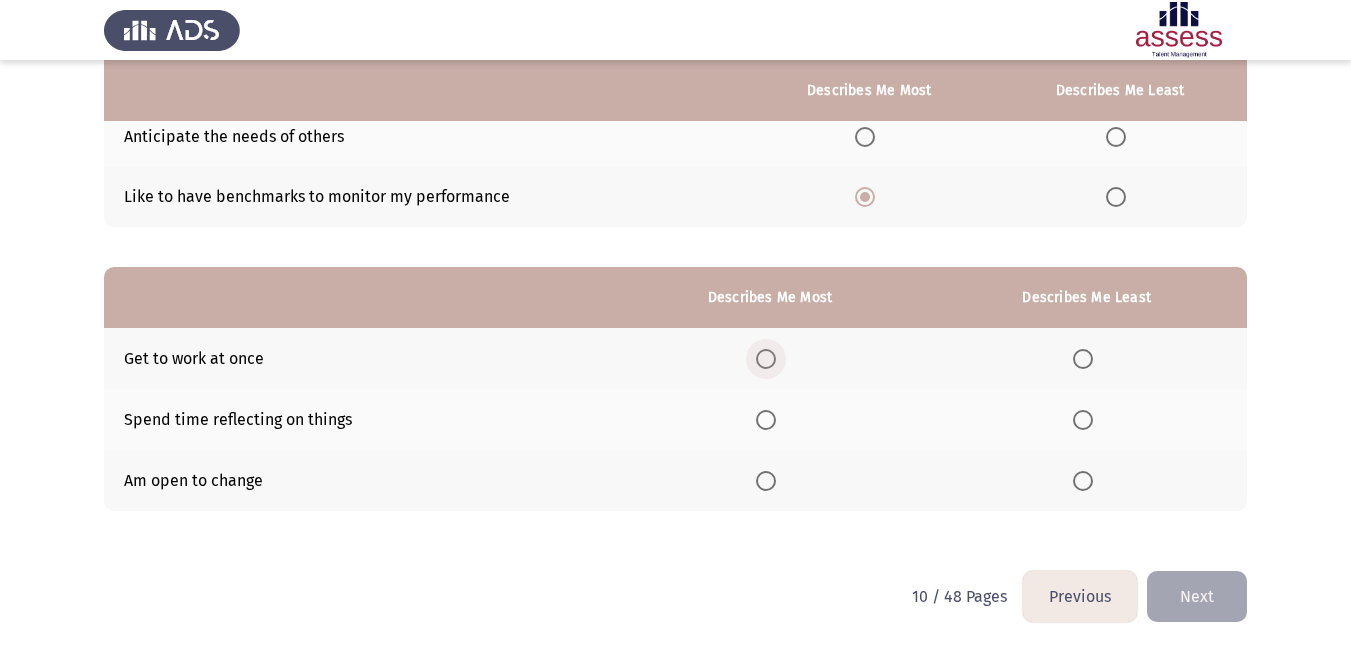 click at bounding box center (766, 359) 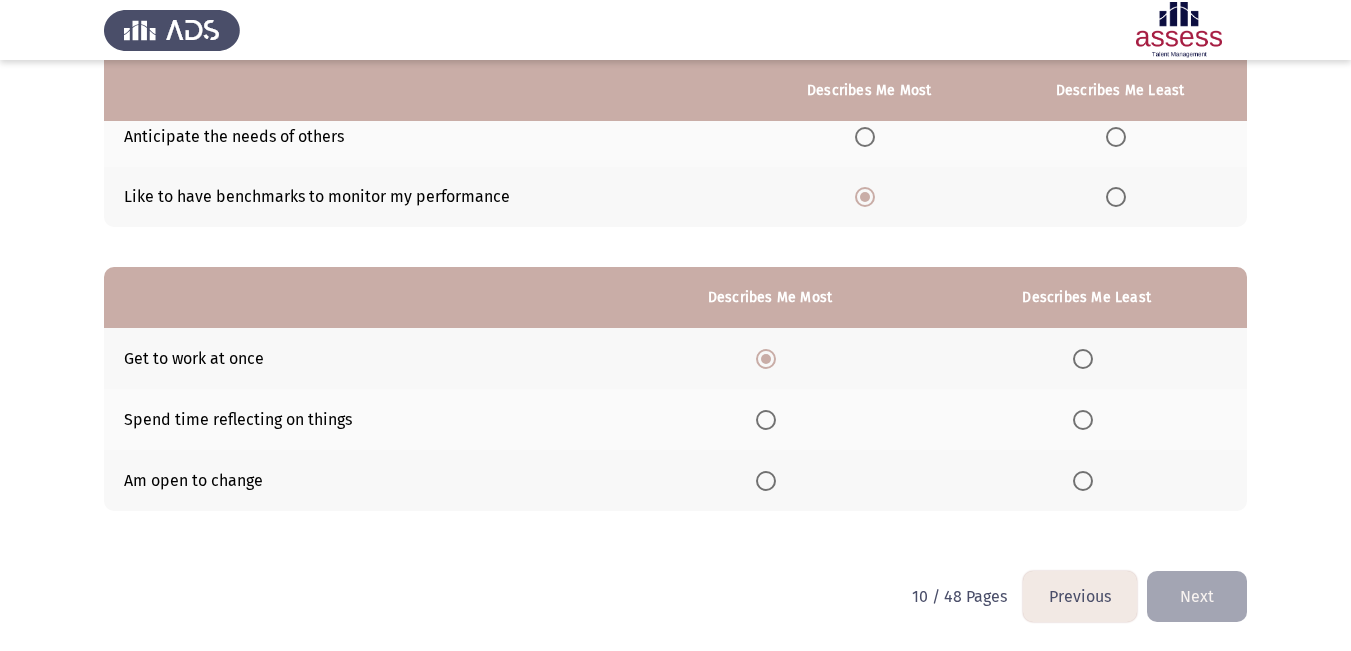 click at bounding box center [1083, 481] 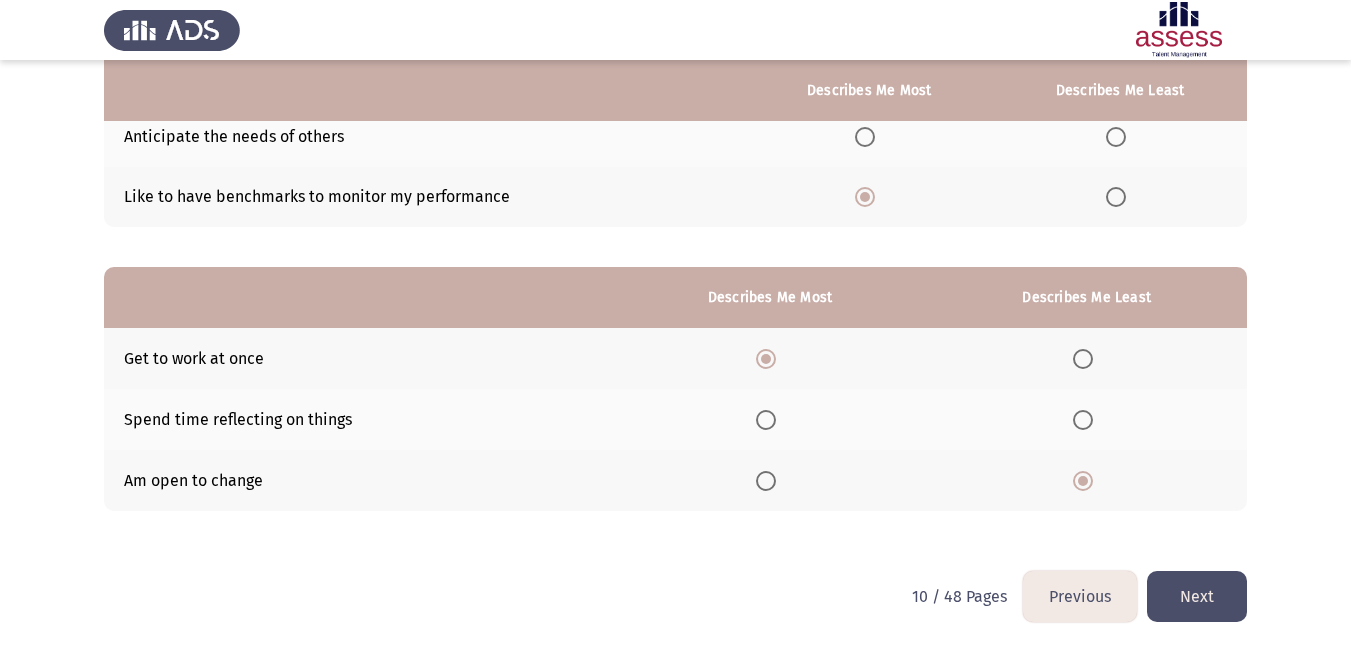 click on "Next" 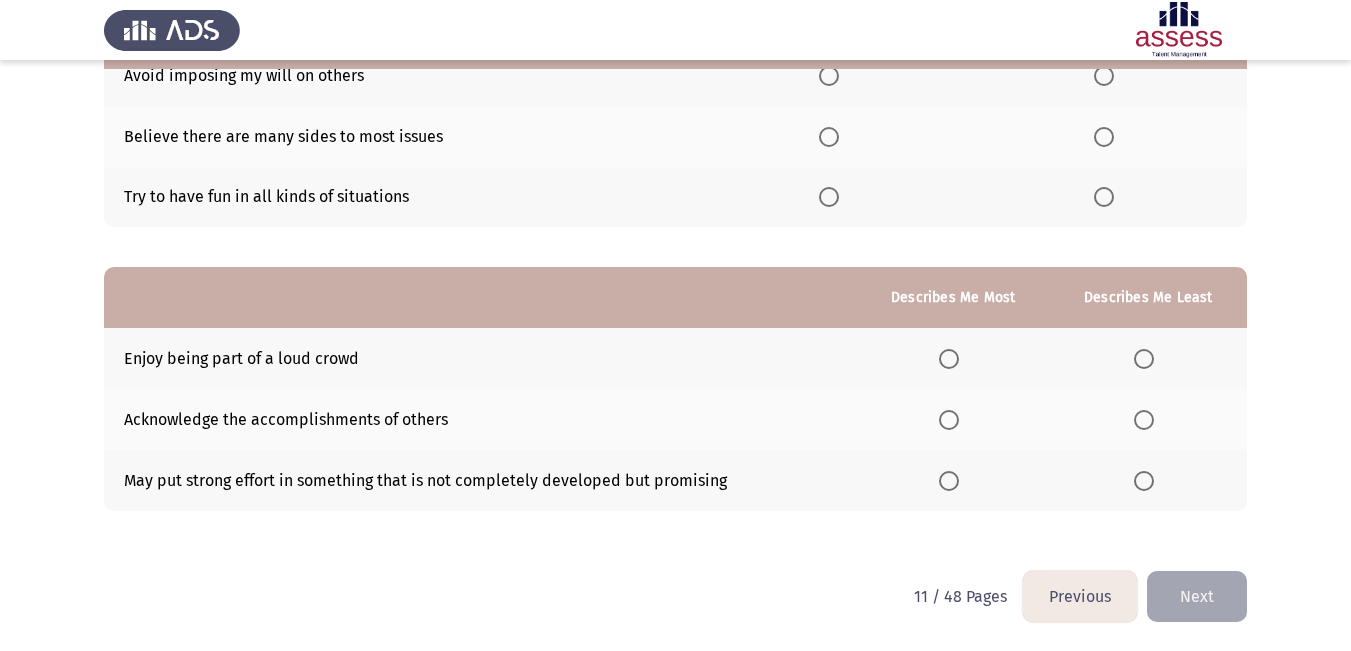 scroll, scrollTop: 173, scrollLeft: 0, axis: vertical 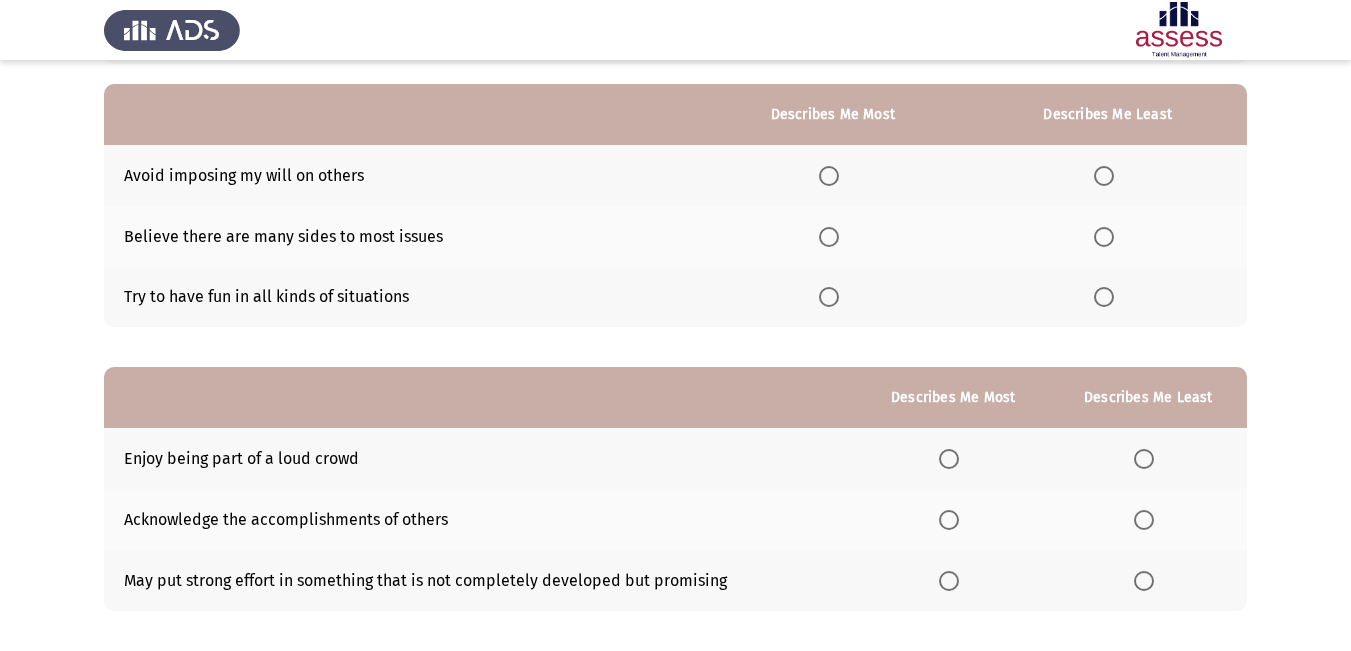 click at bounding box center [829, 237] 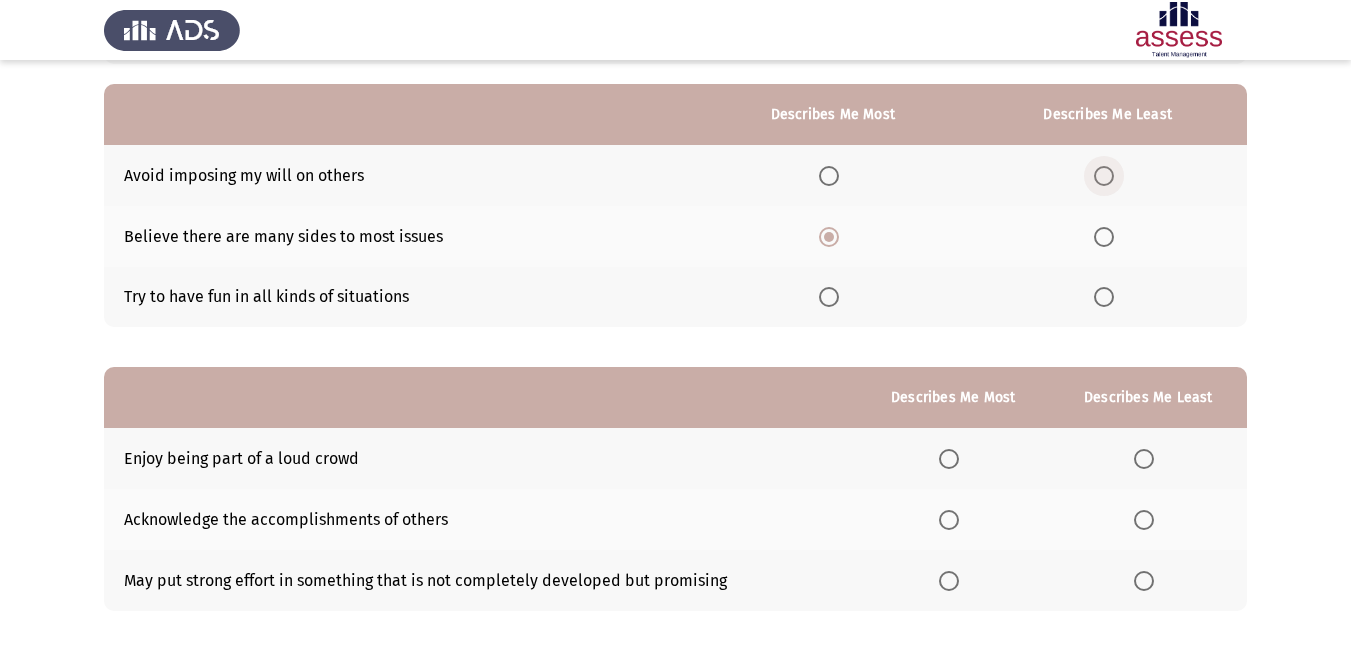 click at bounding box center (1104, 176) 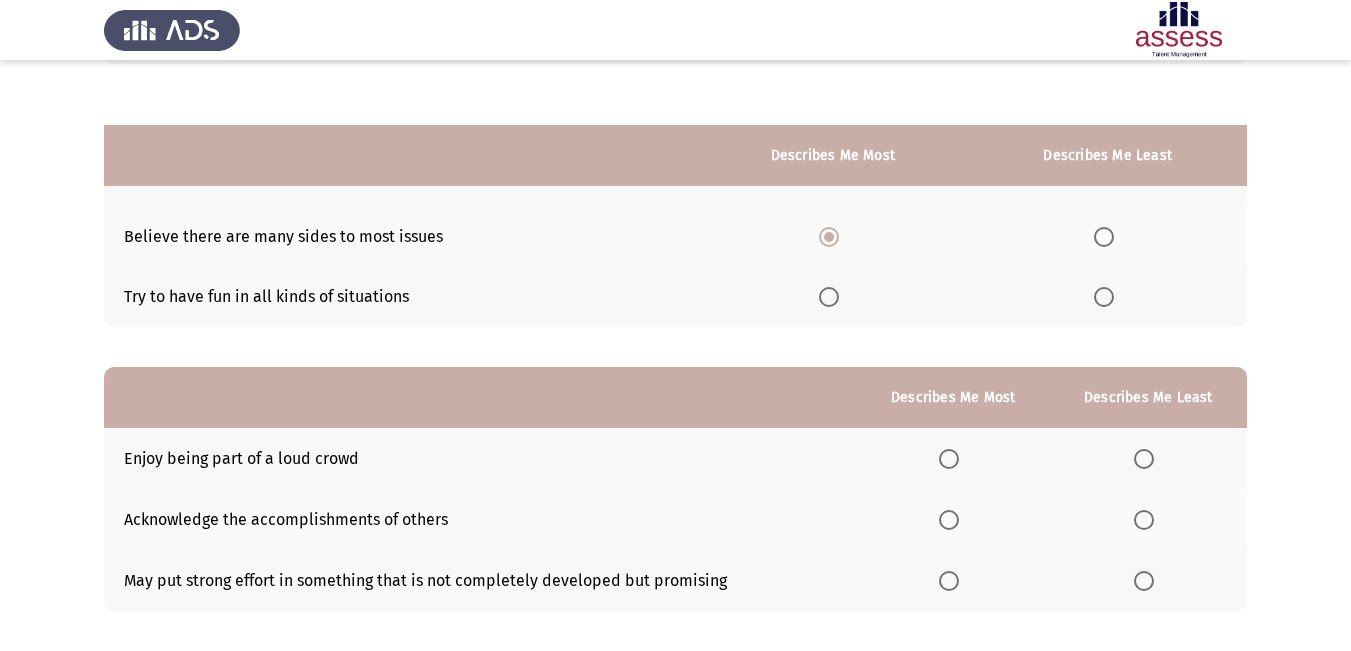 scroll, scrollTop: 273, scrollLeft: 0, axis: vertical 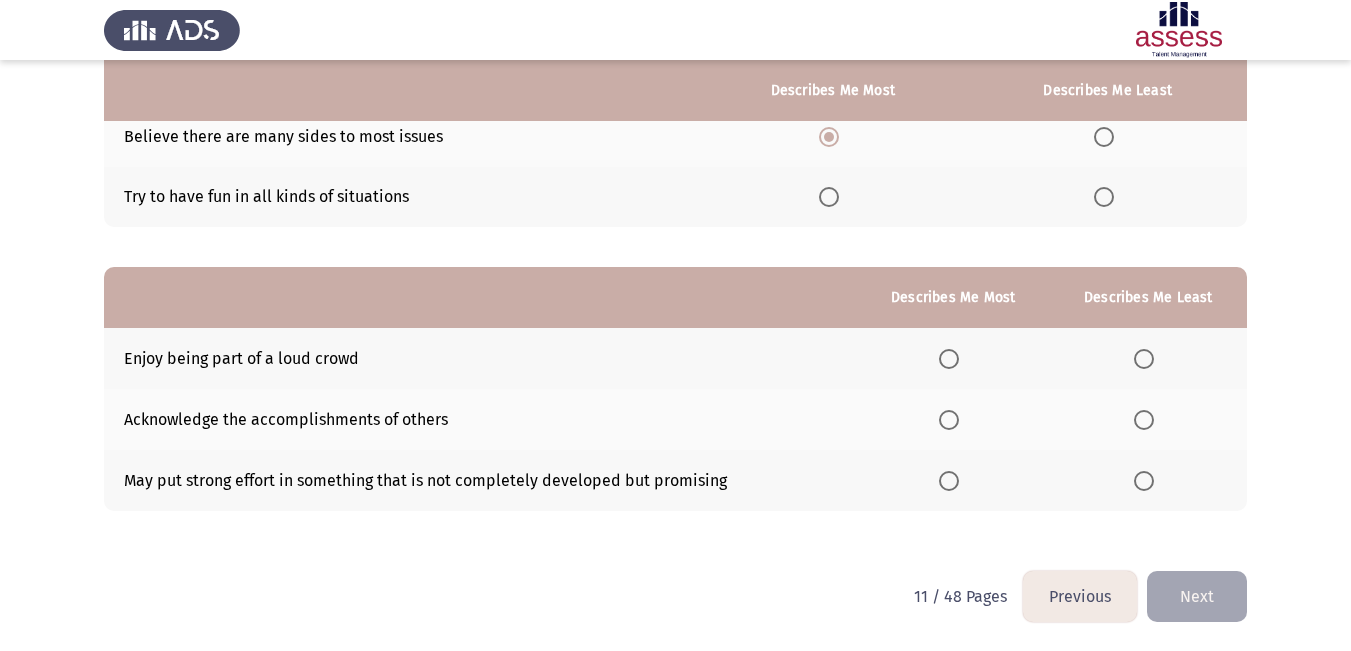 click at bounding box center (949, 481) 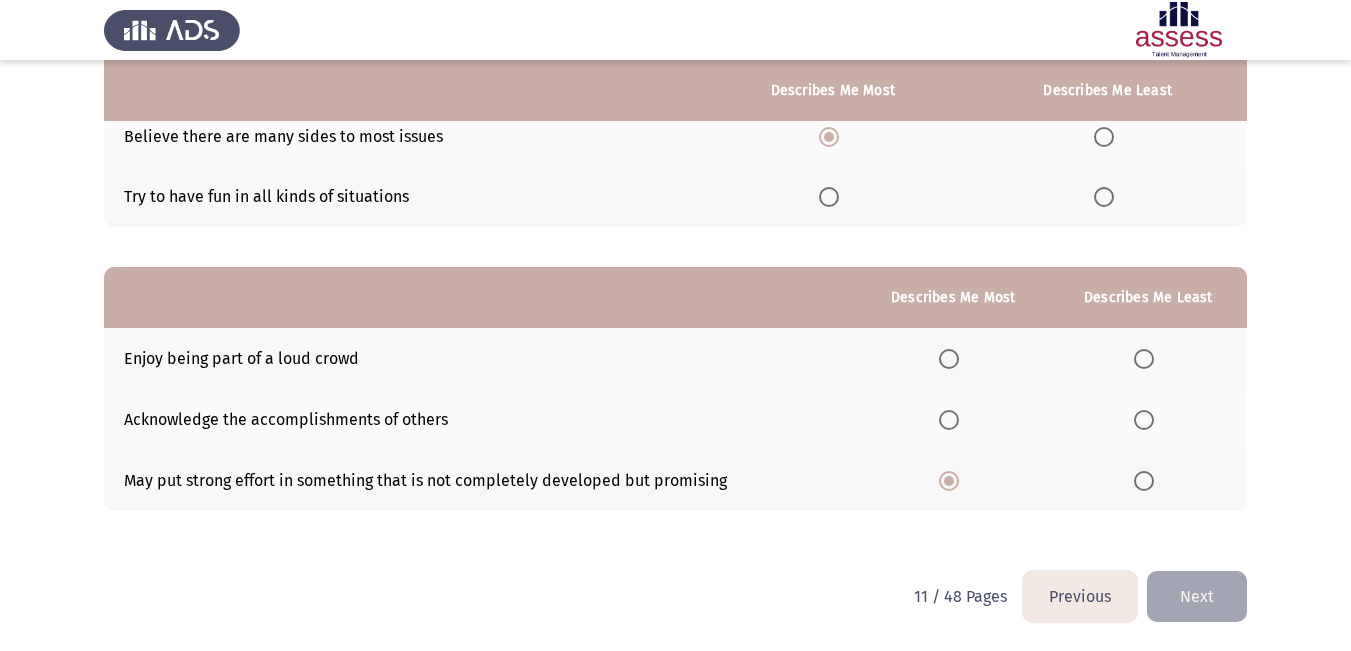 click at bounding box center (949, 420) 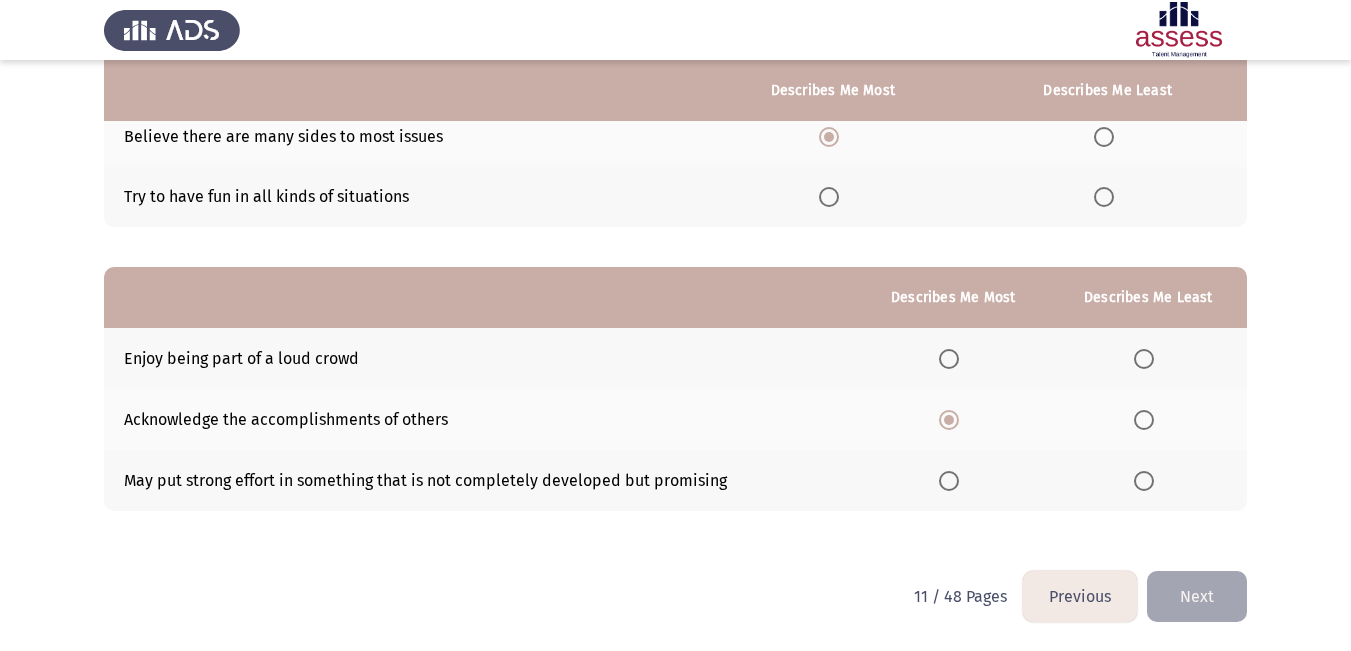 click at bounding box center [1144, 481] 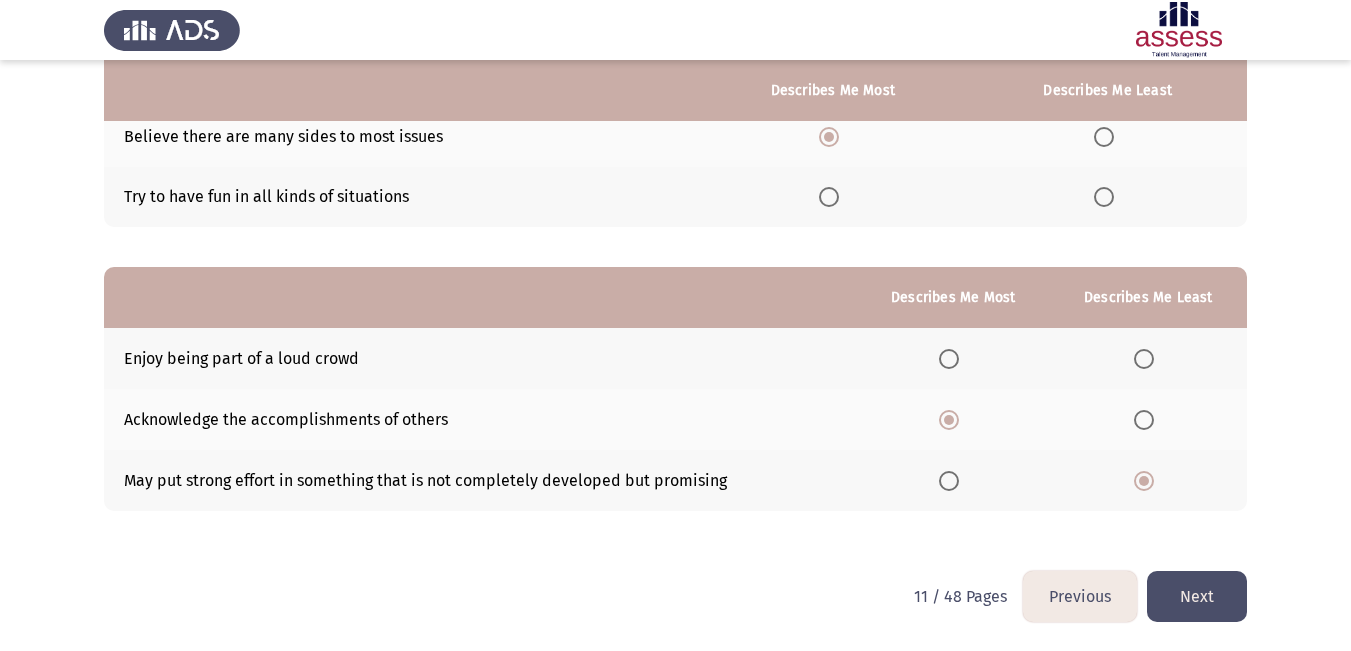 click on "Next" 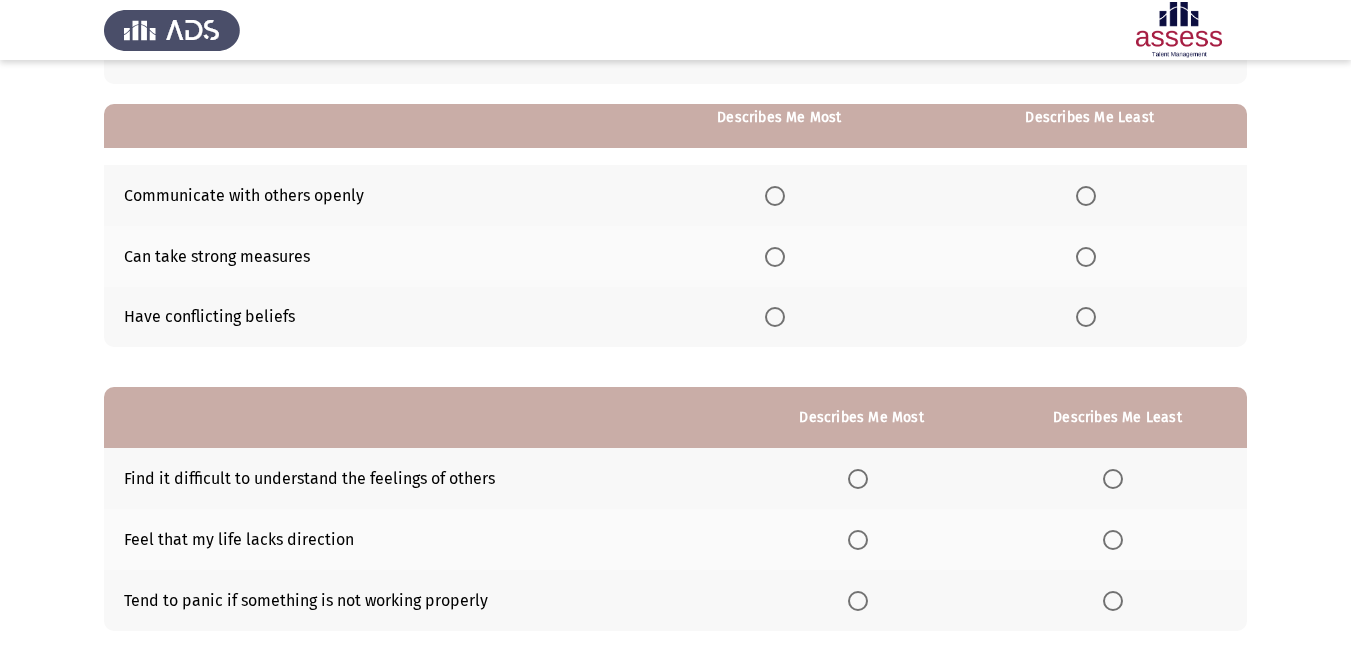scroll, scrollTop: 200, scrollLeft: 0, axis: vertical 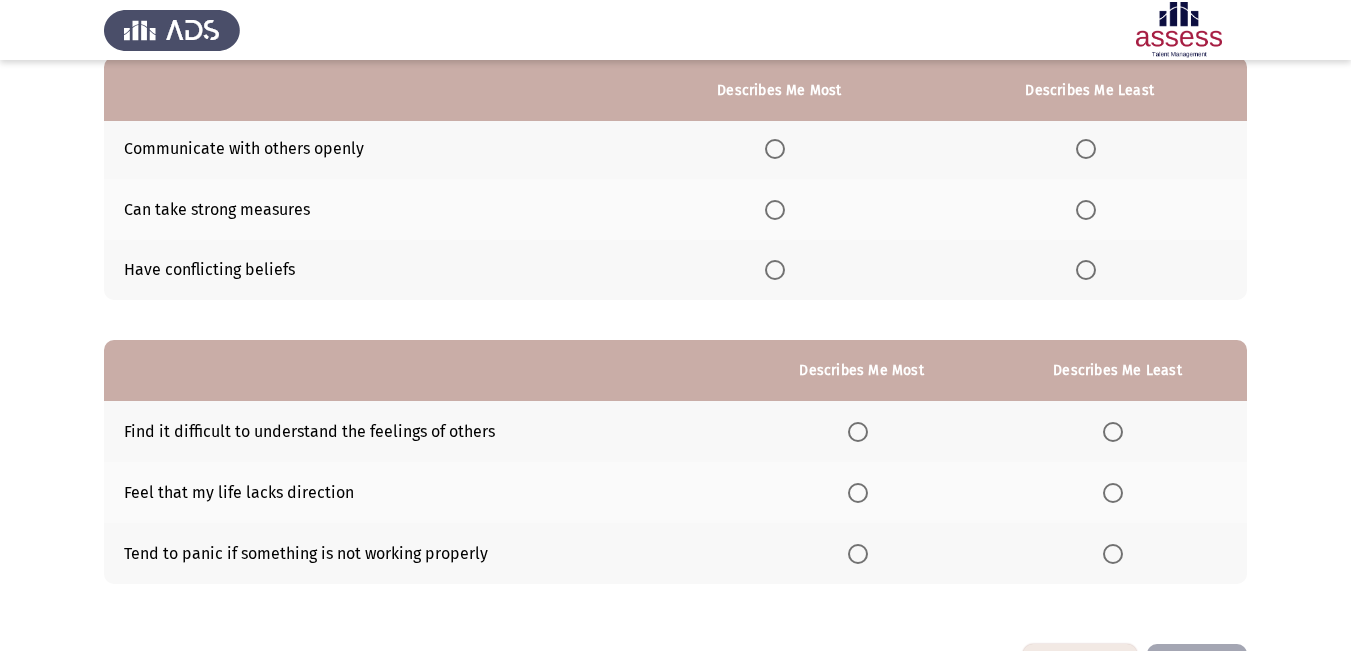 click at bounding box center [775, 210] 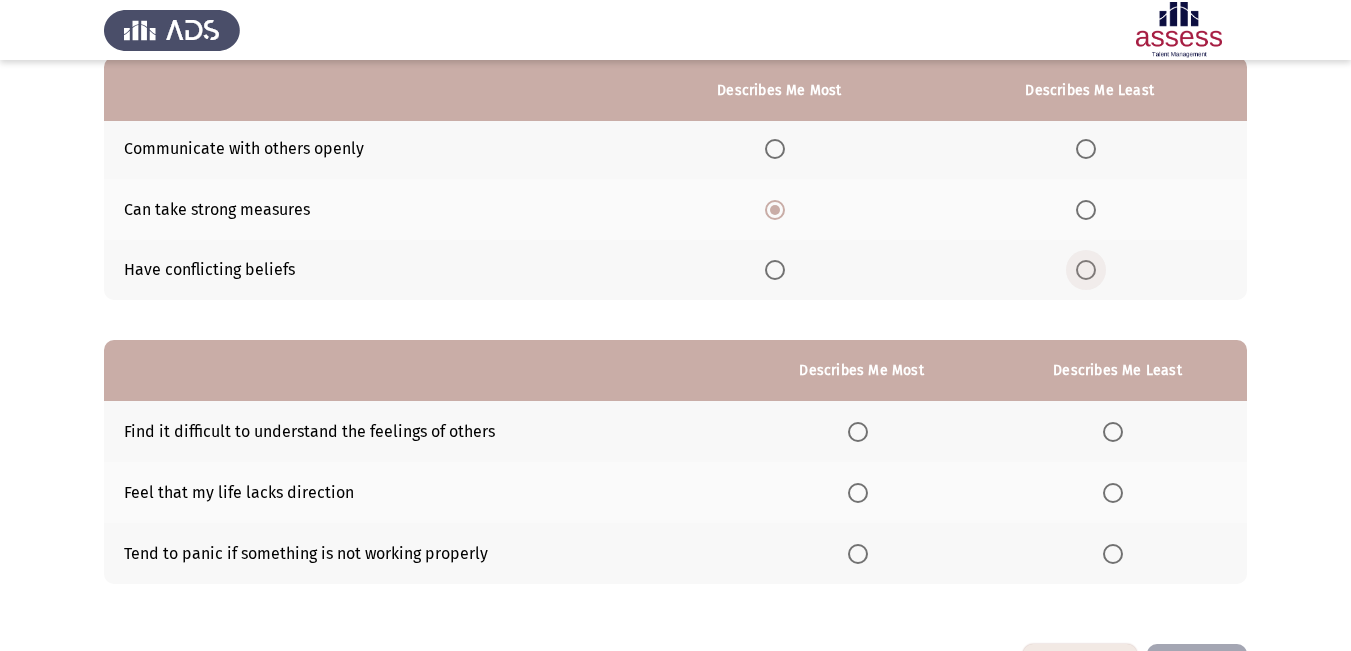 click at bounding box center (1086, 270) 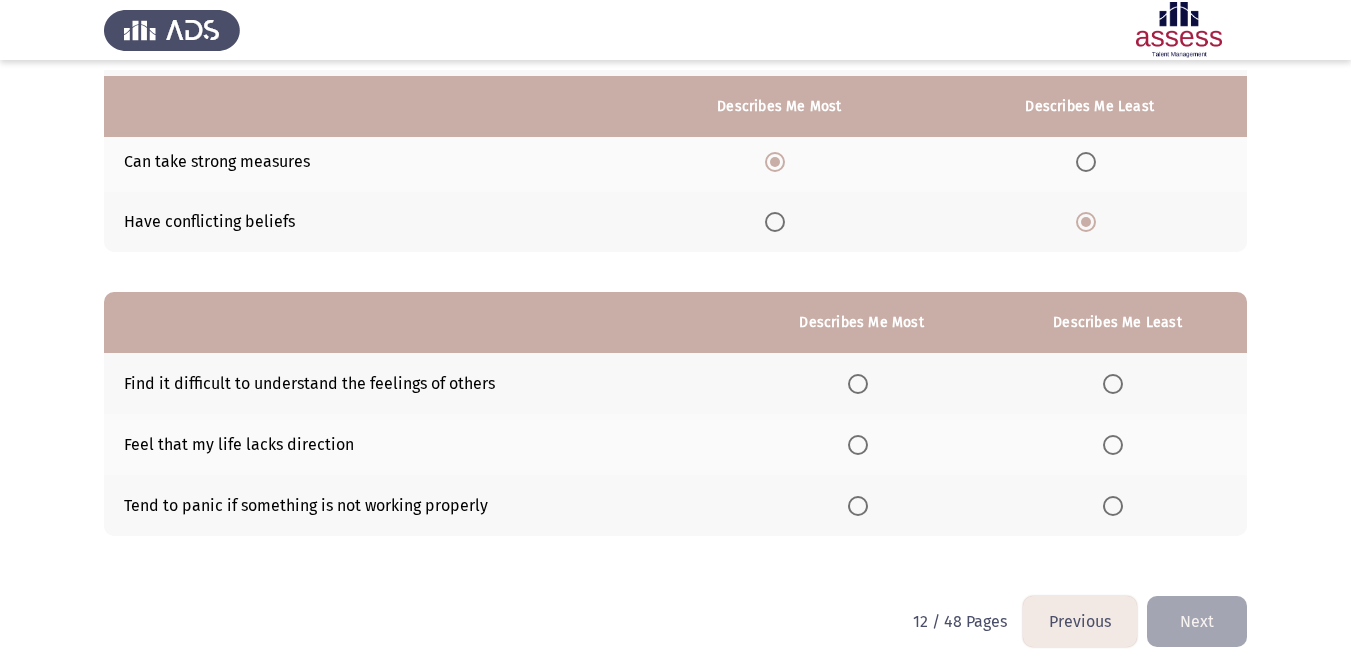 scroll, scrollTop: 273, scrollLeft: 0, axis: vertical 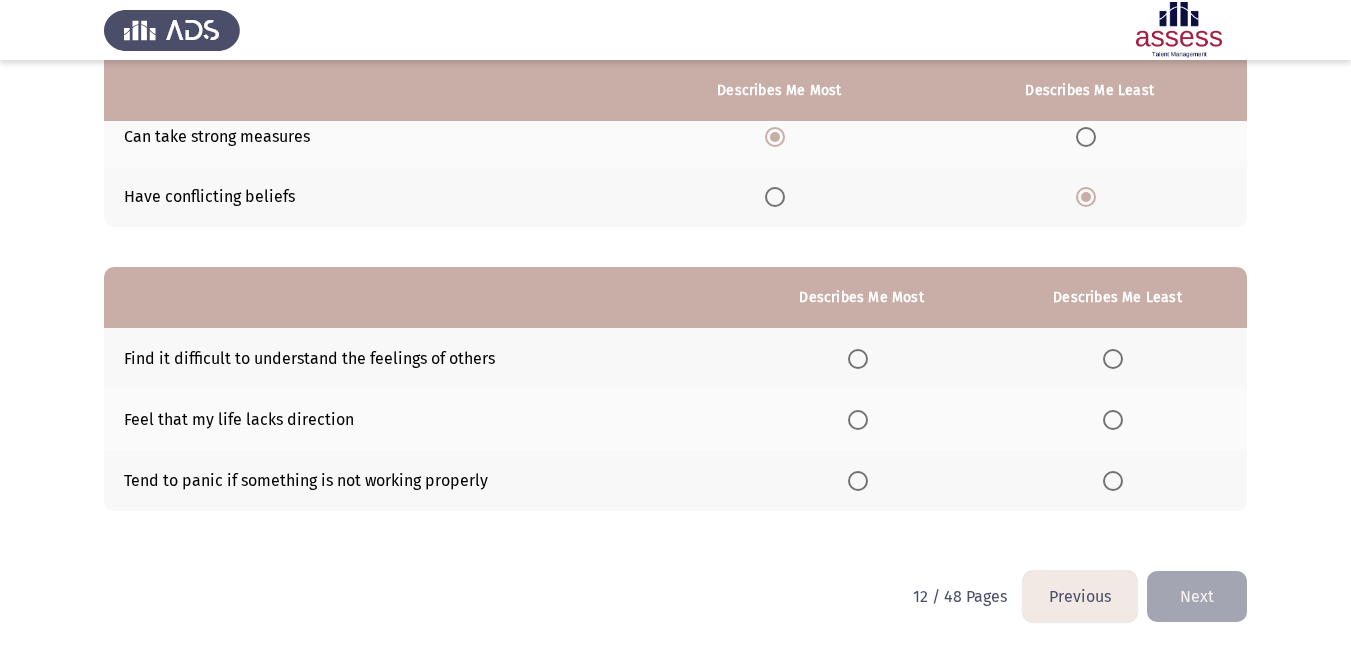 click at bounding box center [858, 481] 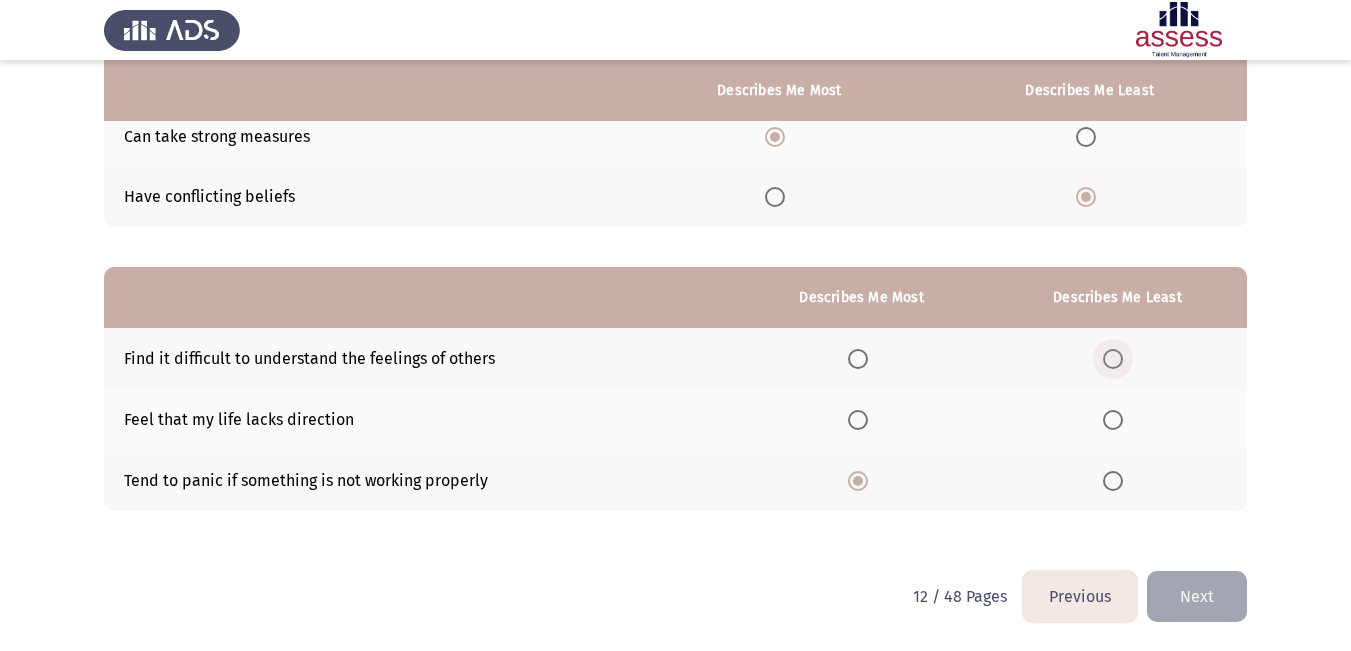 click at bounding box center [1113, 359] 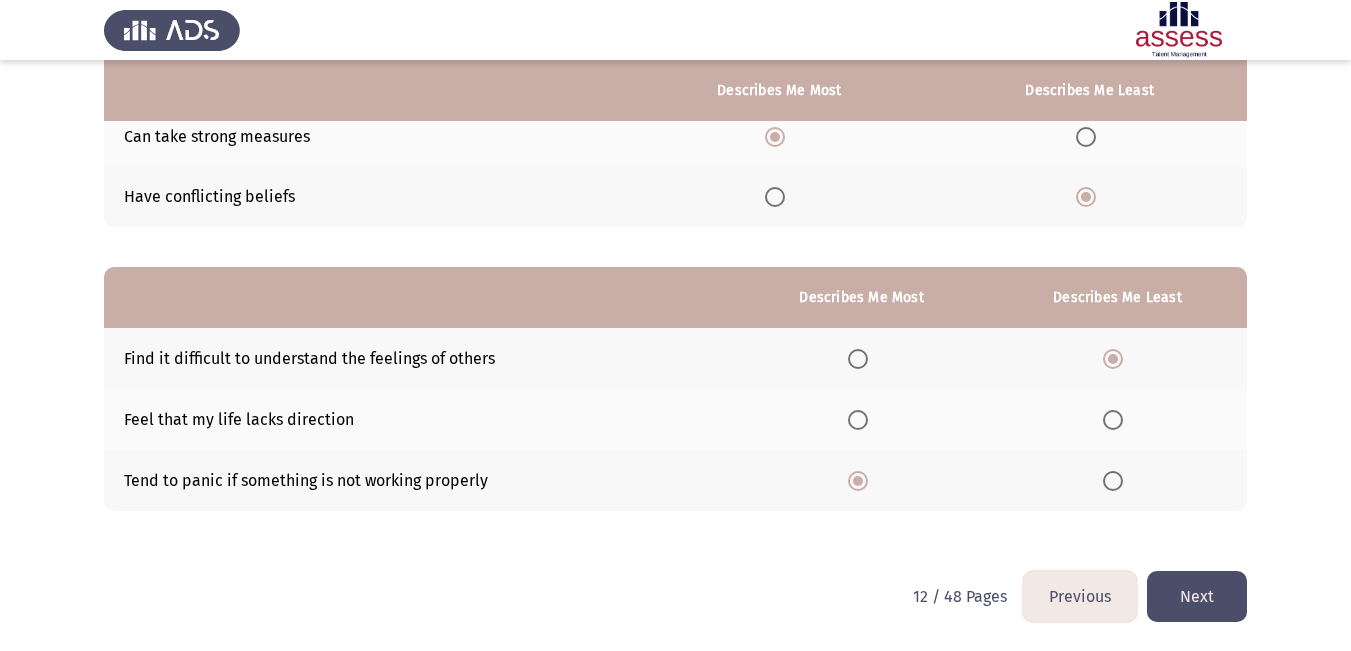 click on "Next" 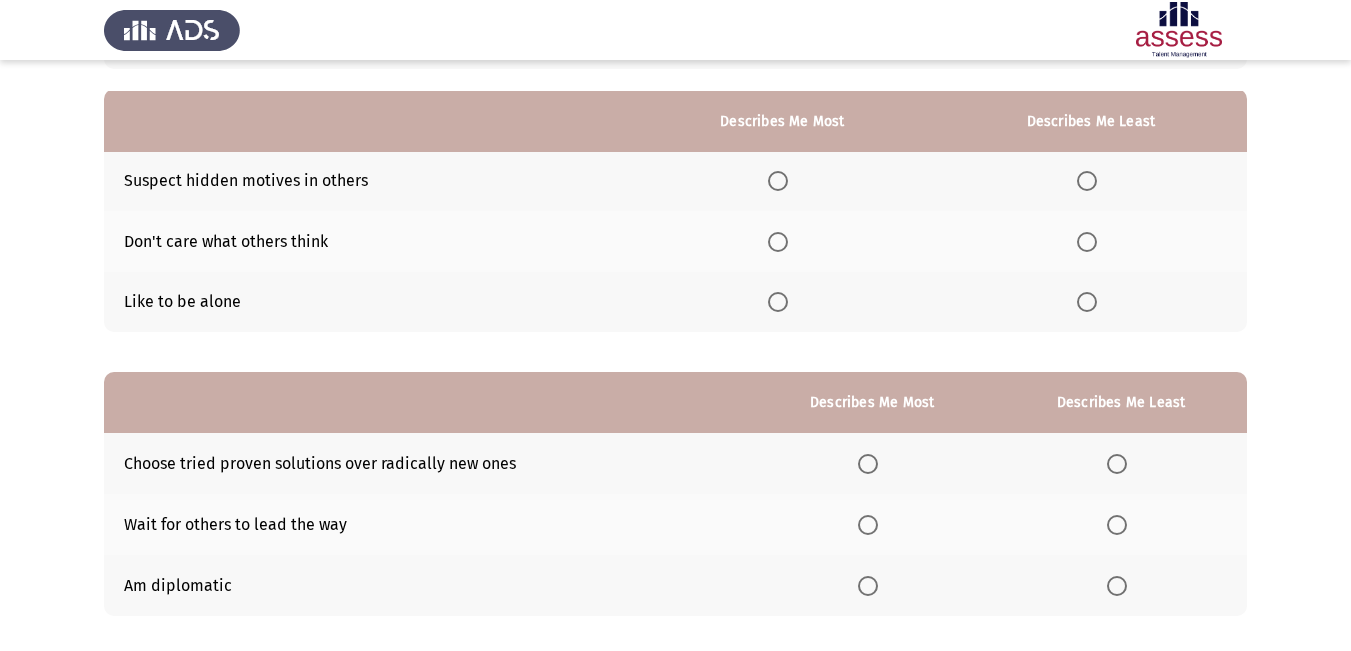 scroll, scrollTop: 200, scrollLeft: 0, axis: vertical 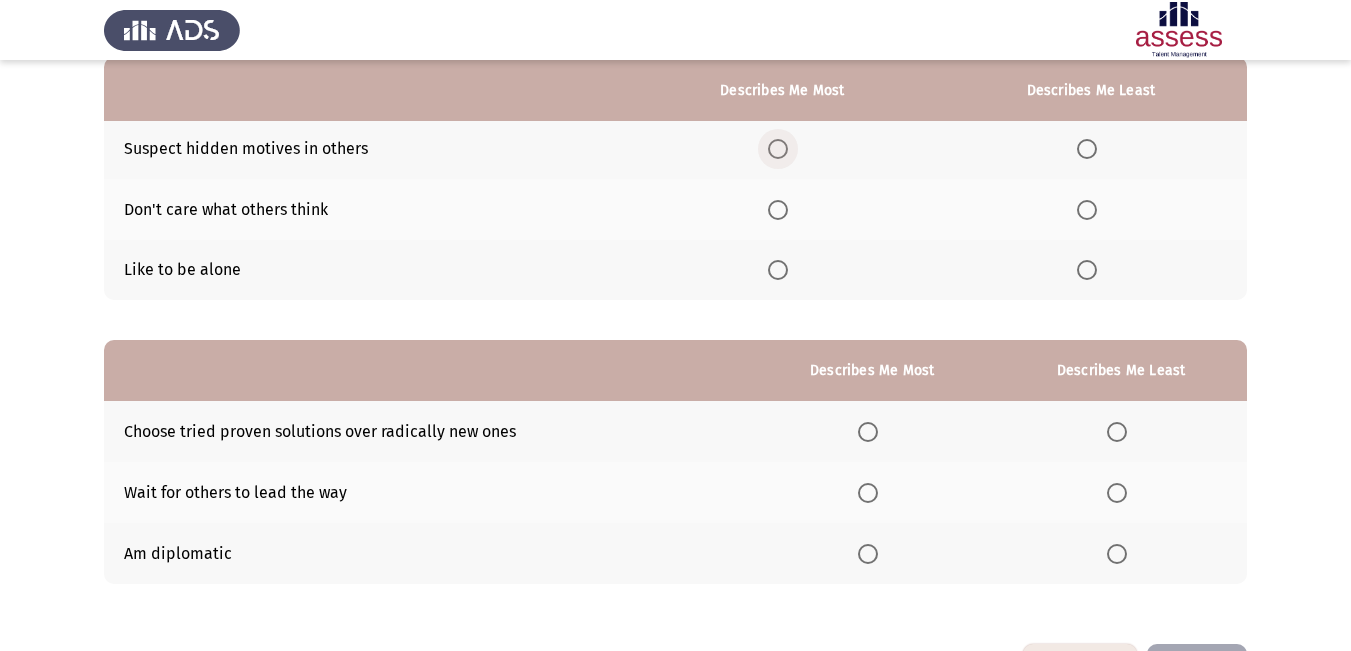 click at bounding box center (778, 149) 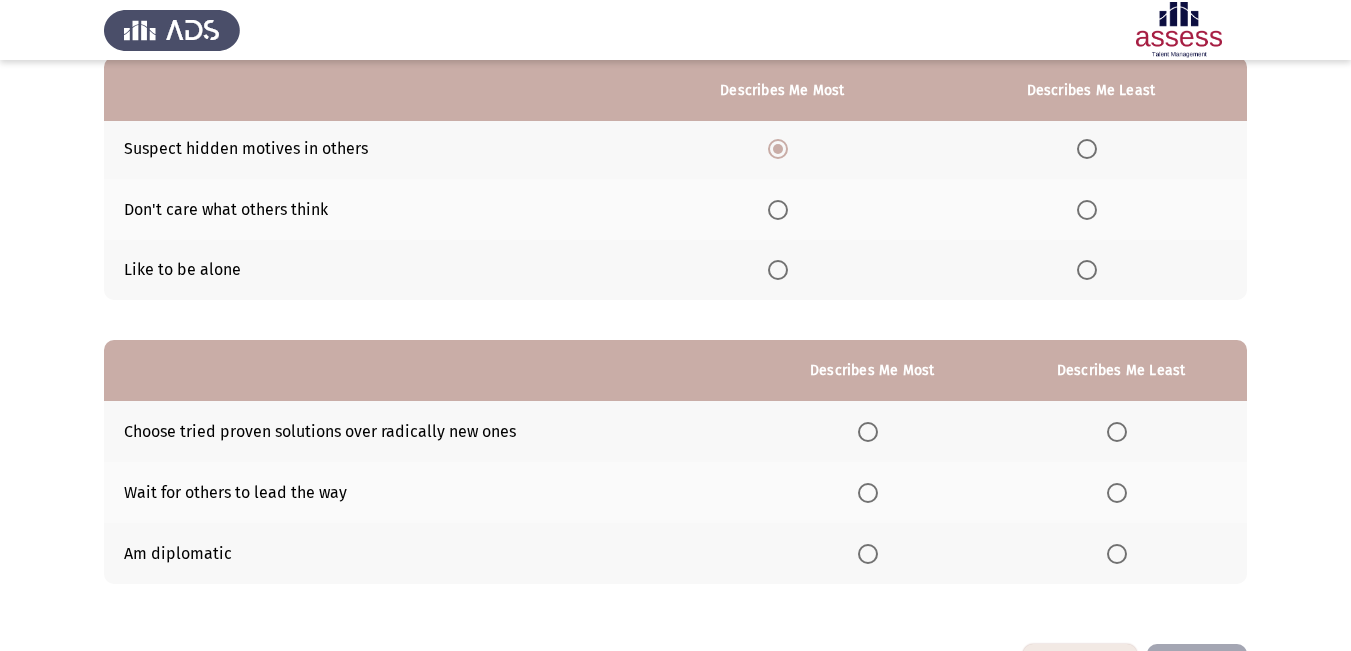 click at bounding box center [1087, 270] 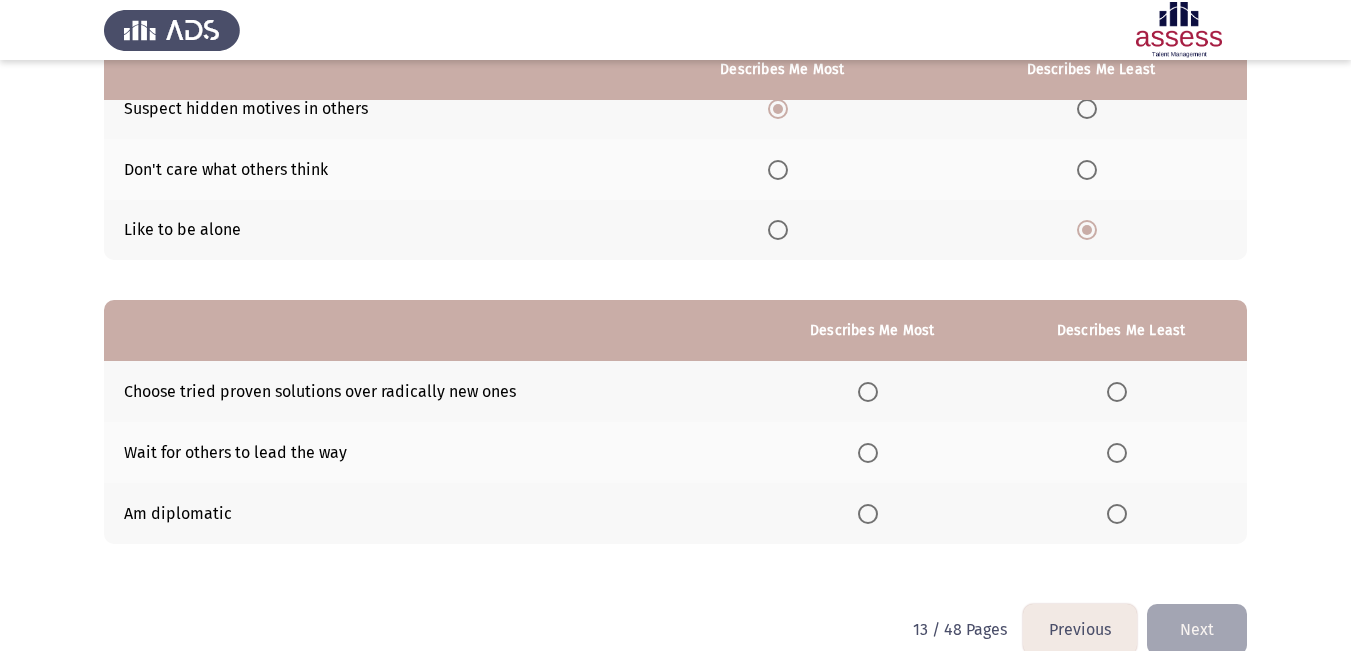 scroll, scrollTop: 273, scrollLeft: 0, axis: vertical 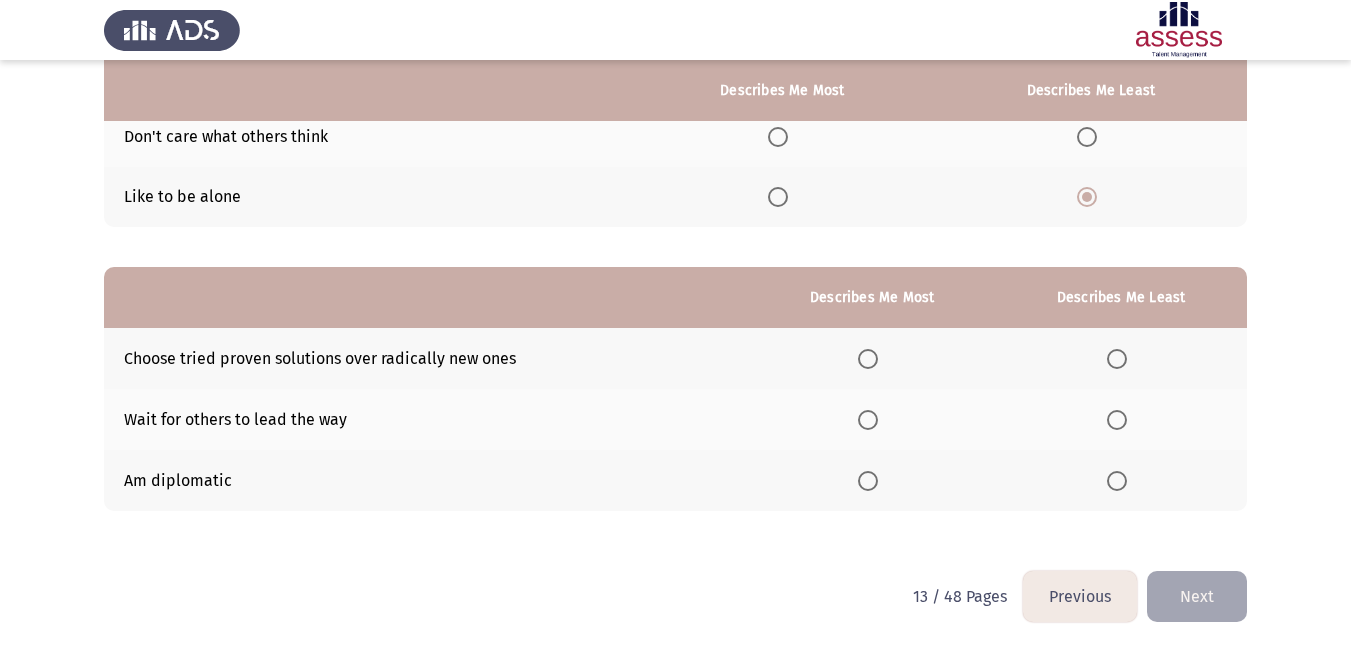 click at bounding box center (868, 359) 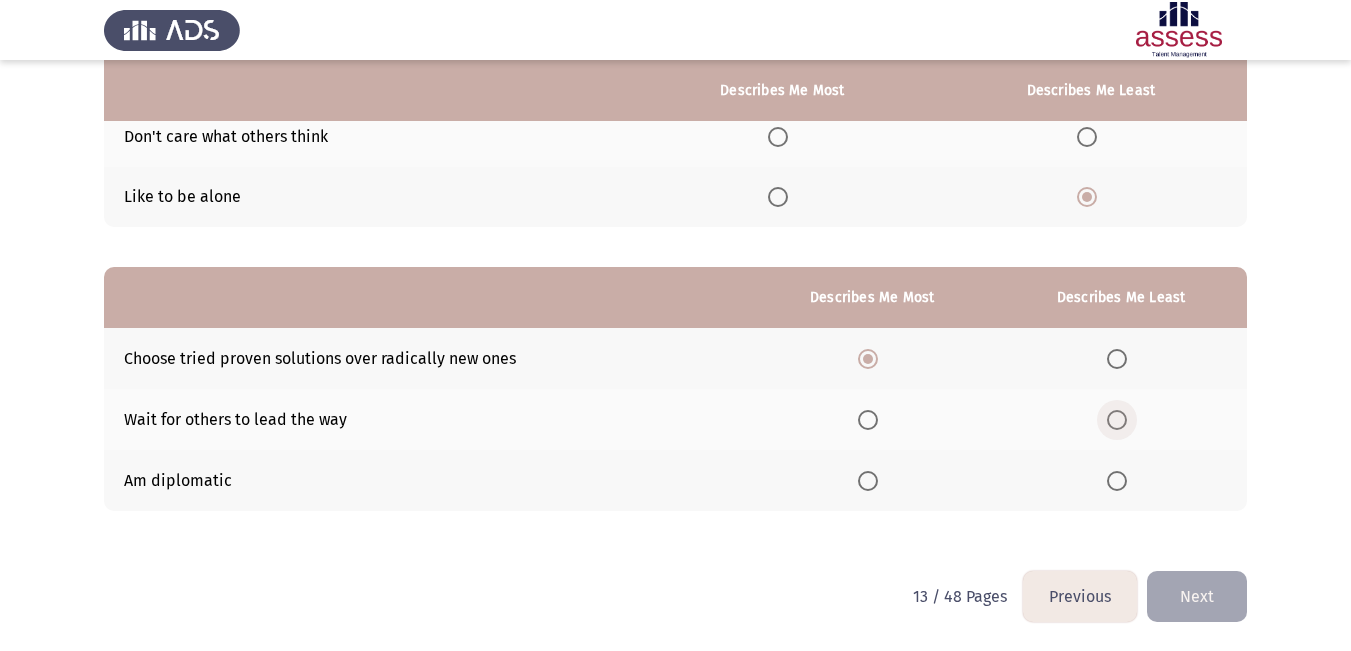 click at bounding box center (1117, 420) 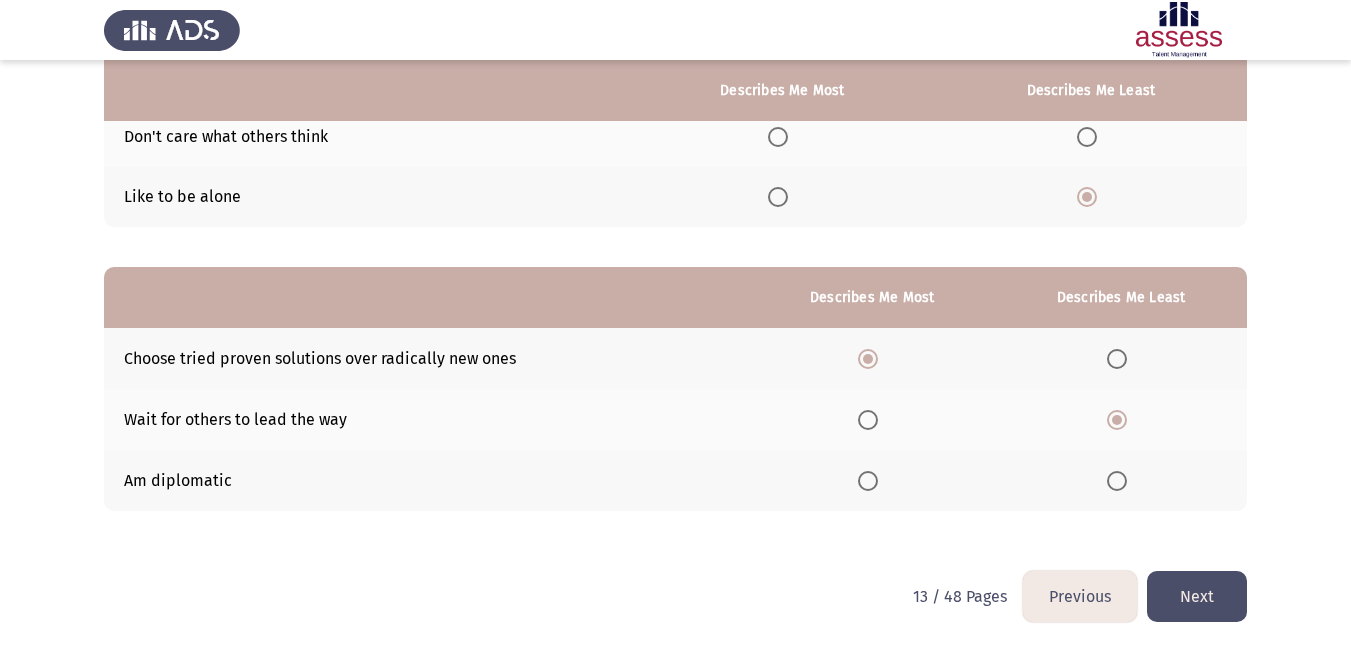 click on "Next" 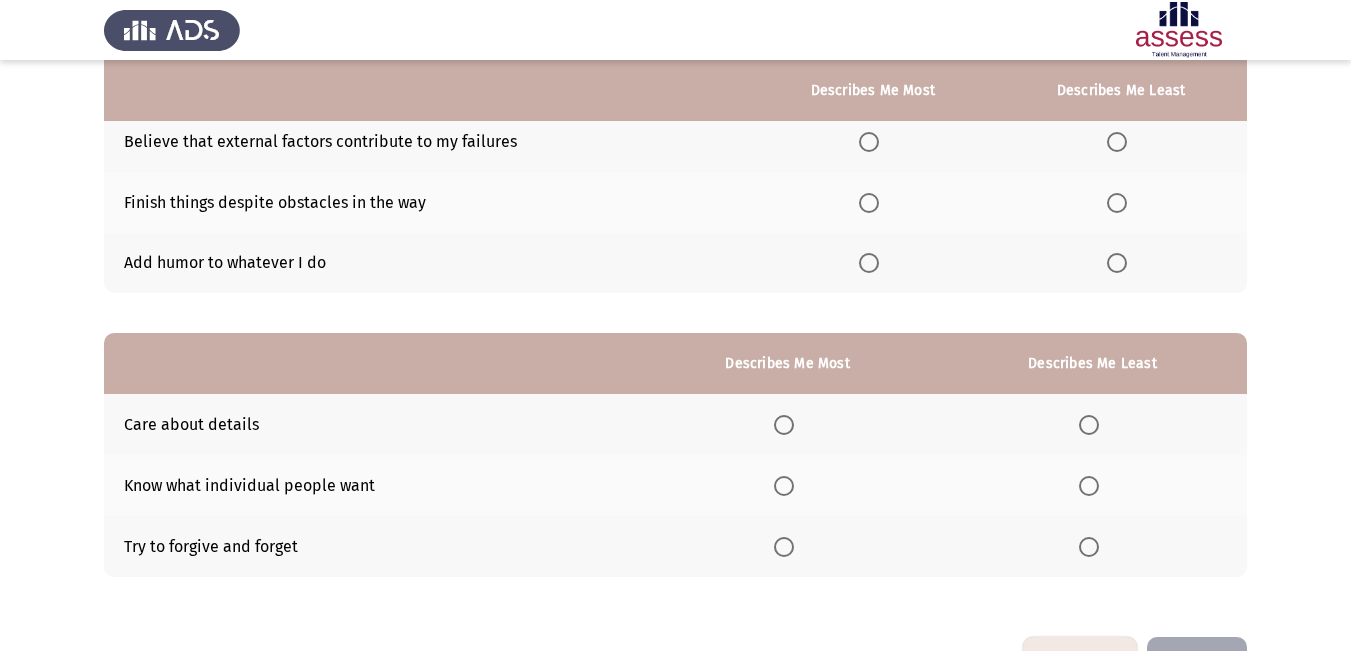 scroll, scrollTop: 173, scrollLeft: 0, axis: vertical 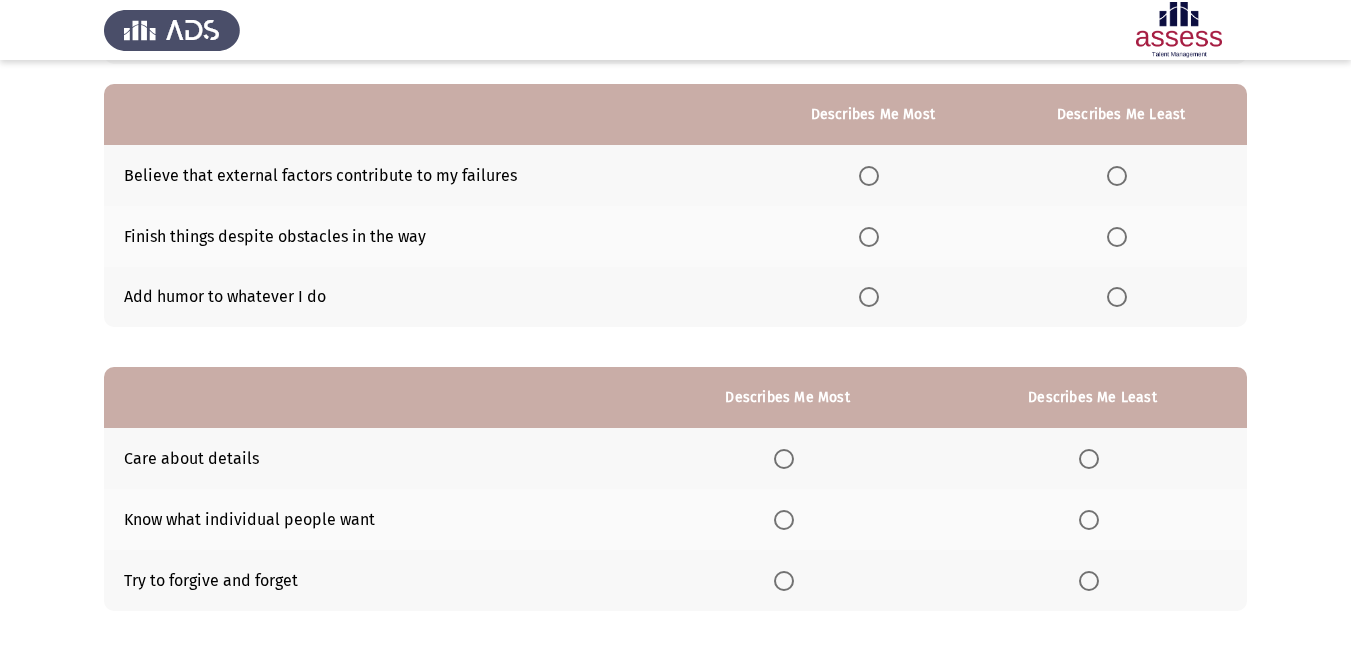 click at bounding box center [1117, 176] 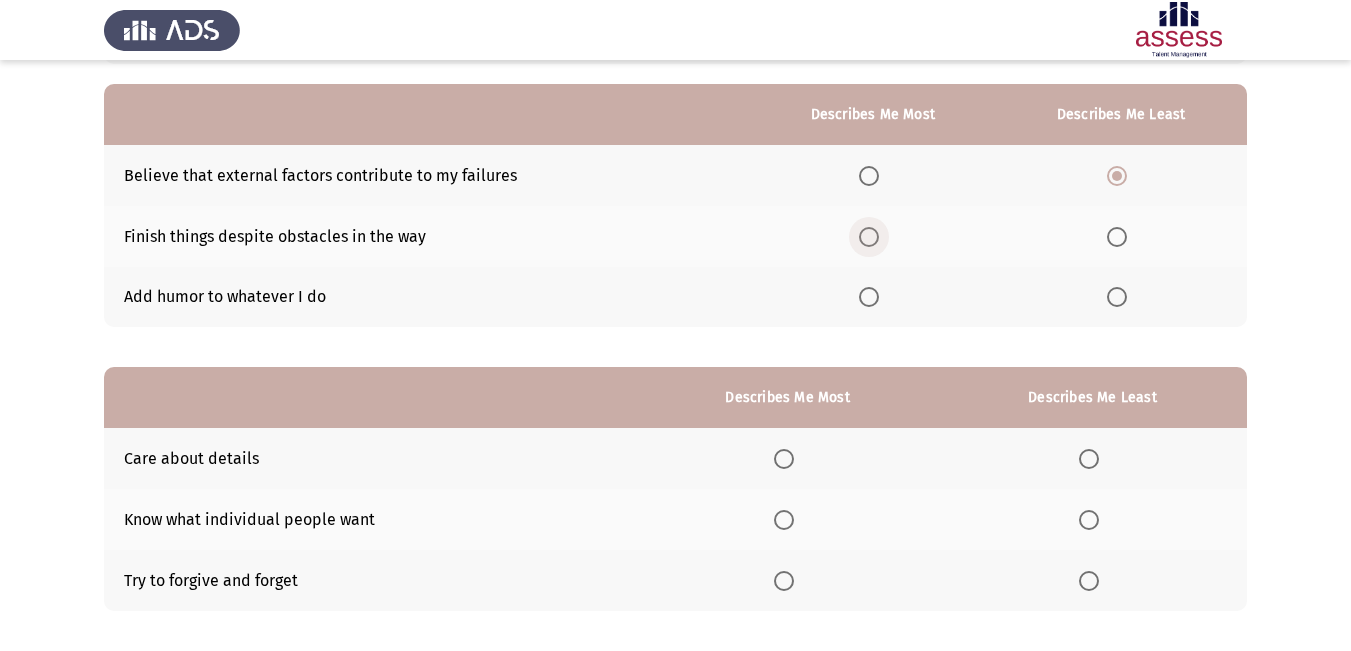 click at bounding box center [869, 237] 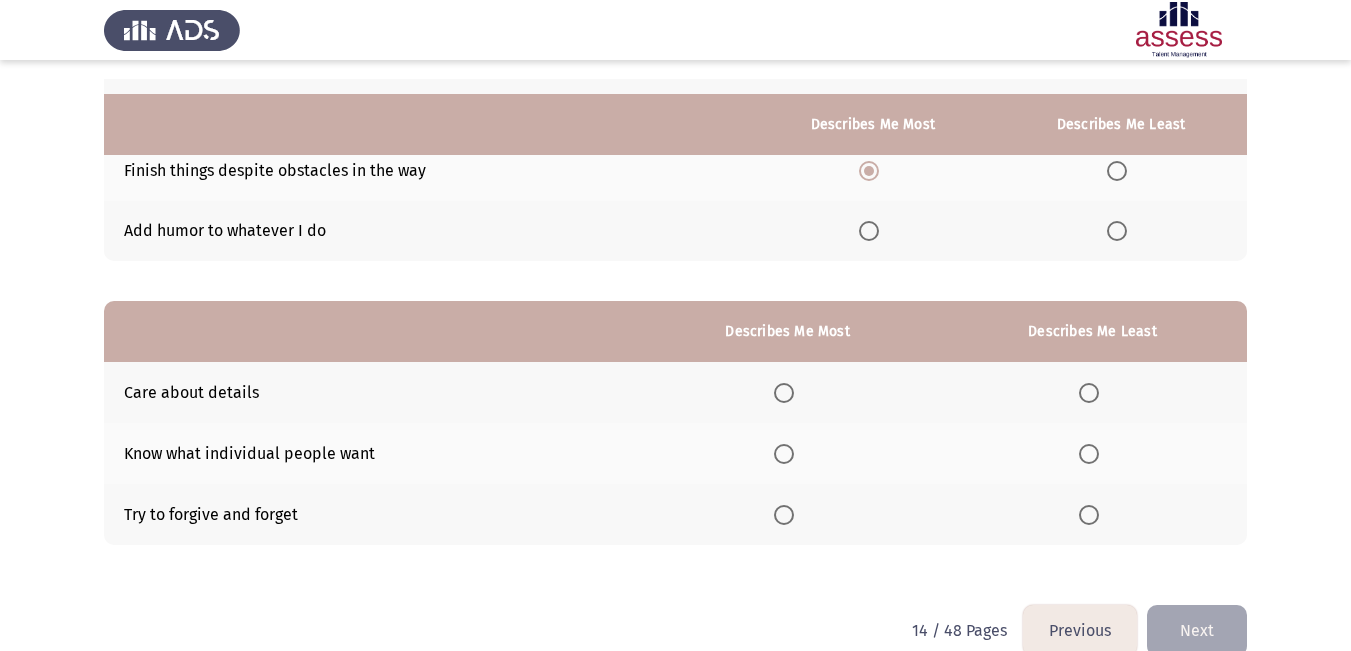 scroll, scrollTop: 273, scrollLeft: 0, axis: vertical 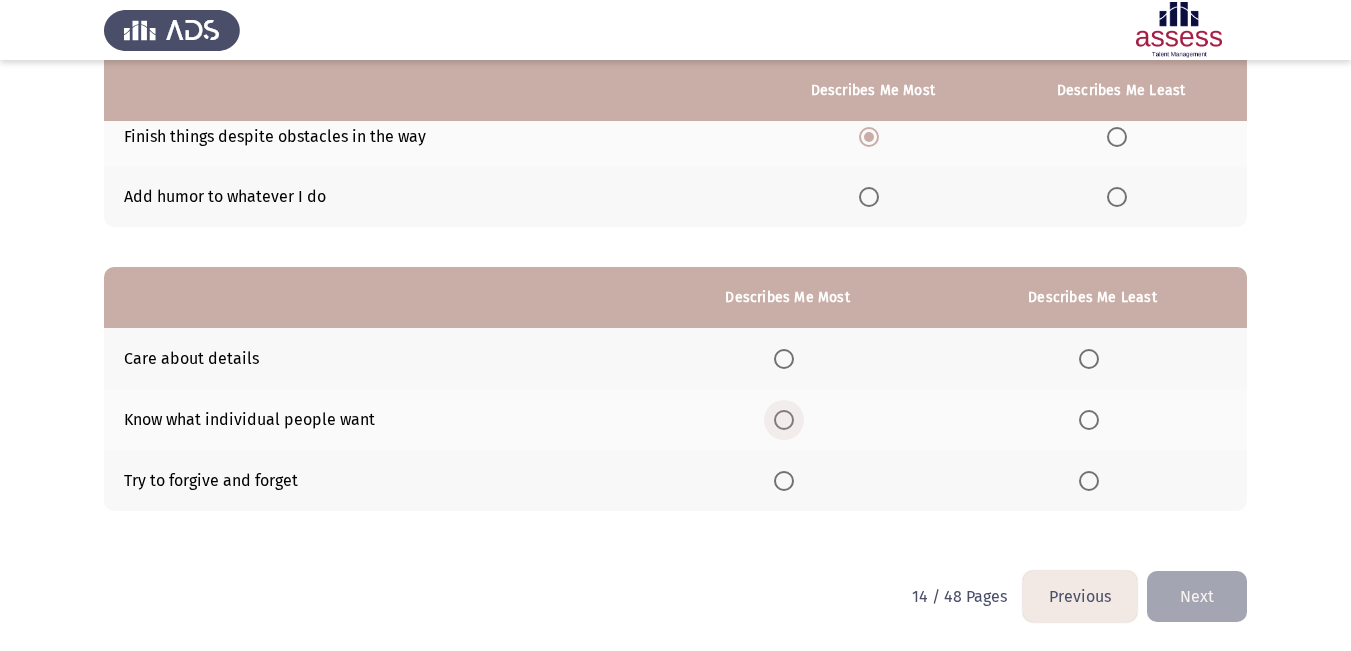 click at bounding box center [784, 420] 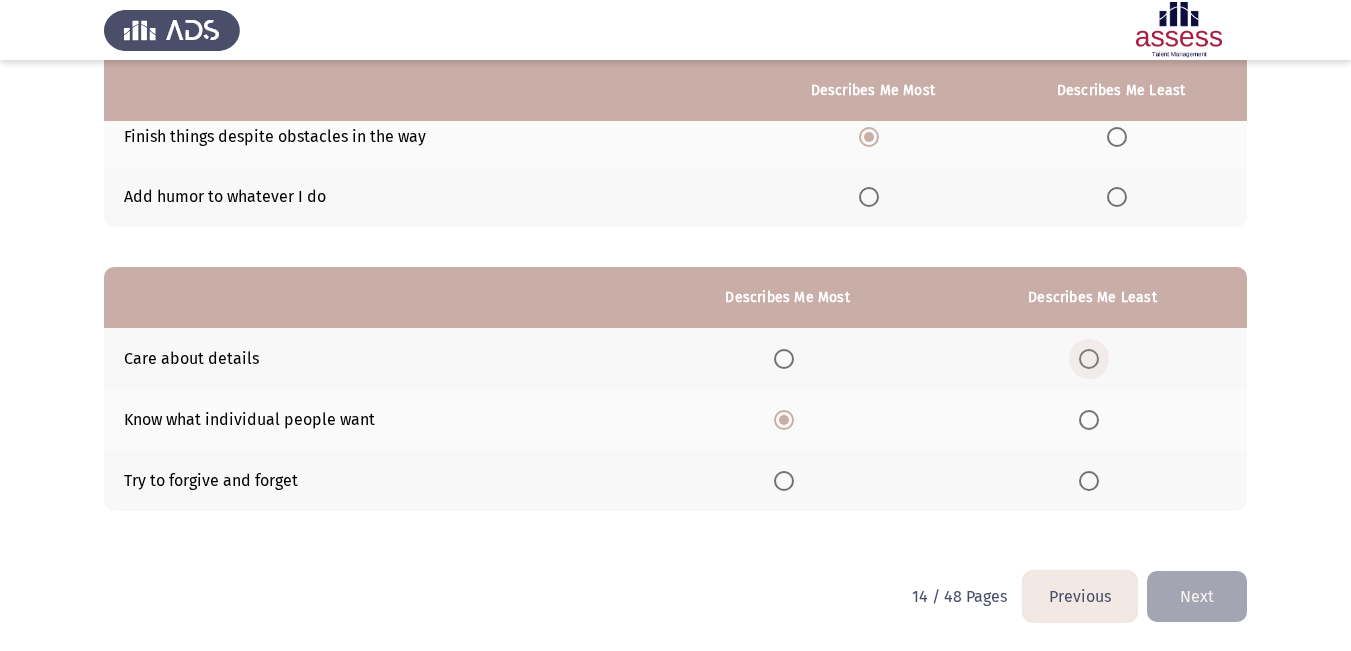 click at bounding box center (1089, 359) 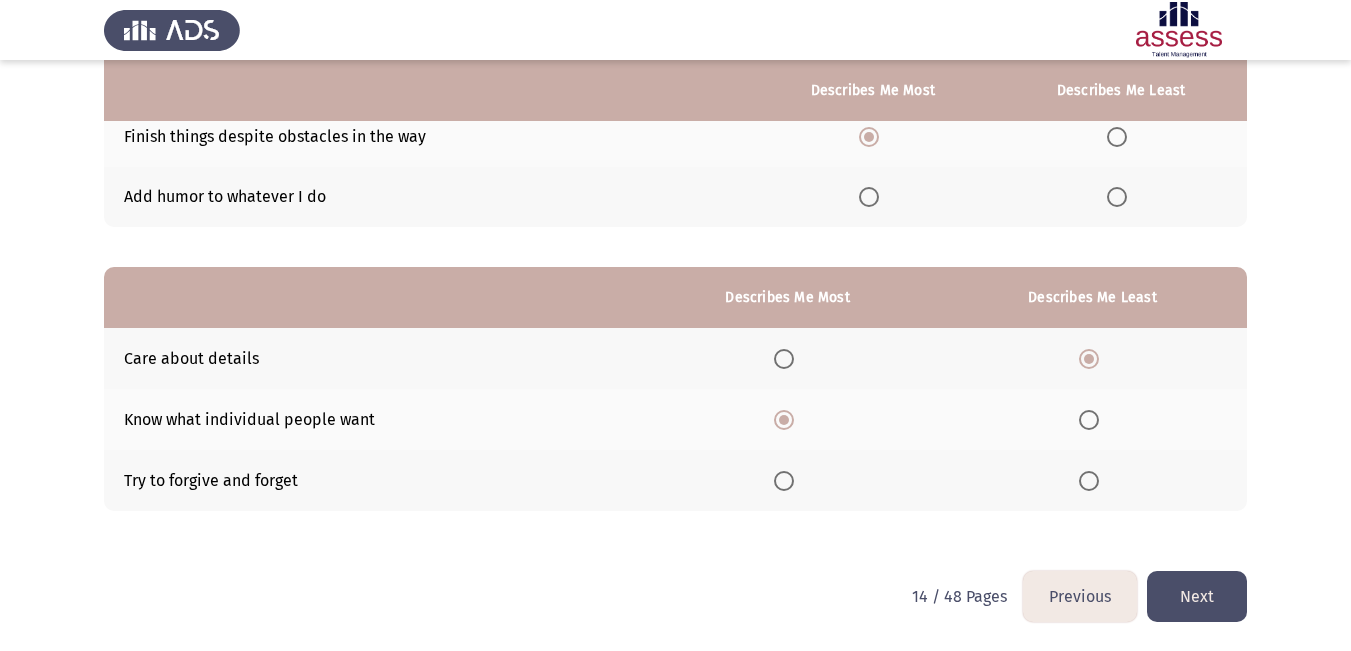 click on "Next" 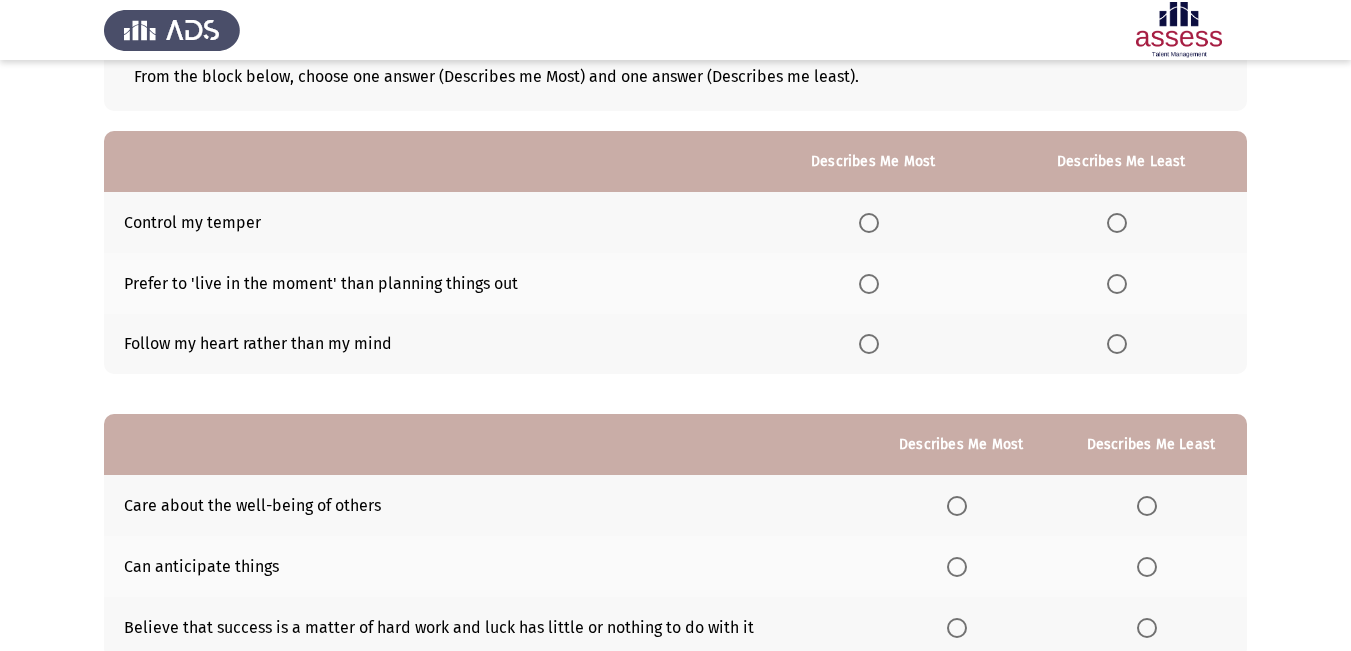 scroll, scrollTop: 200, scrollLeft: 0, axis: vertical 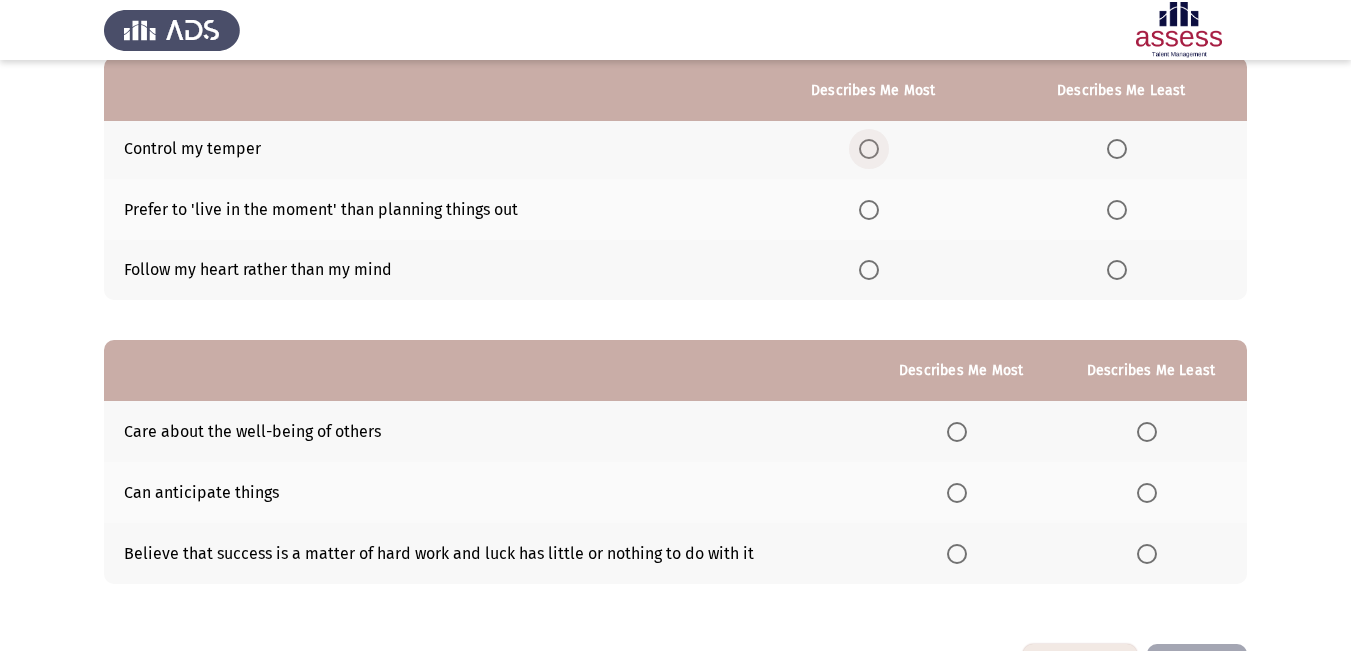 click at bounding box center [869, 149] 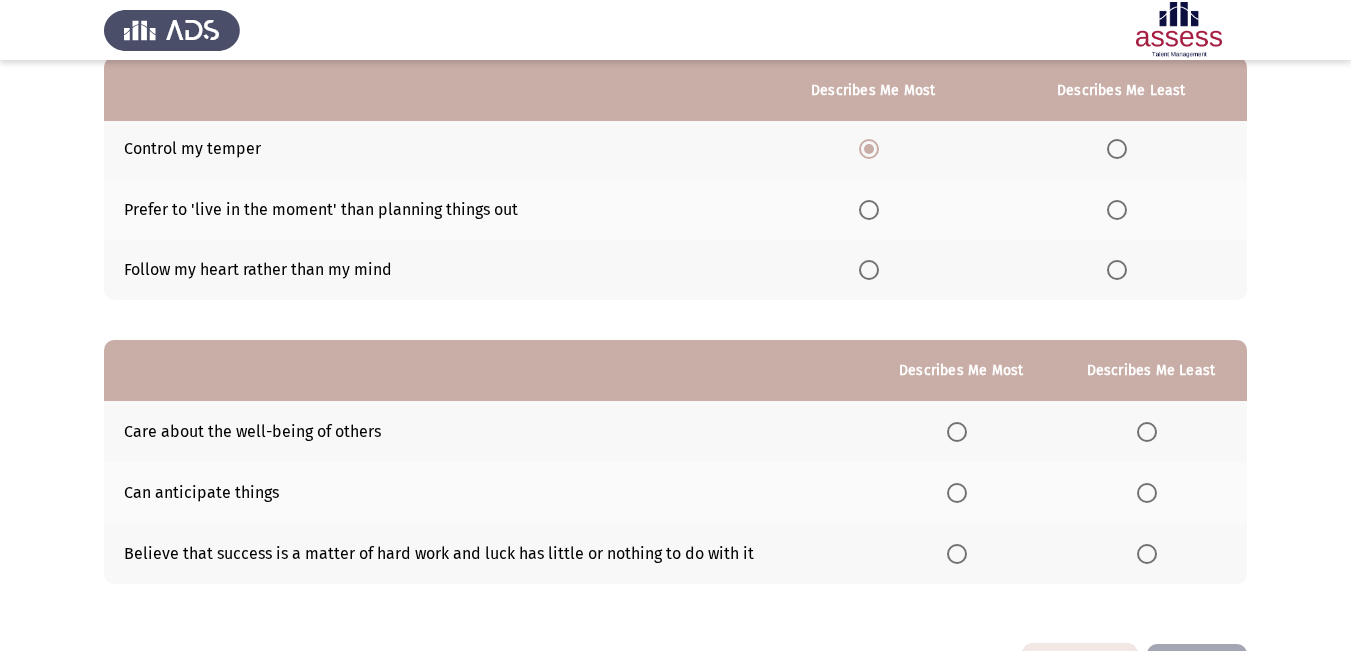 click at bounding box center (1117, 270) 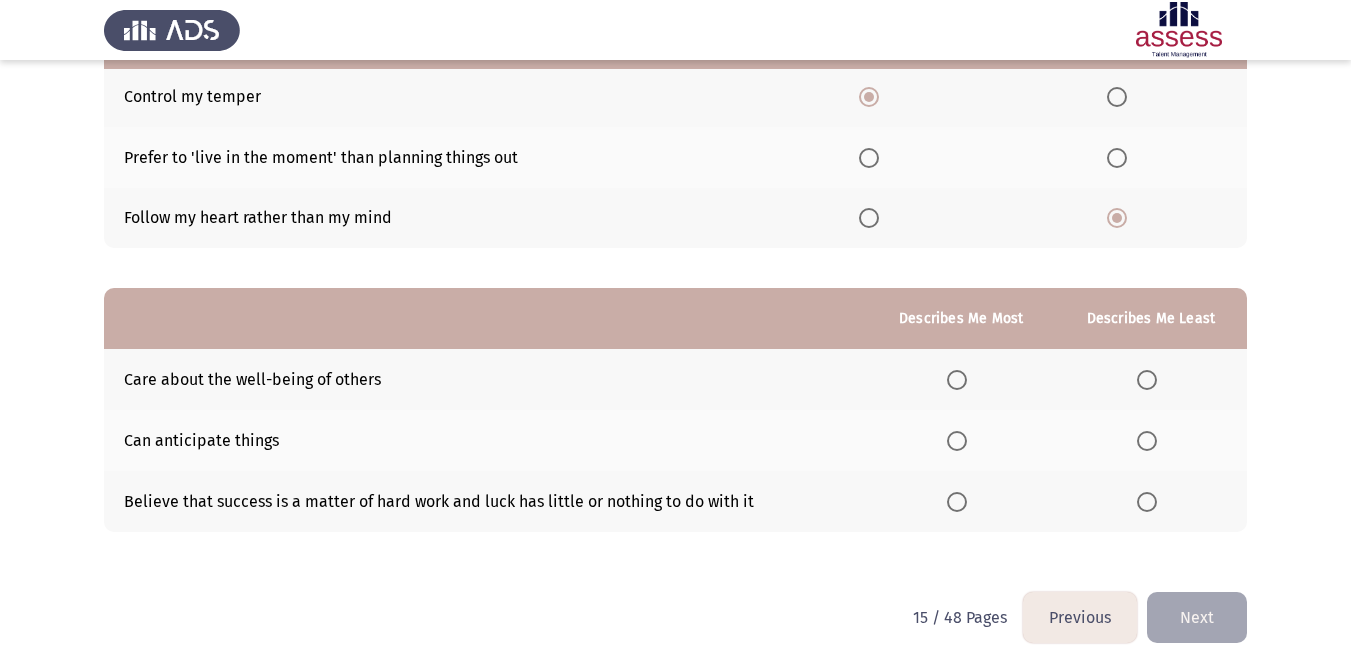 scroll, scrollTop: 273, scrollLeft: 0, axis: vertical 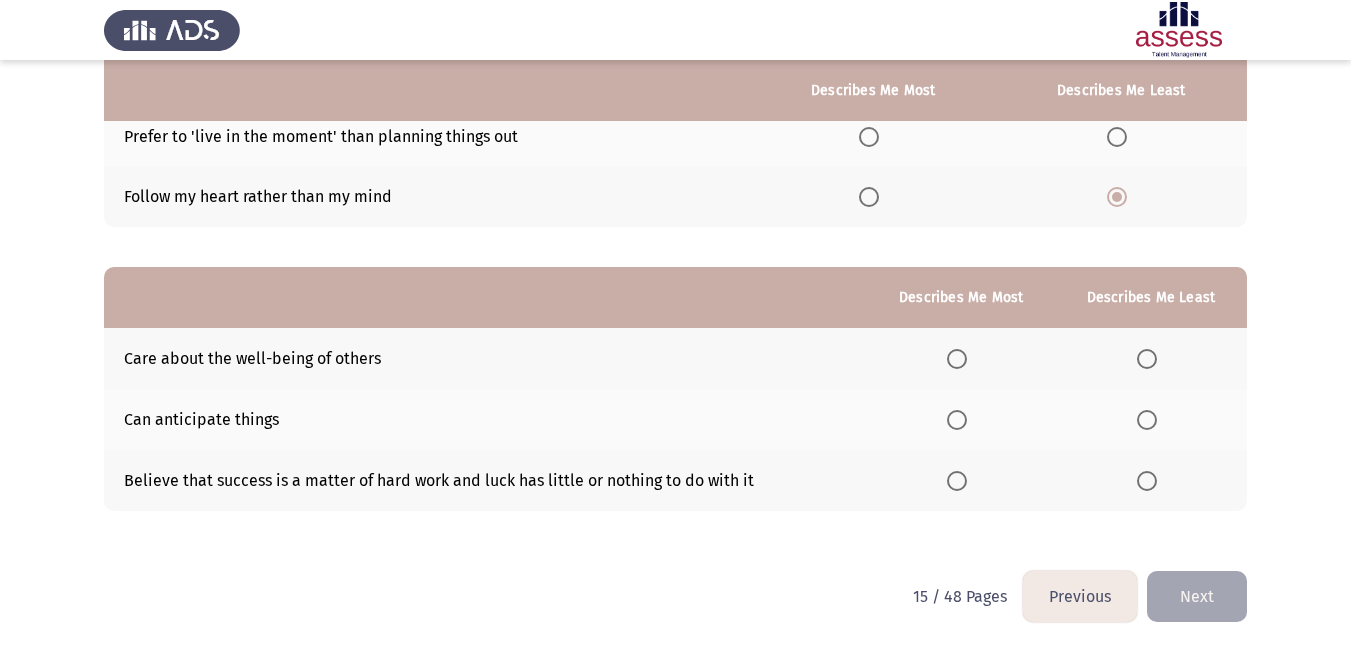 click at bounding box center [957, 481] 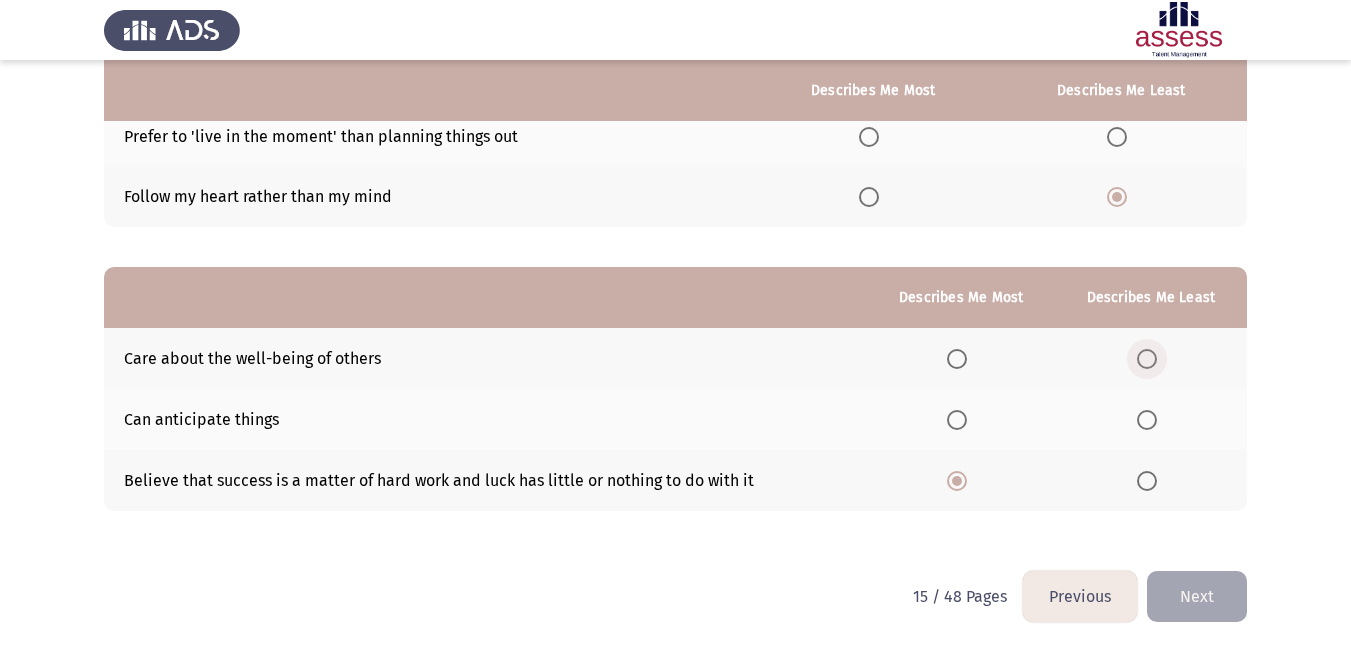 click at bounding box center (1147, 359) 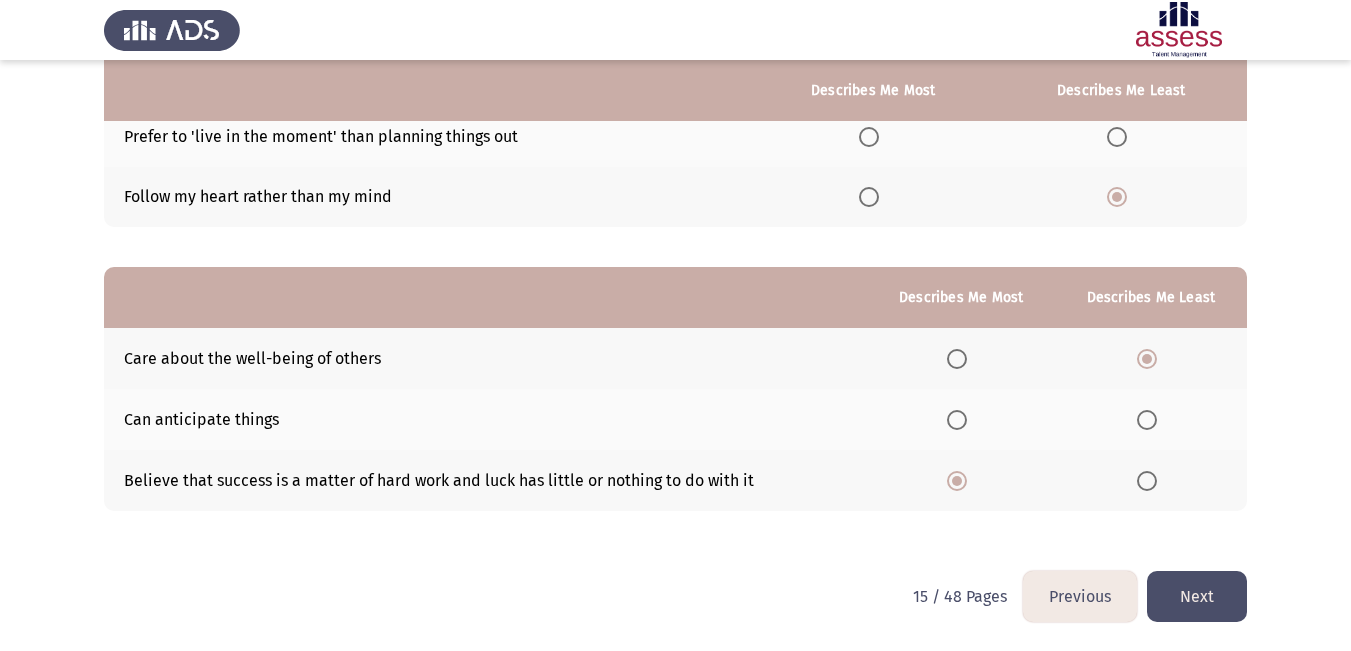 click on "Next" 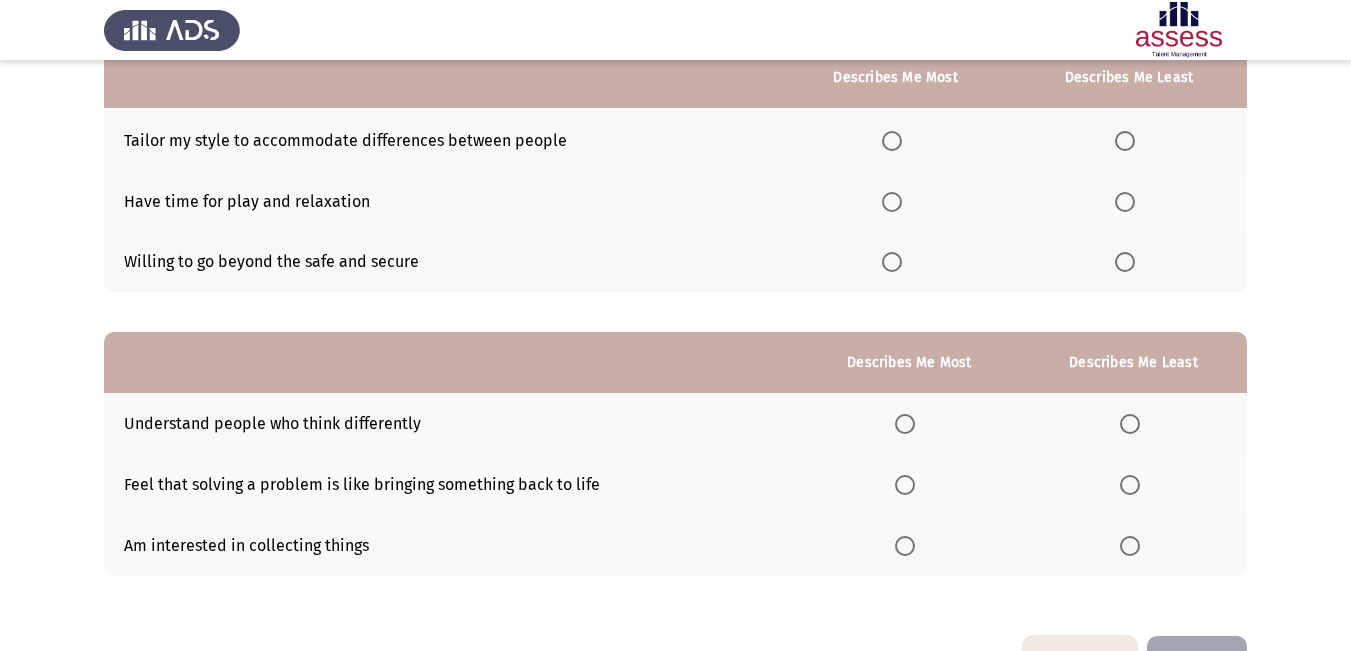 scroll, scrollTop: 173, scrollLeft: 0, axis: vertical 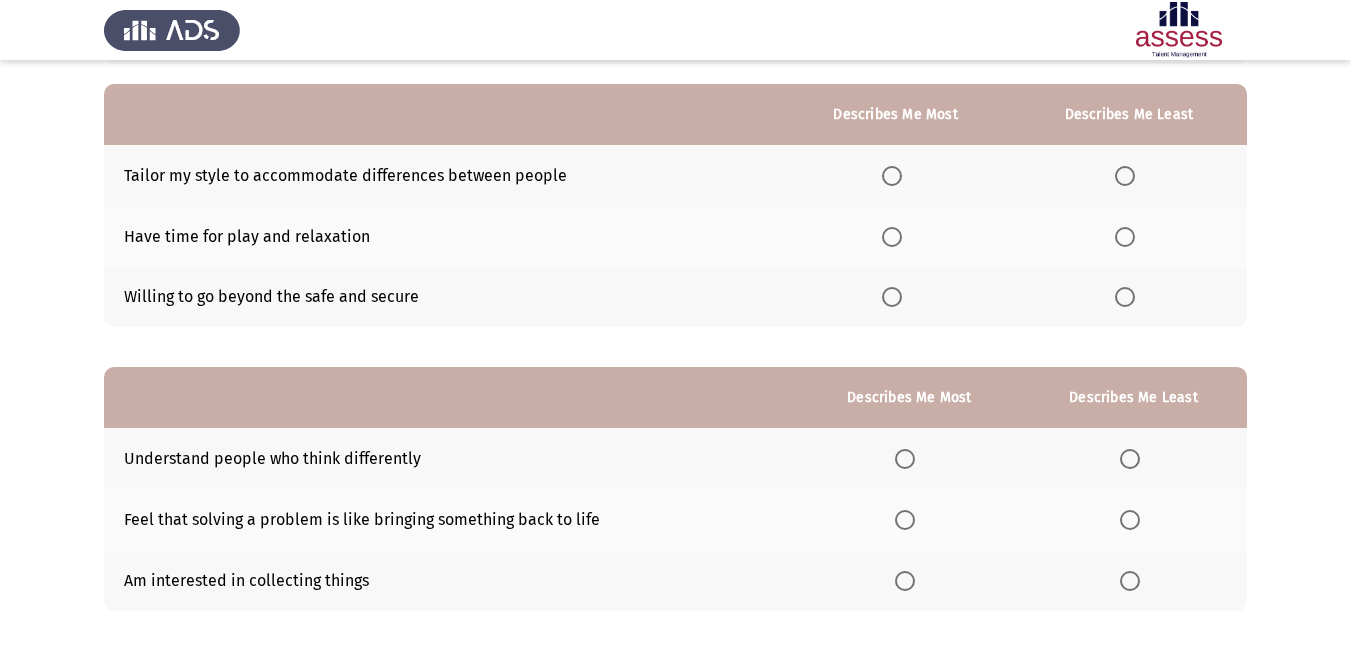 click at bounding box center (892, 176) 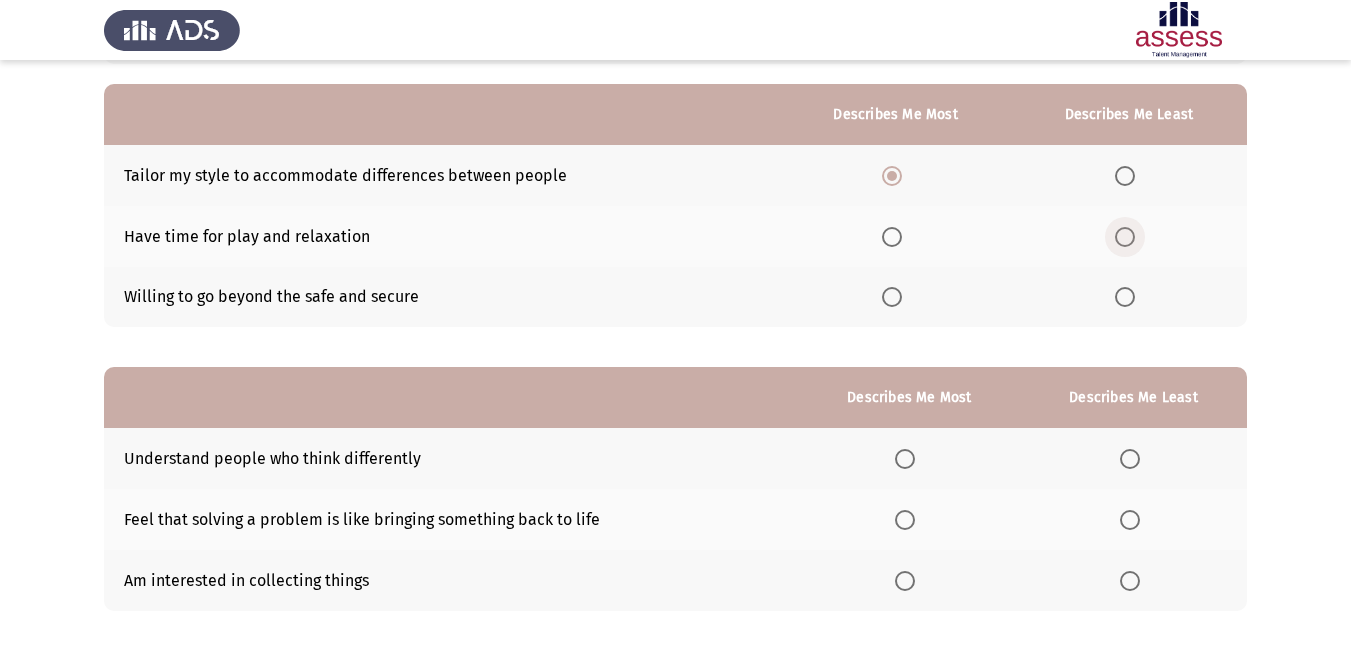 click at bounding box center (1125, 237) 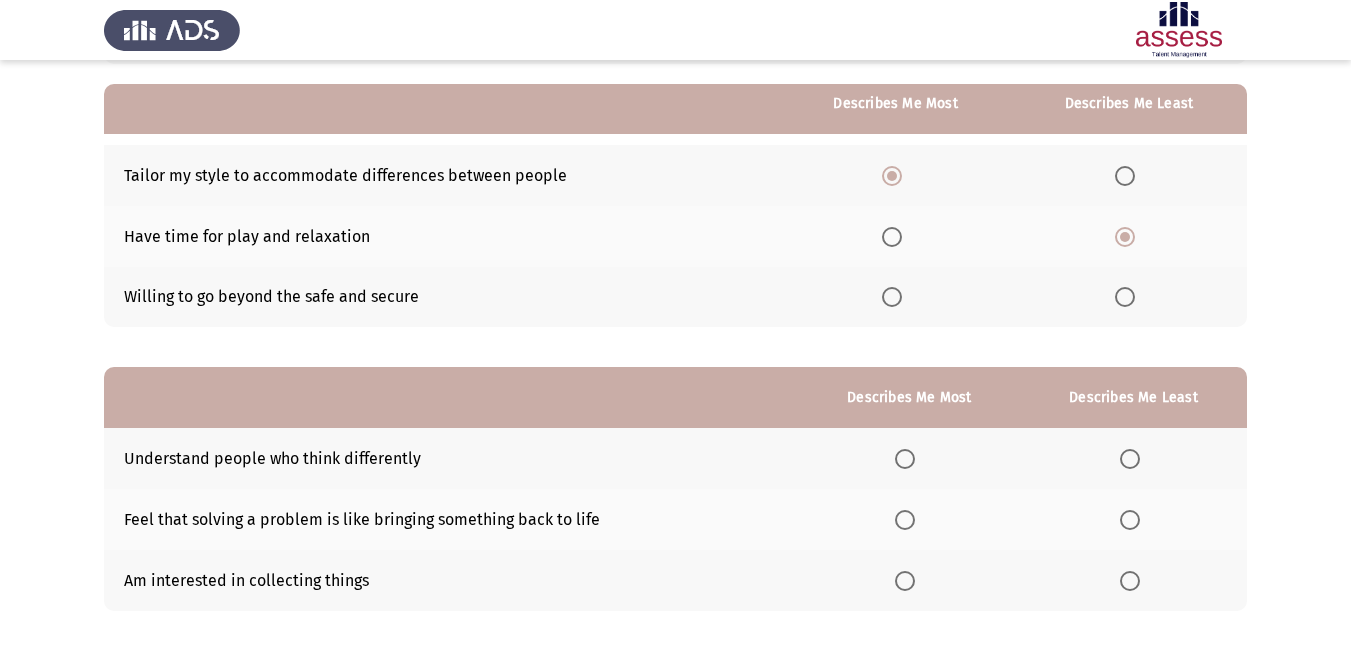 scroll, scrollTop: 273, scrollLeft: 0, axis: vertical 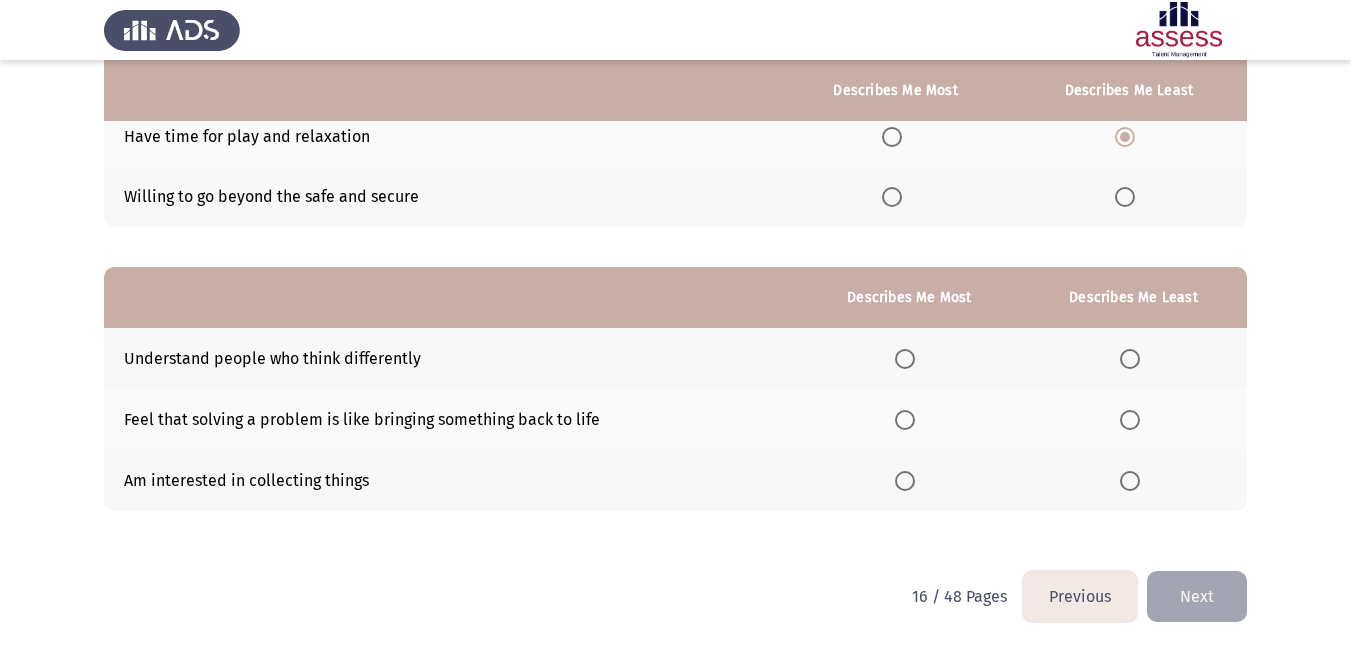 click at bounding box center (905, 420) 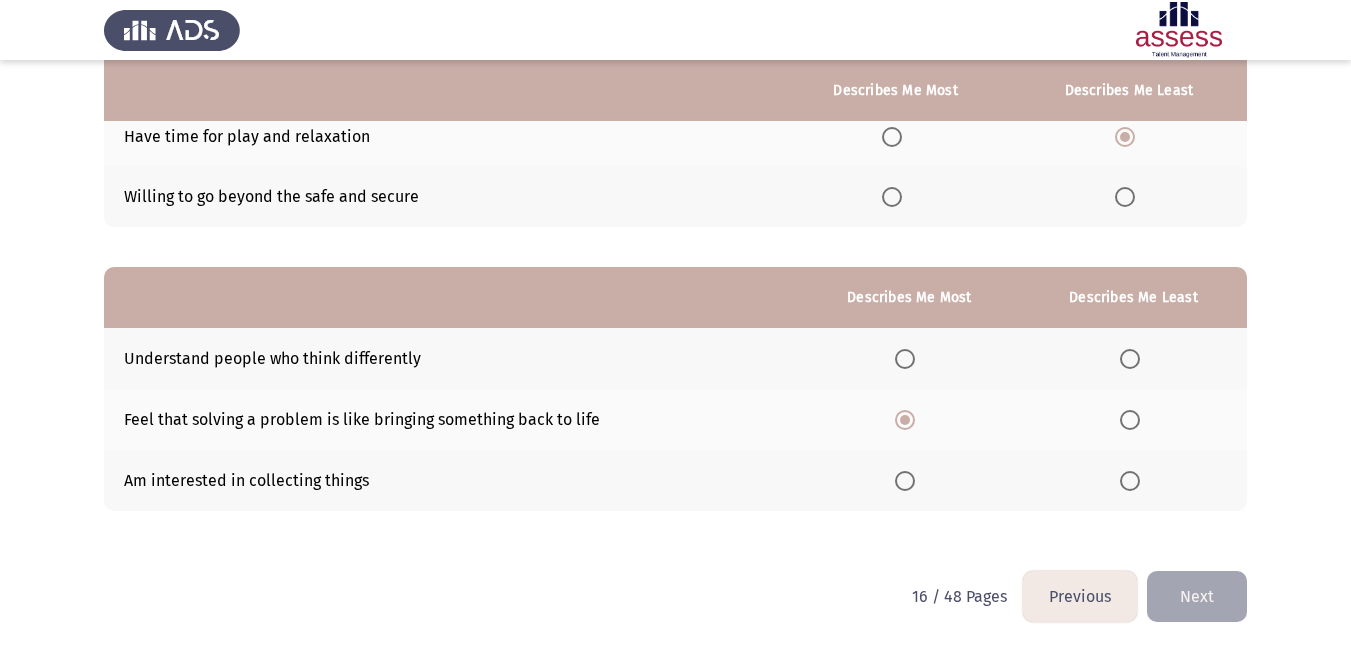 click at bounding box center (1130, 481) 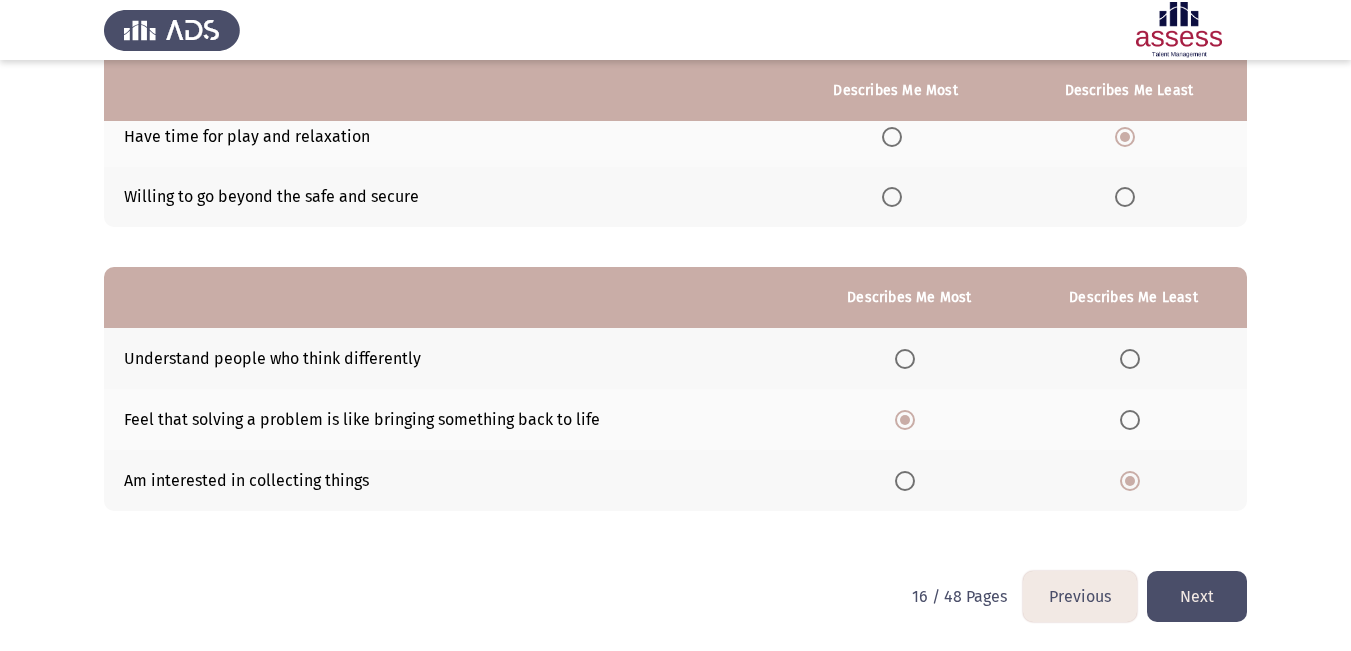 click on "Next" 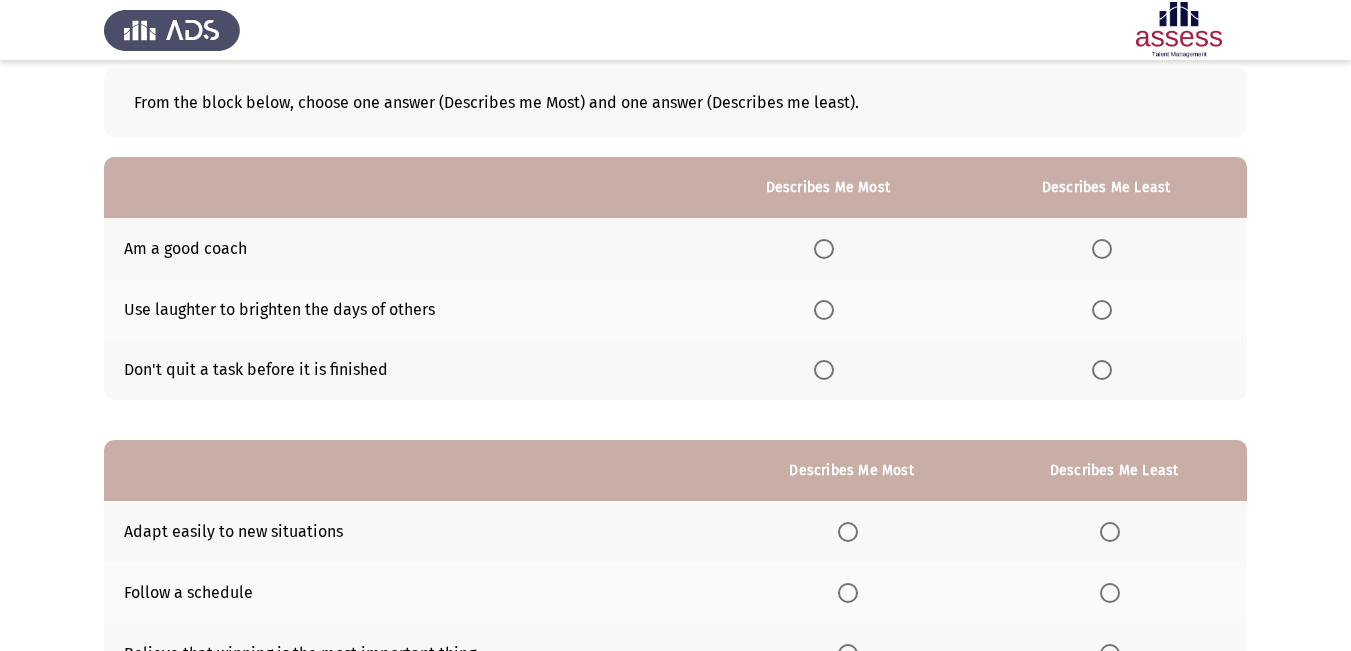 scroll, scrollTop: 200, scrollLeft: 0, axis: vertical 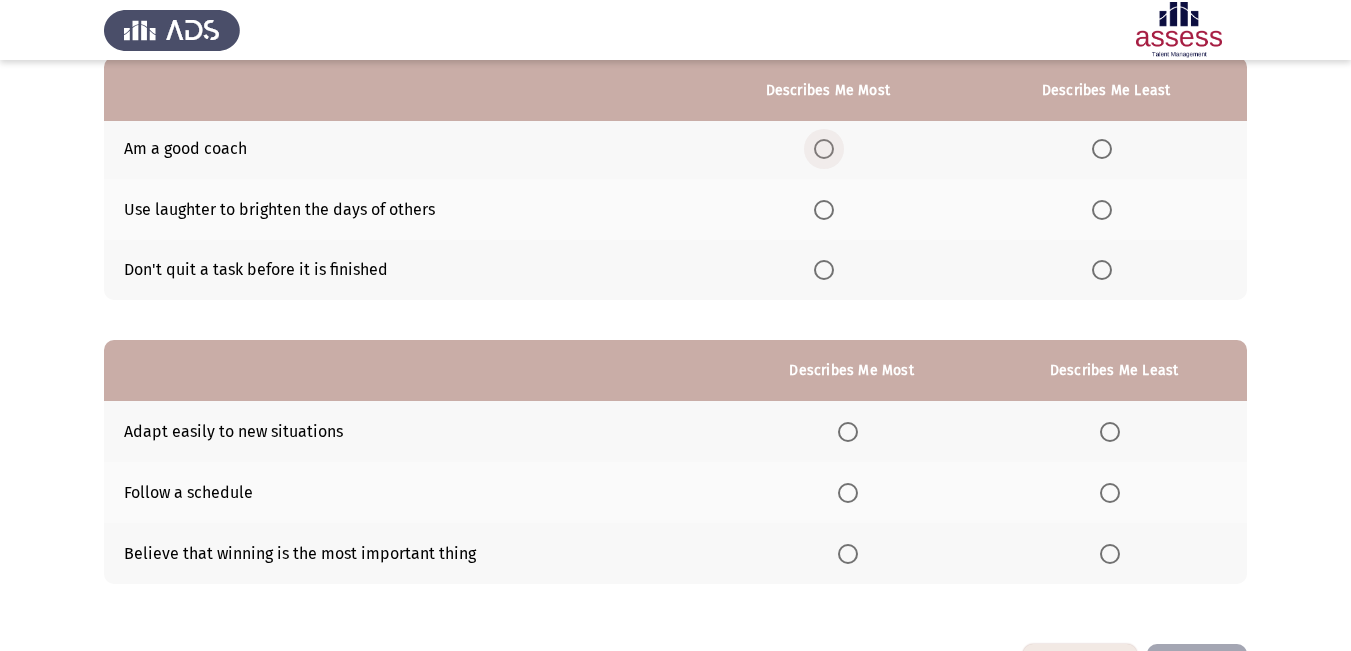 click at bounding box center [824, 149] 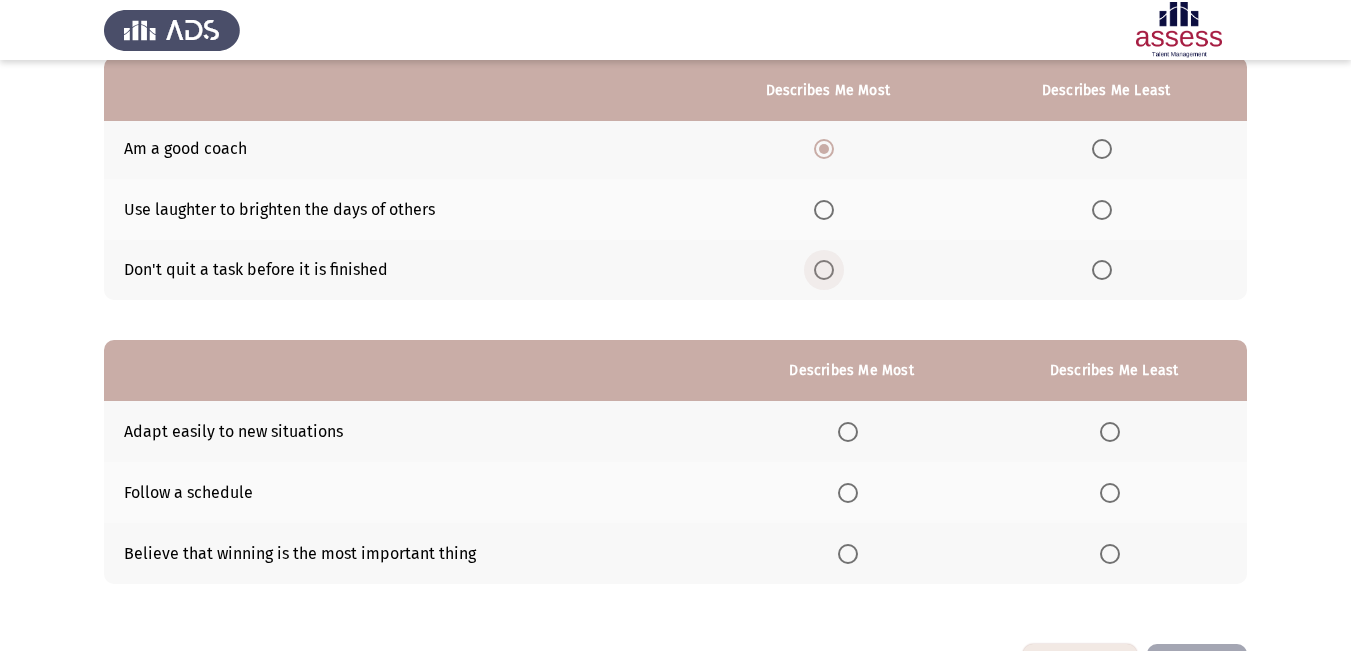 click at bounding box center (824, 270) 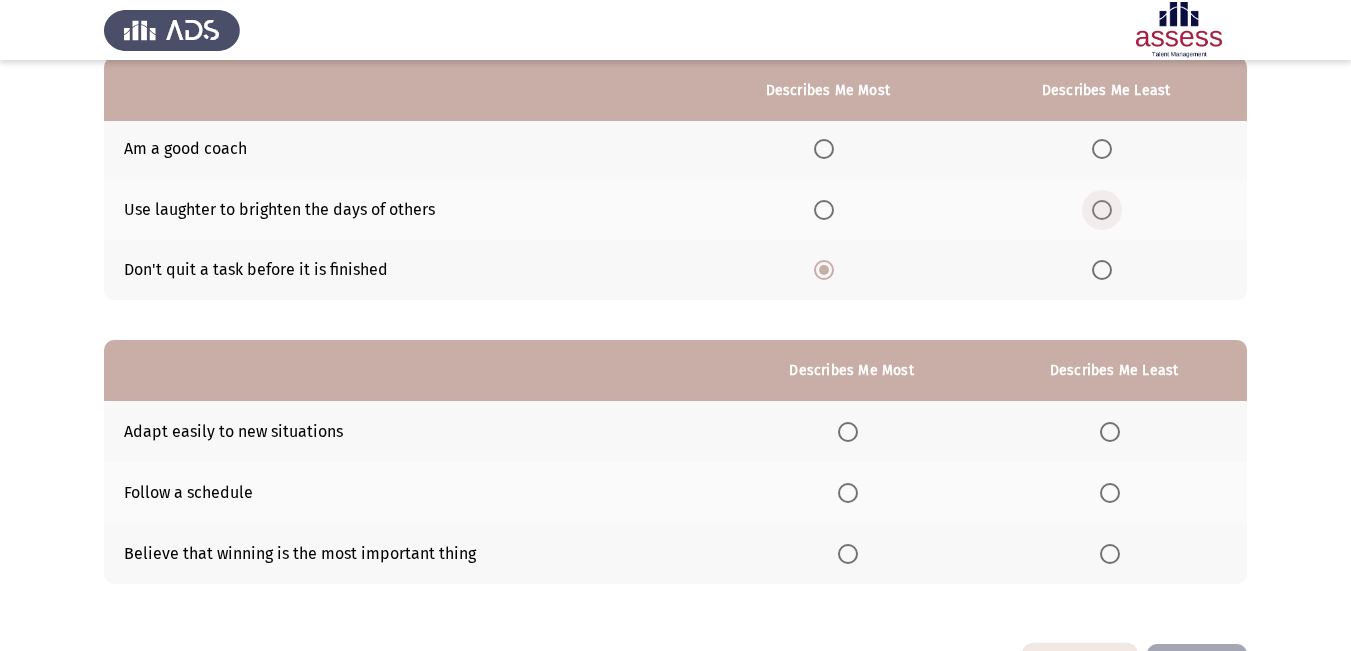 click at bounding box center [1102, 210] 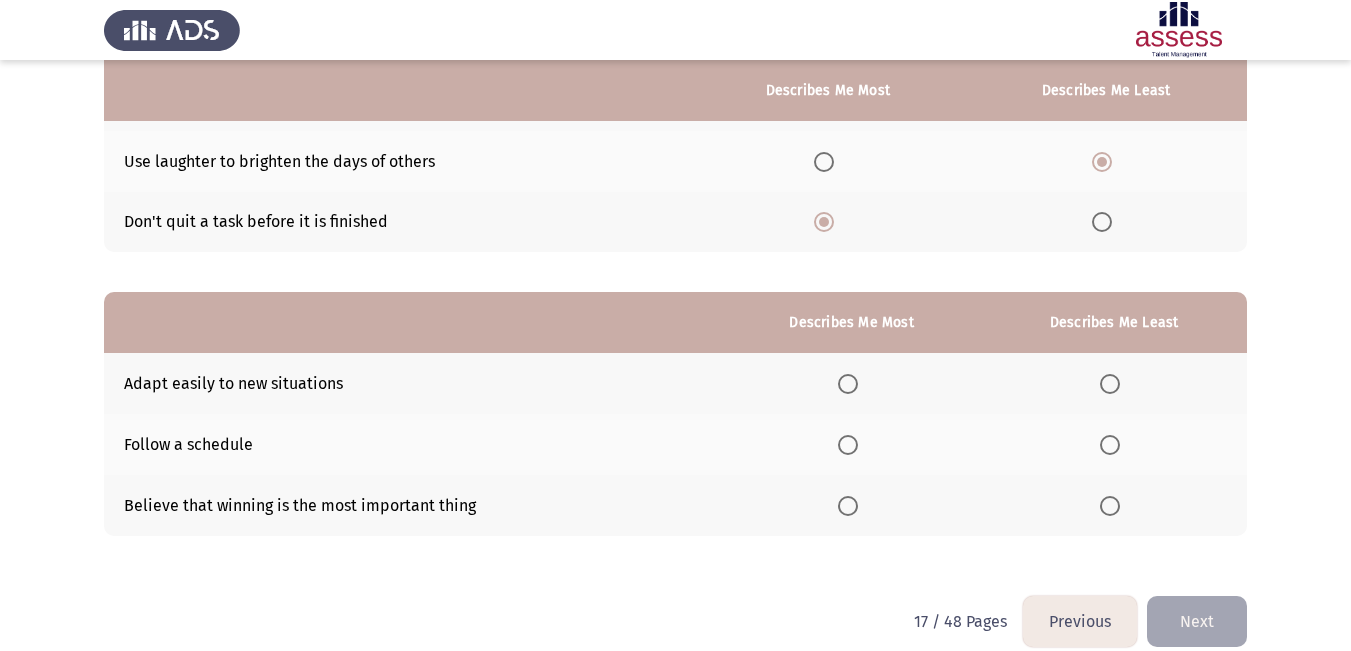 scroll, scrollTop: 273, scrollLeft: 0, axis: vertical 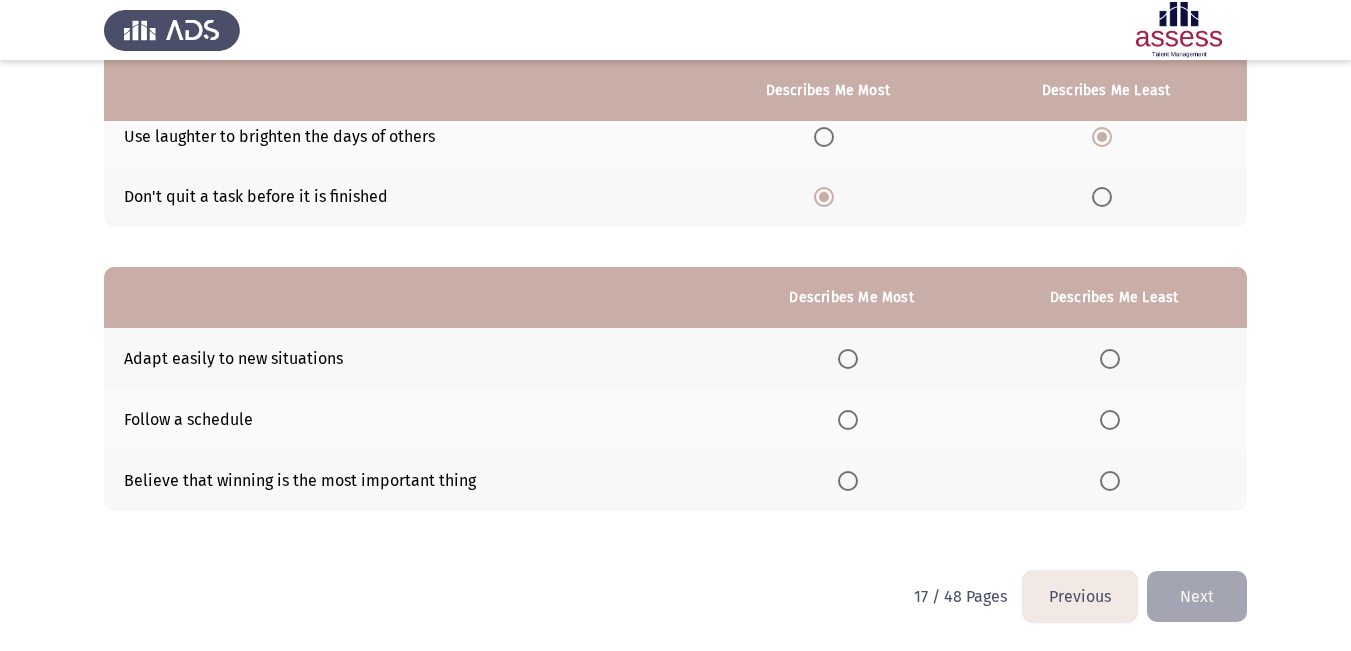 click at bounding box center (848, 359) 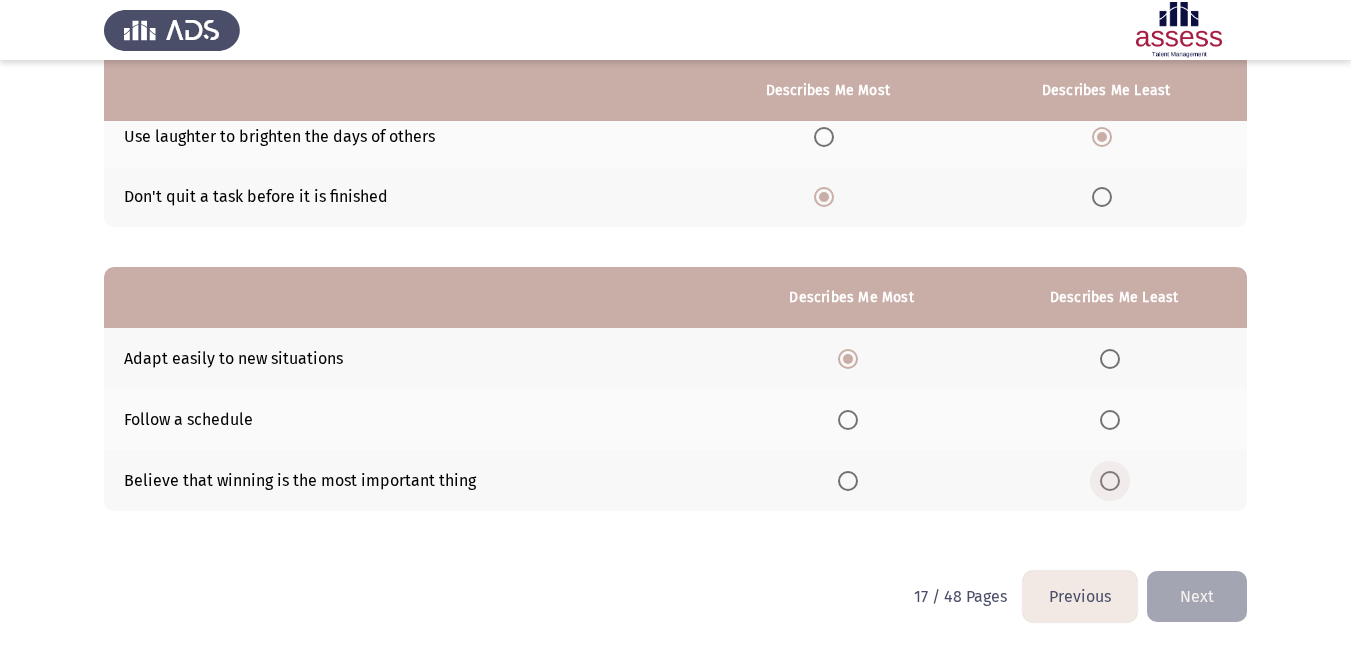 click at bounding box center [1110, 481] 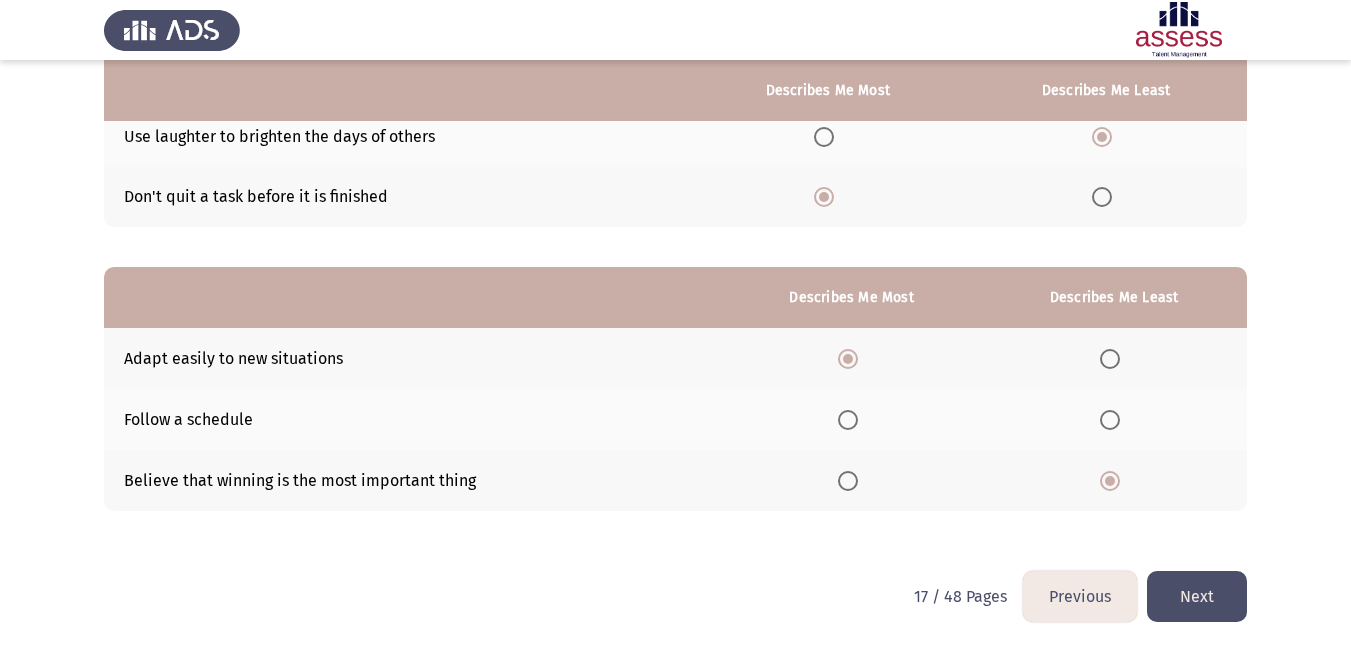 click on "Next" 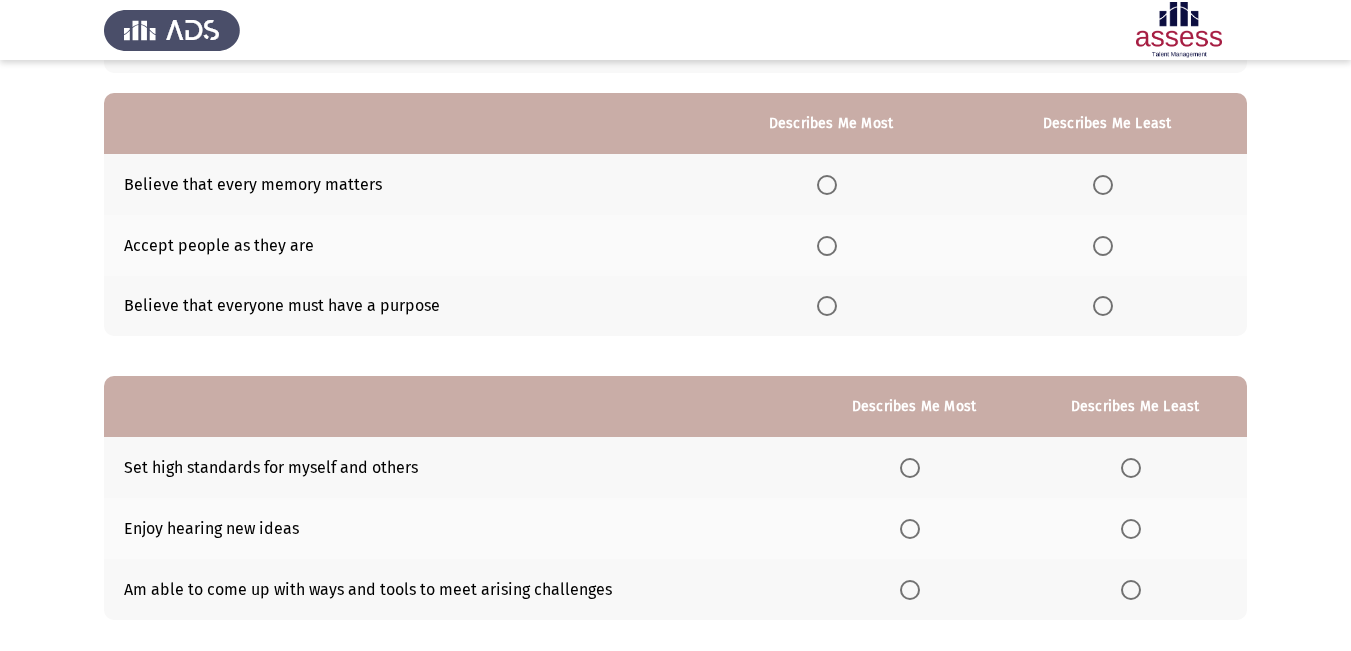 scroll, scrollTop: 200, scrollLeft: 0, axis: vertical 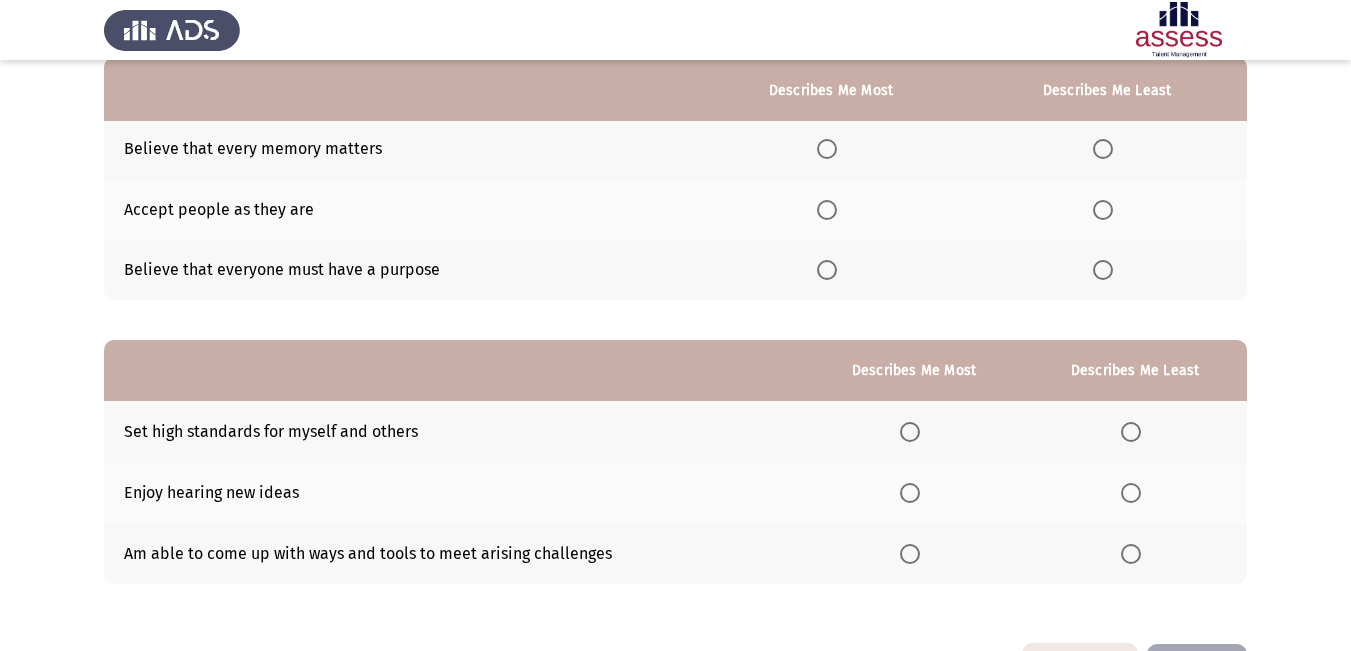 click at bounding box center [827, 270] 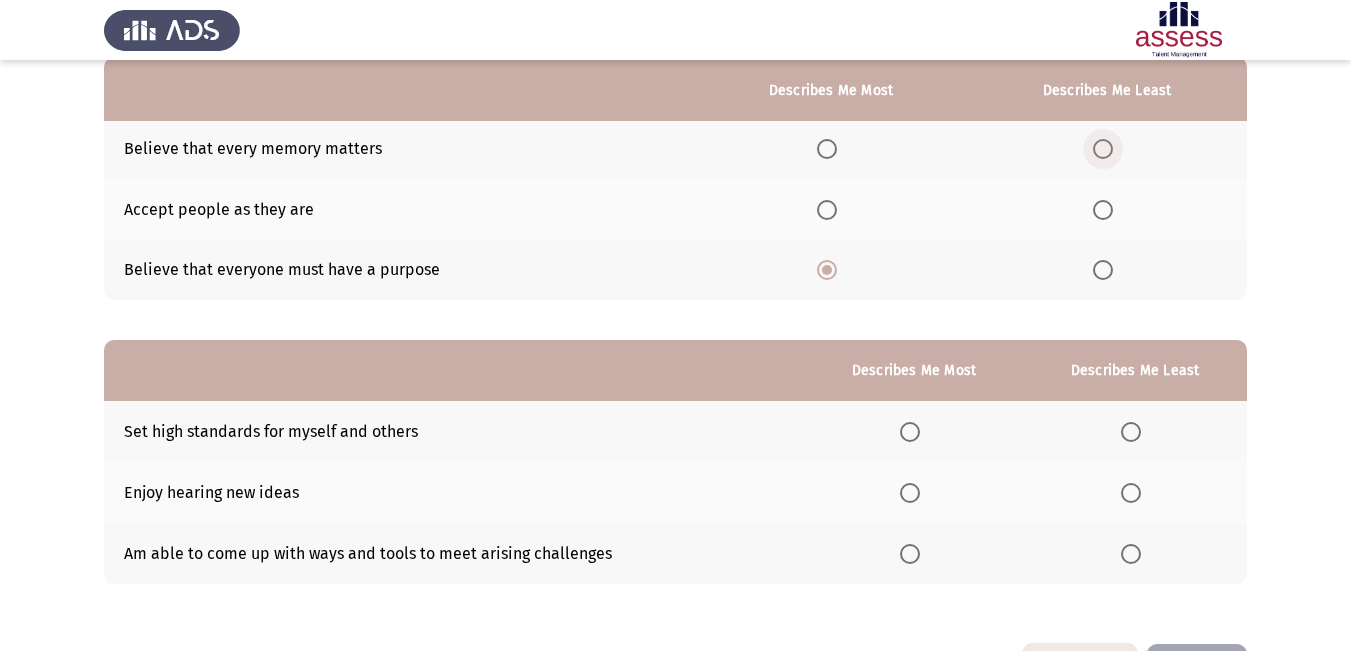click at bounding box center (1103, 149) 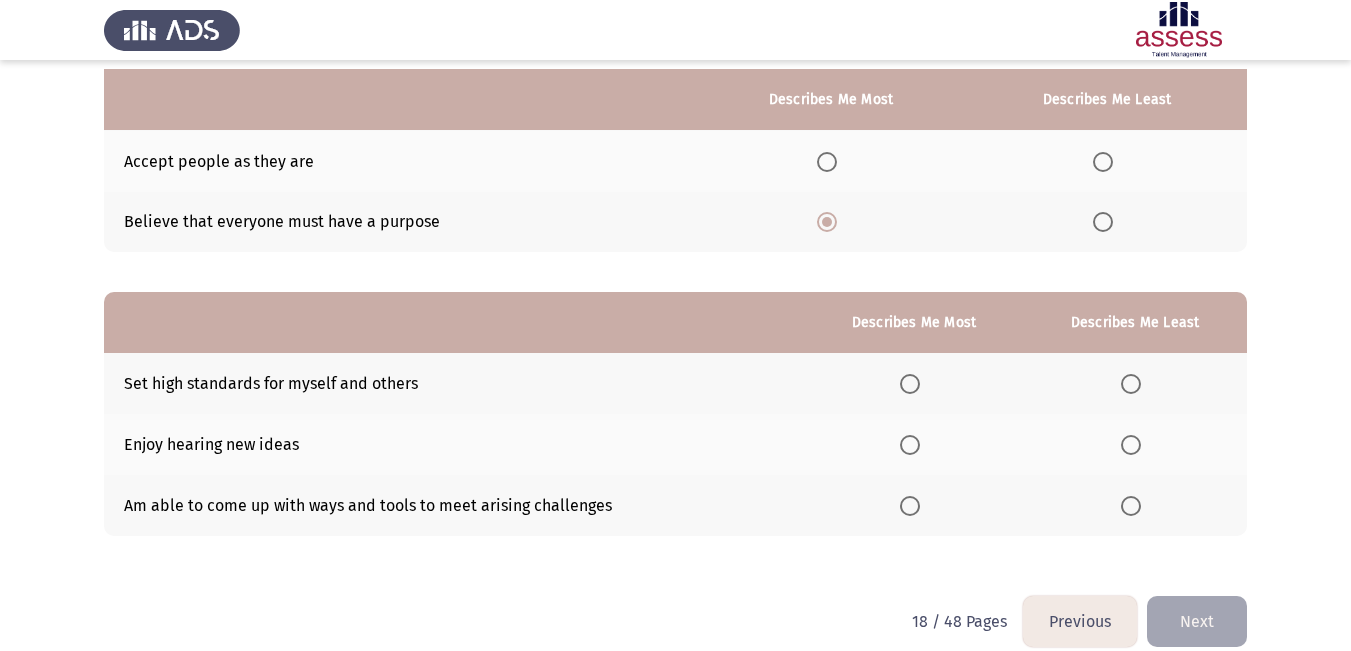 scroll, scrollTop: 273, scrollLeft: 0, axis: vertical 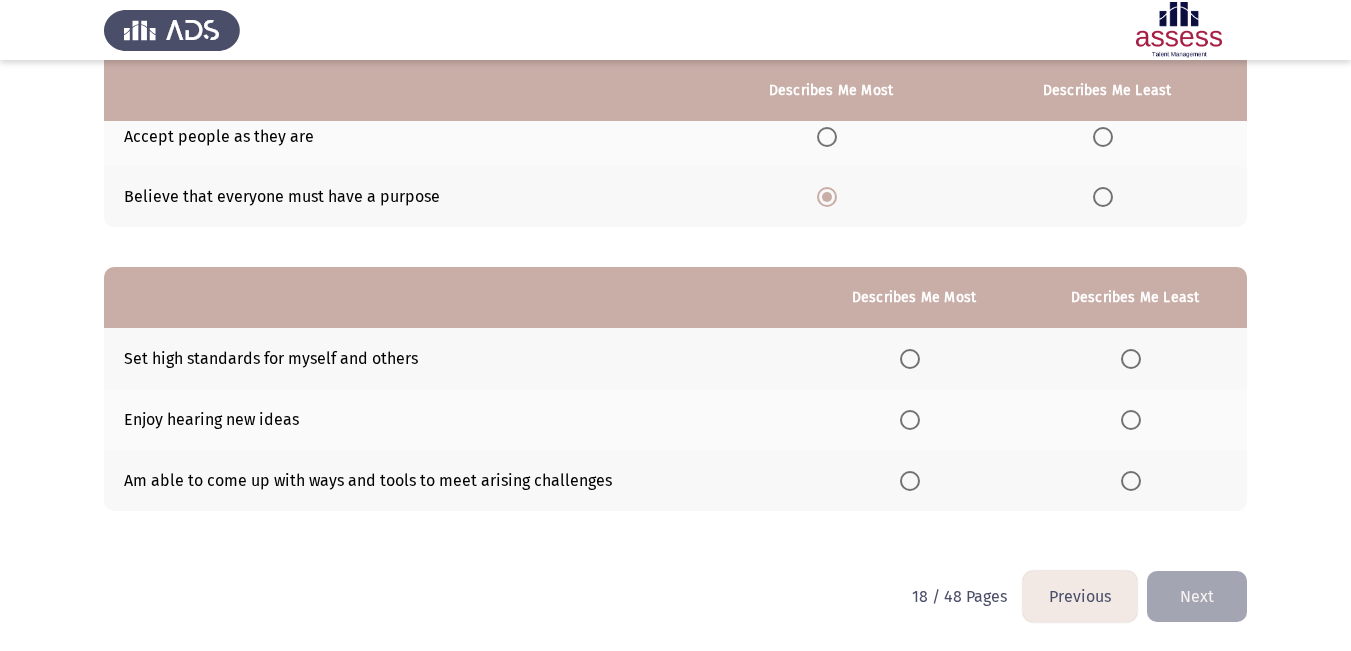 click at bounding box center [910, 359] 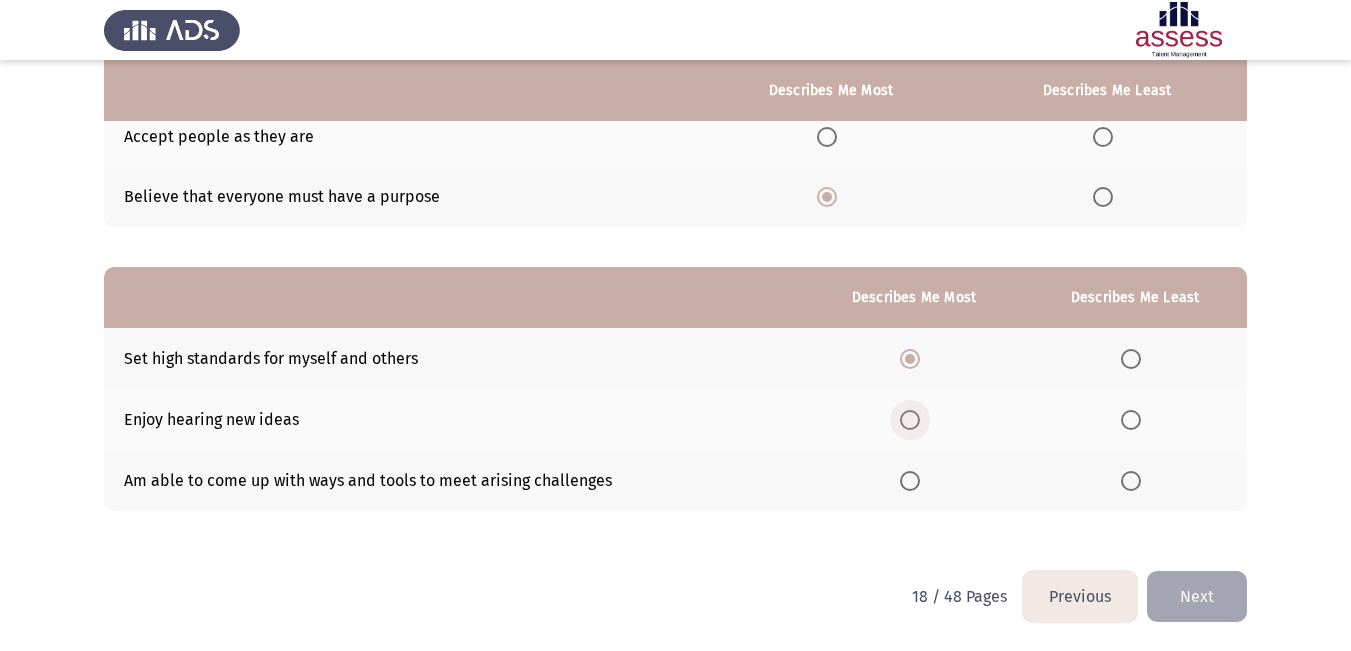 click at bounding box center (910, 420) 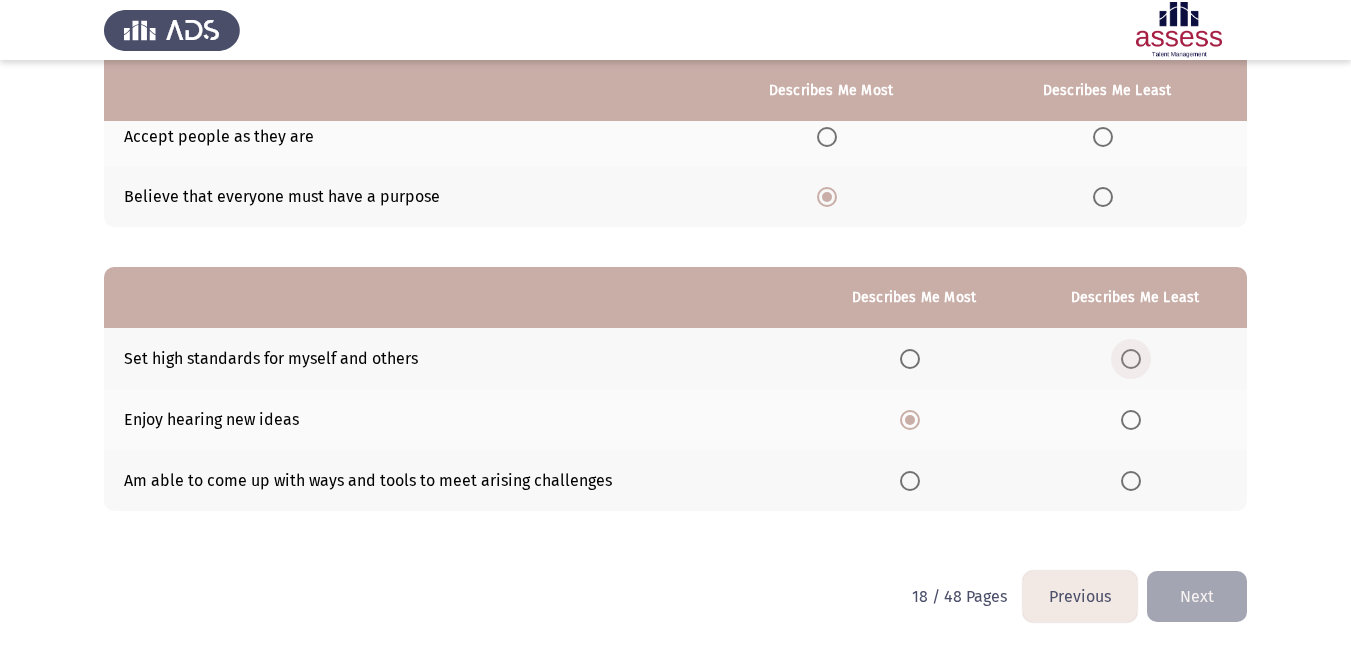 click at bounding box center [1131, 359] 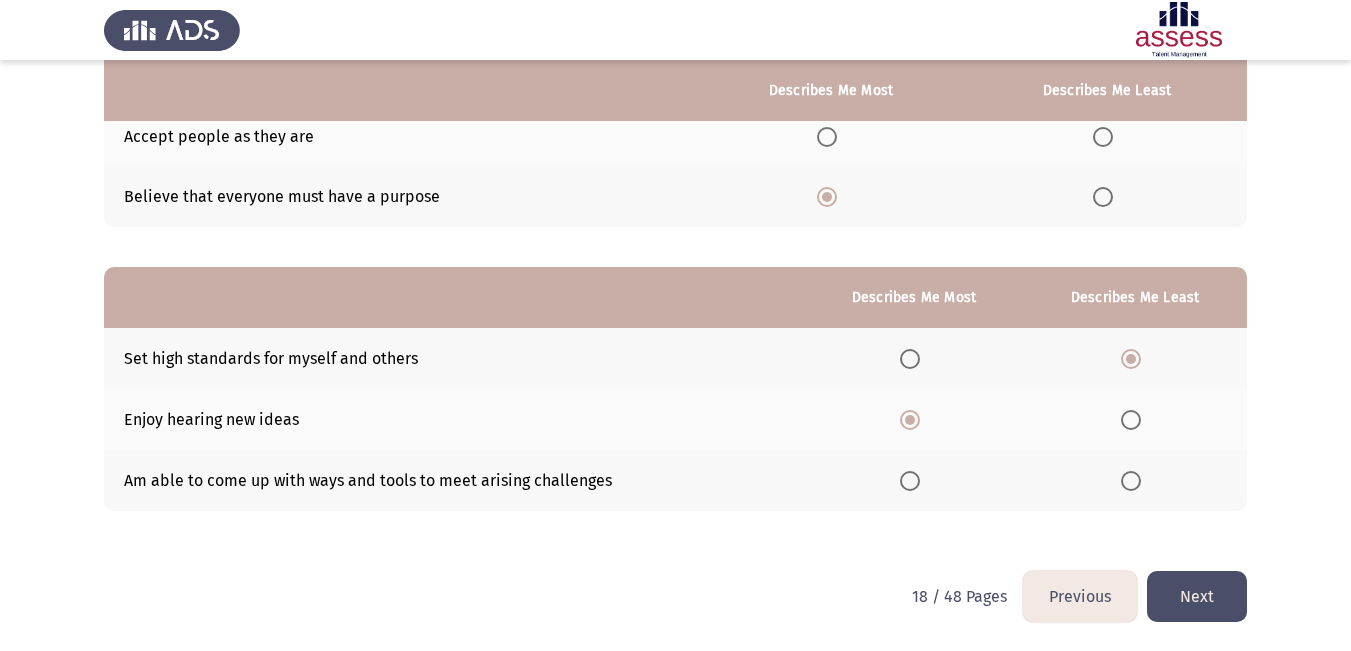 click on "Next" 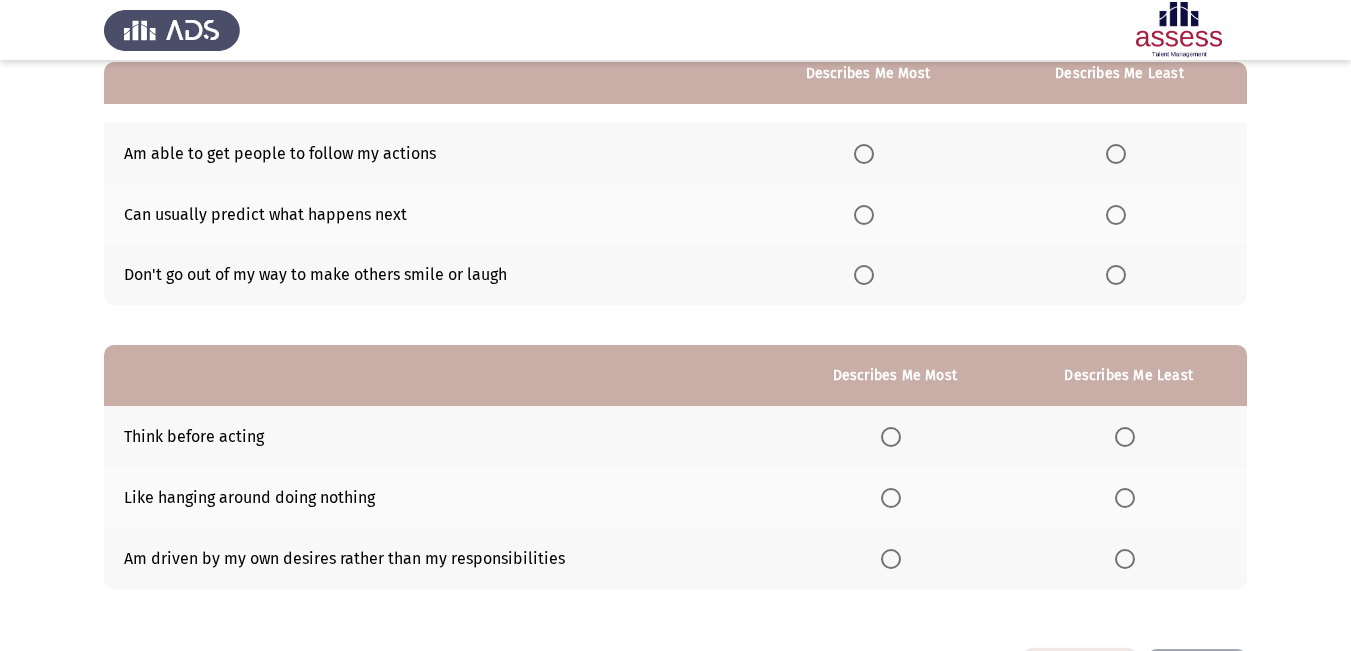 scroll, scrollTop: 173, scrollLeft: 0, axis: vertical 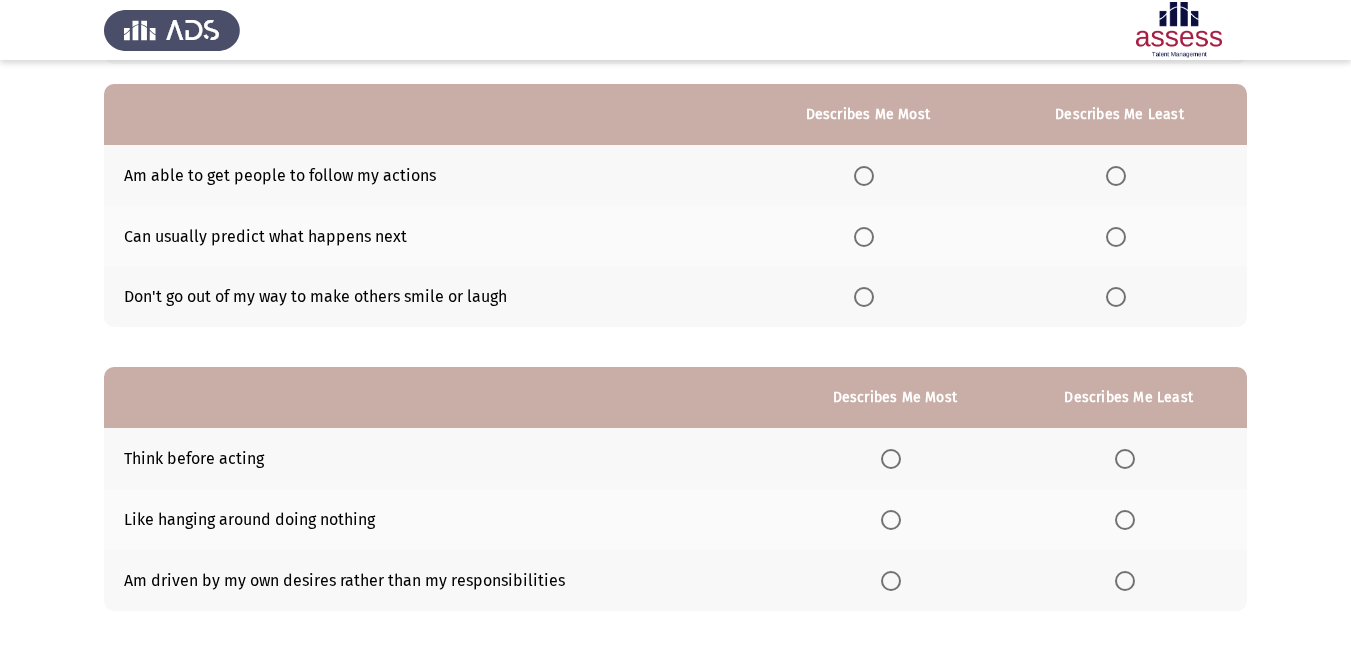 click at bounding box center [864, 237] 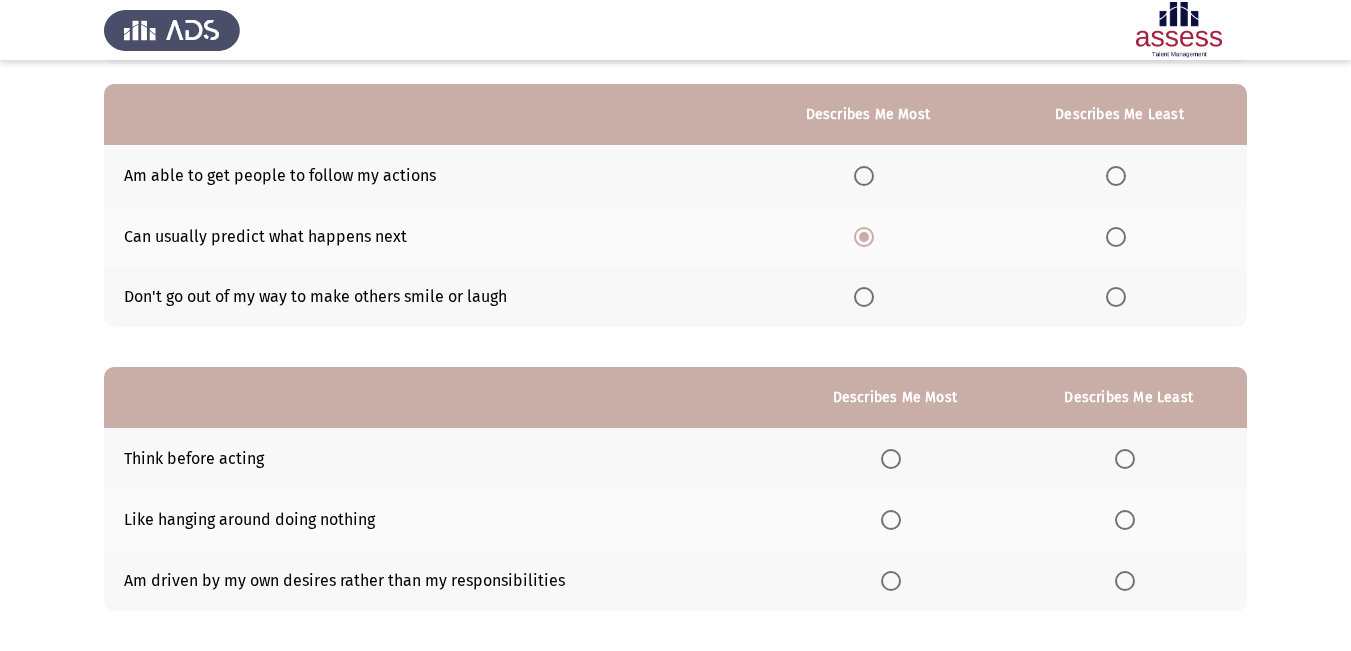 click at bounding box center [1116, 297] 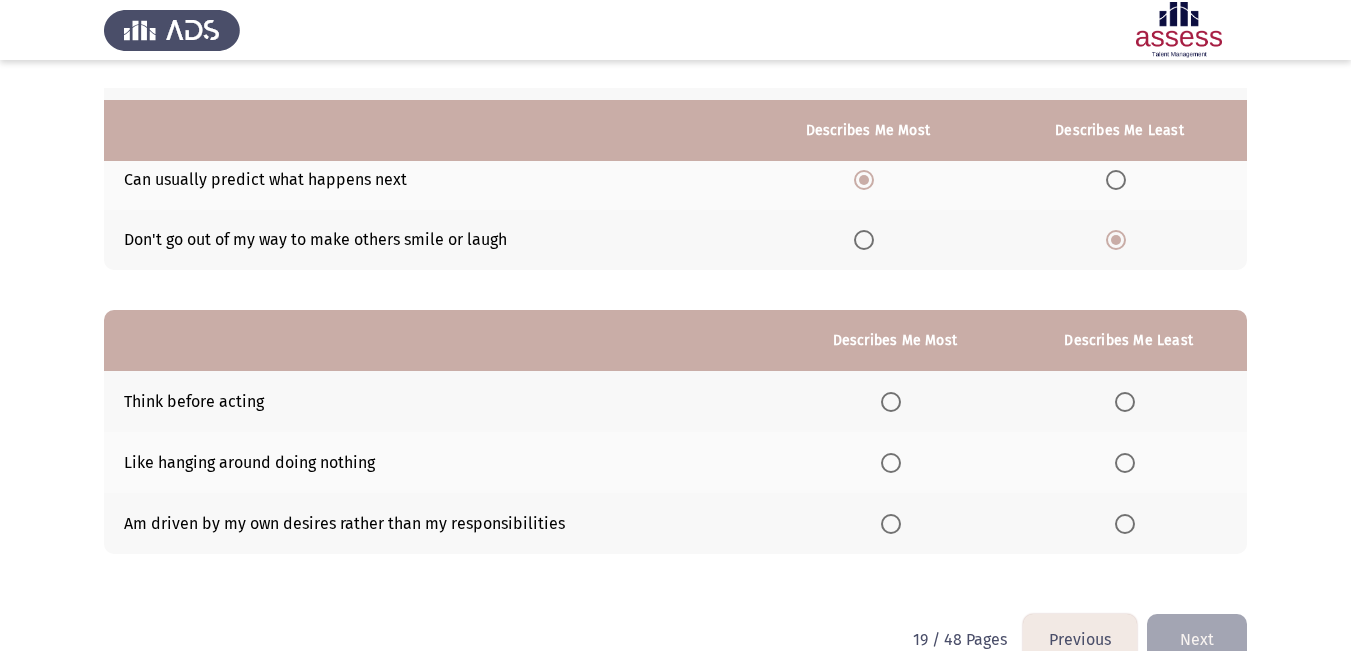 scroll, scrollTop: 273, scrollLeft: 0, axis: vertical 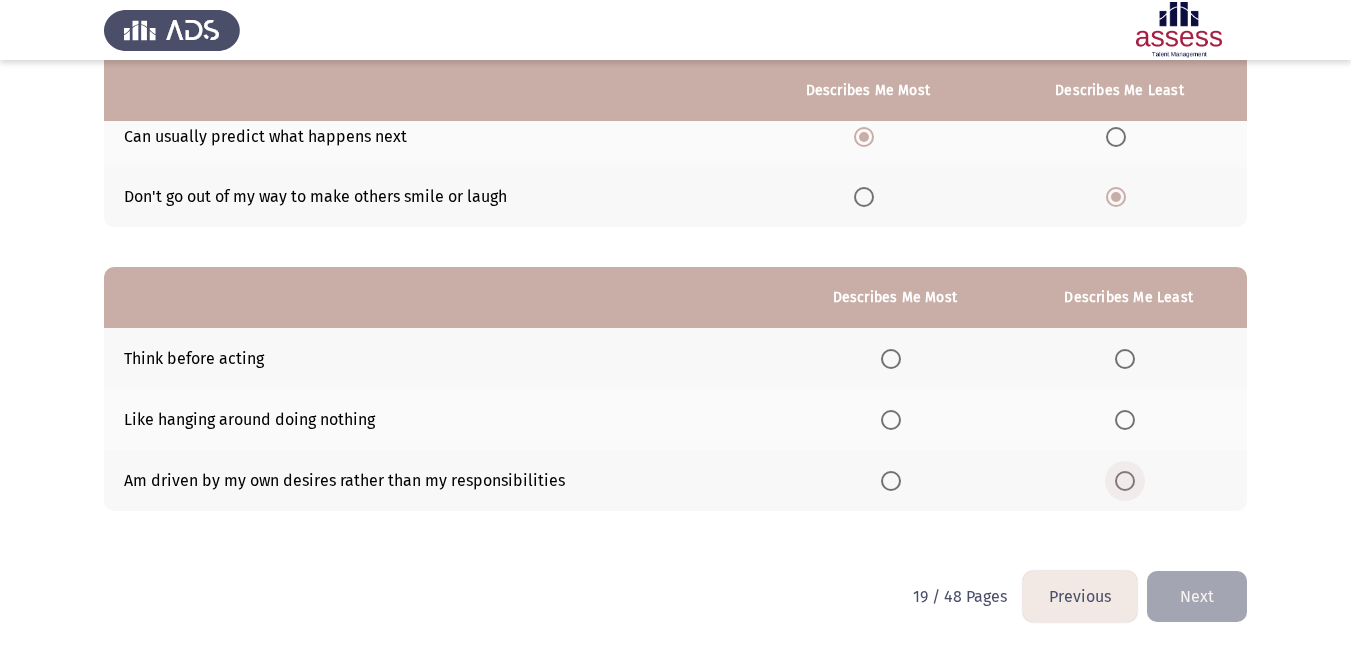 click at bounding box center [1125, 481] 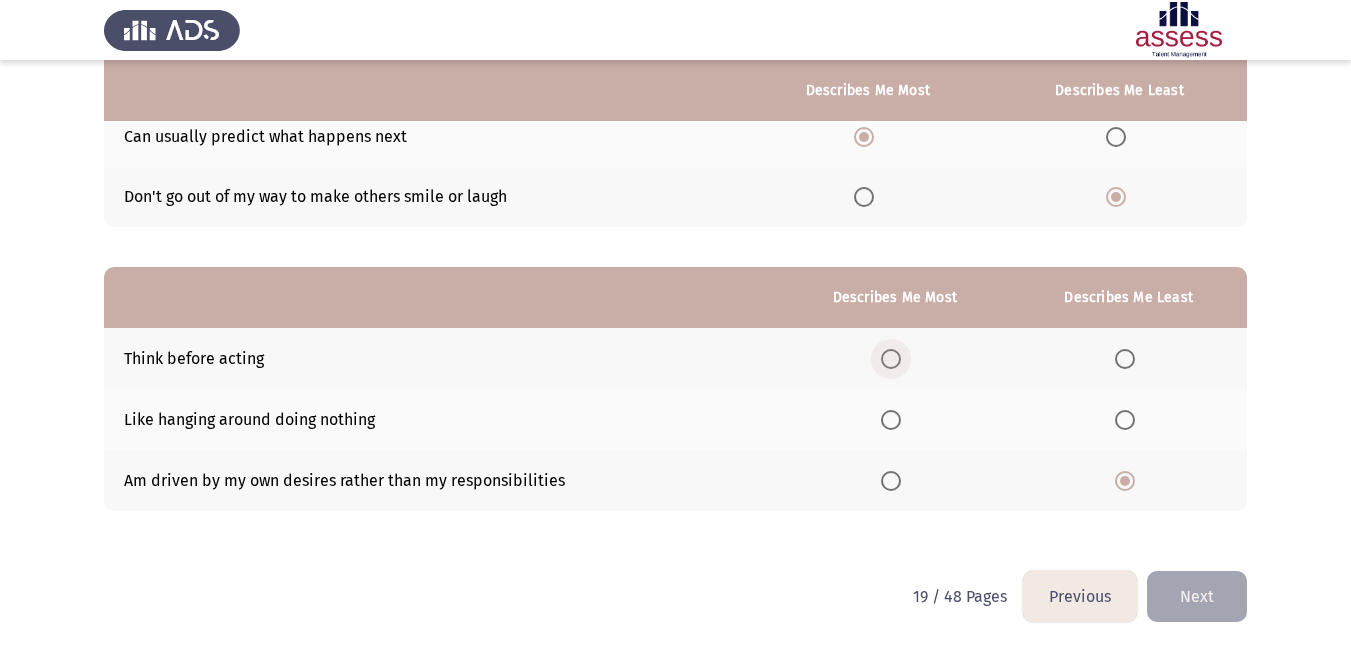 click at bounding box center (891, 359) 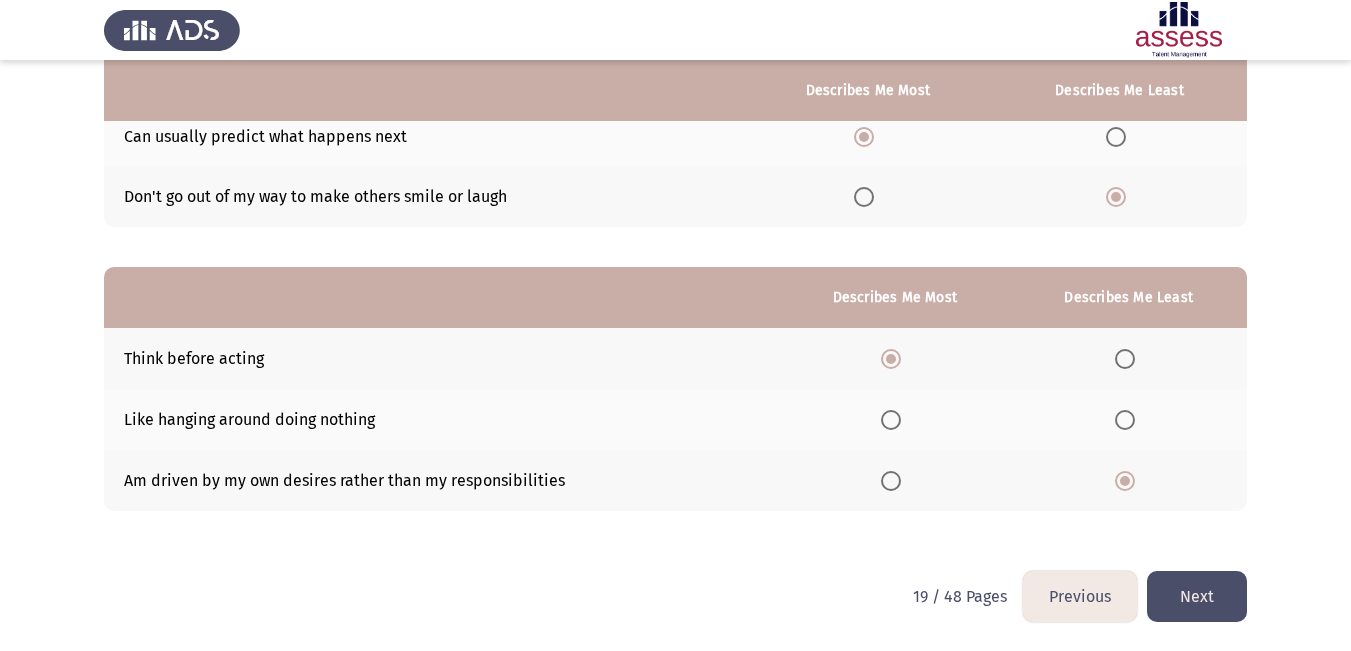 click on "Next" 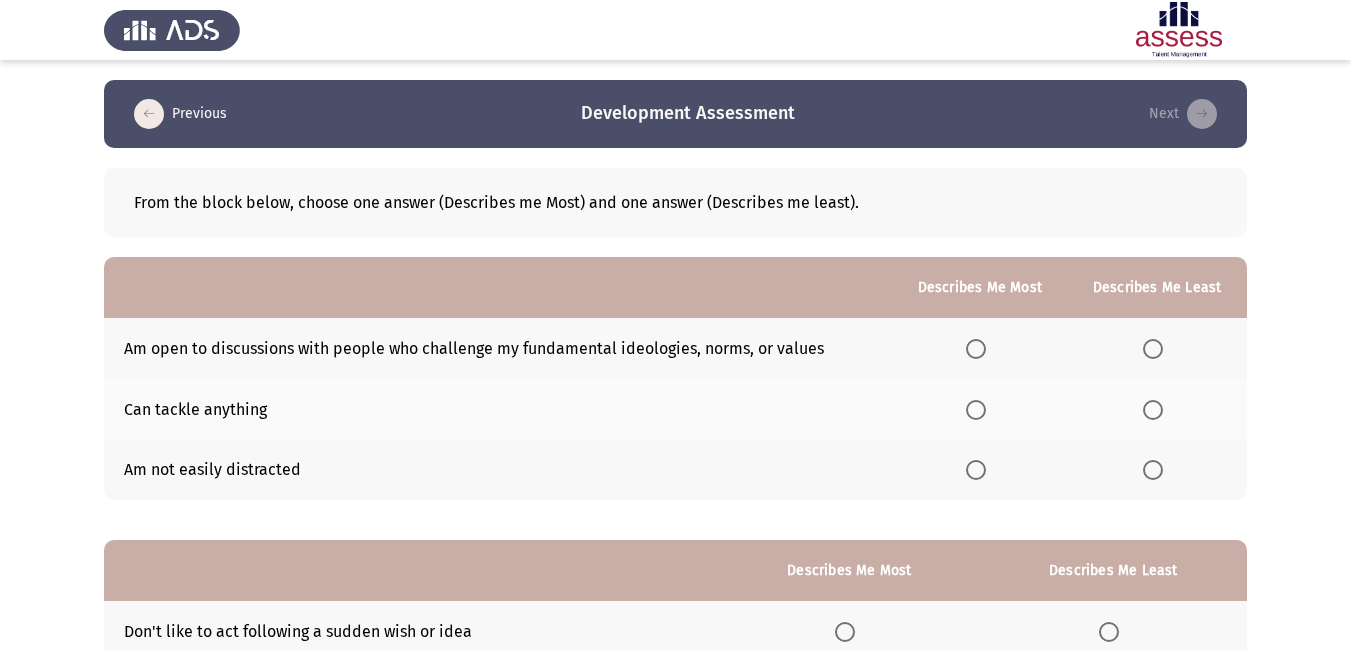 scroll, scrollTop: 100, scrollLeft: 0, axis: vertical 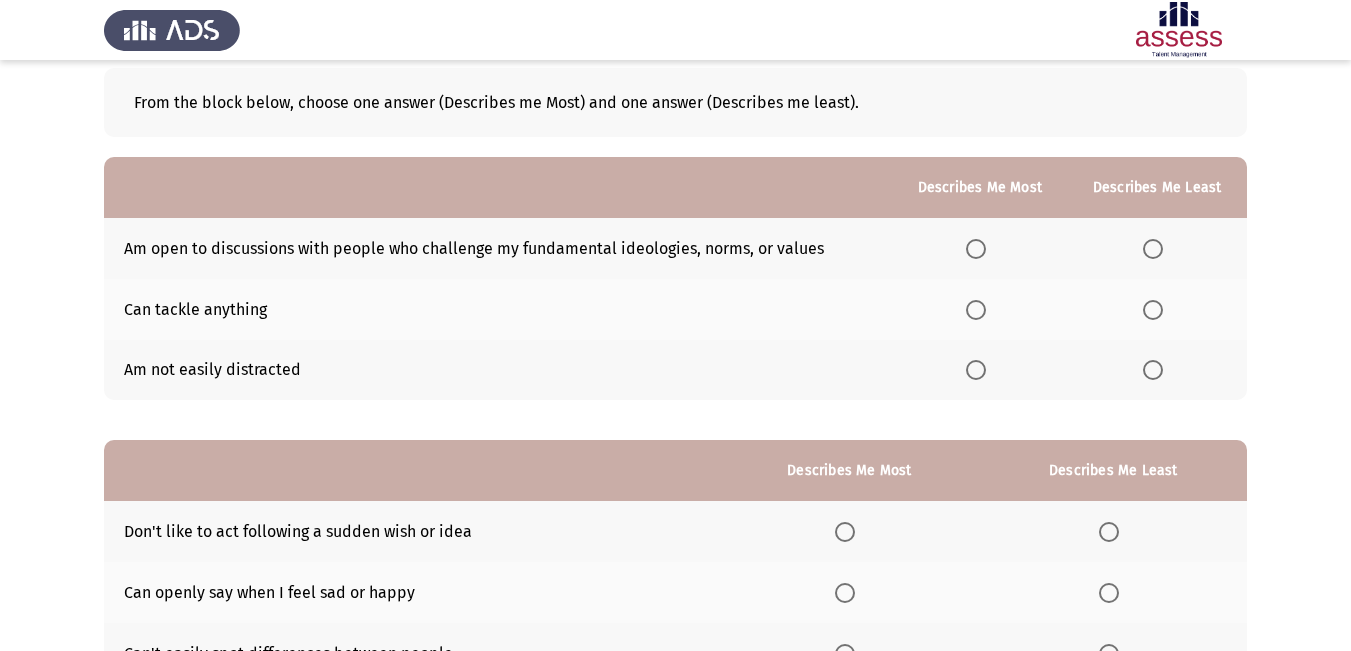 click at bounding box center [976, 310] 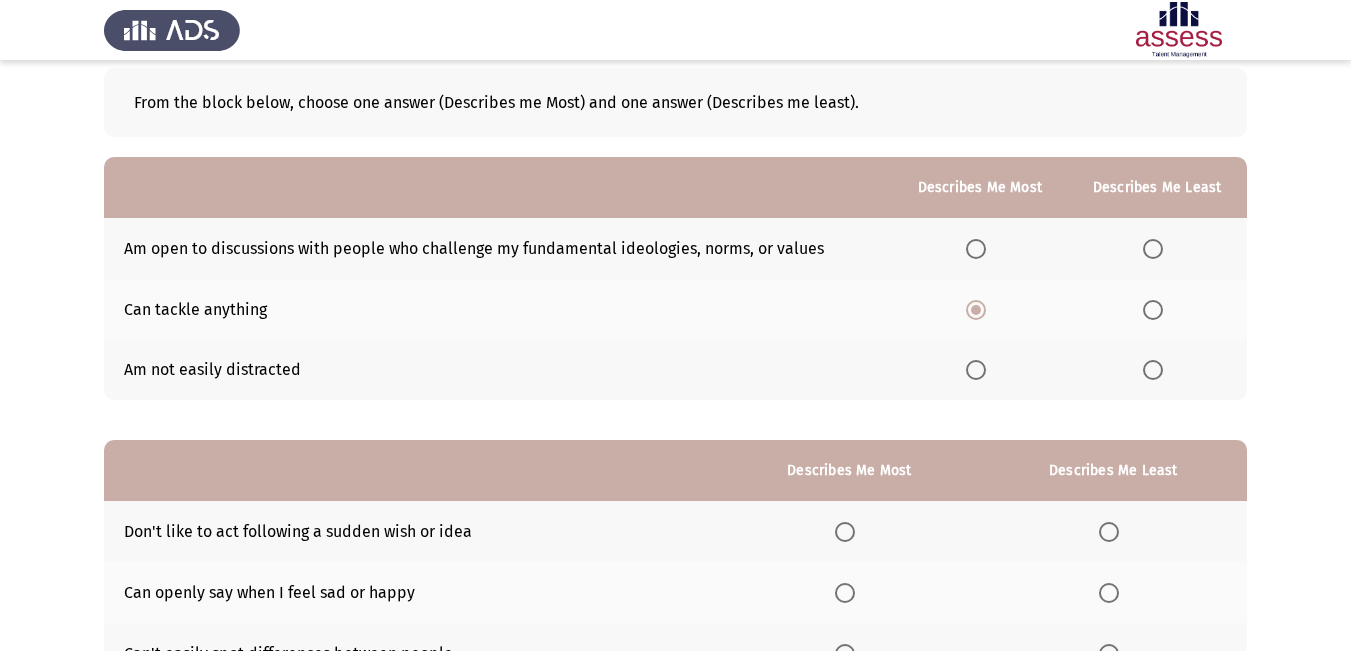 click at bounding box center (1153, 249) 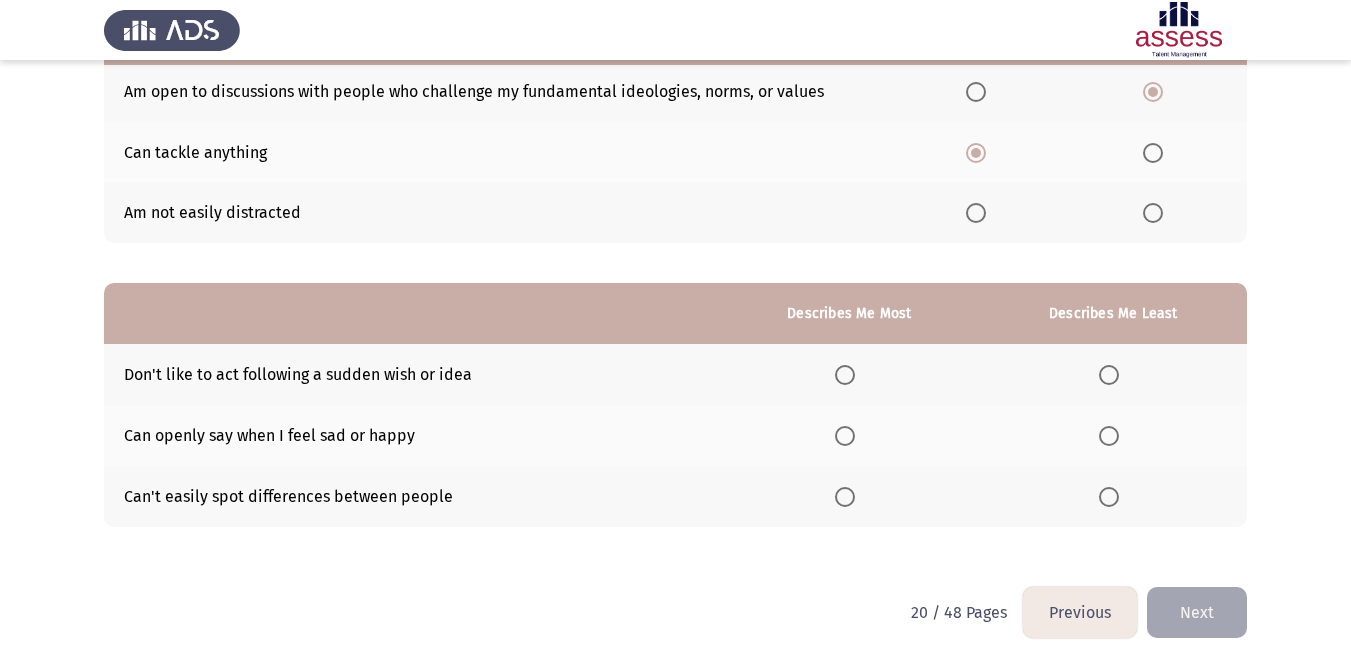 scroll, scrollTop: 273, scrollLeft: 0, axis: vertical 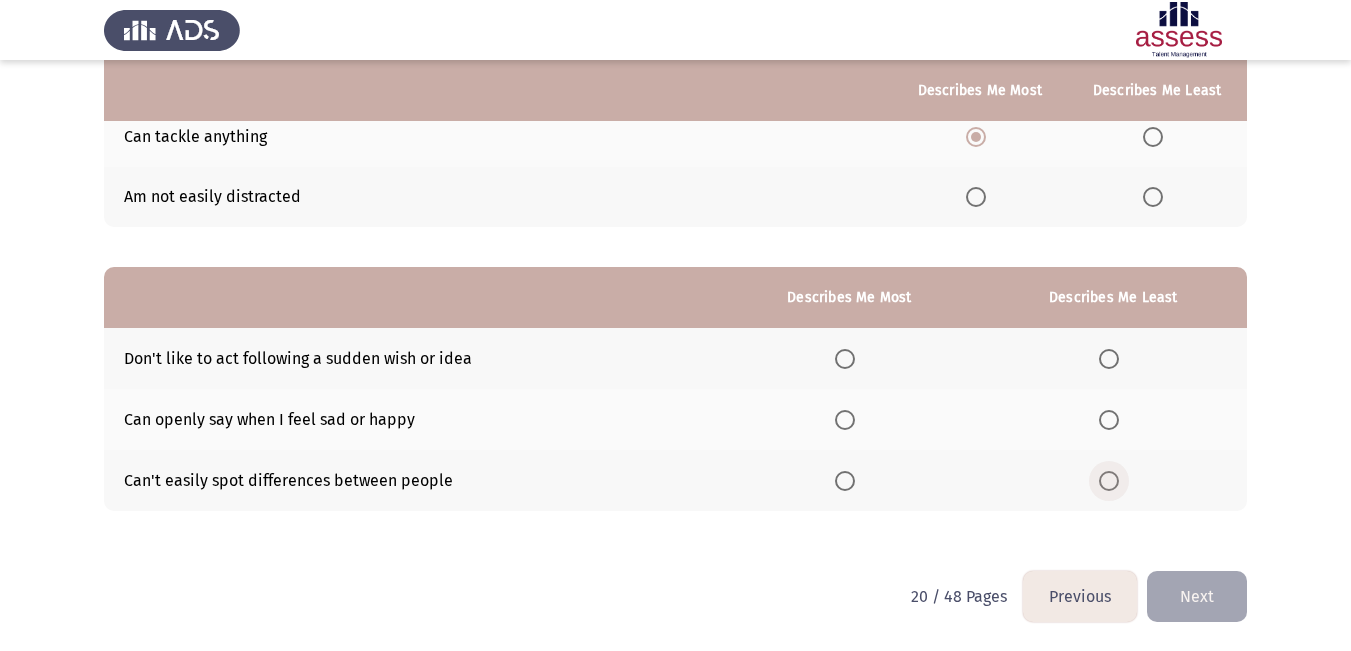 click at bounding box center [1109, 481] 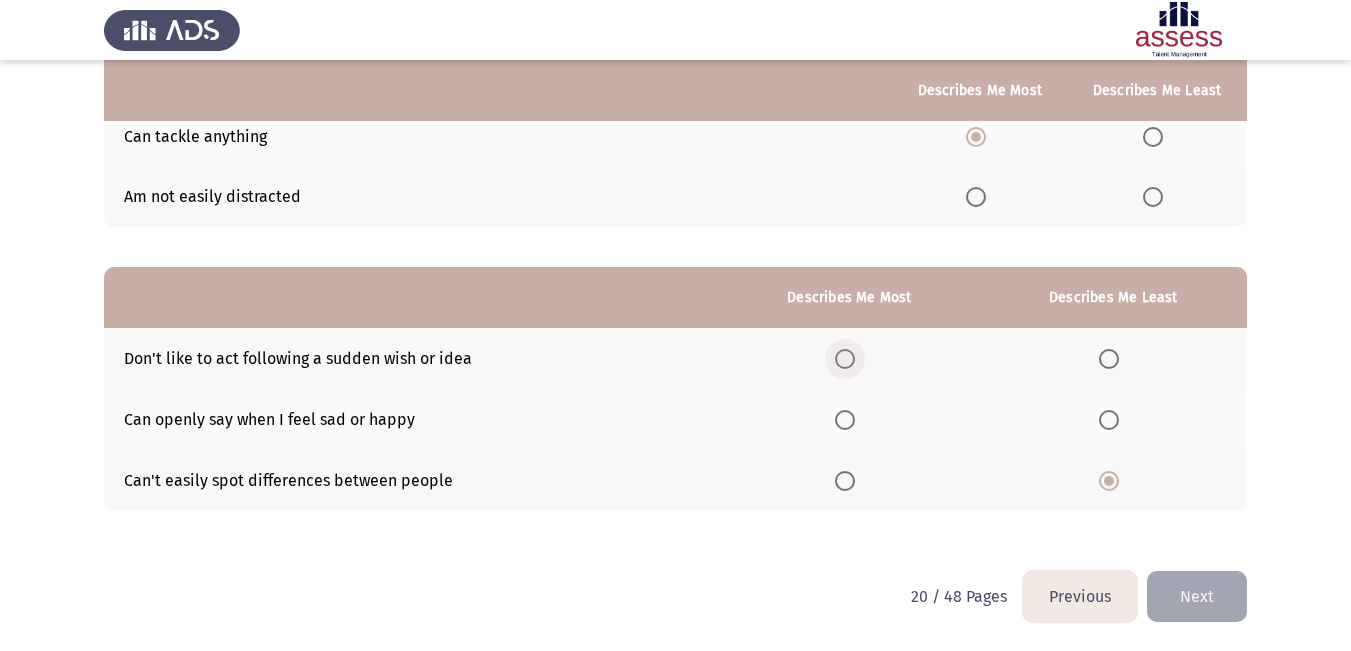 click at bounding box center (845, 359) 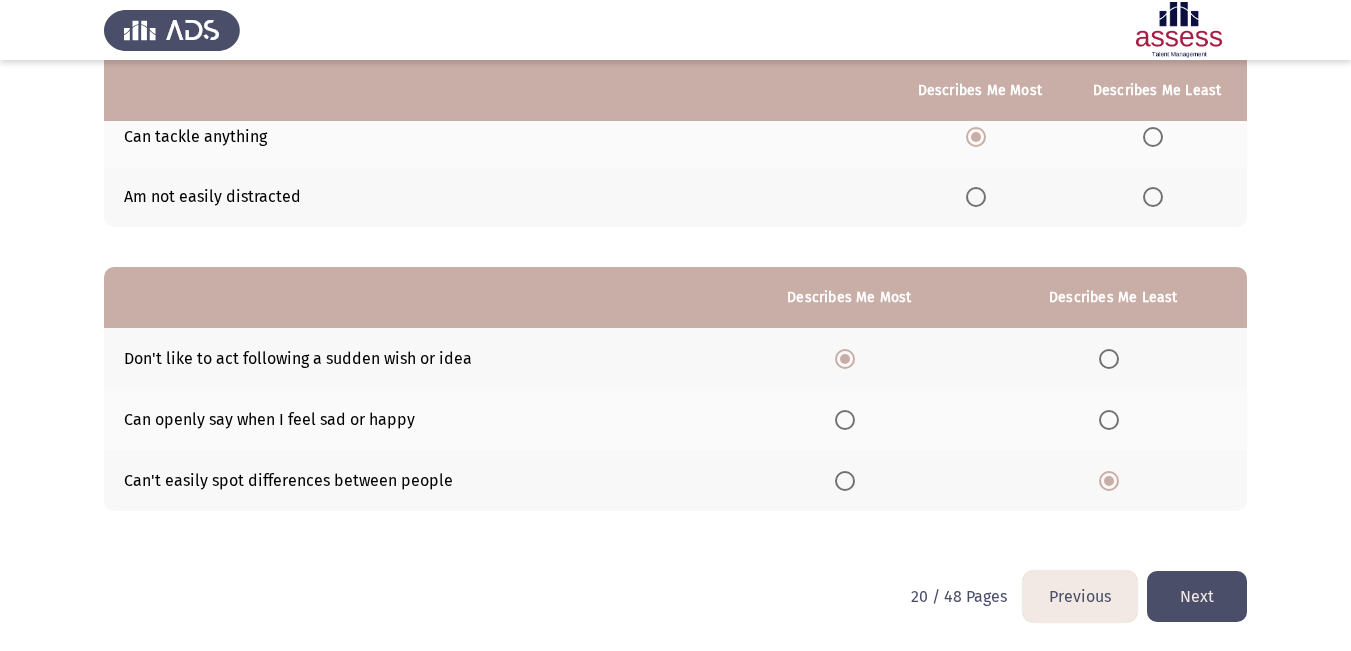 click on "Next" 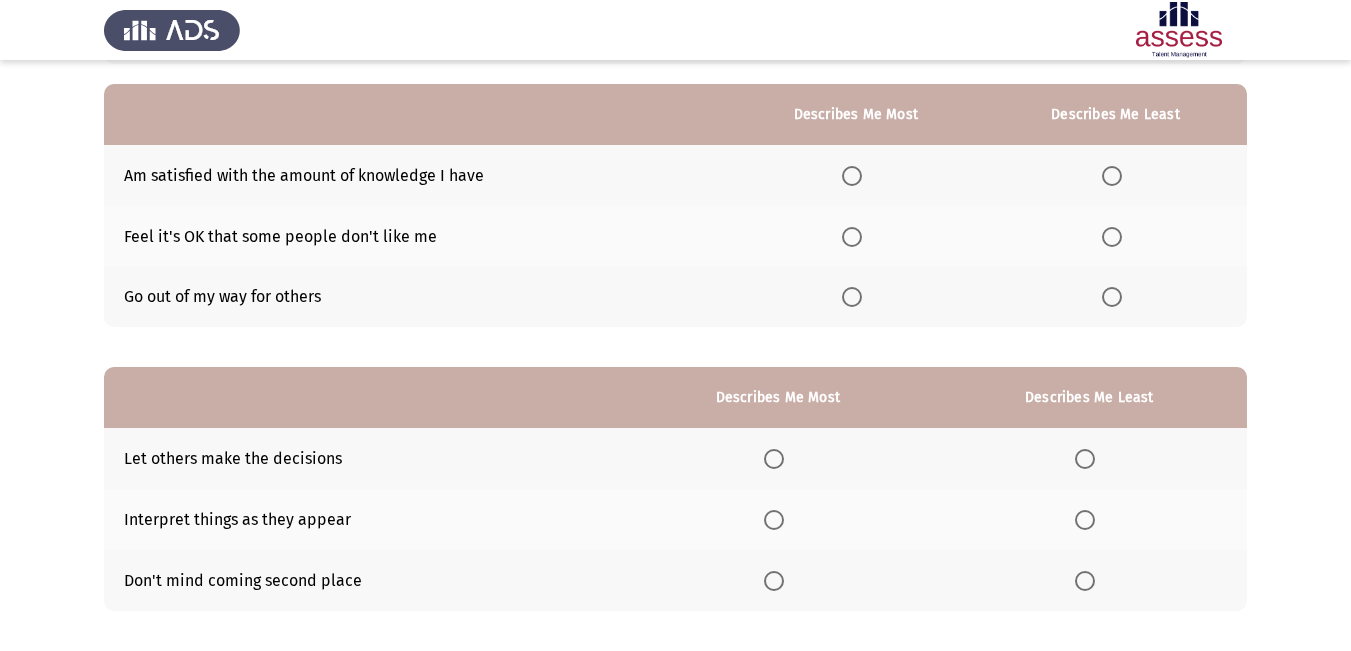 scroll, scrollTop: 200, scrollLeft: 0, axis: vertical 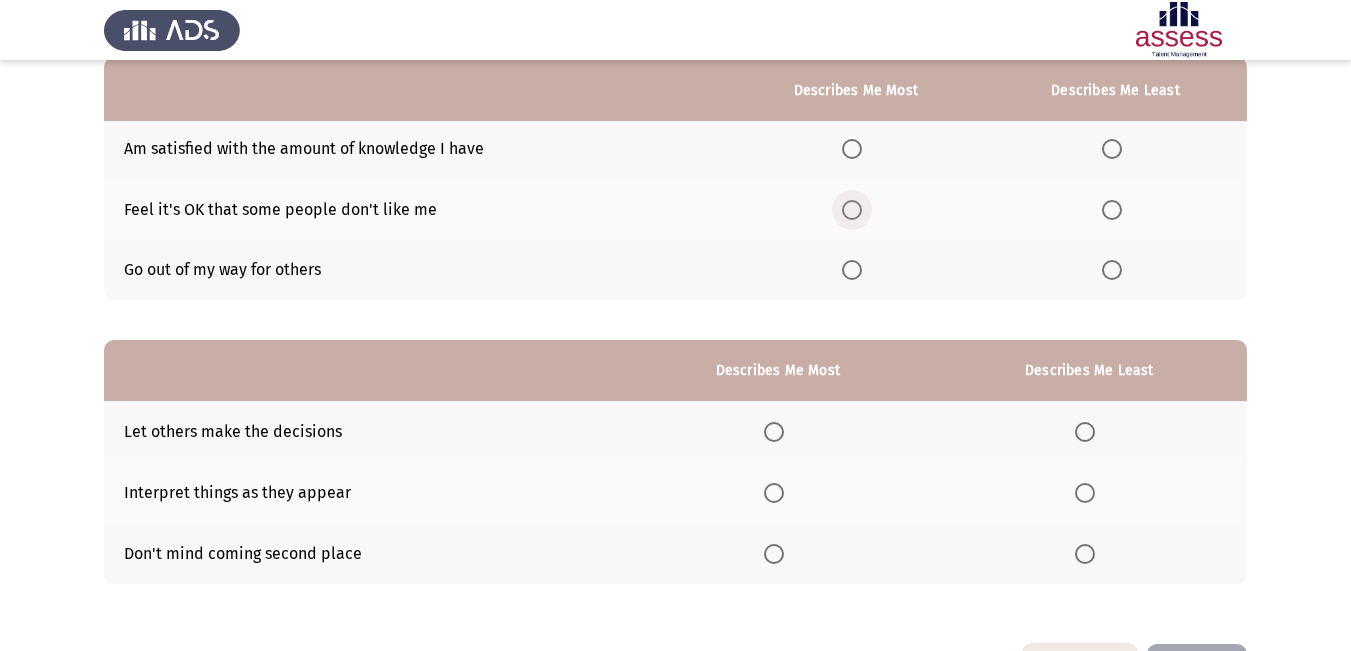 click at bounding box center [852, 210] 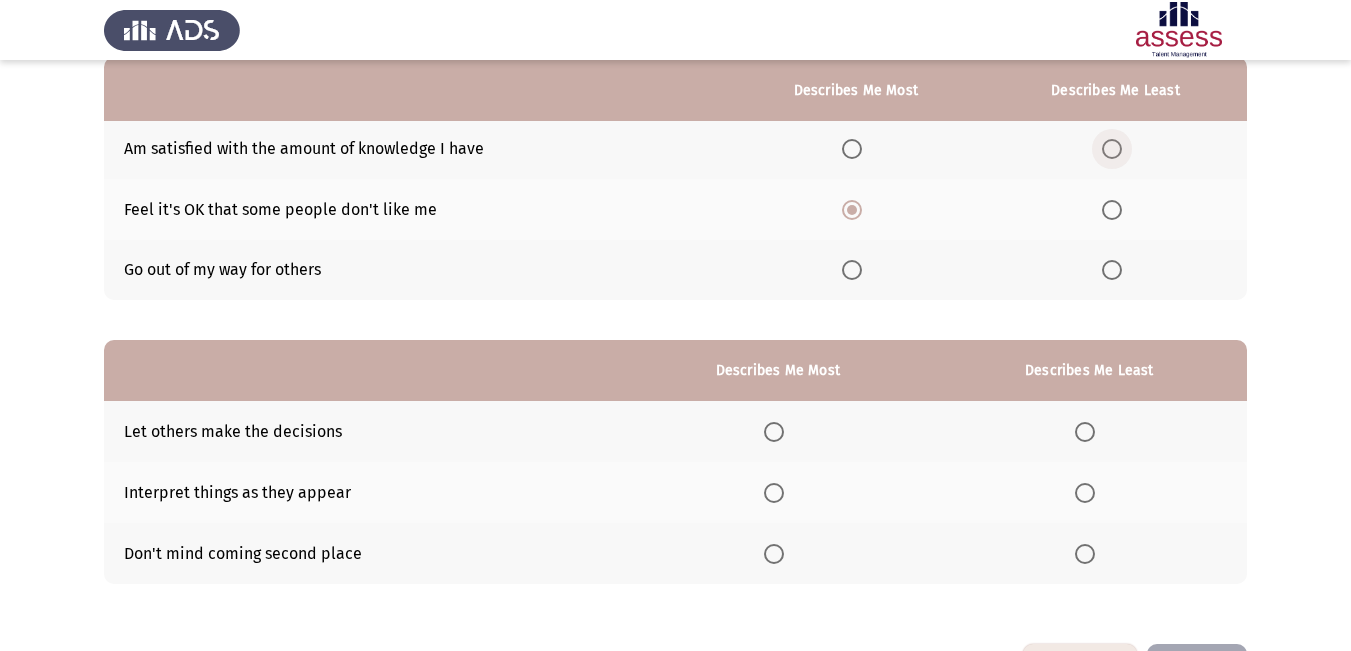 click at bounding box center [1112, 149] 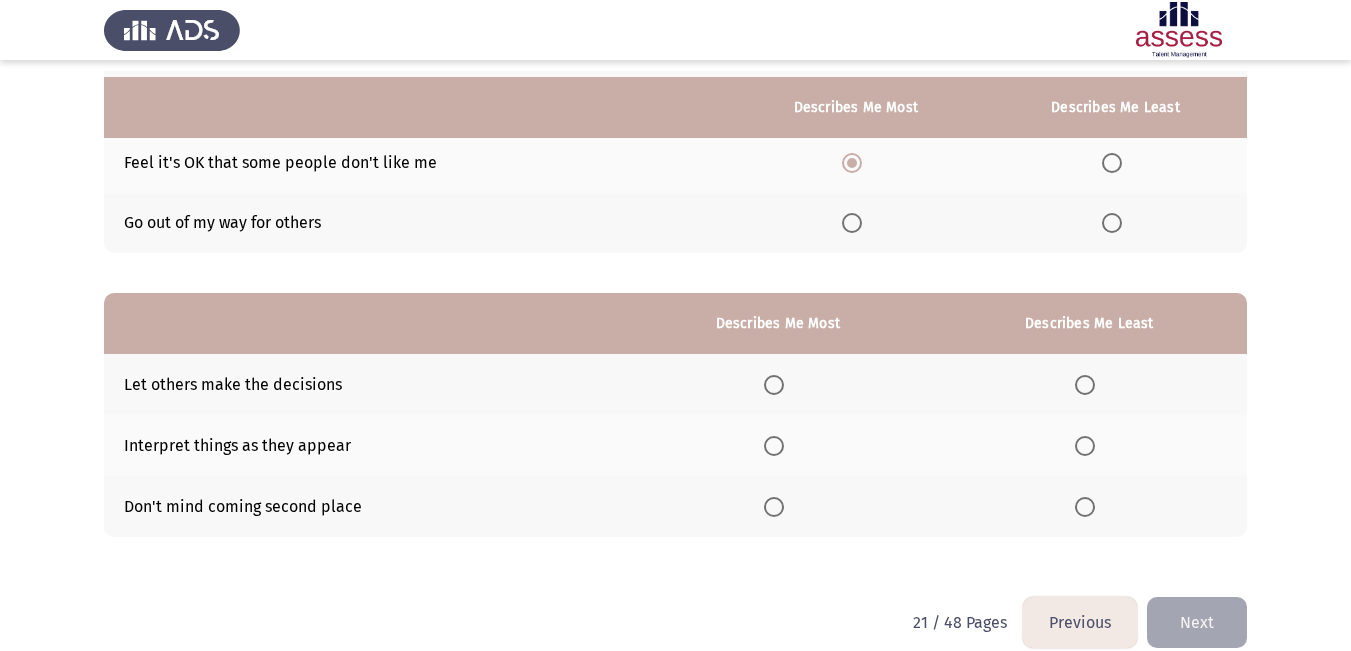 scroll, scrollTop: 273, scrollLeft: 0, axis: vertical 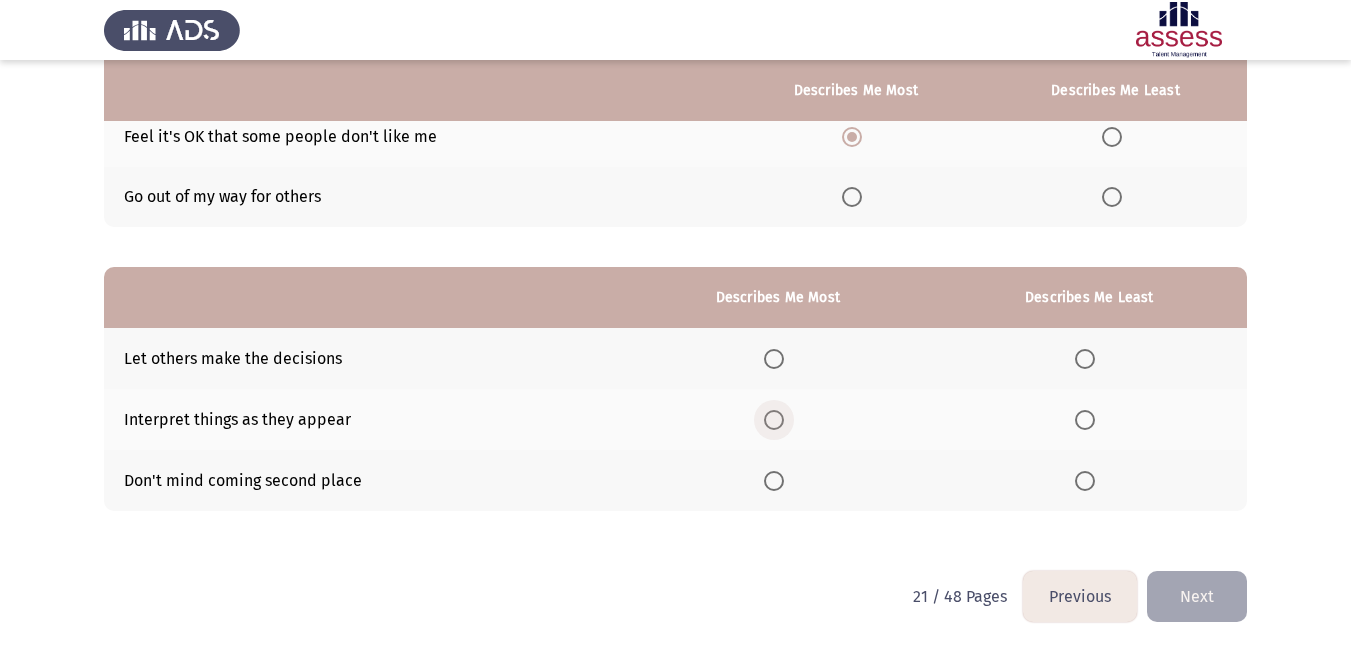 click at bounding box center [774, 420] 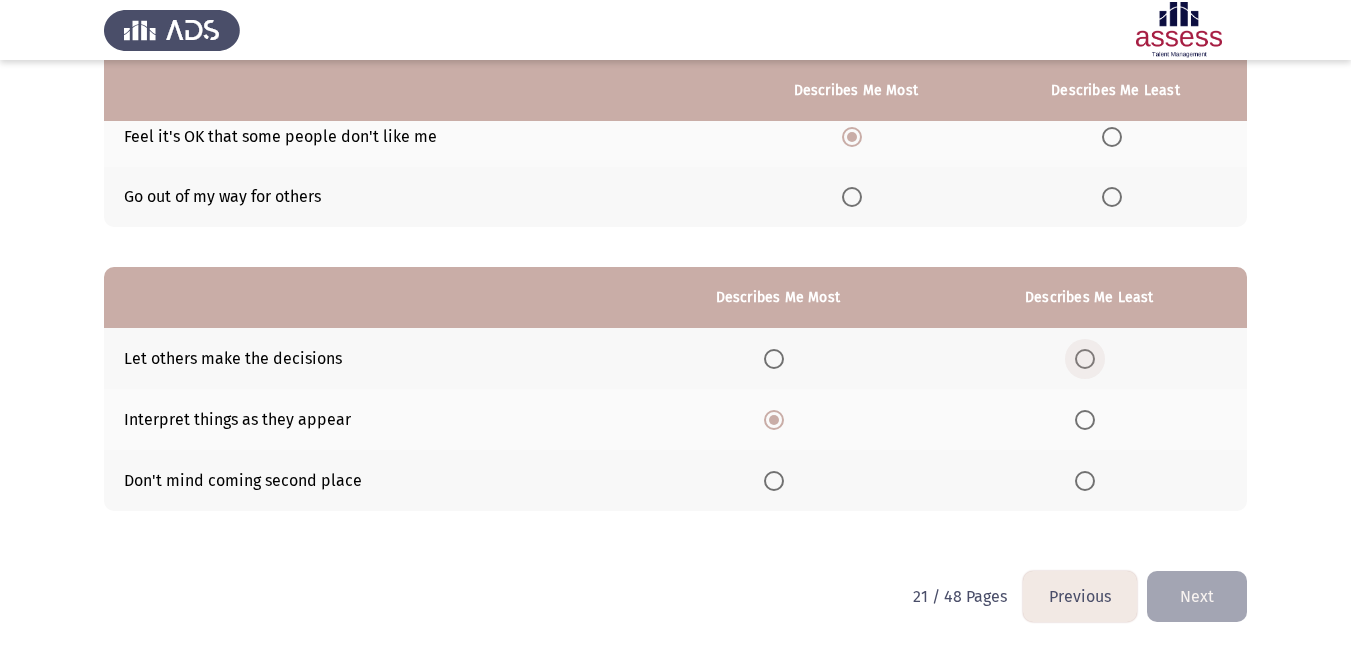 click at bounding box center [1085, 359] 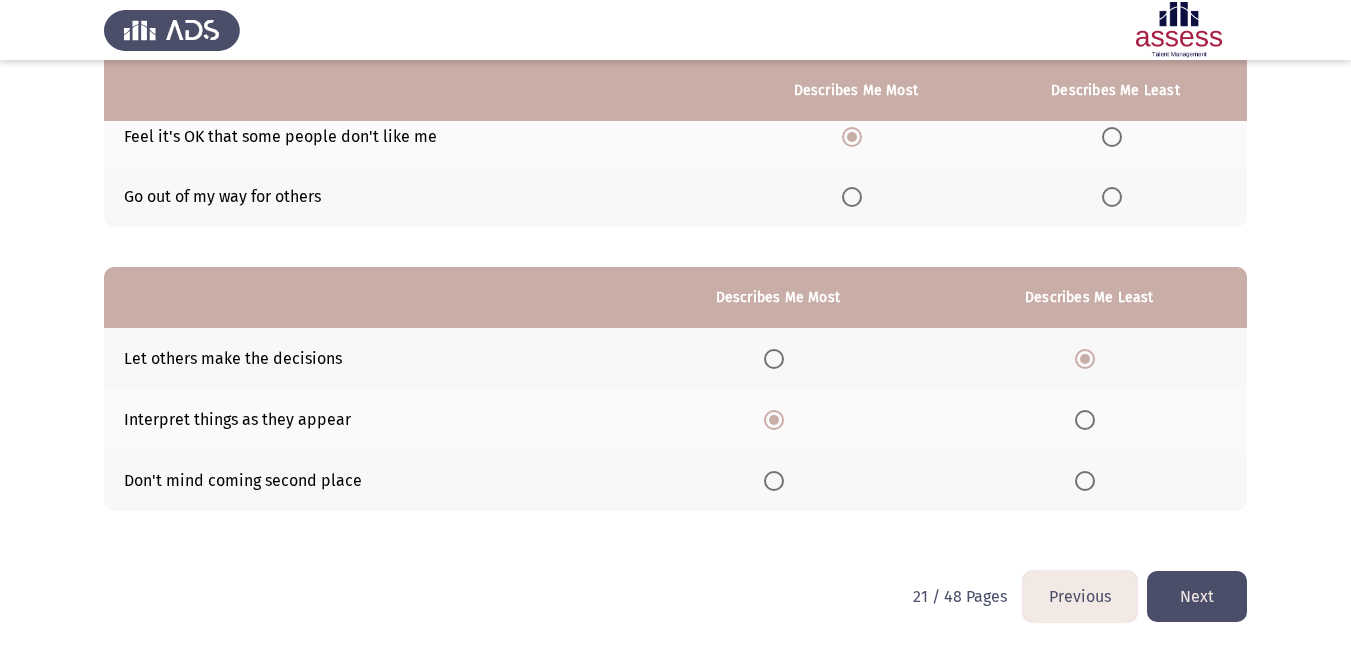 click on "Next" 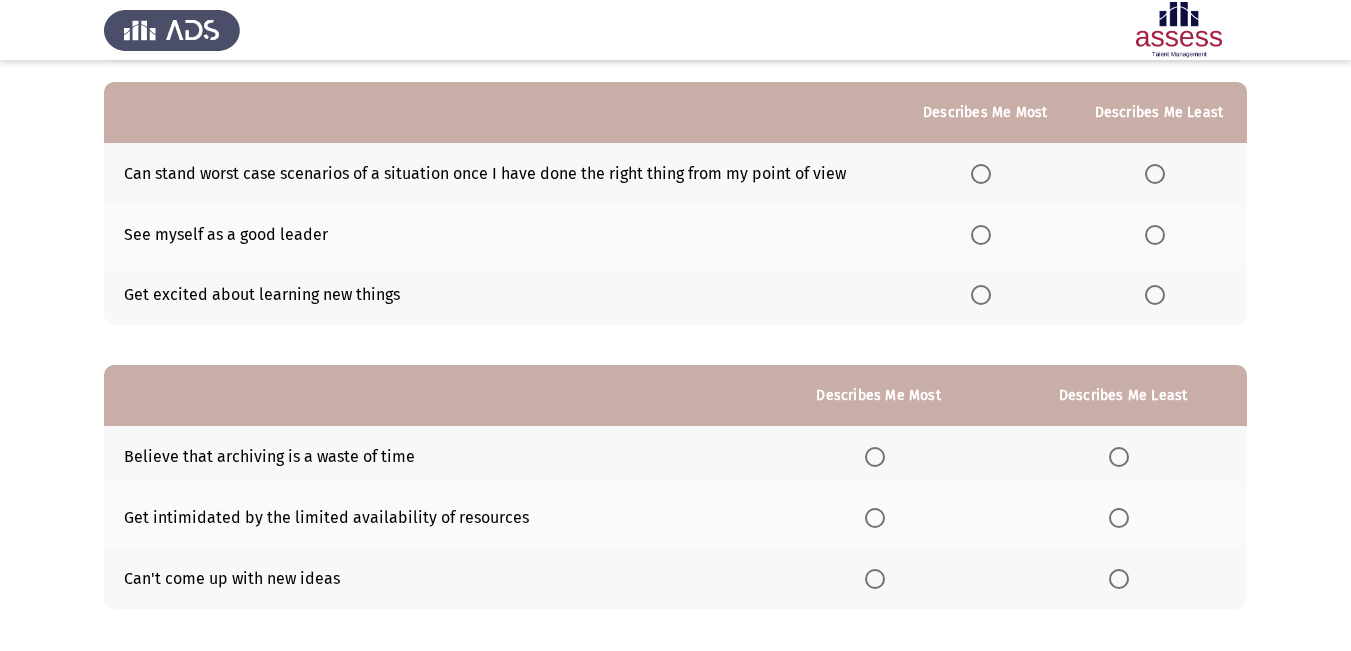 scroll, scrollTop: 200, scrollLeft: 0, axis: vertical 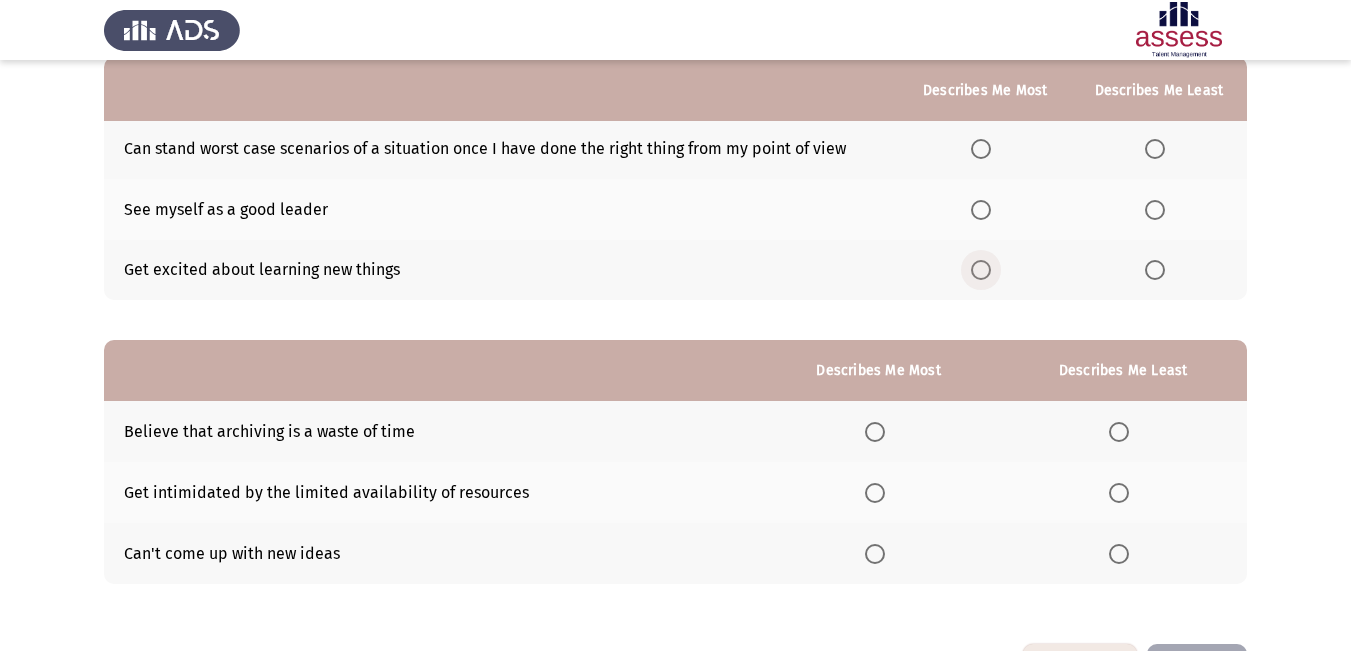 click at bounding box center [981, 270] 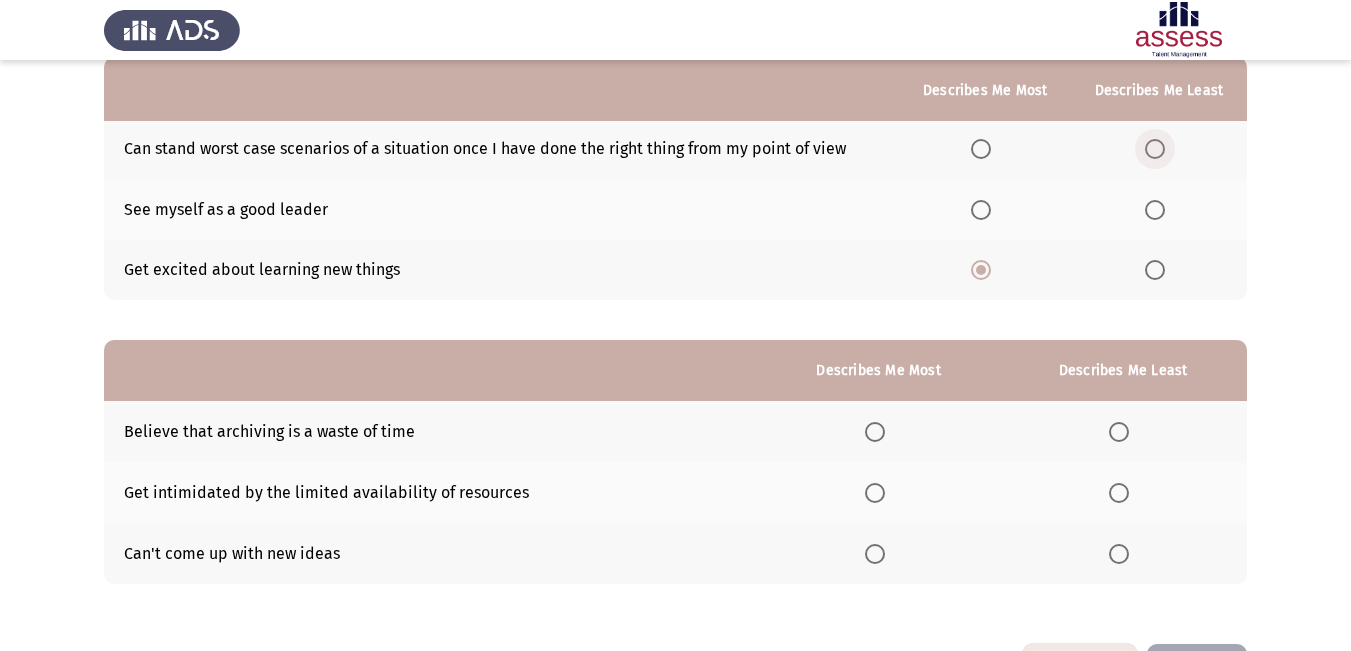 click at bounding box center (1155, 149) 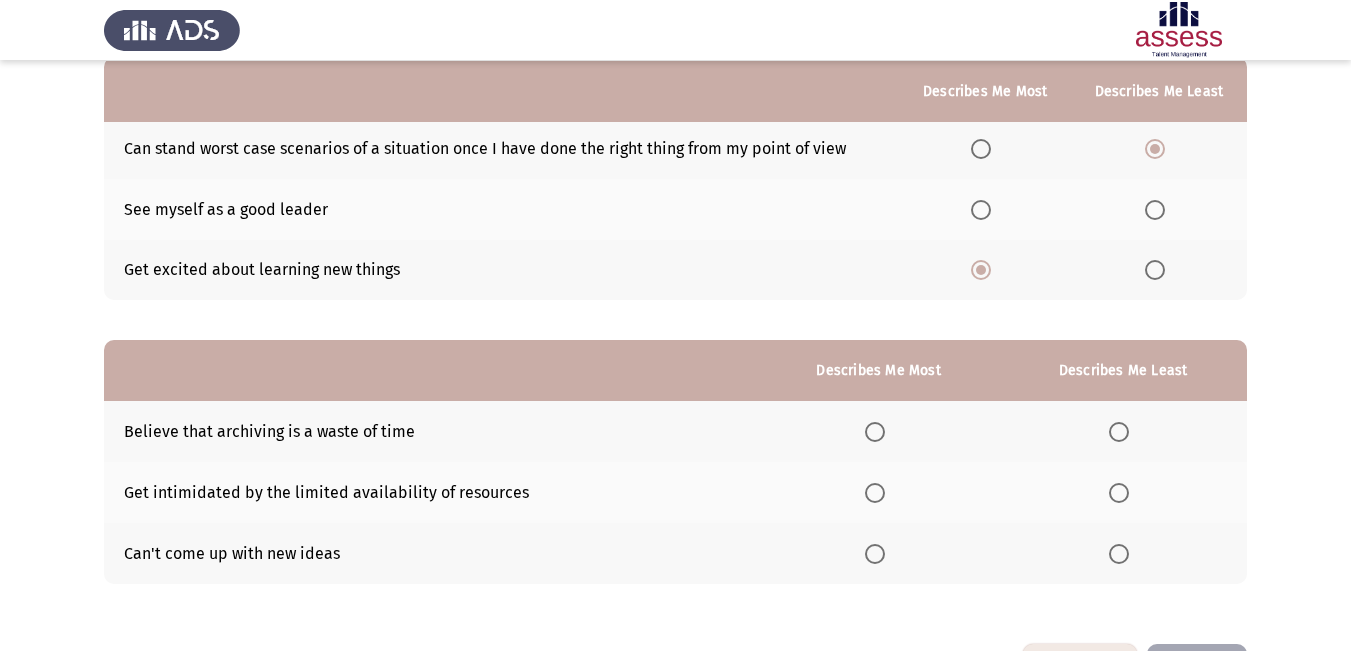 scroll, scrollTop: 273, scrollLeft: 0, axis: vertical 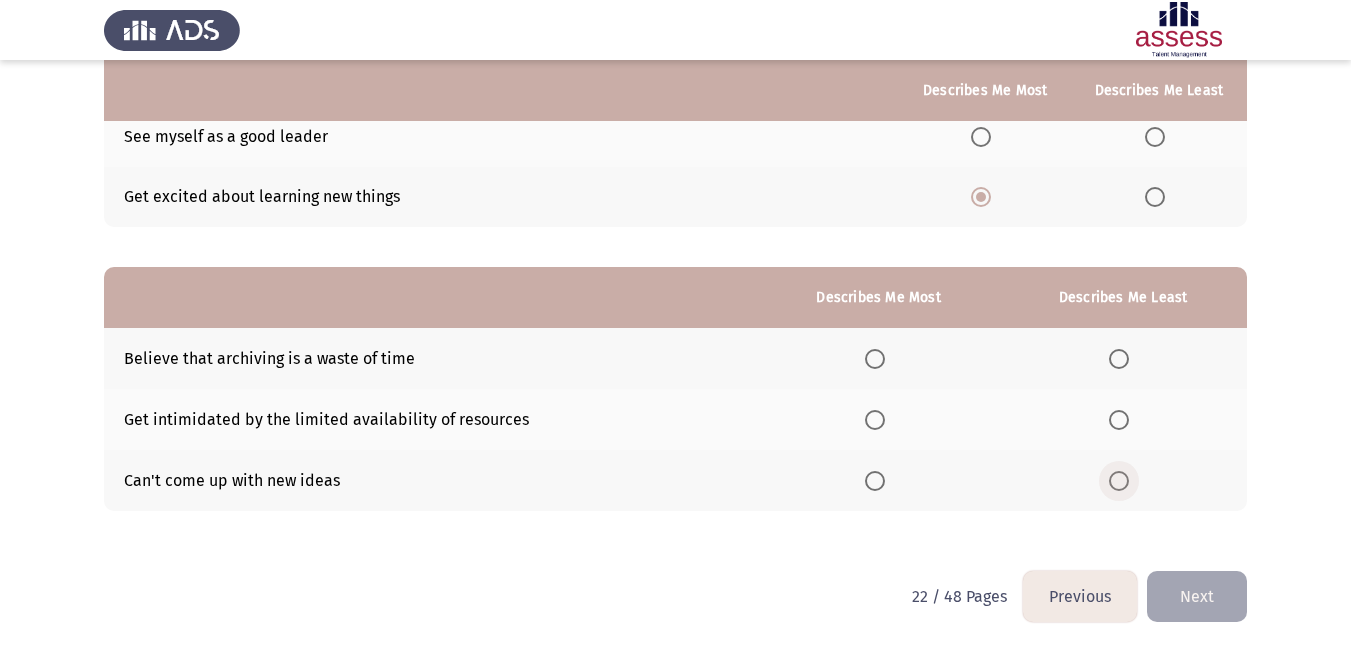click at bounding box center [1119, 481] 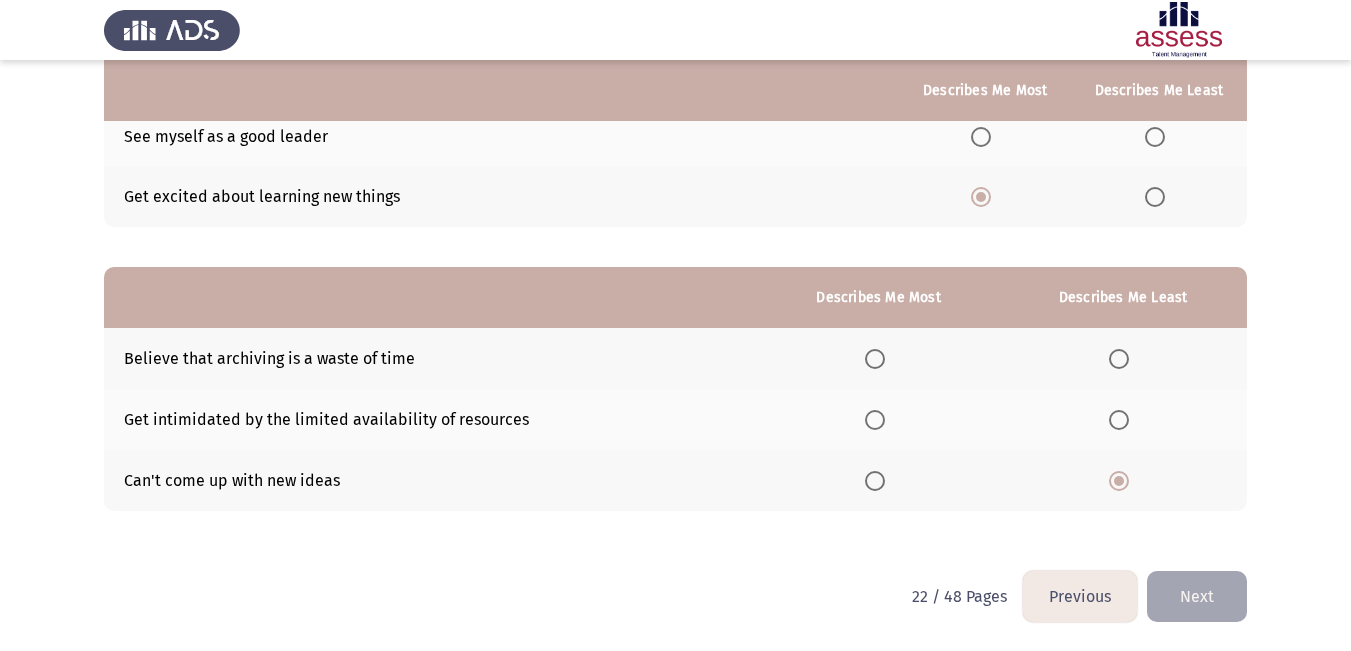click at bounding box center [875, 420] 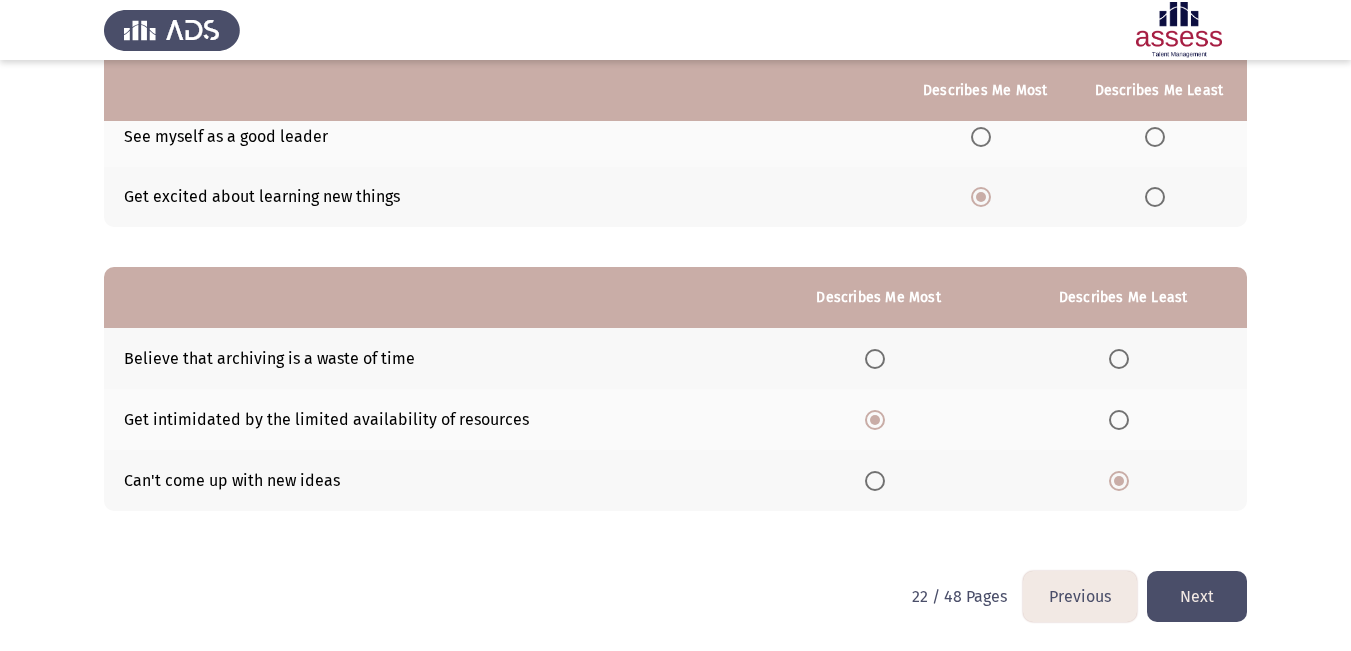click on "Next" 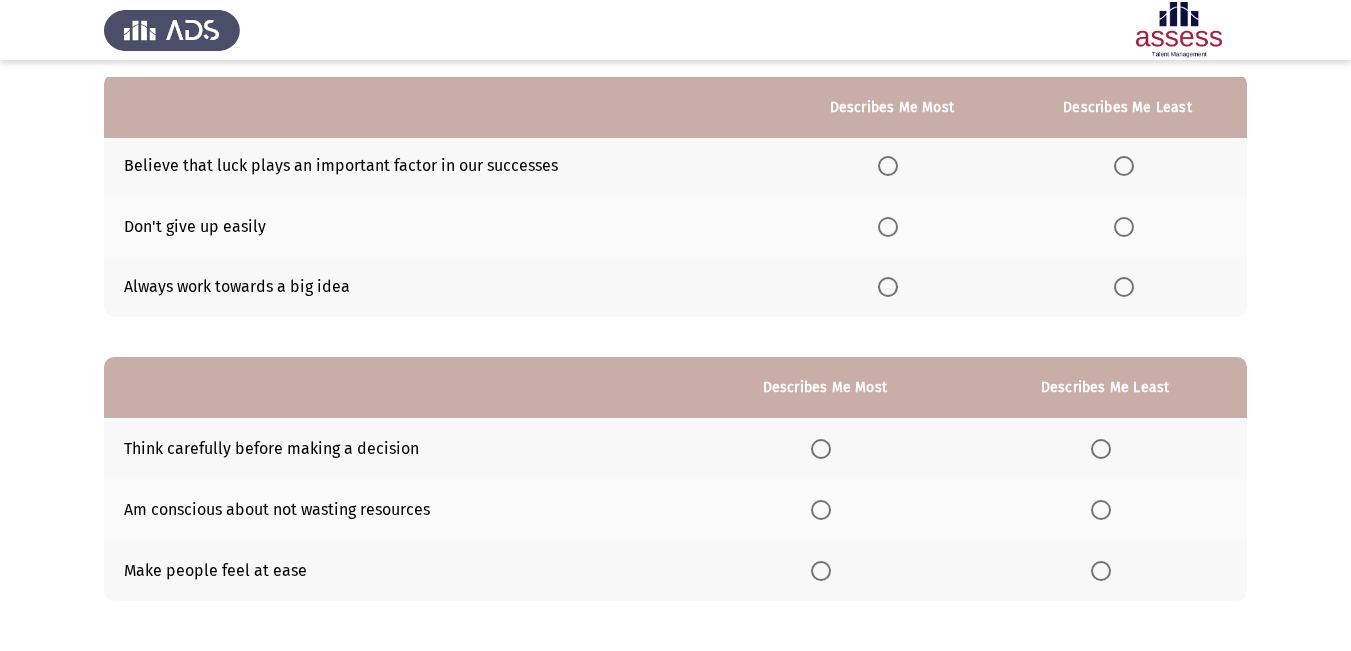 scroll, scrollTop: 200, scrollLeft: 0, axis: vertical 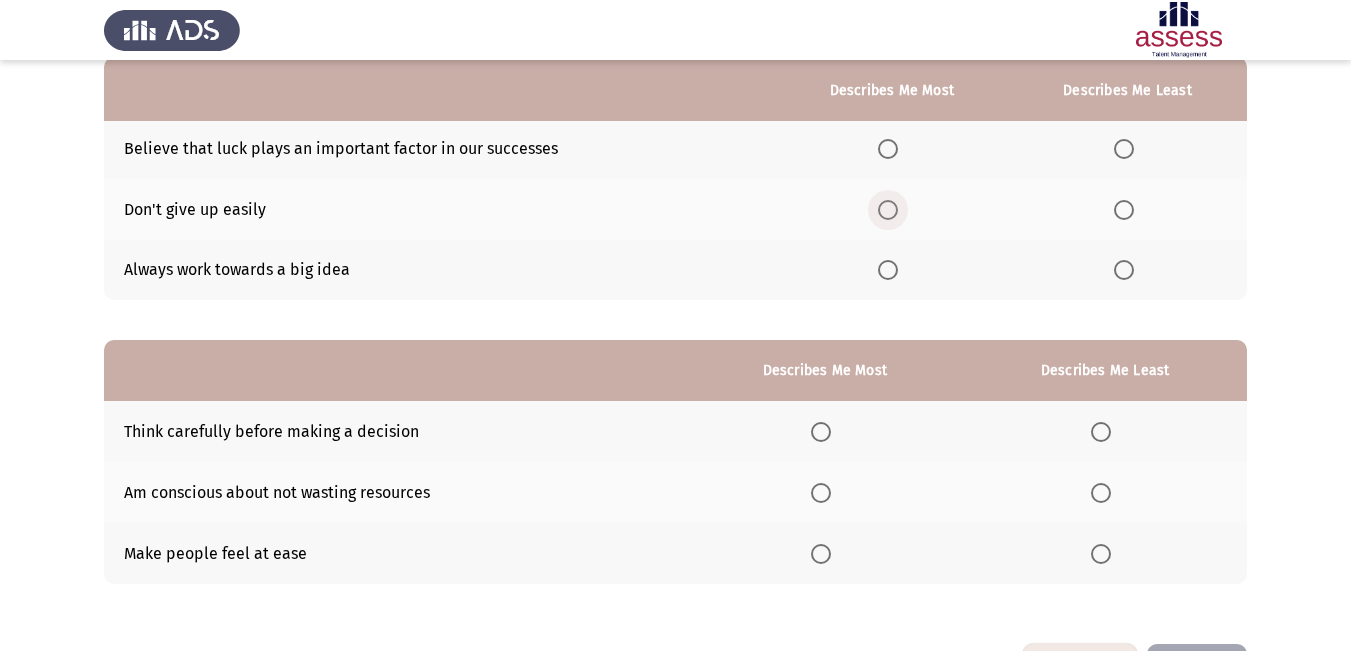 click at bounding box center (888, 210) 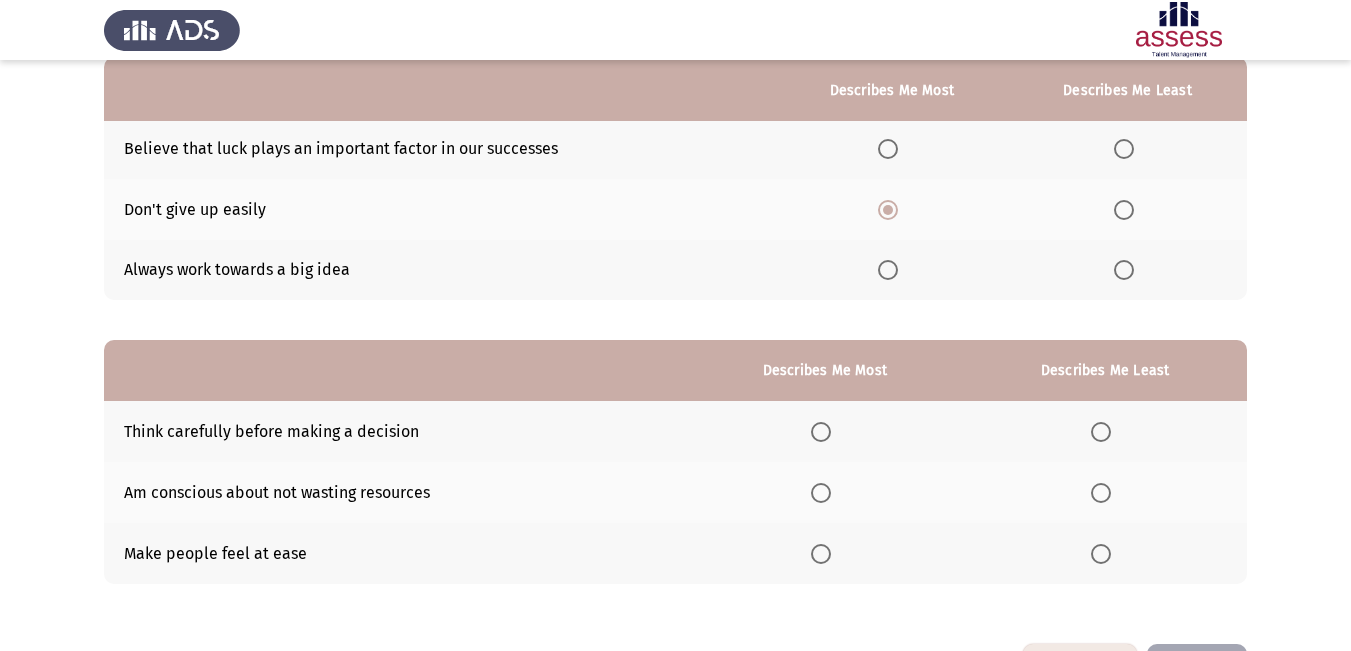 click at bounding box center [1124, 149] 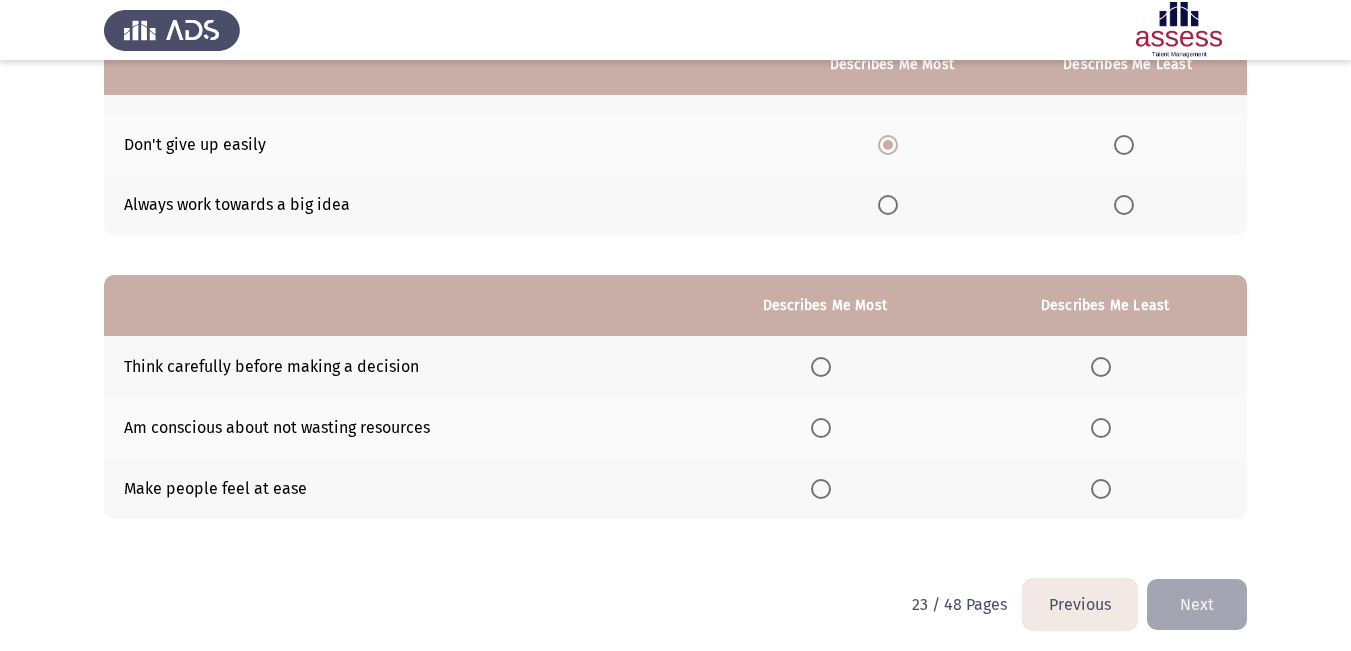 scroll, scrollTop: 273, scrollLeft: 0, axis: vertical 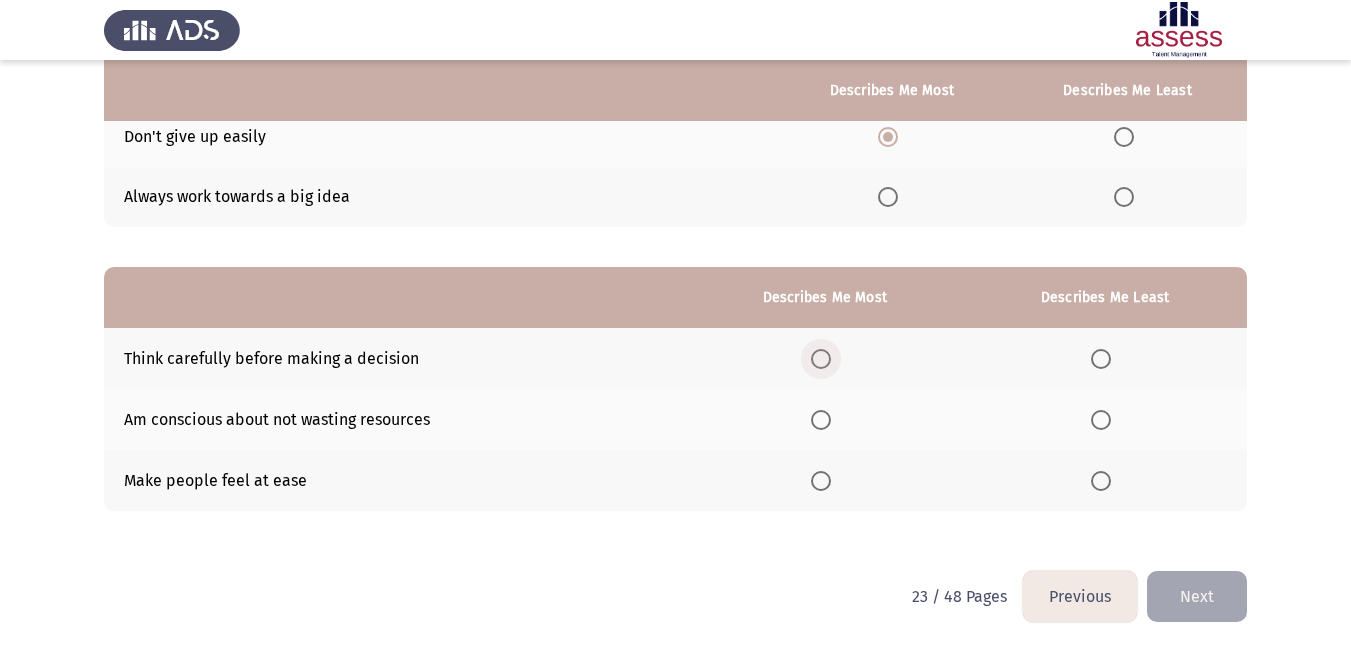 click at bounding box center (821, 359) 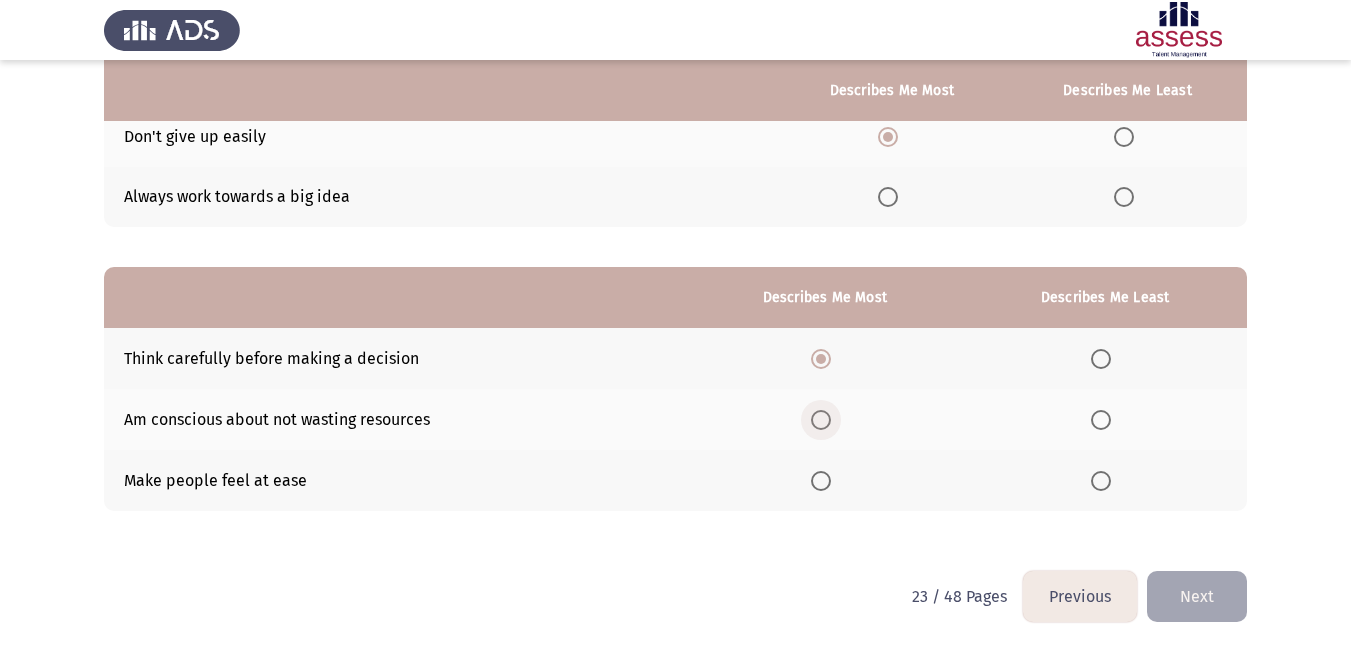 click at bounding box center (821, 420) 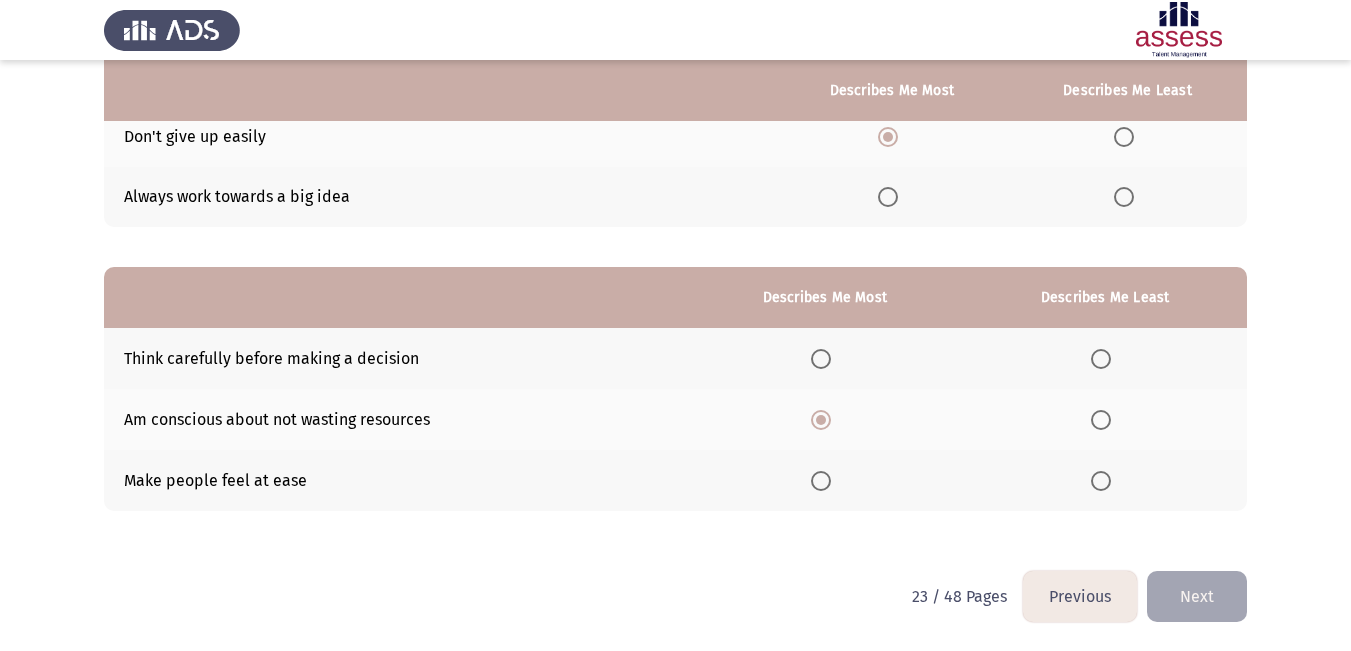 click at bounding box center [1101, 481] 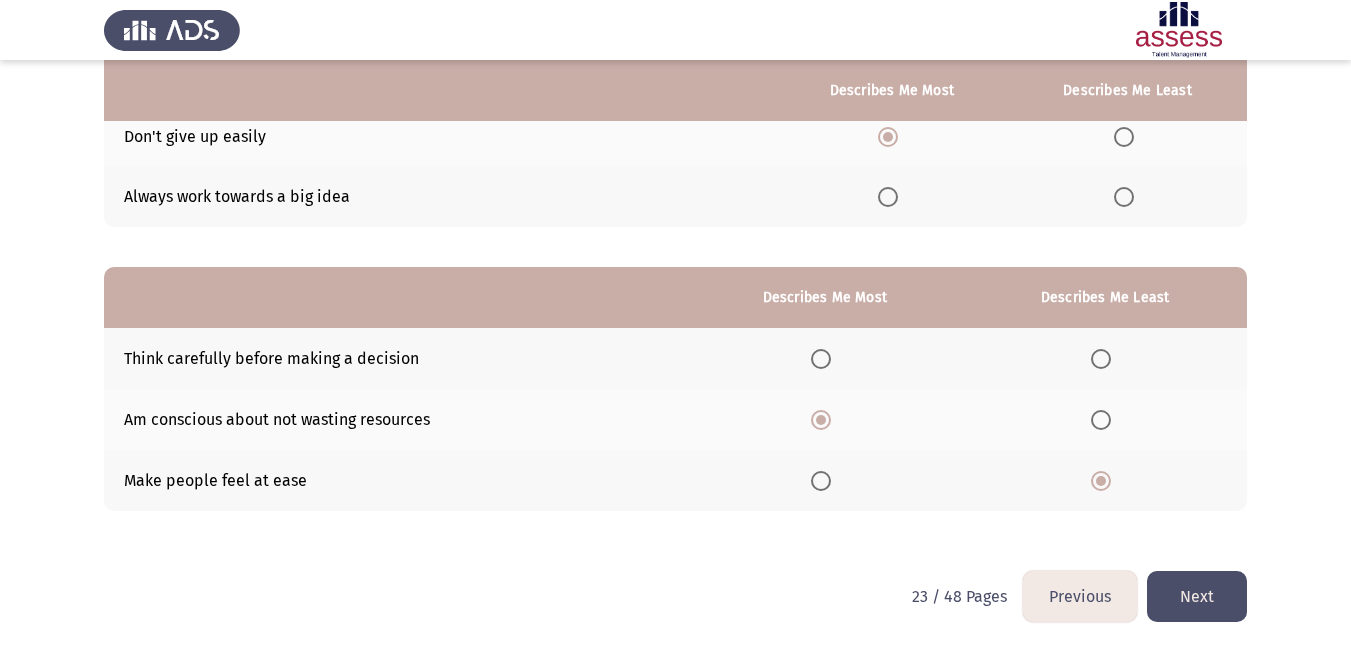 click on "Next" 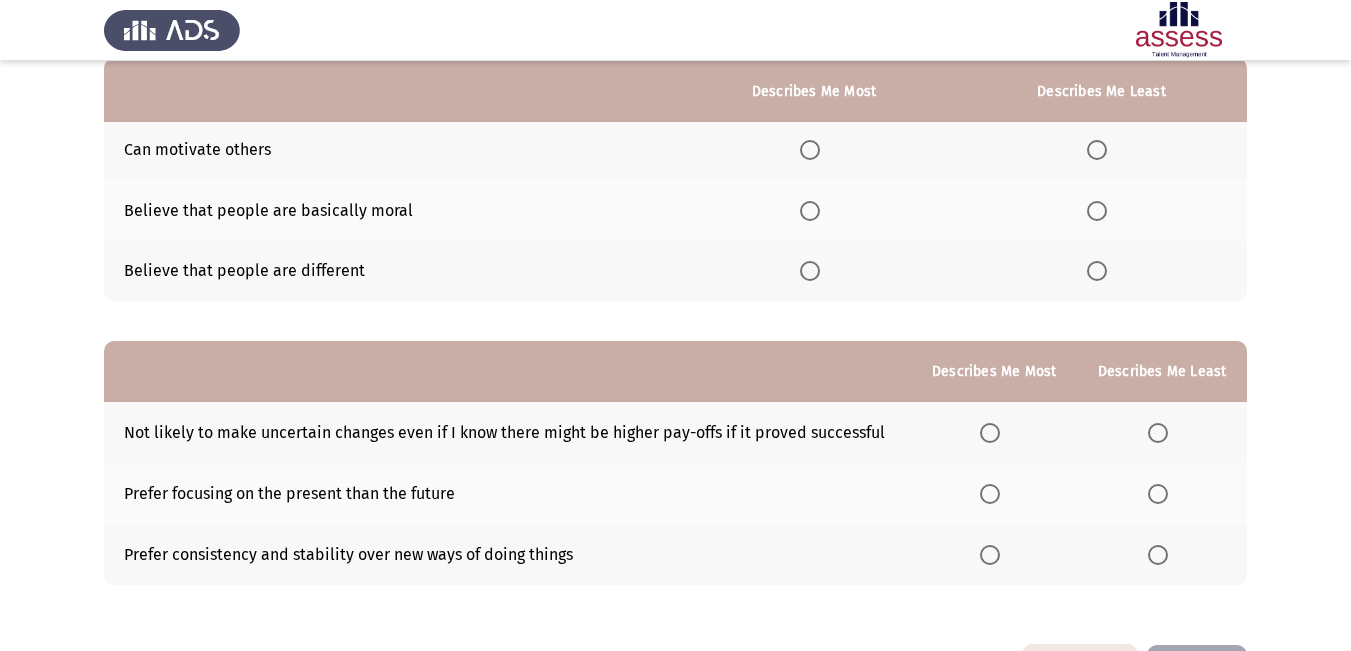 scroll, scrollTop: 200, scrollLeft: 0, axis: vertical 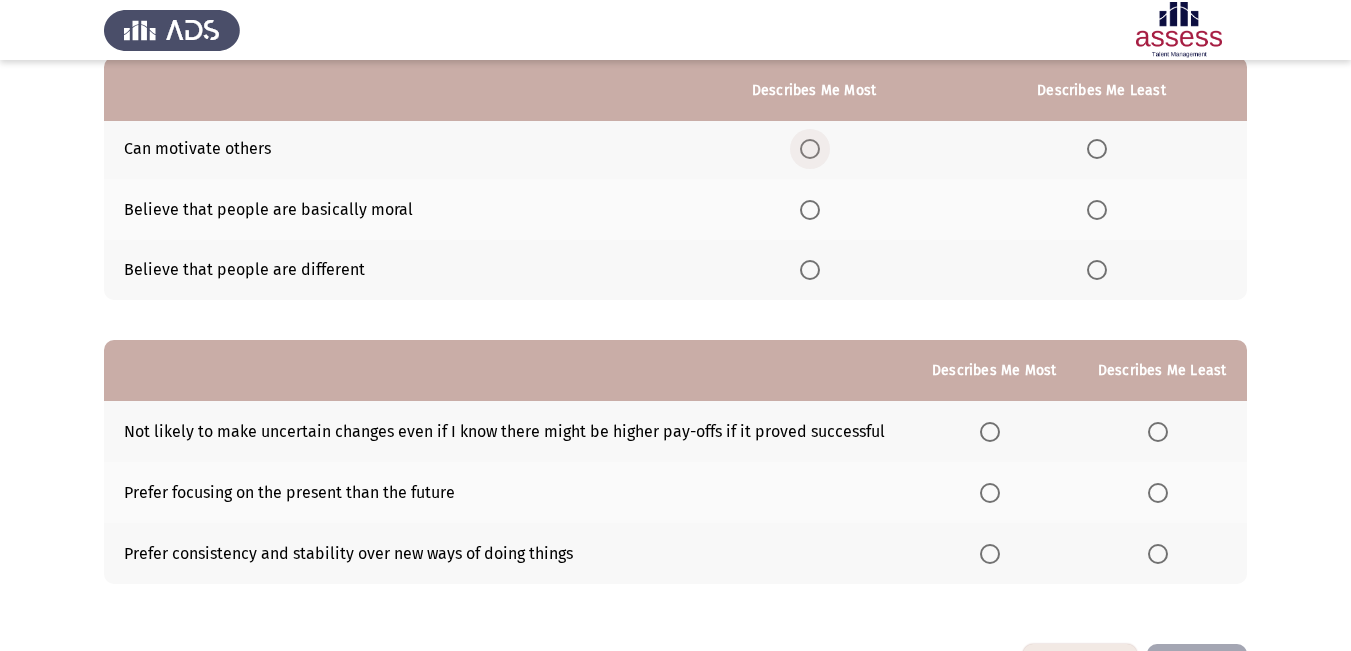 click at bounding box center (810, 149) 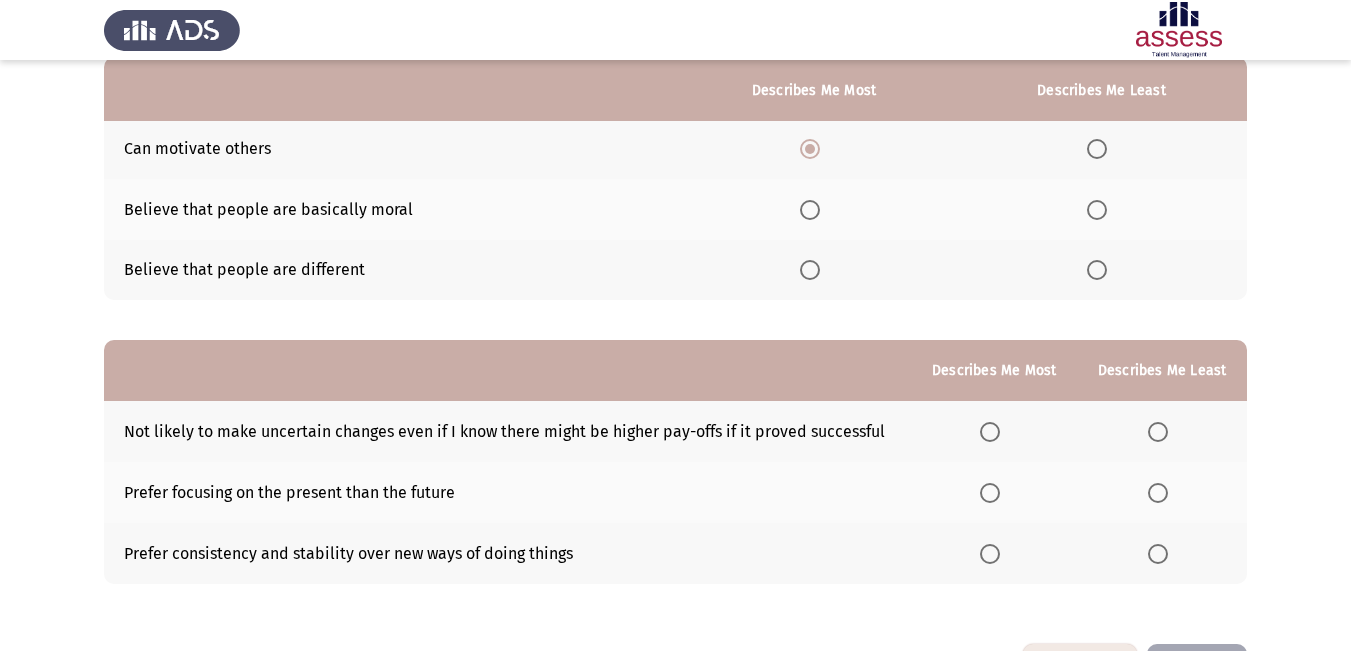 click at bounding box center [1097, 210] 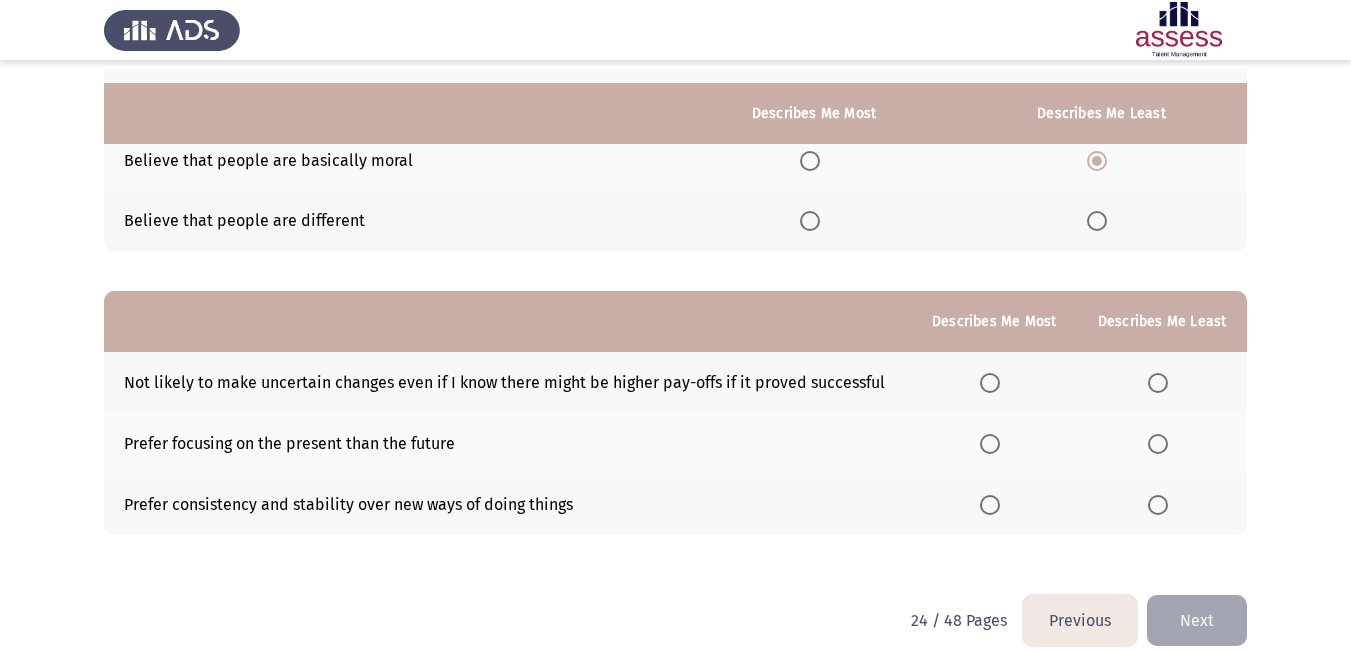 scroll, scrollTop: 273, scrollLeft: 0, axis: vertical 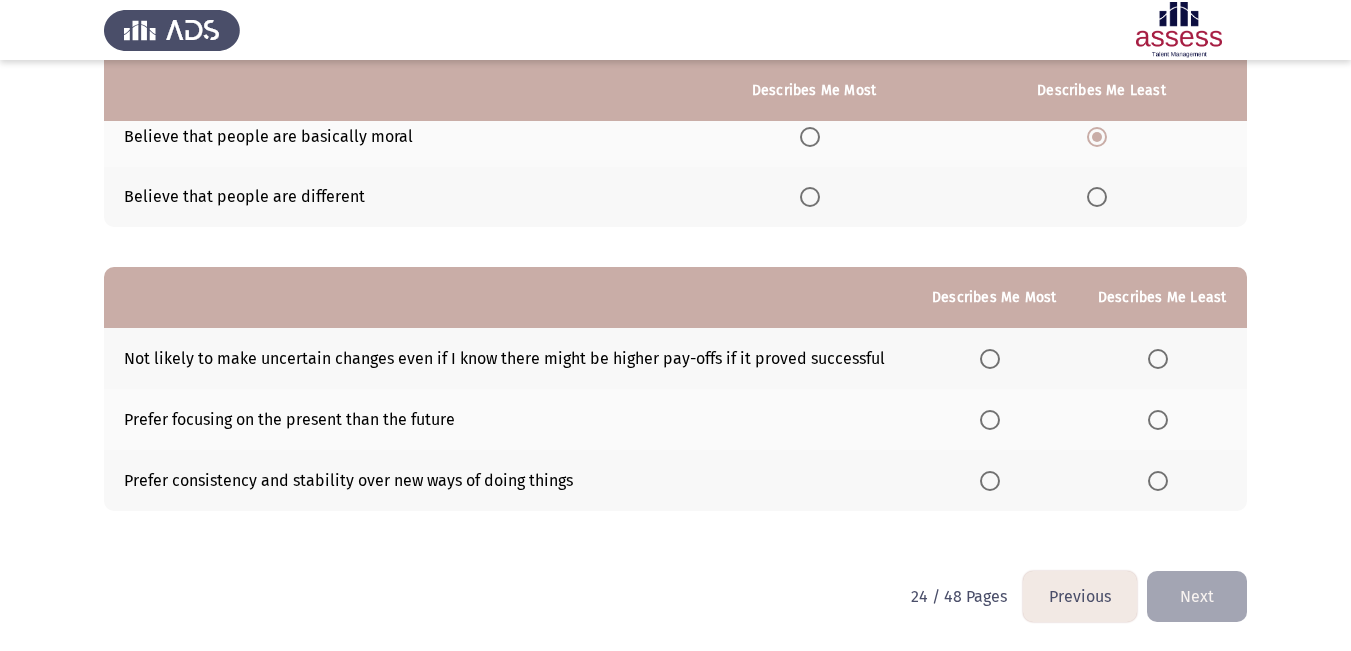 click at bounding box center (1158, 359) 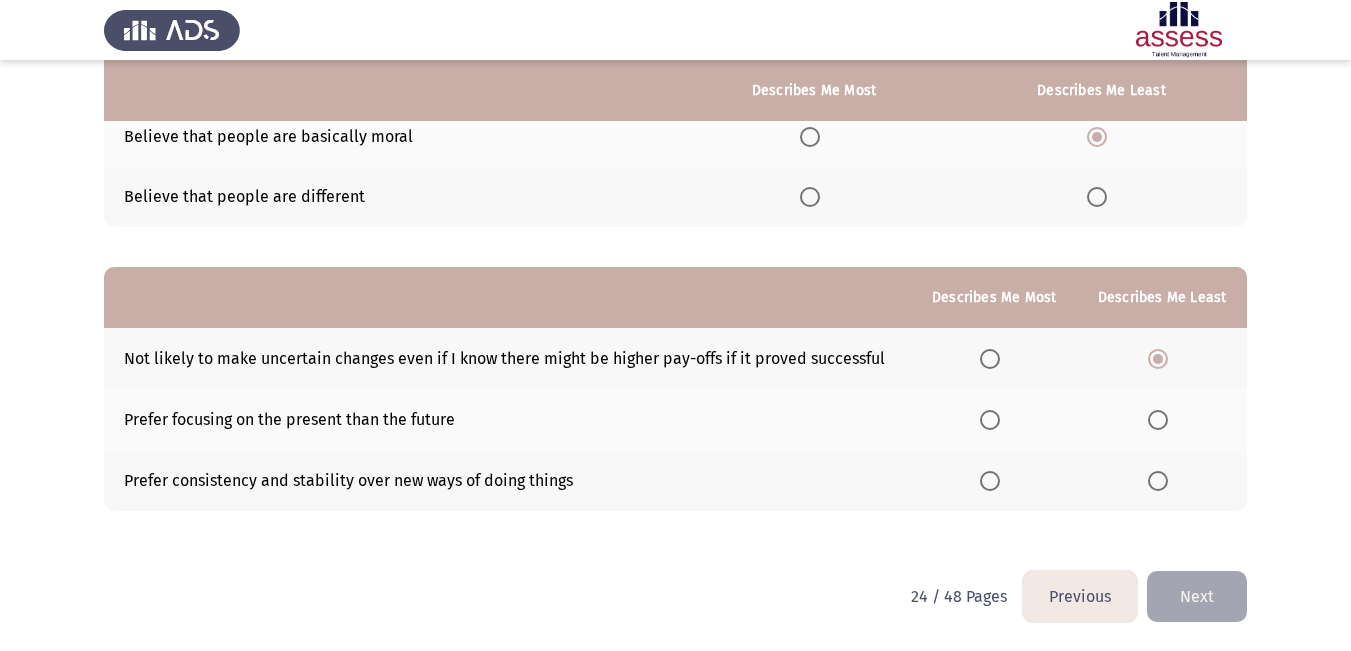 click at bounding box center (990, 420) 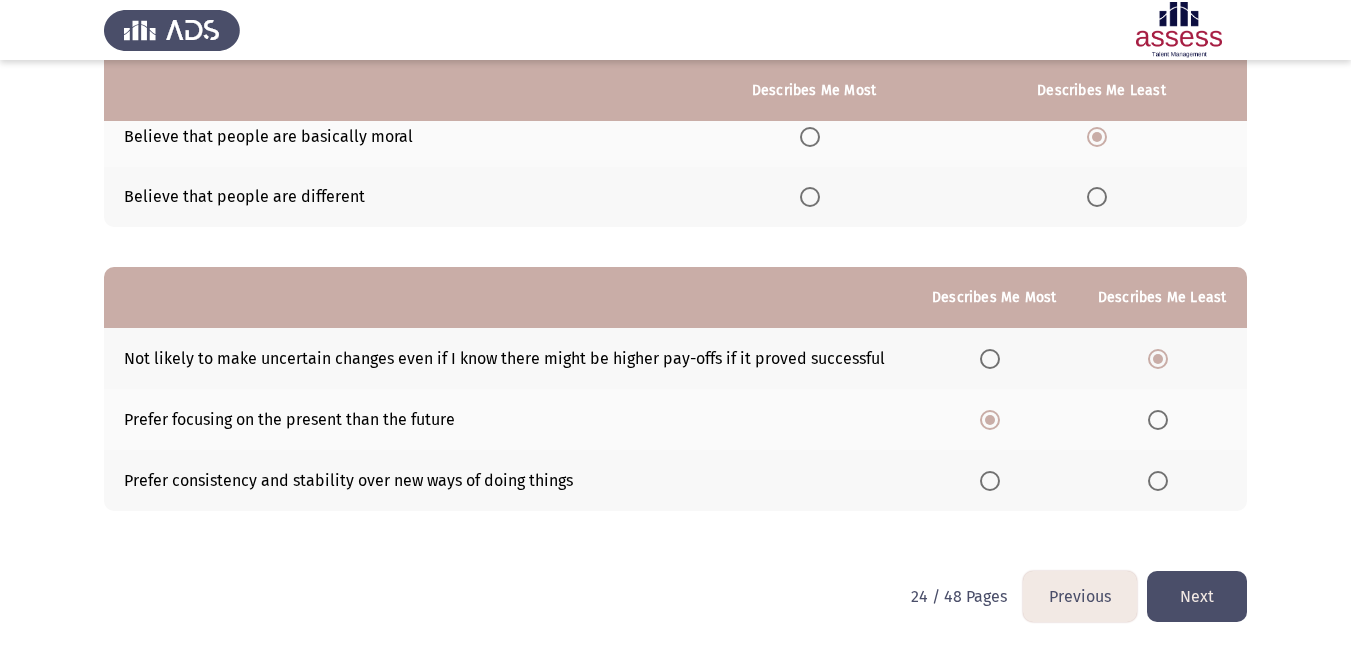 click on "Next" 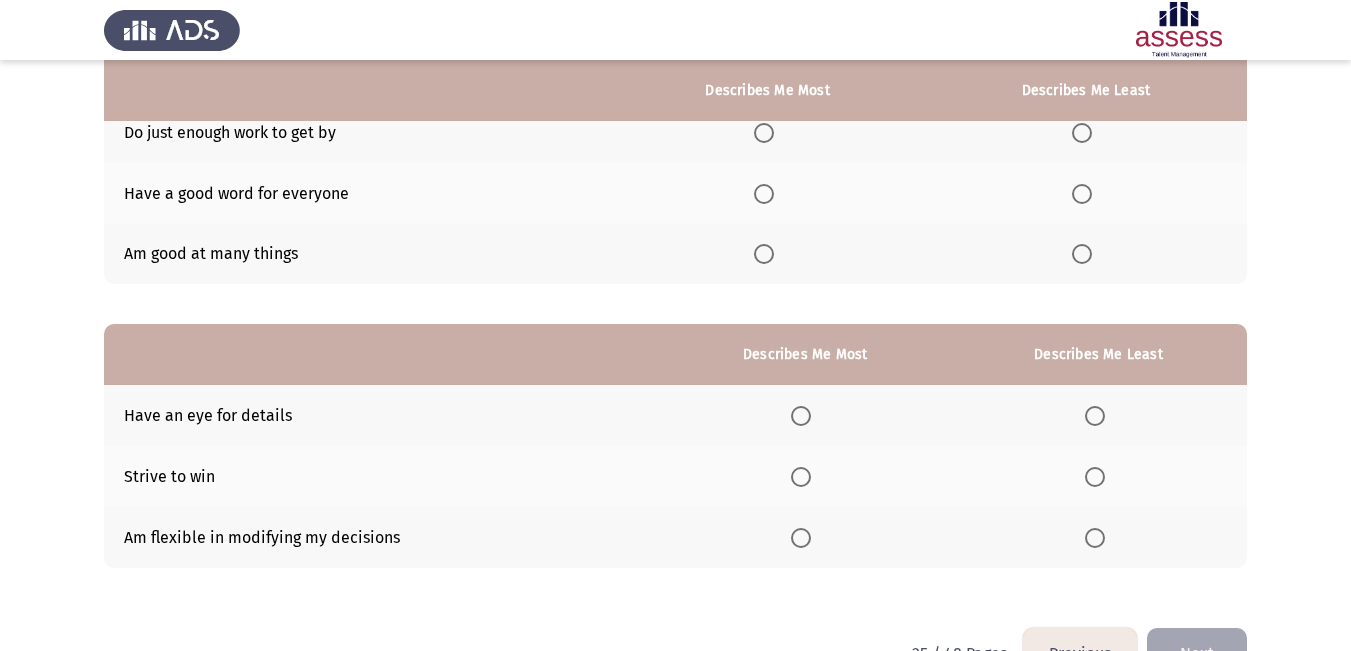 scroll, scrollTop: 173, scrollLeft: 0, axis: vertical 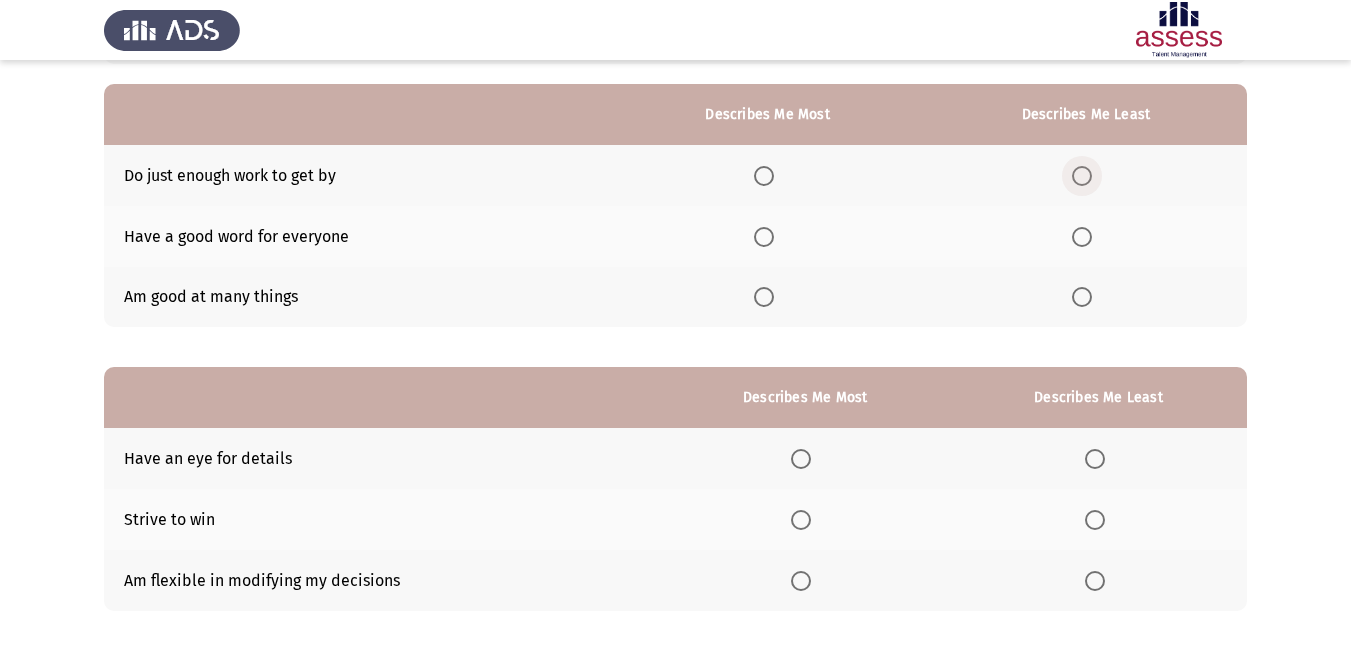 click at bounding box center (1082, 176) 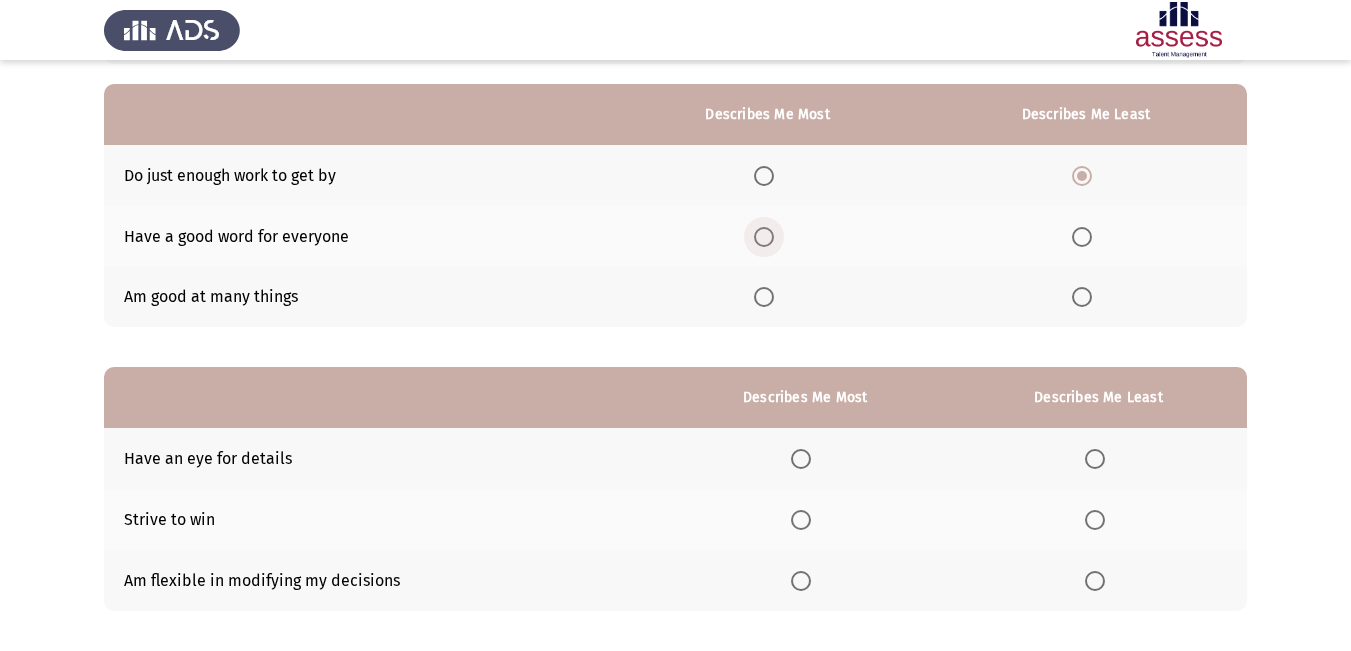 click at bounding box center [764, 237] 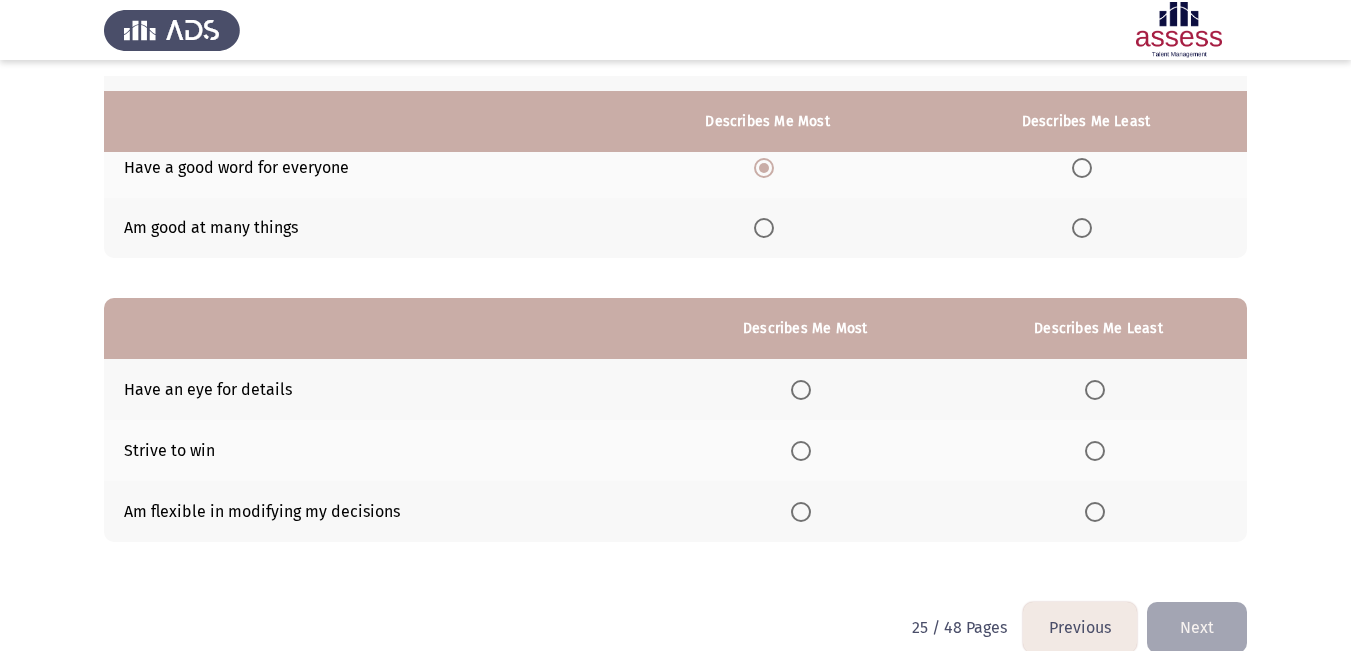 scroll, scrollTop: 273, scrollLeft: 0, axis: vertical 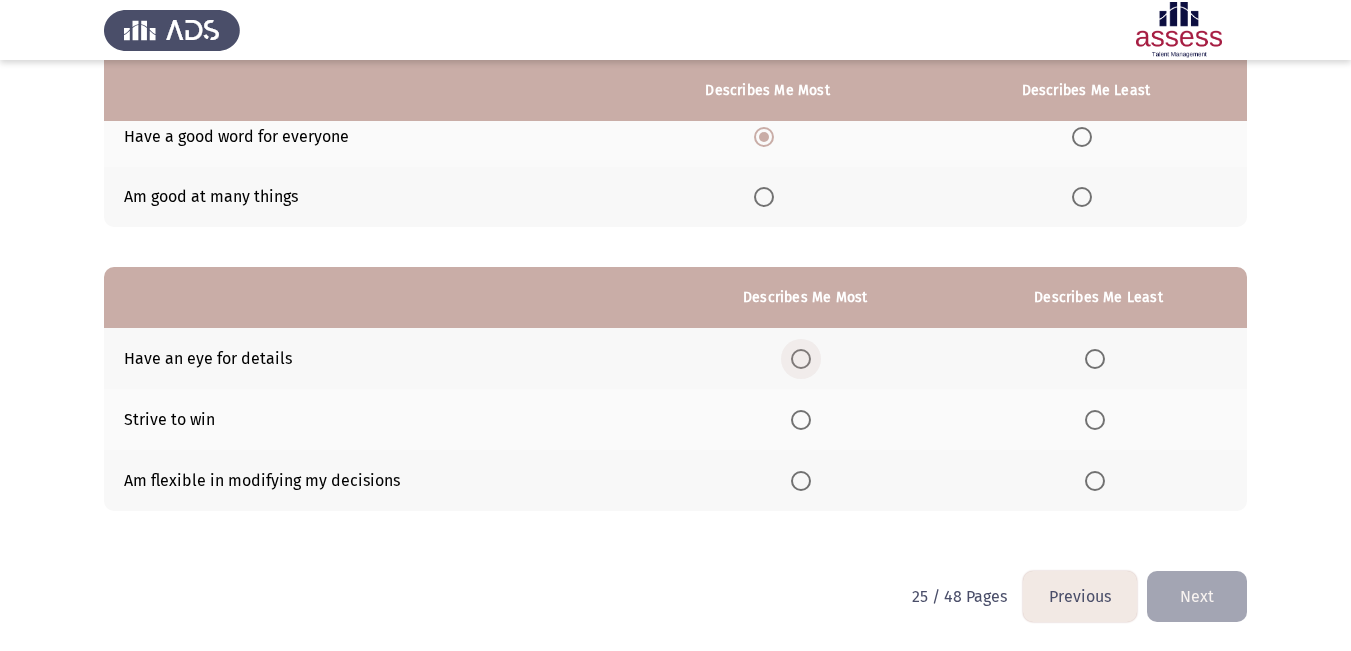 click at bounding box center (801, 359) 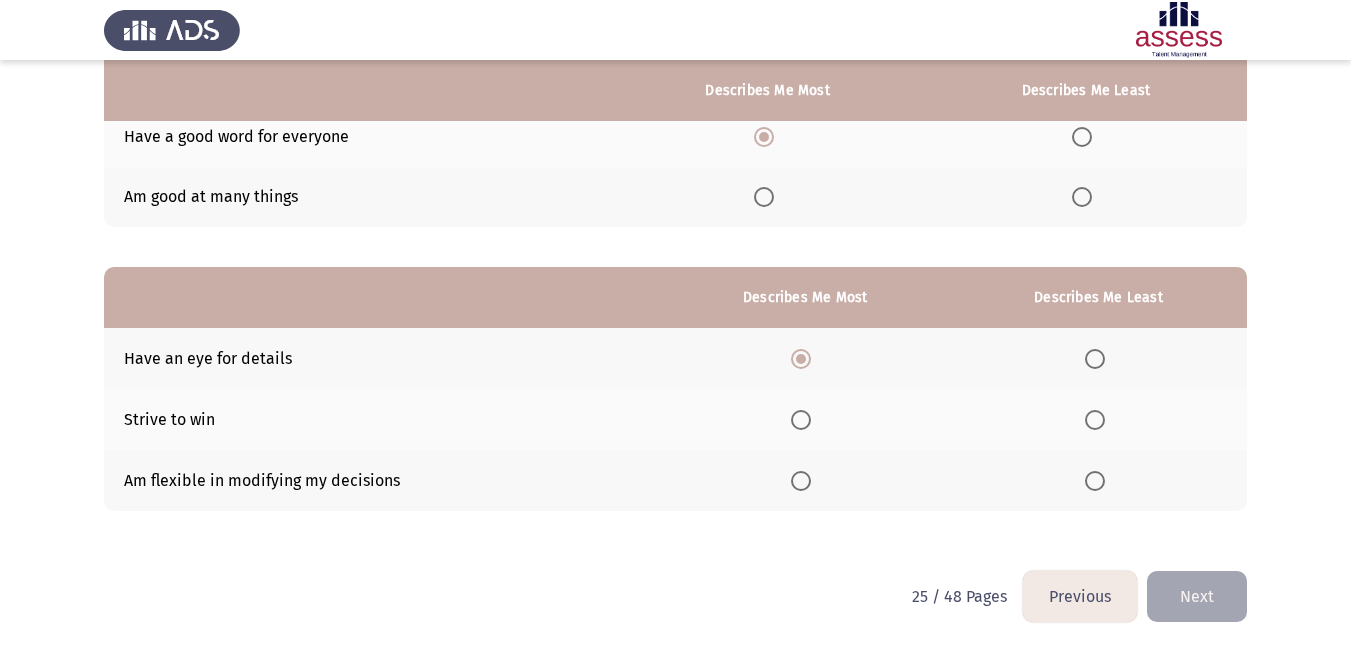 click at bounding box center [1095, 481] 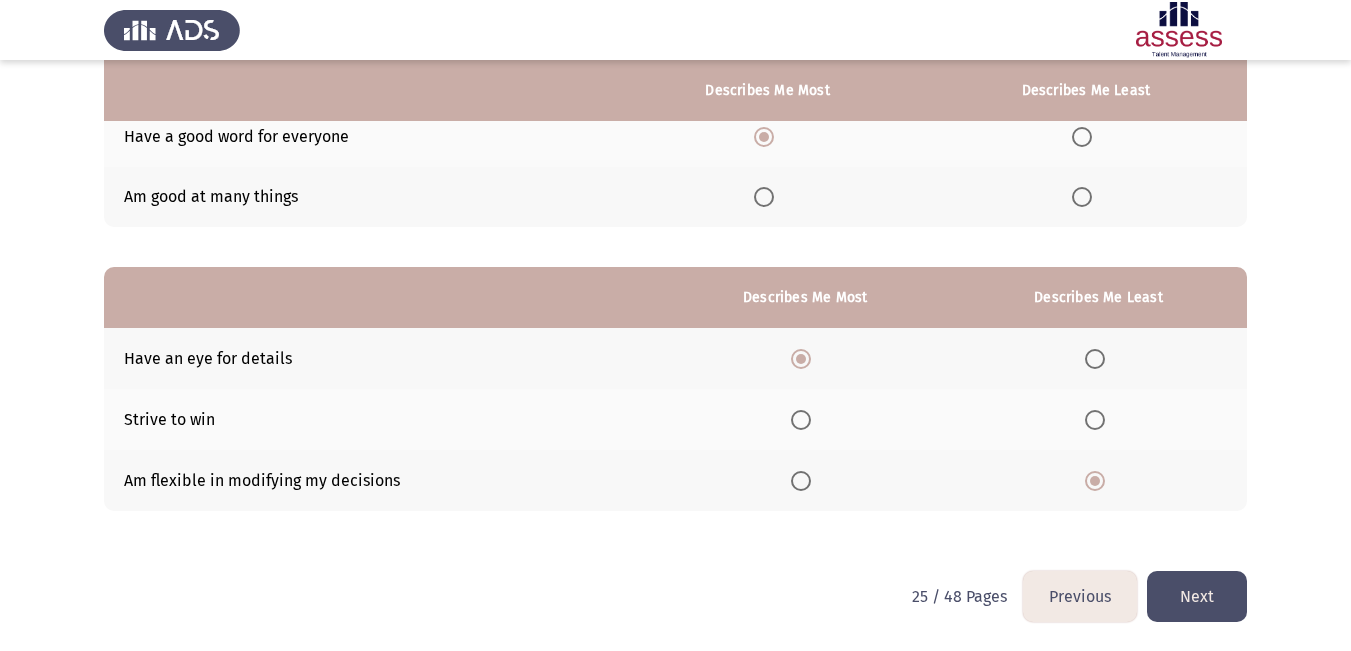 click on "Next" 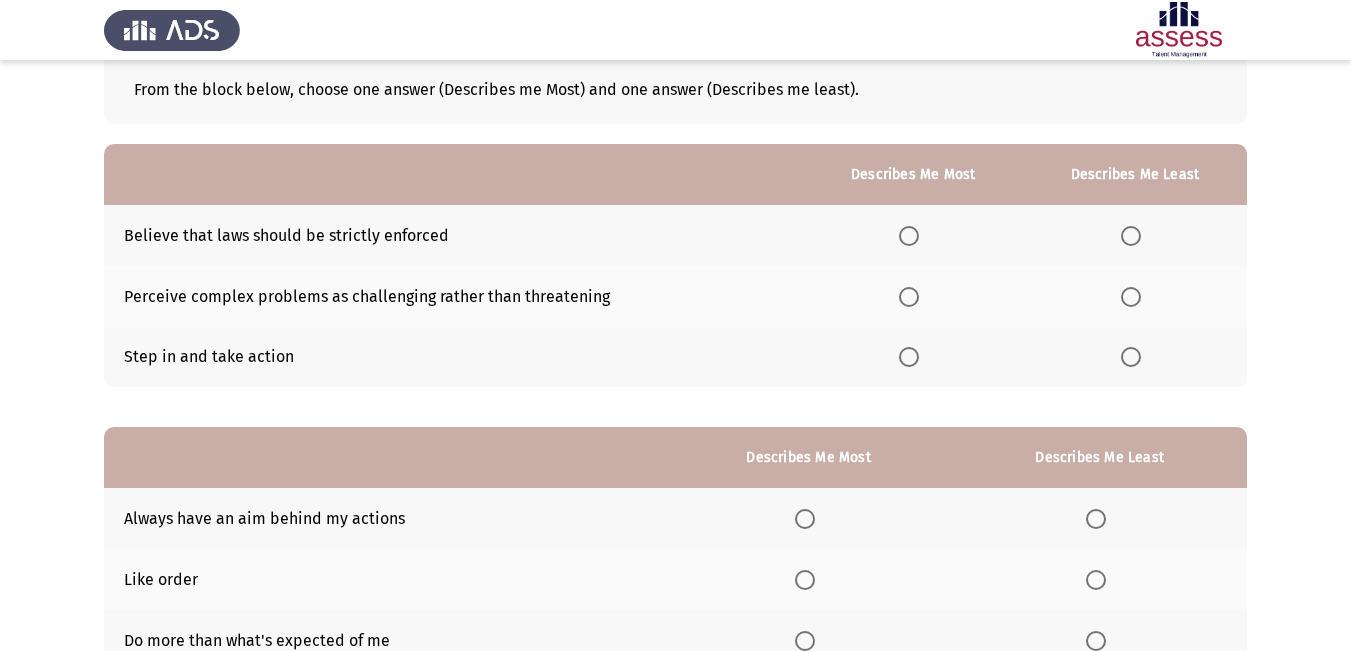 scroll, scrollTop: 200, scrollLeft: 0, axis: vertical 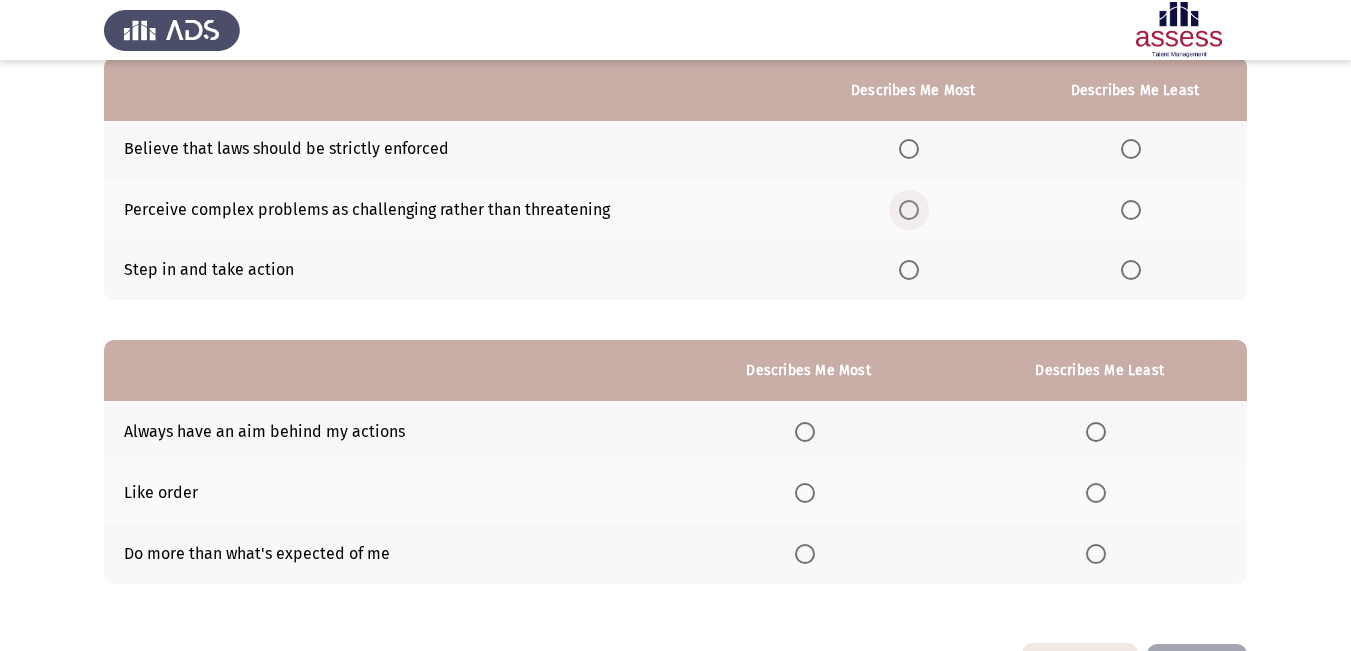 click at bounding box center [909, 210] 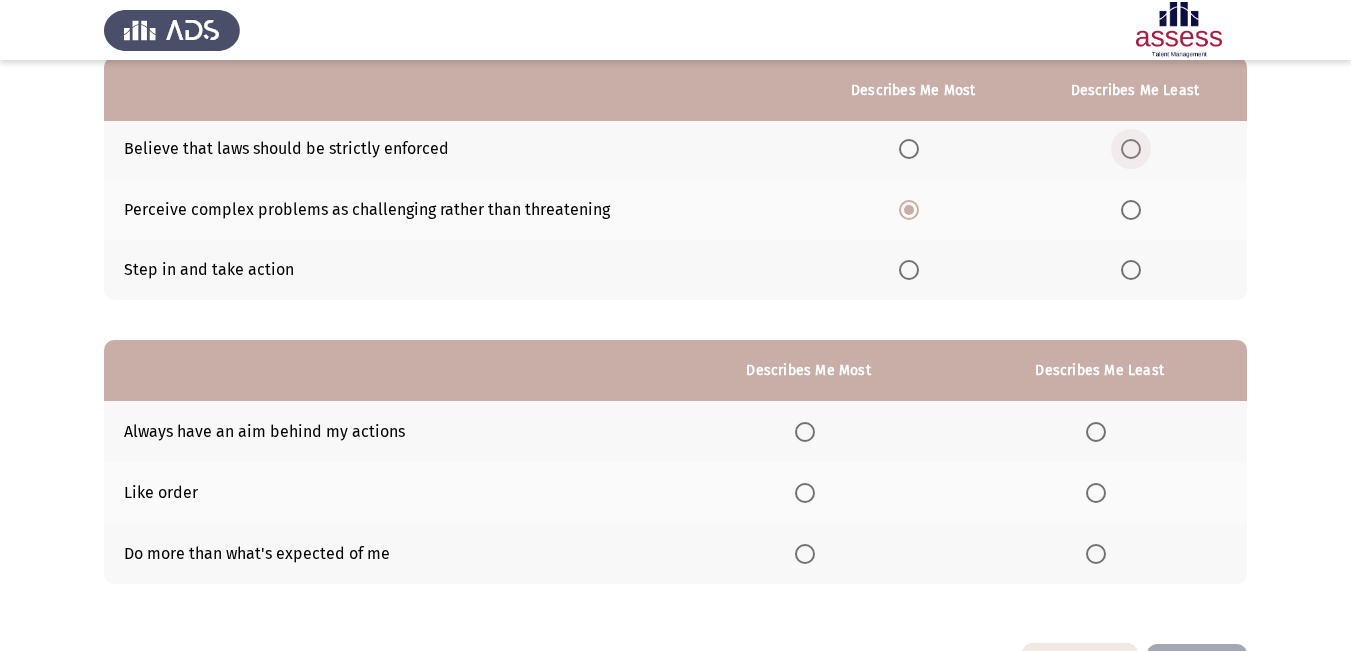 click at bounding box center (1131, 149) 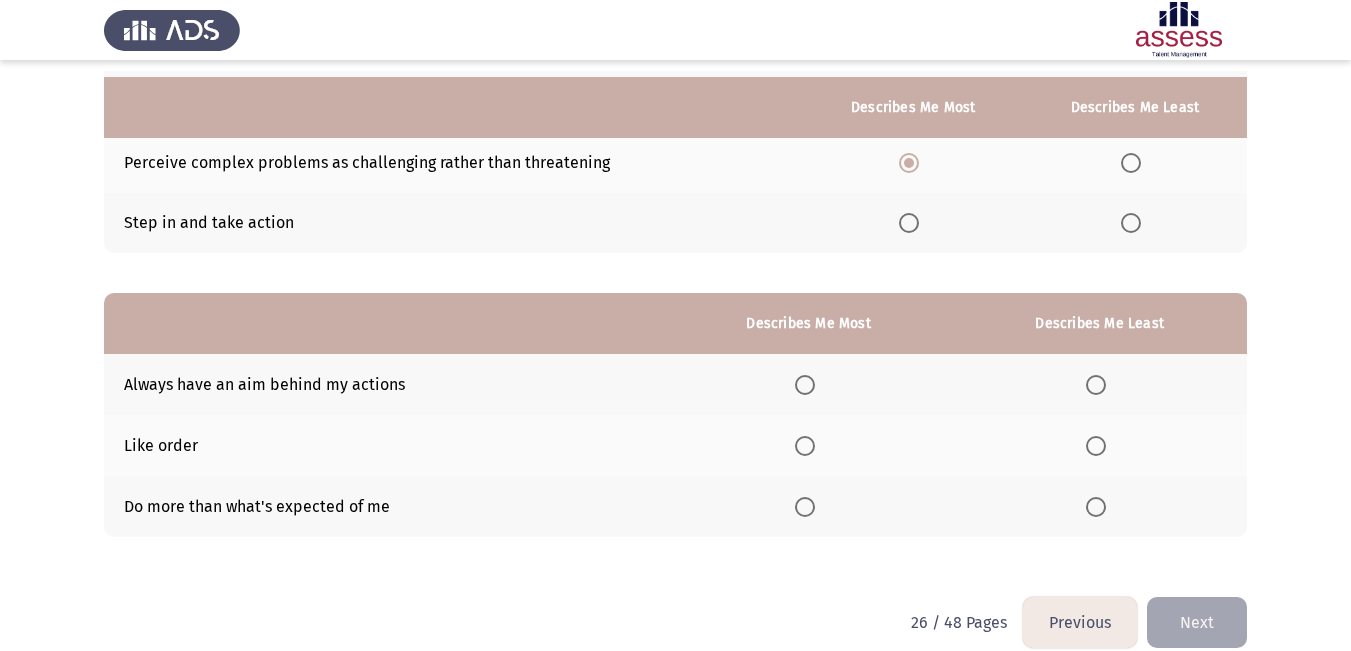 scroll, scrollTop: 273, scrollLeft: 0, axis: vertical 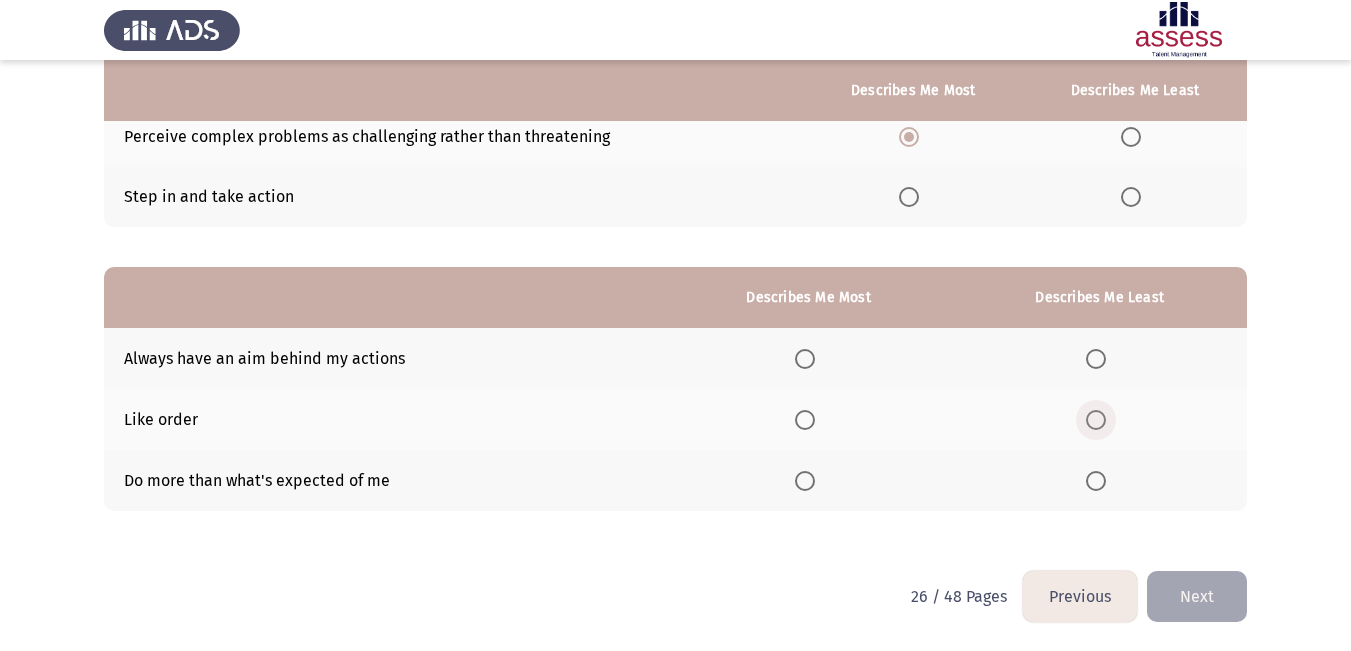 click at bounding box center (1096, 420) 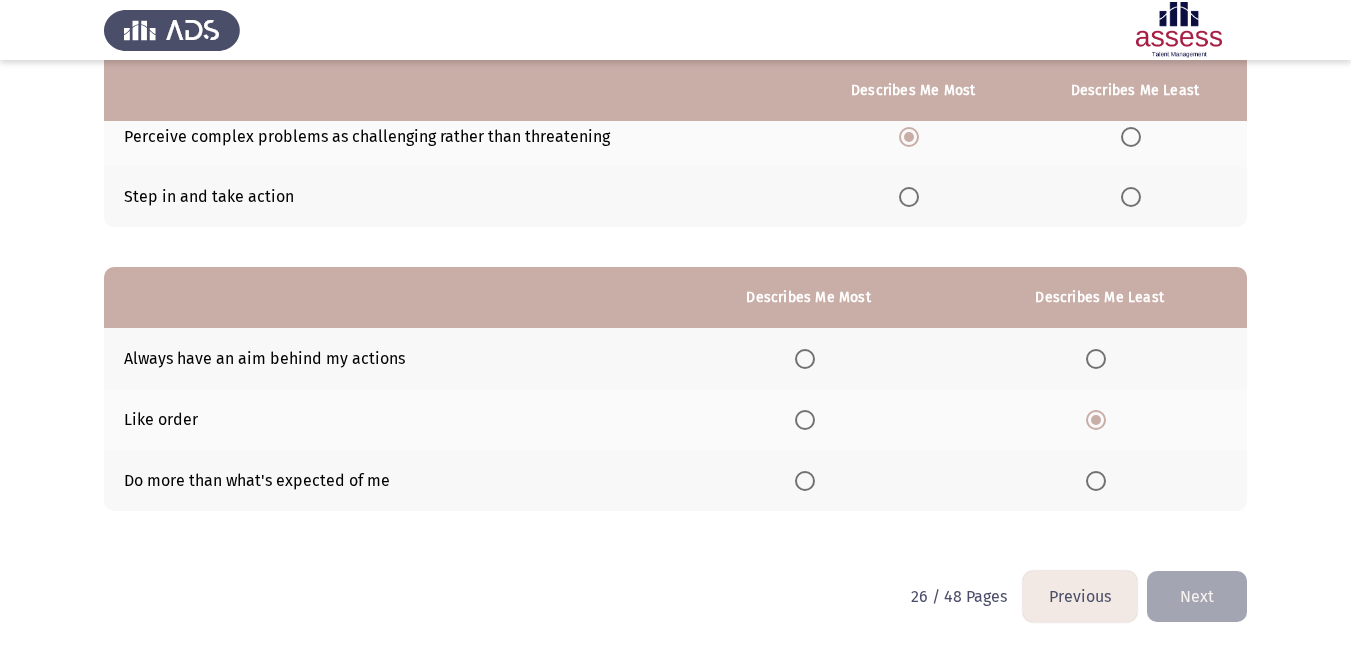 click at bounding box center (805, 481) 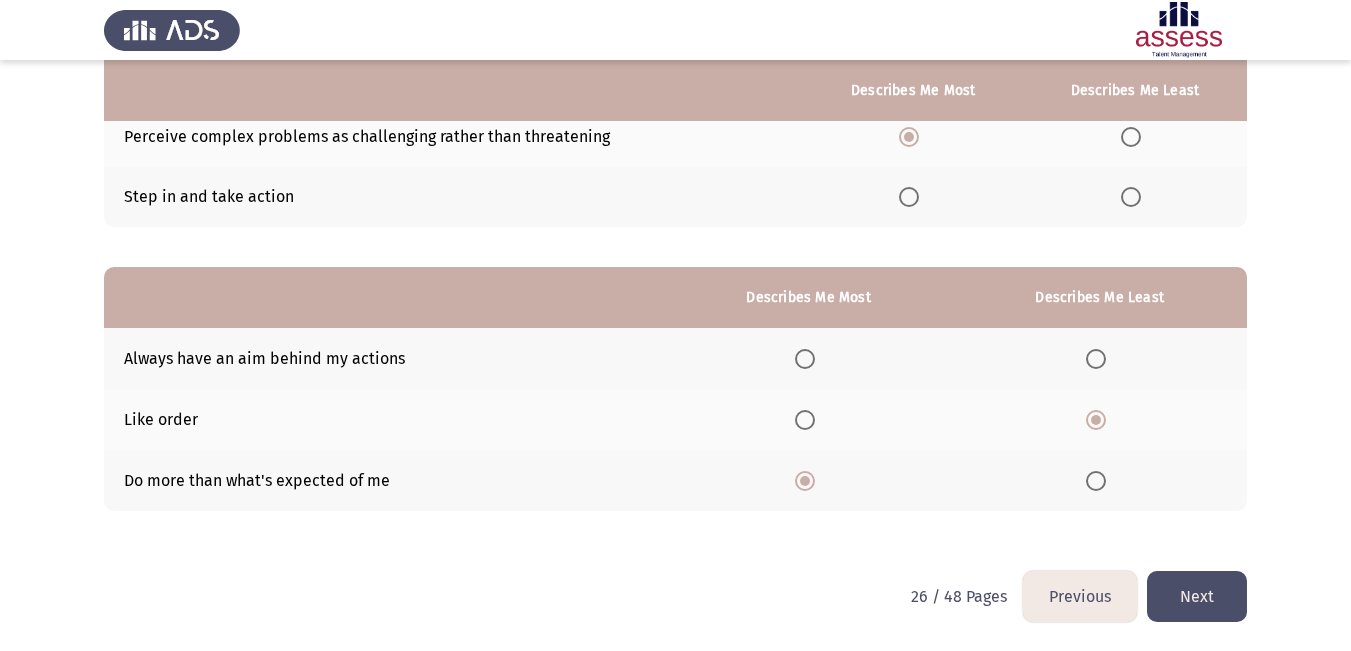 click on "Next" 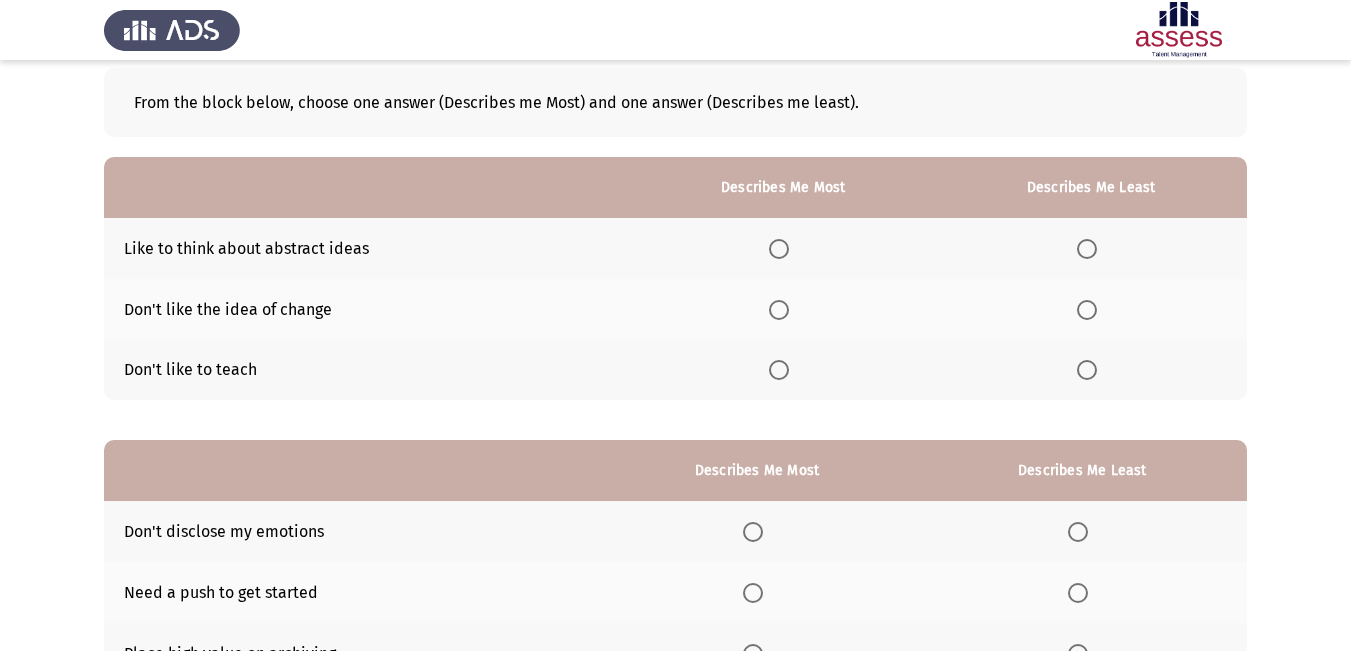 scroll, scrollTop: 200, scrollLeft: 0, axis: vertical 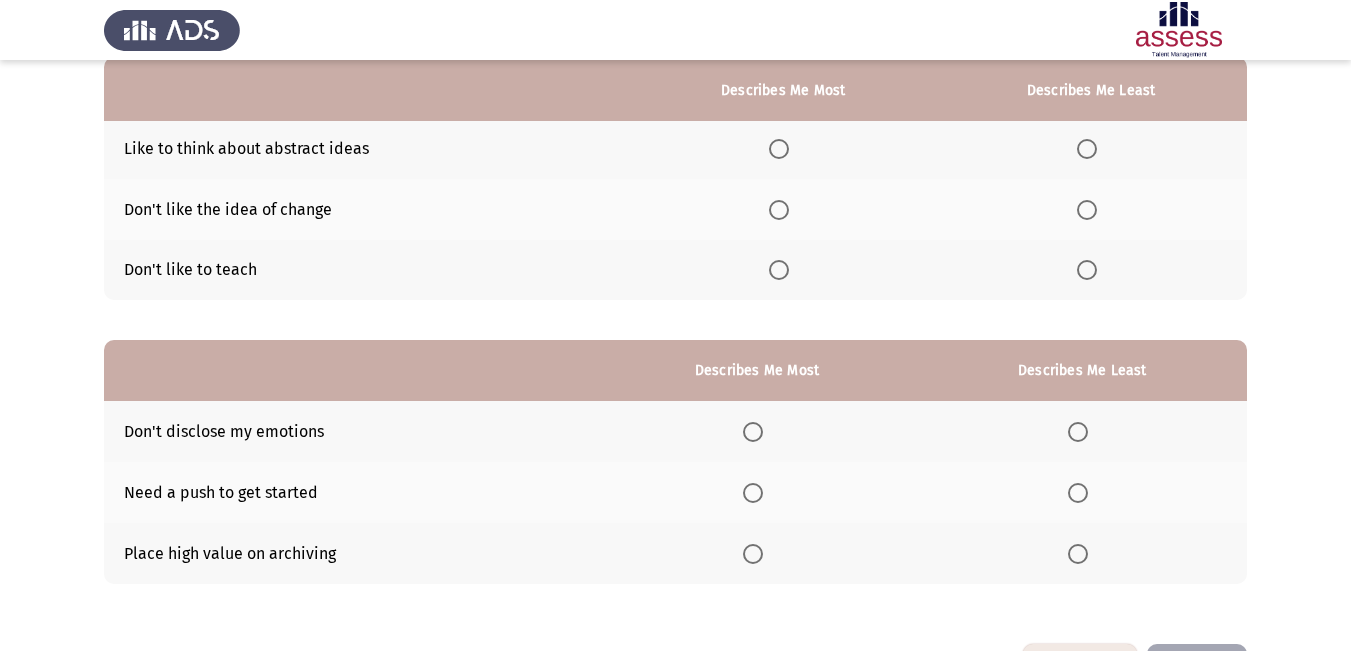 click at bounding box center (1087, 270) 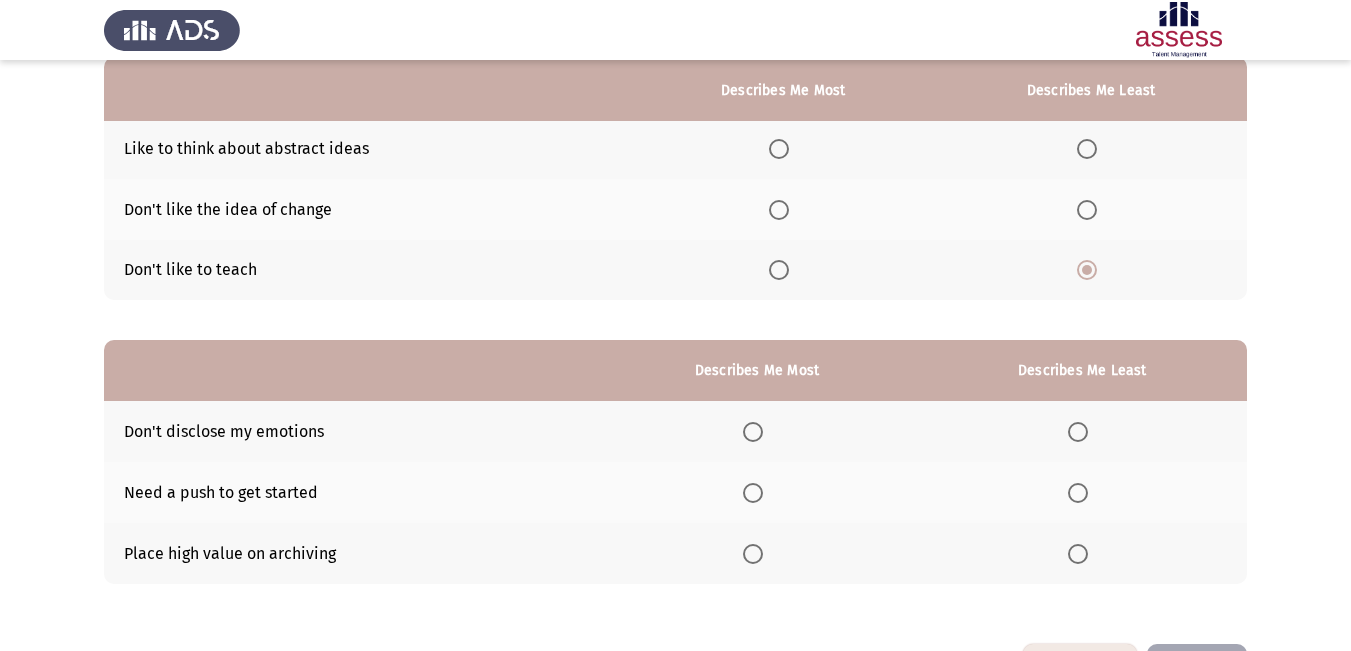 click at bounding box center (779, 149) 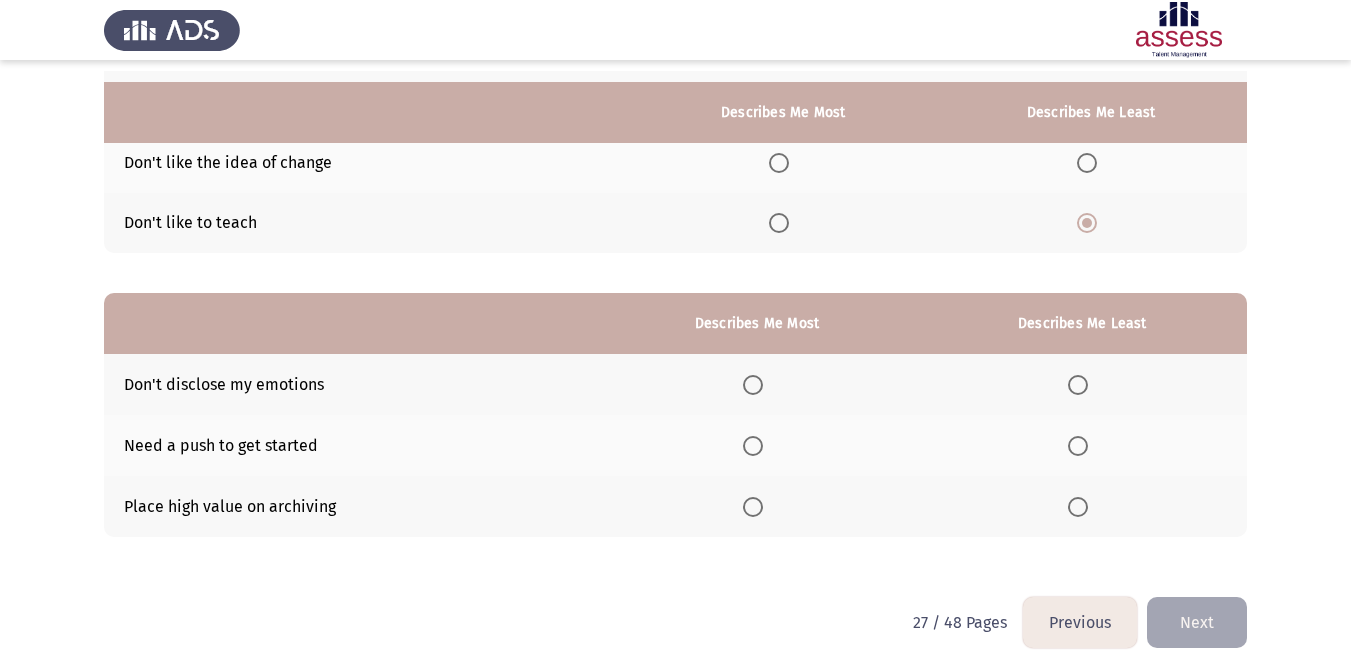 scroll, scrollTop: 273, scrollLeft: 0, axis: vertical 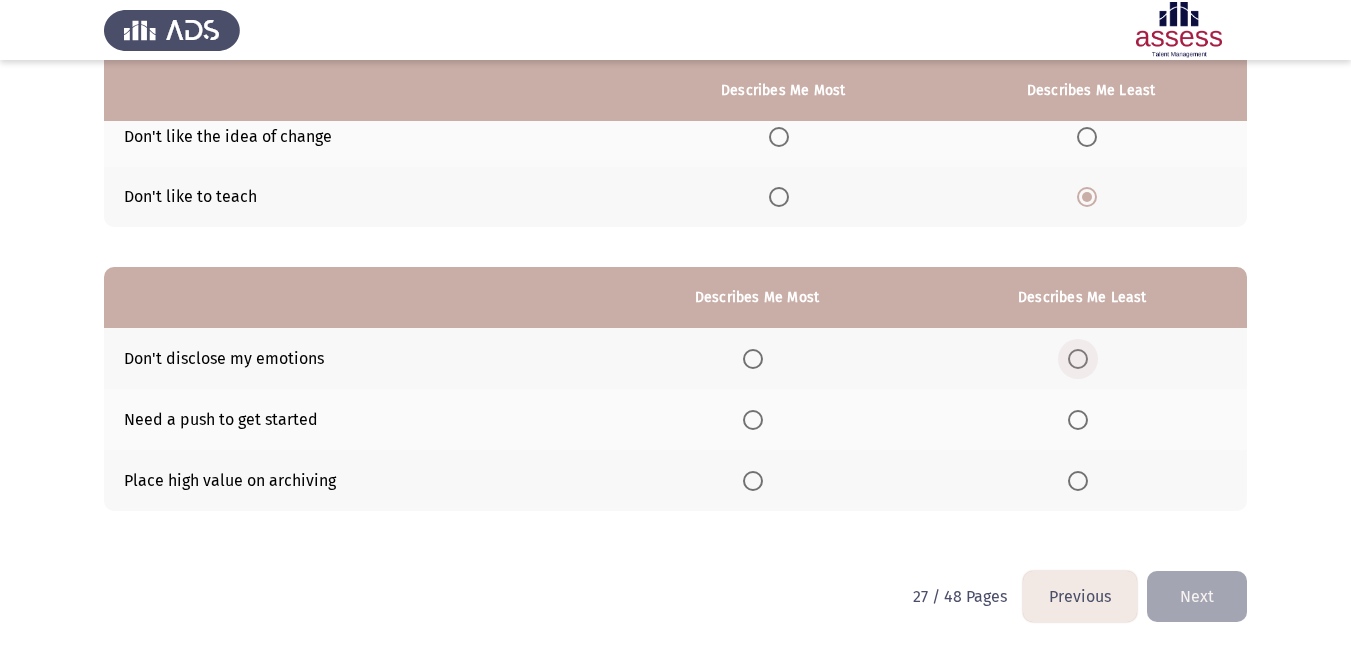 click at bounding box center (1078, 359) 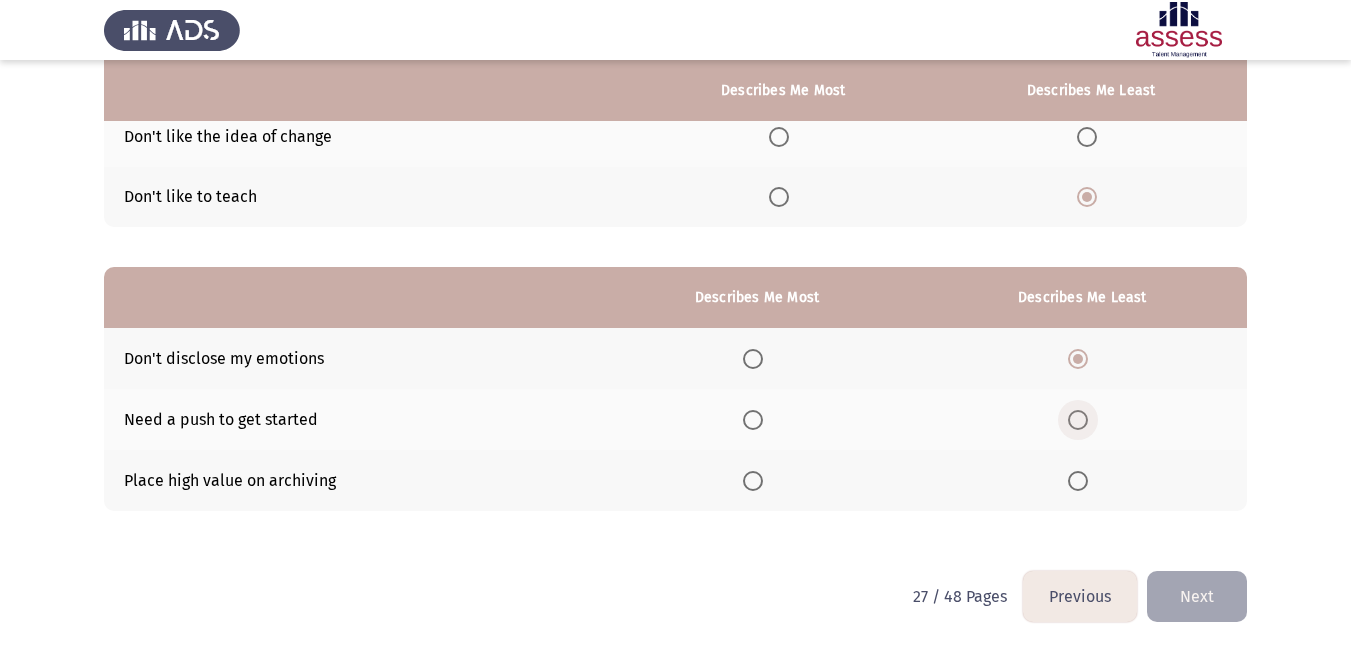click at bounding box center (1078, 420) 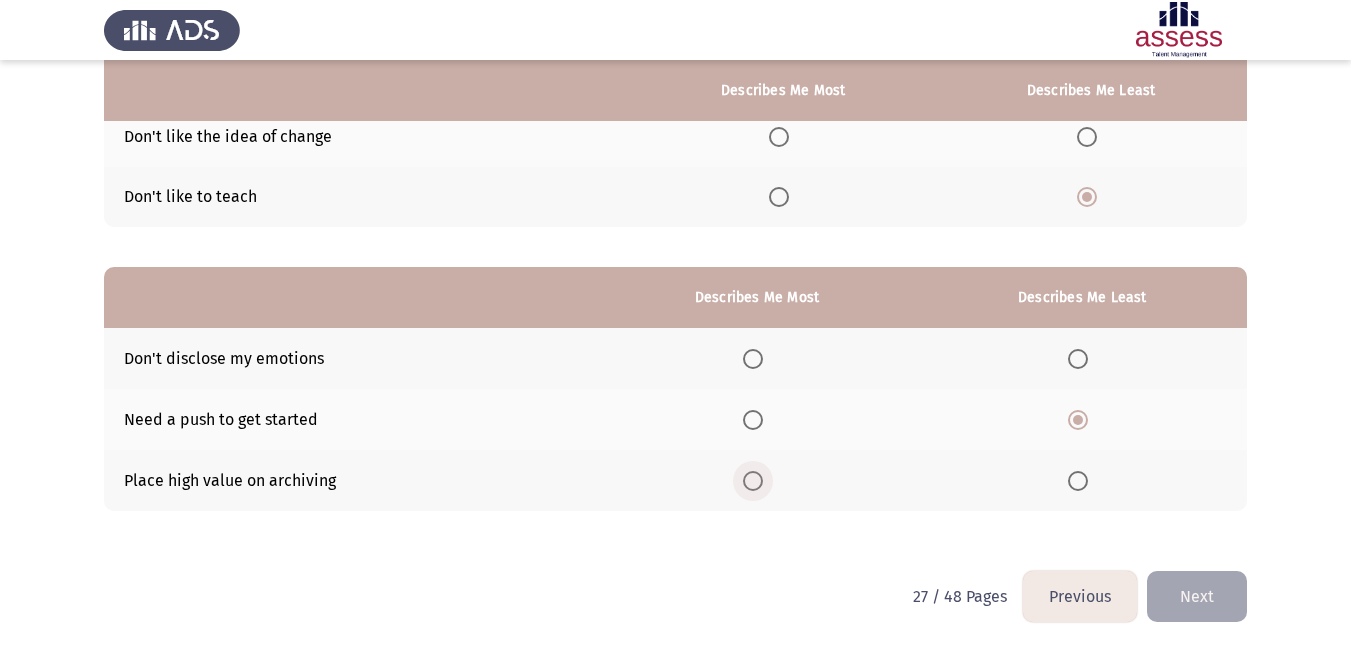 click at bounding box center (753, 481) 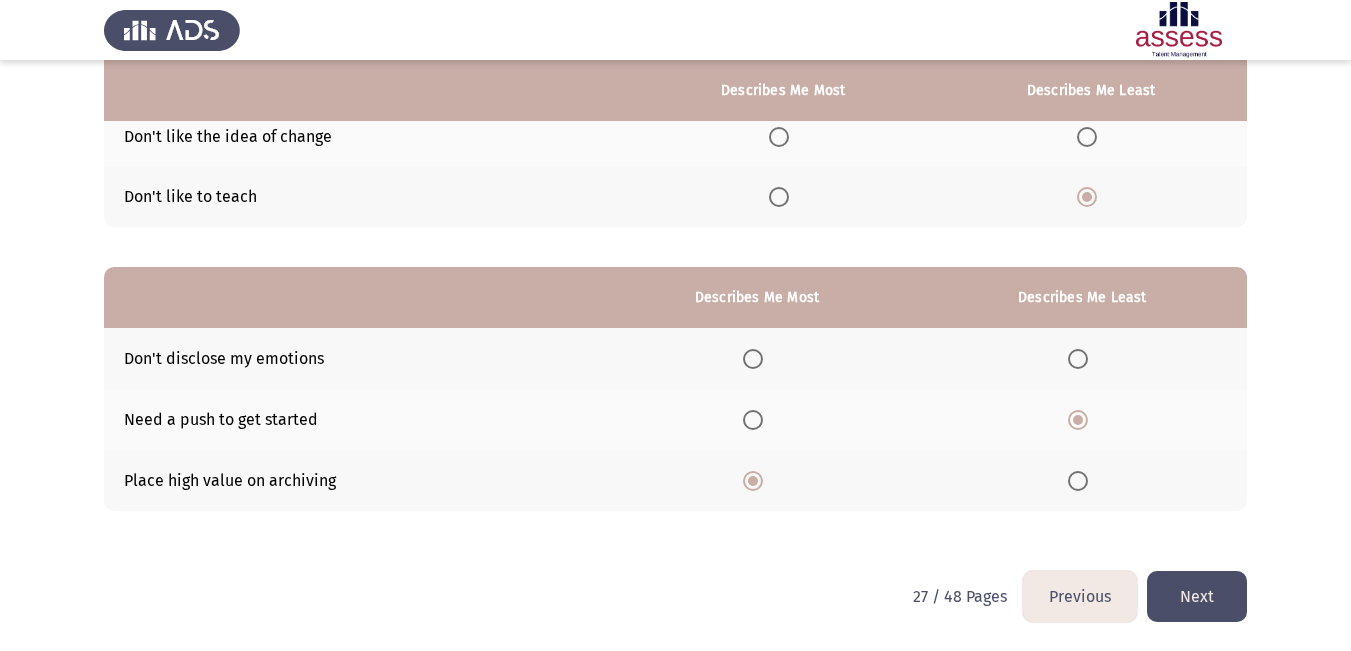 click at bounding box center [1078, 359] 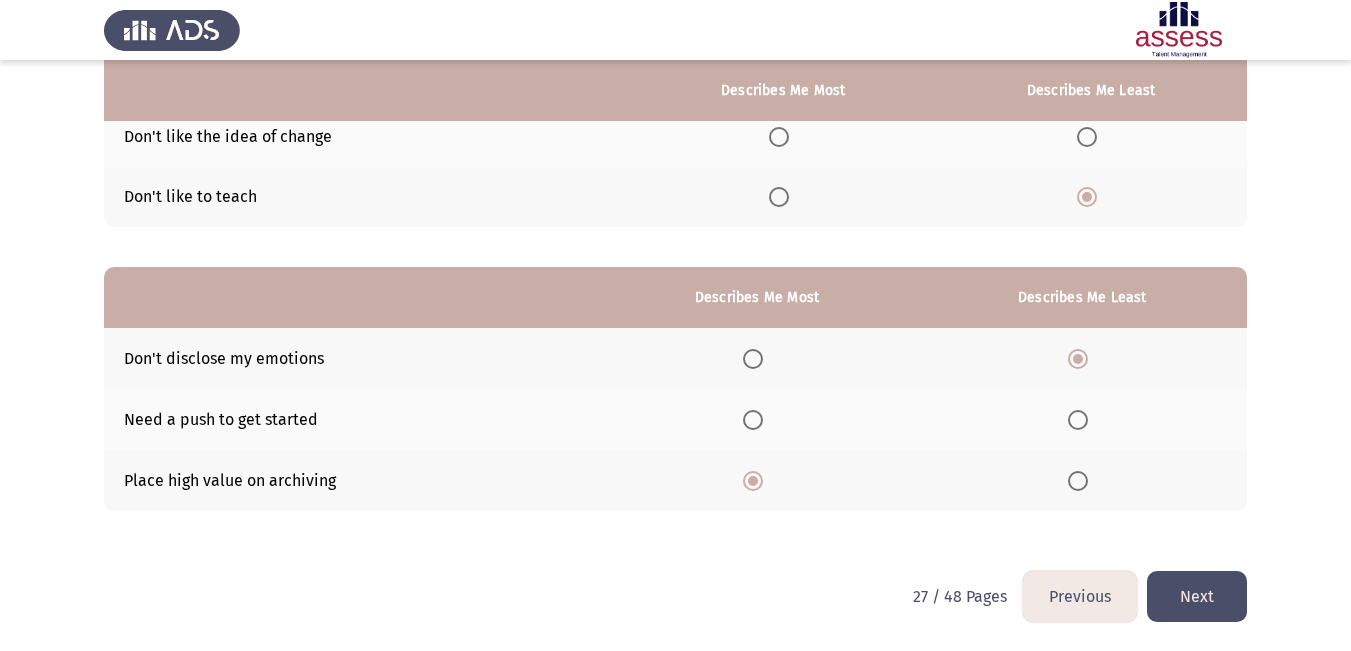 click on "Next" 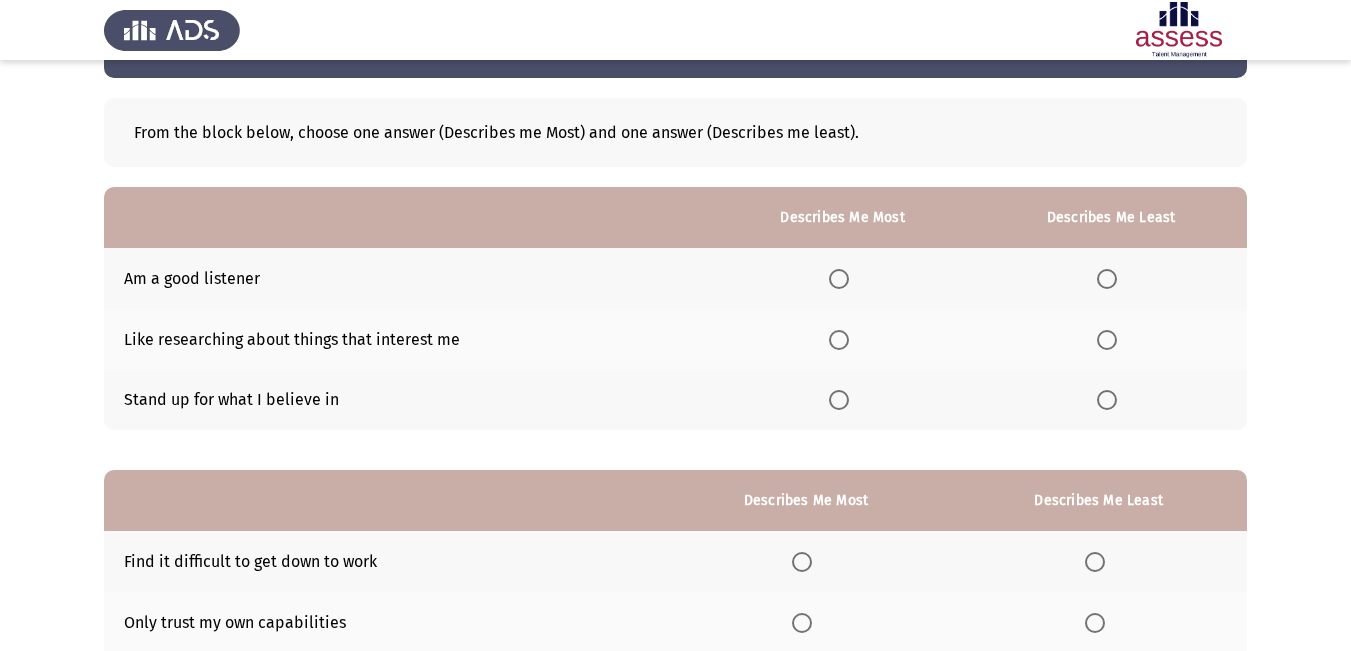 scroll, scrollTop: 100, scrollLeft: 0, axis: vertical 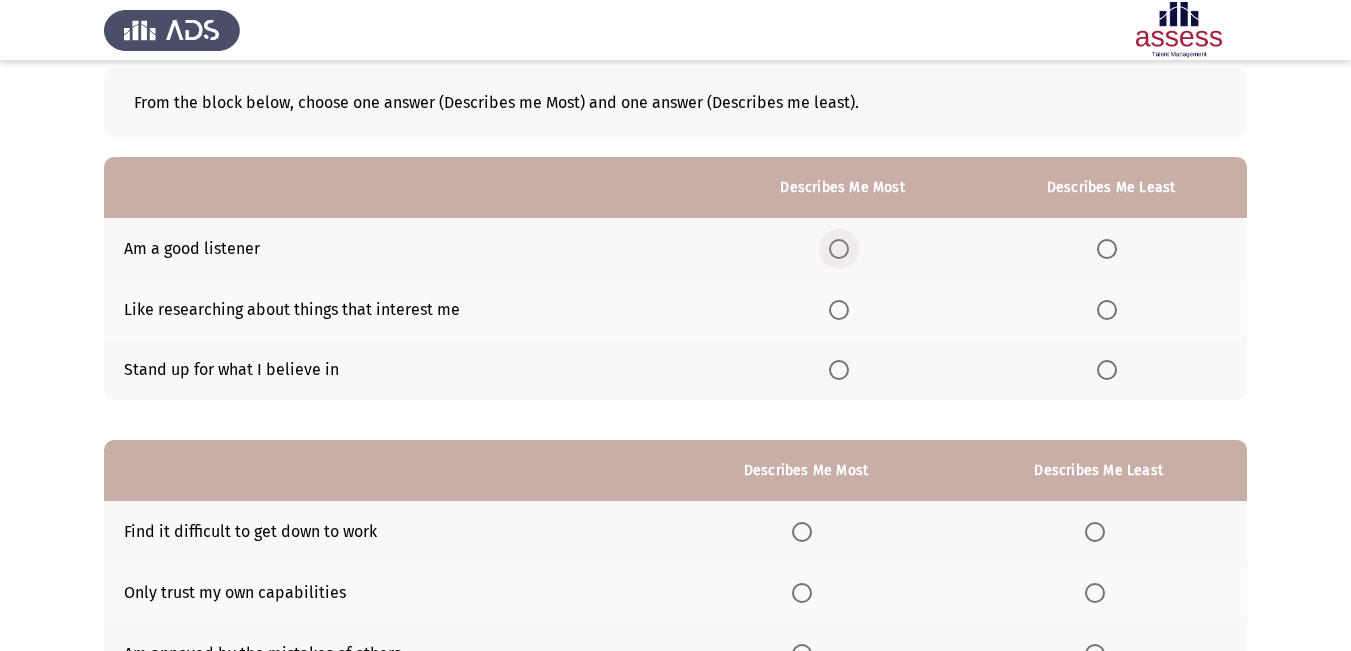 click at bounding box center [839, 249] 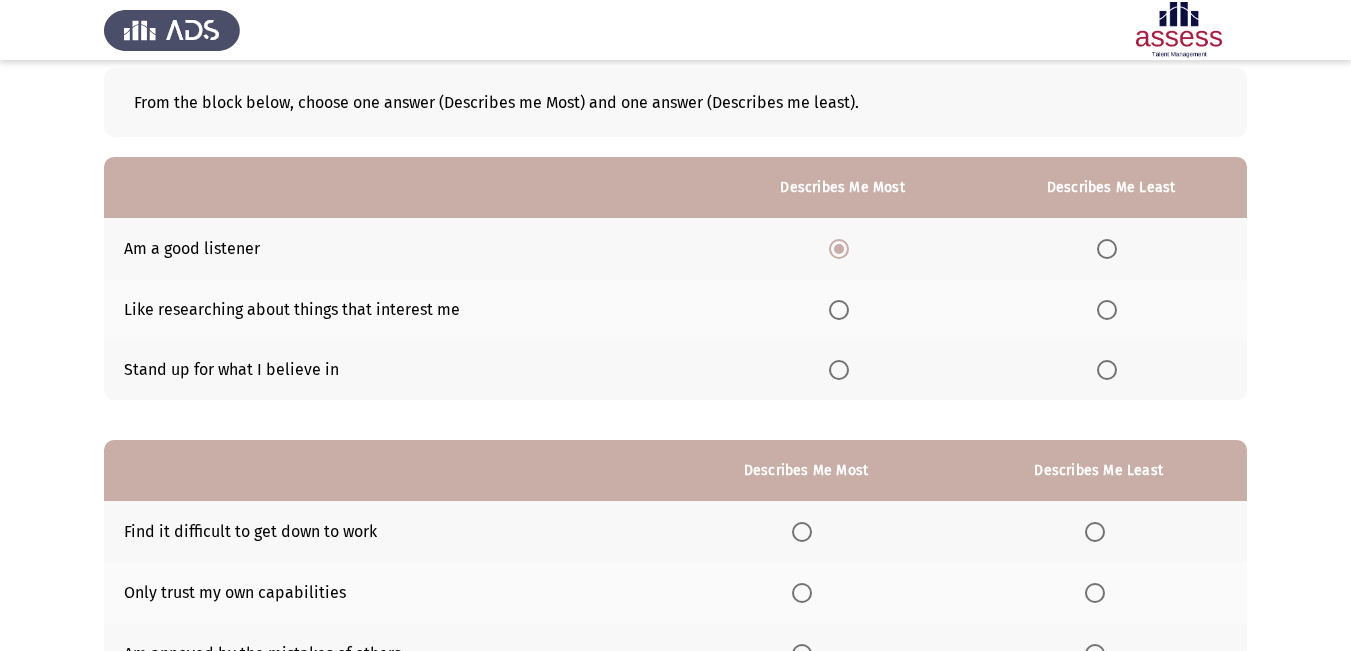 click at bounding box center [1107, 370] 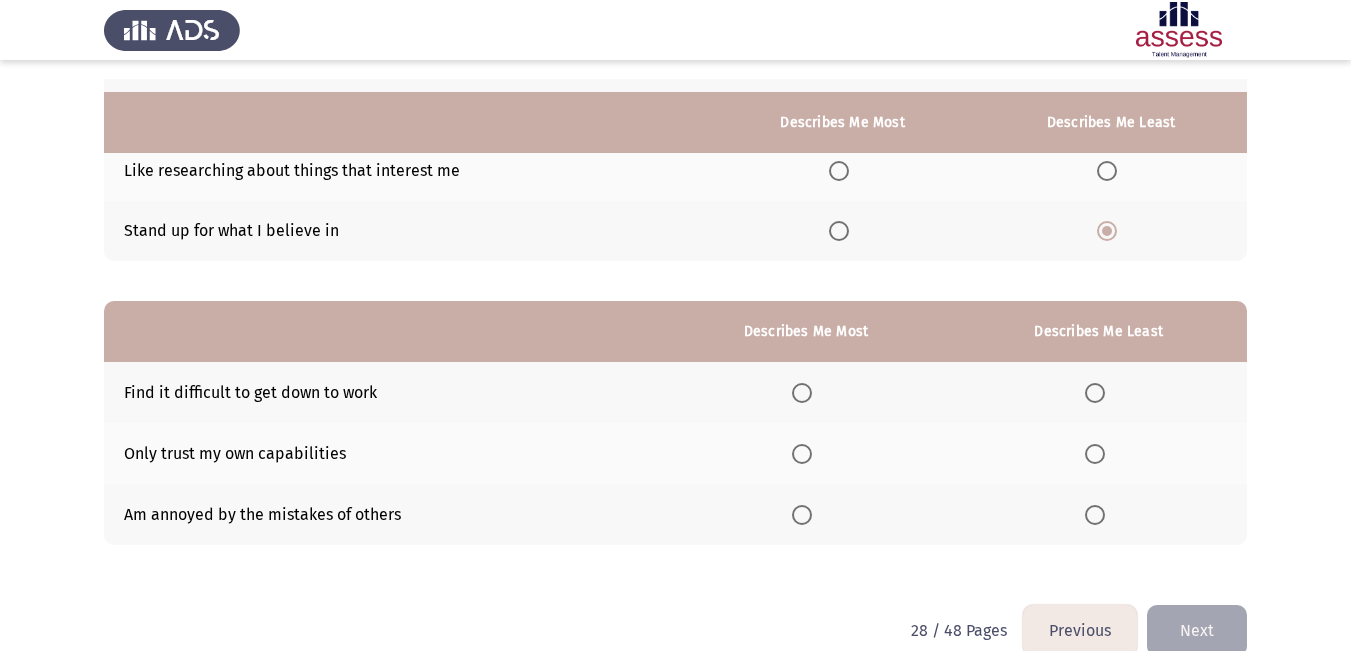 scroll, scrollTop: 273, scrollLeft: 0, axis: vertical 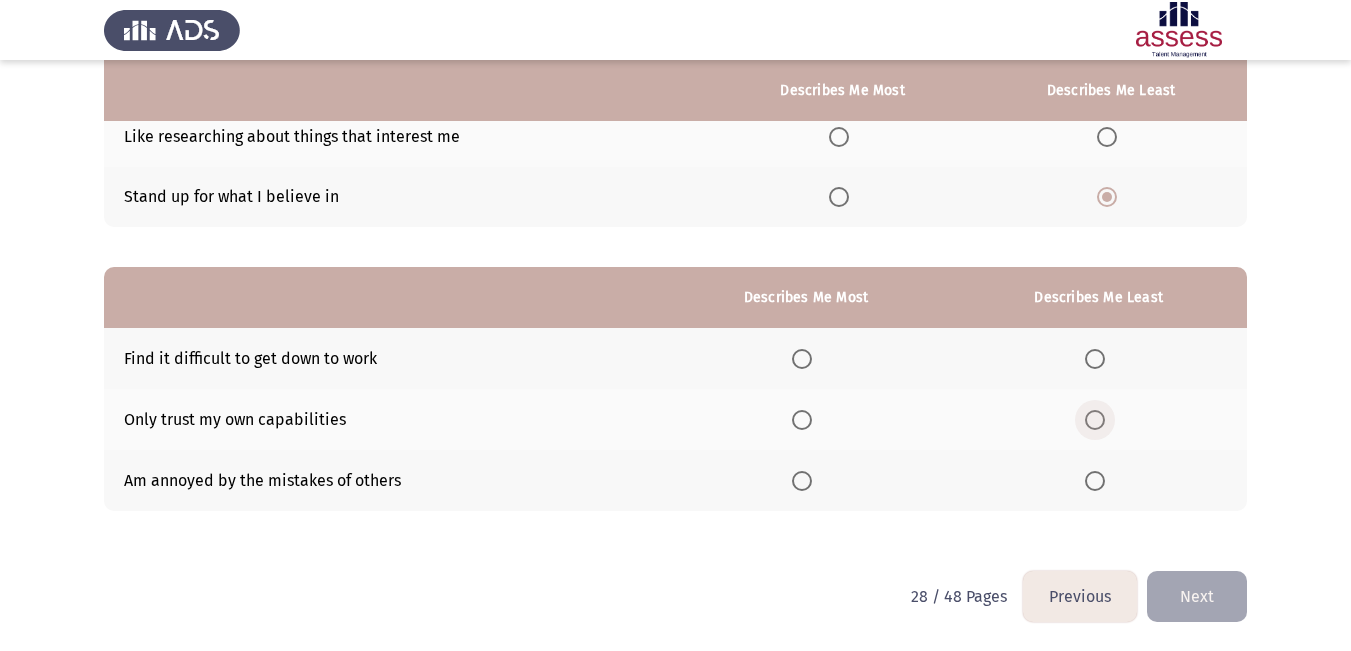 click at bounding box center (1095, 420) 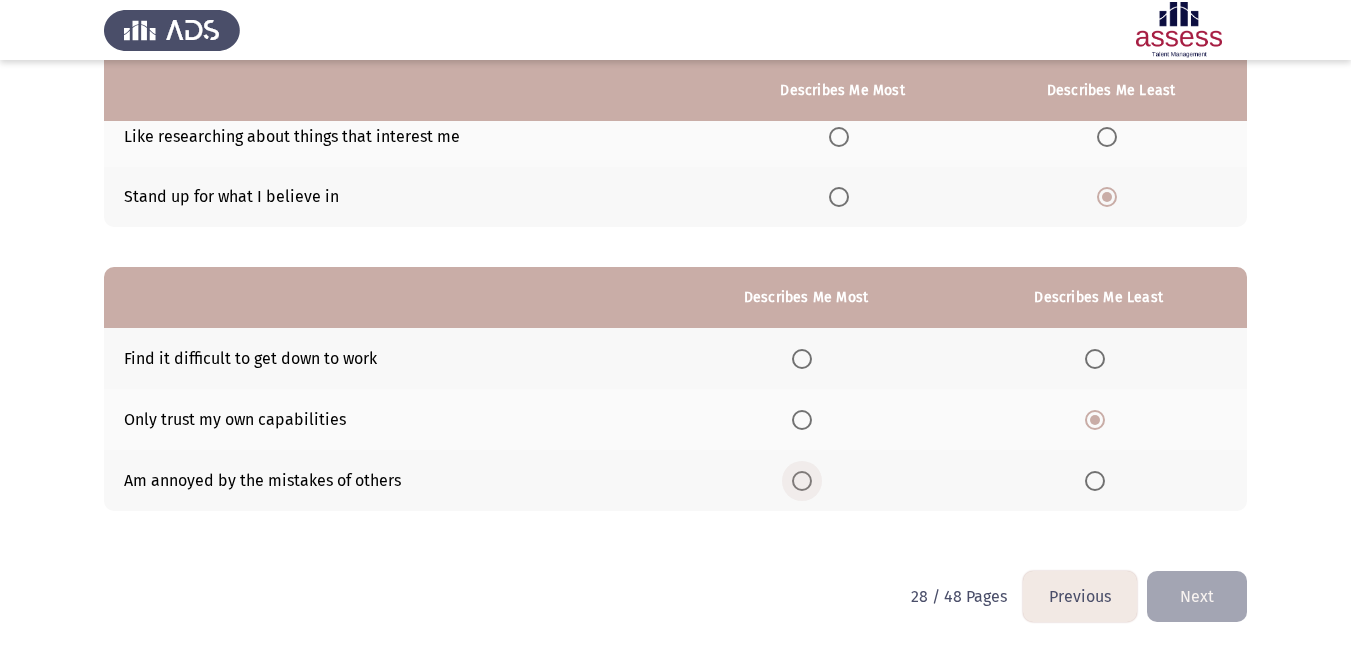 click at bounding box center [802, 481] 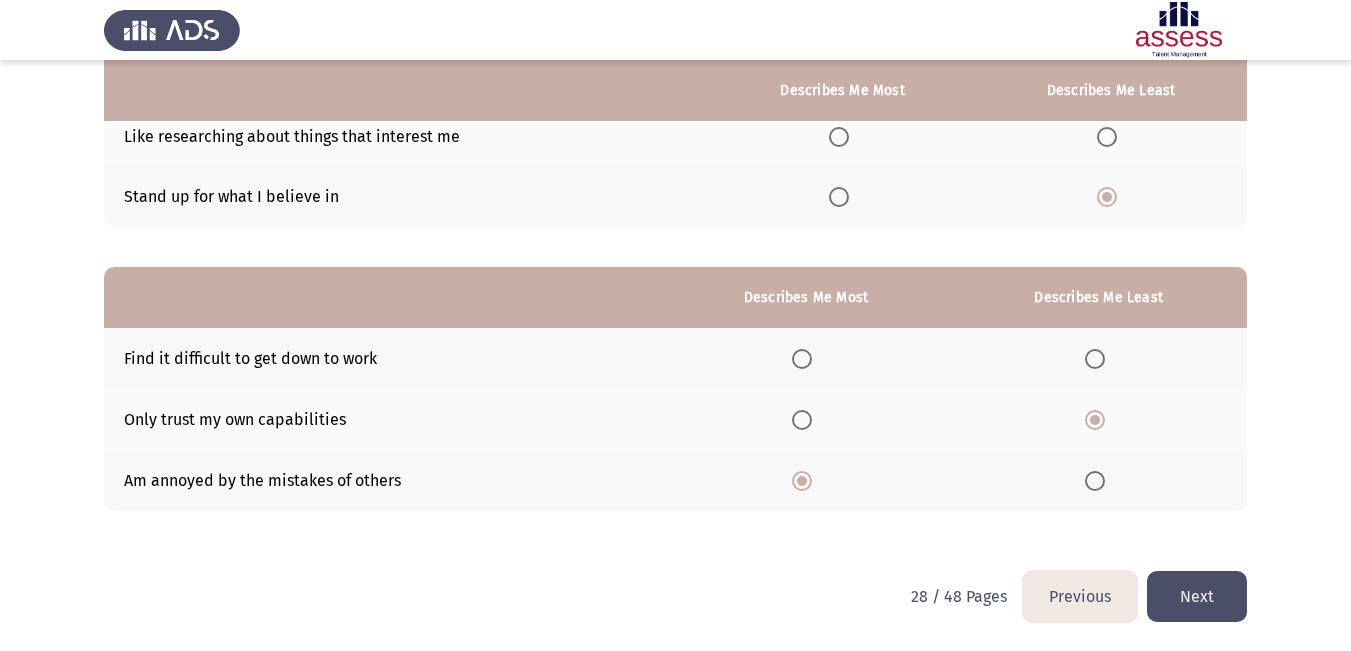 click on "Next" 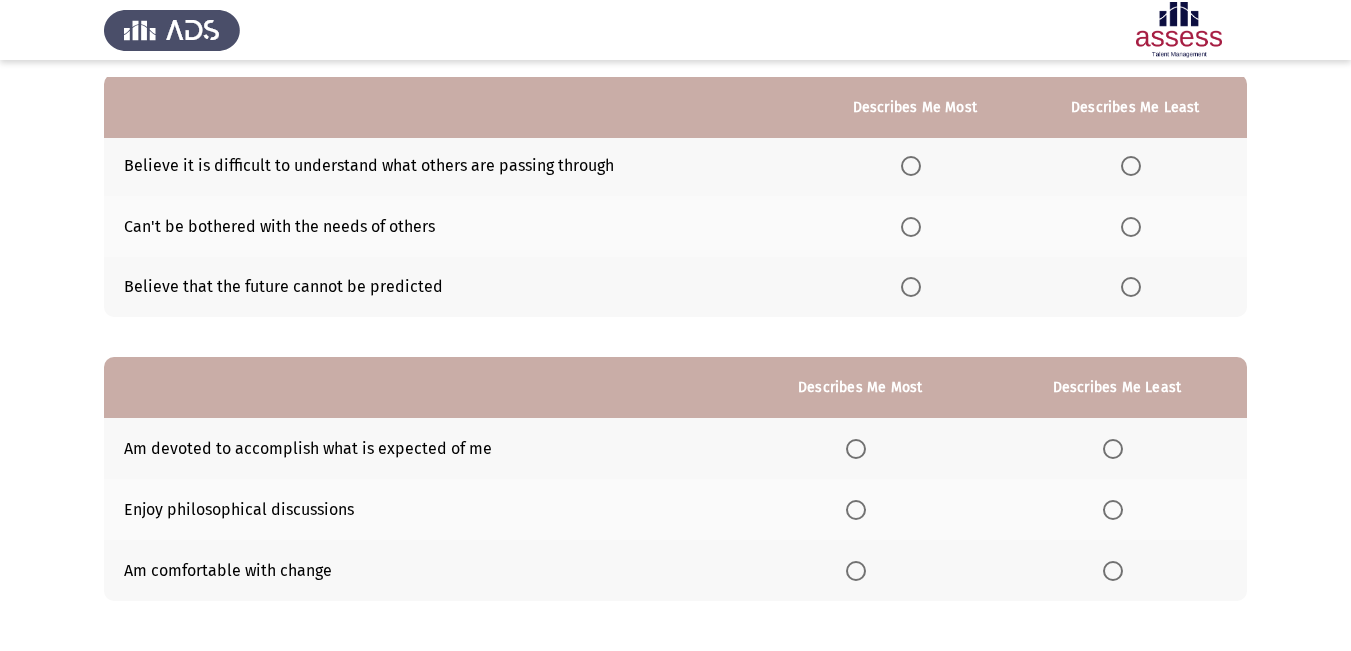 scroll, scrollTop: 200, scrollLeft: 0, axis: vertical 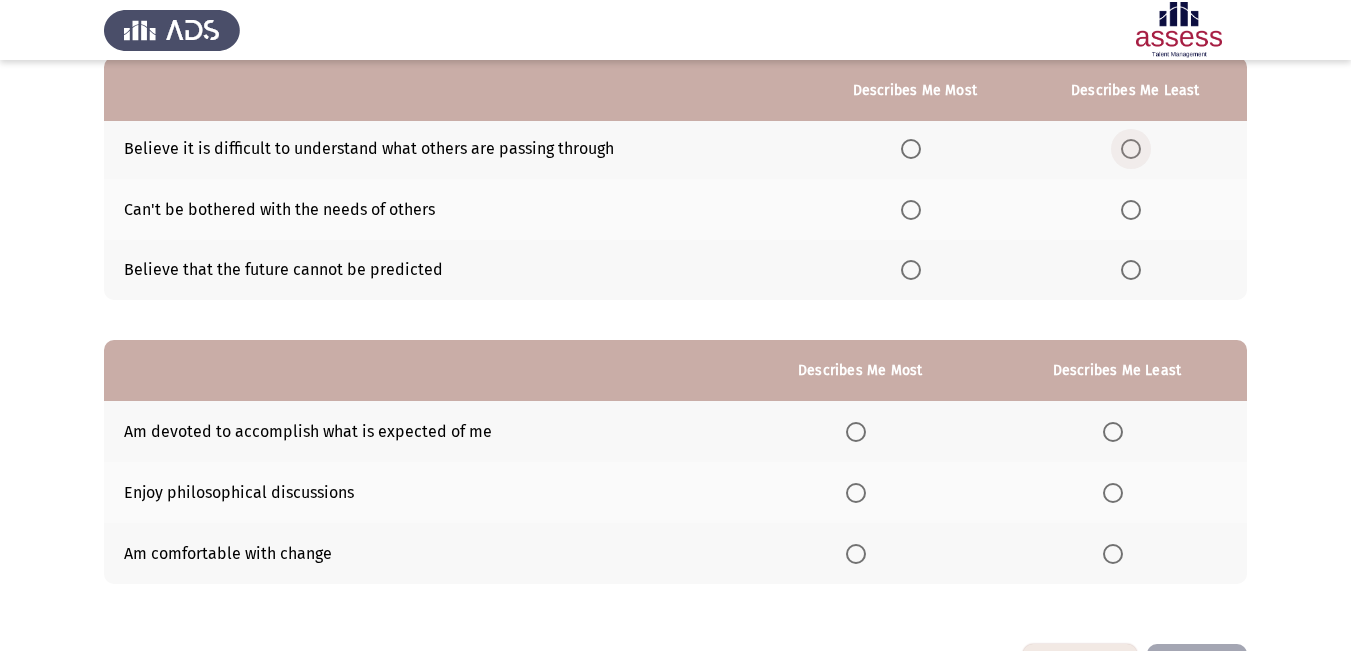 click at bounding box center [1131, 149] 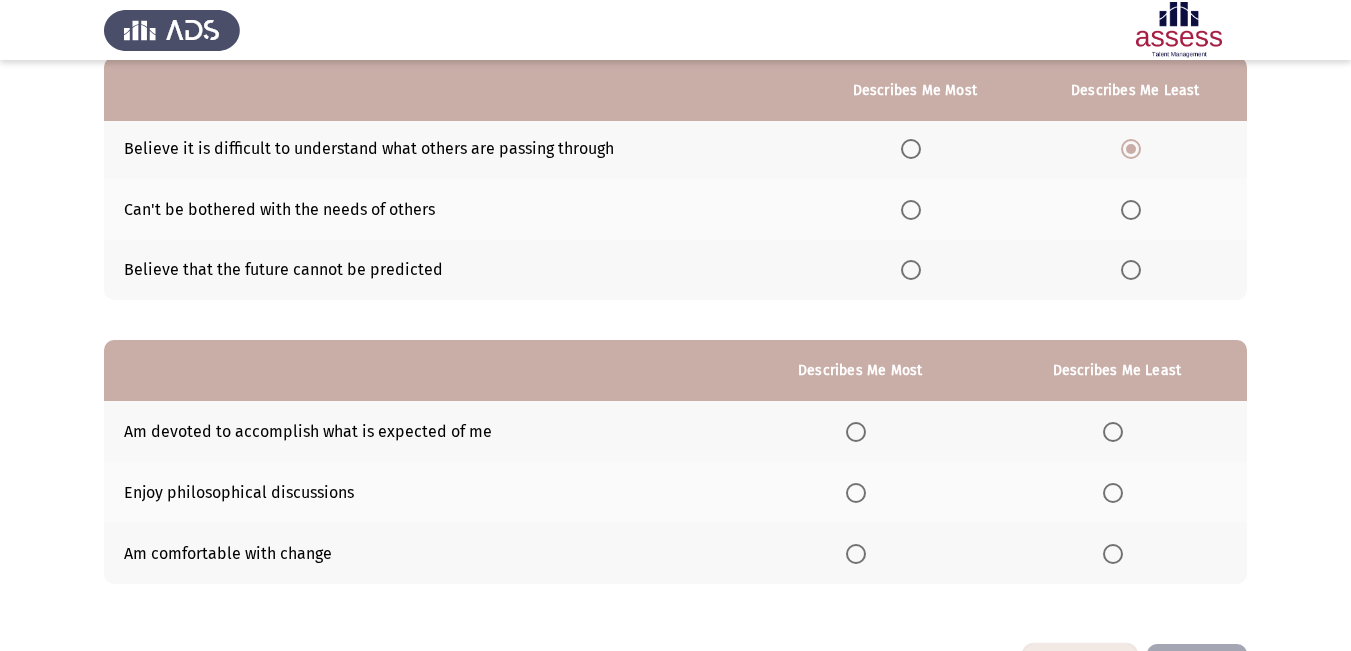 click at bounding box center (911, 270) 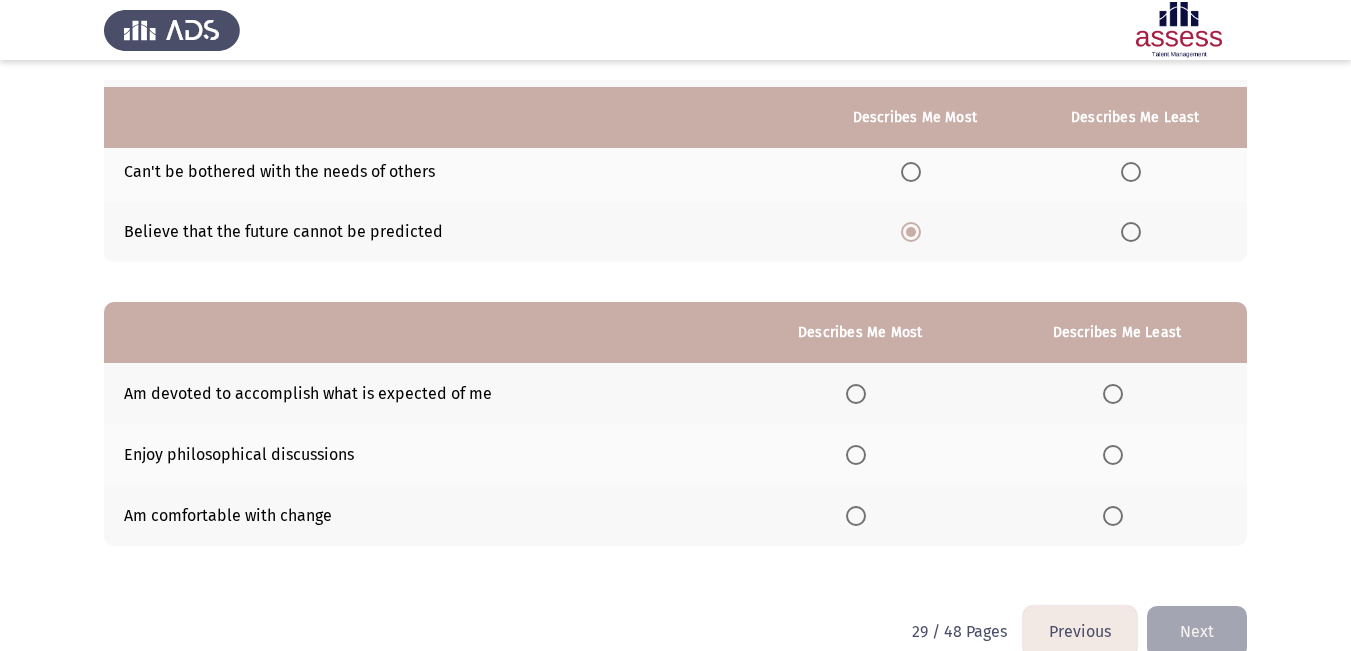scroll, scrollTop: 273, scrollLeft: 0, axis: vertical 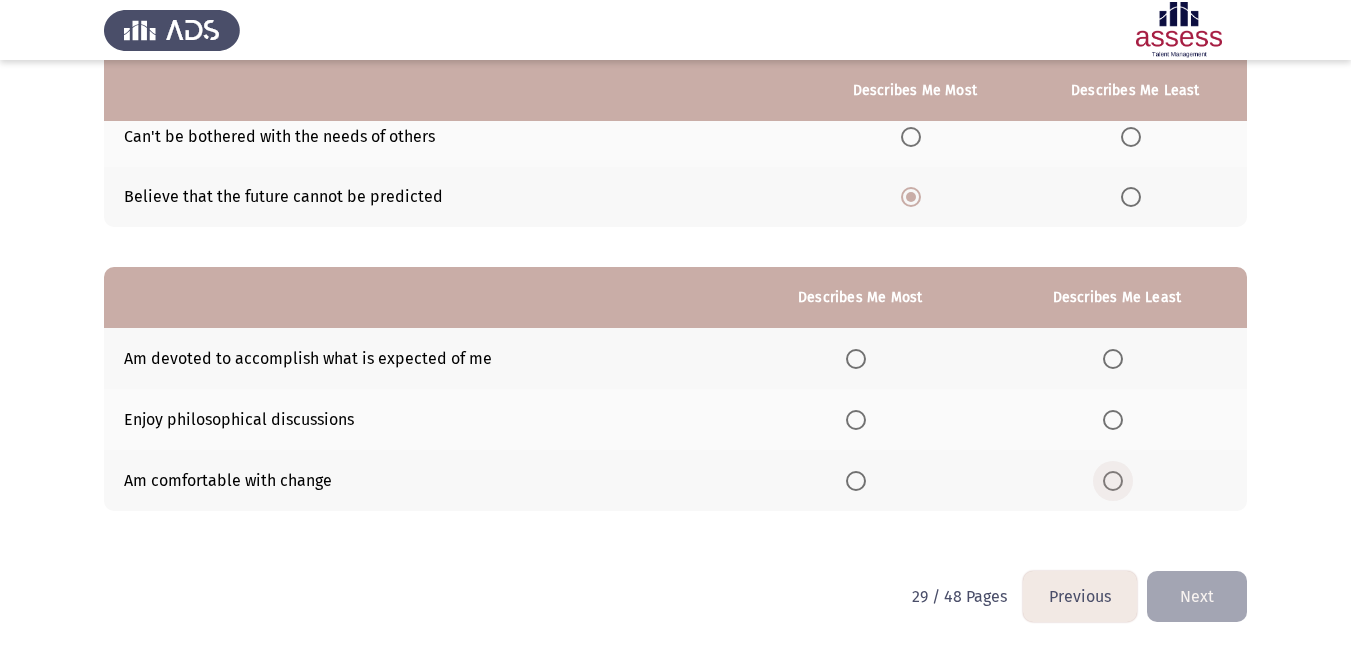 click at bounding box center [1113, 481] 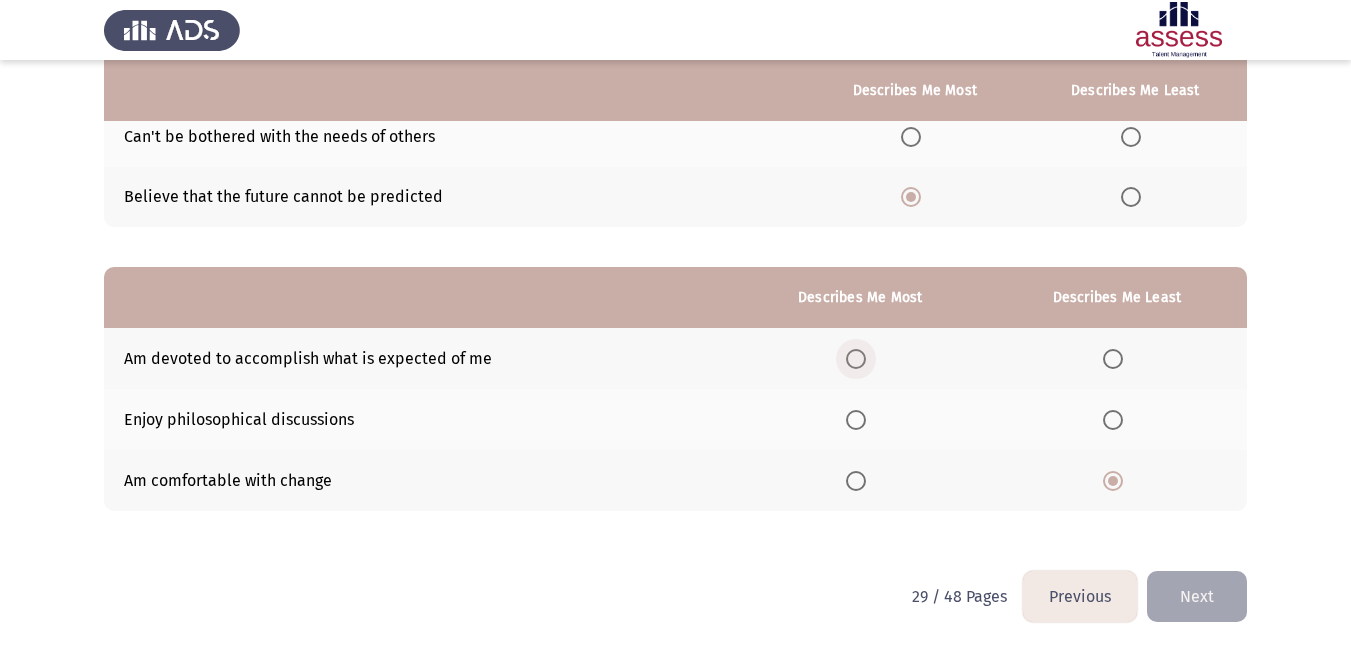 click at bounding box center (856, 359) 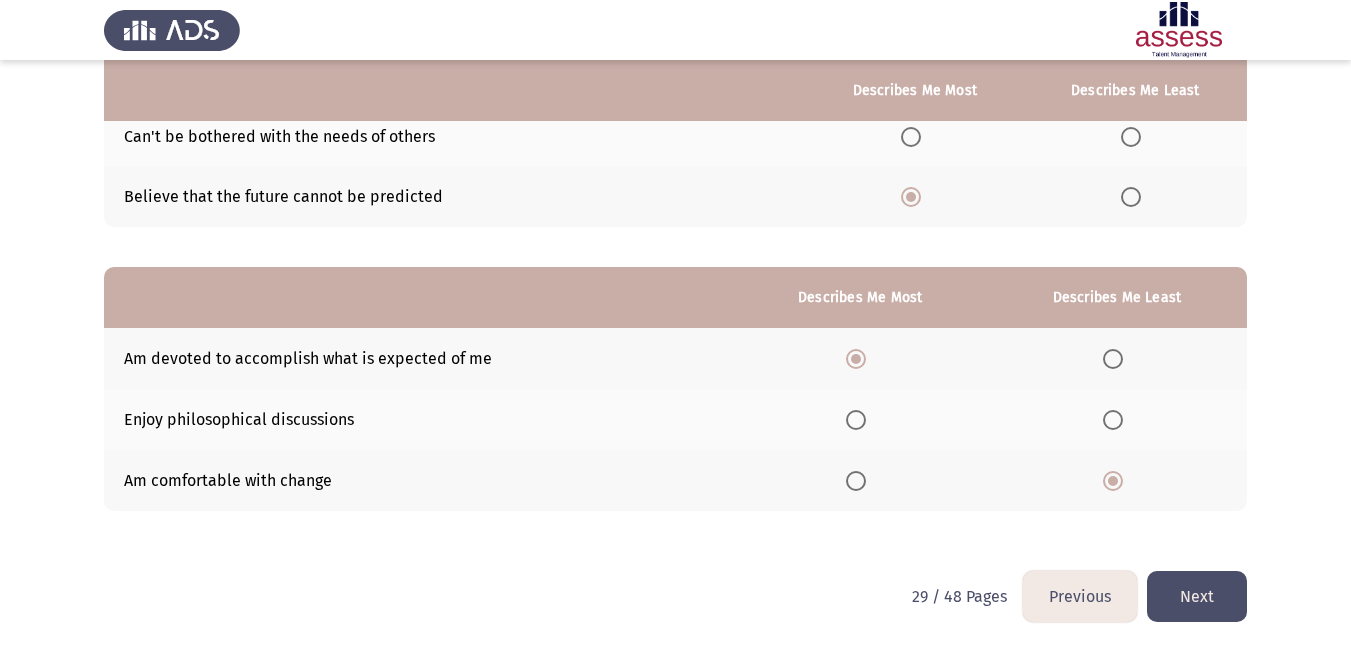 click on "Next" 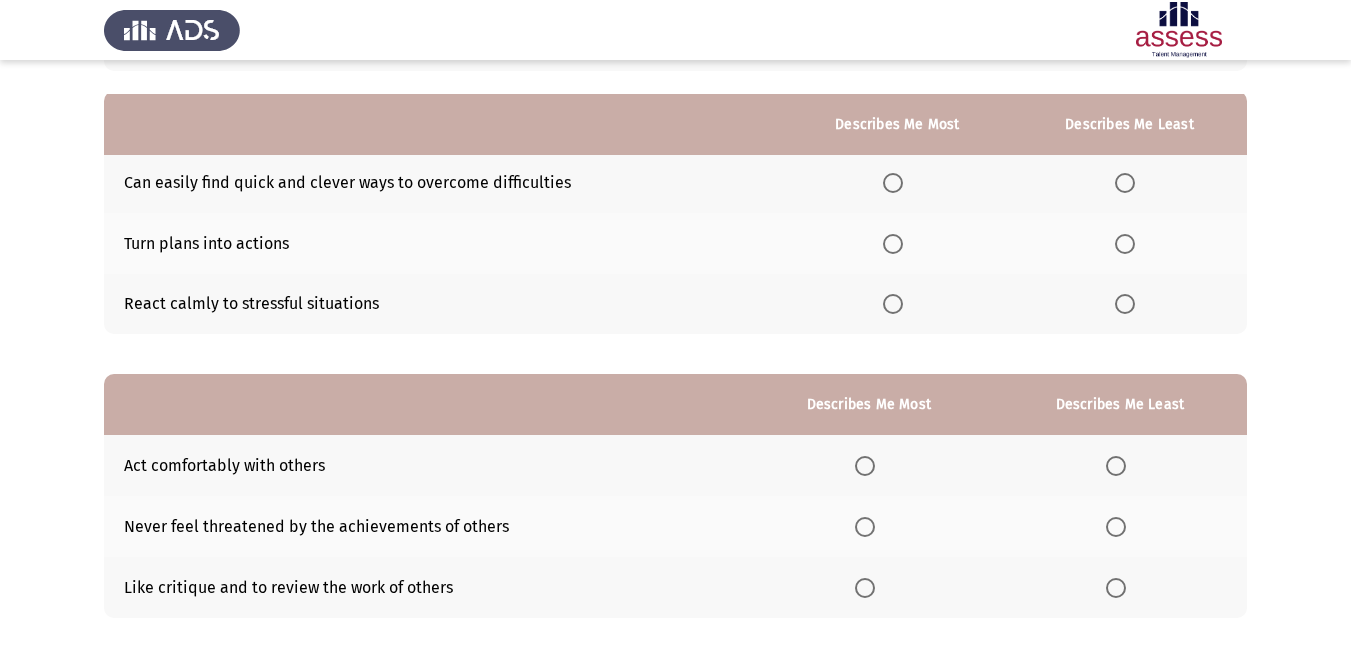 scroll, scrollTop: 200, scrollLeft: 0, axis: vertical 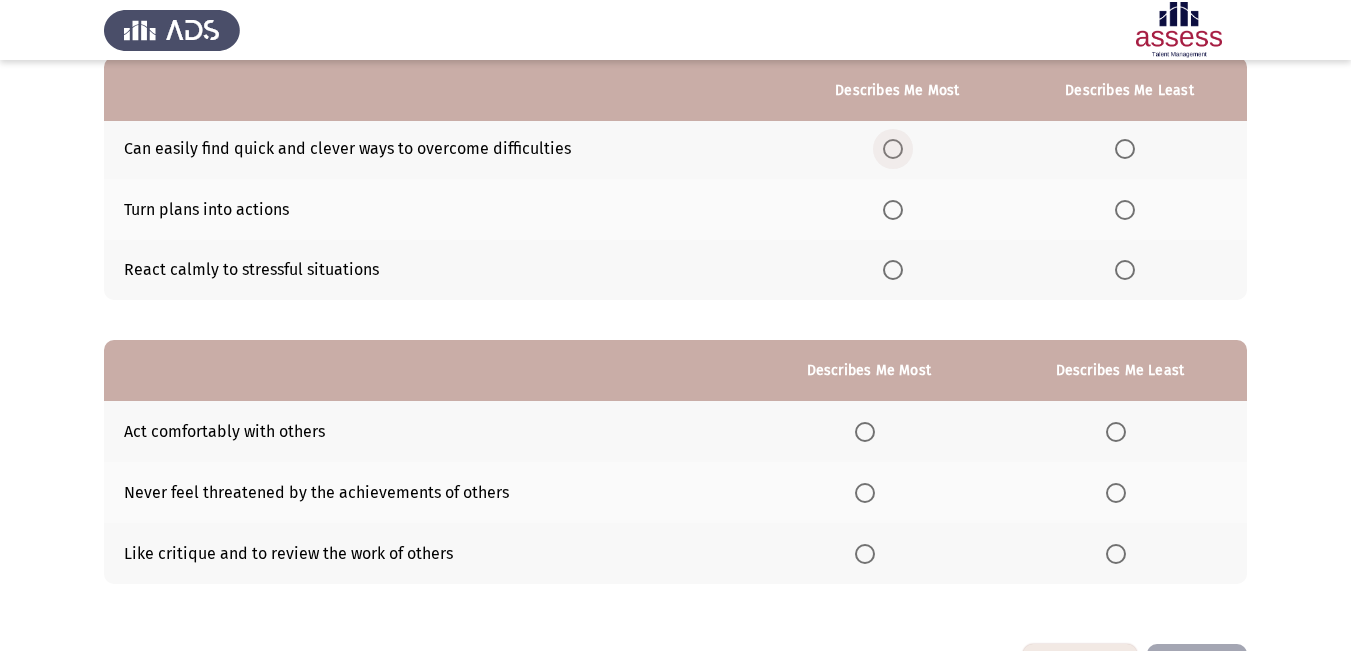 click at bounding box center (893, 149) 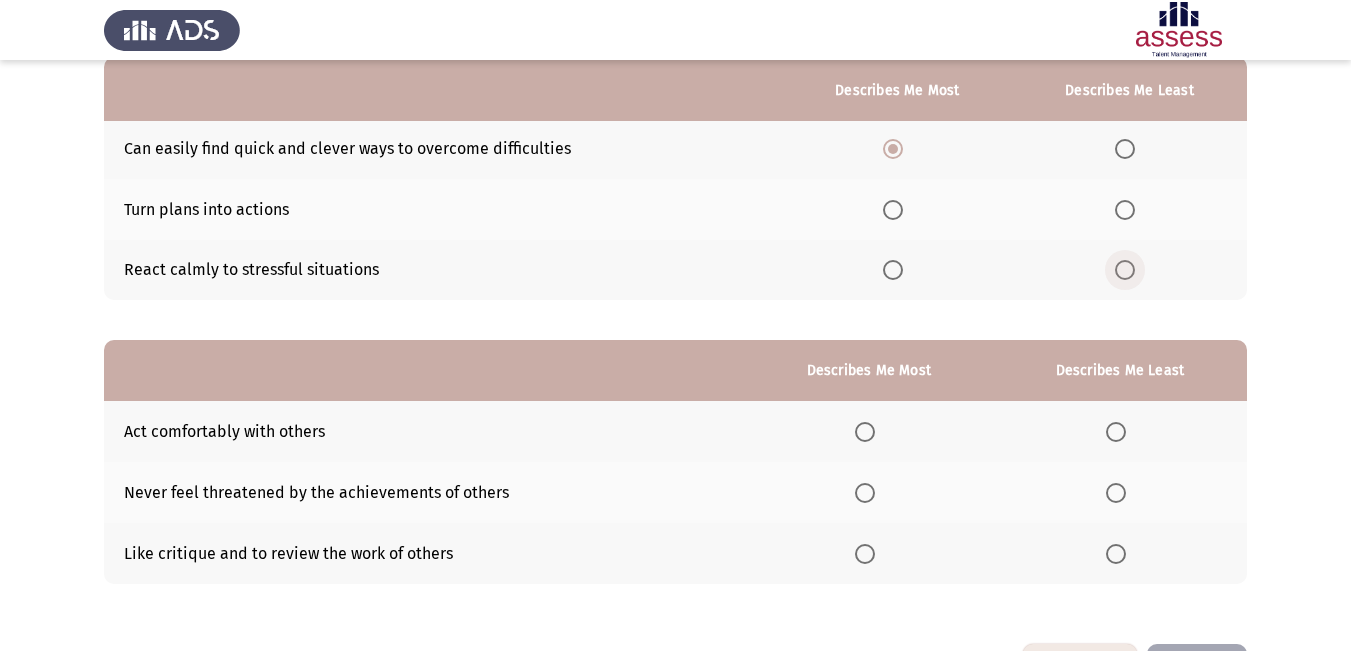 click at bounding box center (1125, 270) 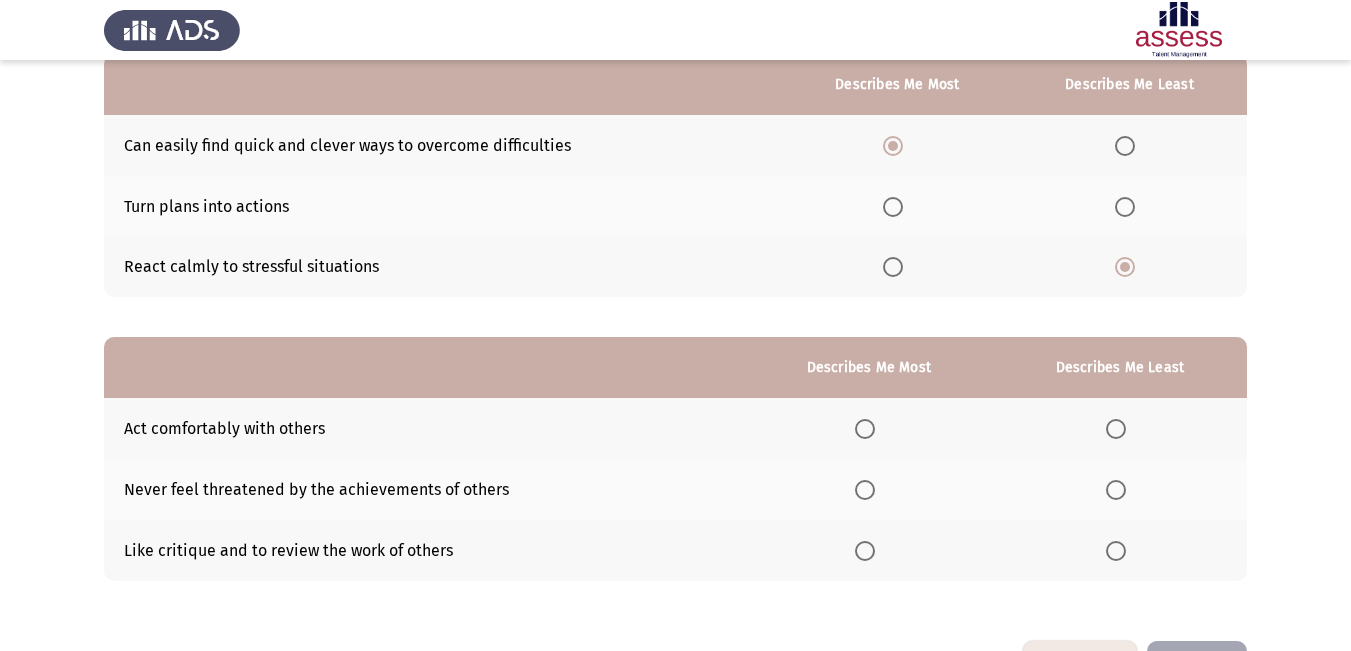 scroll, scrollTop: 173, scrollLeft: 0, axis: vertical 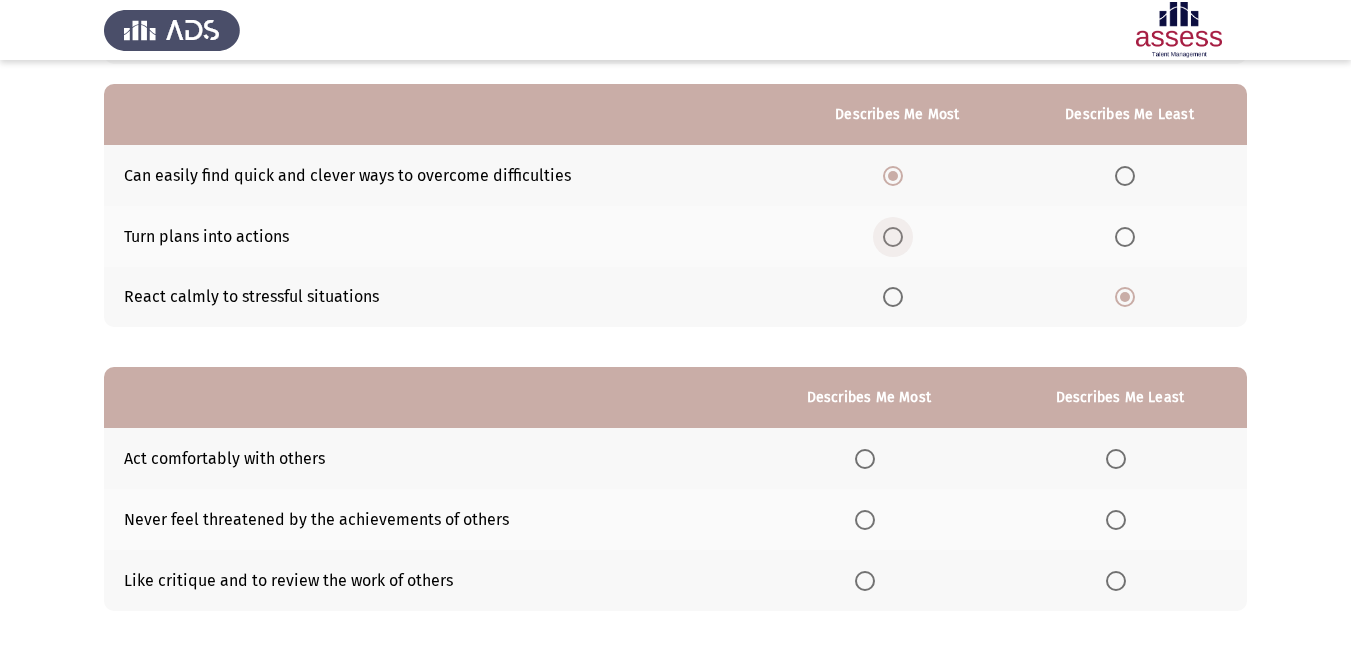 click at bounding box center (893, 237) 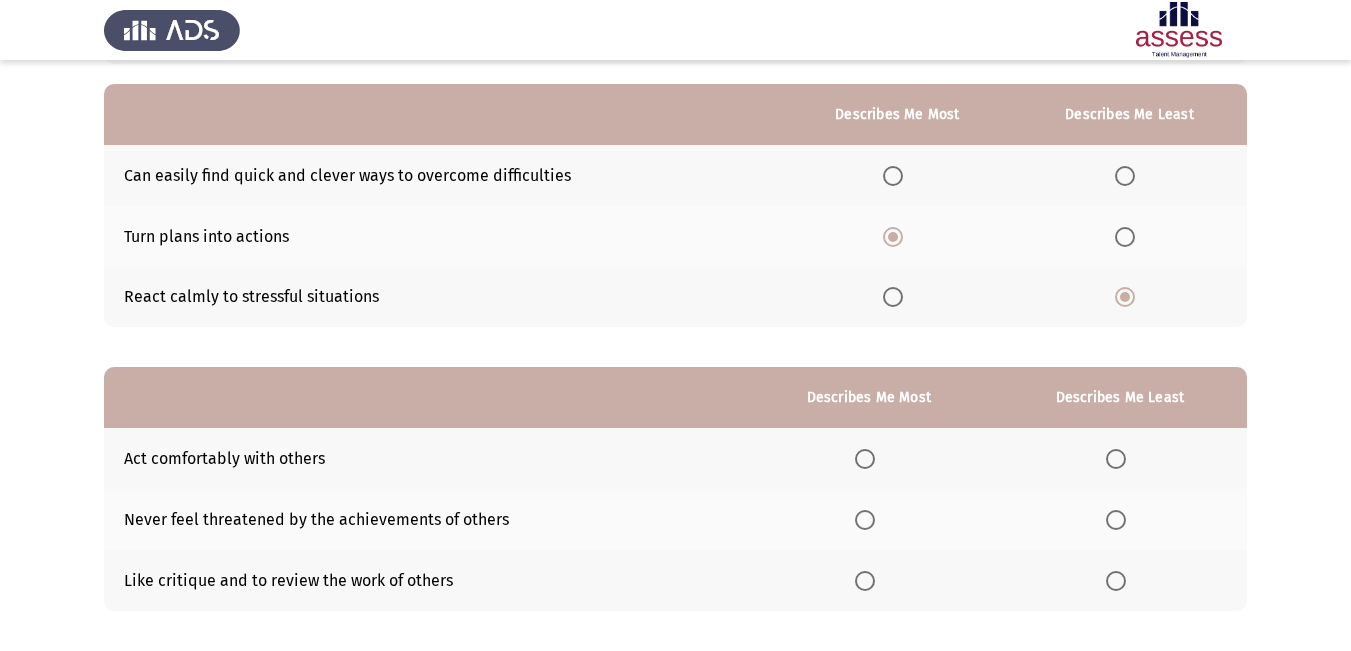 click at bounding box center [893, 297] 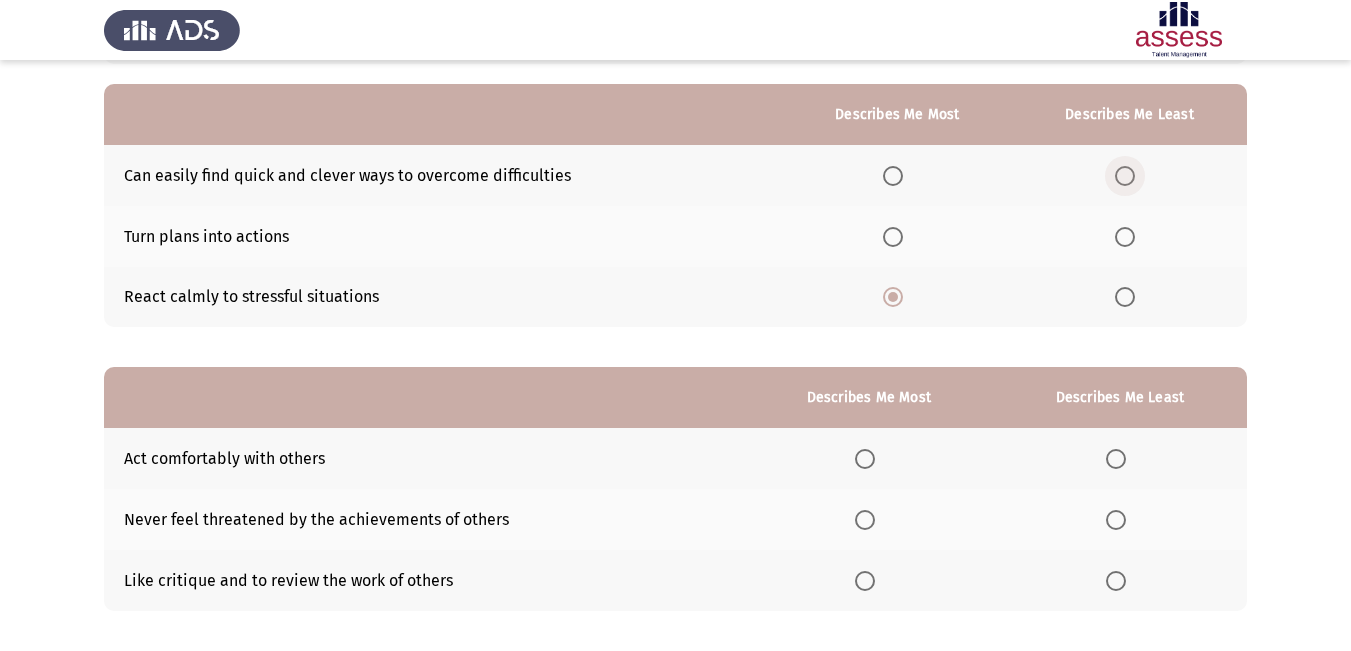 click at bounding box center [1125, 176] 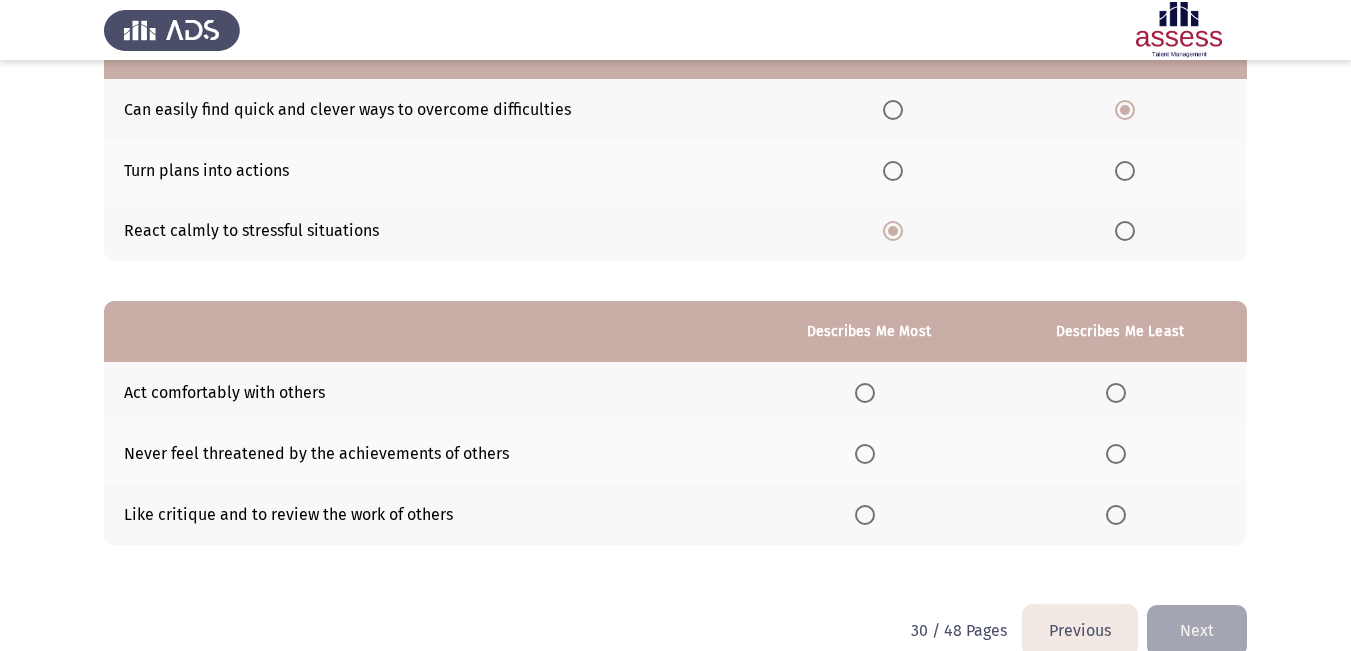 scroll, scrollTop: 273, scrollLeft: 0, axis: vertical 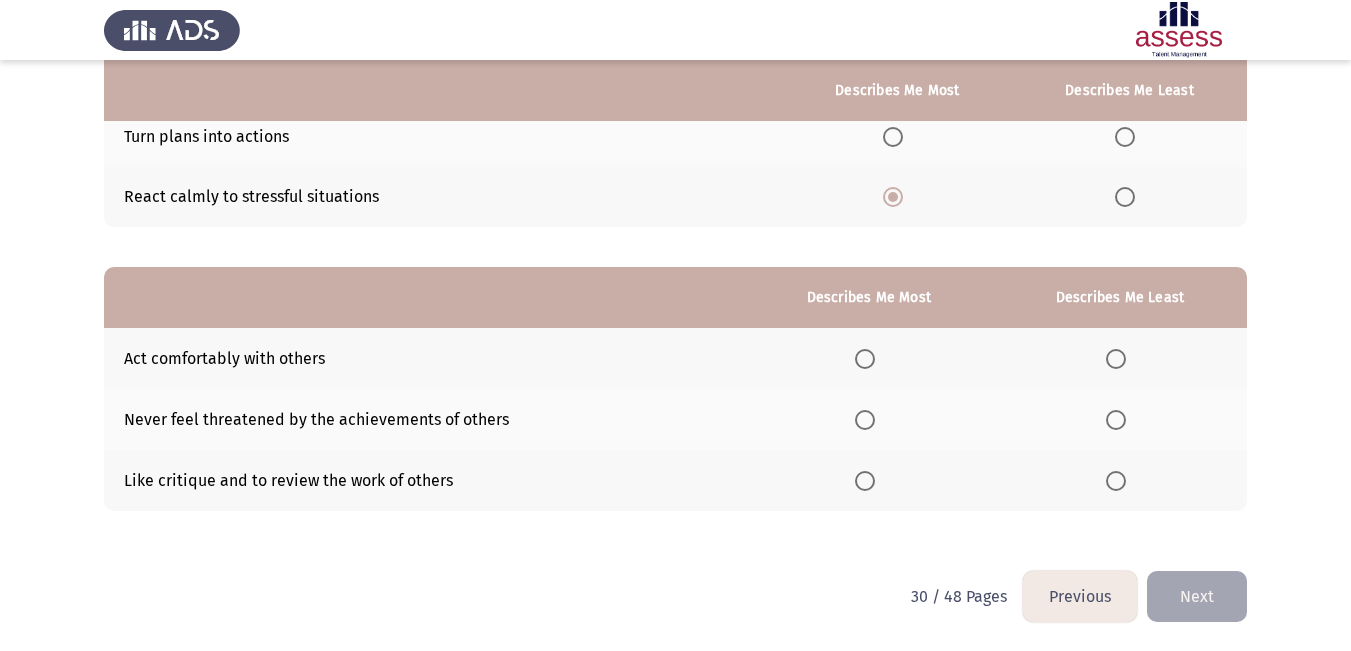 click at bounding box center (865, 420) 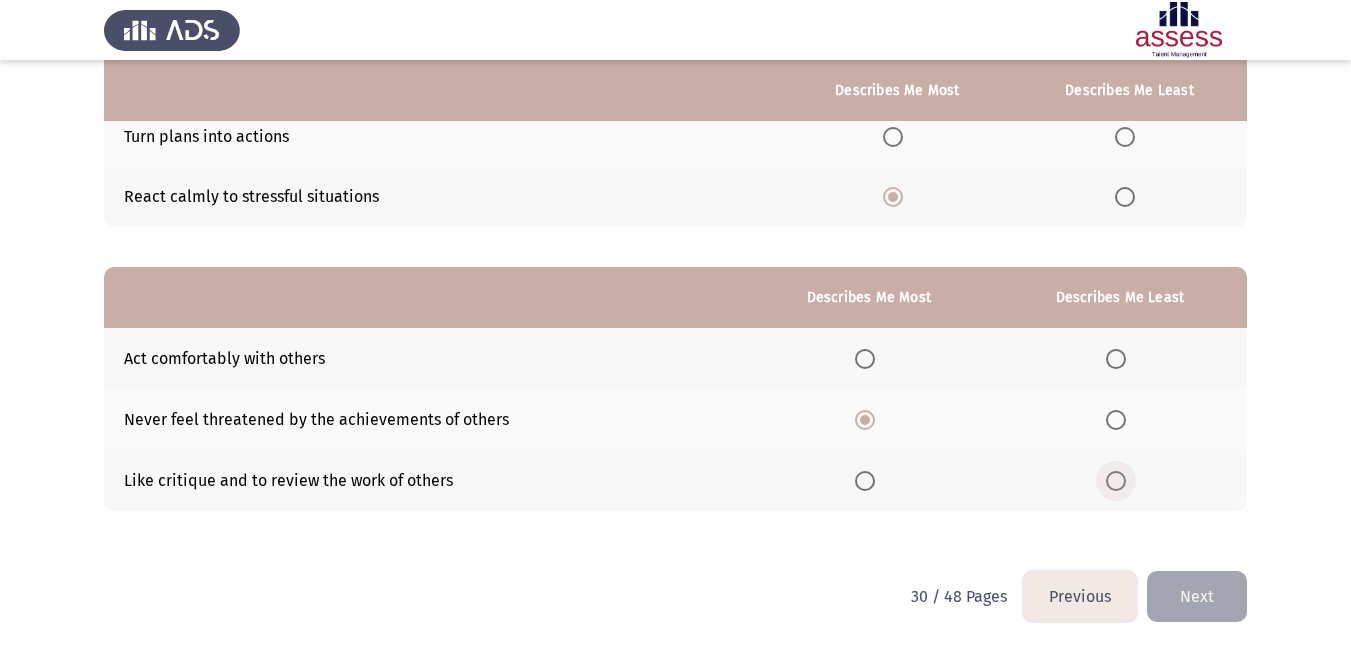 click at bounding box center (1116, 481) 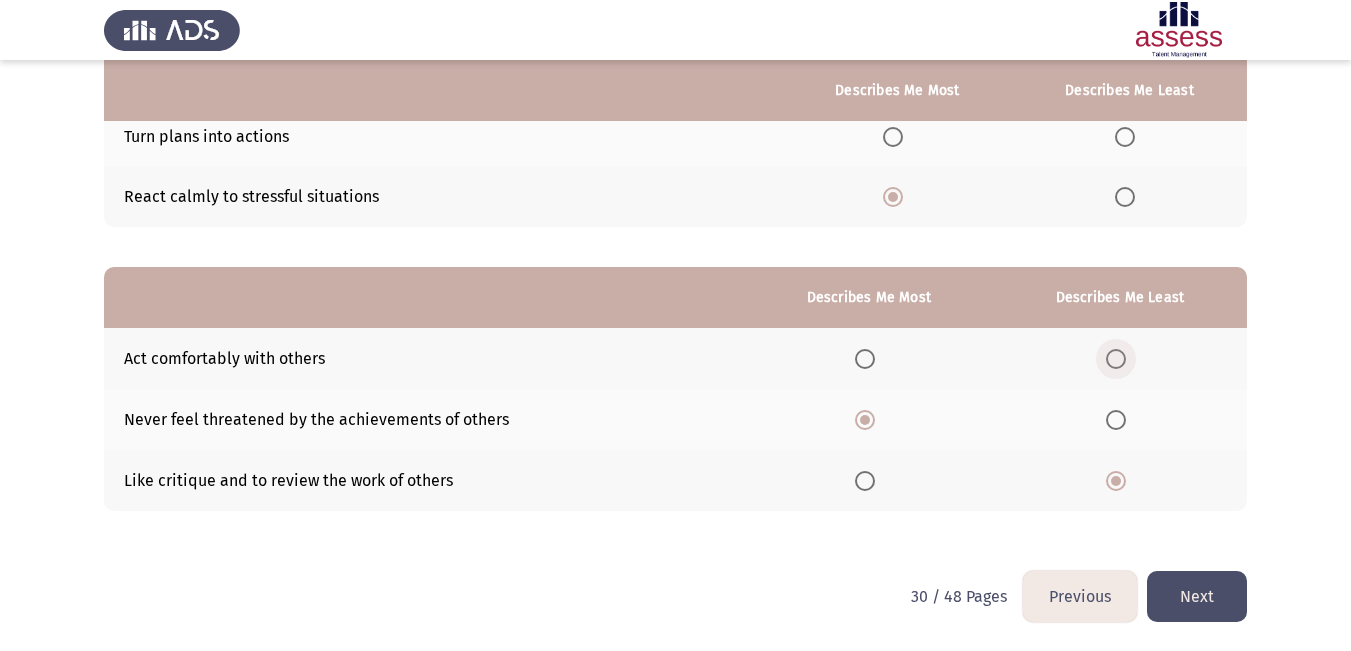 drag, startPoint x: 1113, startPoint y: 370, endPoint x: 1126, endPoint y: 400, distance: 32.695564 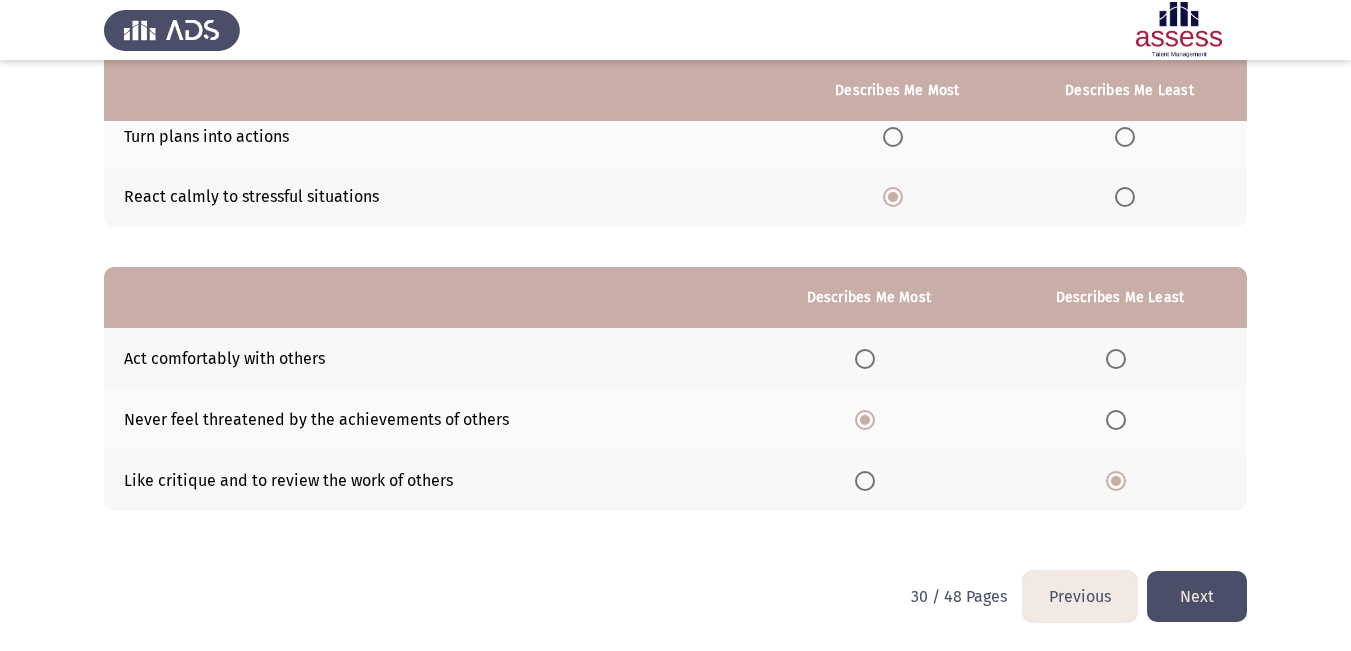 click at bounding box center (1116, 359) 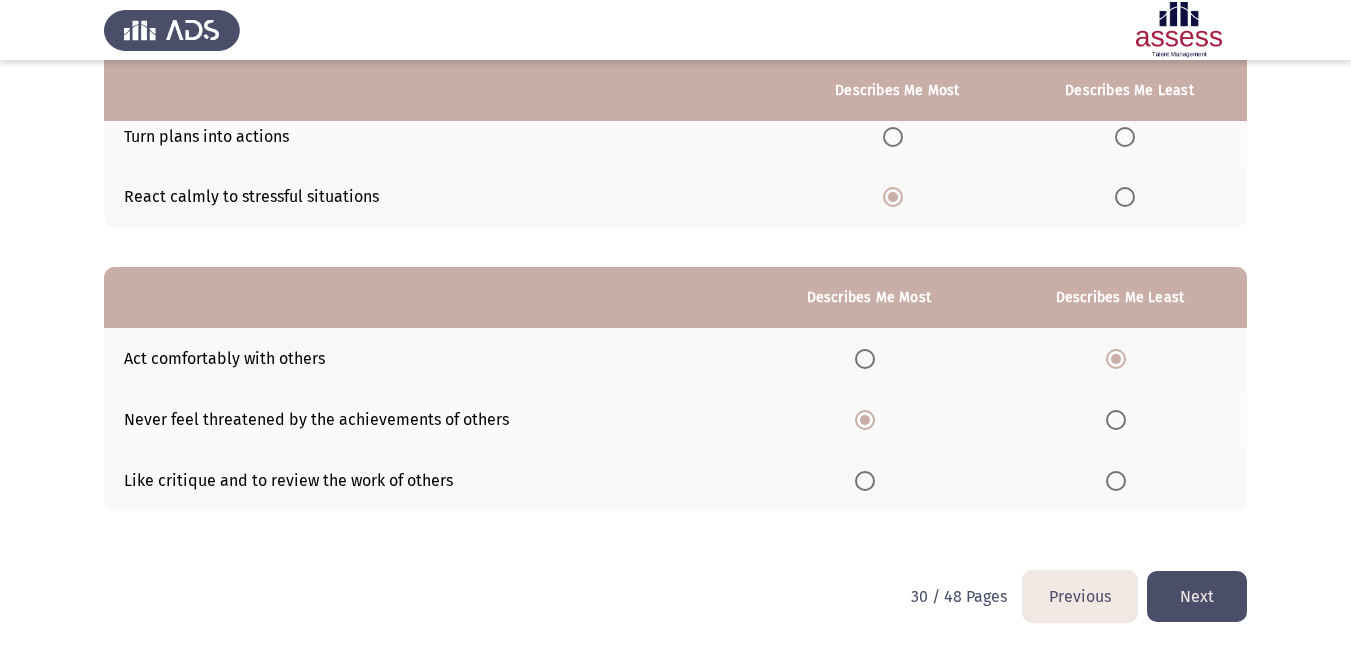 click on "Next" 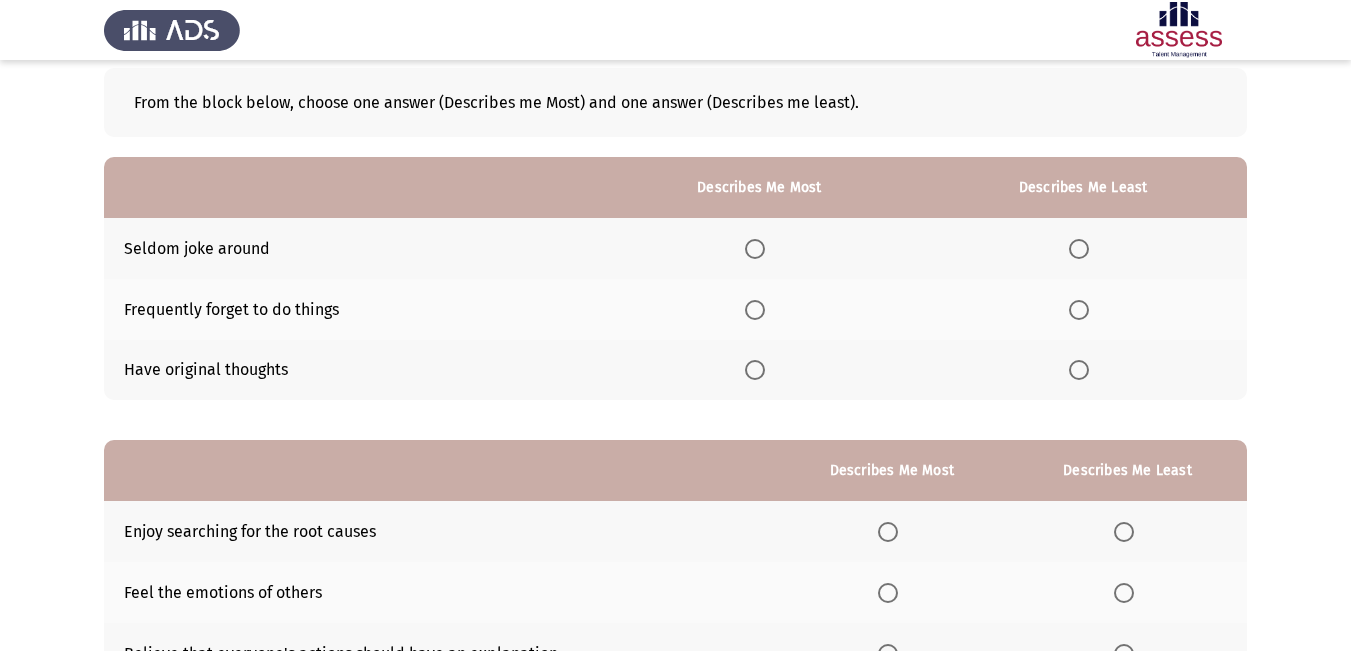 scroll, scrollTop: 200, scrollLeft: 0, axis: vertical 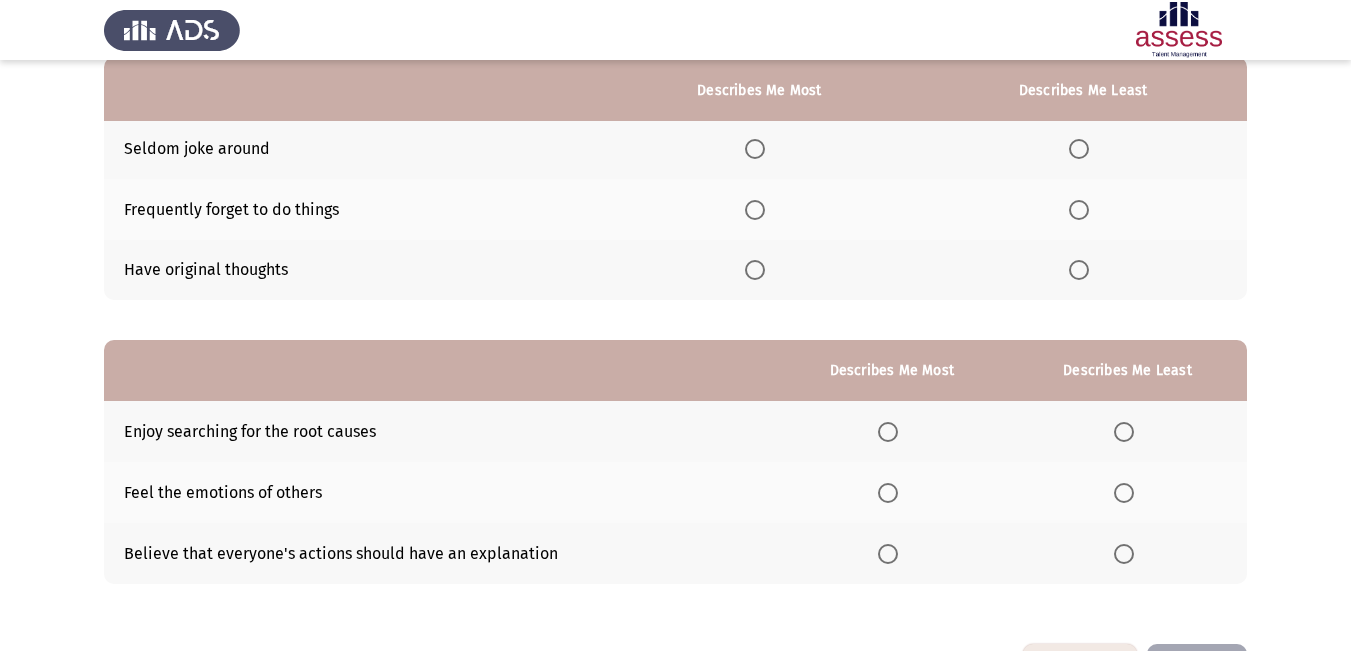 click at bounding box center (1079, 149) 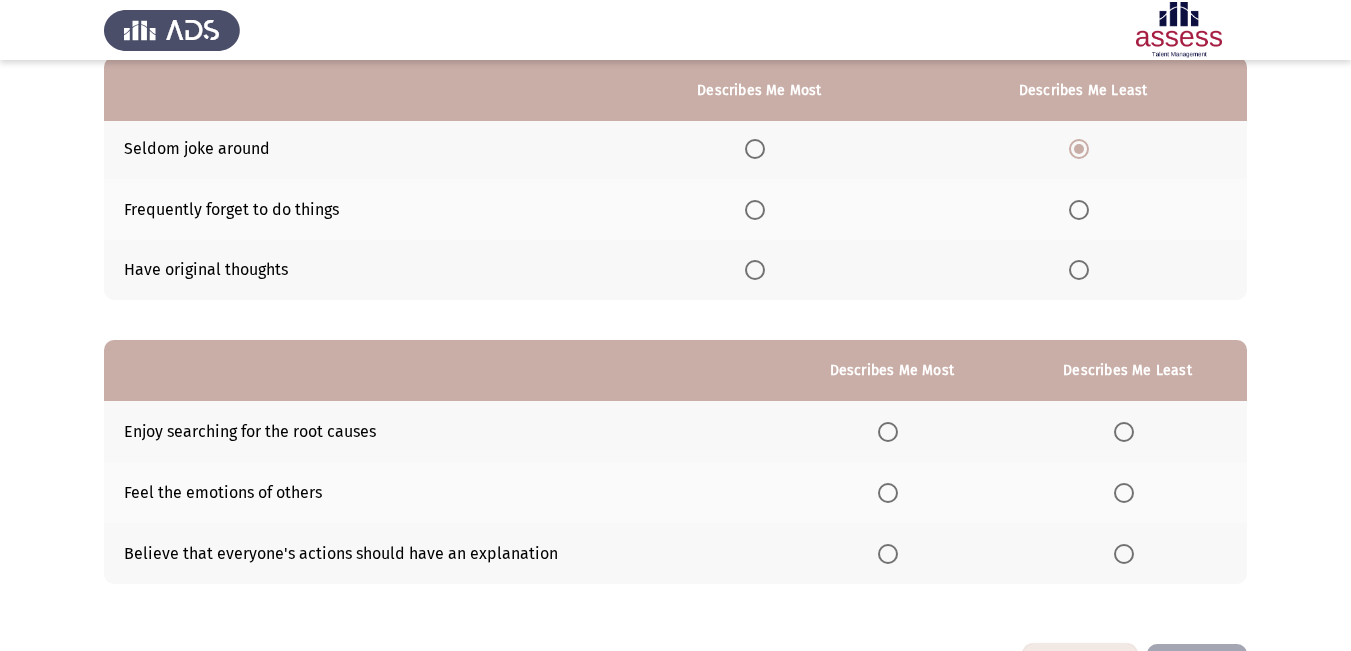click at bounding box center (755, 270) 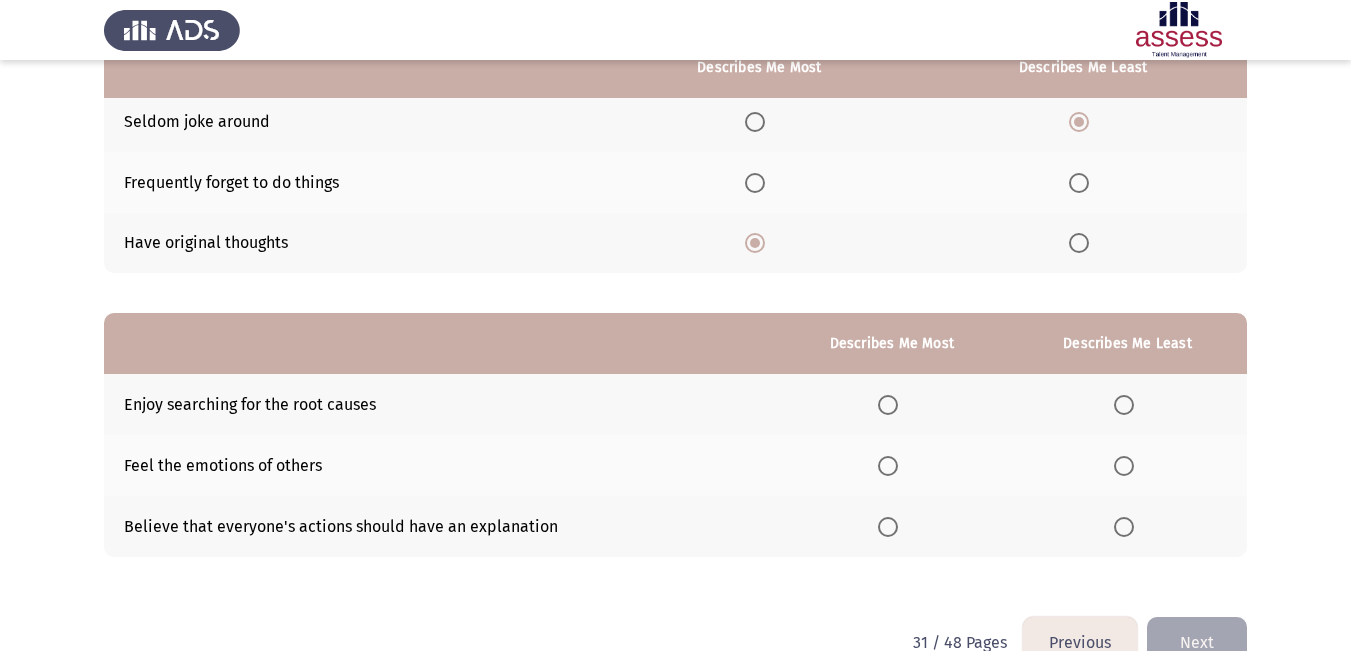 scroll, scrollTop: 273, scrollLeft: 0, axis: vertical 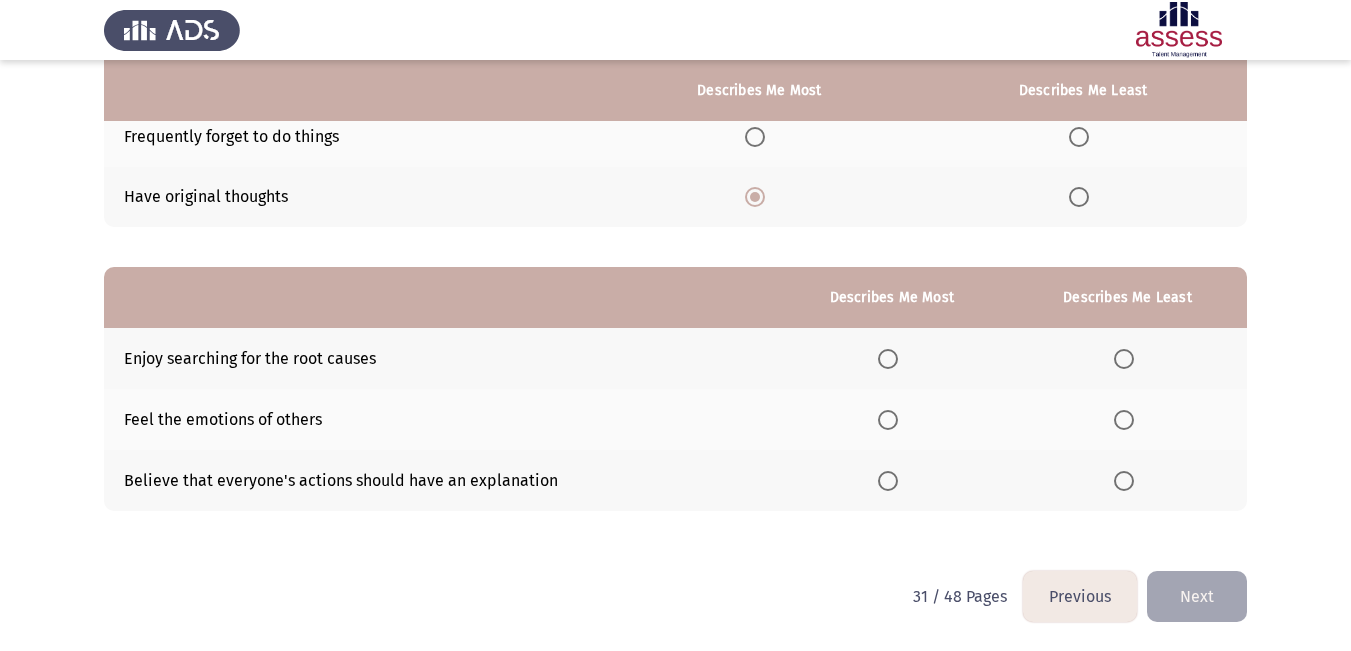 click at bounding box center [1124, 481] 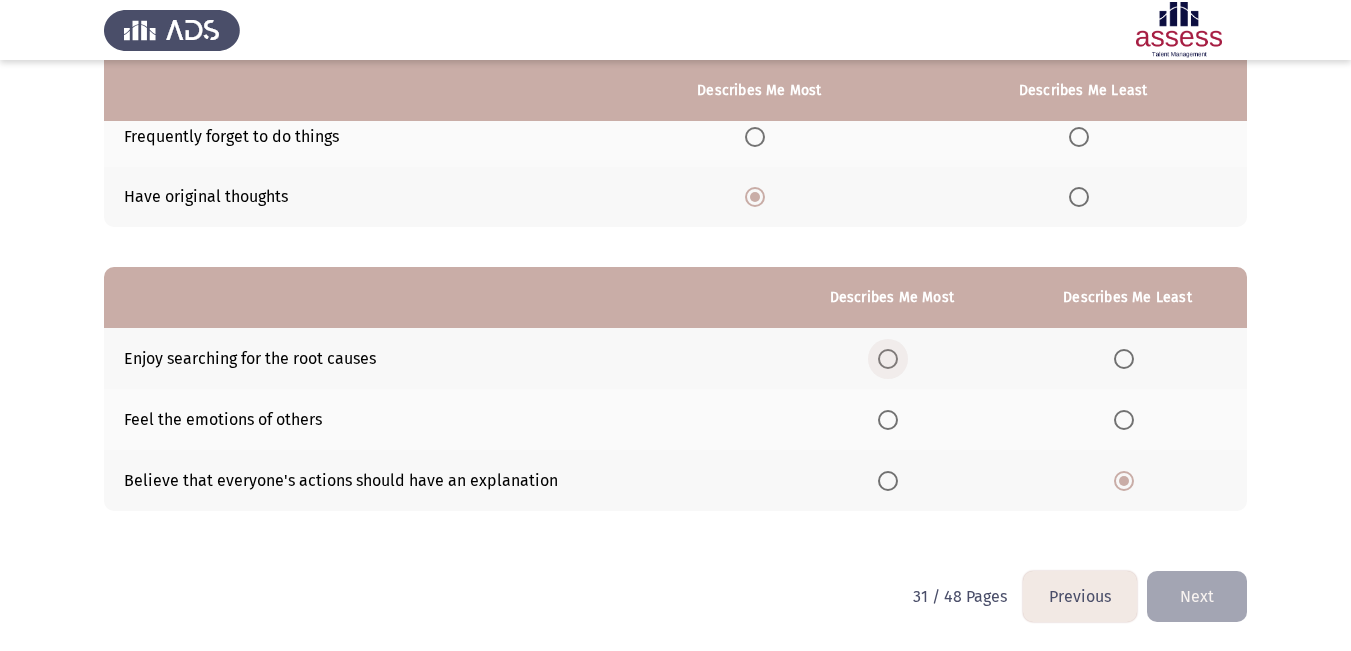click at bounding box center (888, 359) 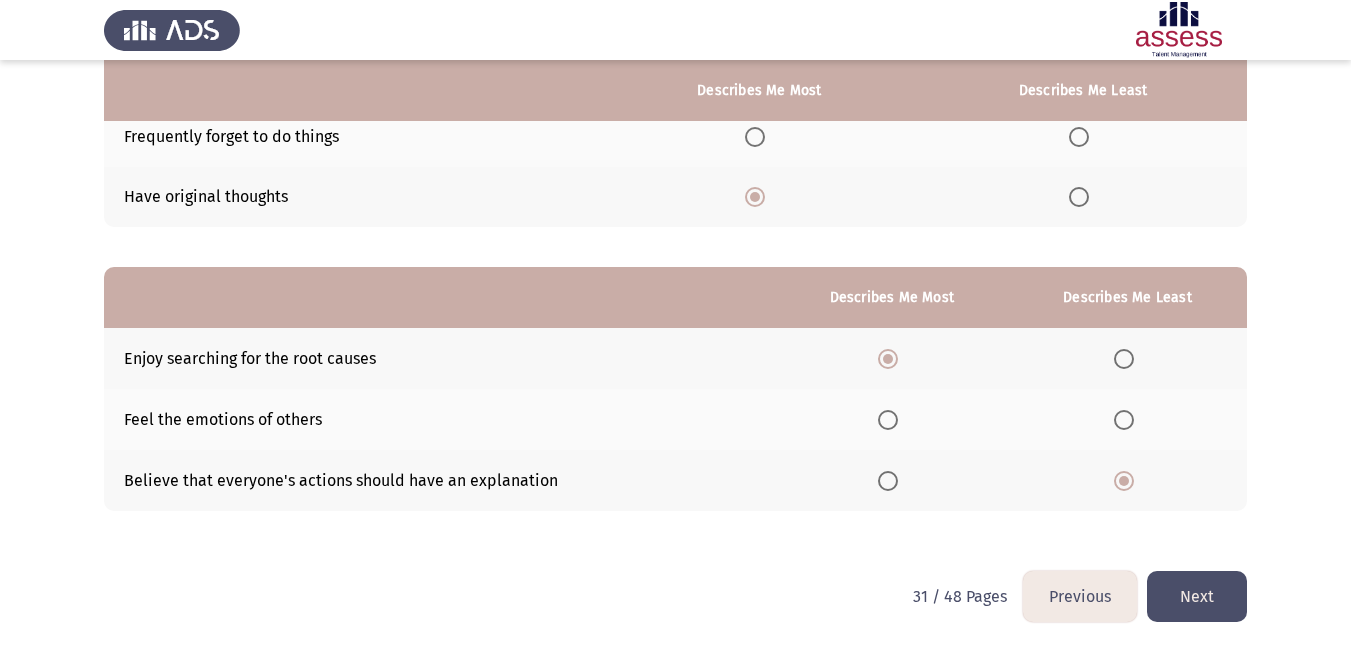click on "Next" 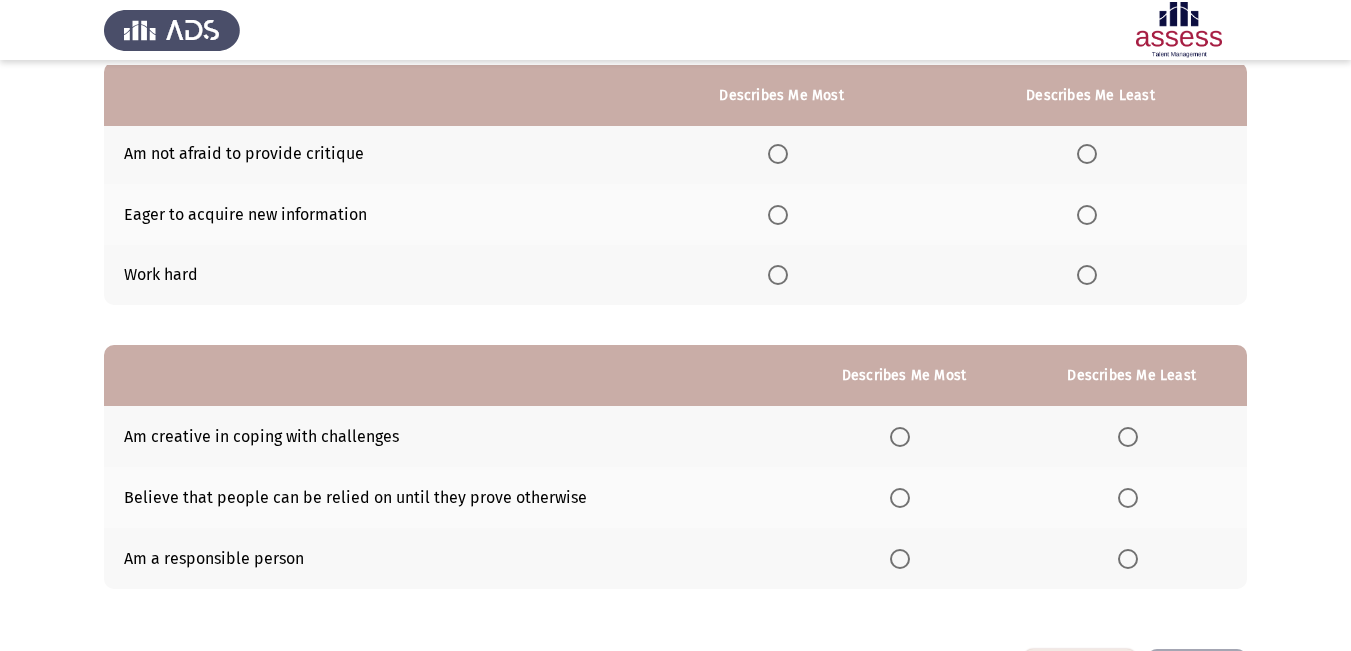 scroll, scrollTop: 200, scrollLeft: 0, axis: vertical 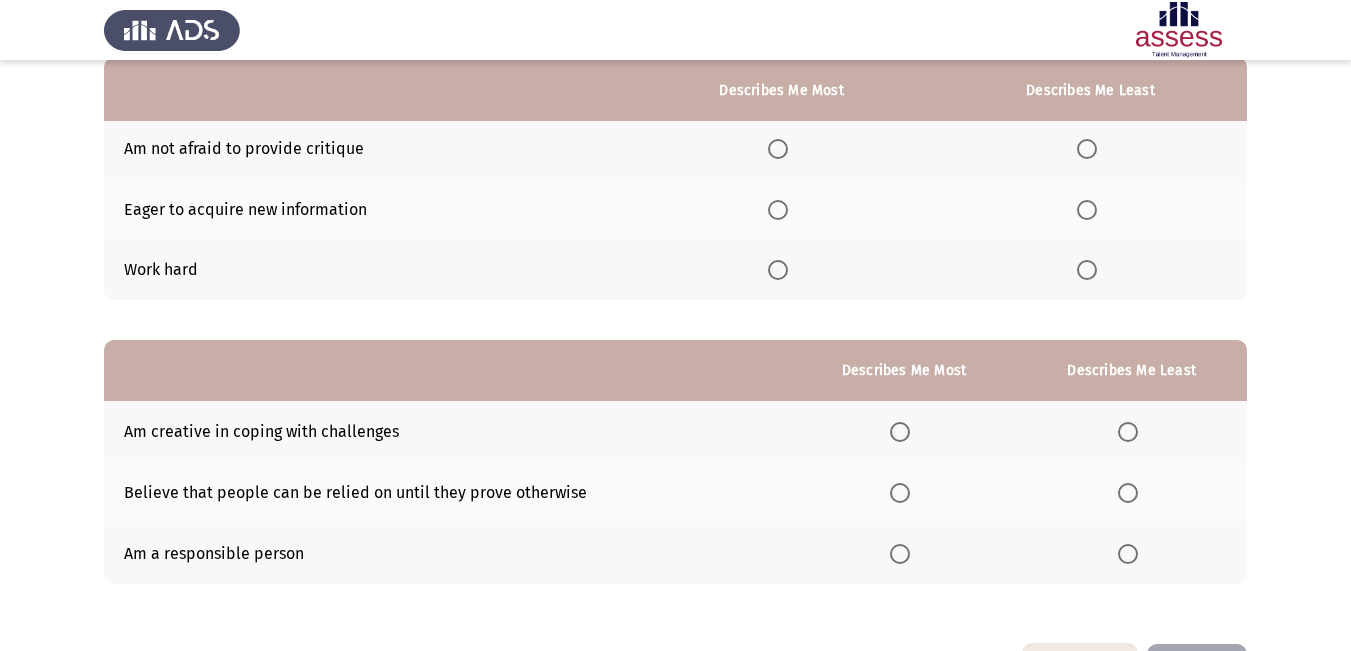 click at bounding box center (778, 270) 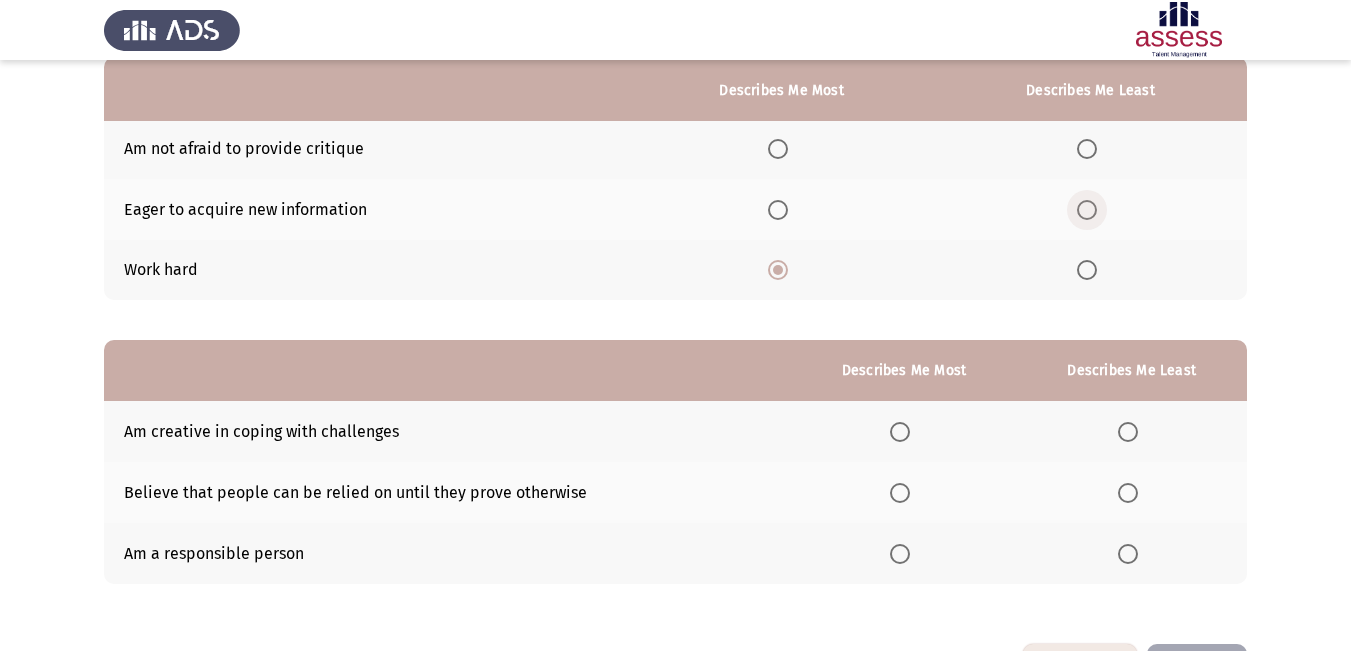 click at bounding box center [1087, 210] 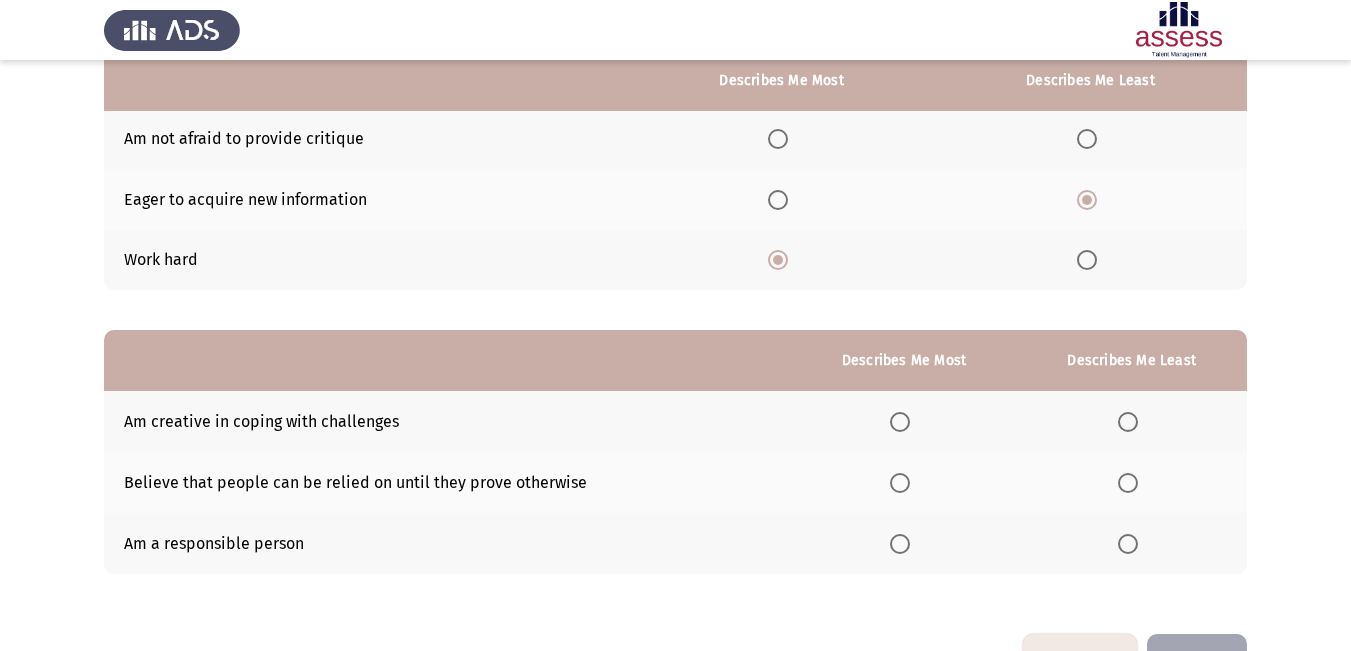 scroll, scrollTop: 273, scrollLeft: 0, axis: vertical 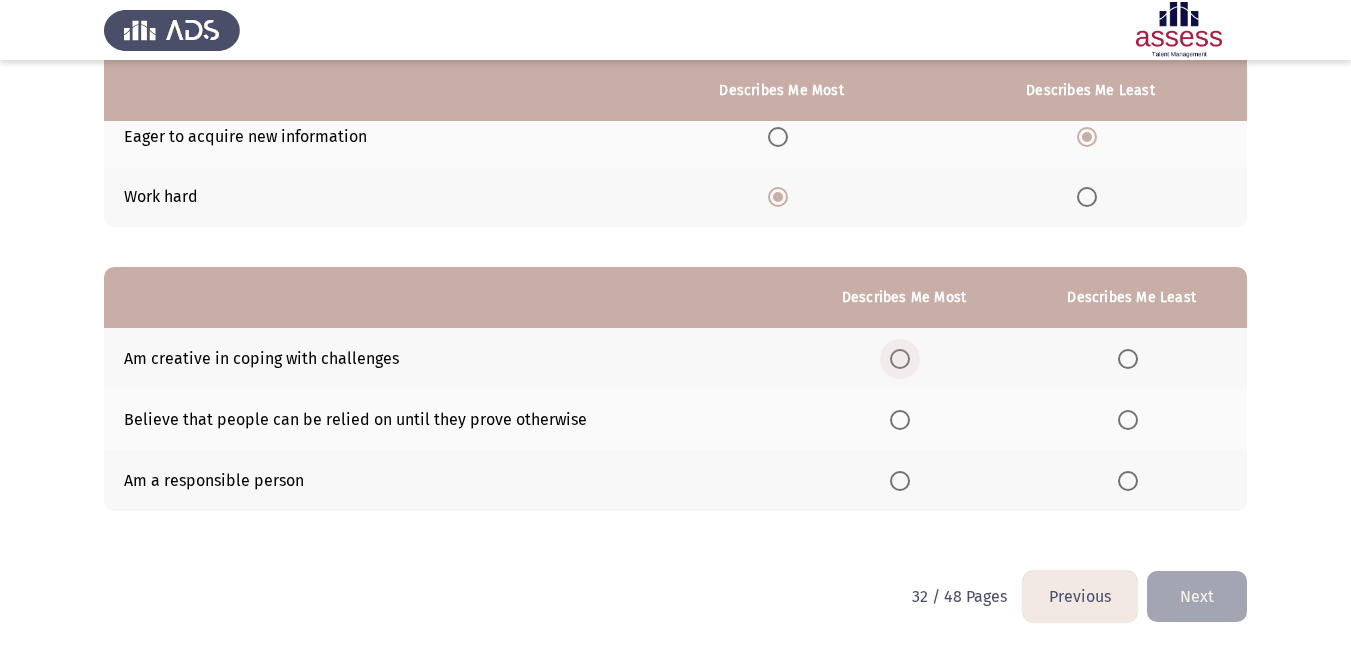 click at bounding box center [900, 359] 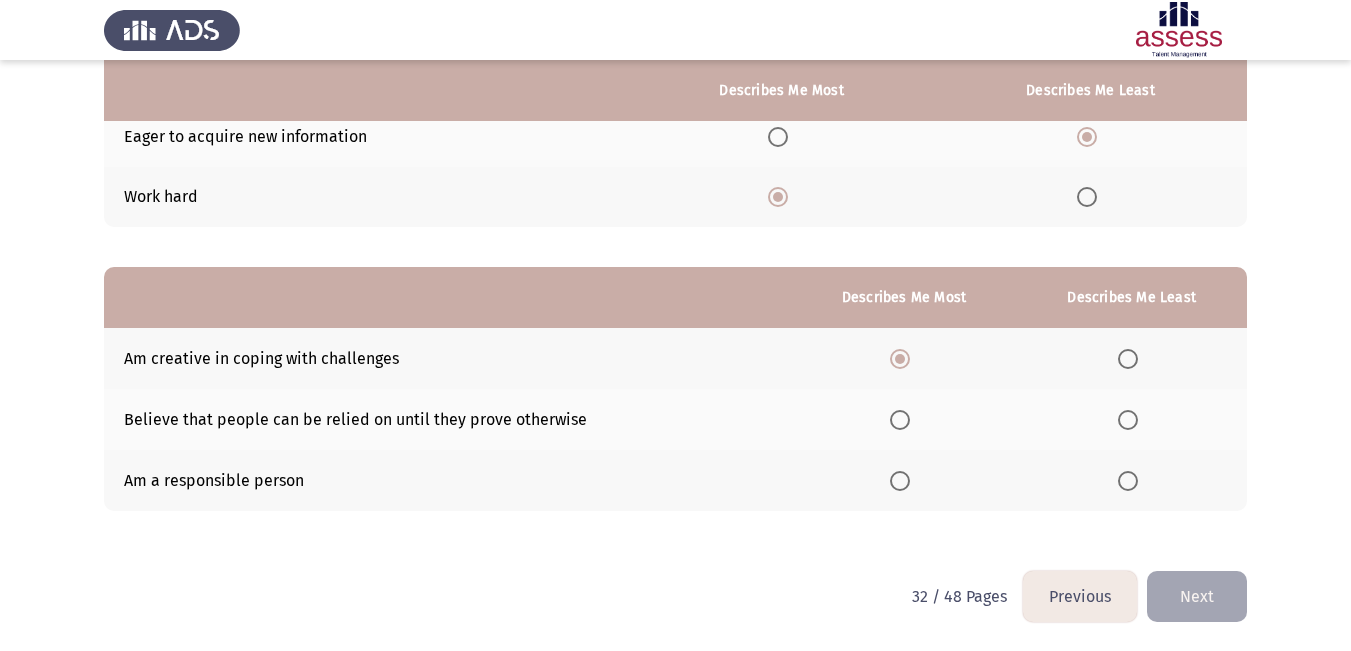 click at bounding box center [1128, 420] 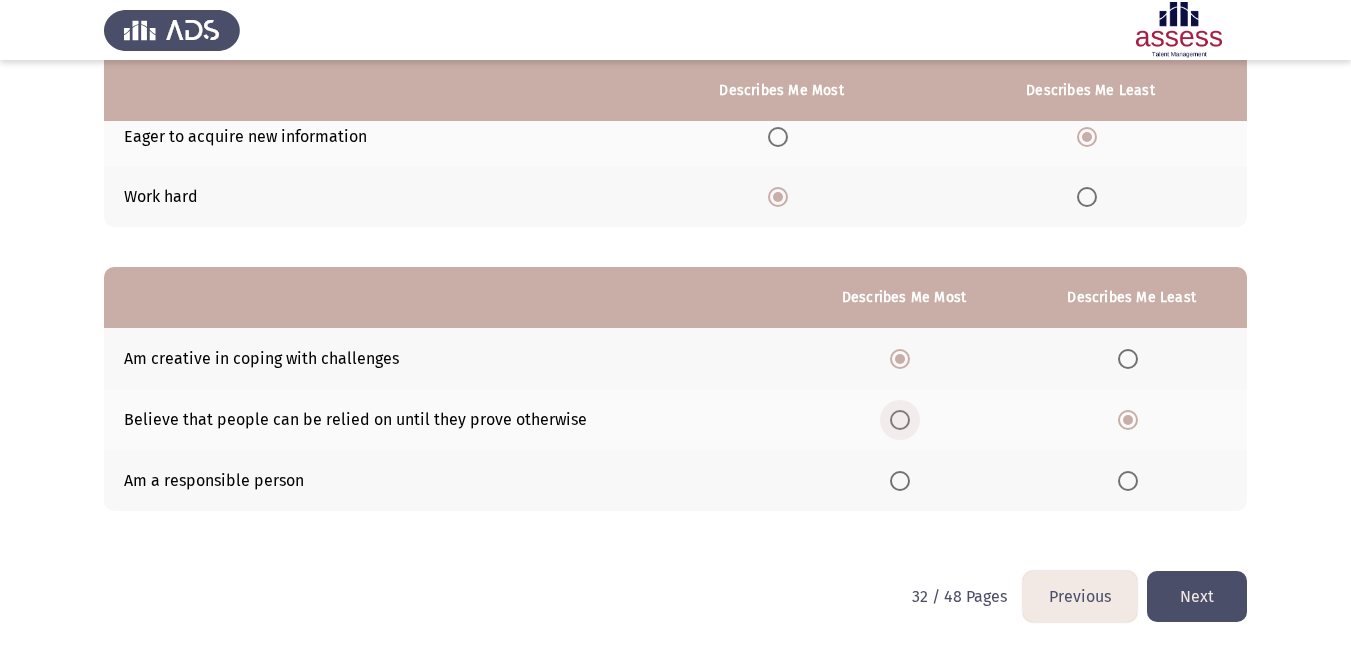 click at bounding box center [900, 420] 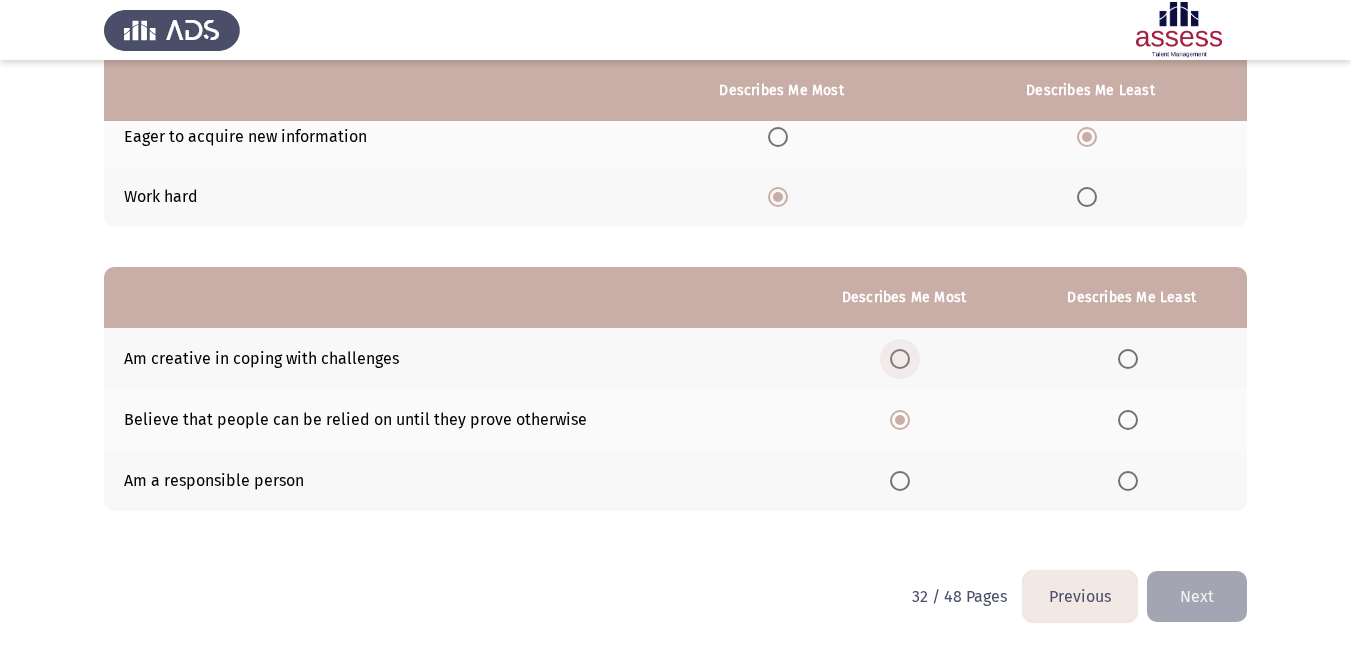 click at bounding box center [900, 359] 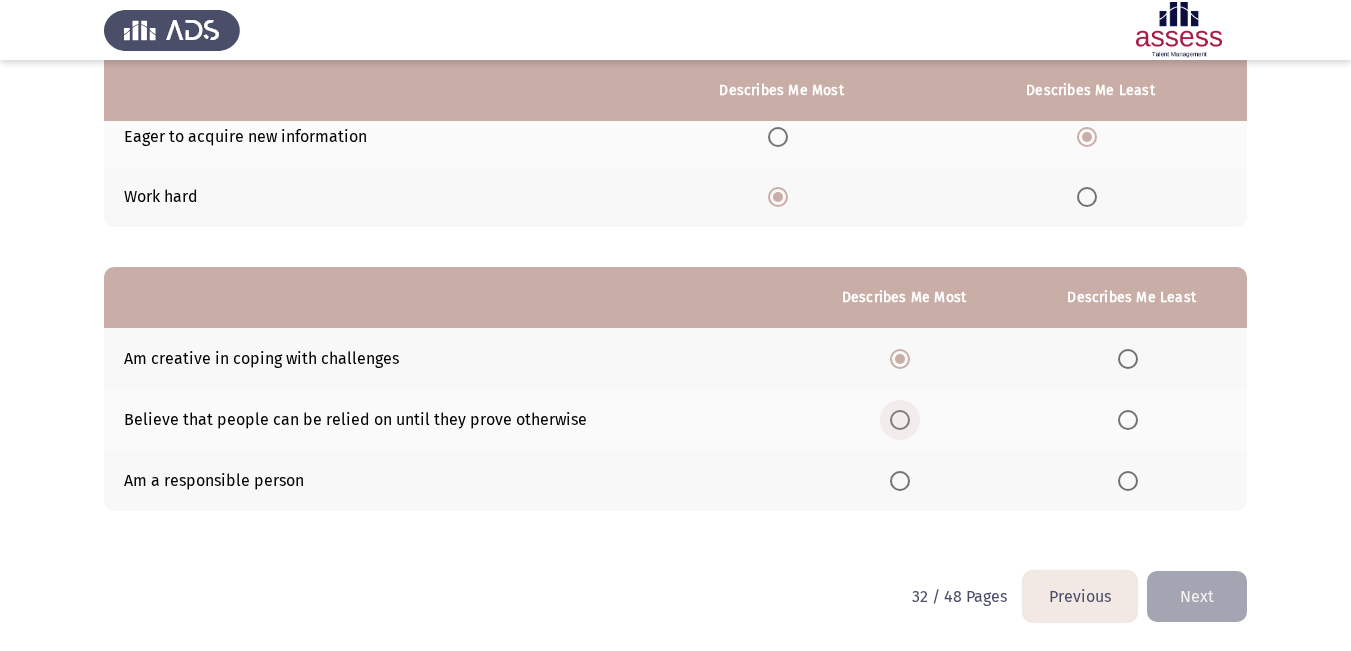 click at bounding box center (900, 420) 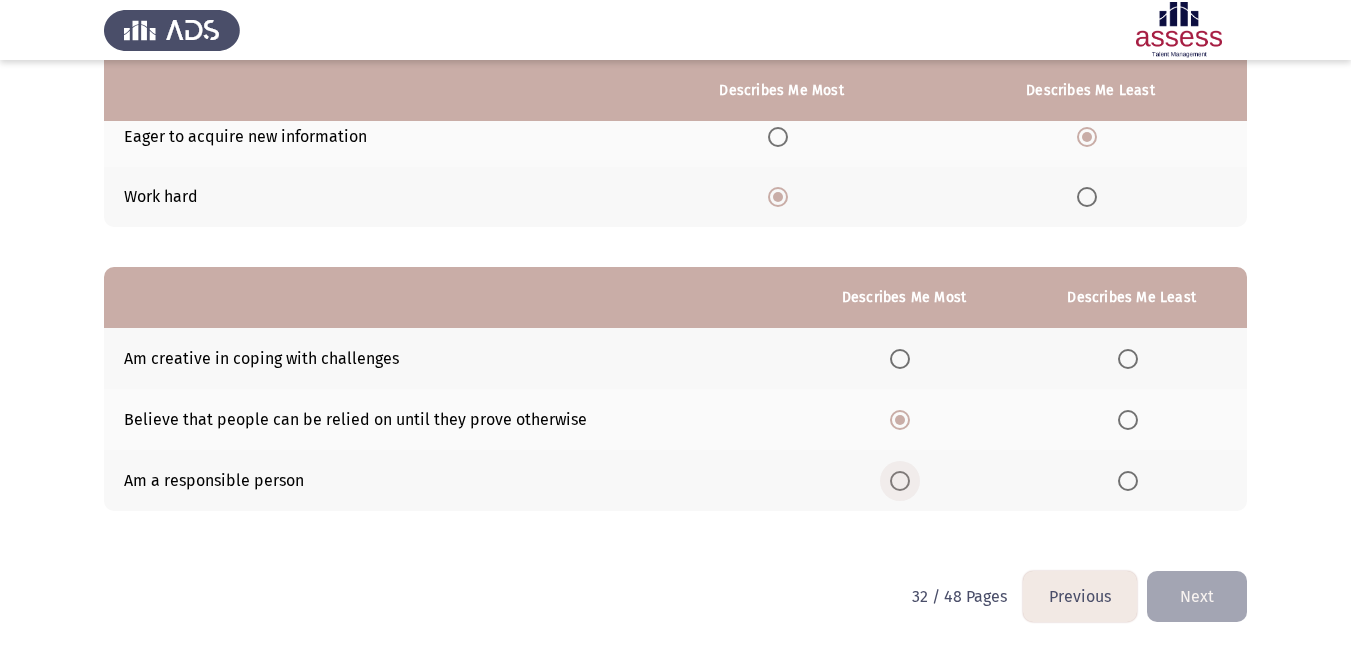 click at bounding box center [900, 481] 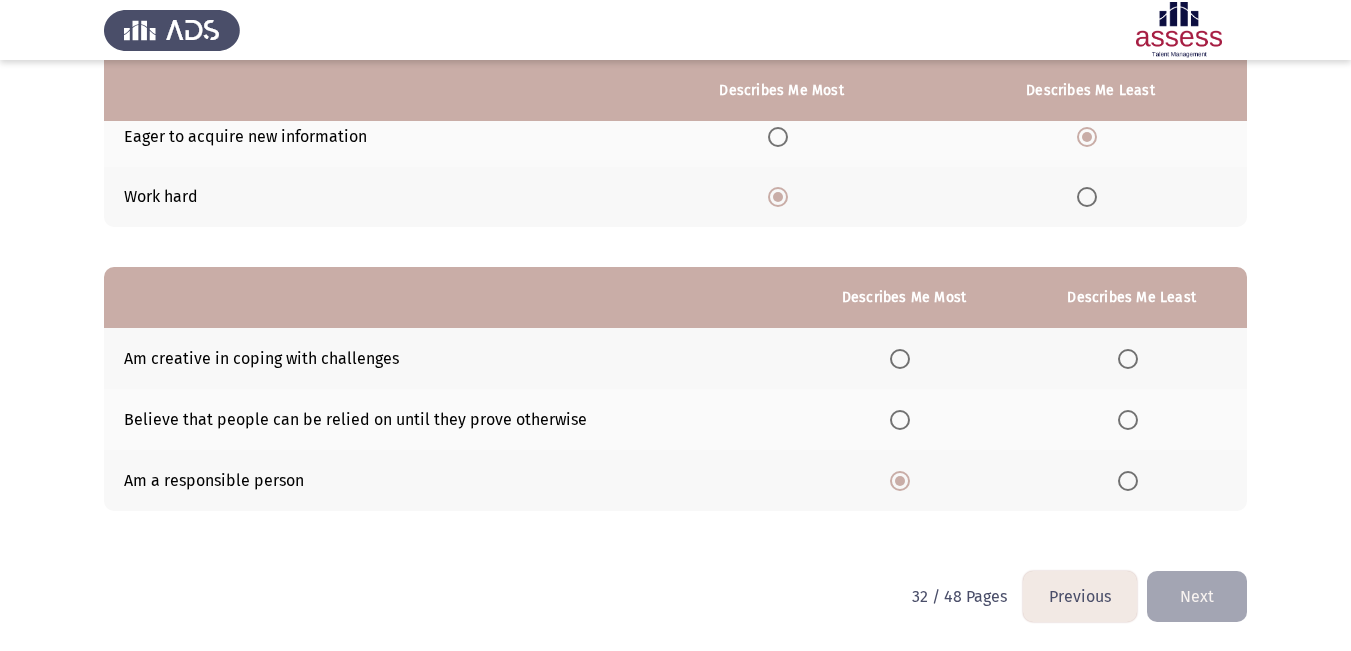 click at bounding box center (1128, 420) 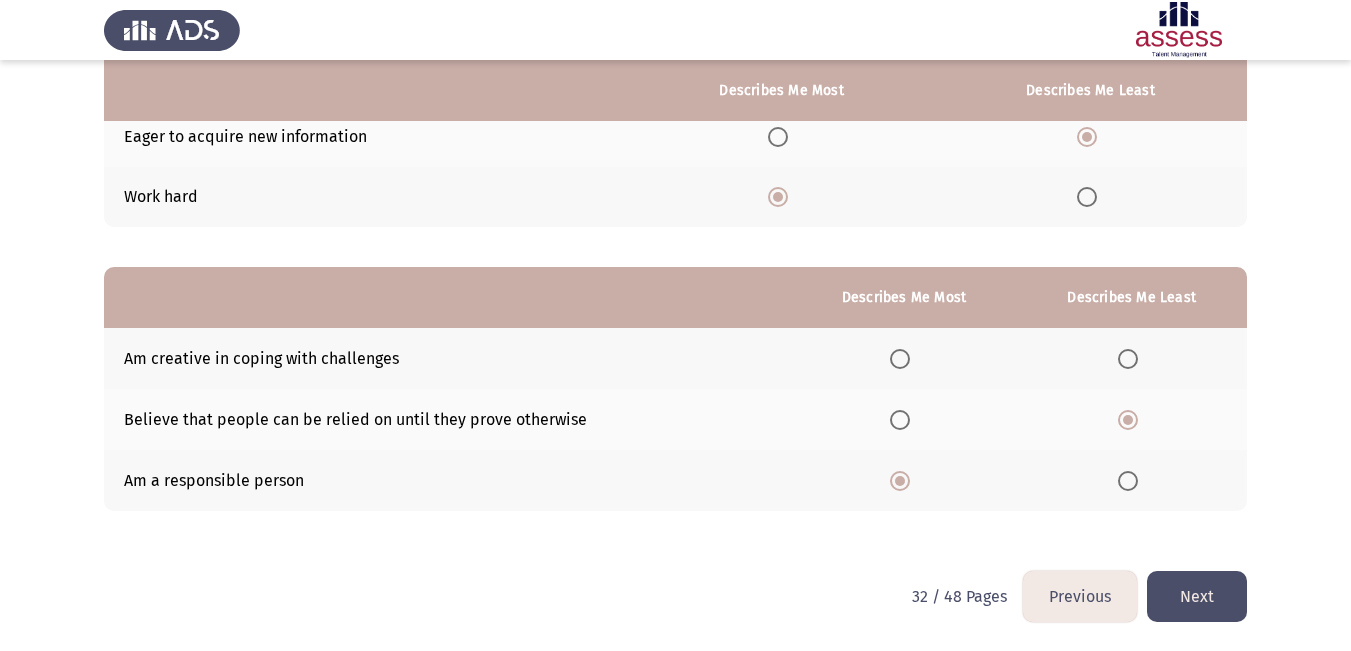 click on "Next" 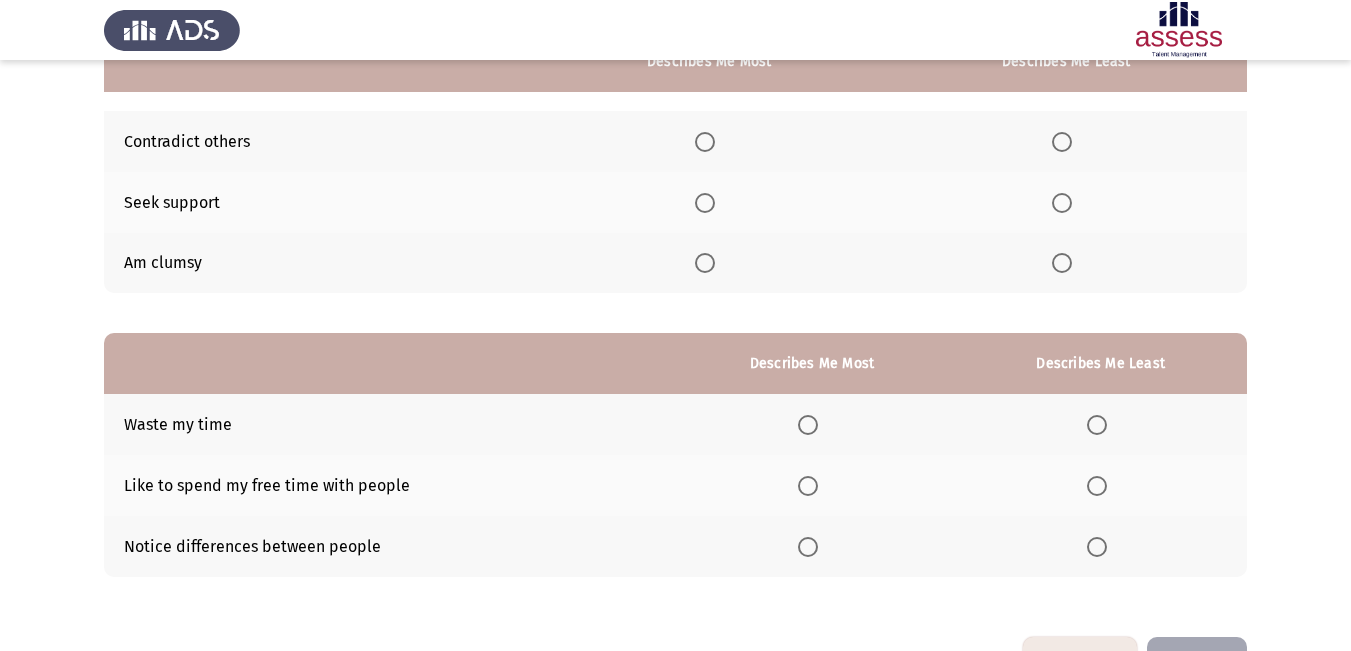 scroll, scrollTop: 173, scrollLeft: 0, axis: vertical 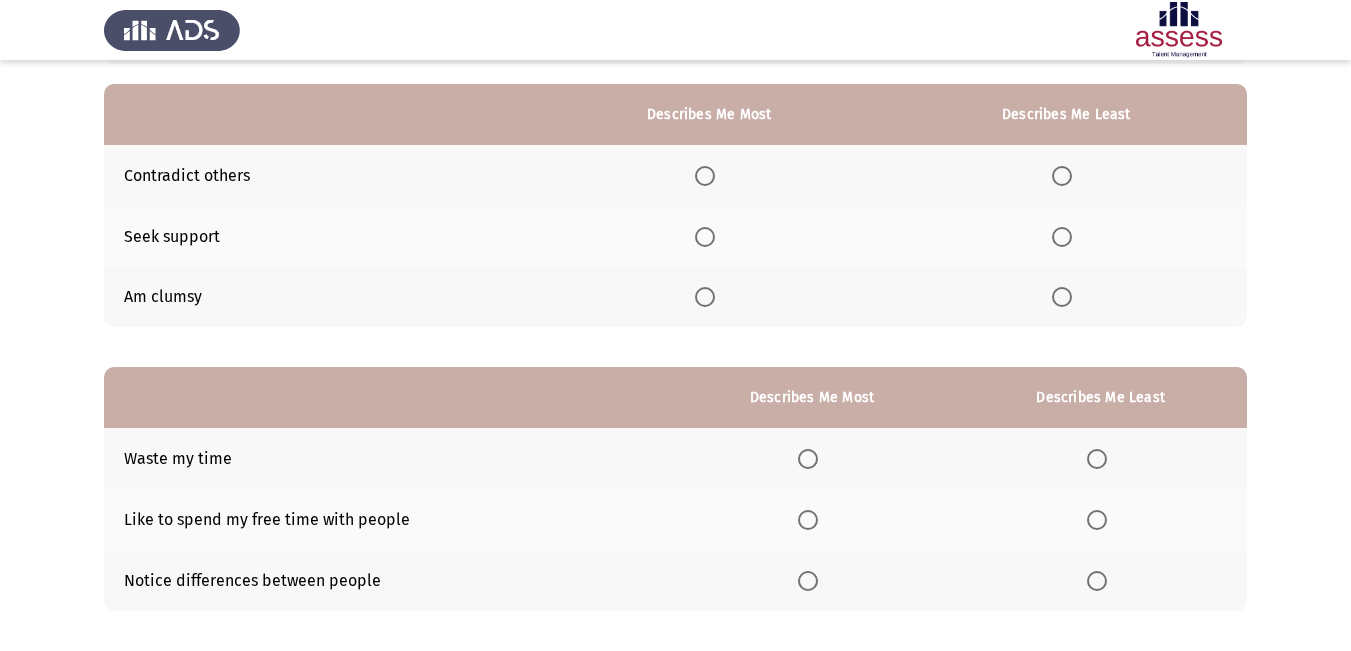 click at bounding box center [1062, 176] 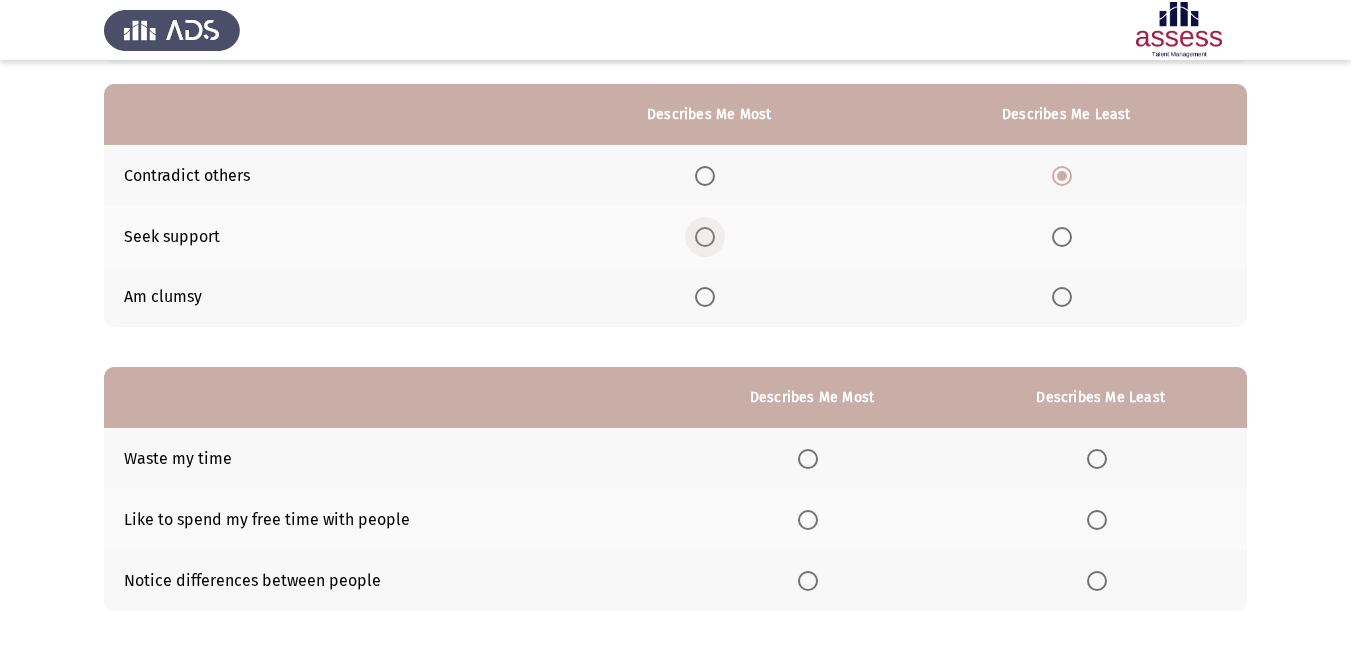 click at bounding box center (705, 237) 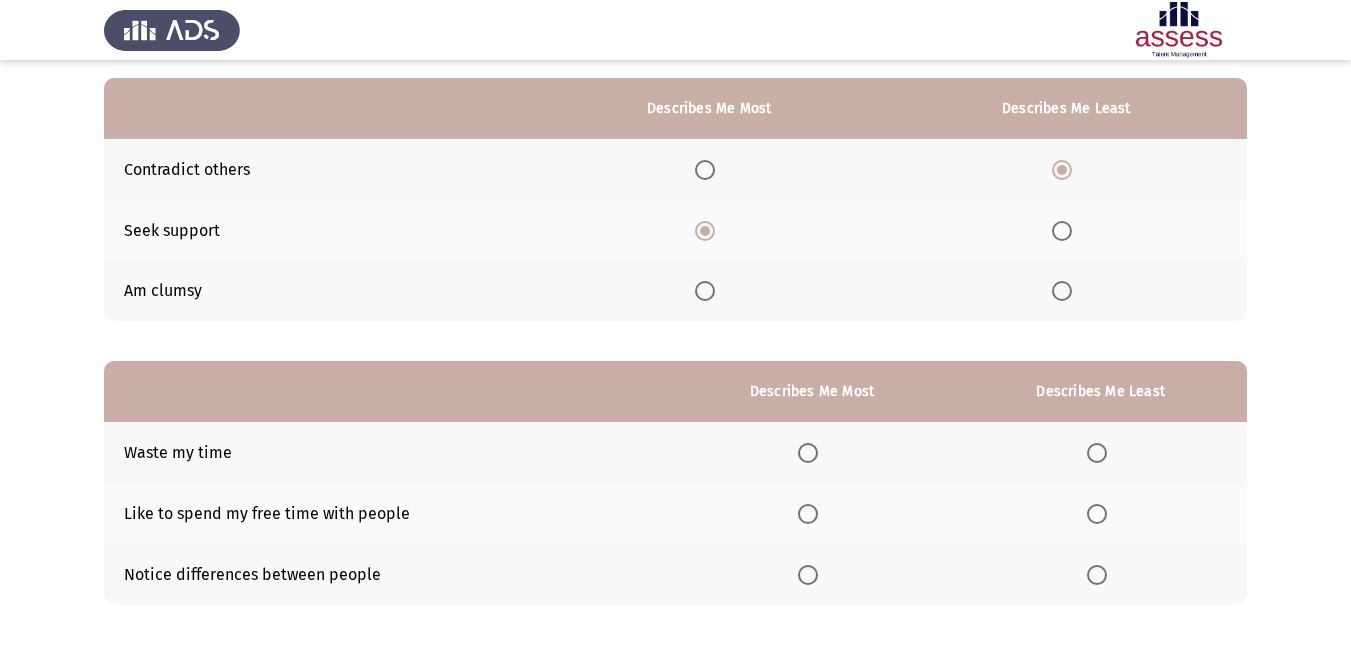 scroll, scrollTop: 273, scrollLeft: 0, axis: vertical 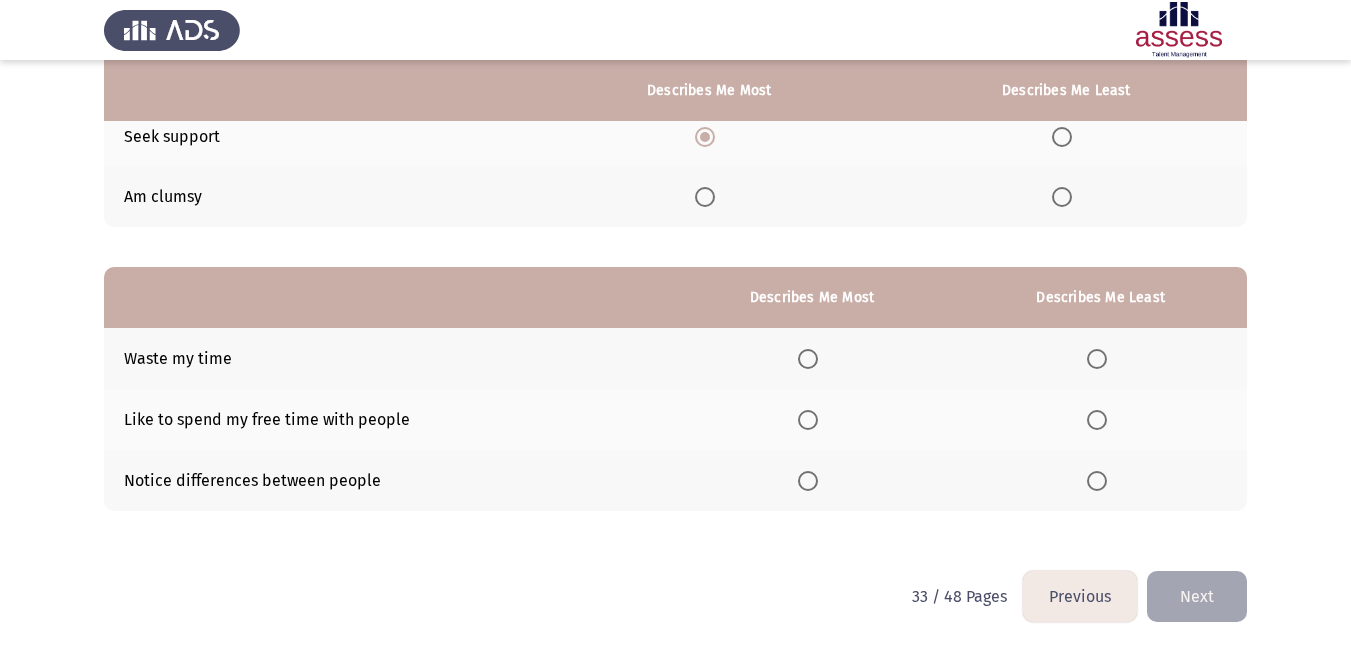 click at bounding box center (808, 420) 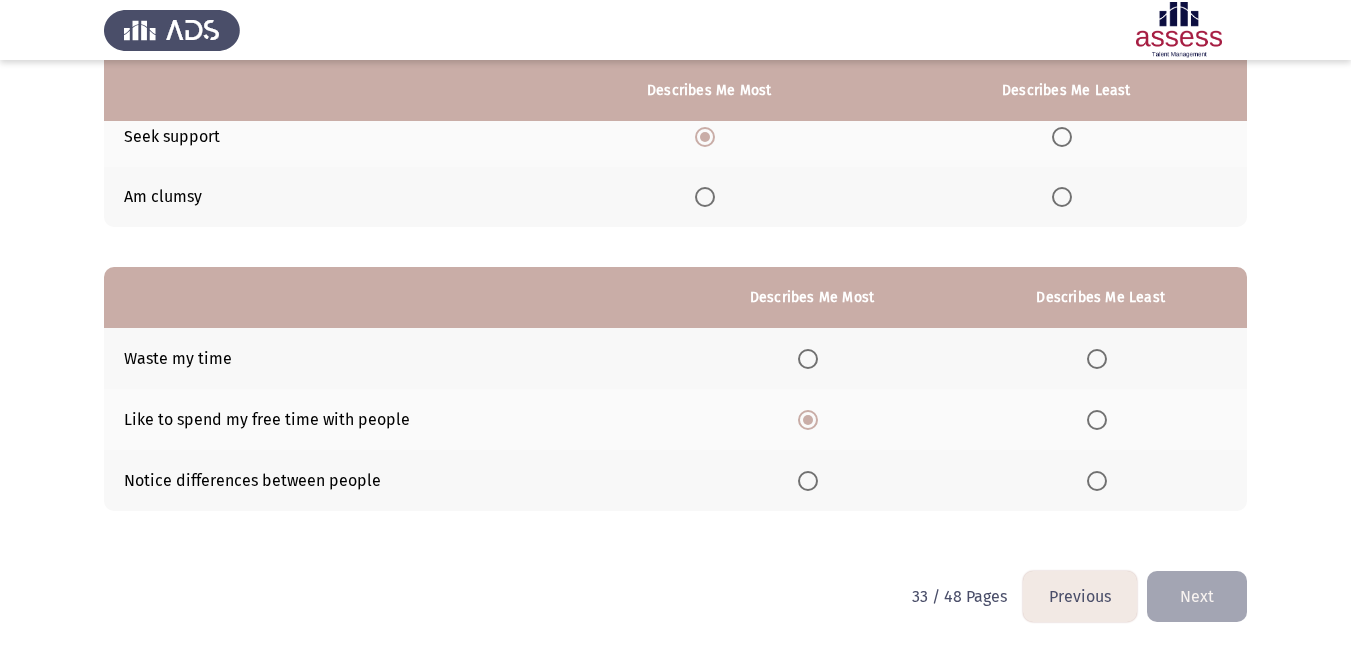 click at bounding box center [1097, 359] 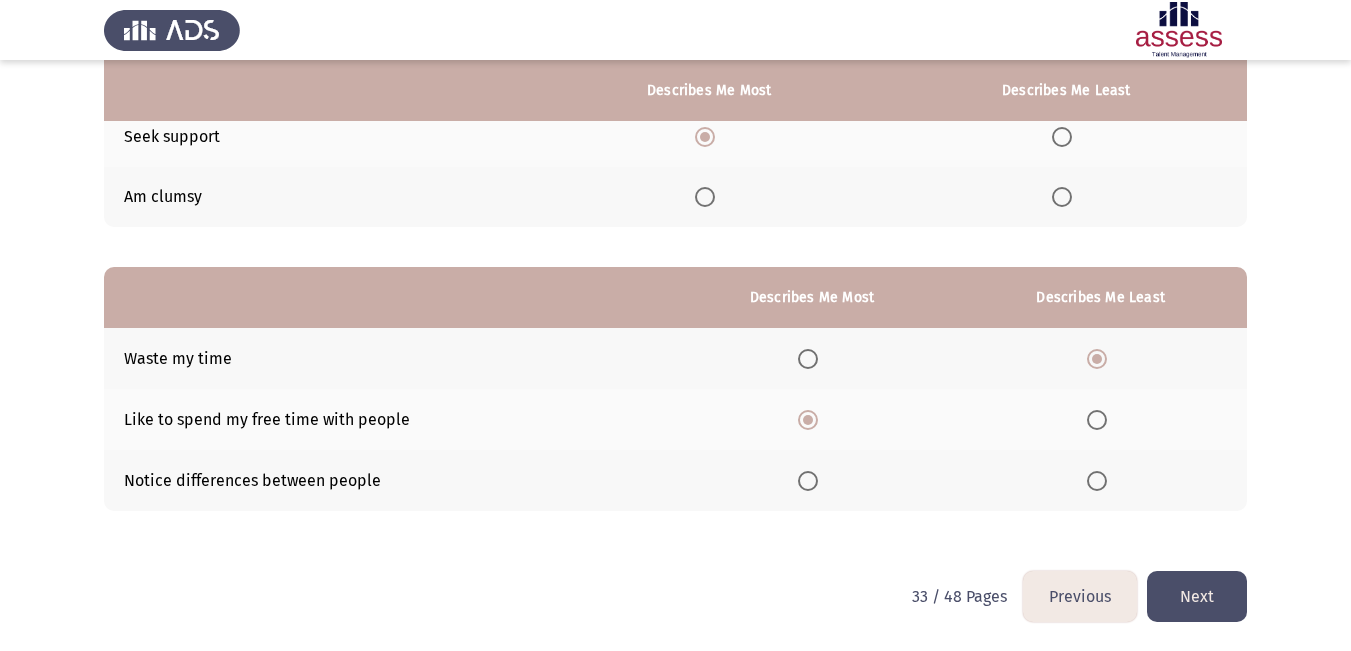 click on "Next" 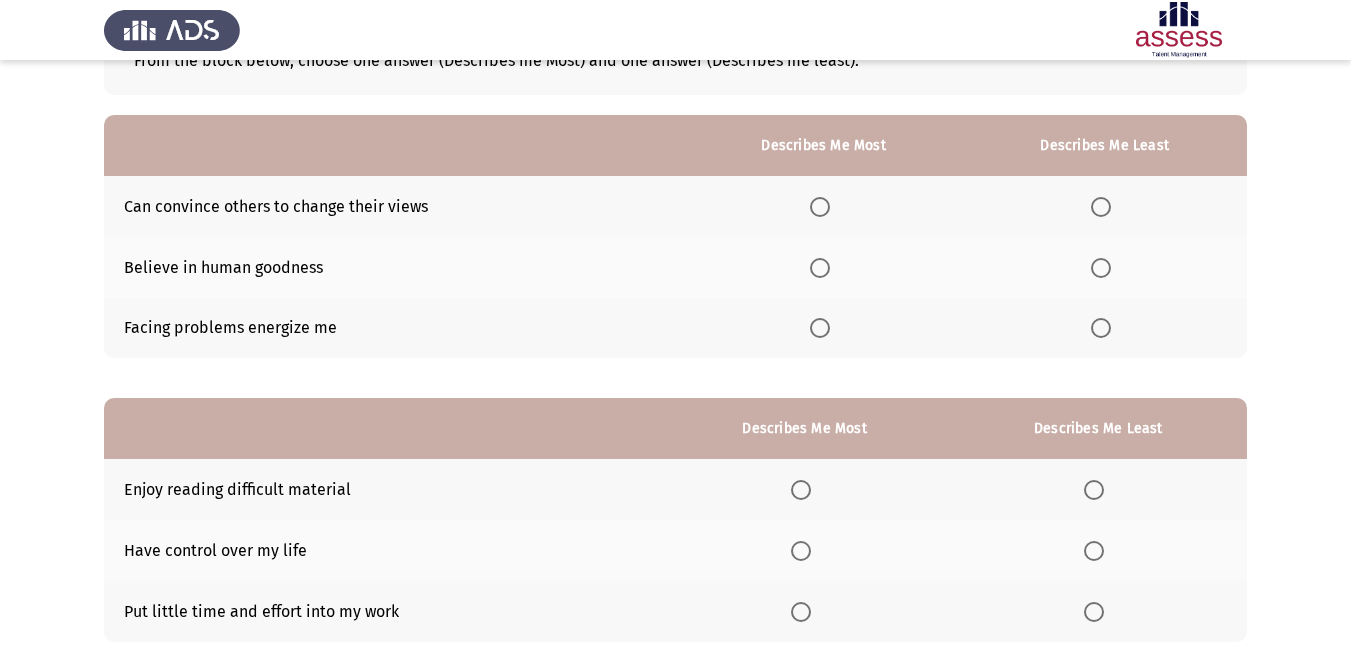 scroll, scrollTop: 200, scrollLeft: 0, axis: vertical 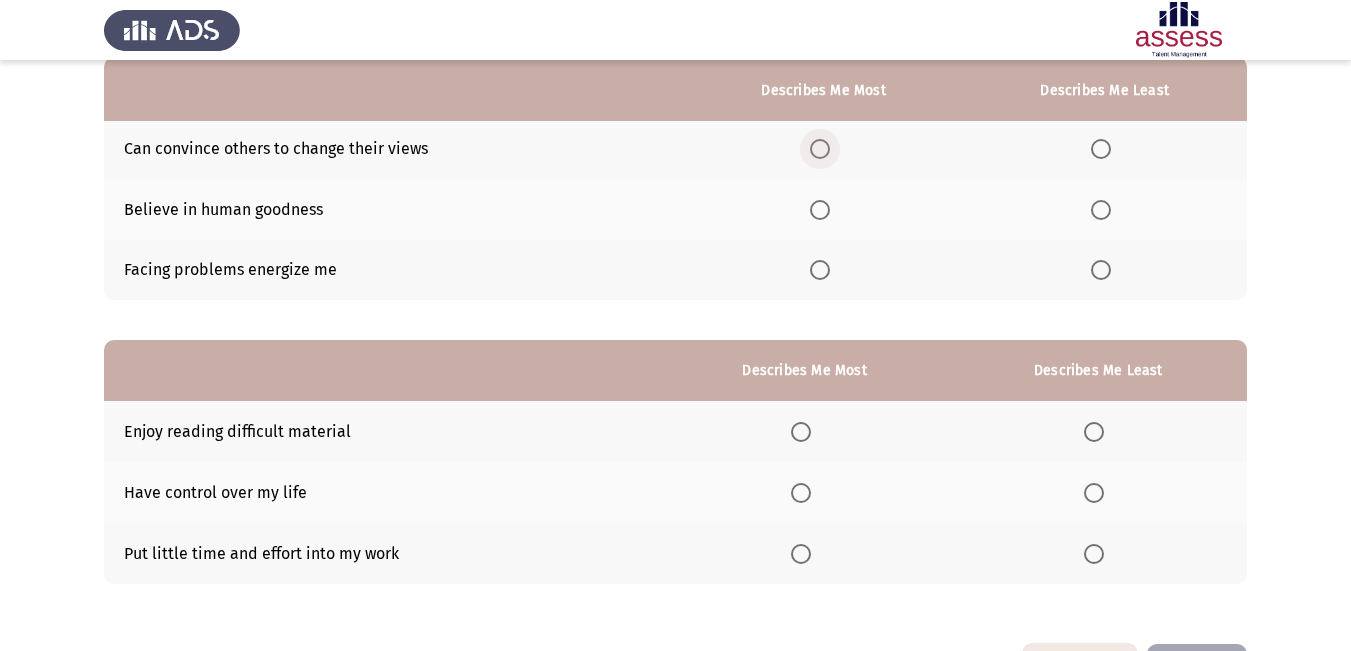 click at bounding box center [820, 149] 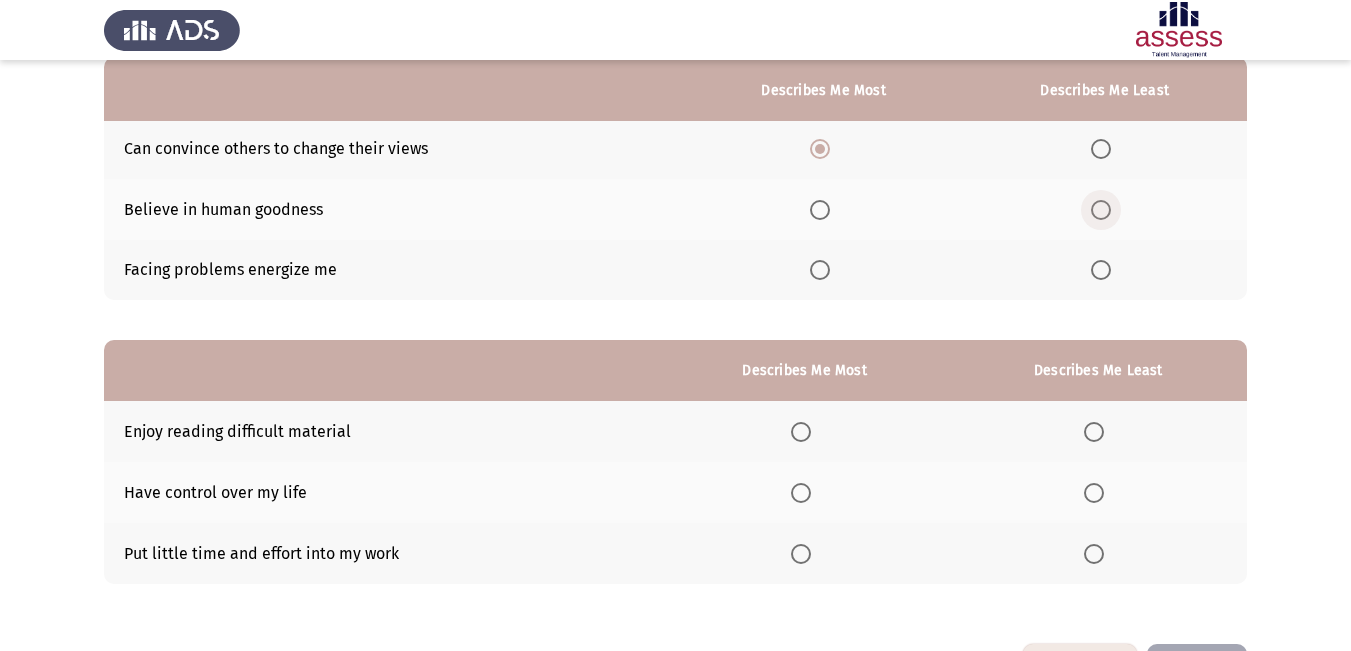 click at bounding box center (1101, 210) 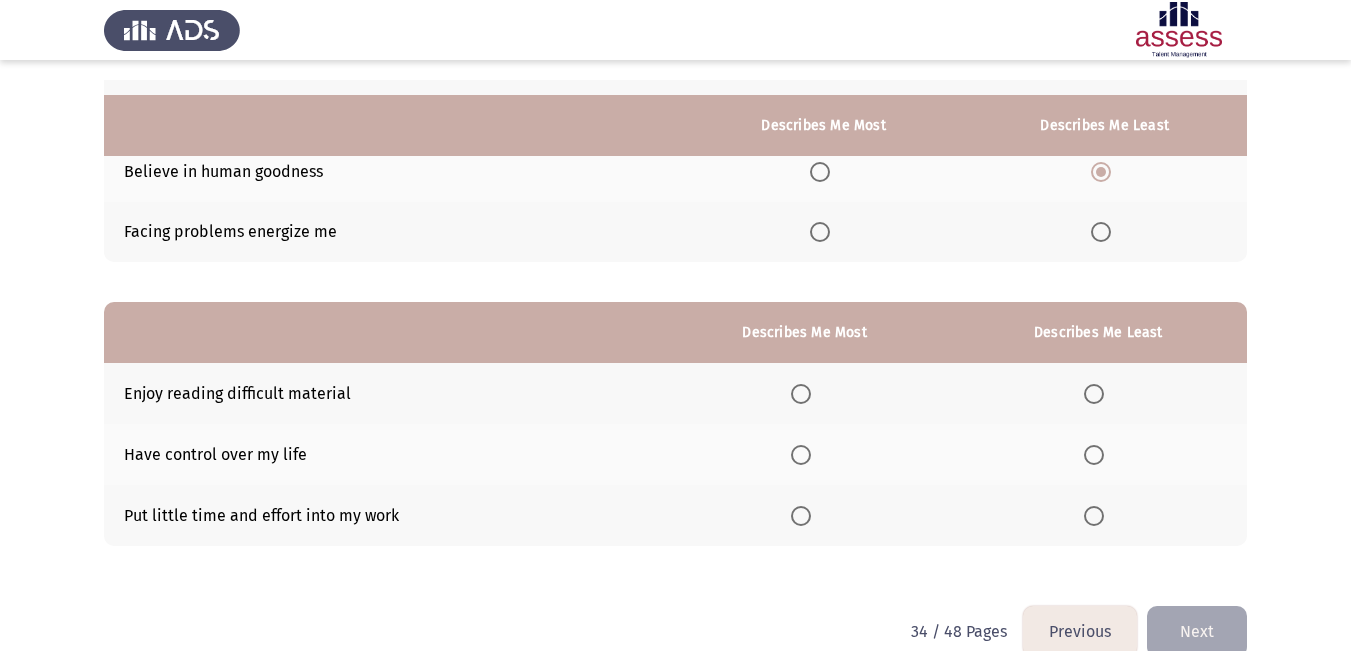 scroll, scrollTop: 273, scrollLeft: 0, axis: vertical 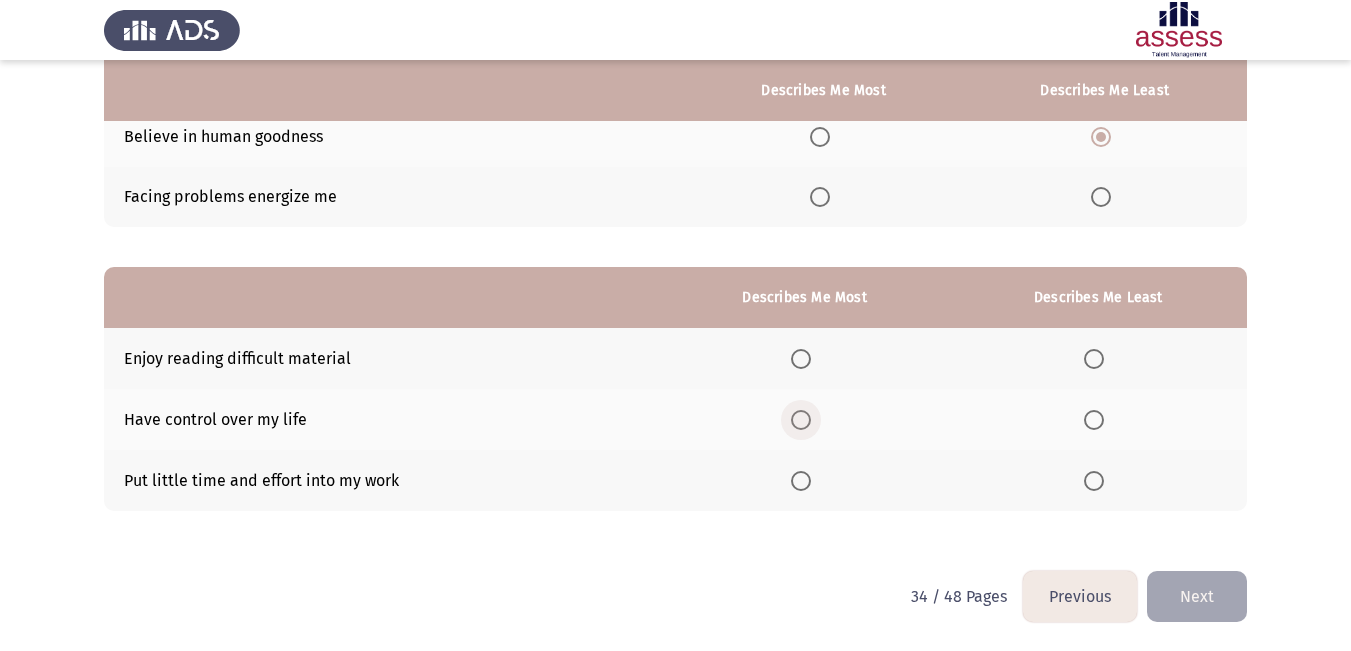 click at bounding box center (801, 420) 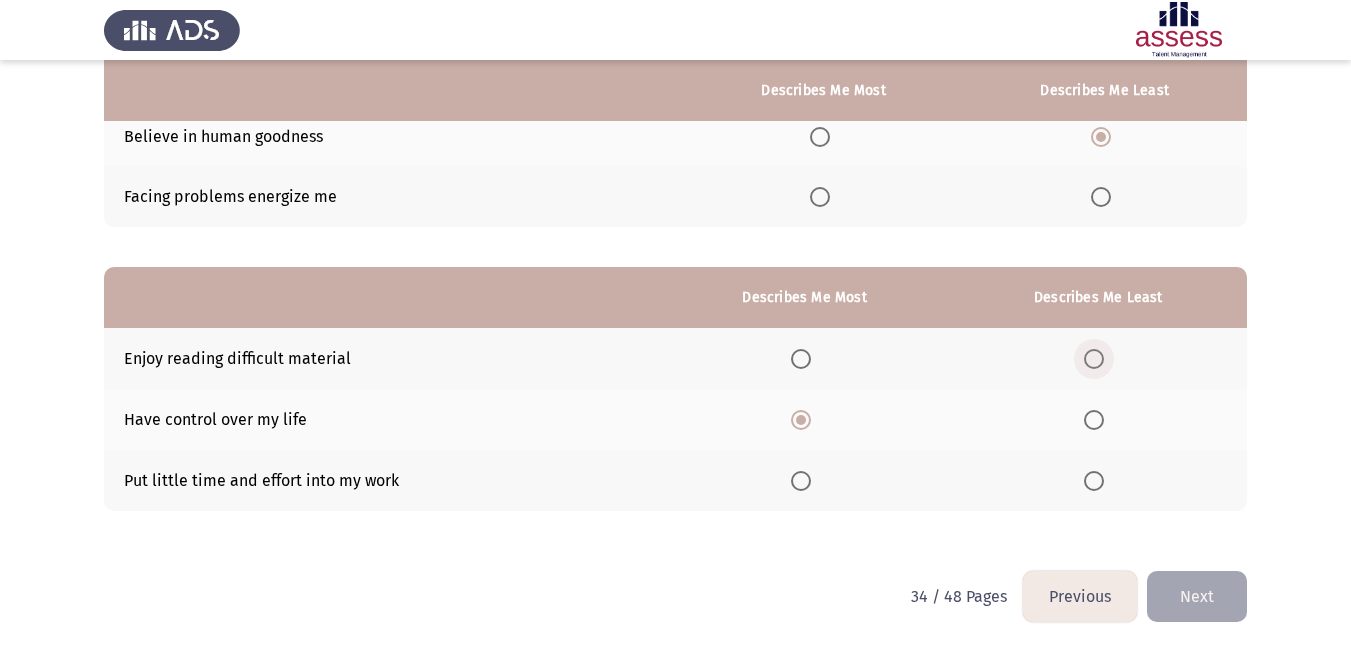 click at bounding box center [1094, 359] 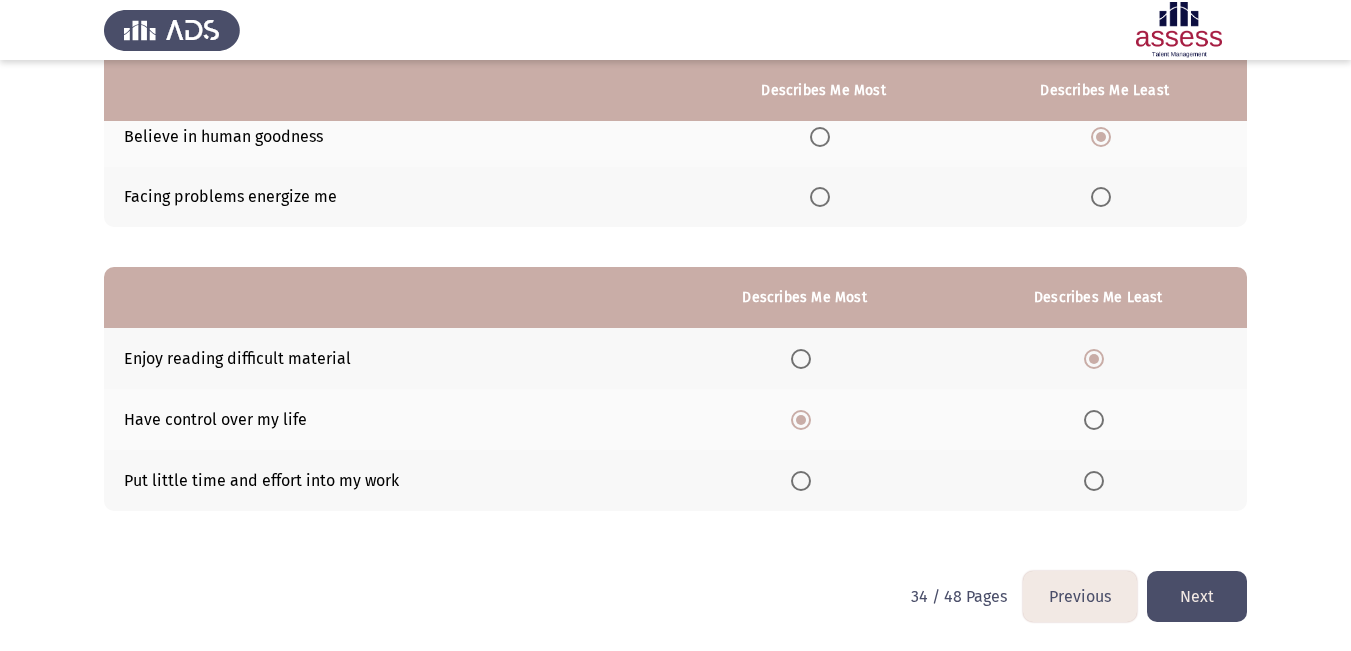 click on "Next" 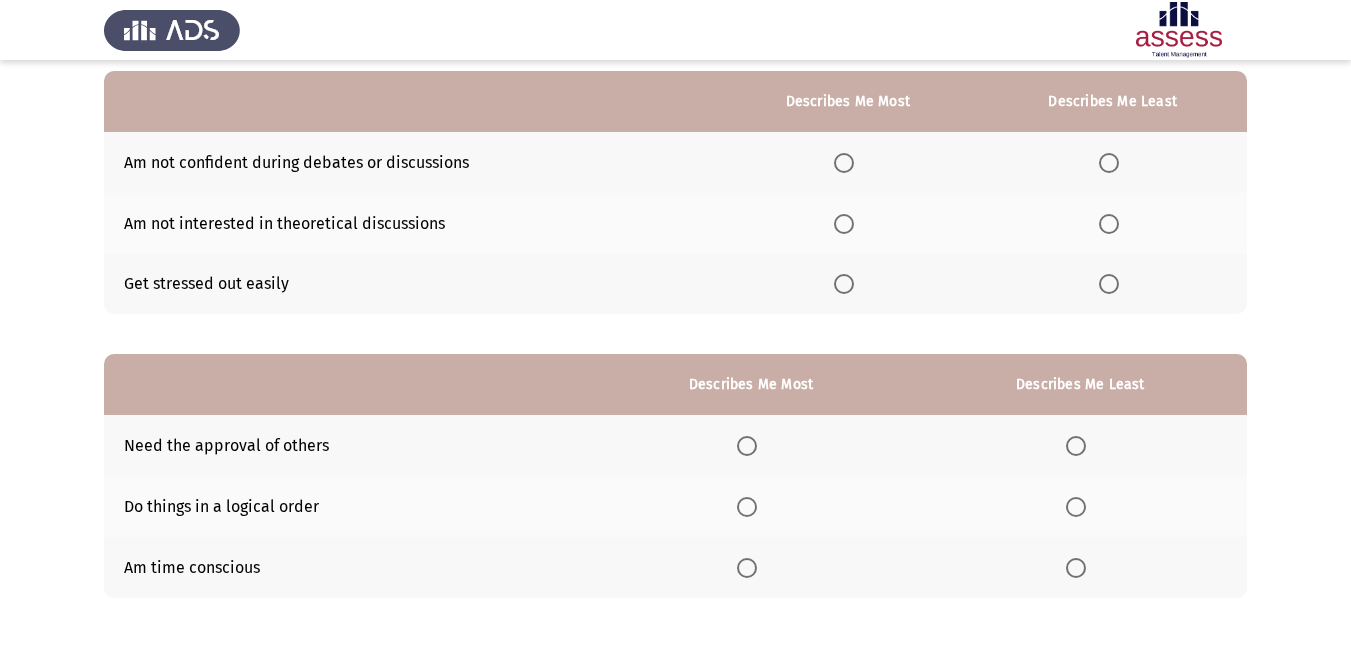 scroll, scrollTop: 200, scrollLeft: 0, axis: vertical 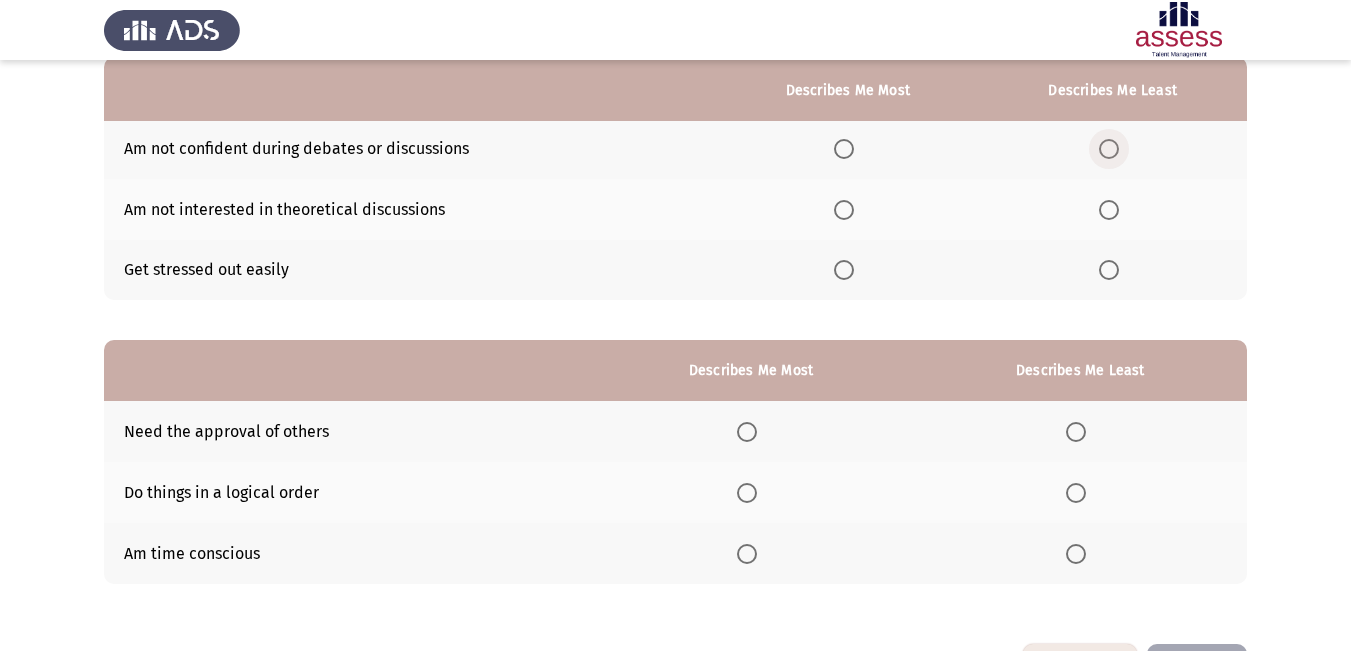 click at bounding box center [1109, 149] 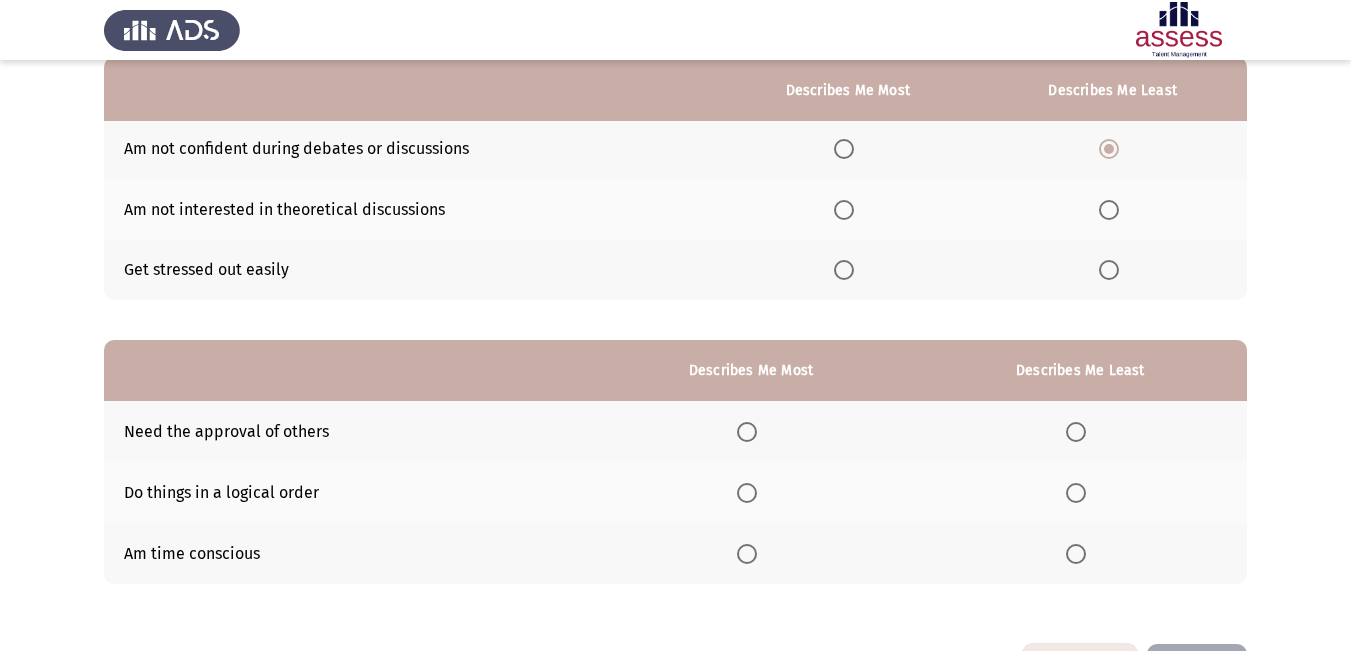 click at bounding box center [844, 210] 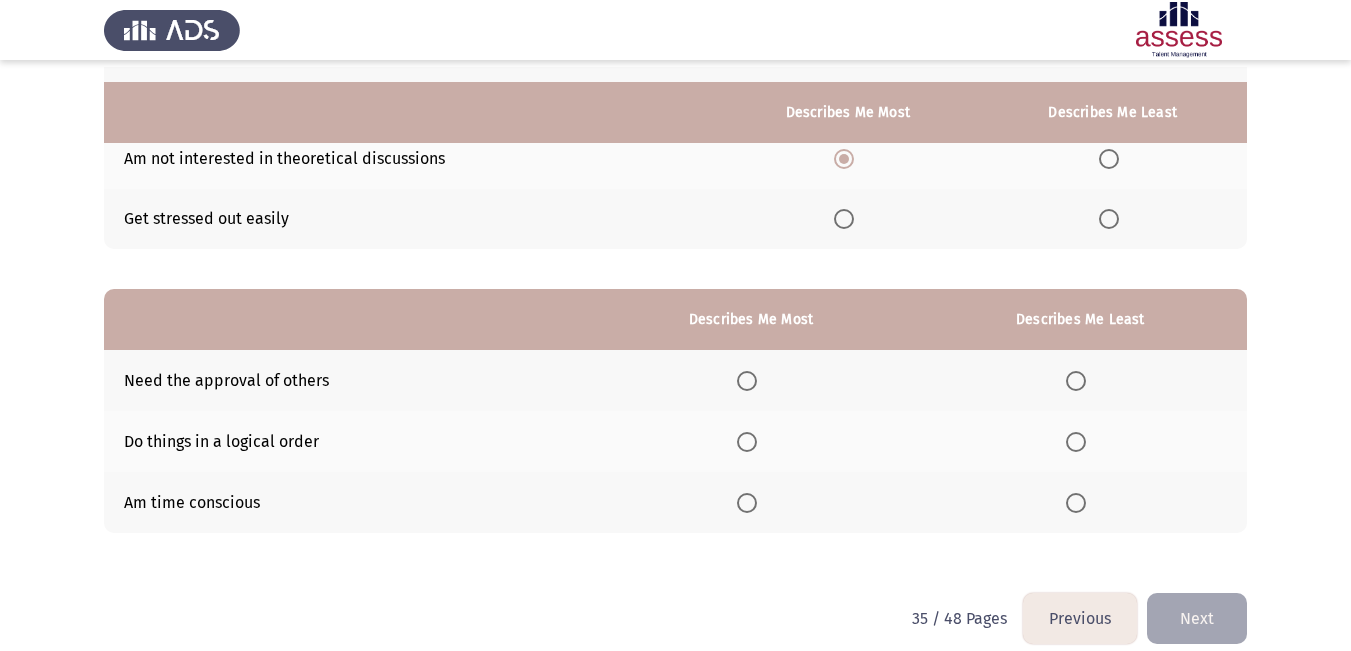 scroll, scrollTop: 273, scrollLeft: 0, axis: vertical 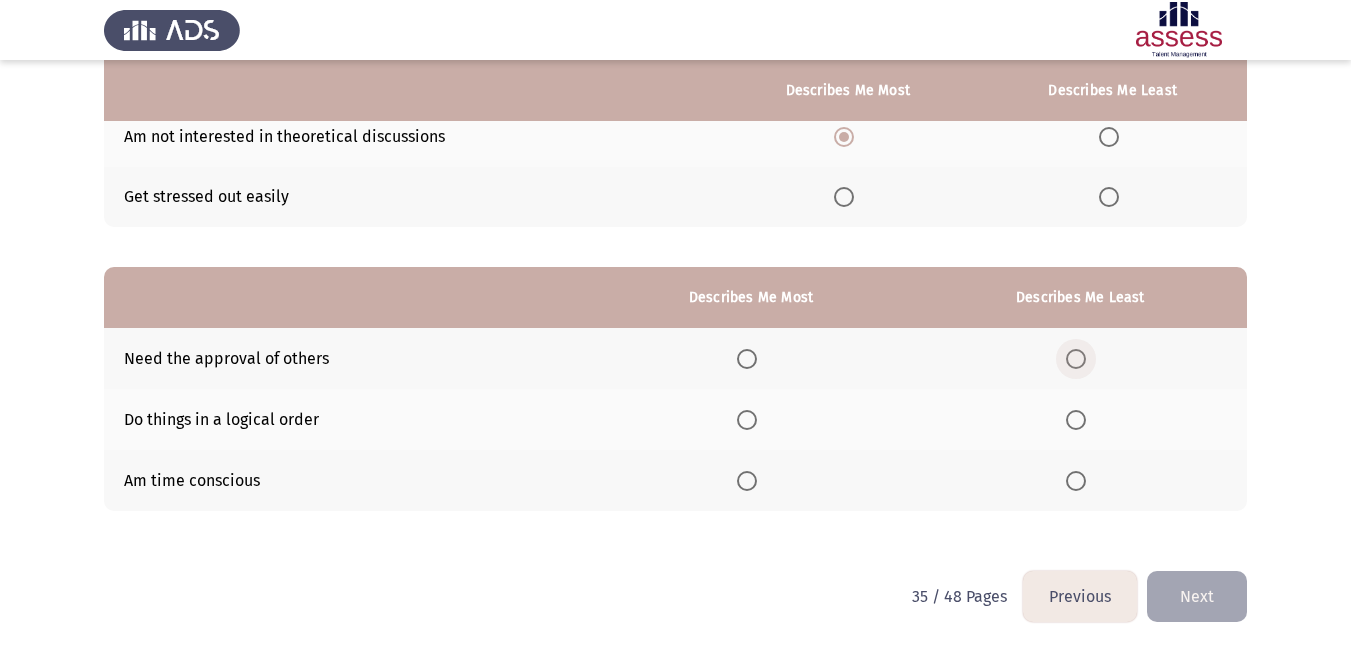 click at bounding box center [1076, 359] 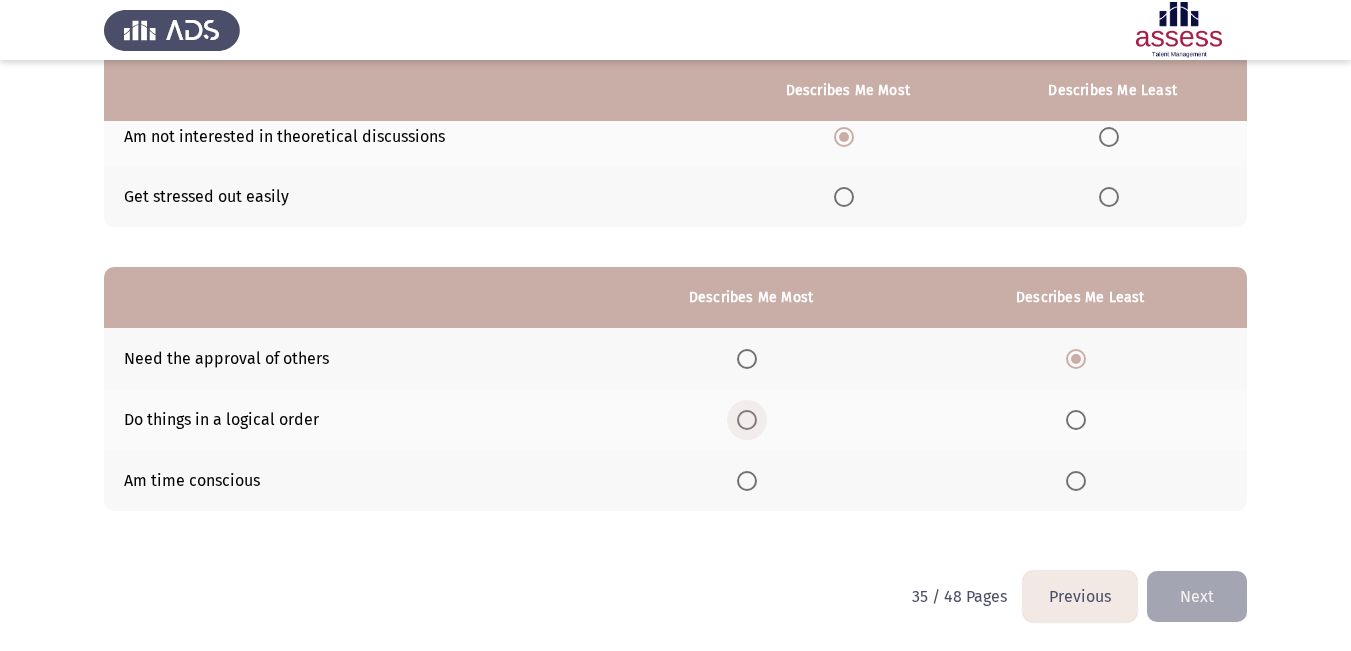 click at bounding box center [747, 420] 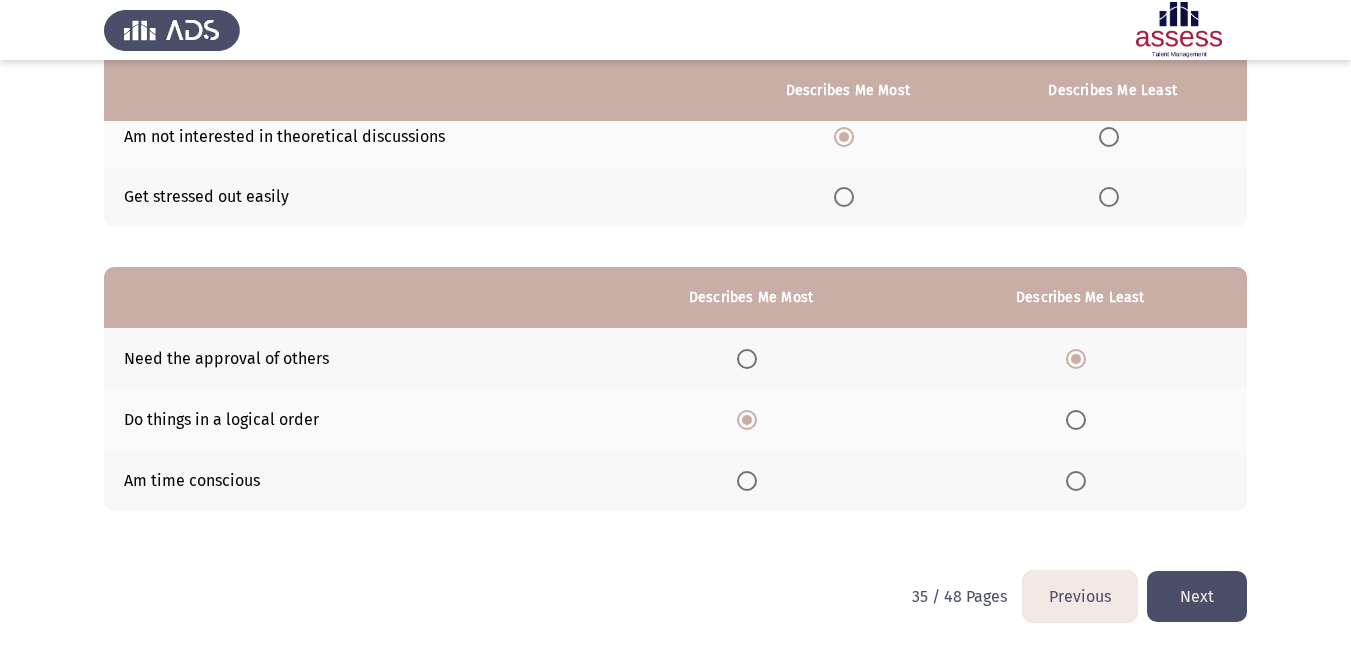 click at bounding box center (747, 481) 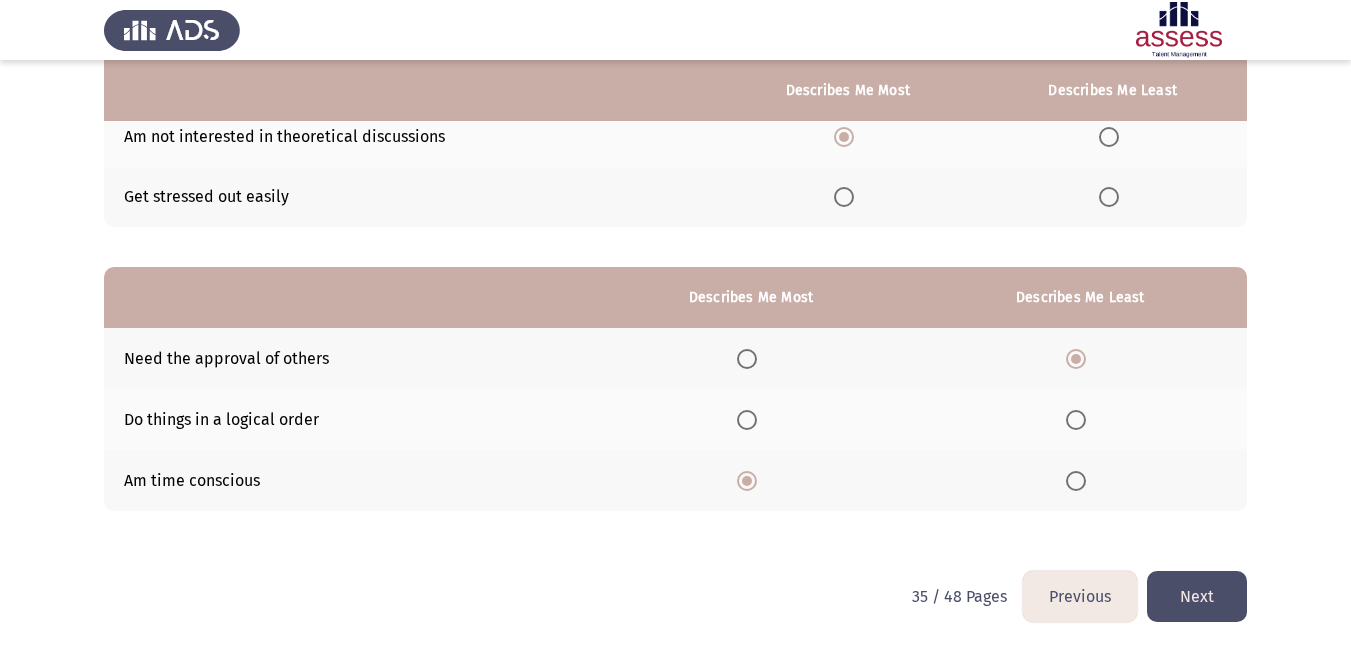 click on "Next" 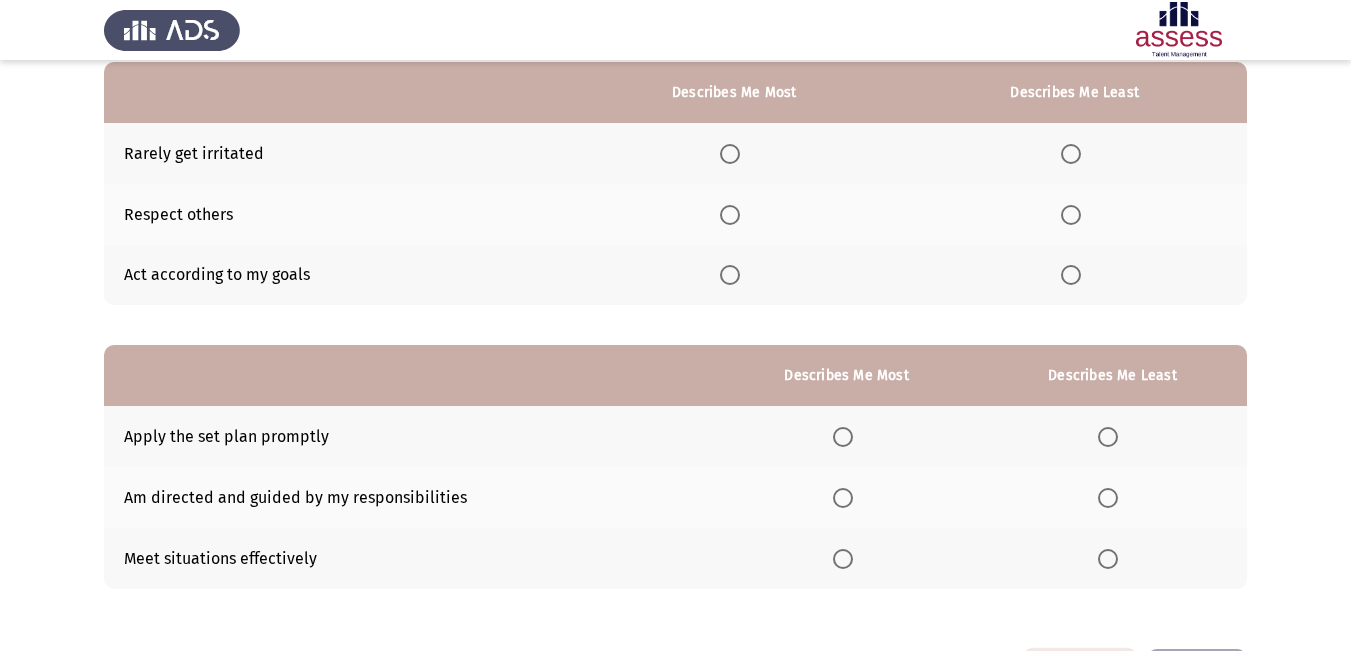 scroll, scrollTop: 200, scrollLeft: 0, axis: vertical 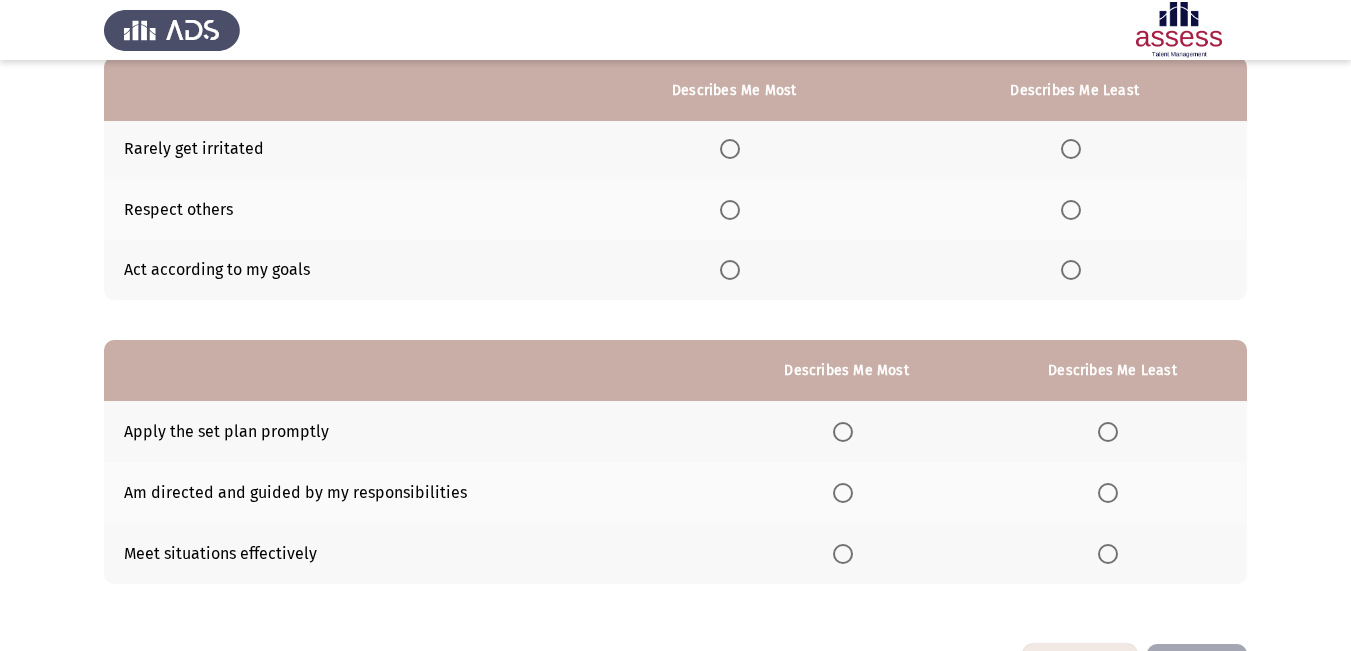 click at bounding box center (730, 270) 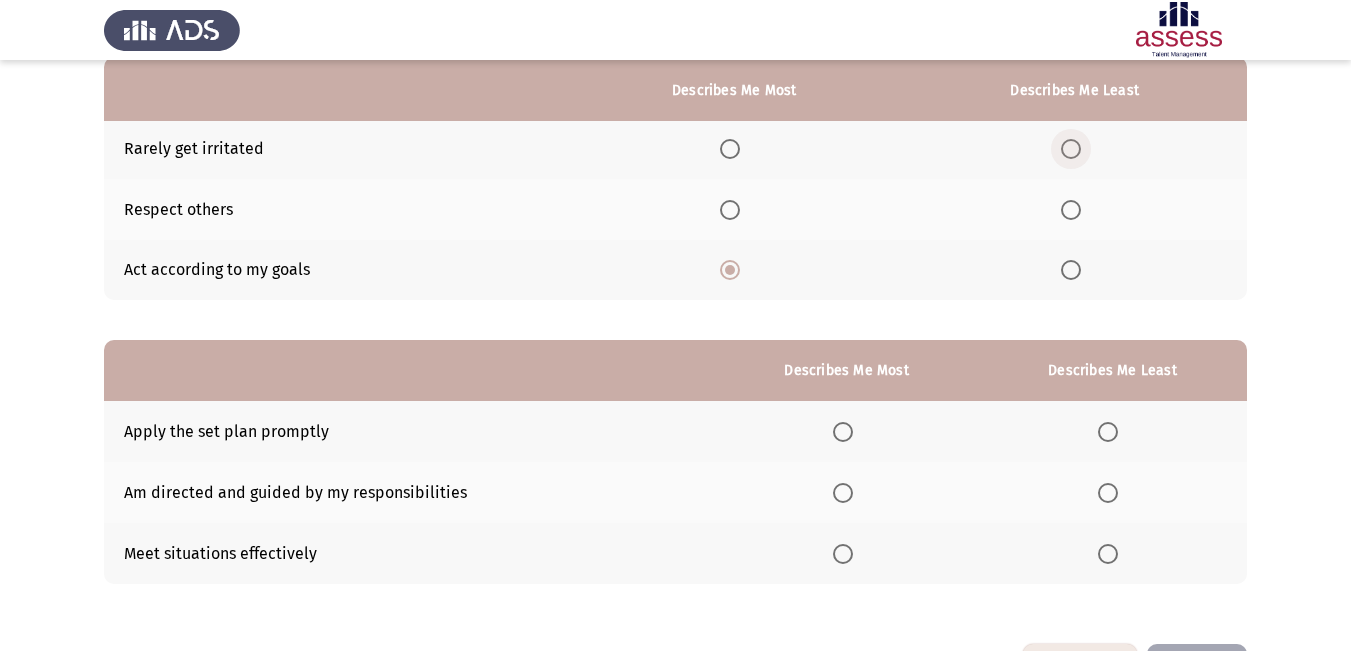 click at bounding box center (1071, 149) 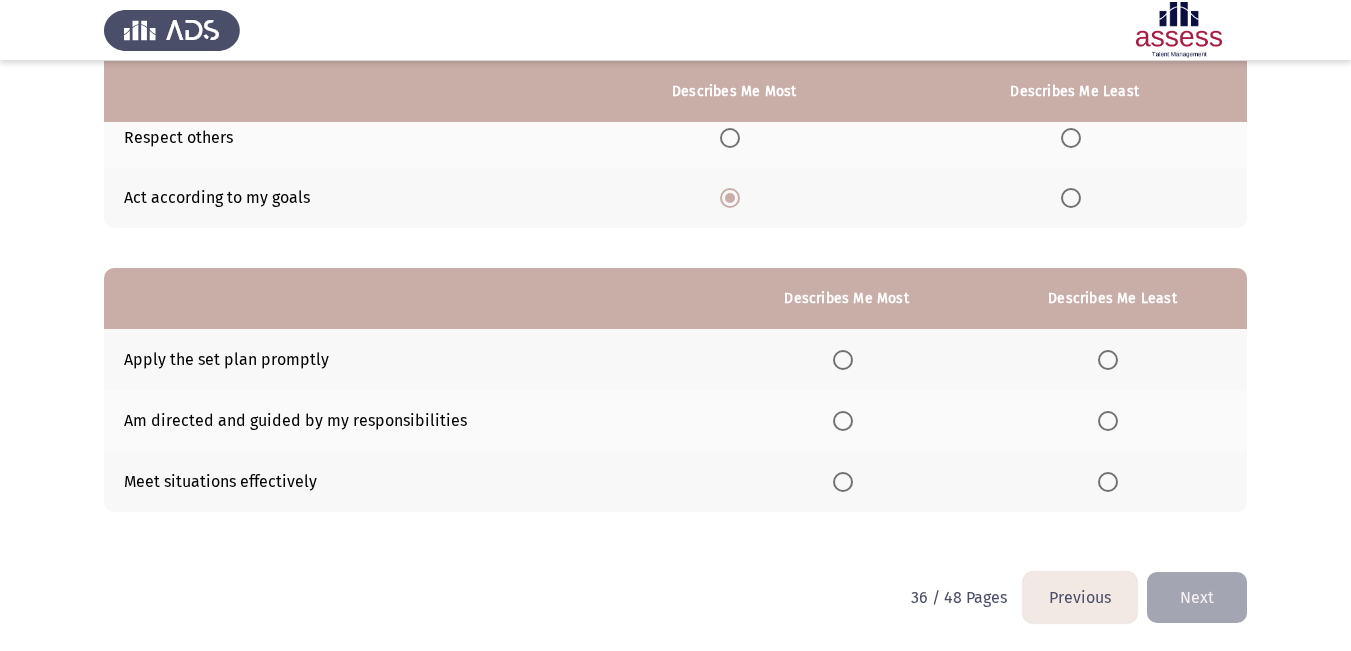 scroll, scrollTop: 273, scrollLeft: 0, axis: vertical 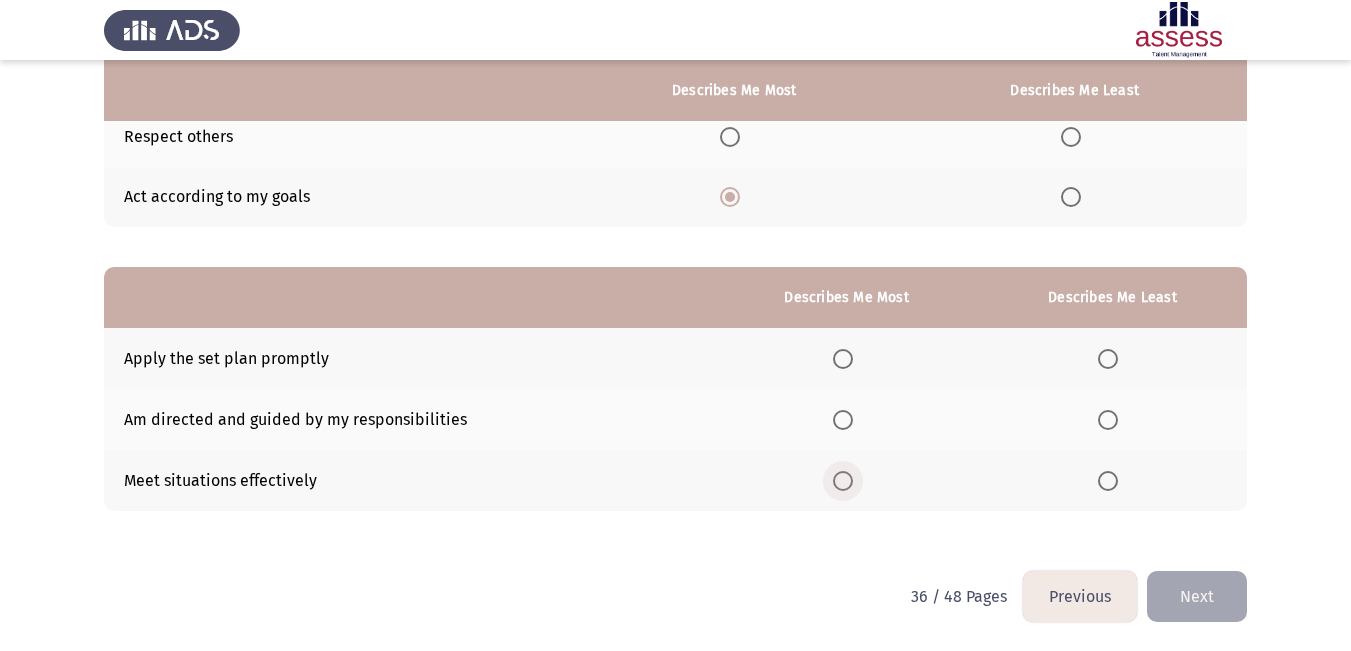 click at bounding box center (843, 481) 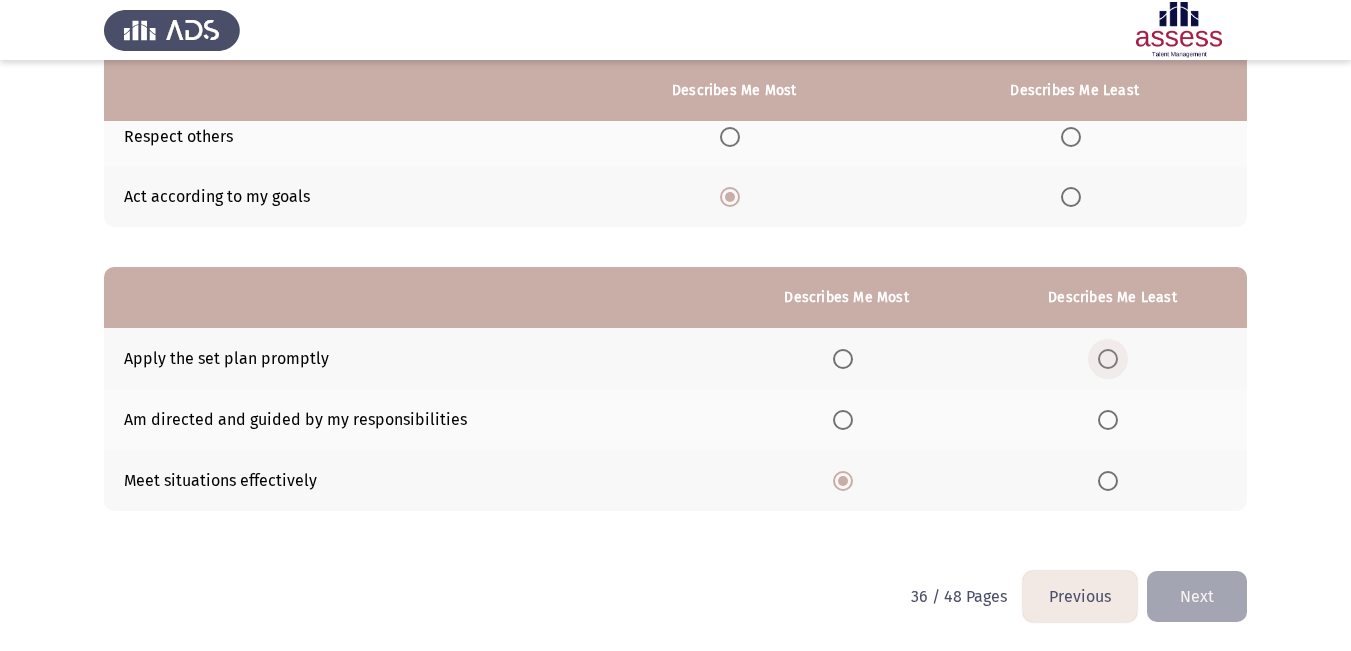 click at bounding box center (1108, 359) 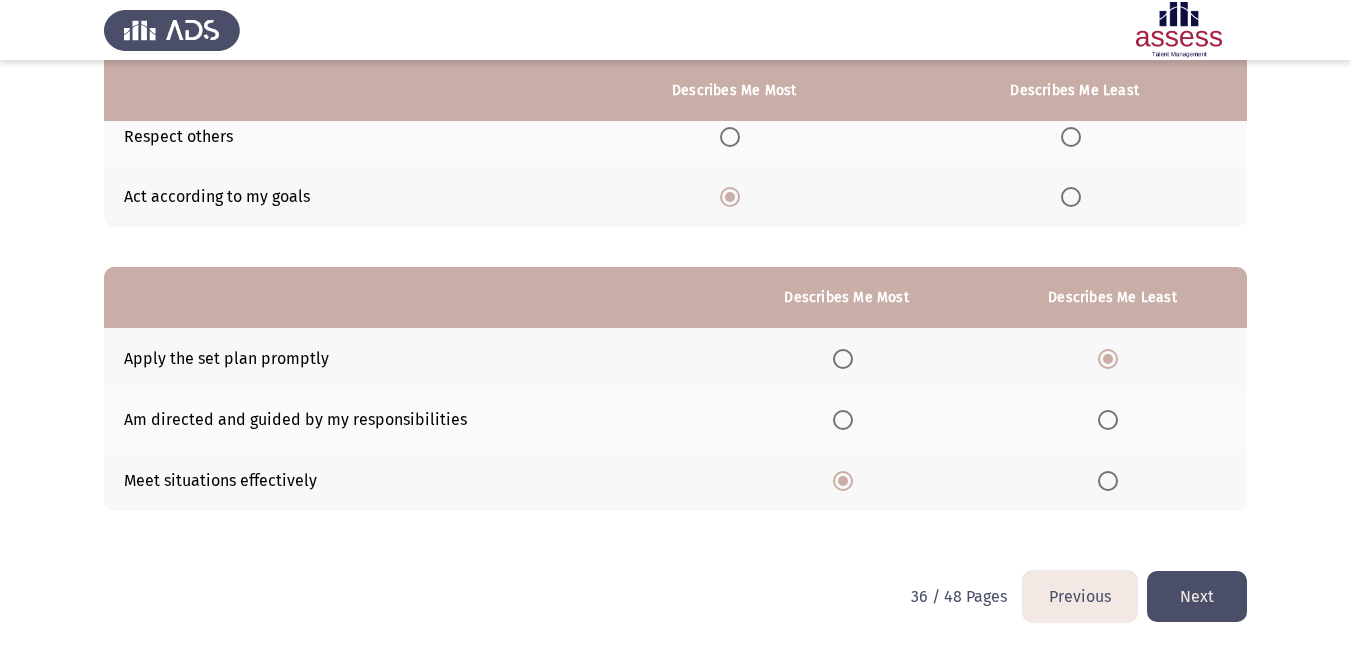 click on "Next" 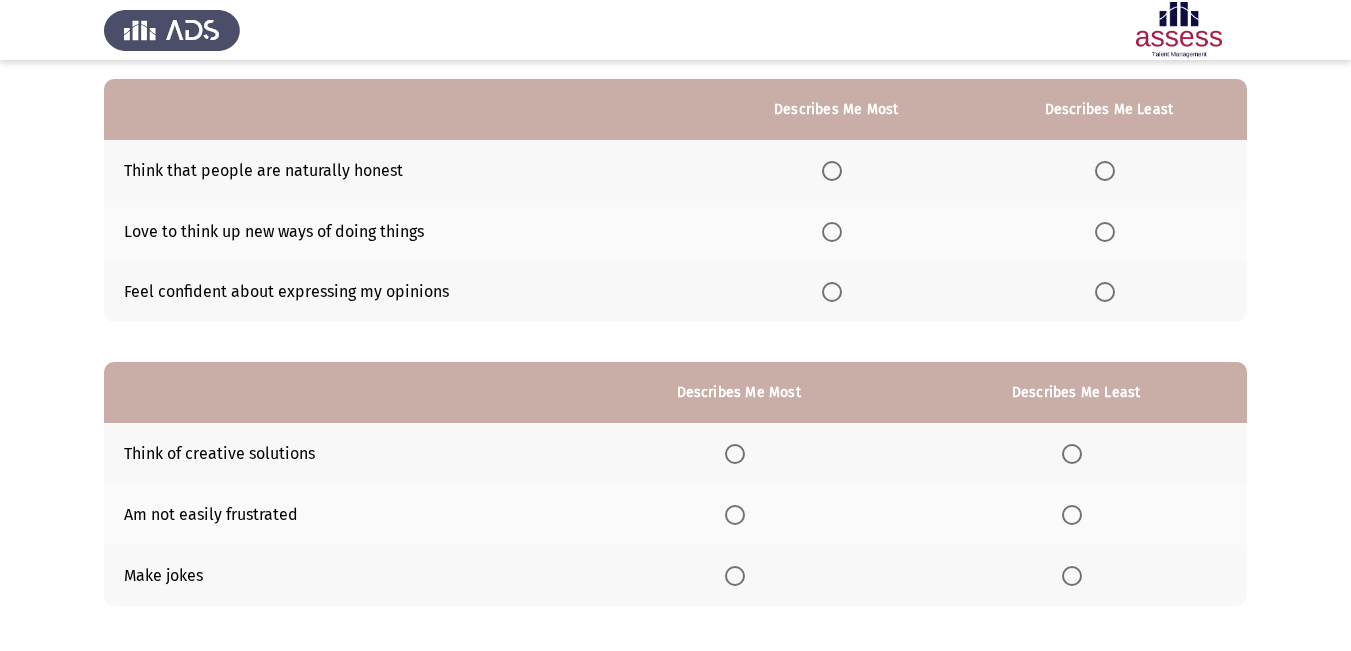 scroll, scrollTop: 200, scrollLeft: 0, axis: vertical 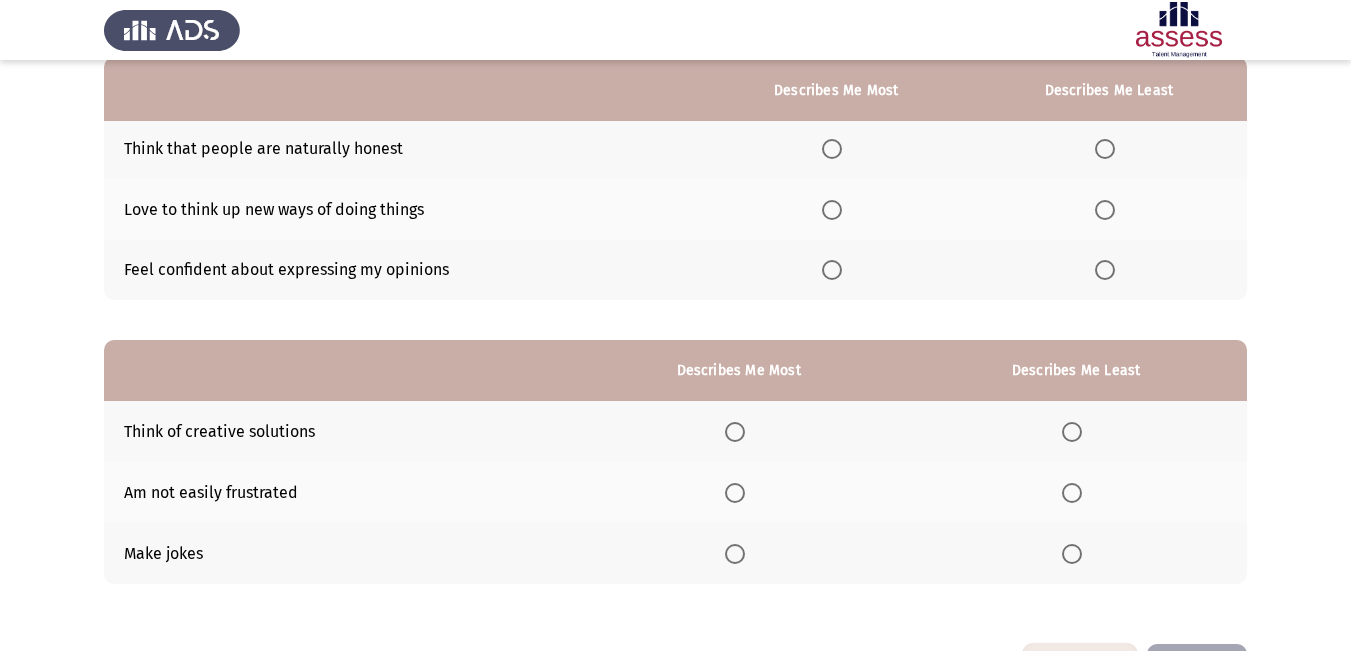 click at bounding box center (1105, 149) 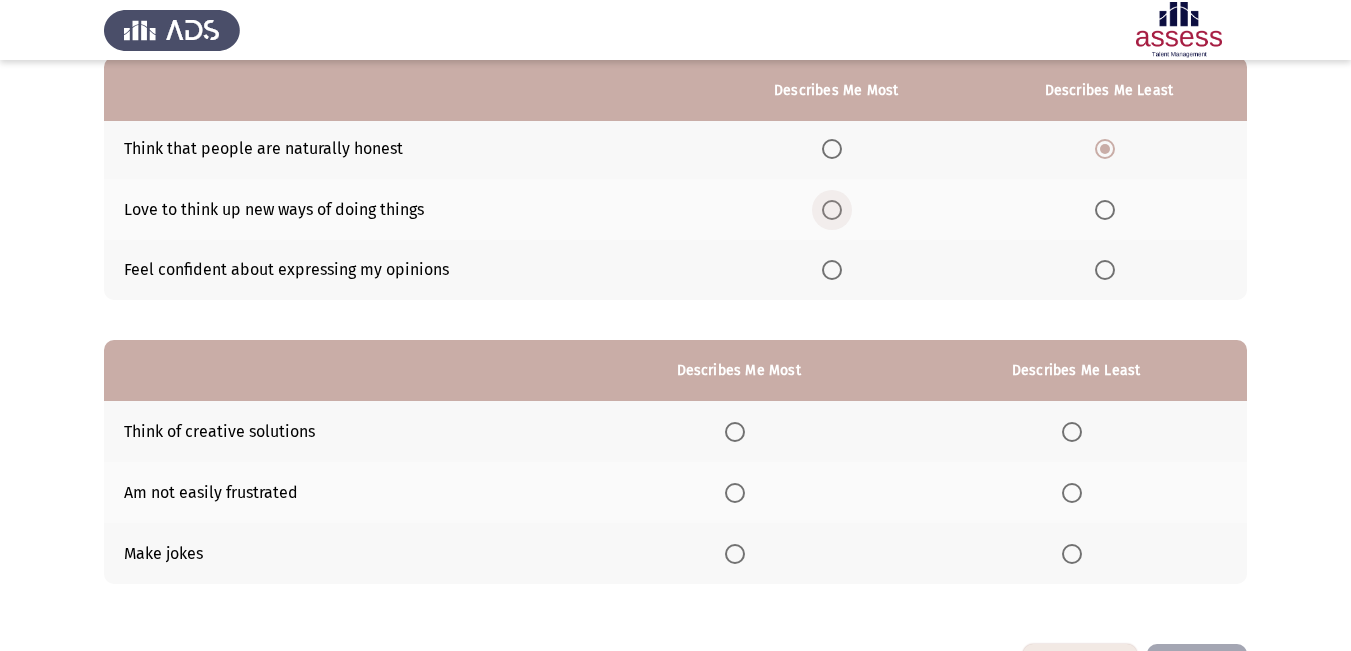 click at bounding box center (832, 210) 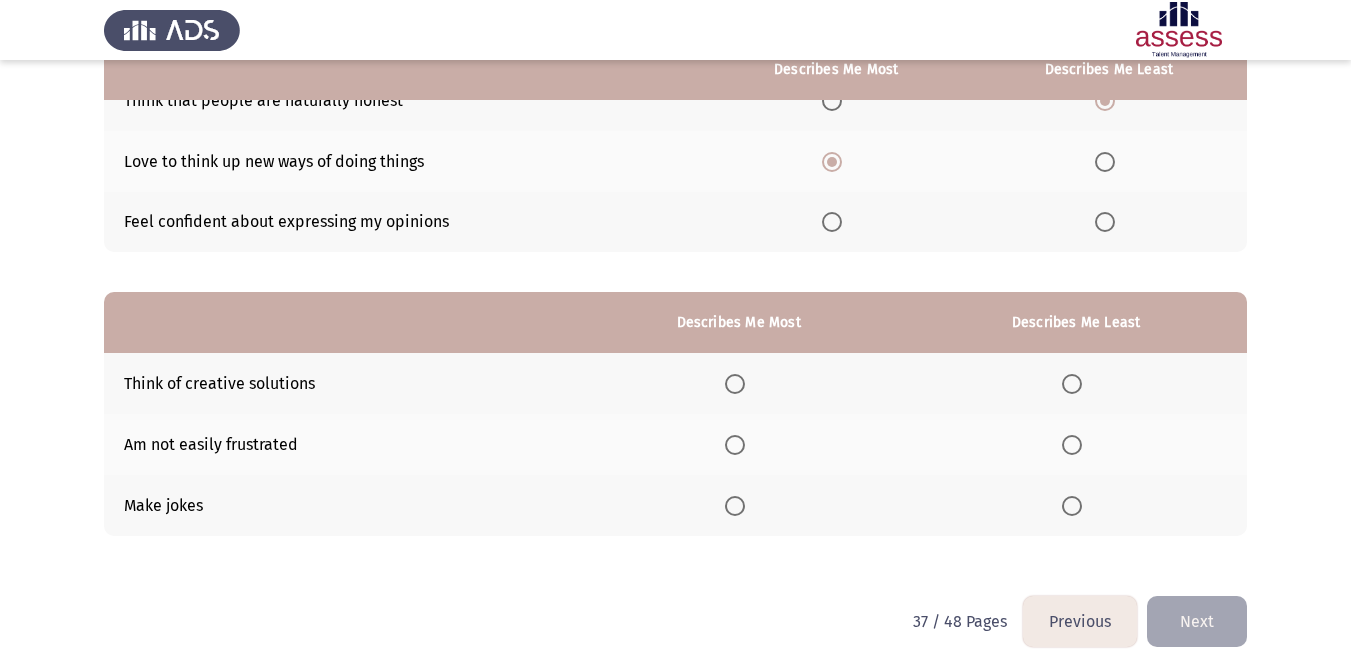 scroll, scrollTop: 273, scrollLeft: 0, axis: vertical 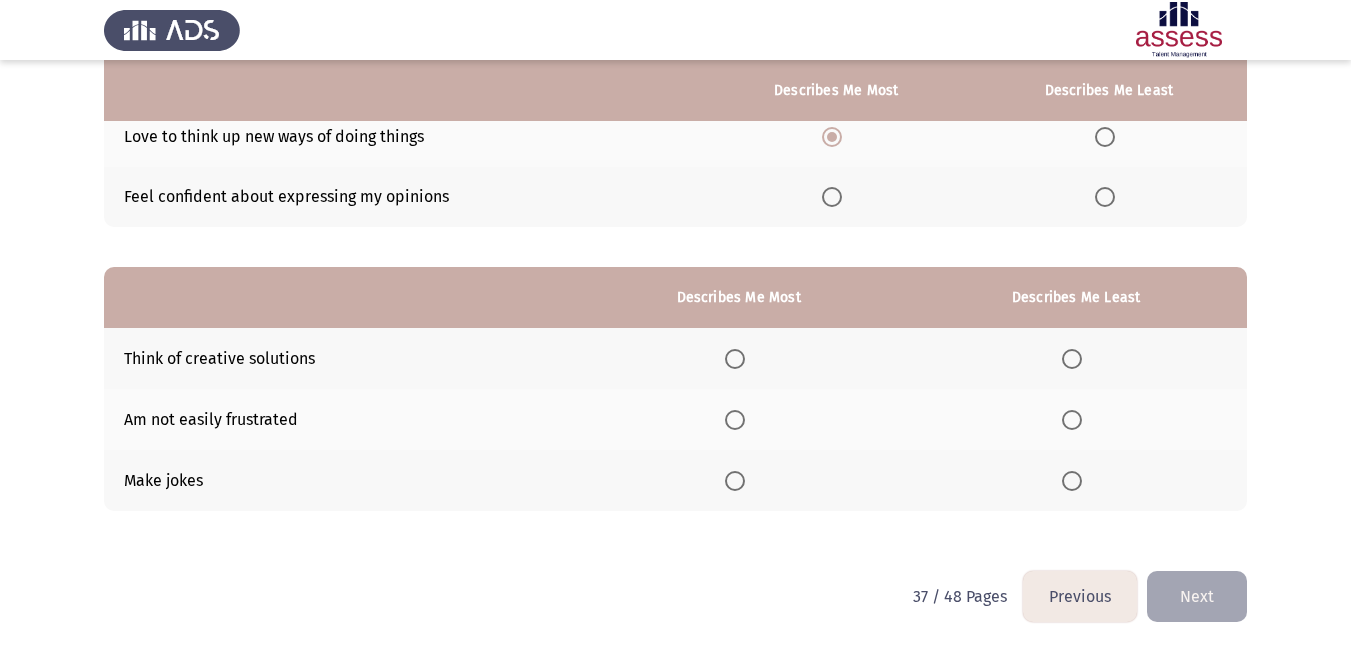 click at bounding box center [836, 197] 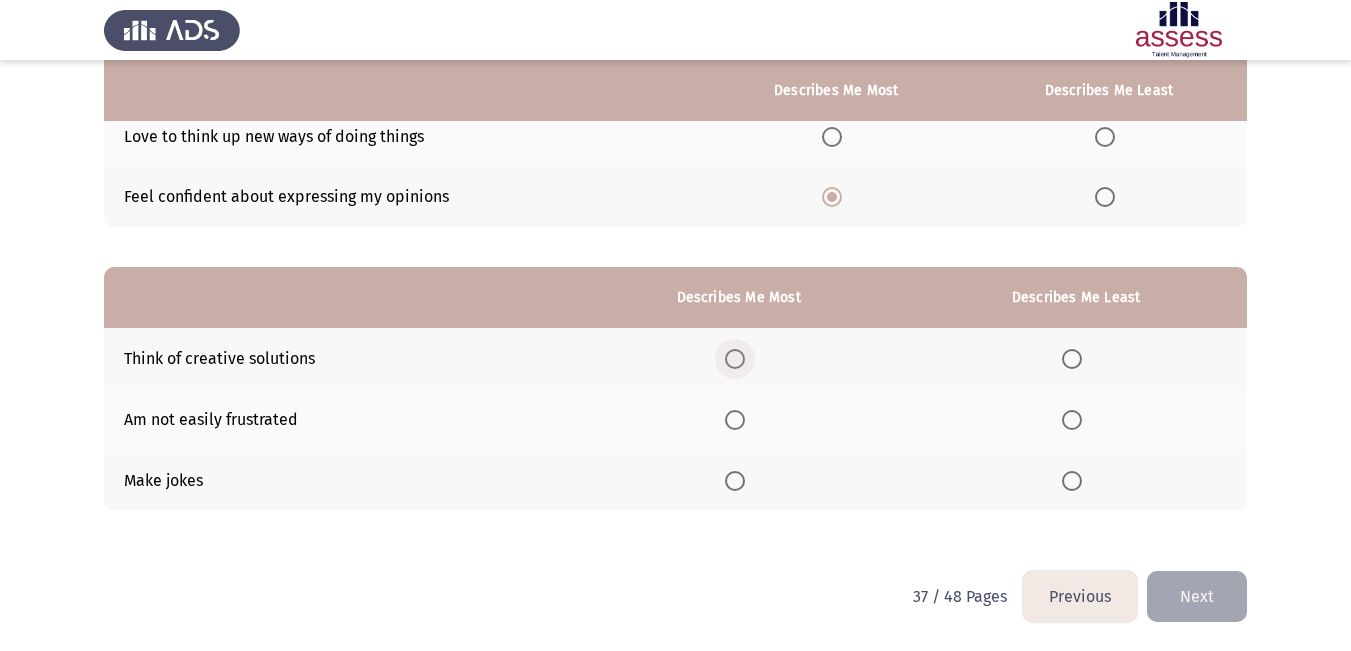 click at bounding box center (735, 359) 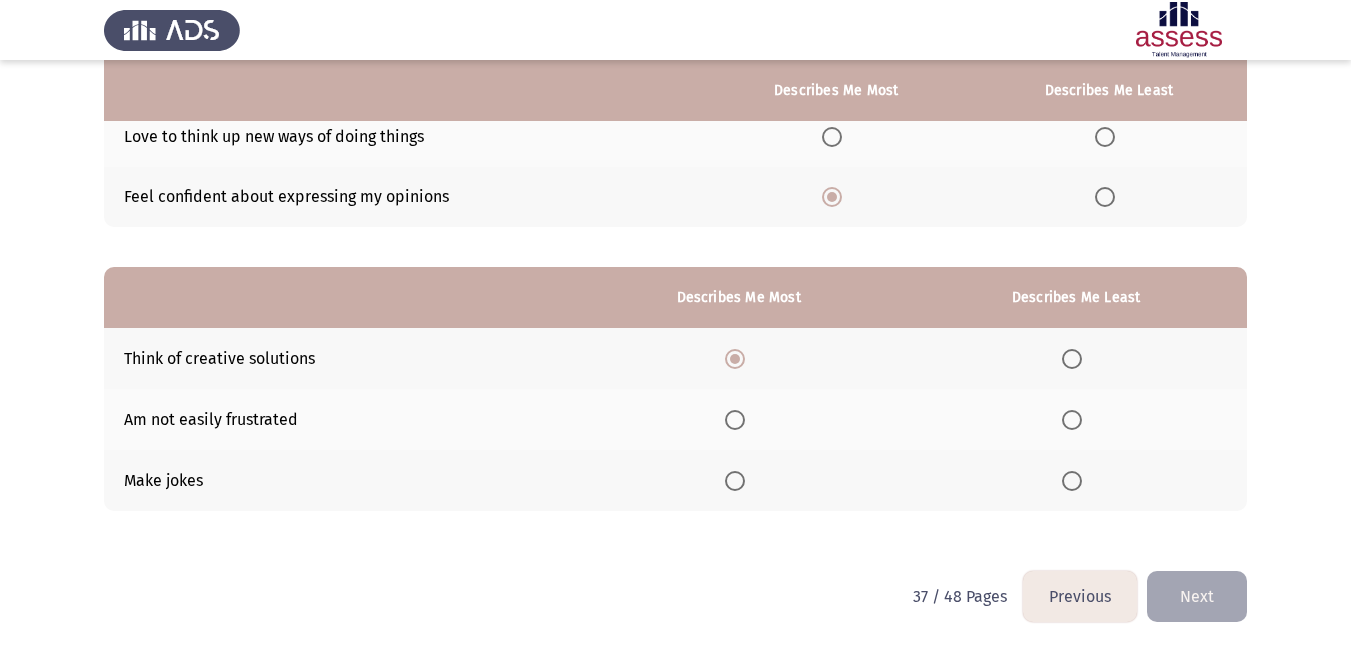 click at bounding box center [1072, 481] 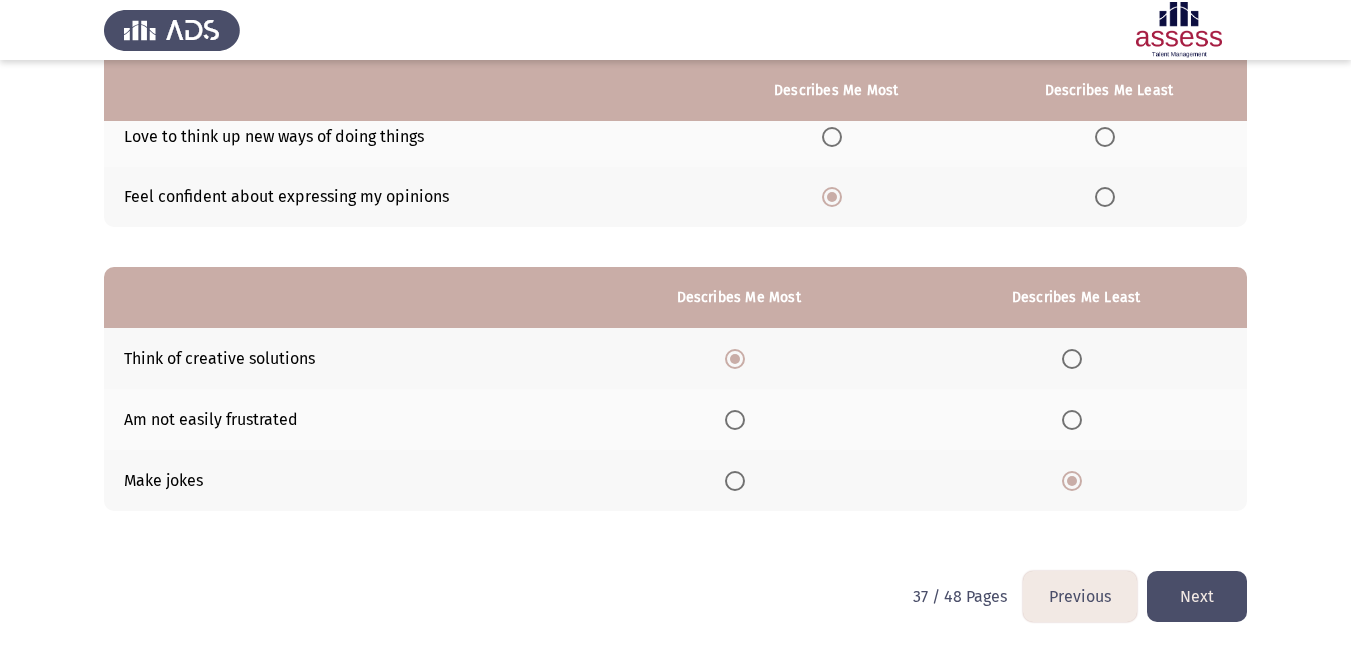 click on "Next" 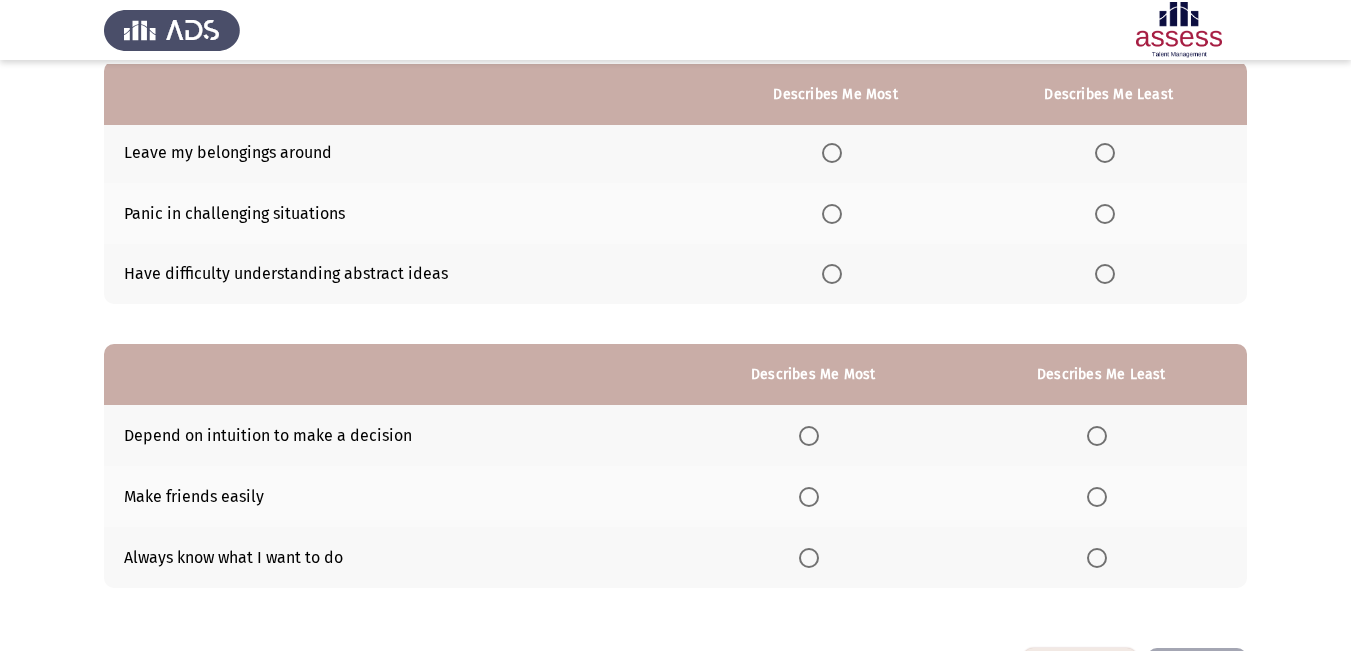 scroll, scrollTop: 200, scrollLeft: 0, axis: vertical 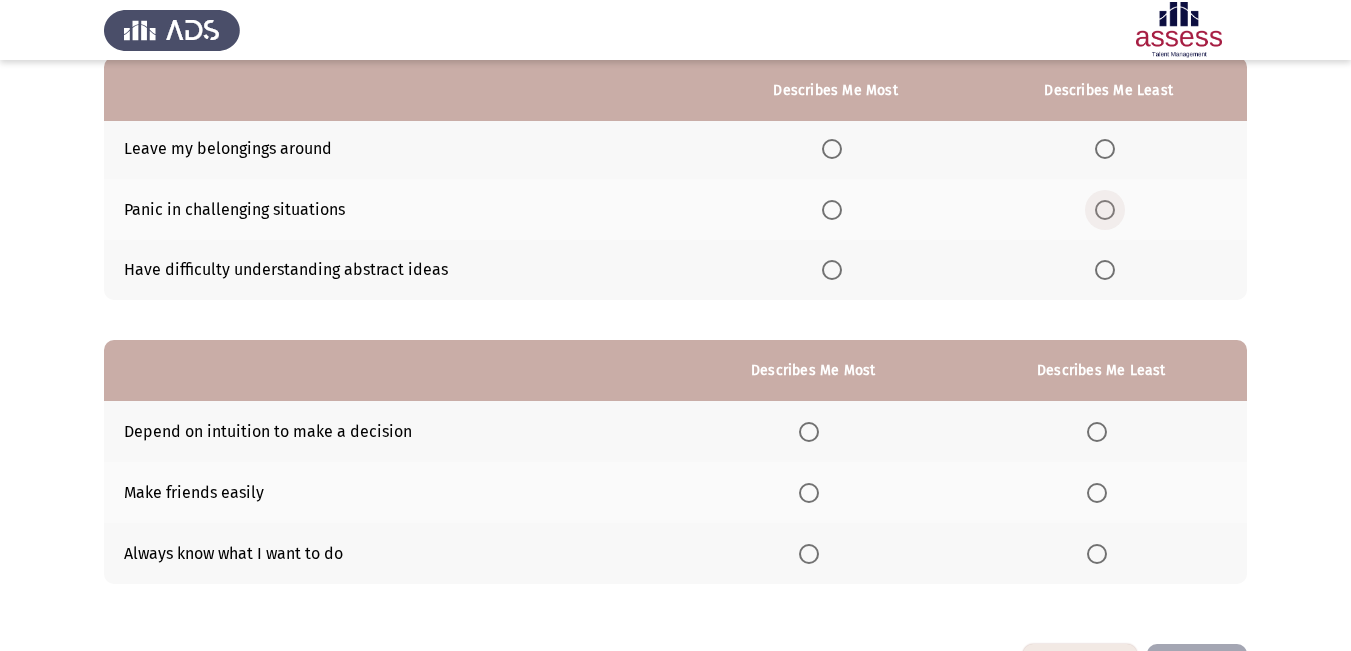 click at bounding box center [1105, 210] 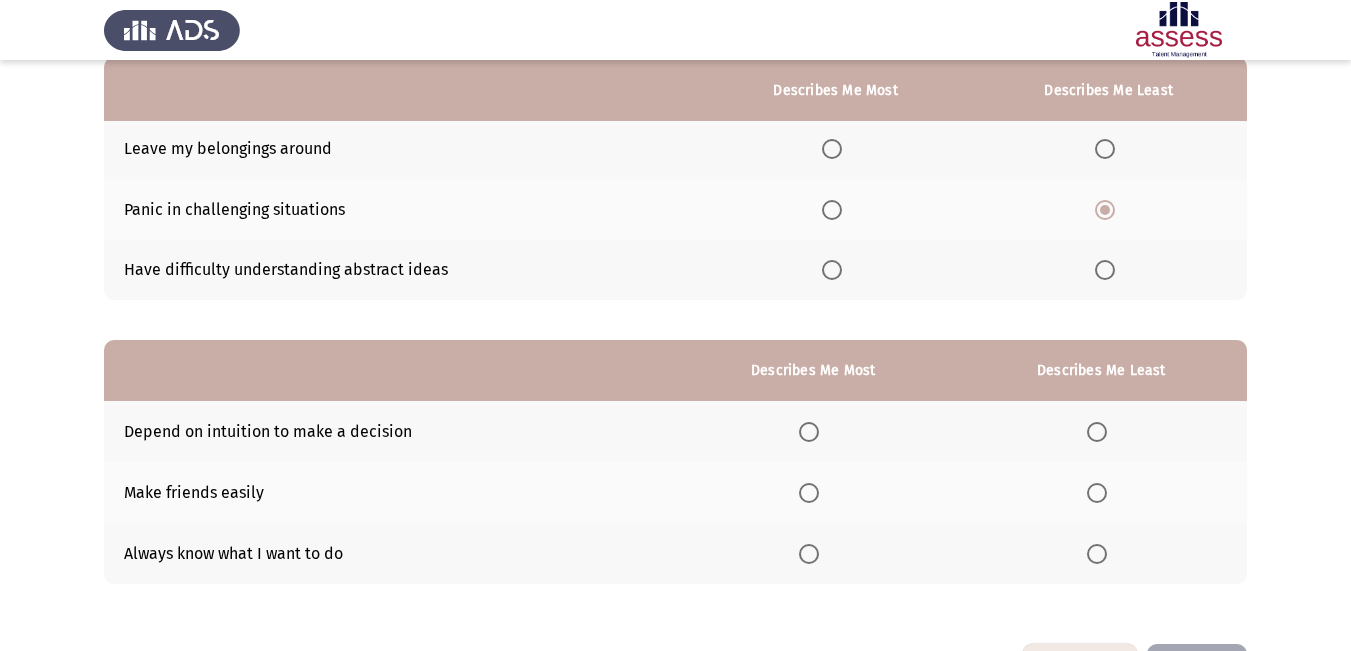 click at bounding box center (832, 270) 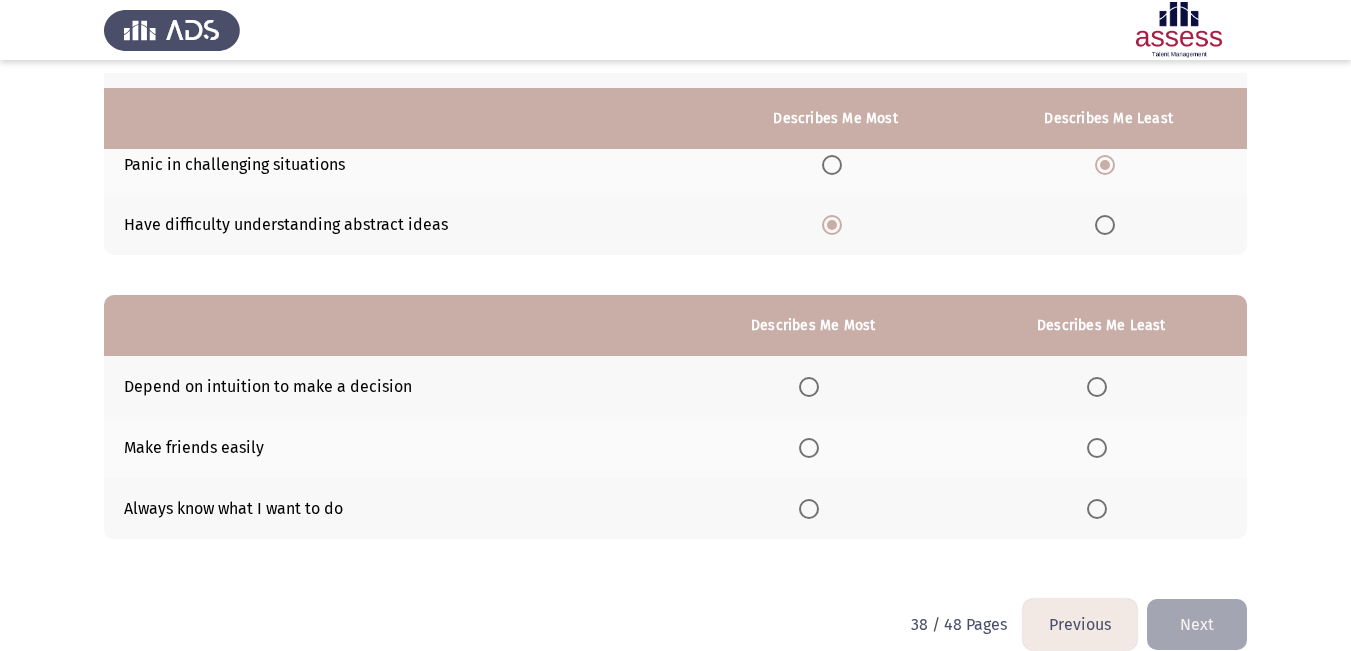 scroll, scrollTop: 273, scrollLeft: 0, axis: vertical 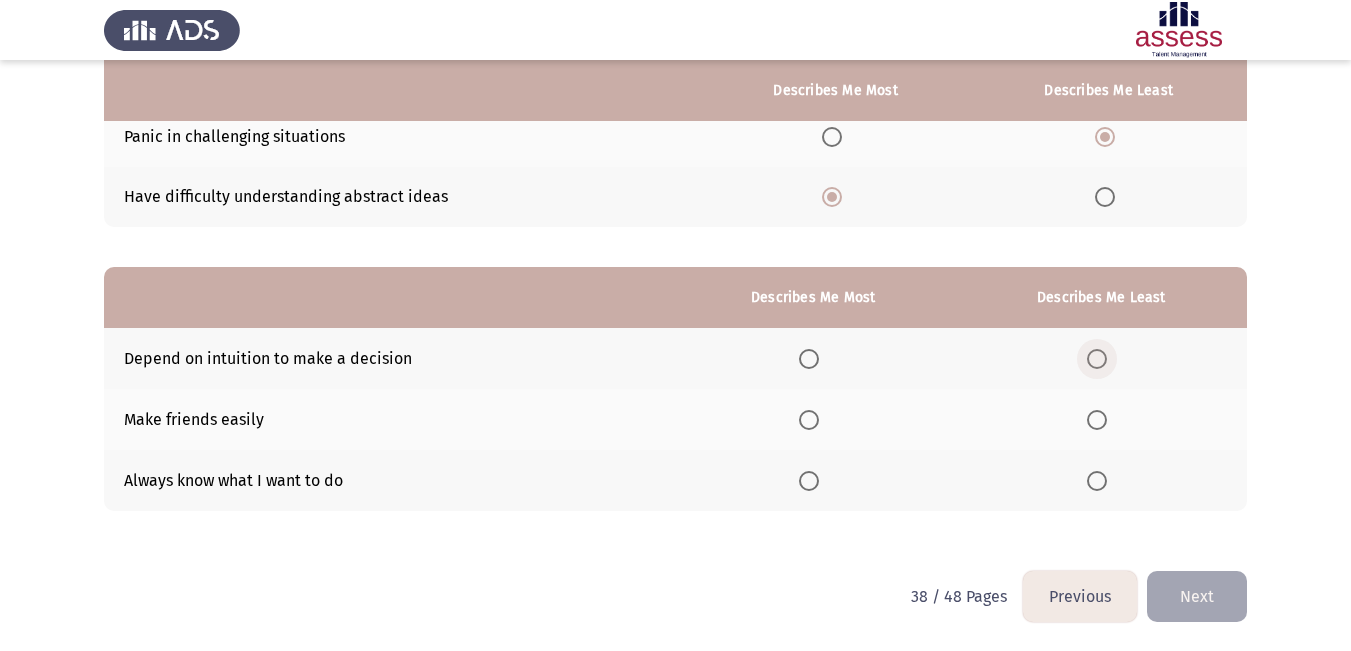 click at bounding box center (1097, 359) 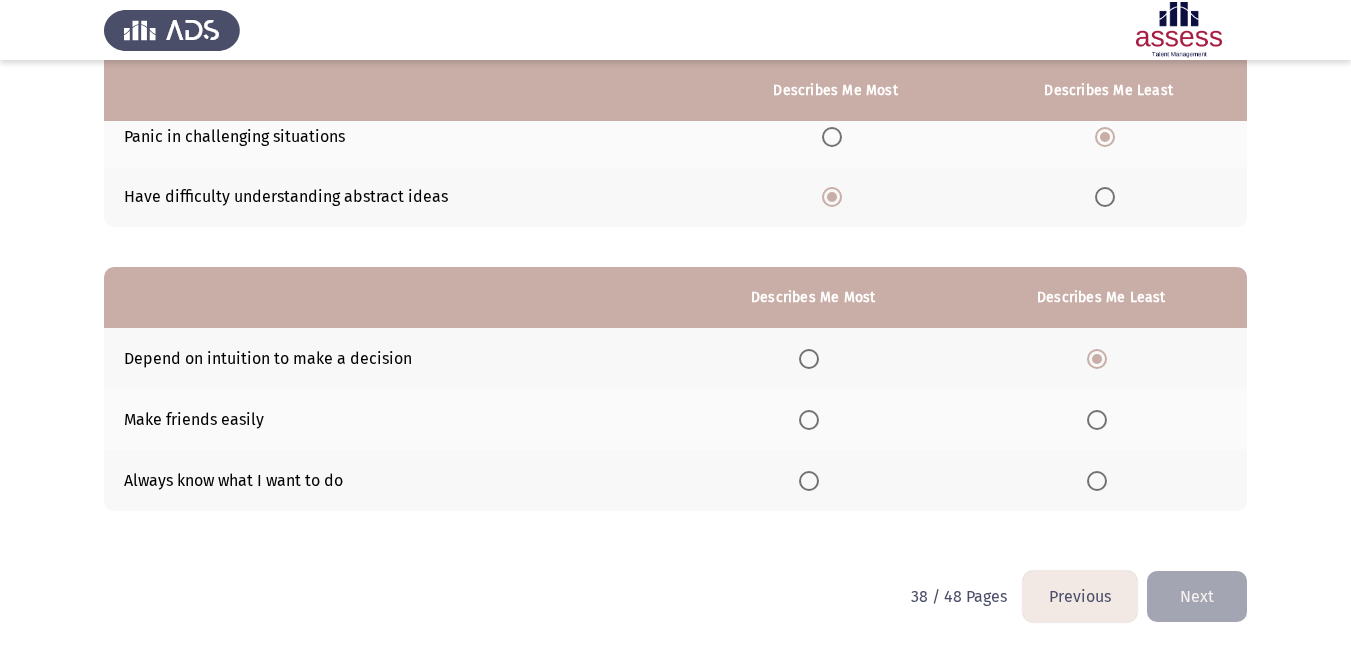 click at bounding box center [809, 481] 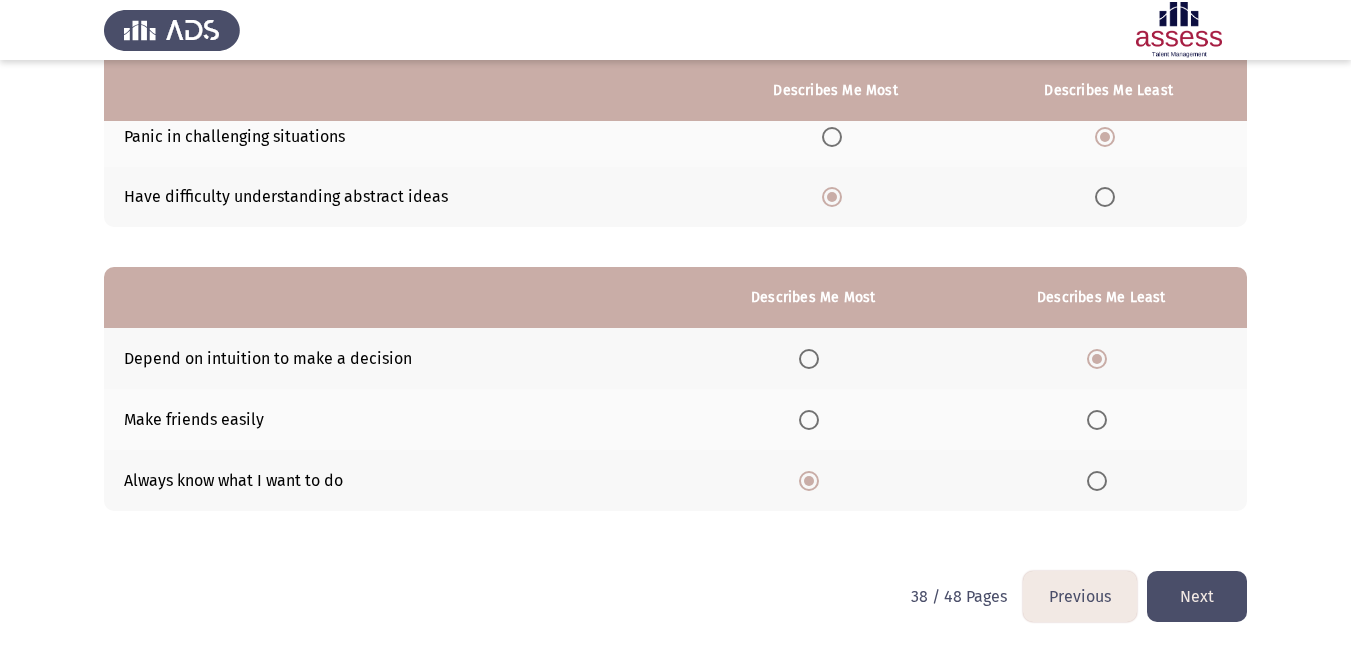 click on "Next" 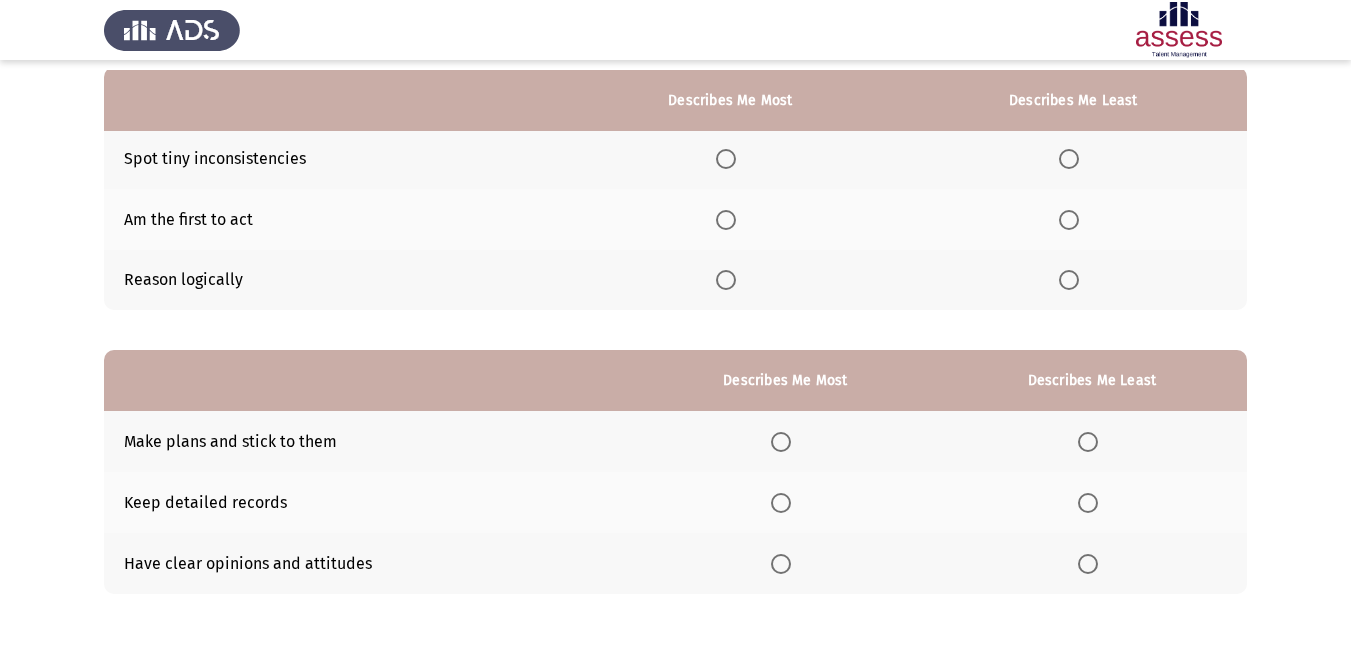 scroll, scrollTop: 200, scrollLeft: 0, axis: vertical 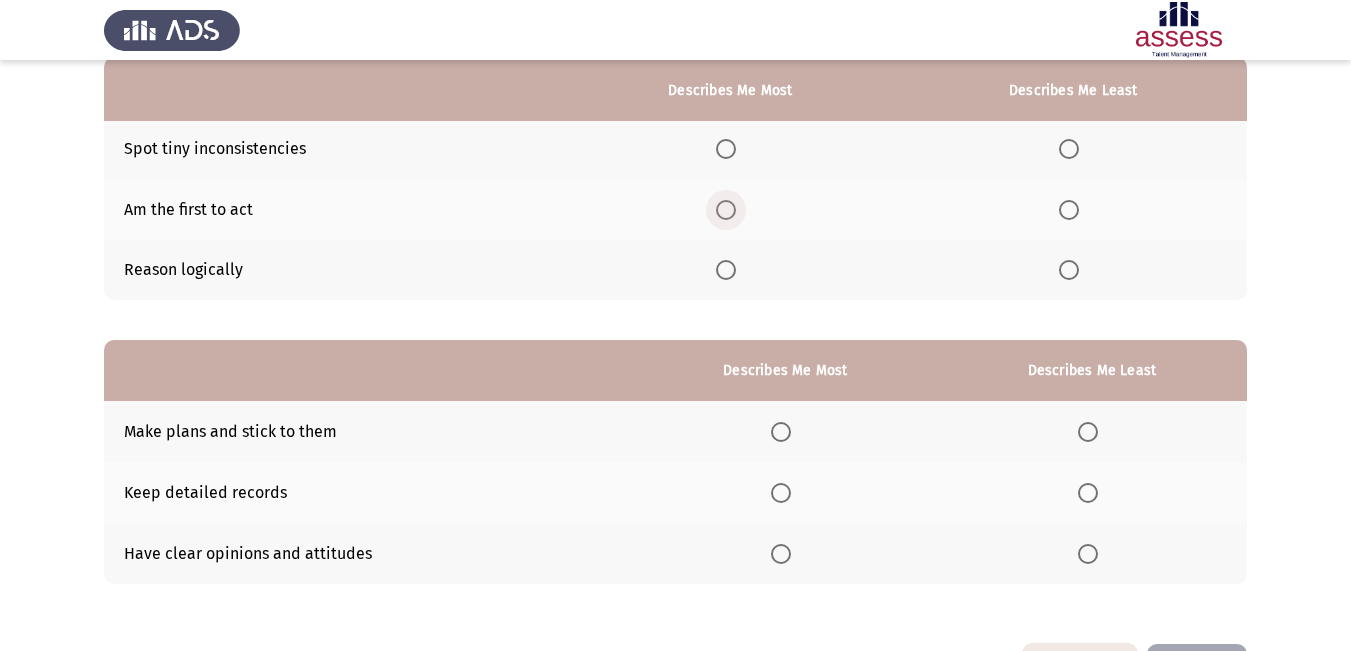 click at bounding box center [726, 210] 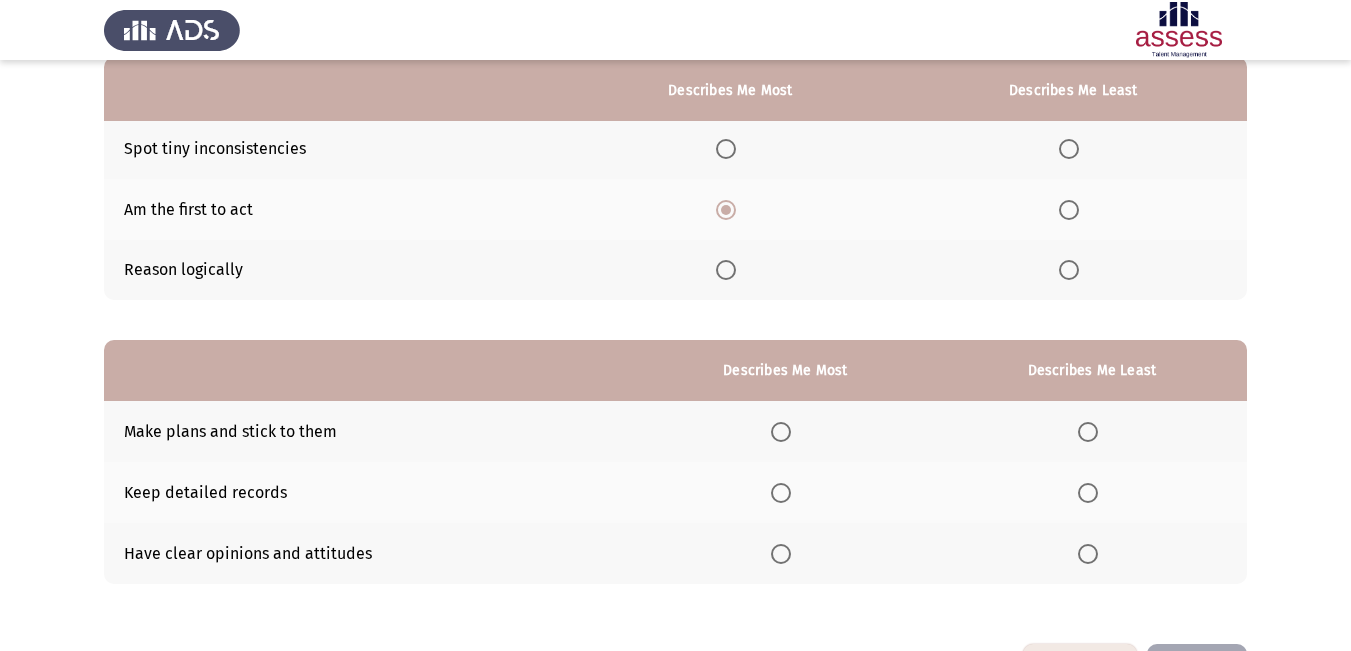 click at bounding box center (1069, 149) 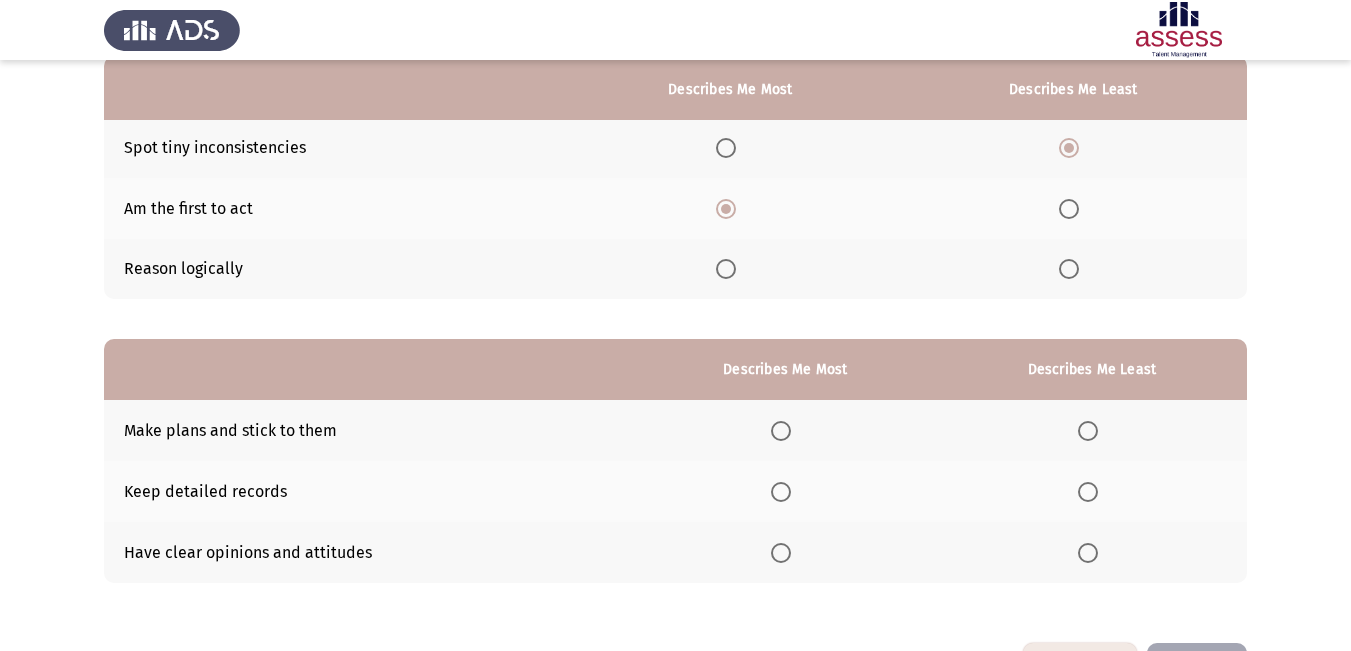 scroll, scrollTop: 273, scrollLeft: 0, axis: vertical 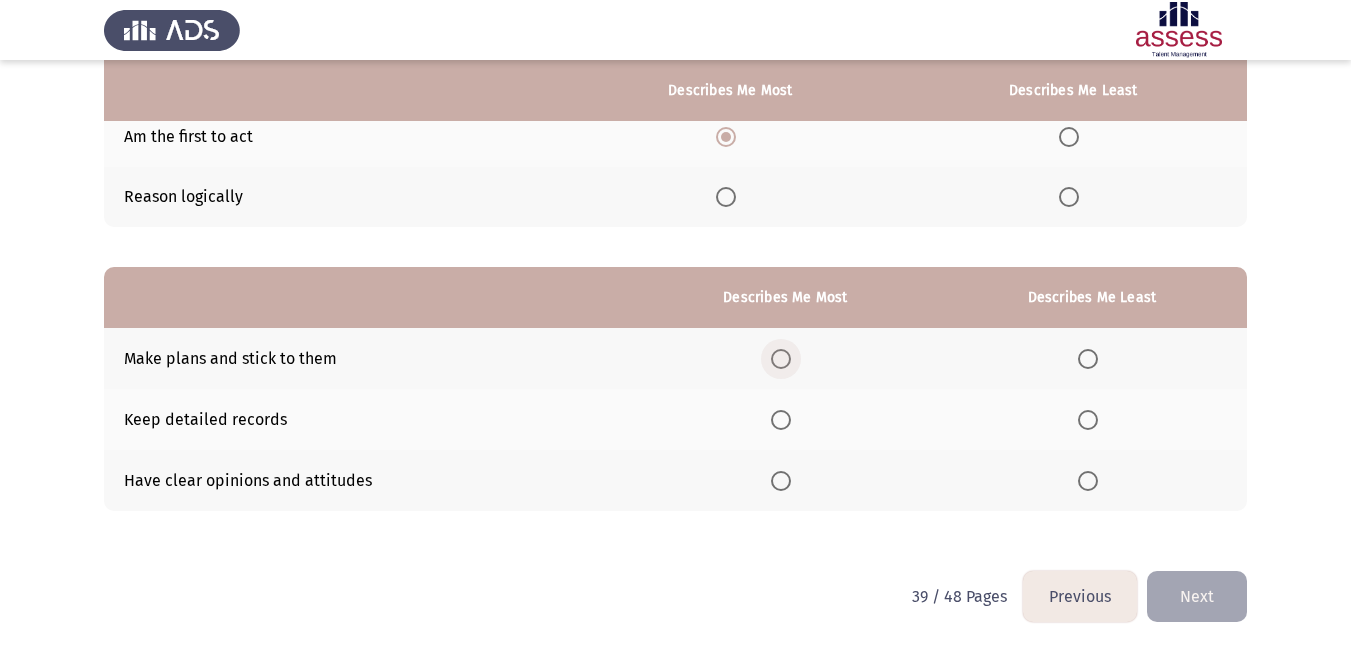 click at bounding box center [781, 359] 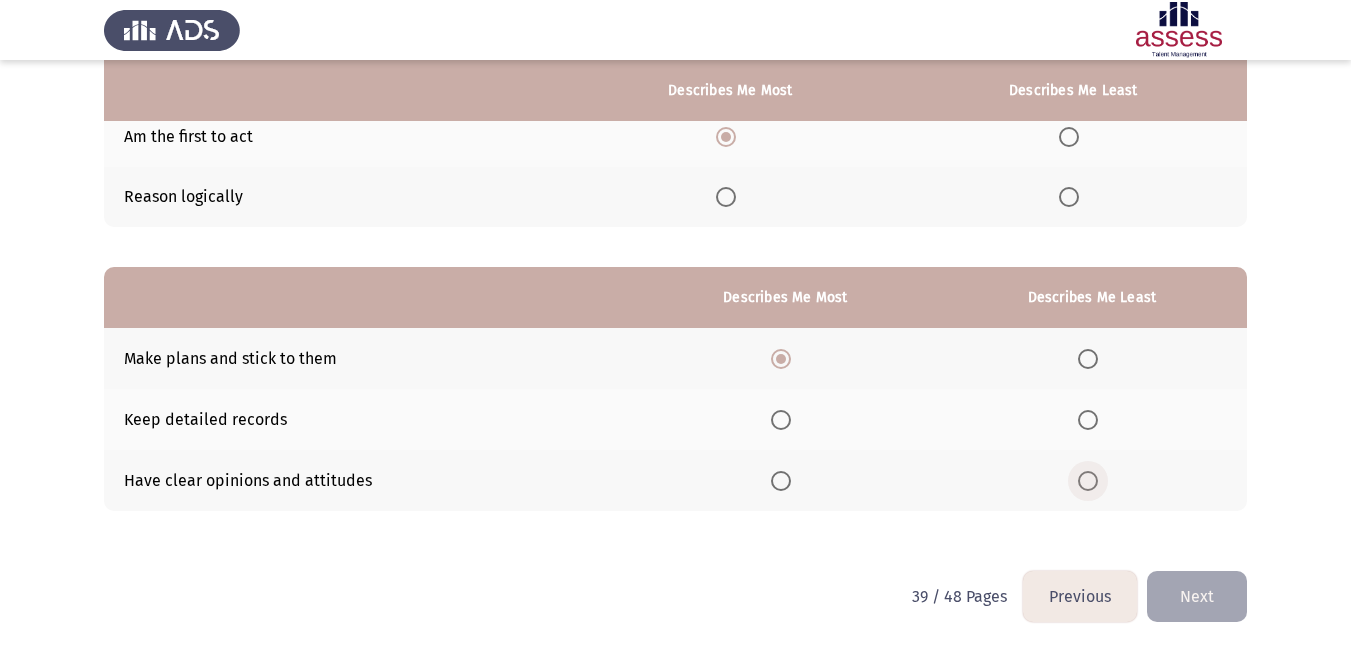 click at bounding box center (1088, 481) 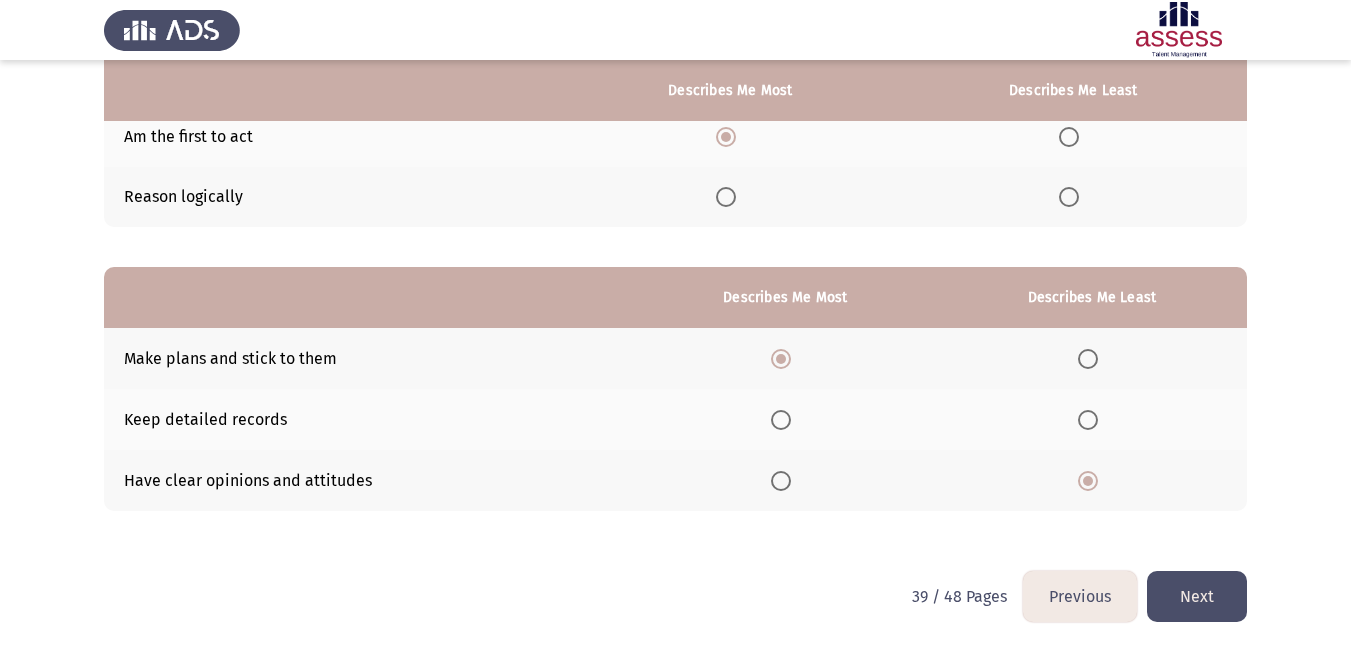 click at bounding box center (1088, 420) 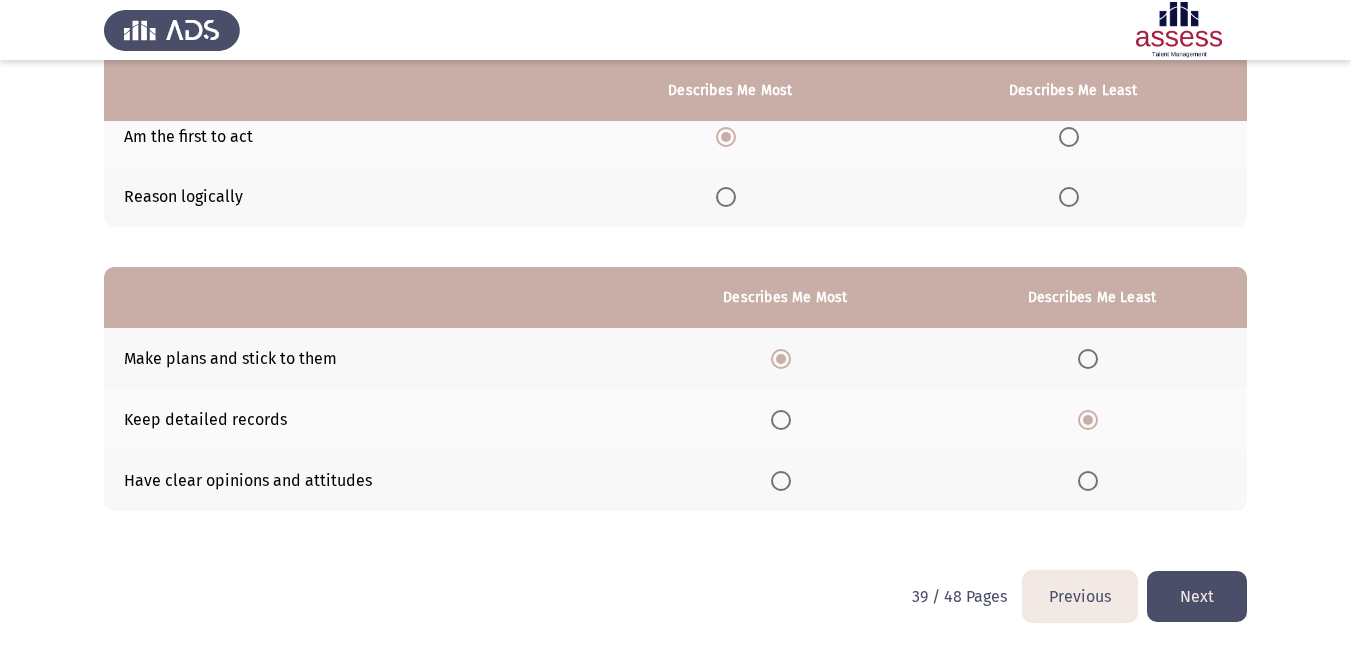 click on "Next" 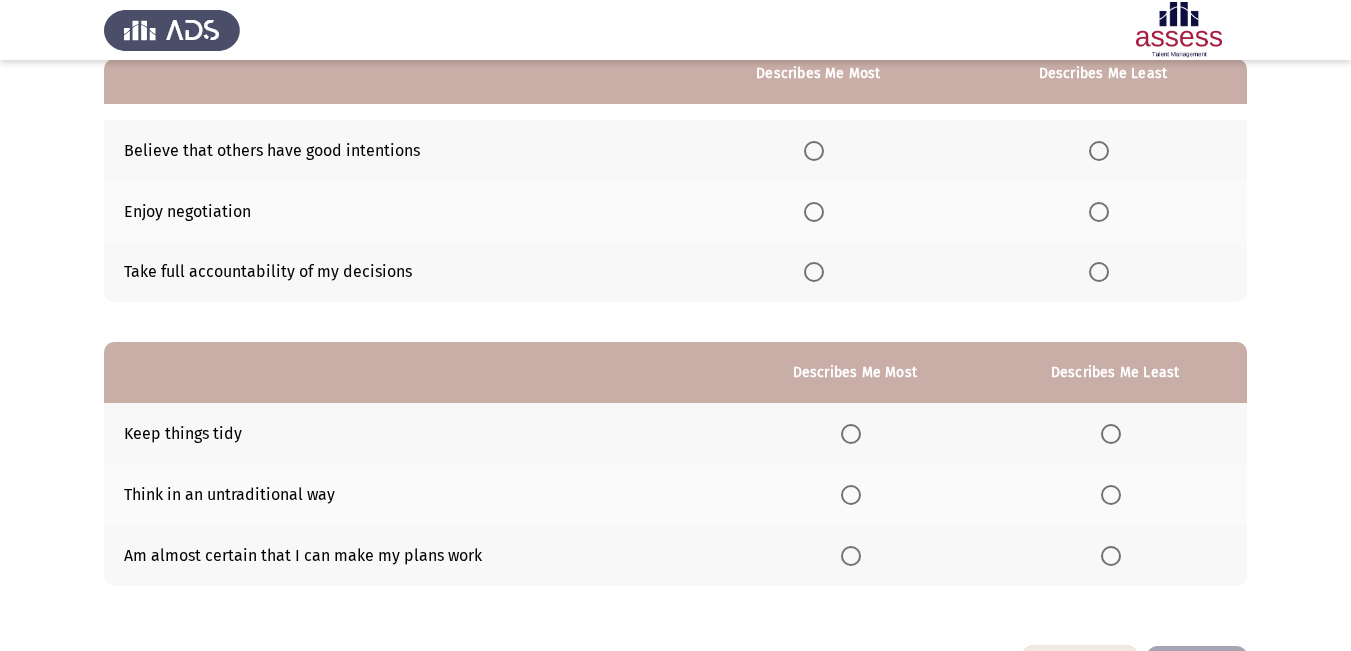 scroll, scrollTop: 200, scrollLeft: 0, axis: vertical 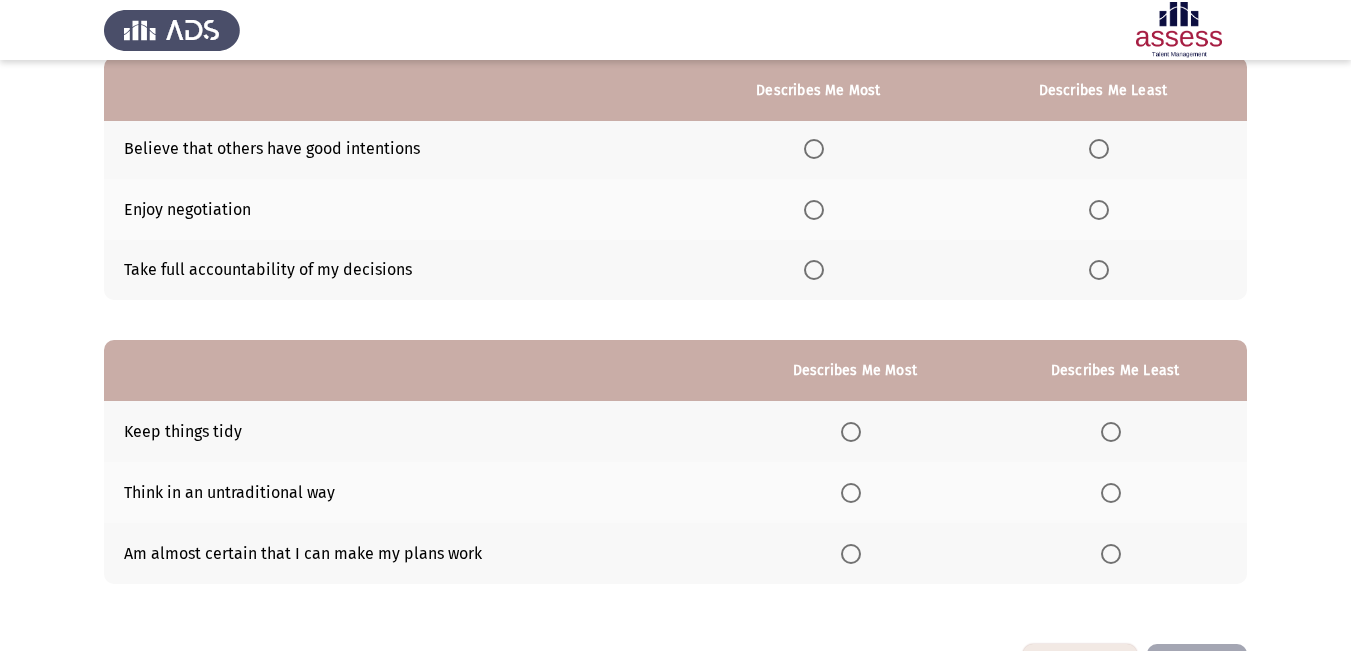 click at bounding box center (814, 270) 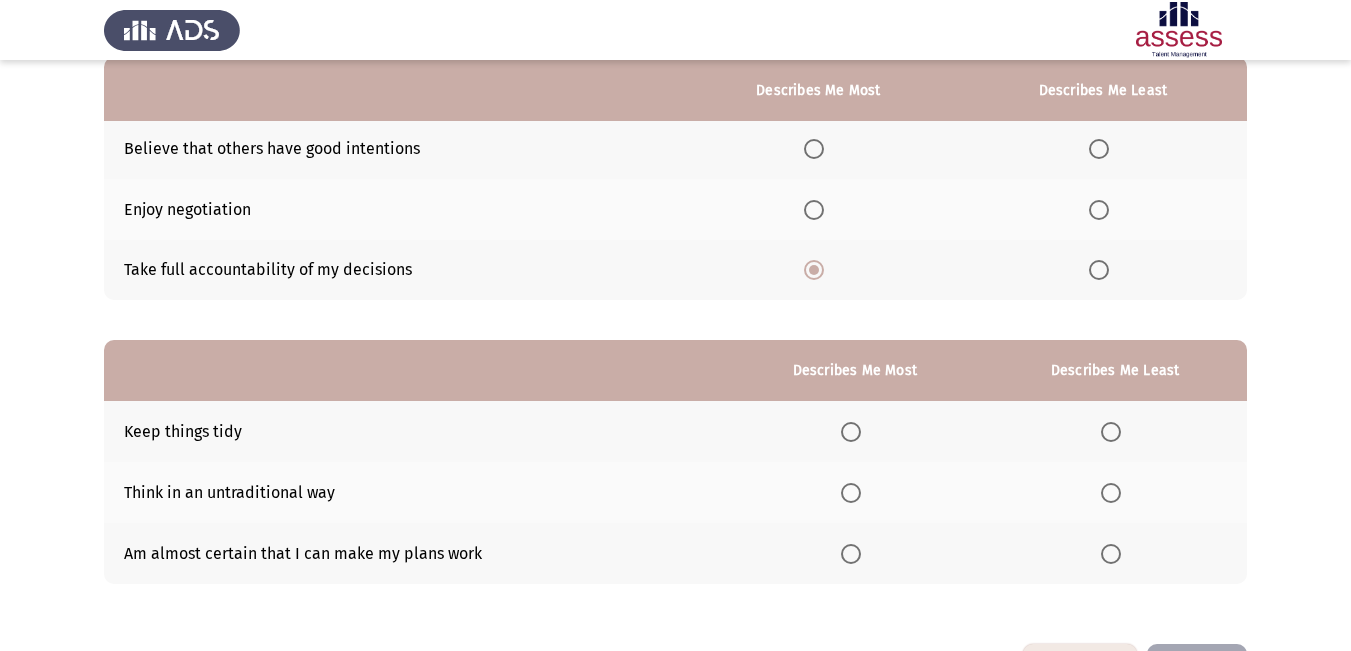 click at bounding box center [1099, 149] 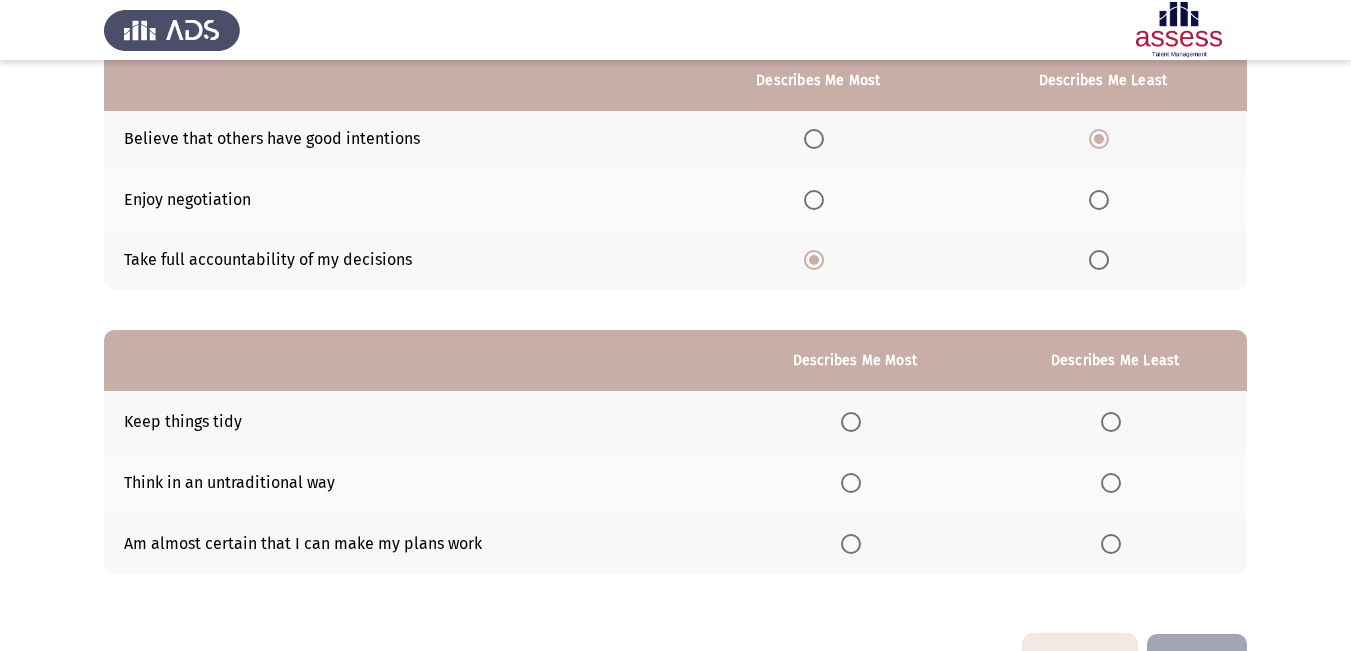 scroll, scrollTop: 273, scrollLeft: 0, axis: vertical 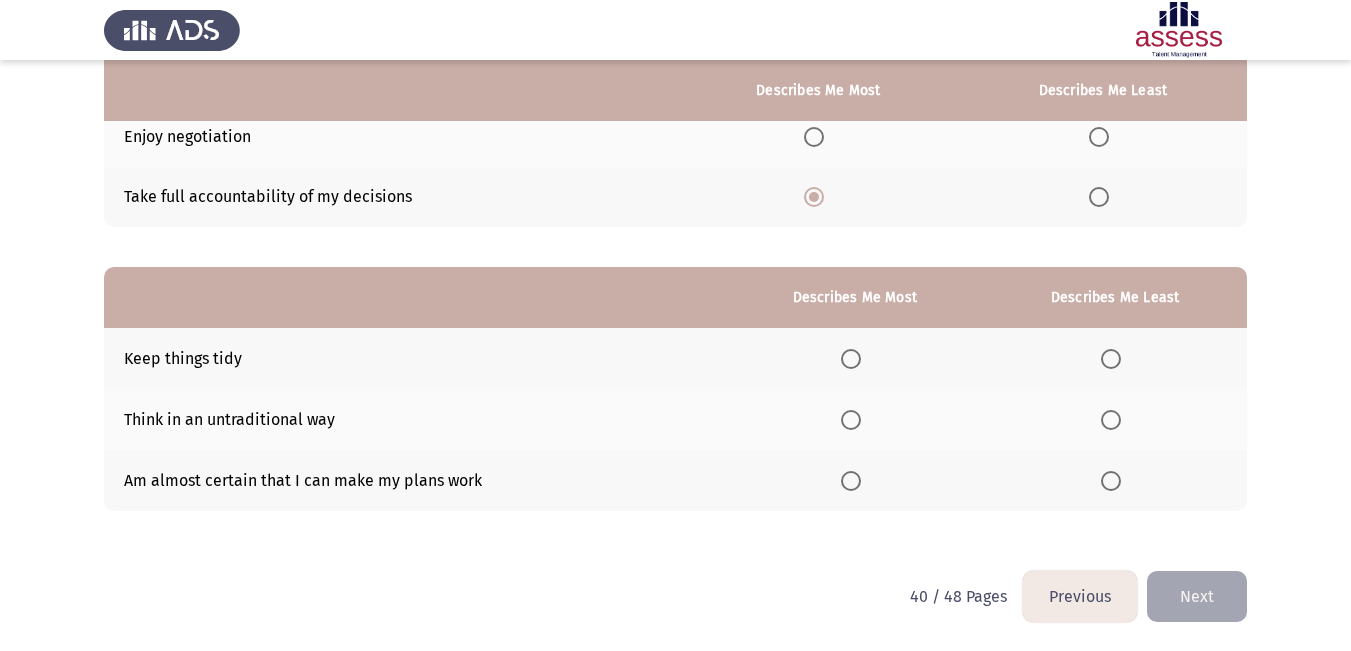click at bounding box center (851, 481) 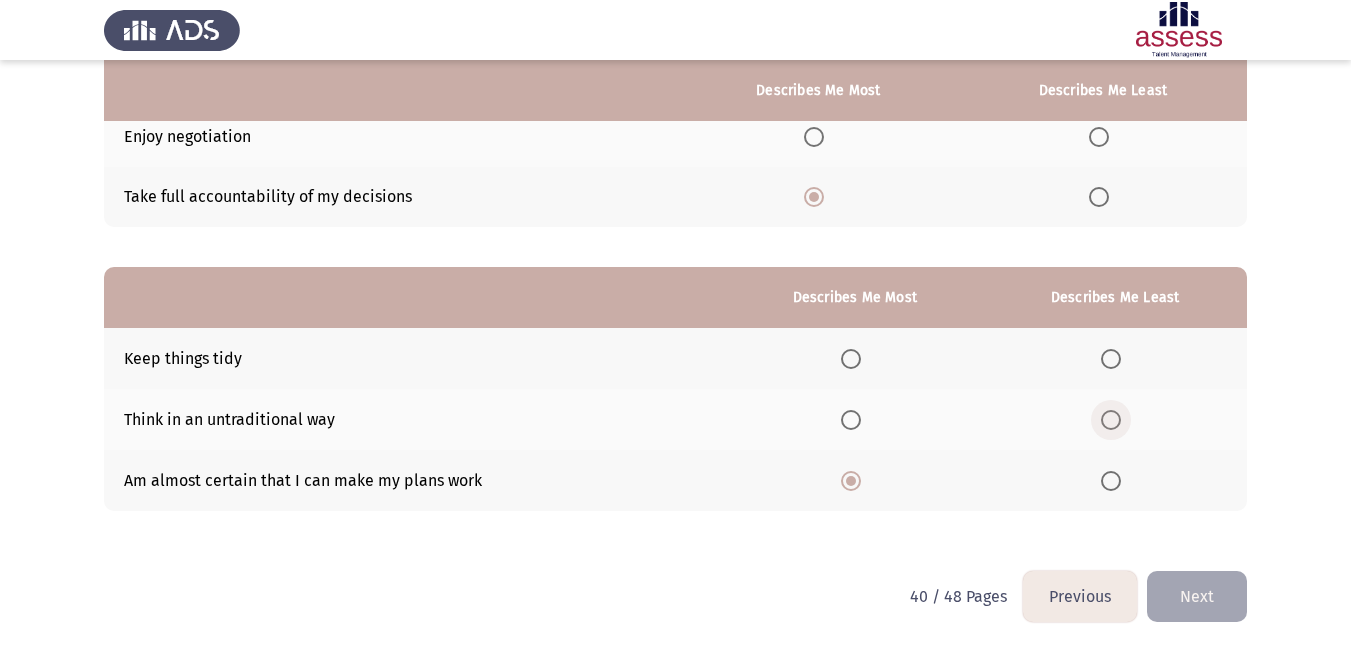 click at bounding box center (1111, 420) 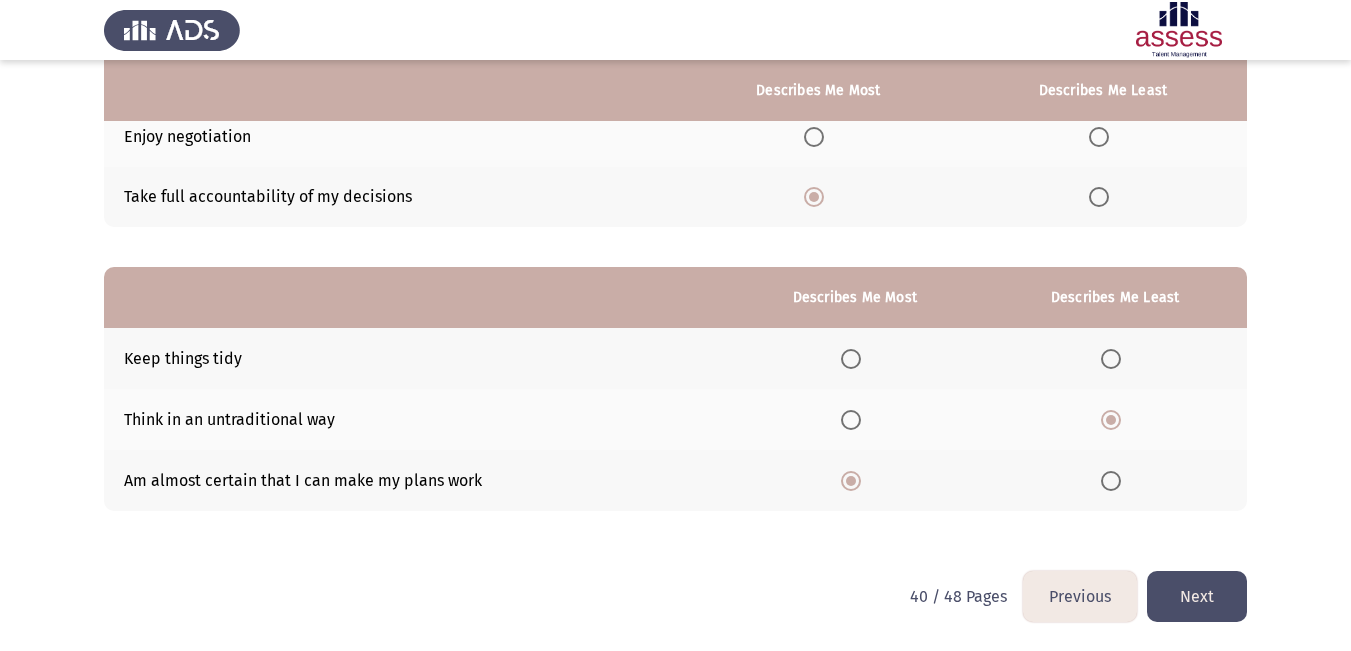 click on "Next" 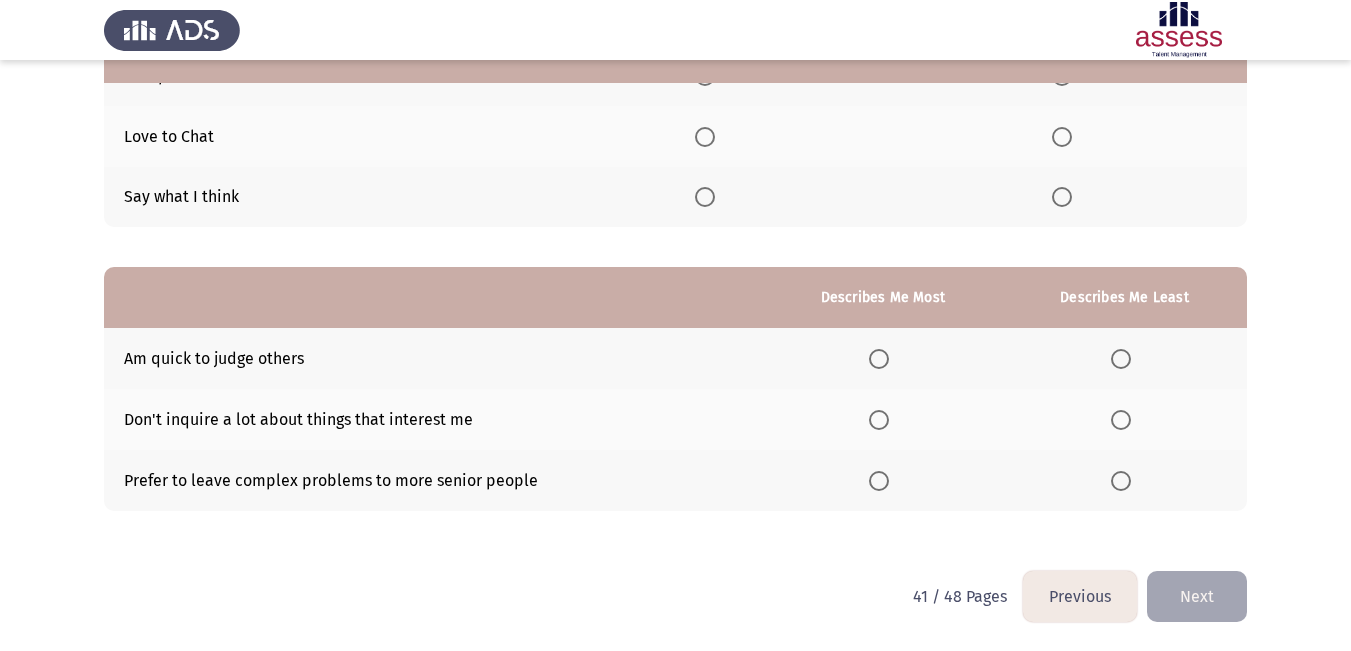 scroll, scrollTop: 173, scrollLeft: 0, axis: vertical 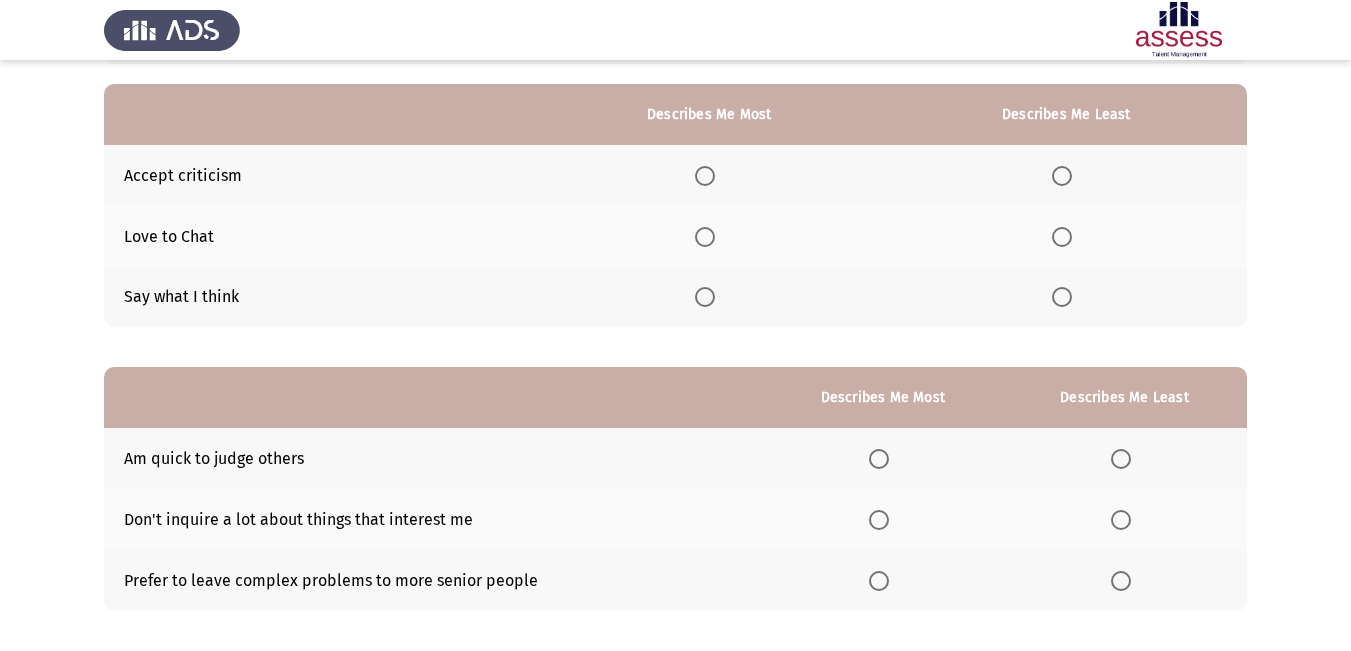 click at bounding box center [705, 176] 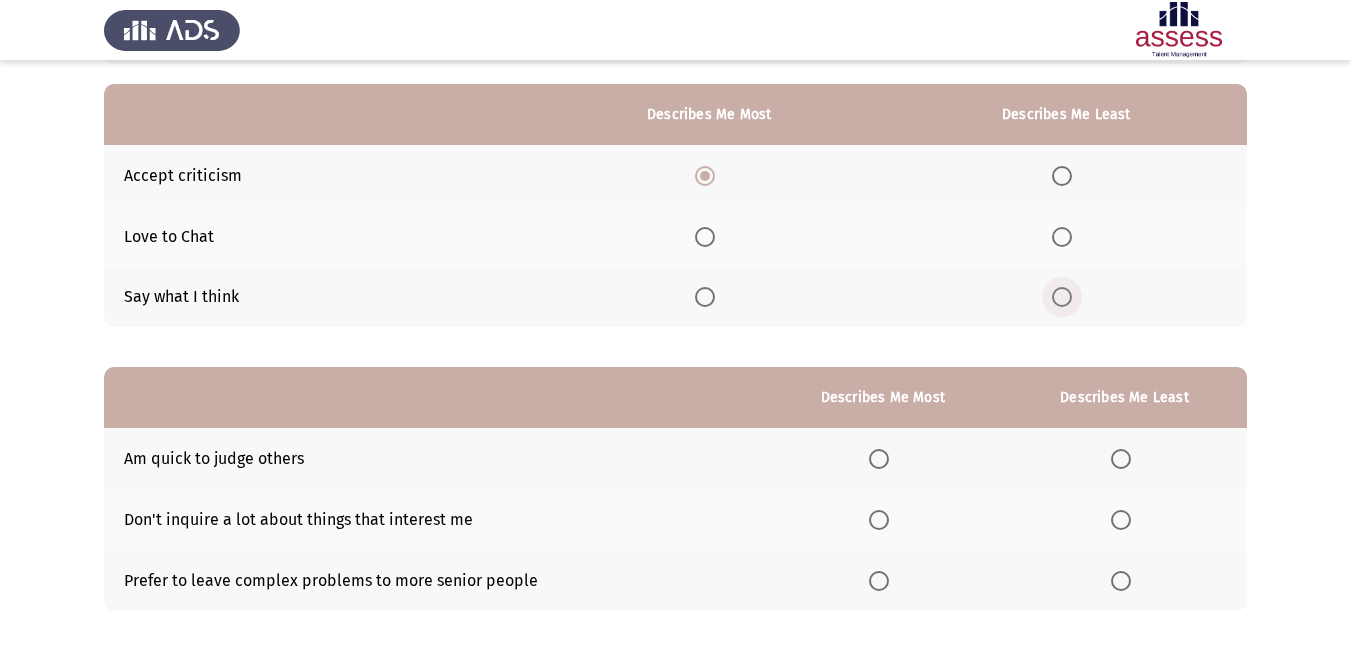 click at bounding box center (1062, 297) 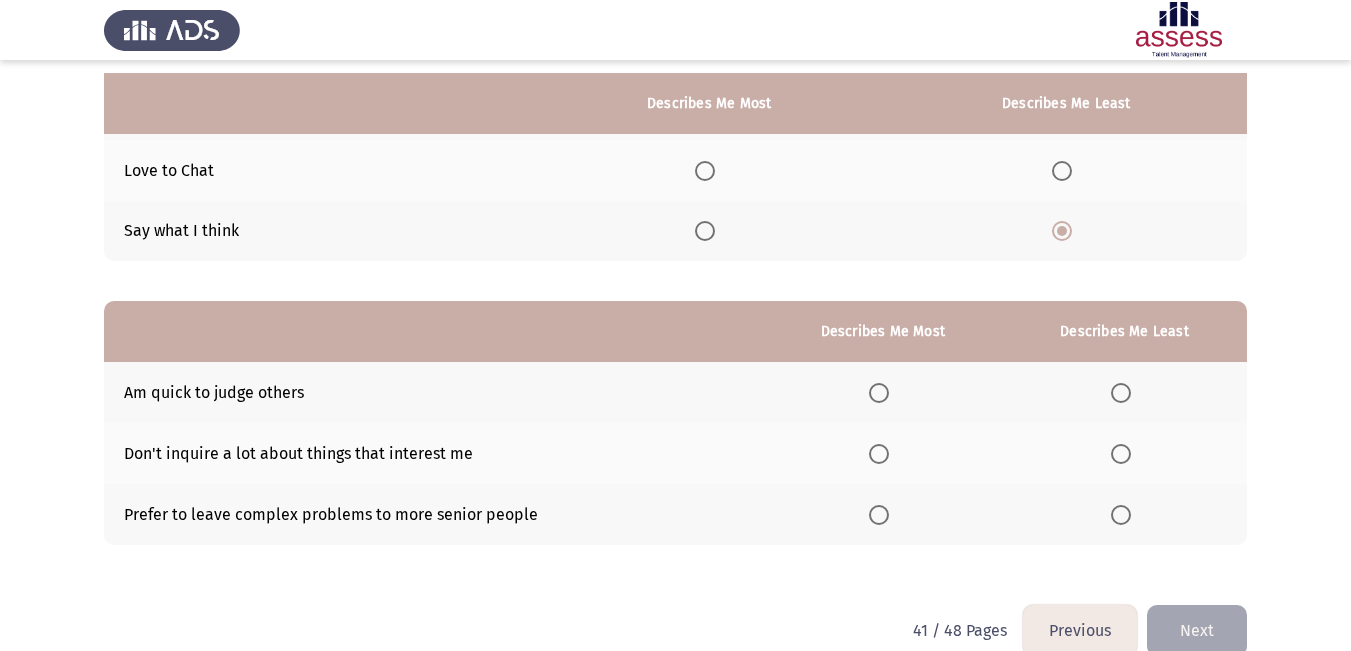 scroll, scrollTop: 273, scrollLeft: 0, axis: vertical 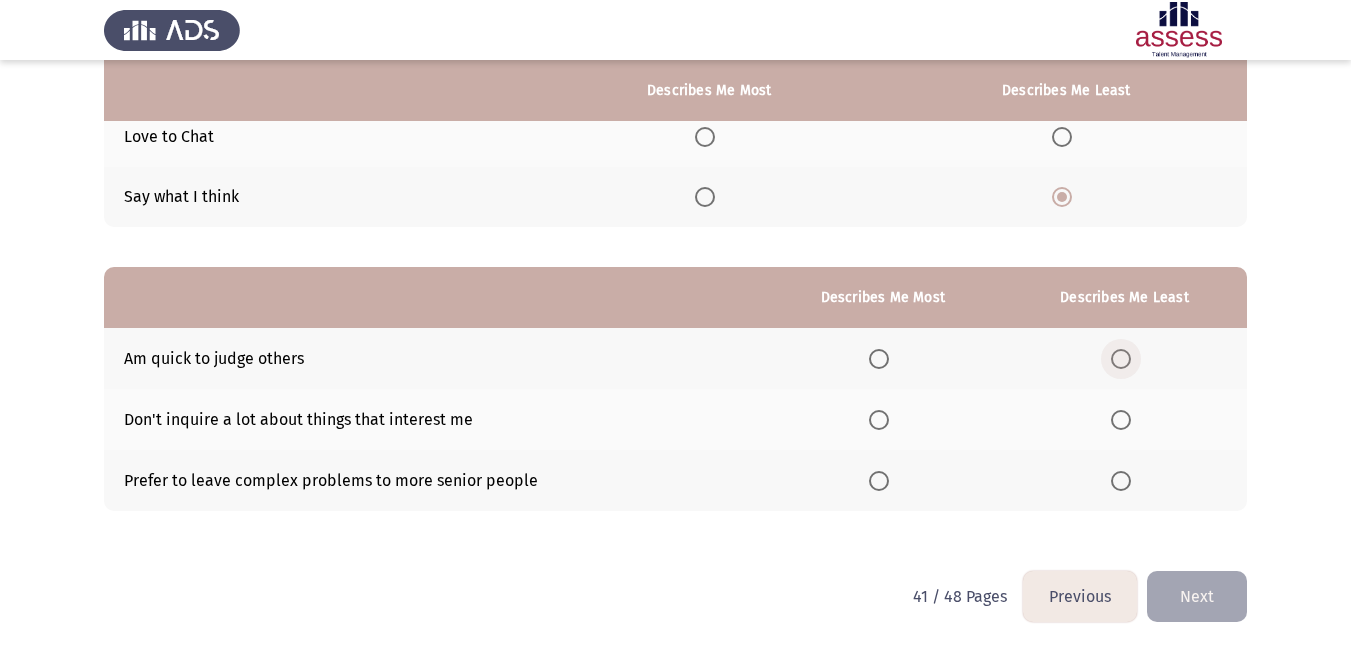 click at bounding box center (1121, 359) 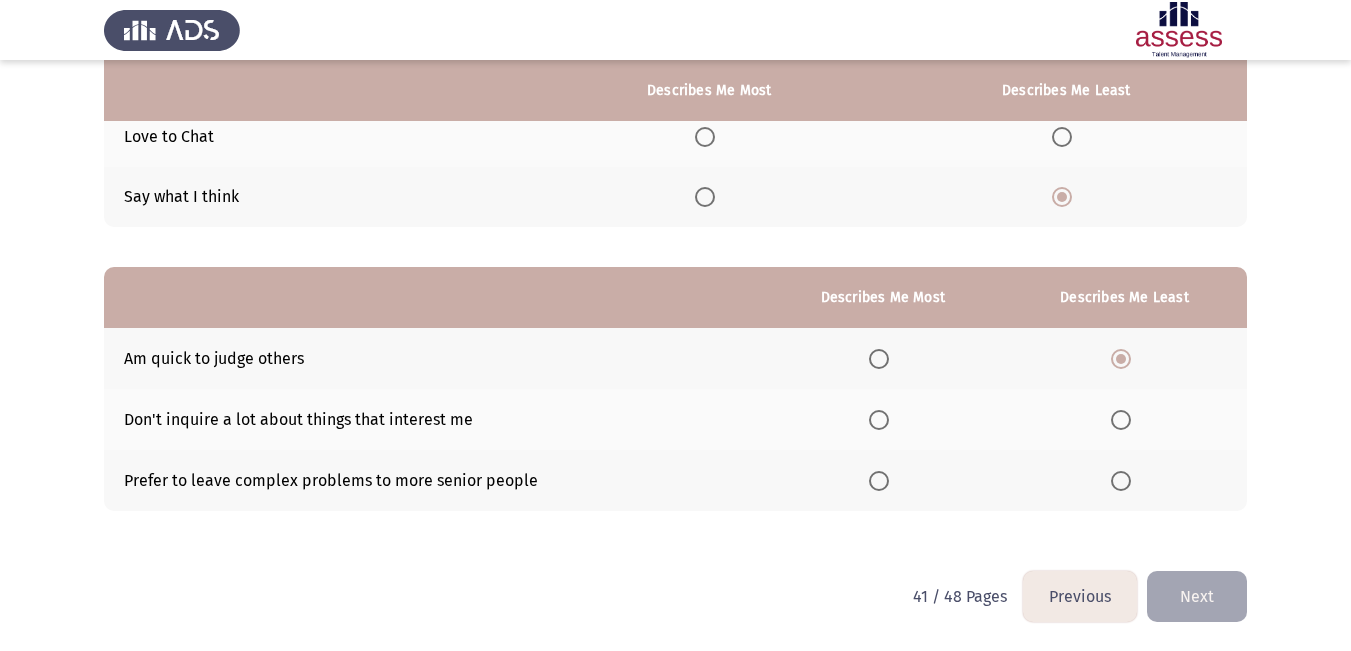 click at bounding box center (879, 481) 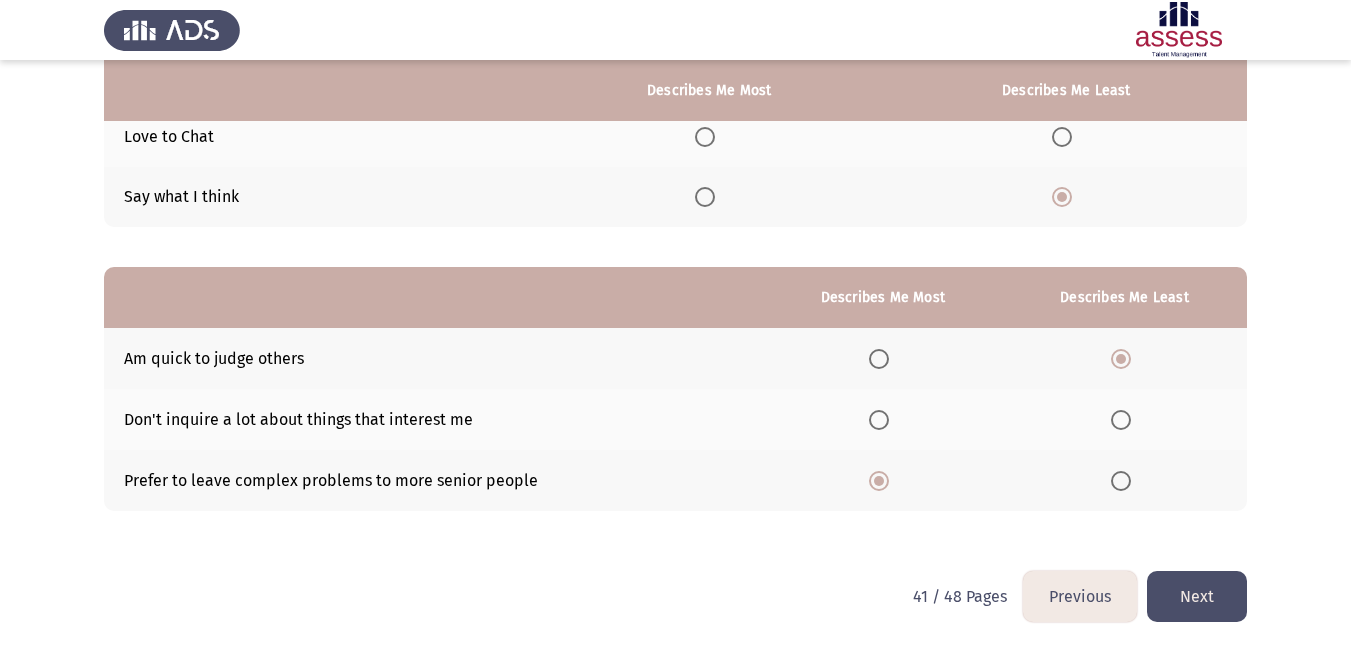 click on "Next" 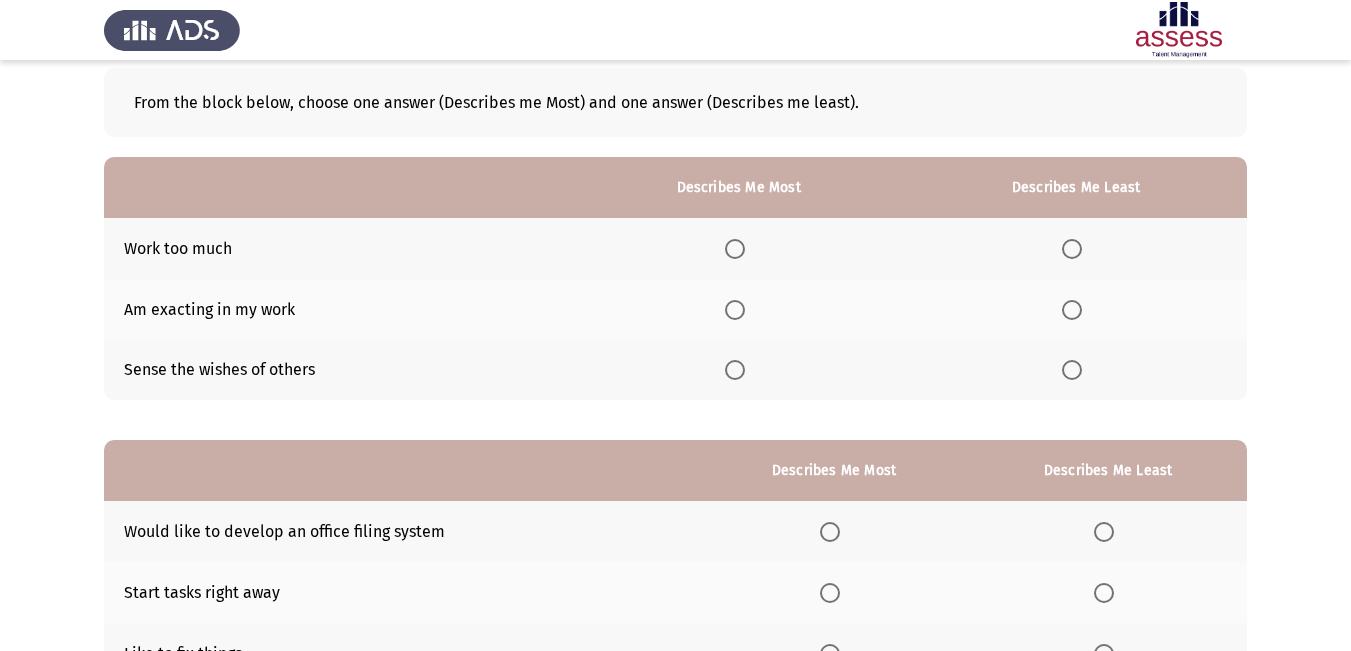 scroll, scrollTop: 200, scrollLeft: 0, axis: vertical 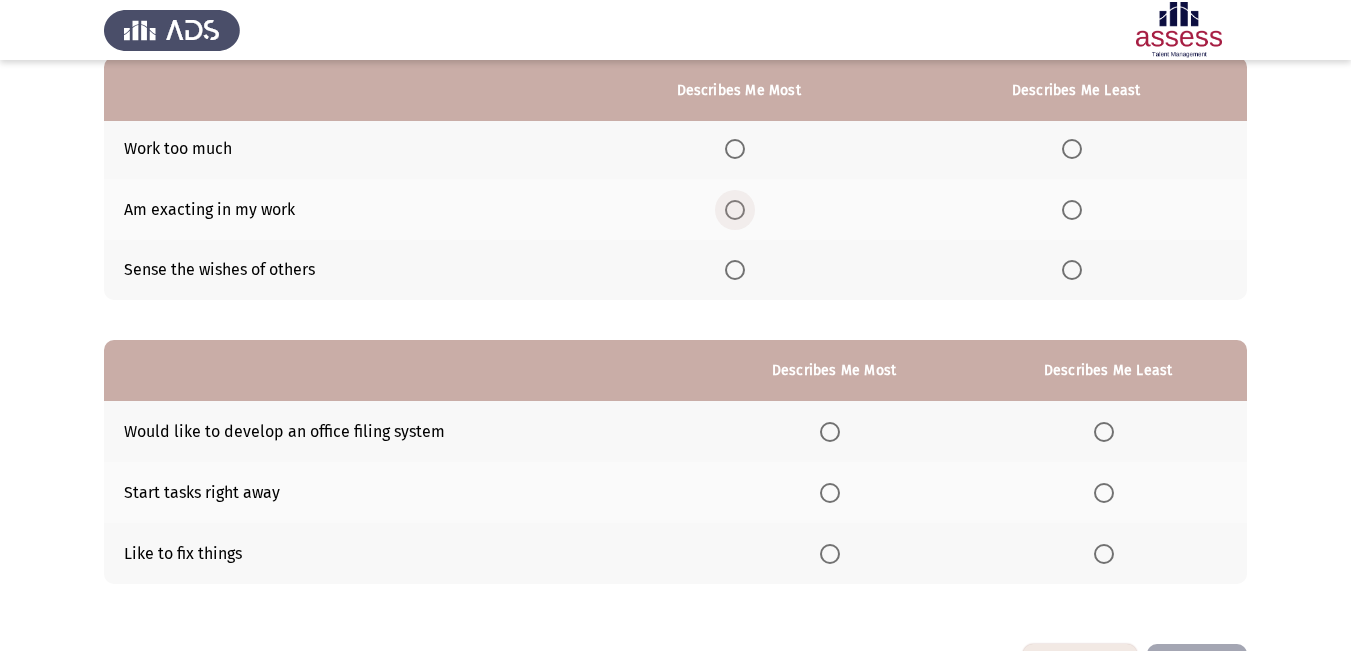 click at bounding box center [735, 210] 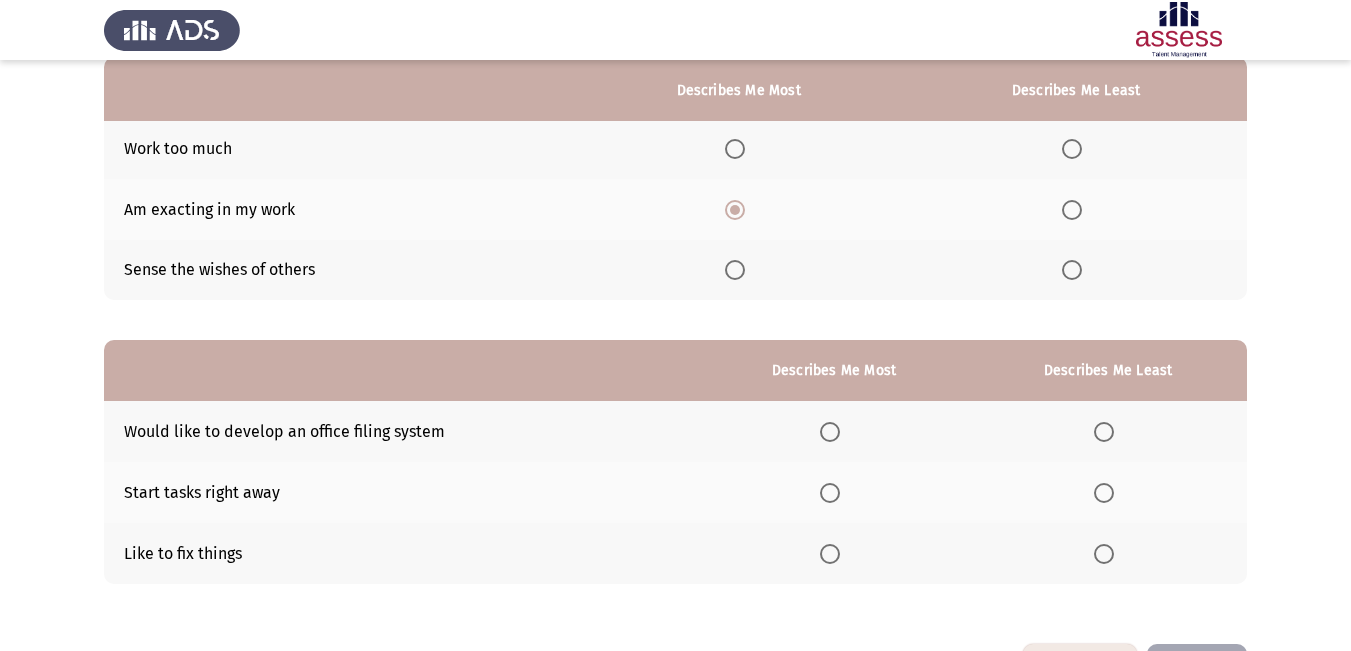 click at bounding box center (1072, 270) 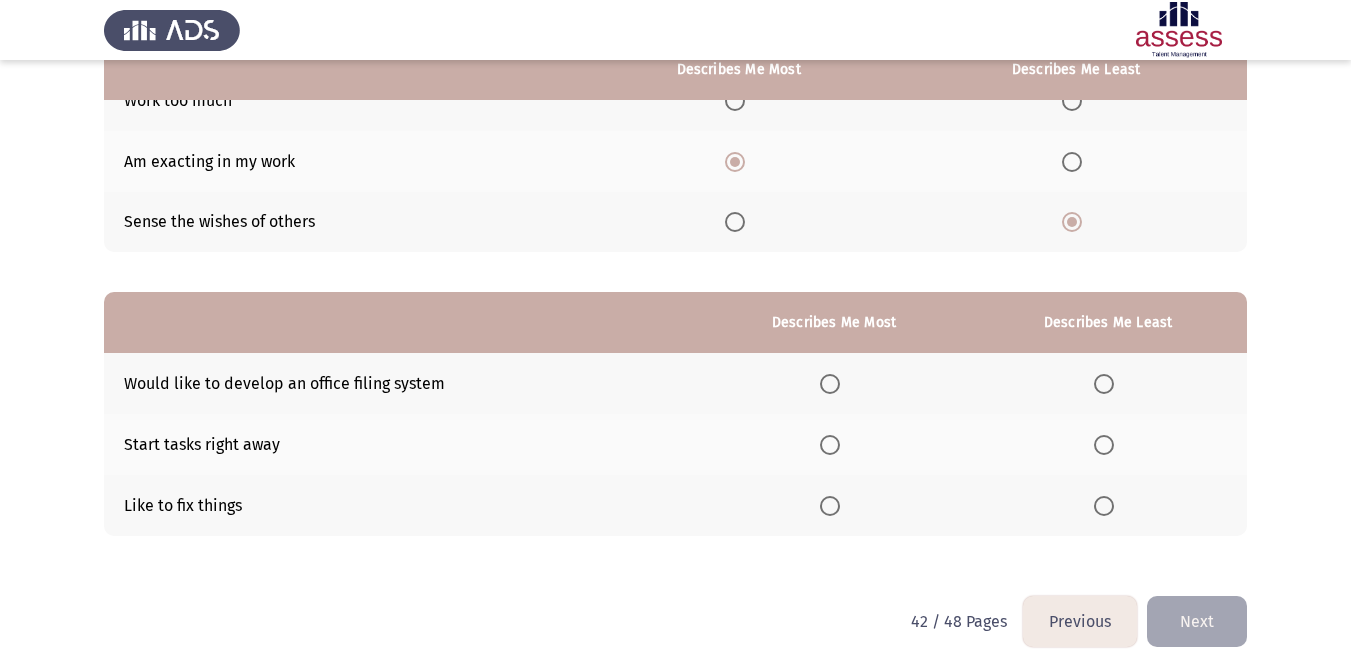 scroll, scrollTop: 273, scrollLeft: 0, axis: vertical 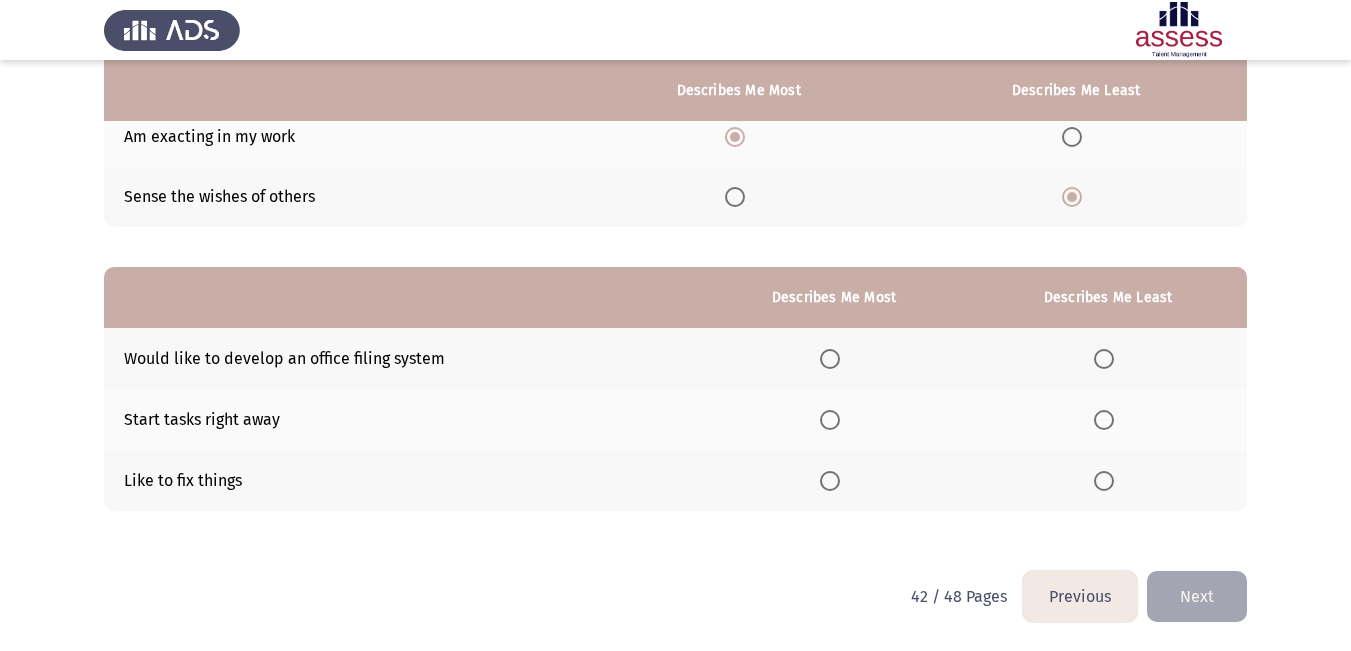 click at bounding box center (830, 420) 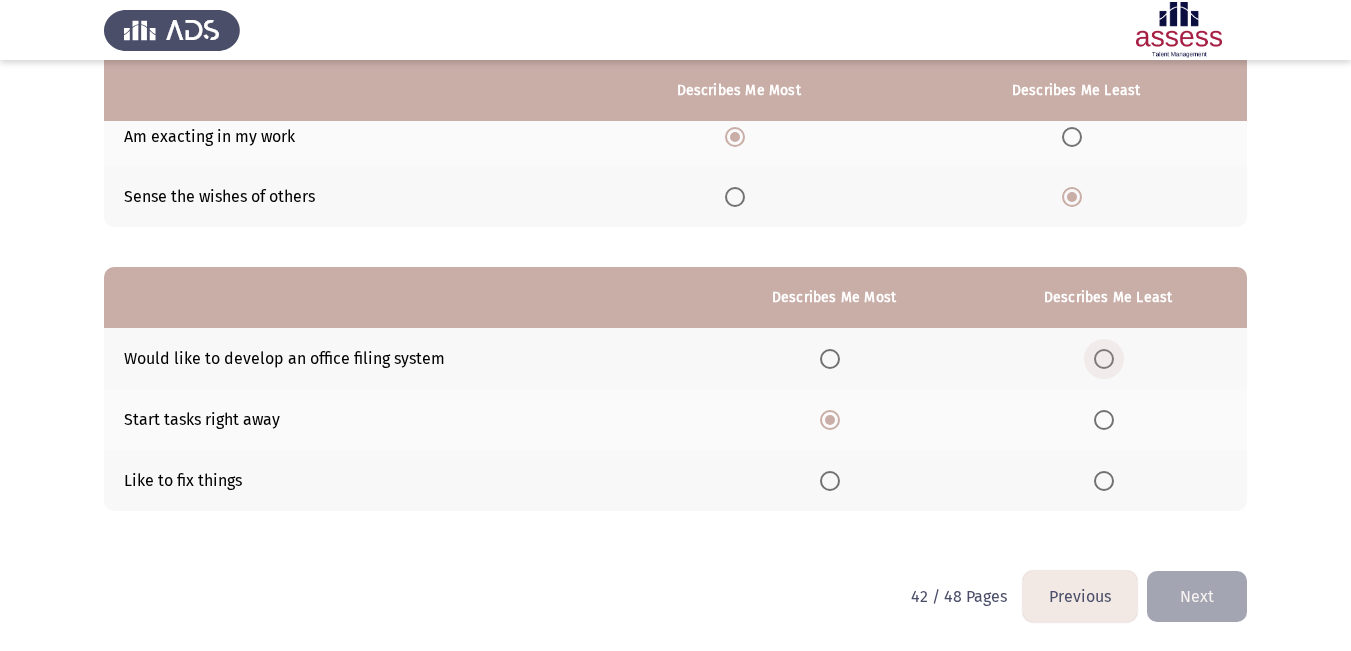 click at bounding box center (1104, 359) 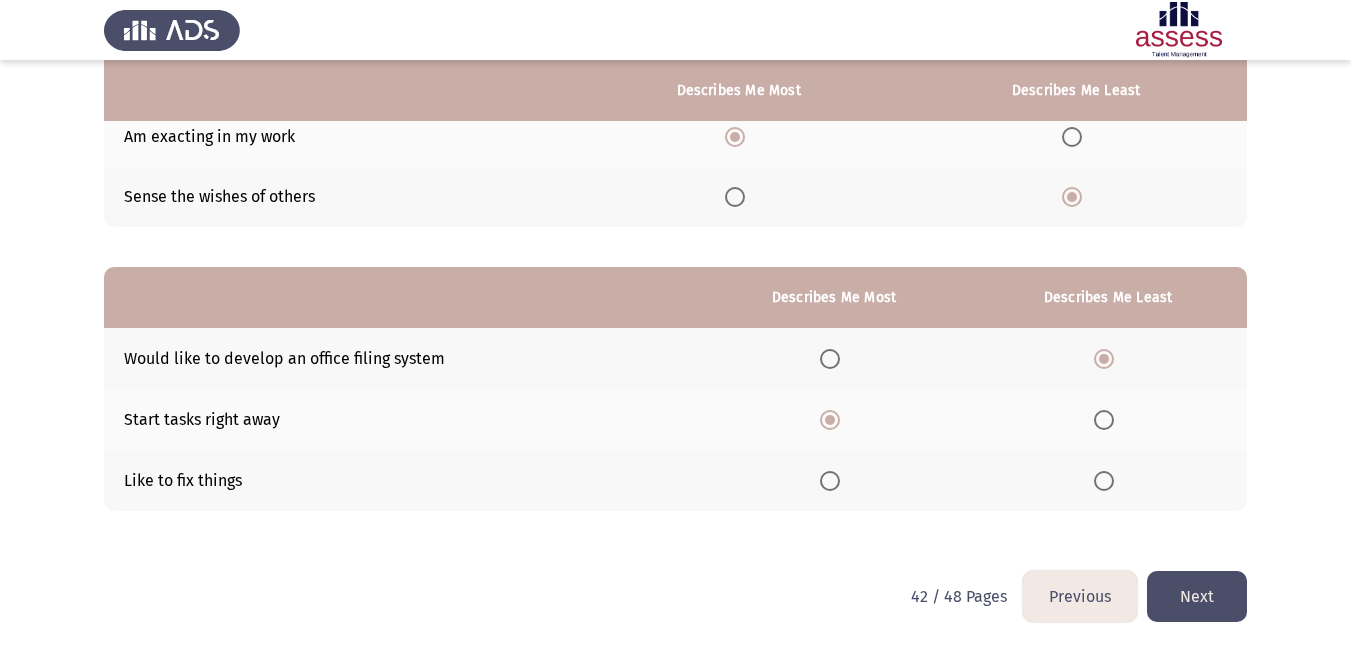 click on "Next" 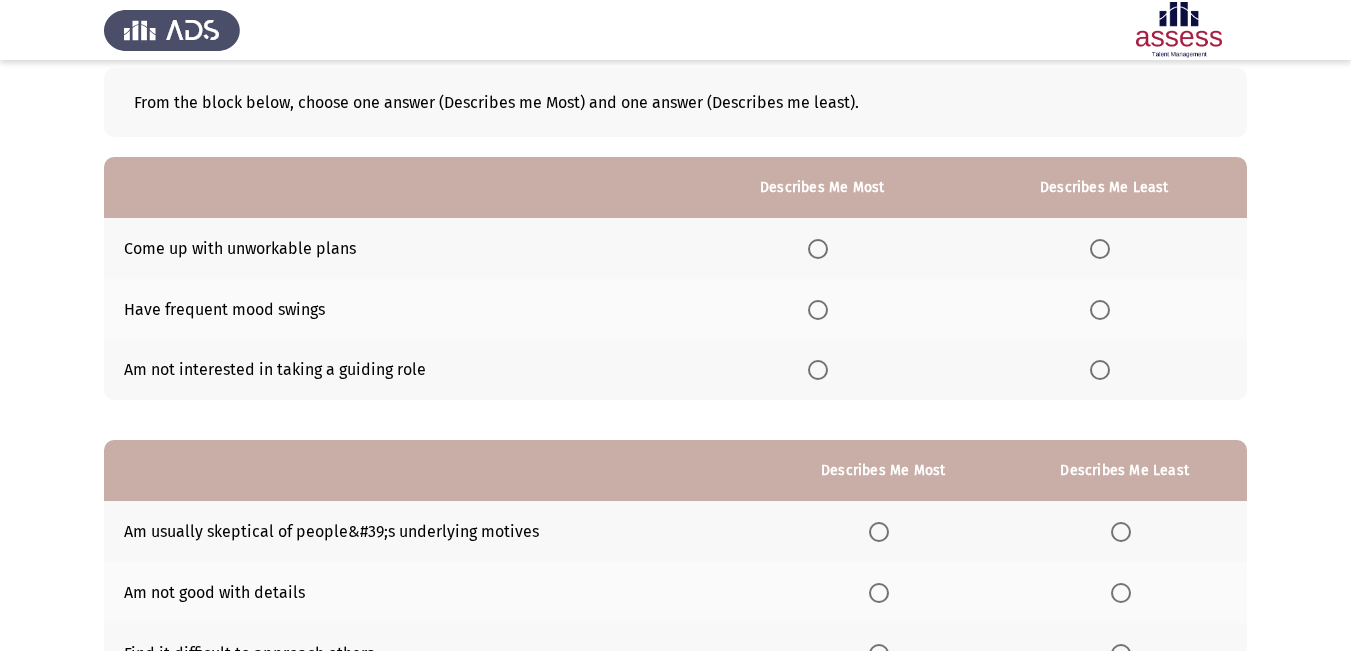 scroll, scrollTop: 200, scrollLeft: 0, axis: vertical 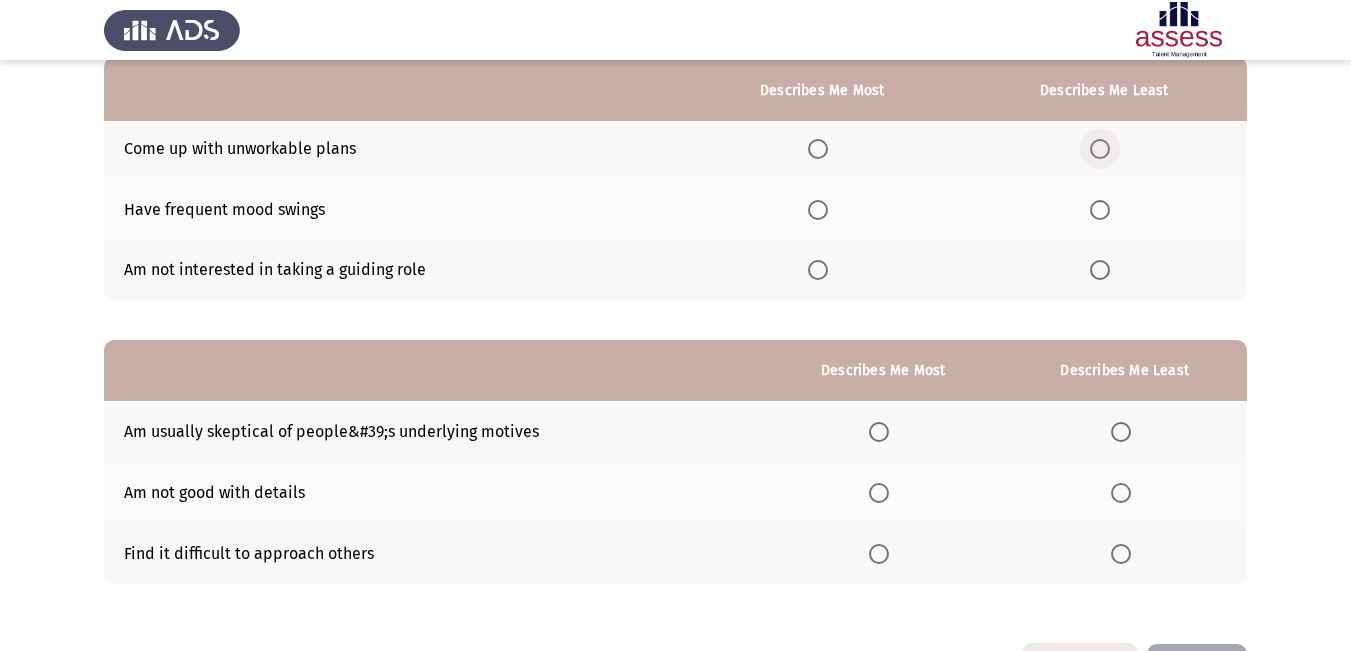 click at bounding box center [1100, 149] 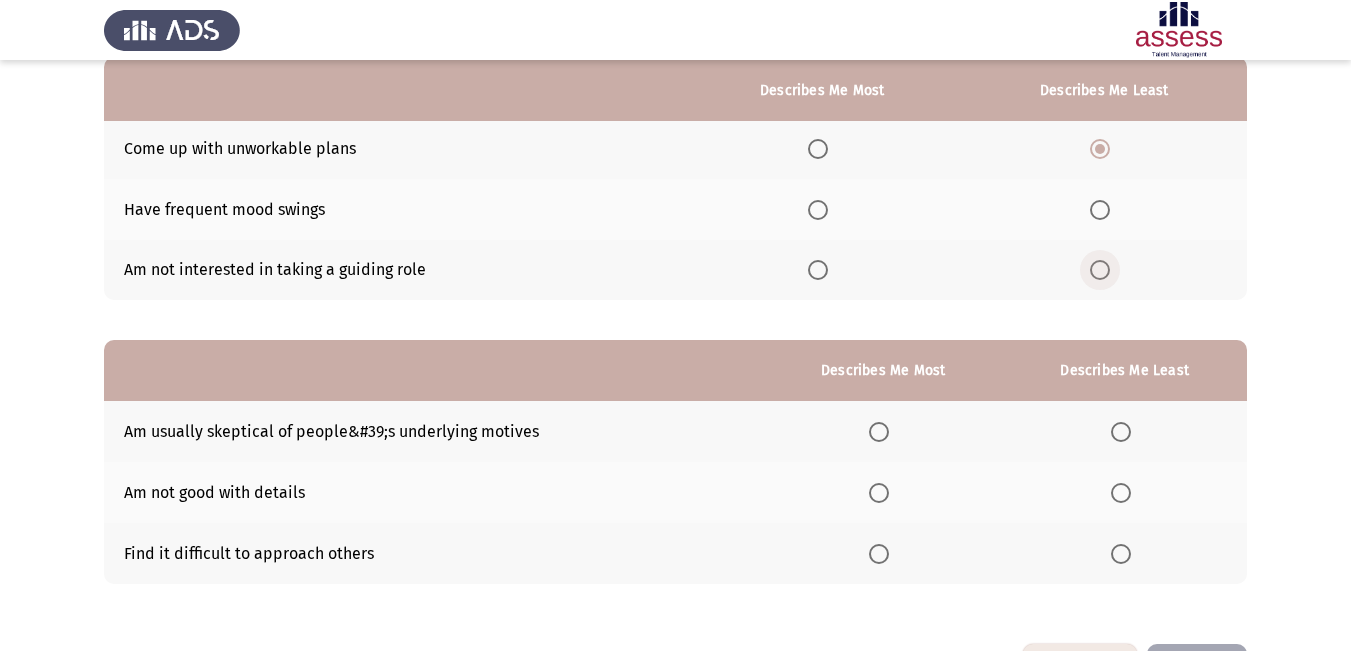 click at bounding box center [1100, 270] 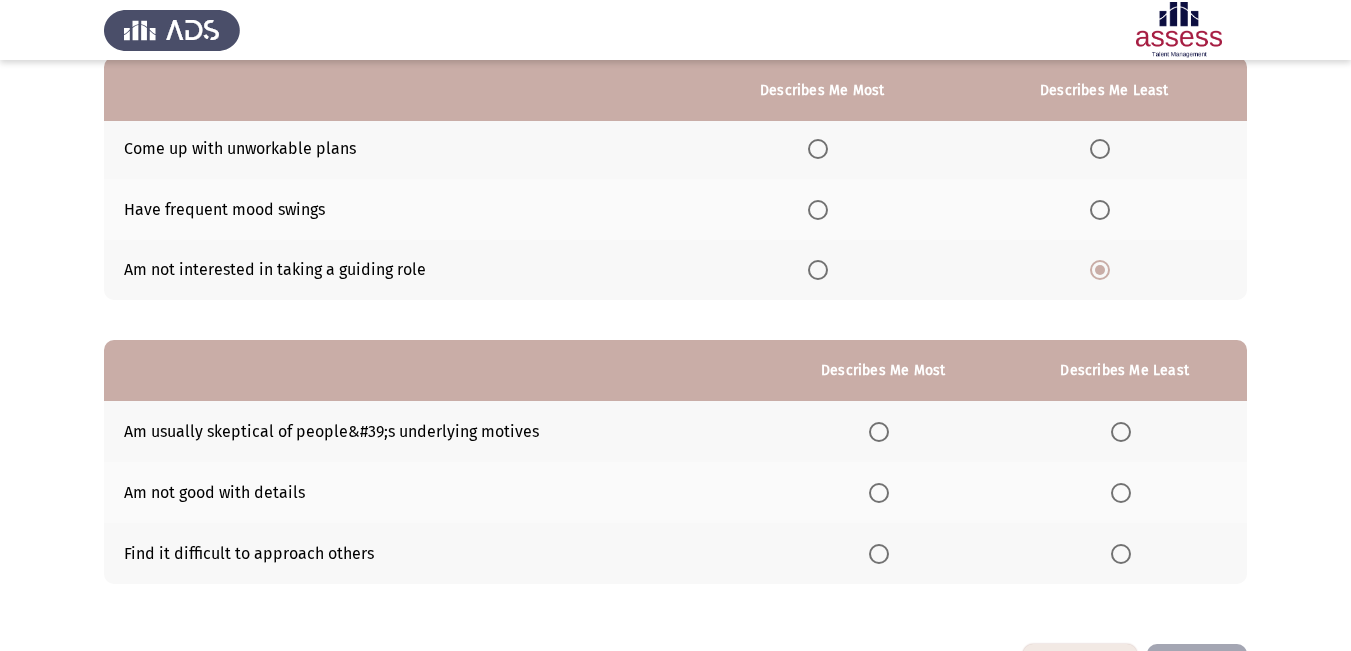 click at bounding box center [818, 210] 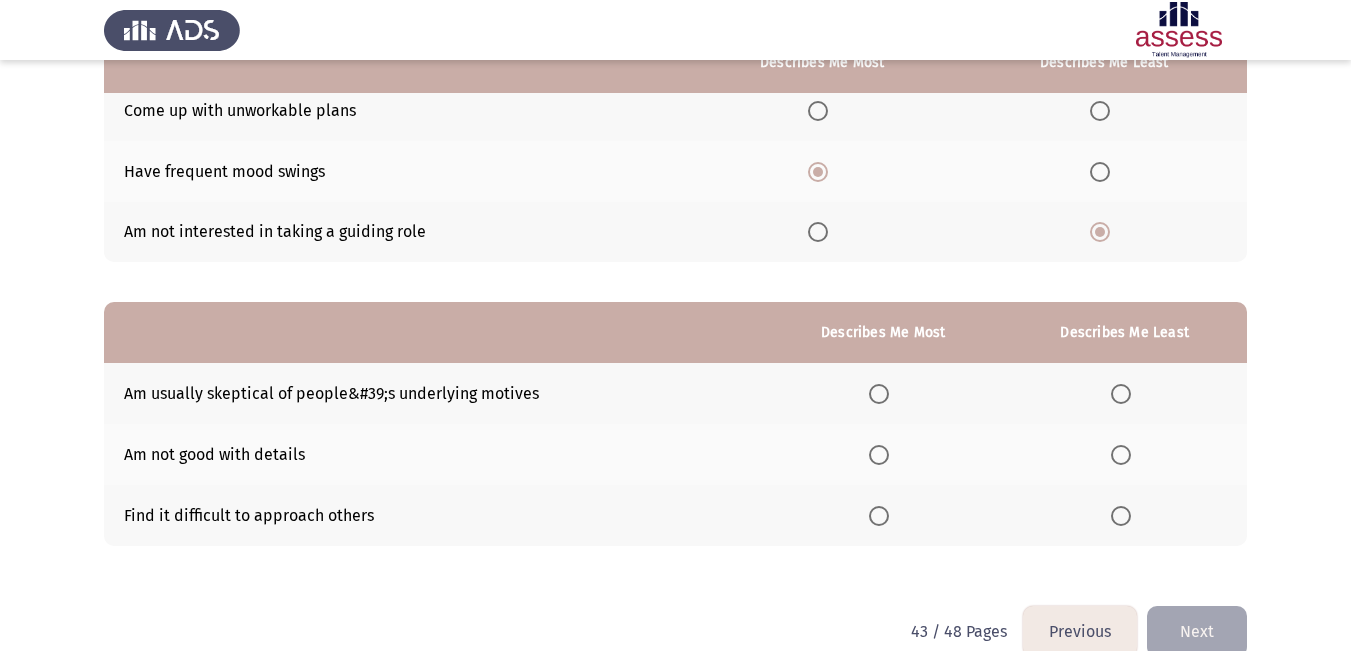 scroll, scrollTop: 273, scrollLeft: 0, axis: vertical 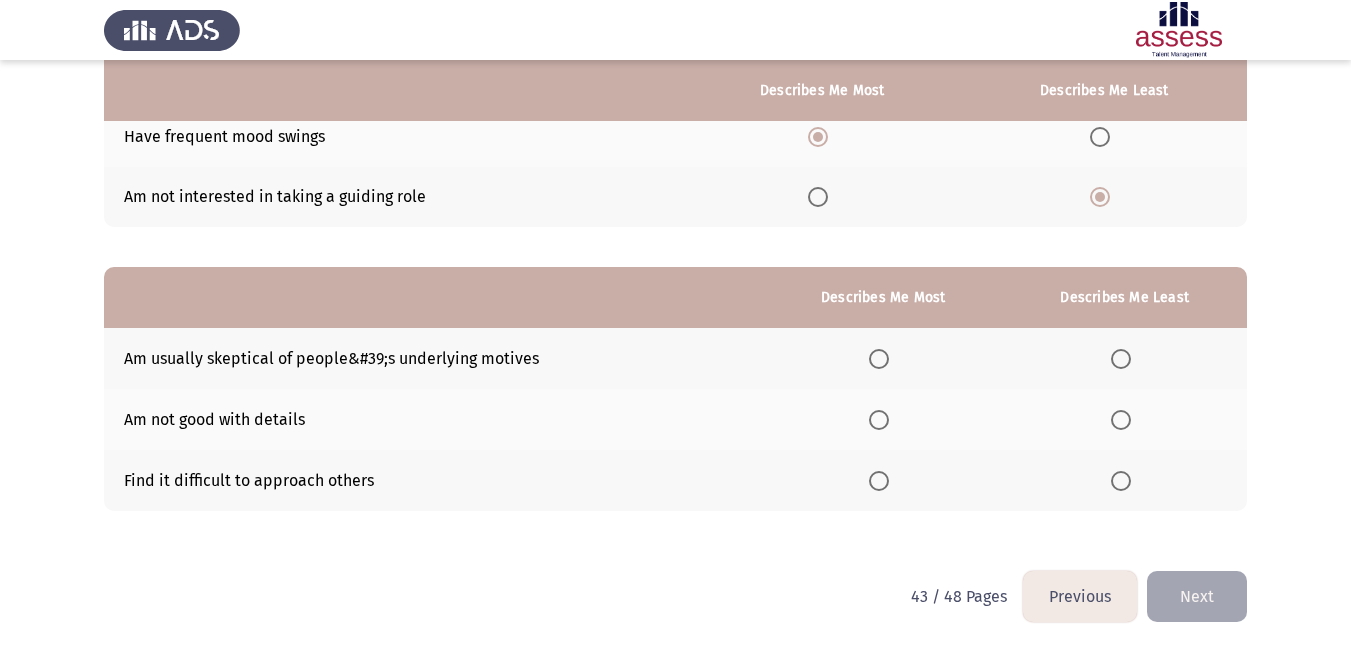 click at bounding box center [879, 359] 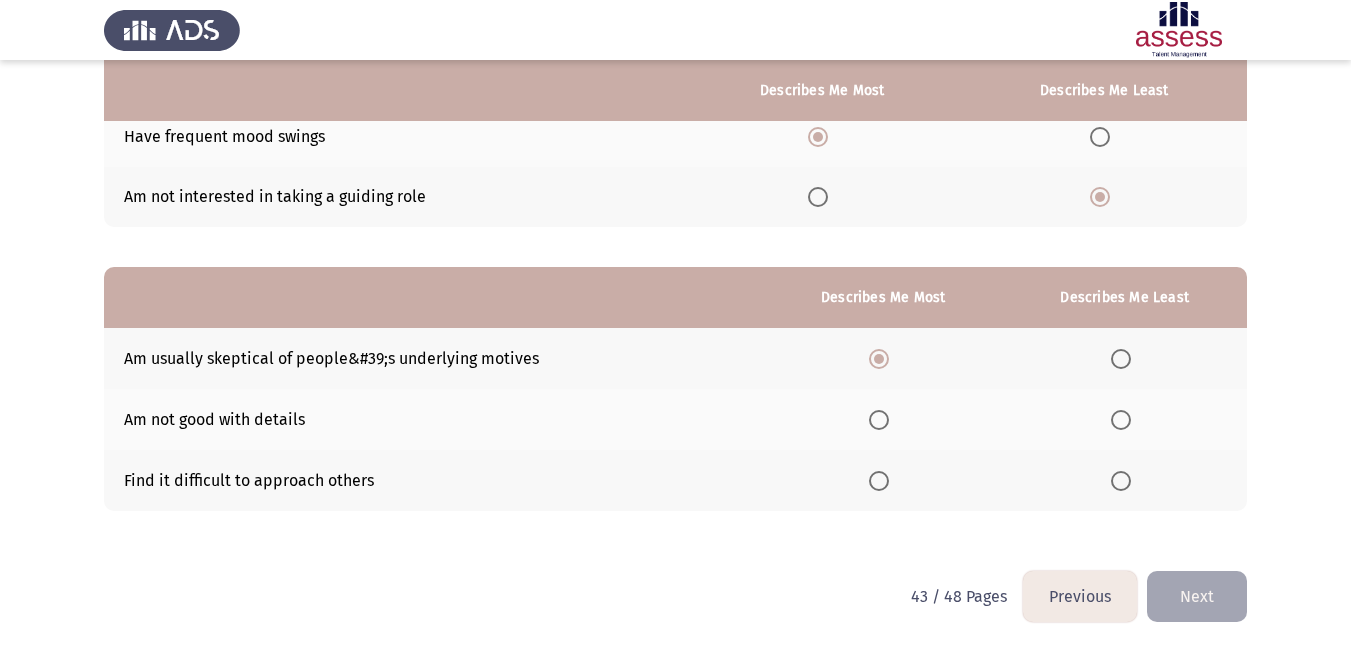 click at bounding box center [1121, 481] 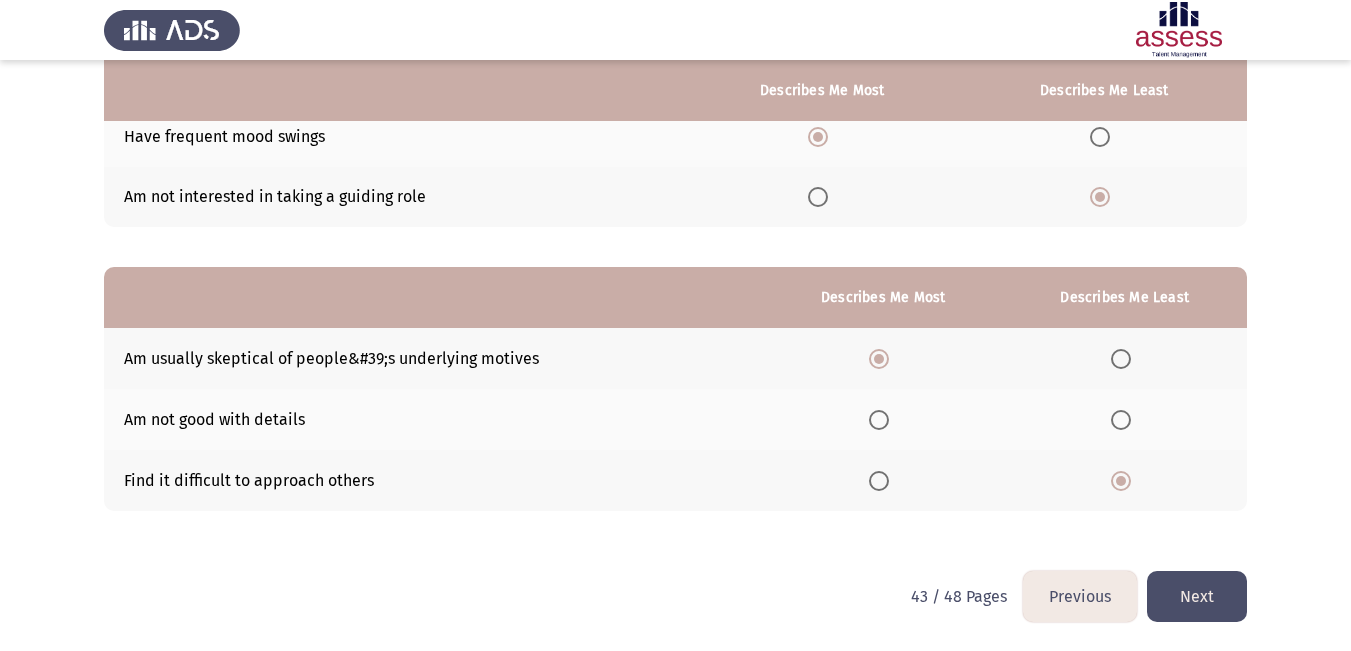 click on "Next" 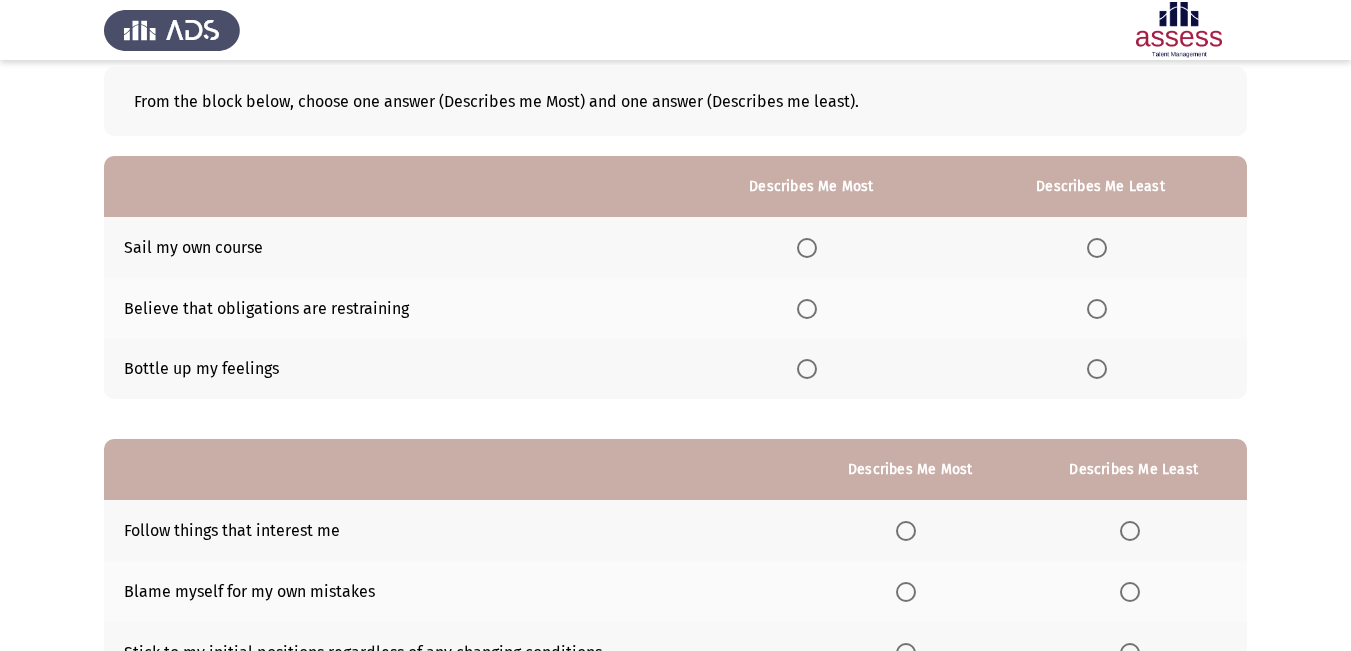 scroll, scrollTop: 200, scrollLeft: 0, axis: vertical 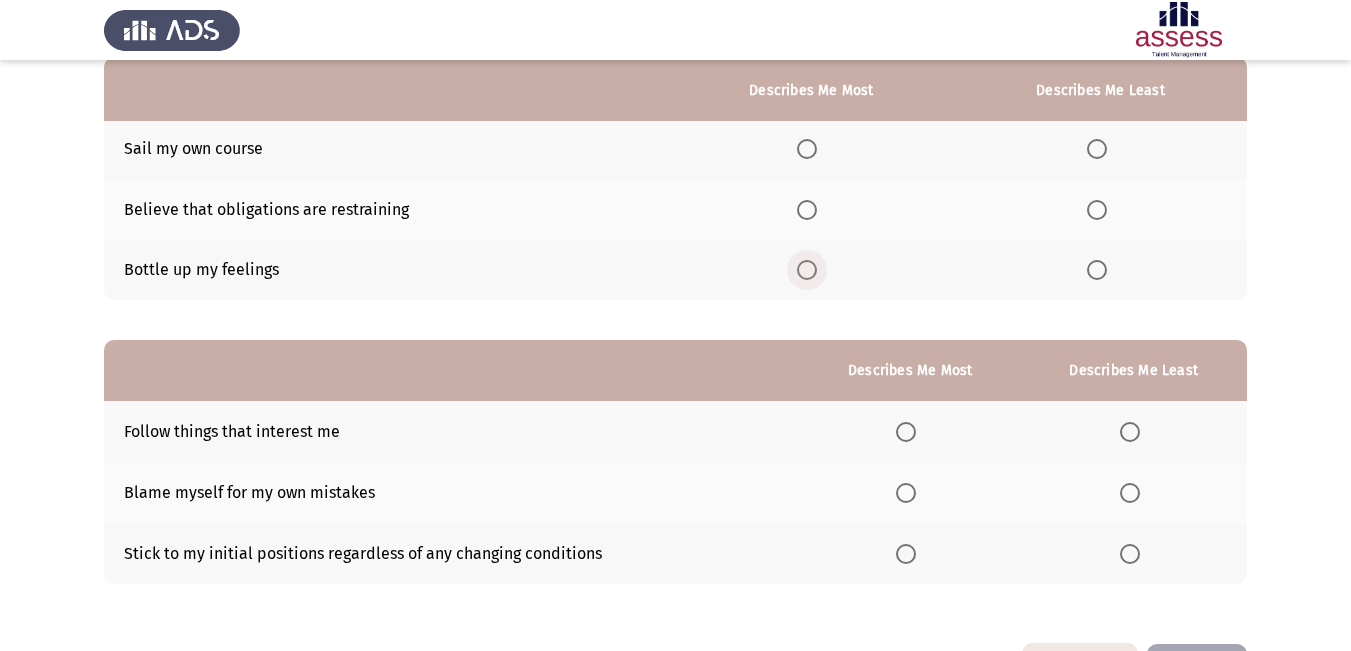 click at bounding box center [807, 270] 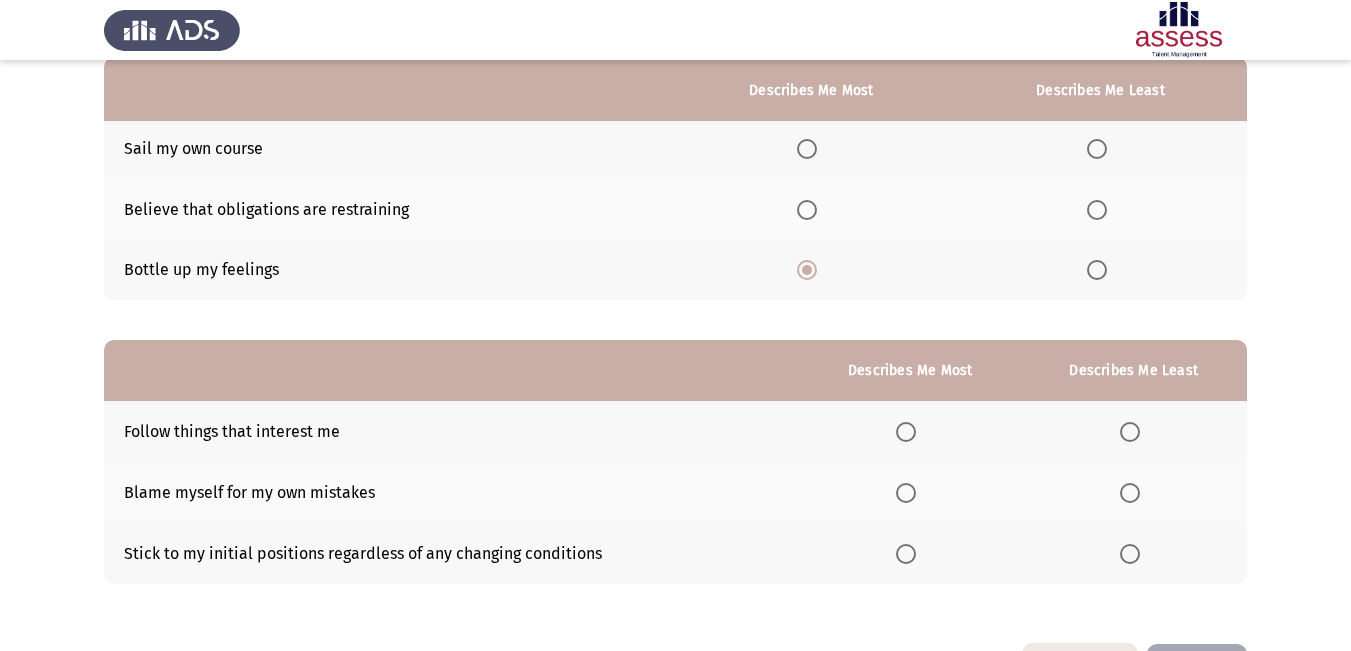 click at bounding box center (1097, 149) 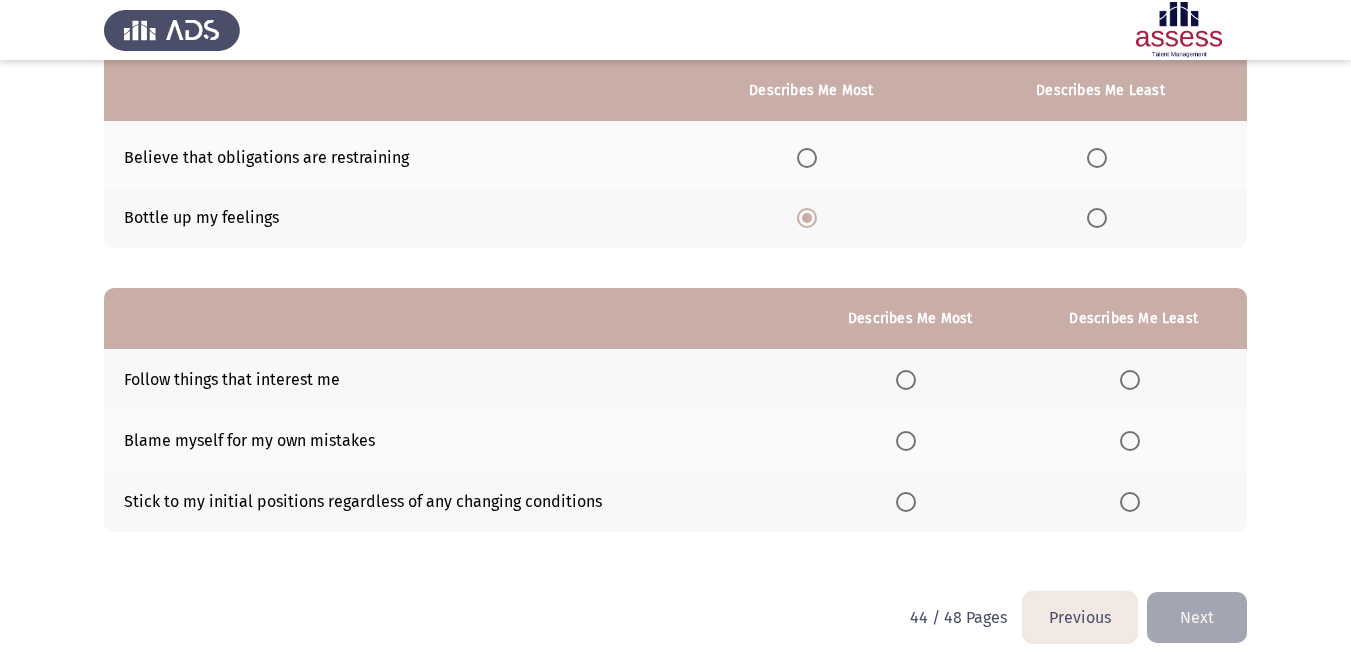 scroll, scrollTop: 273, scrollLeft: 0, axis: vertical 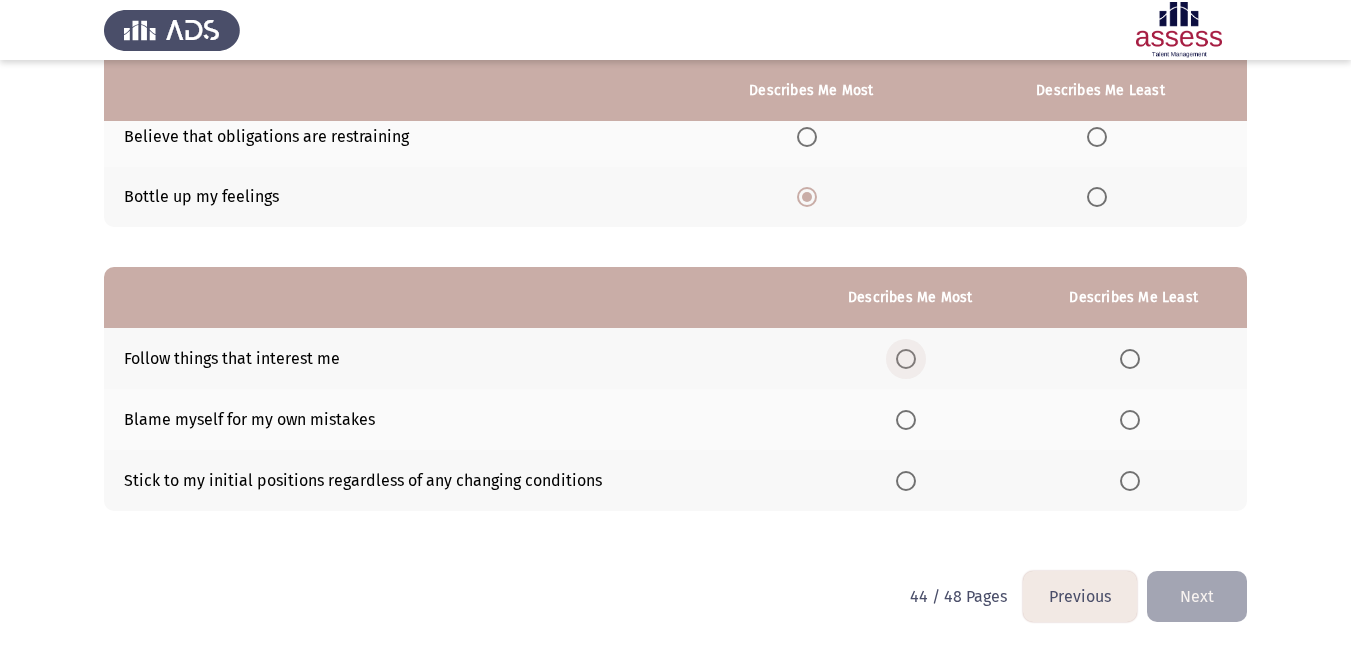click at bounding box center [906, 359] 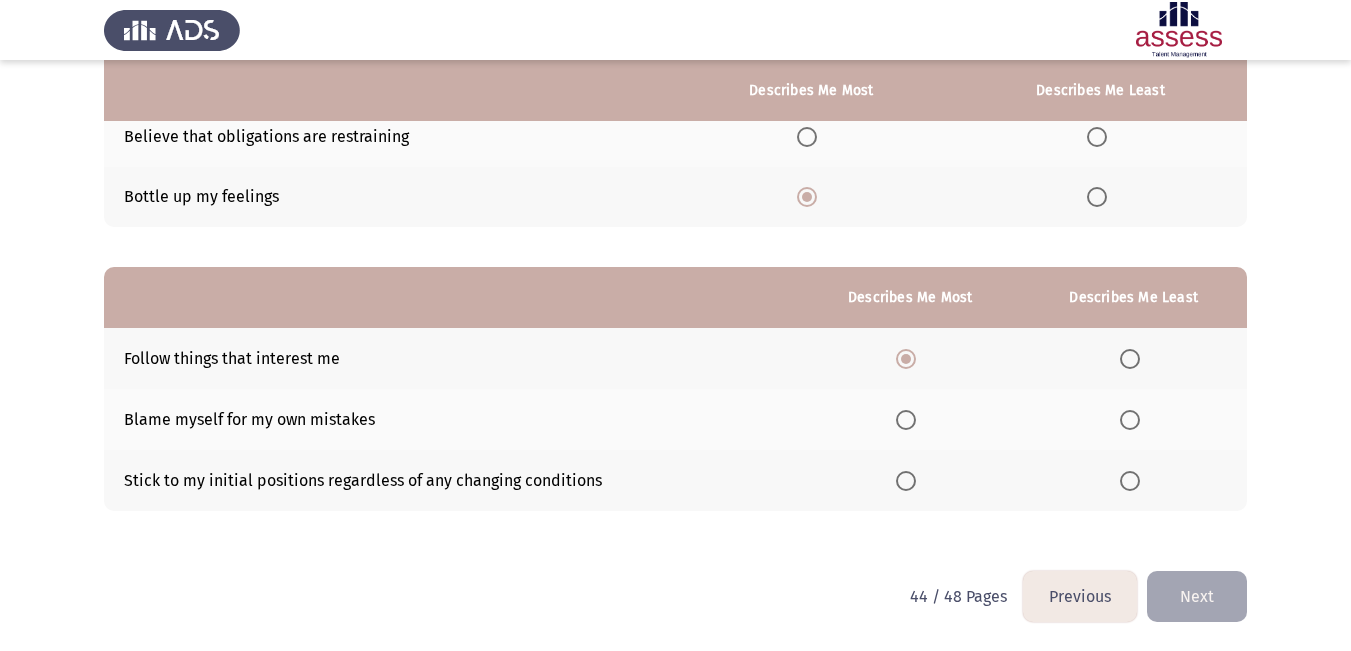 click at bounding box center [1130, 481] 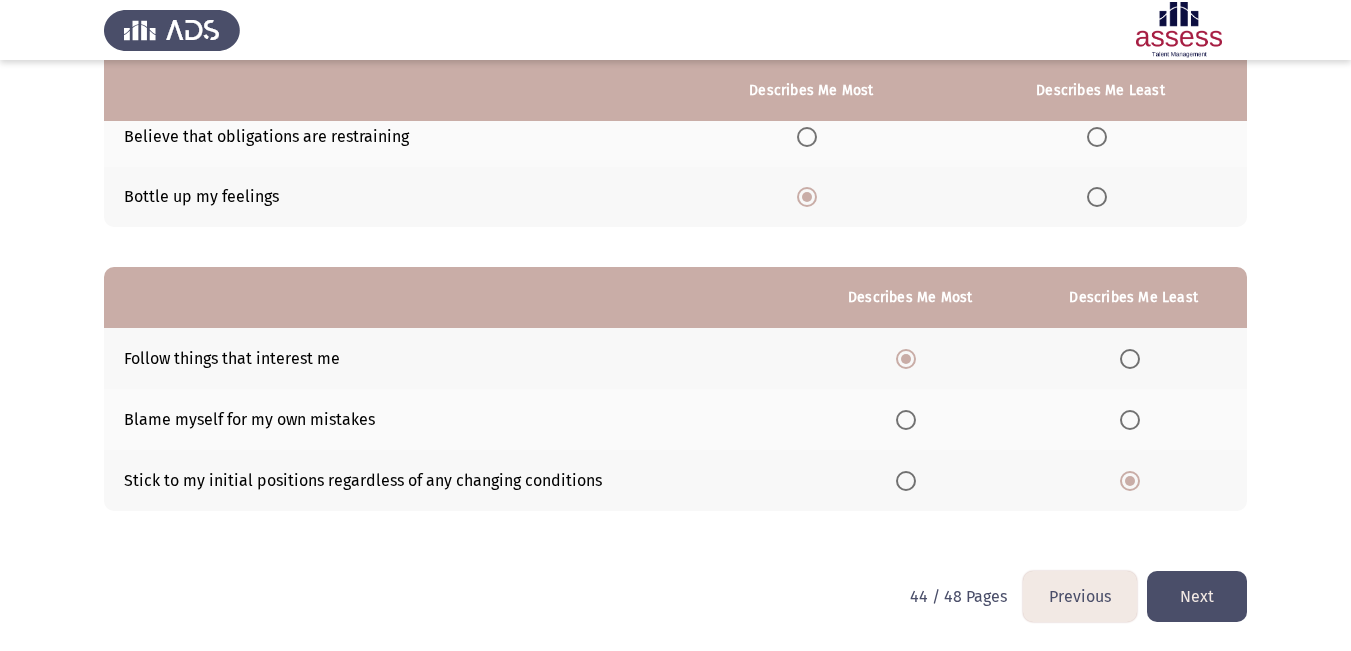 click on "Next" 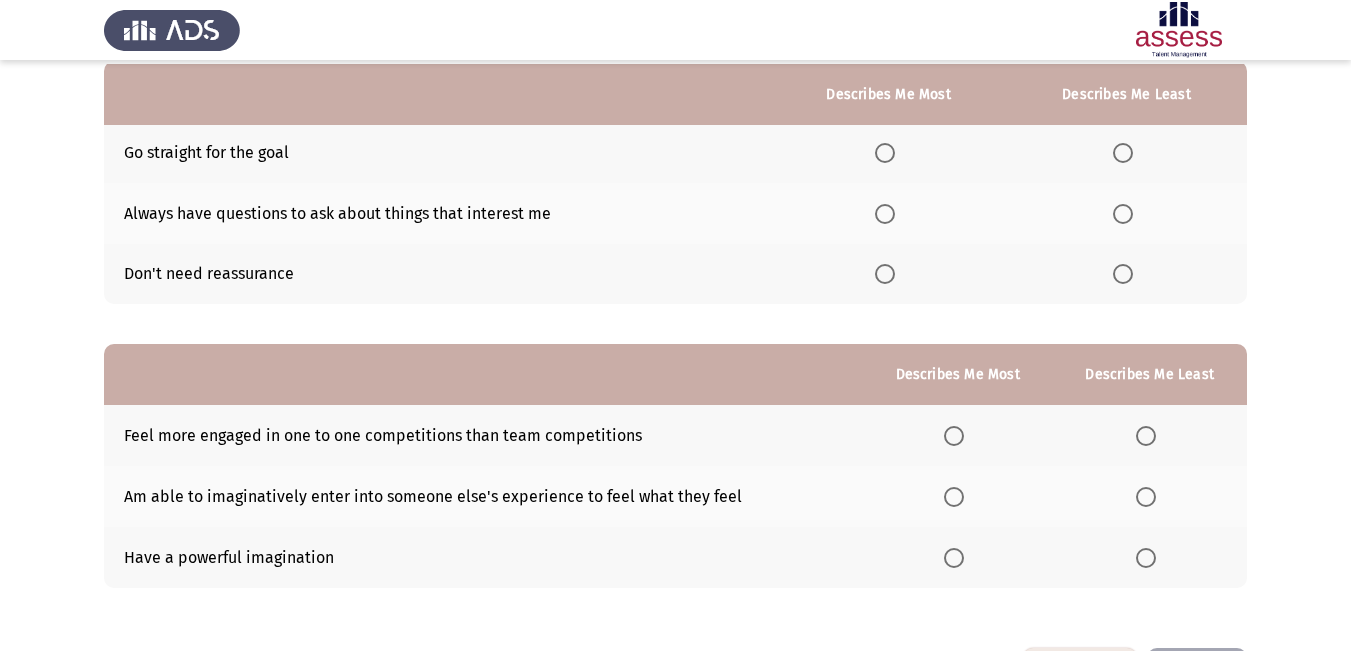 scroll, scrollTop: 200, scrollLeft: 0, axis: vertical 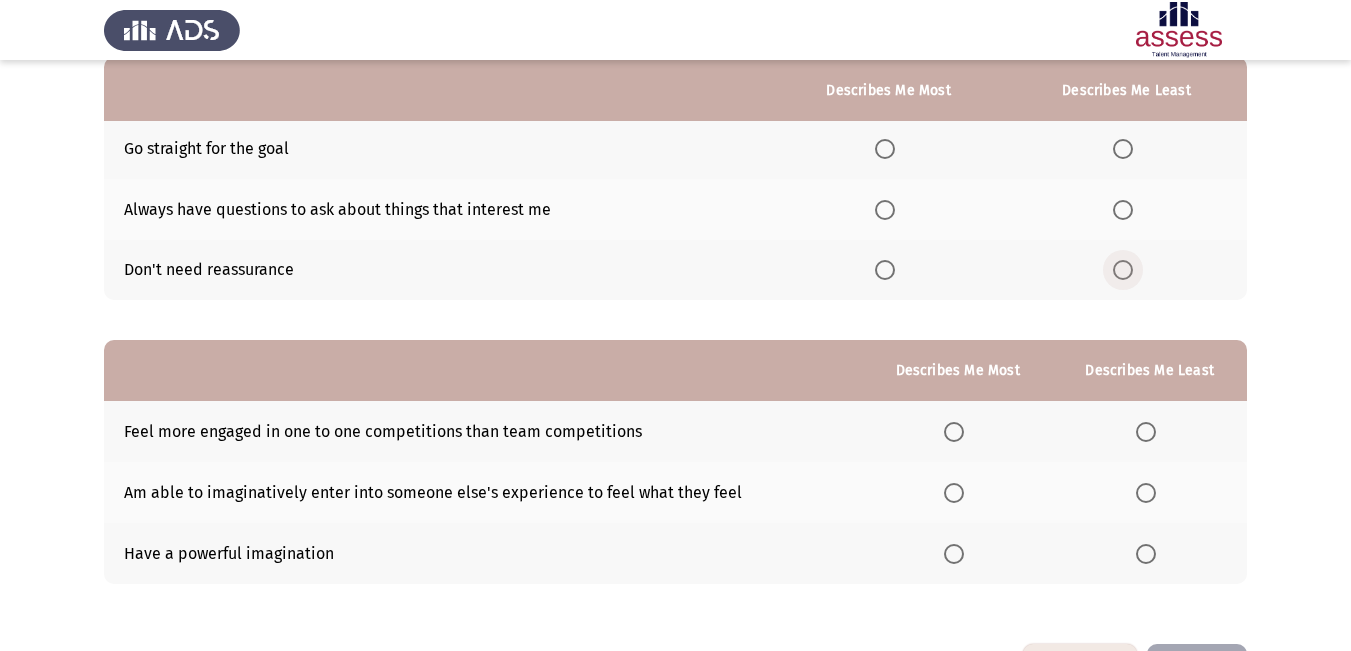 click at bounding box center (1123, 270) 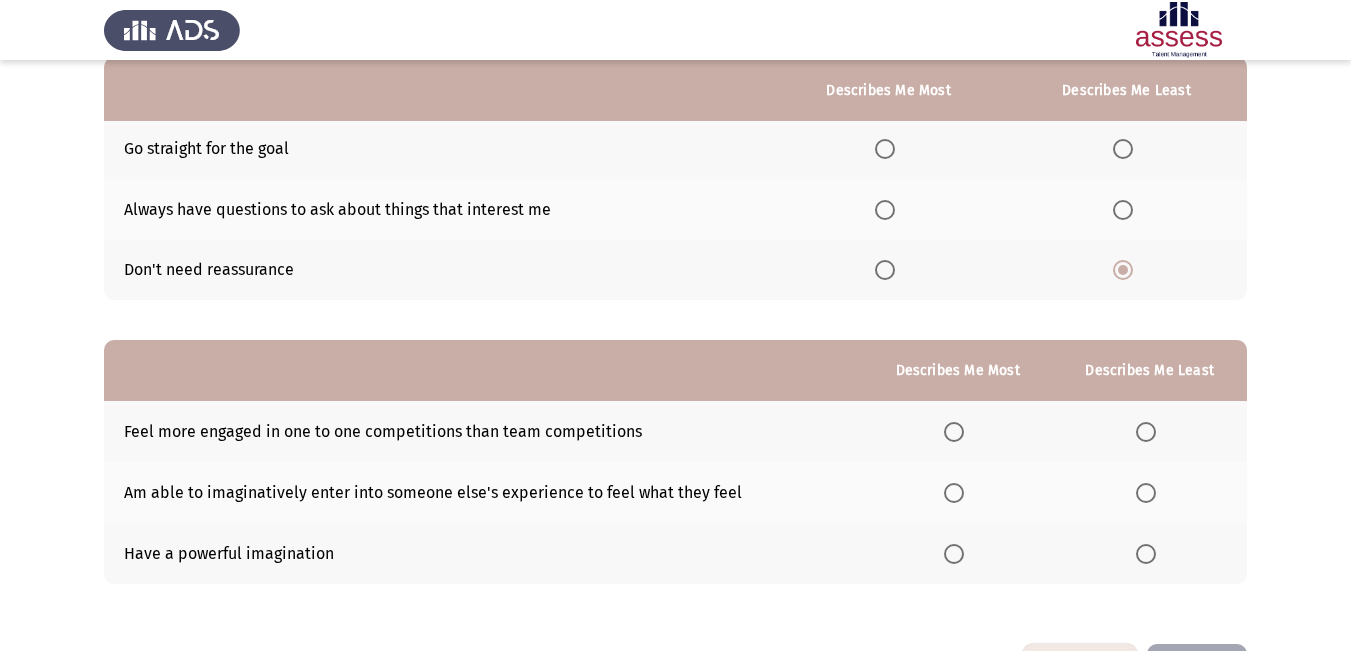 click at bounding box center [885, 149] 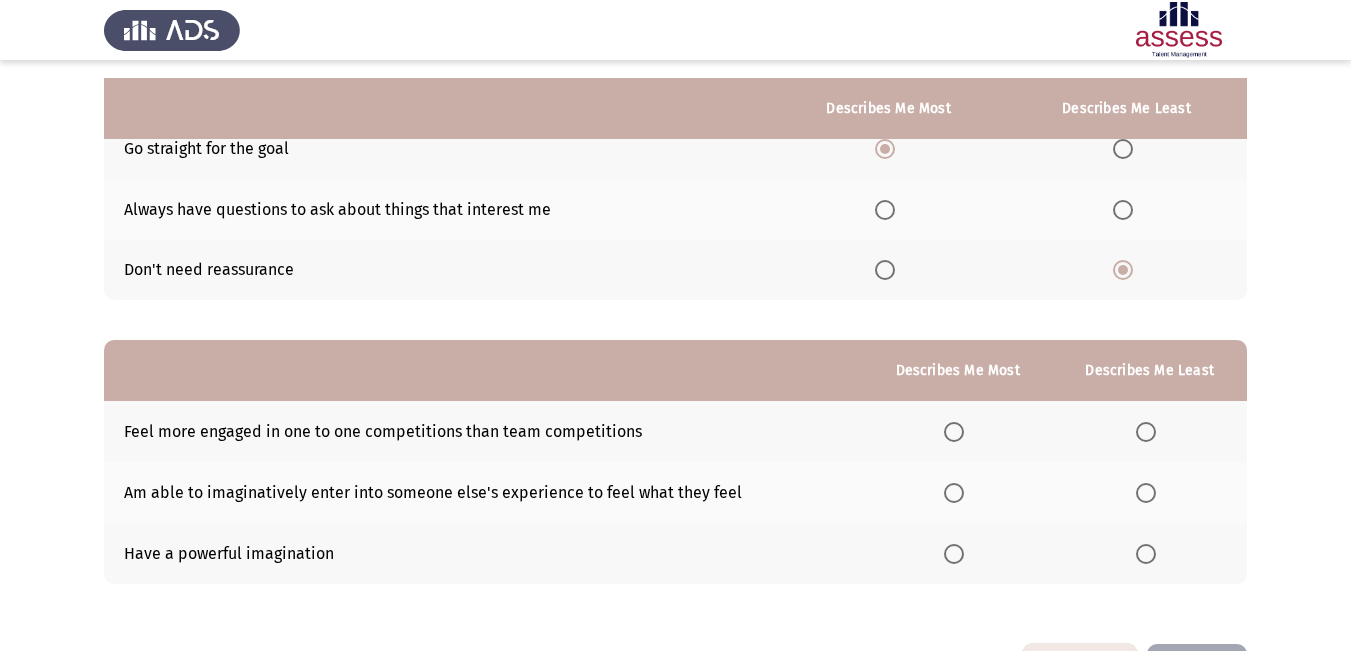 scroll, scrollTop: 273, scrollLeft: 0, axis: vertical 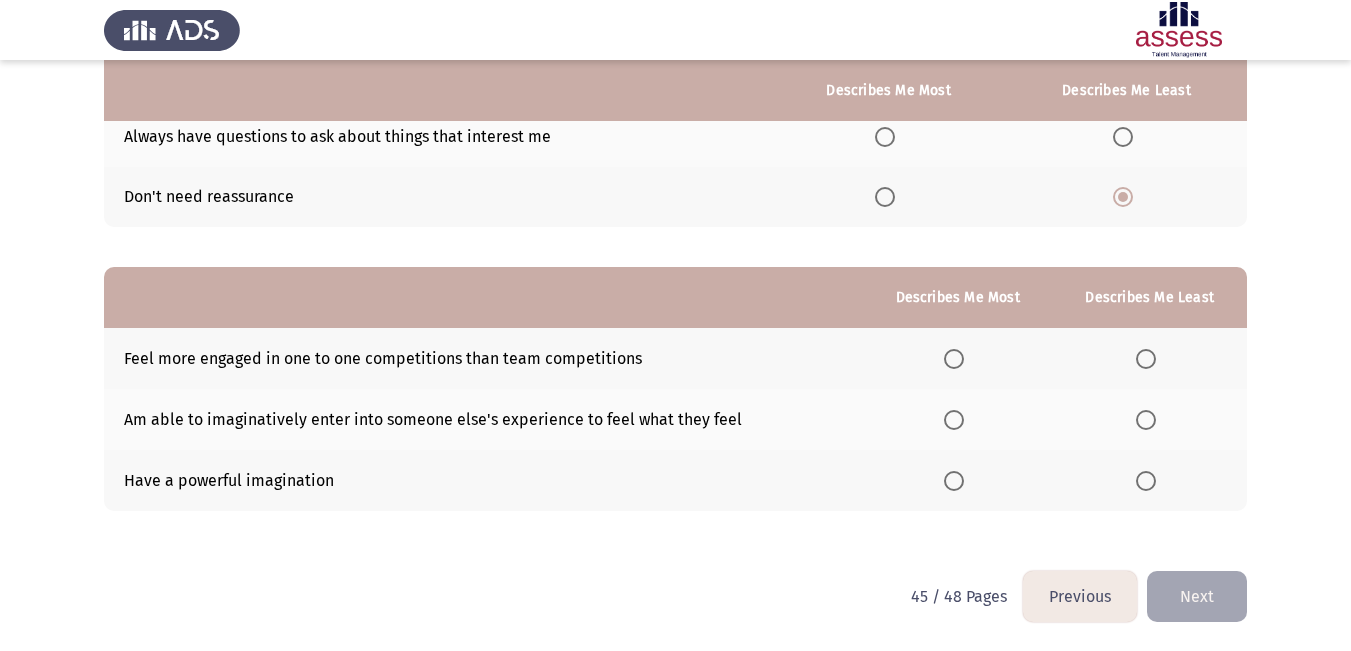 click at bounding box center (954, 481) 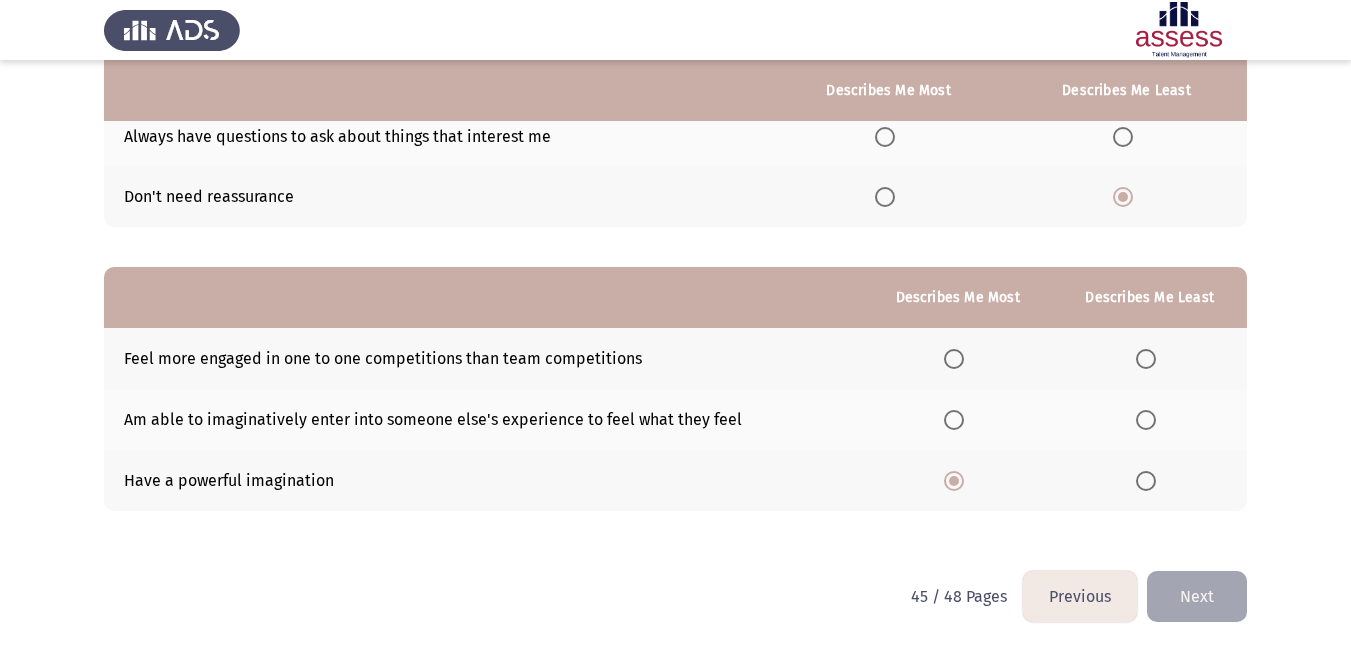 click at bounding box center [1146, 359] 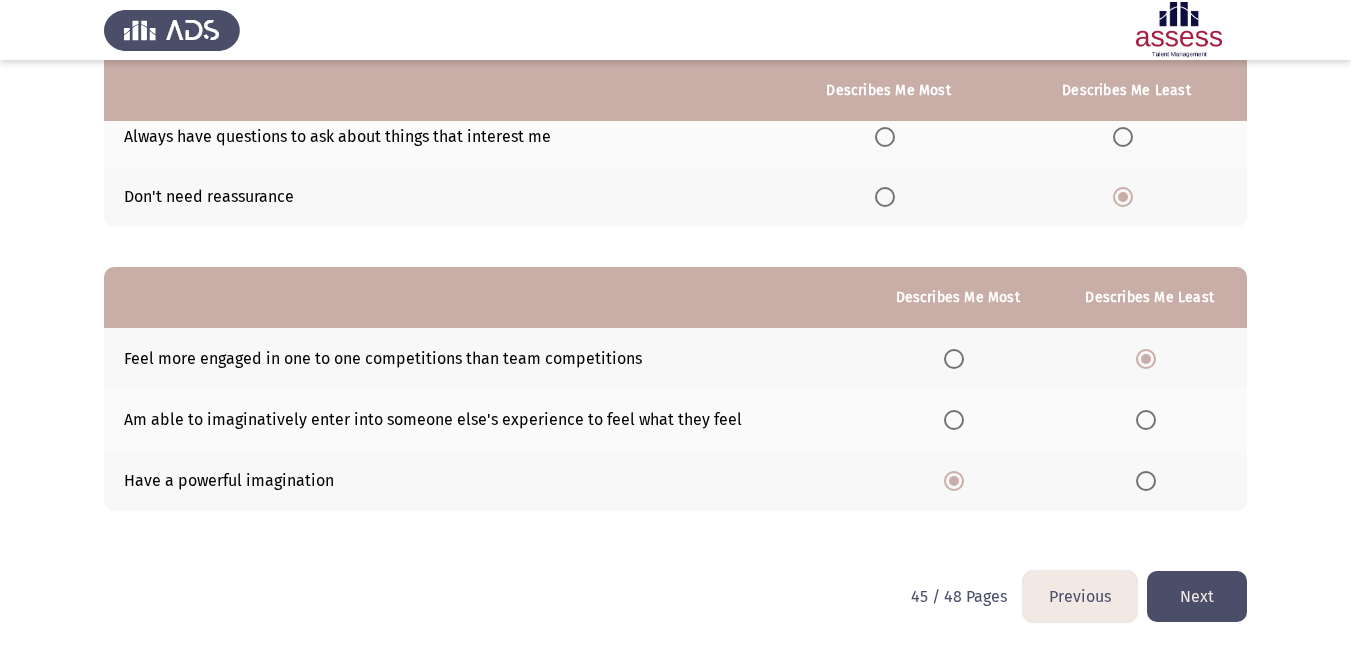 click on "Next" 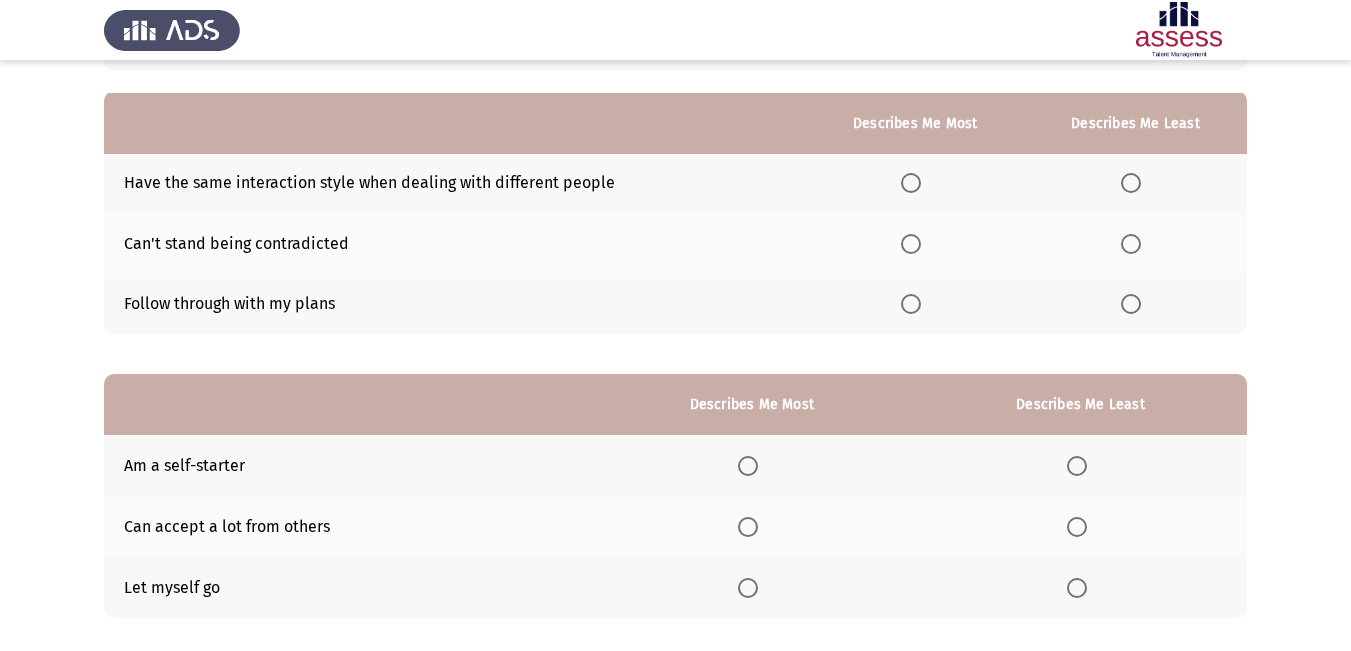 scroll, scrollTop: 200, scrollLeft: 0, axis: vertical 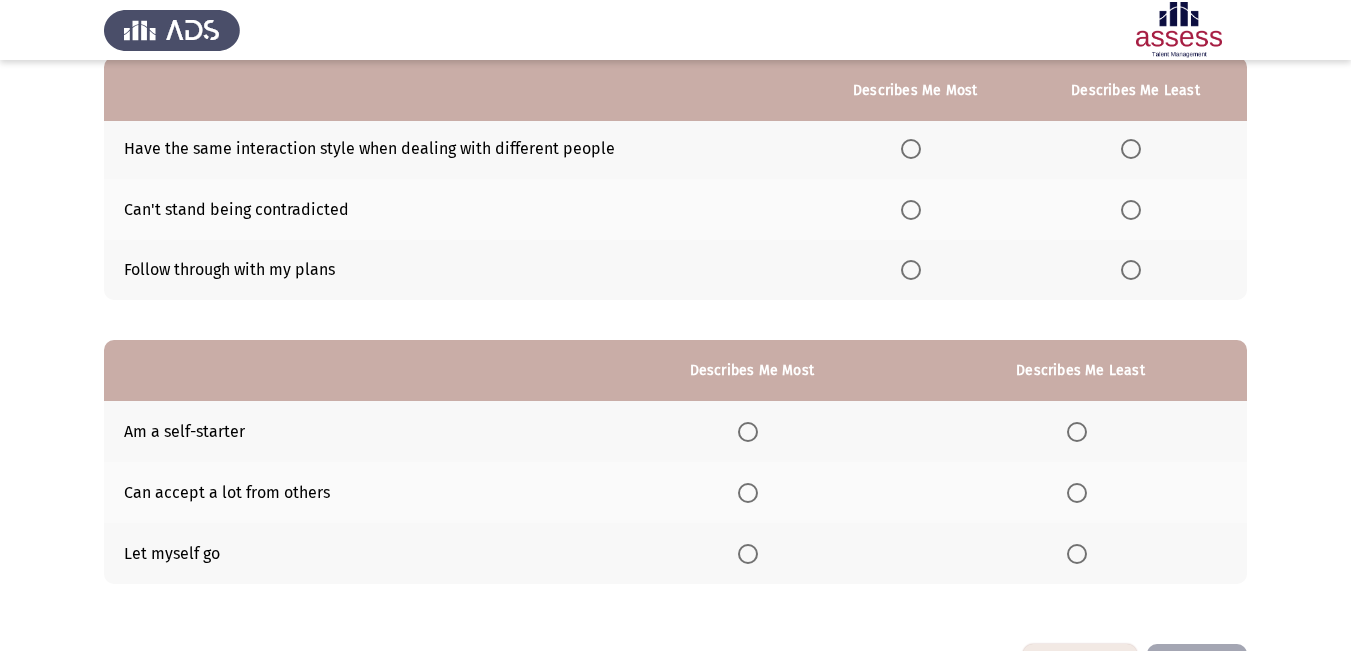 click at bounding box center [911, 270] 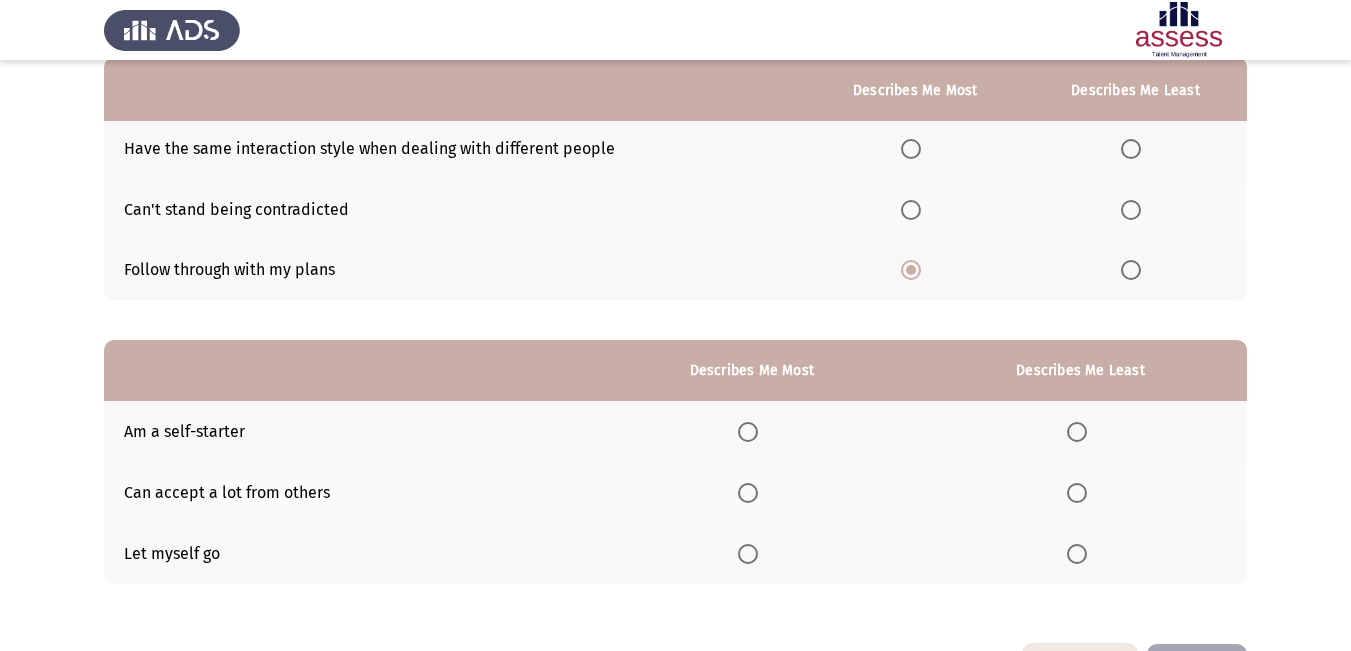 click at bounding box center [1131, 210] 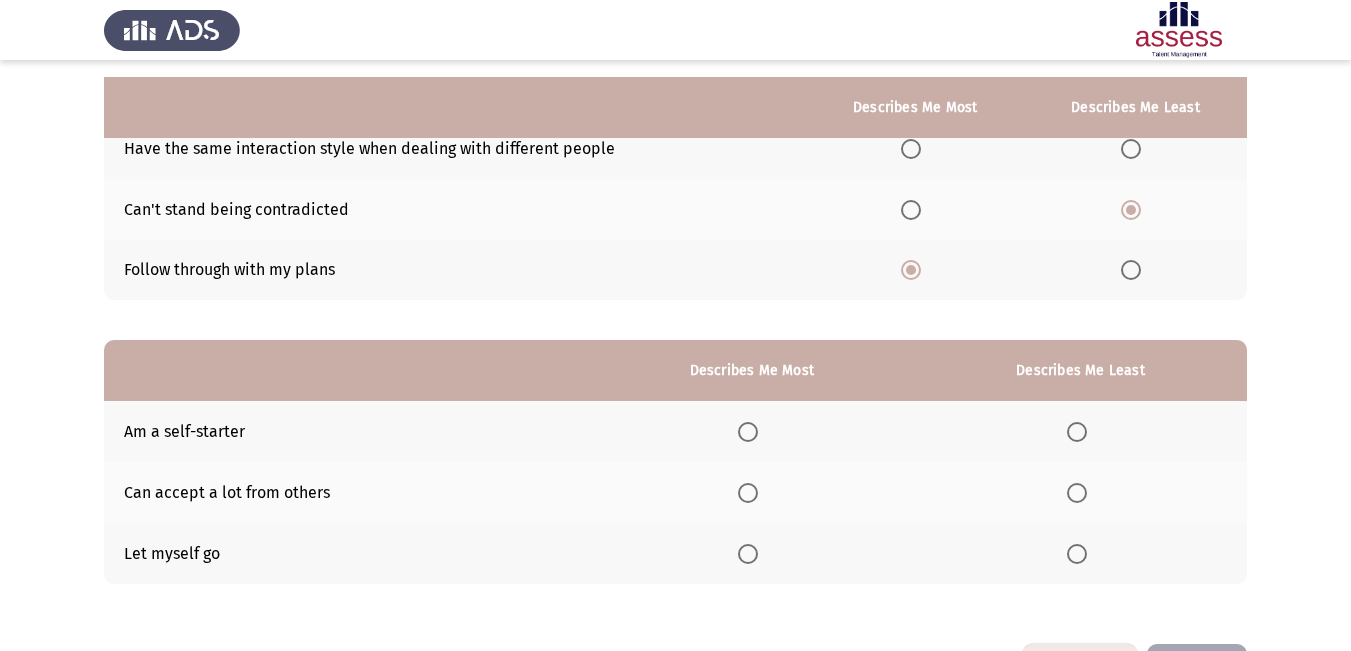 scroll, scrollTop: 273, scrollLeft: 0, axis: vertical 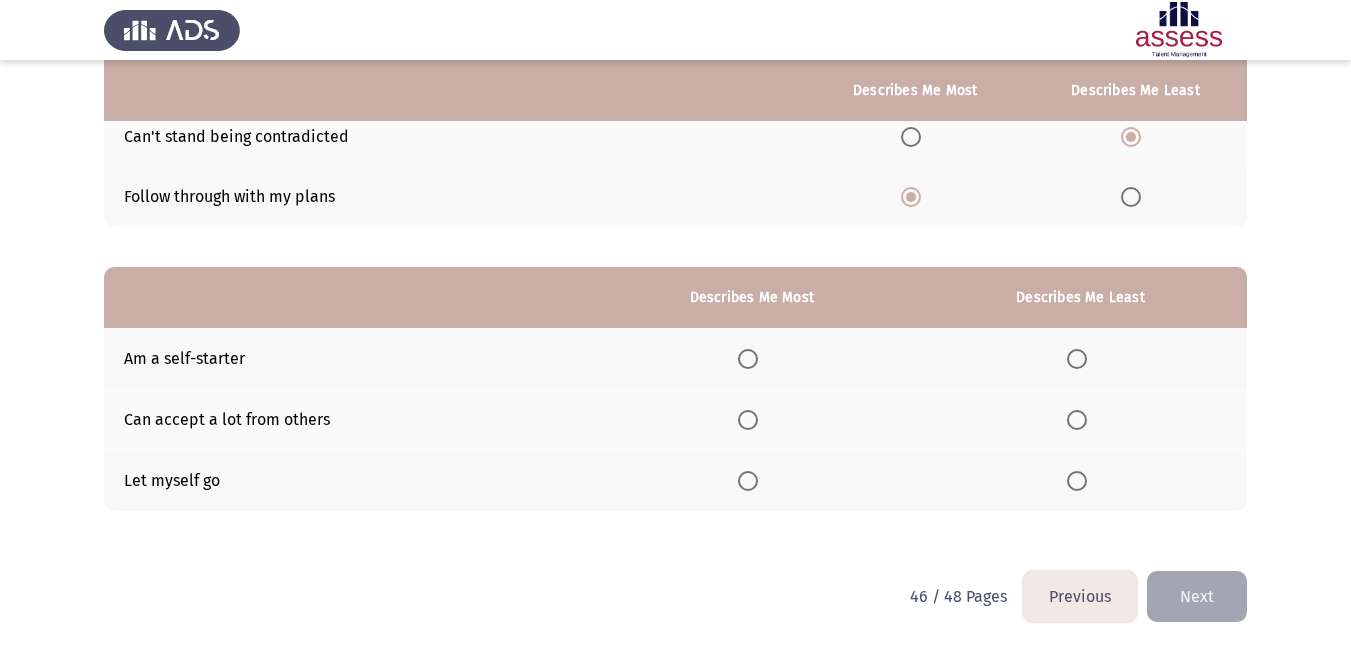 click at bounding box center [748, 359] 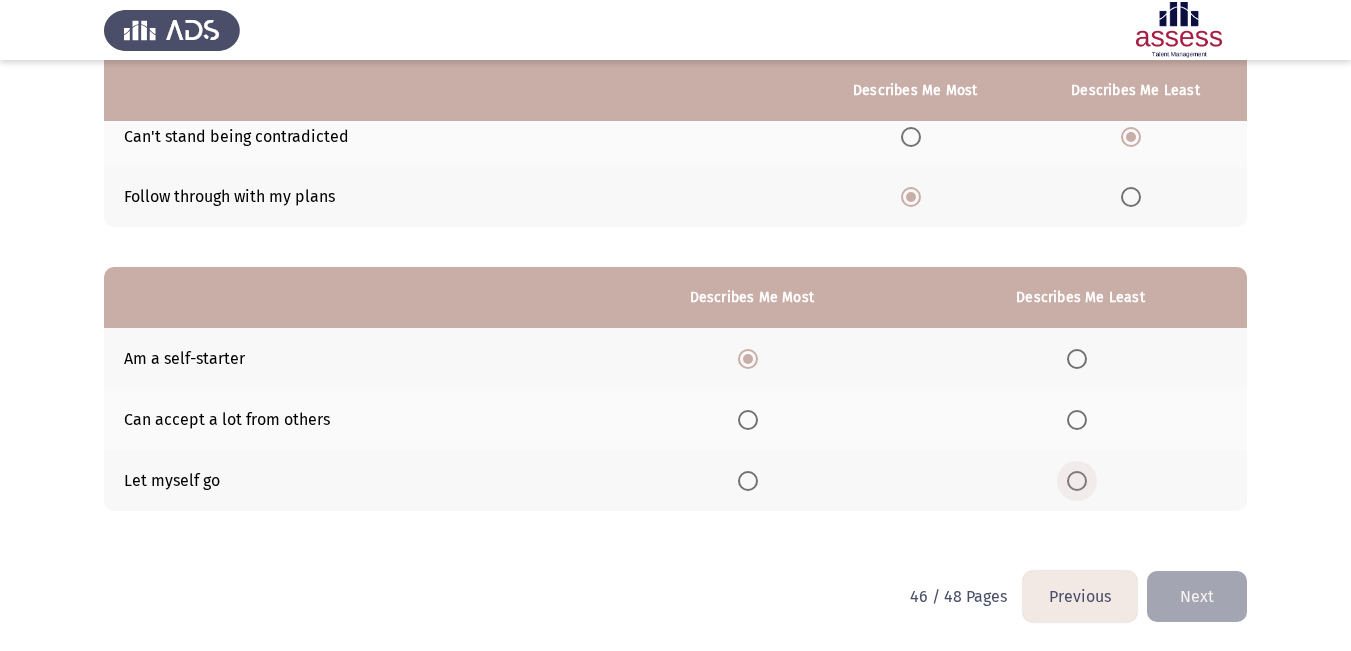click at bounding box center (1077, 481) 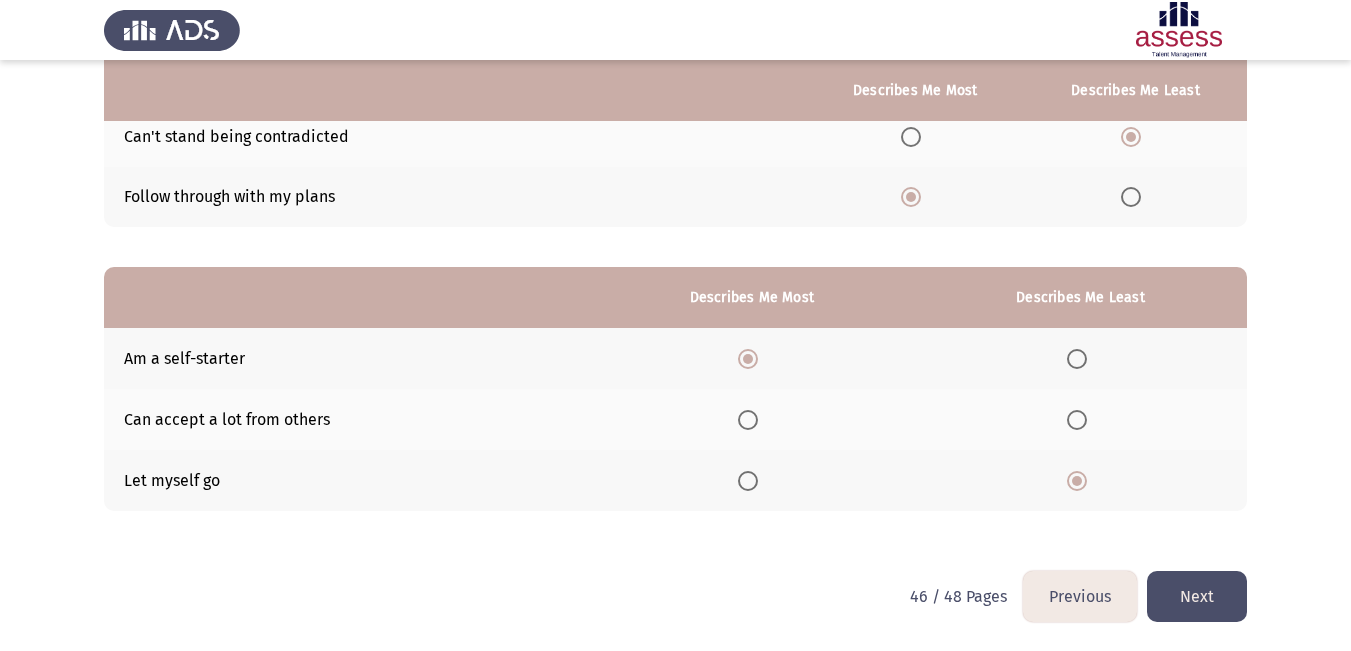 click on "Next" 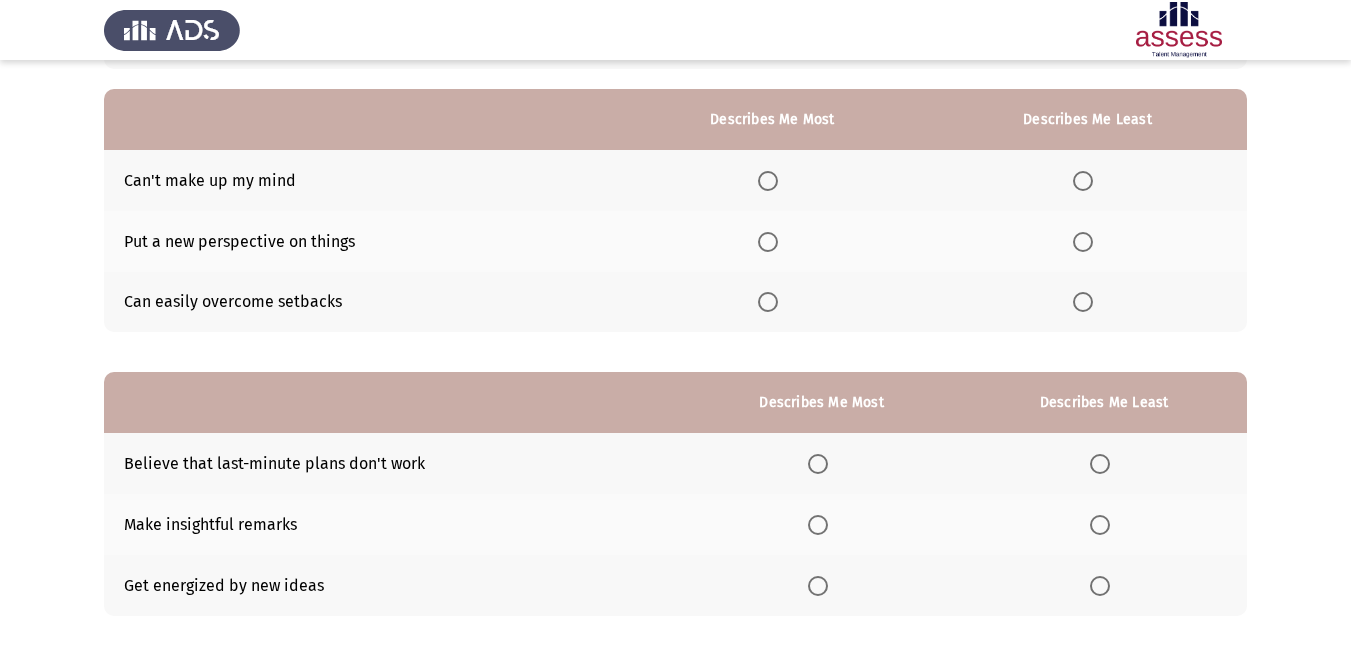scroll, scrollTop: 200, scrollLeft: 0, axis: vertical 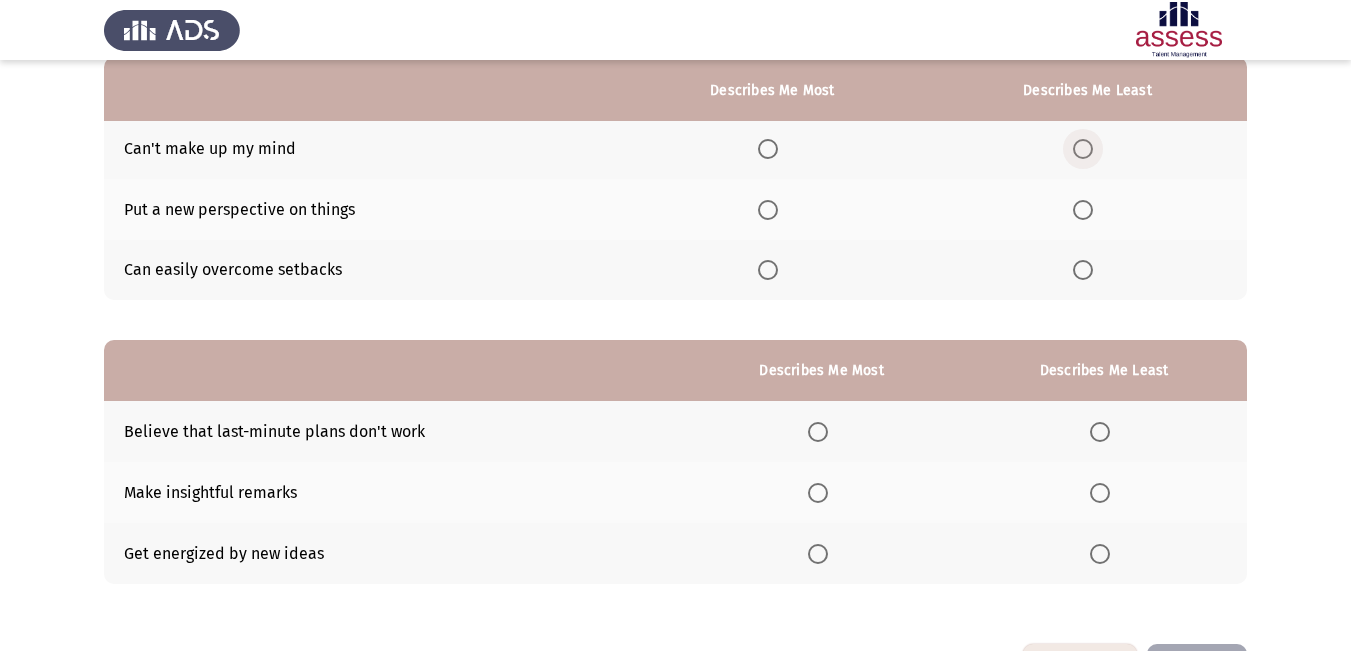 click at bounding box center (1083, 149) 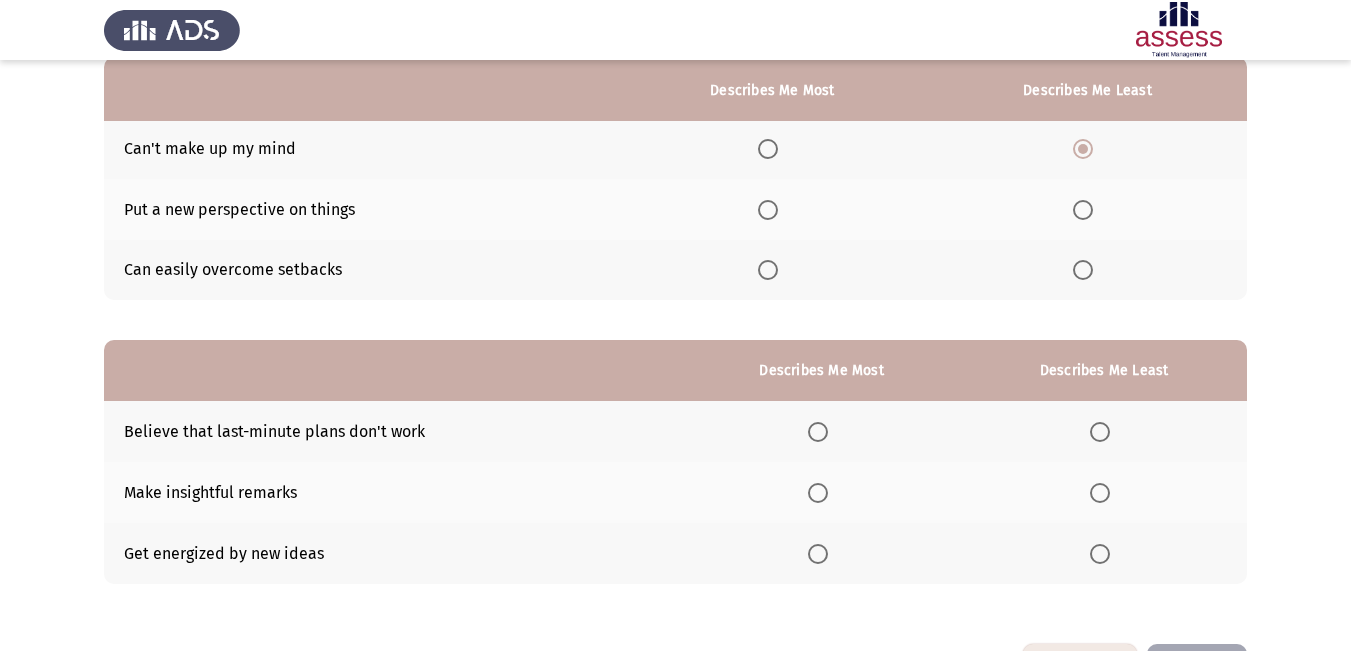 click at bounding box center [768, 270] 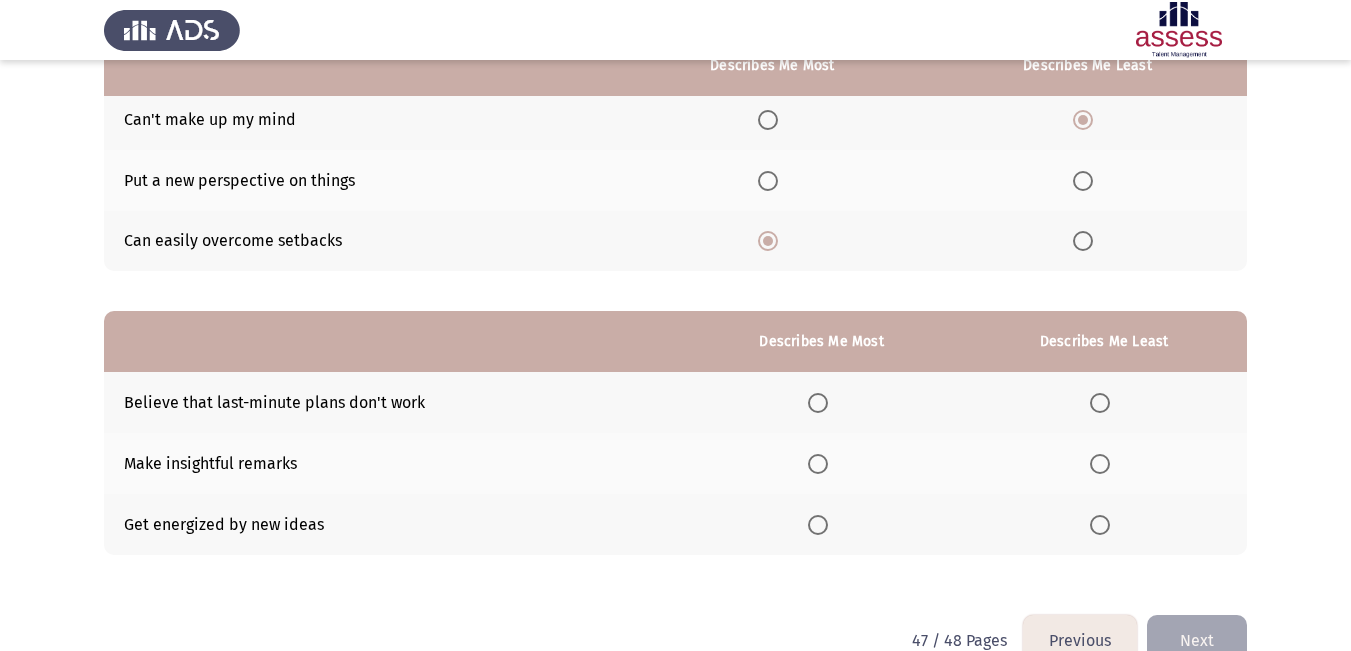 scroll, scrollTop: 273, scrollLeft: 0, axis: vertical 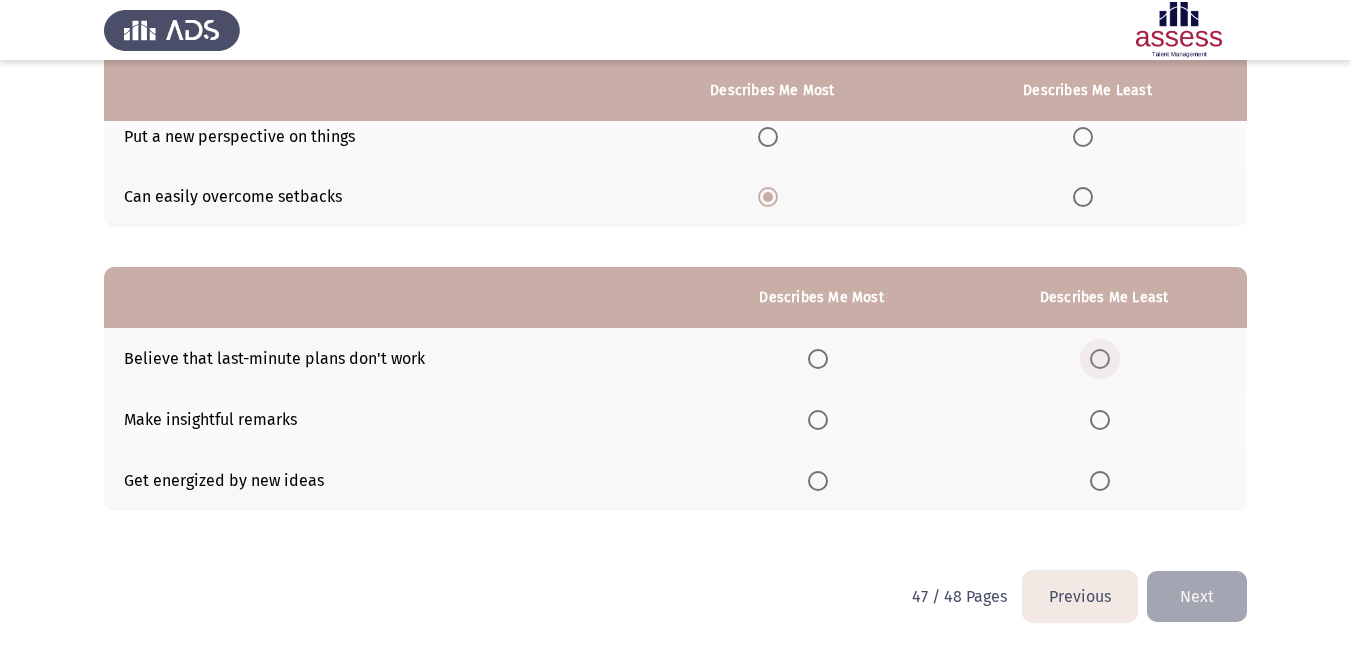 click at bounding box center (1100, 359) 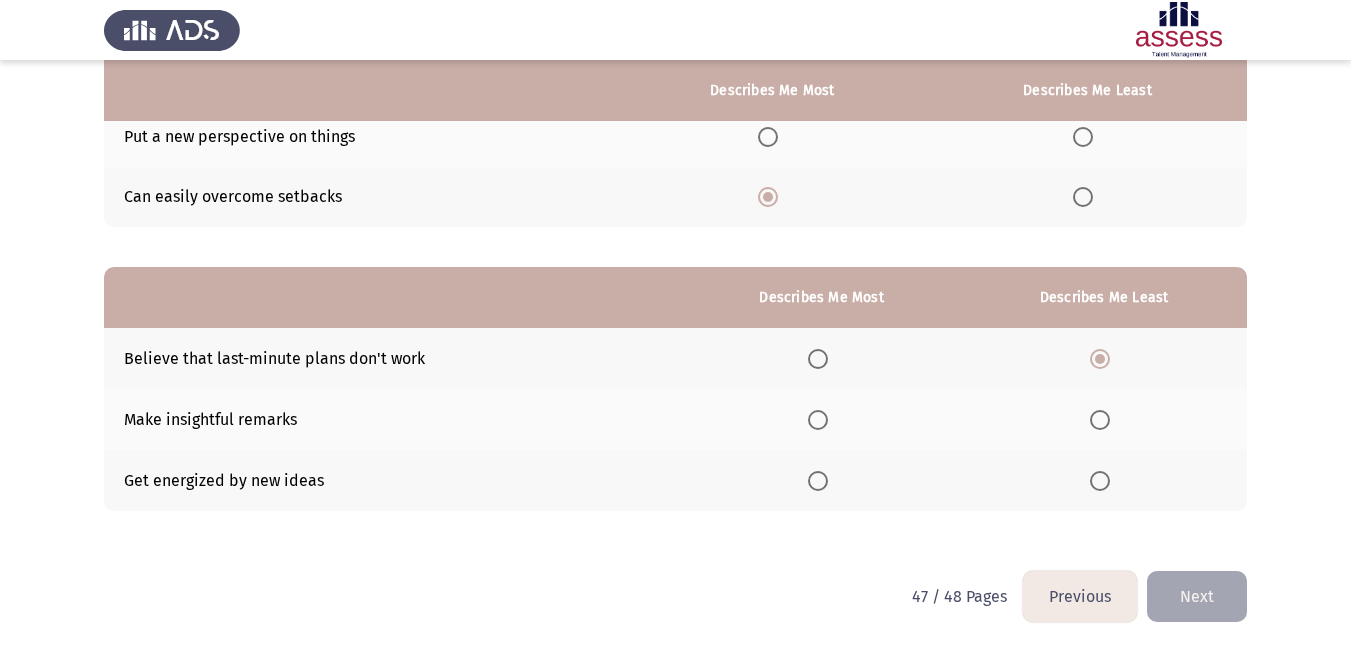 click at bounding box center (818, 420) 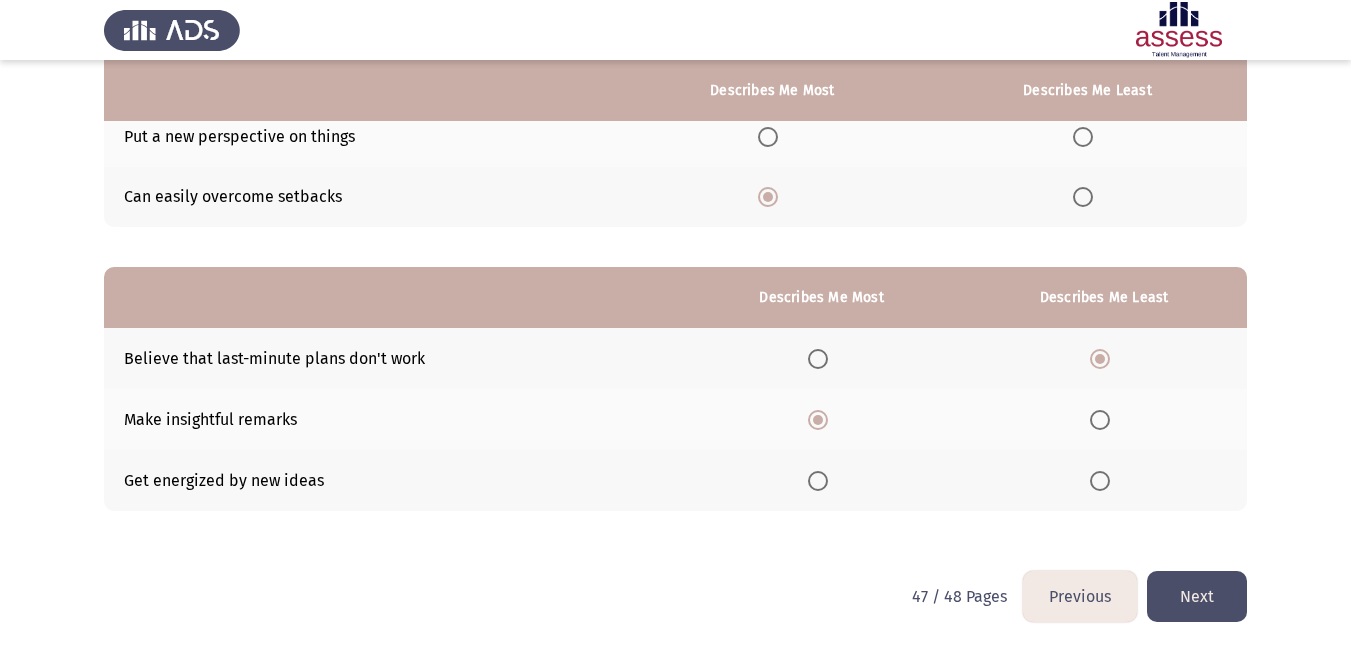 click on "Next" 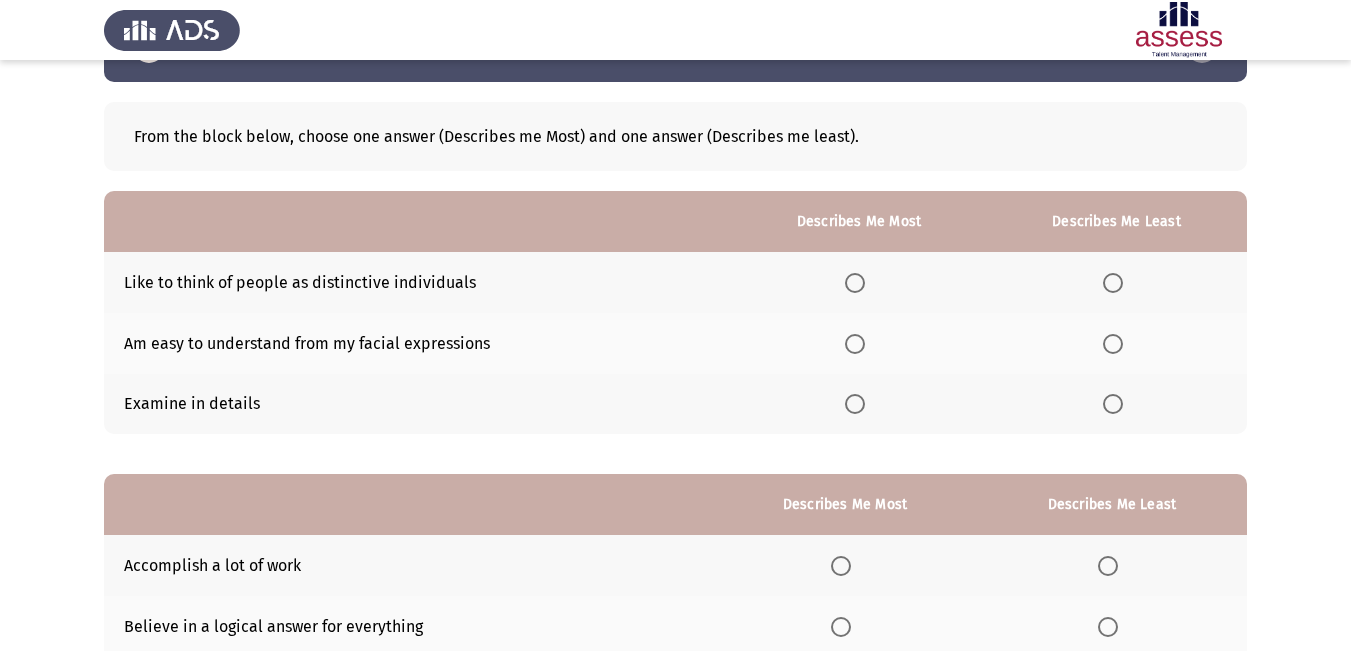 scroll, scrollTop: 200, scrollLeft: 0, axis: vertical 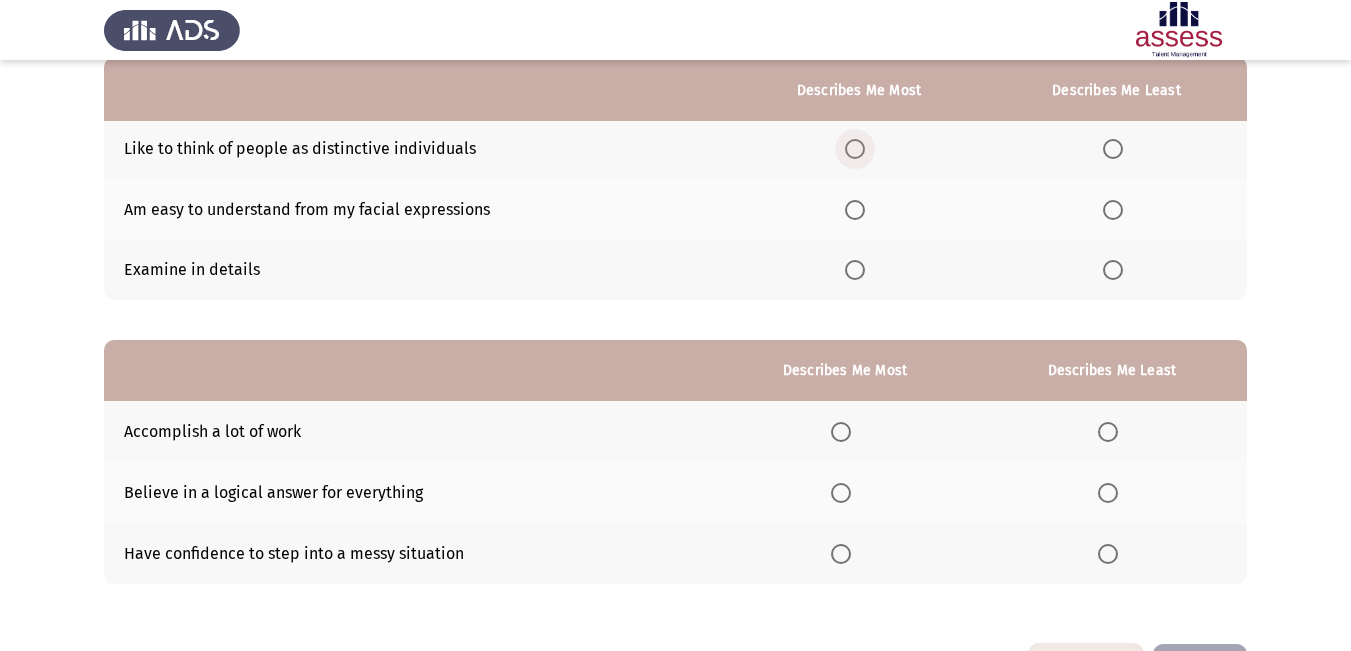 click at bounding box center [855, 149] 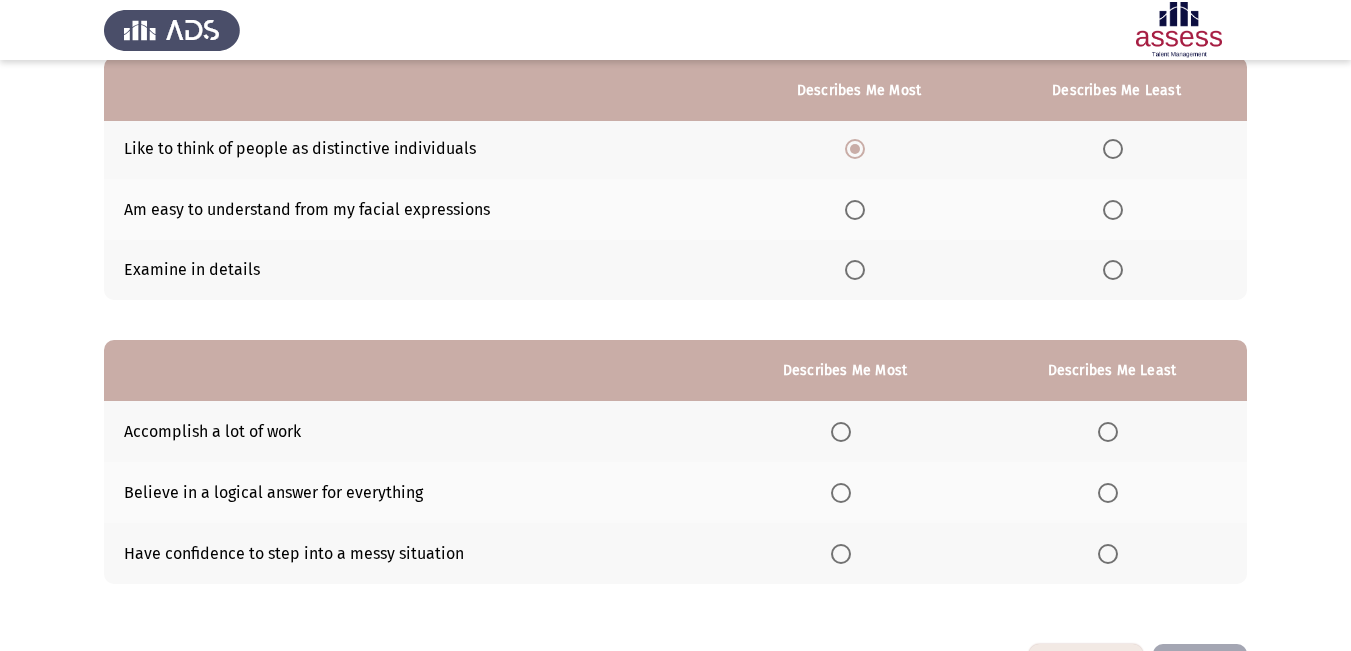 click at bounding box center (1113, 210) 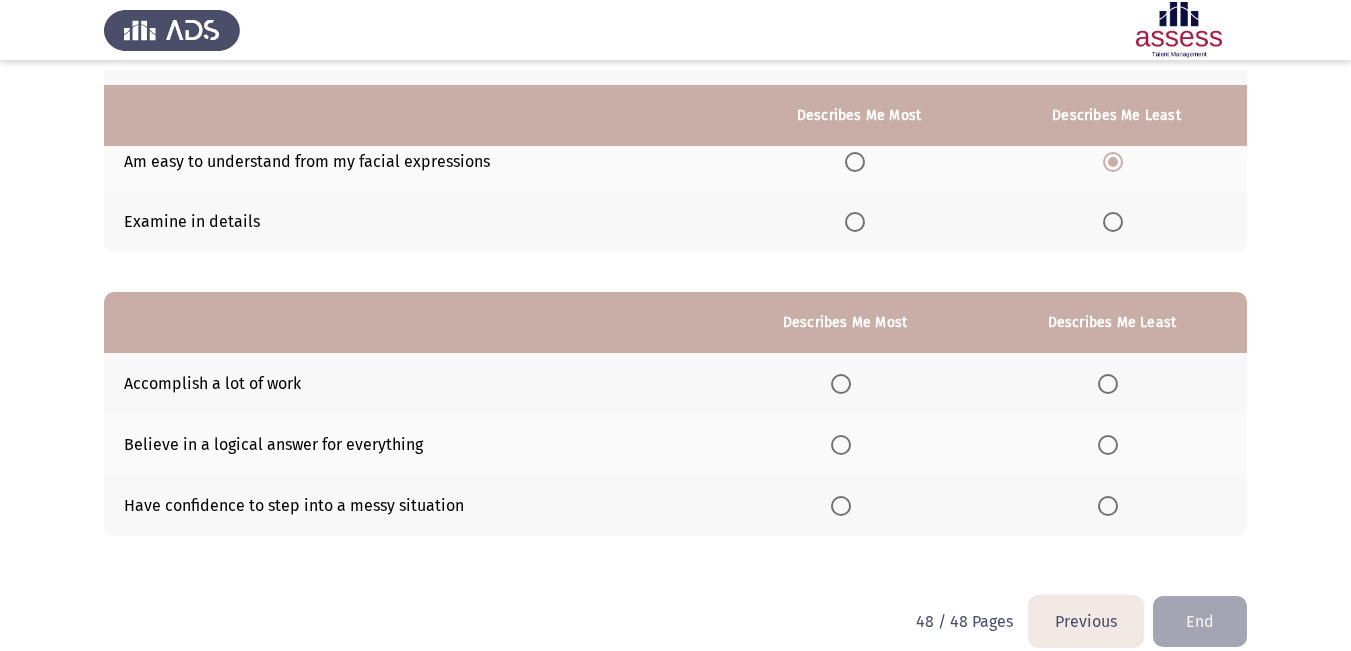 scroll, scrollTop: 273, scrollLeft: 0, axis: vertical 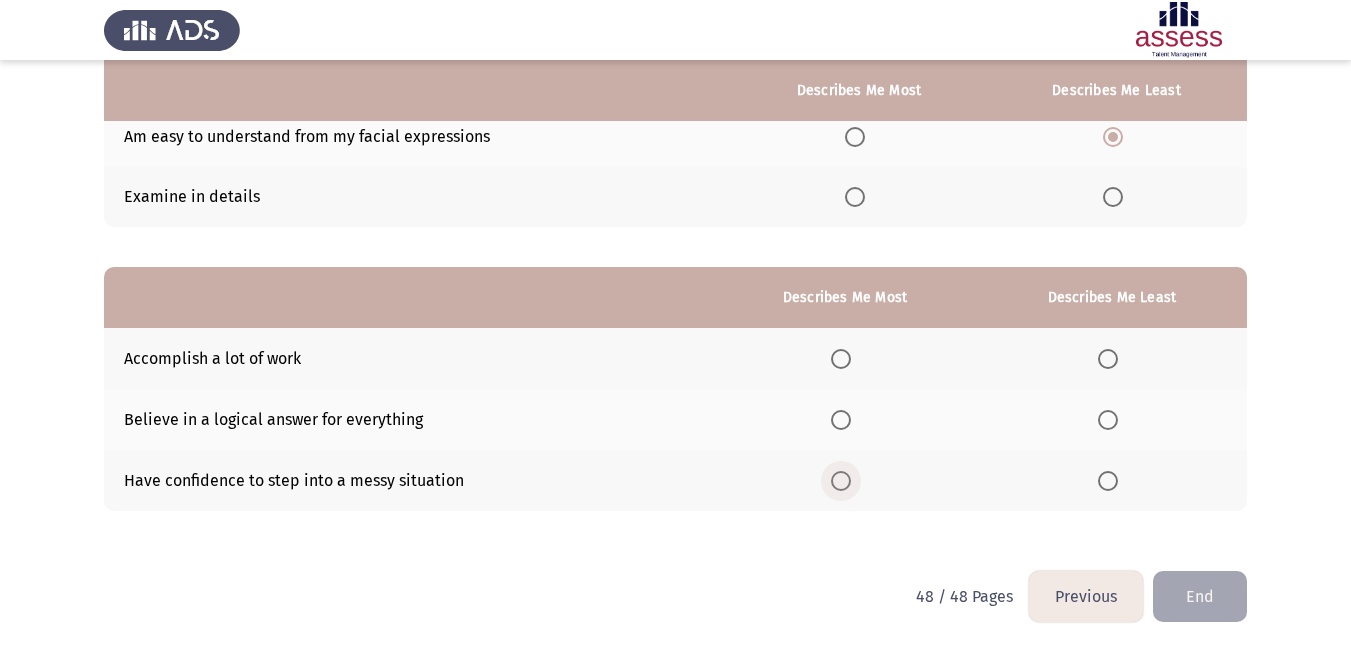 click at bounding box center [841, 481] 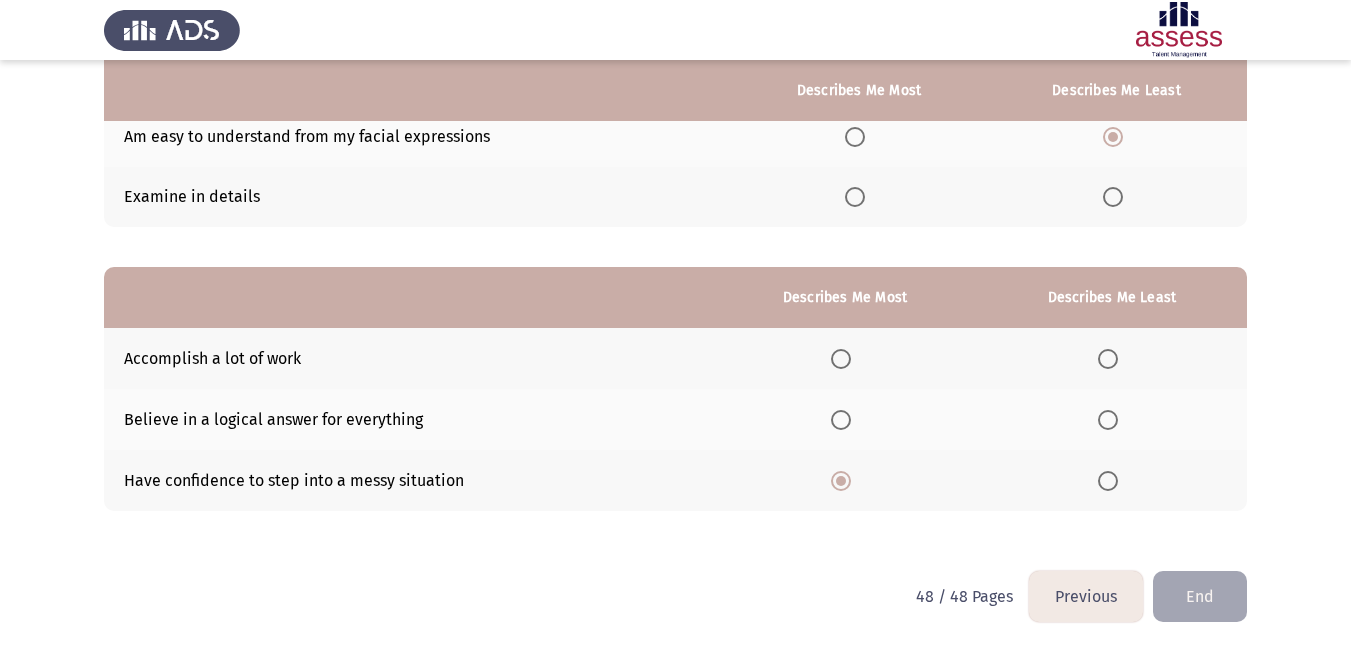 click at bounding box center (1108, 420) 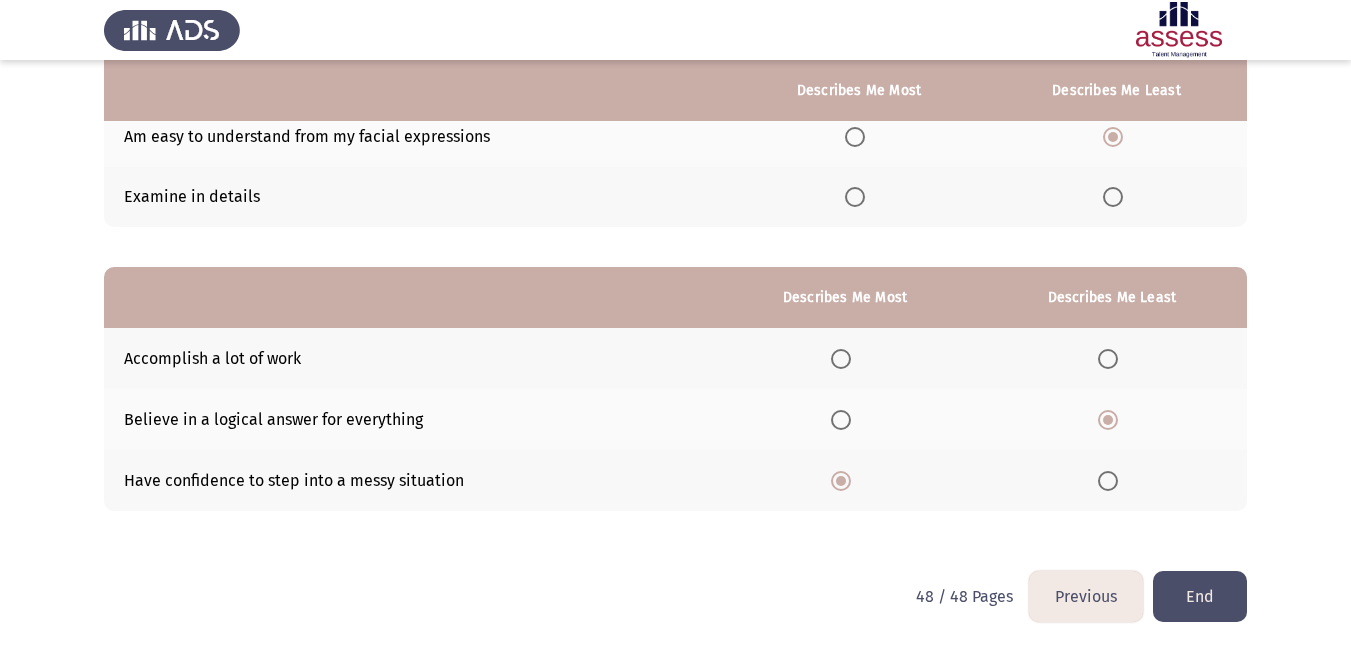 click on "End" 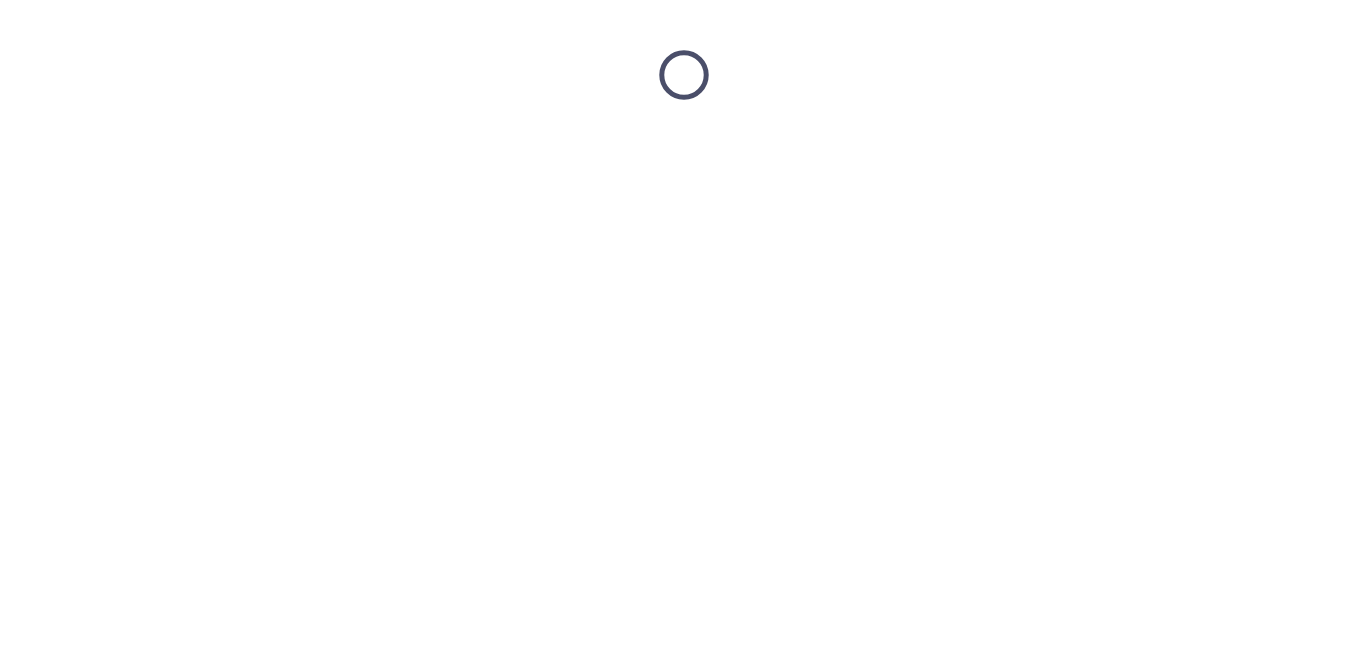 scroll, scrollTop: 0, scrollLeft: 0, axis: both 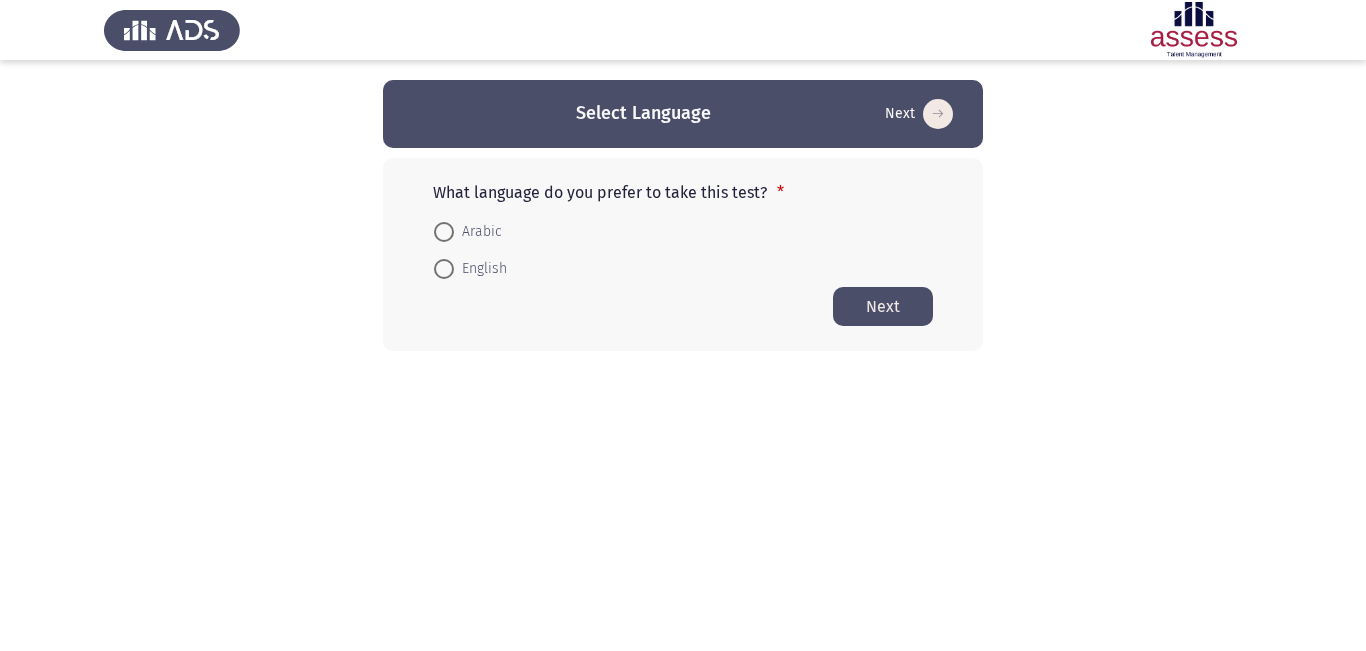 click at bounding box center (444, 232) 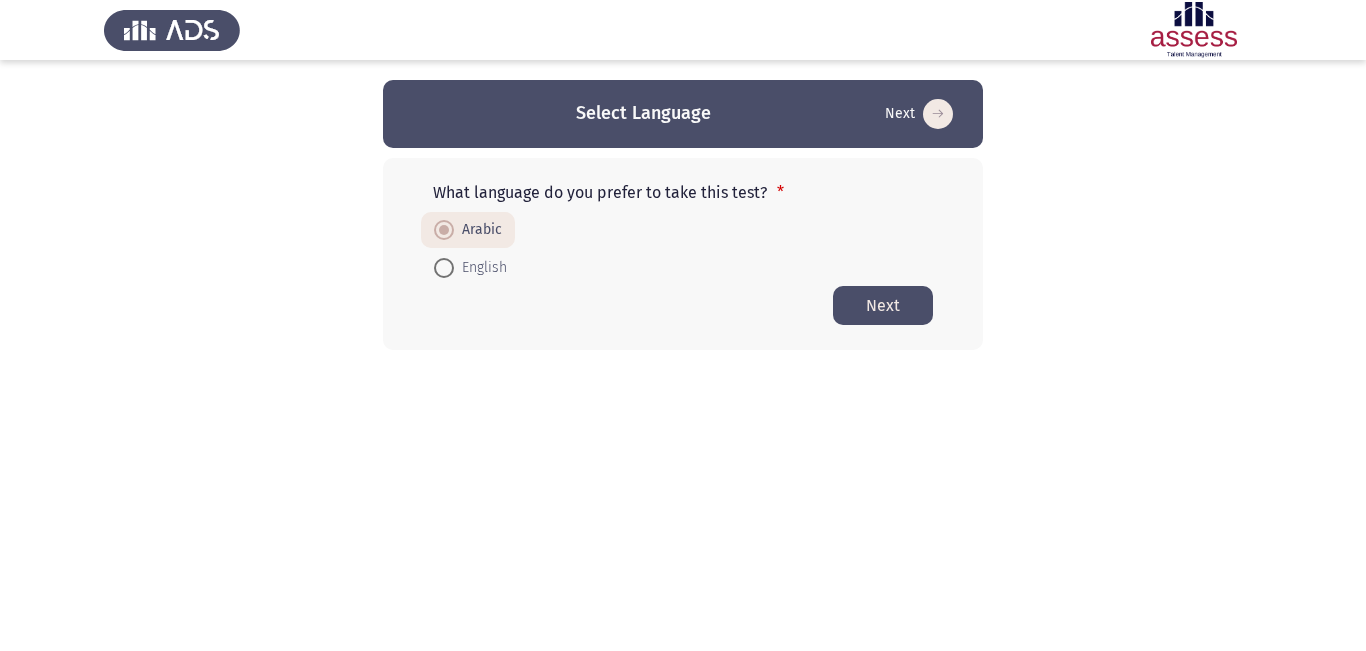 click on "Next" 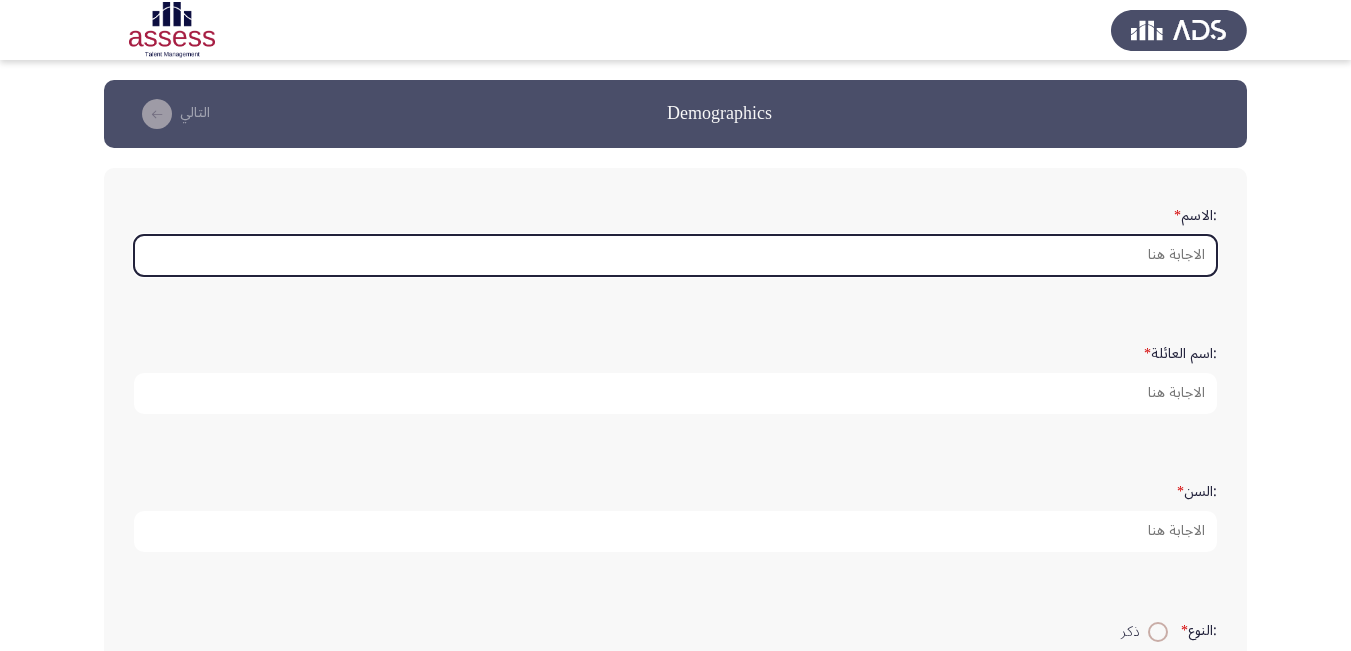 click on ":الاسم   *" at bounding box center [675, 255] 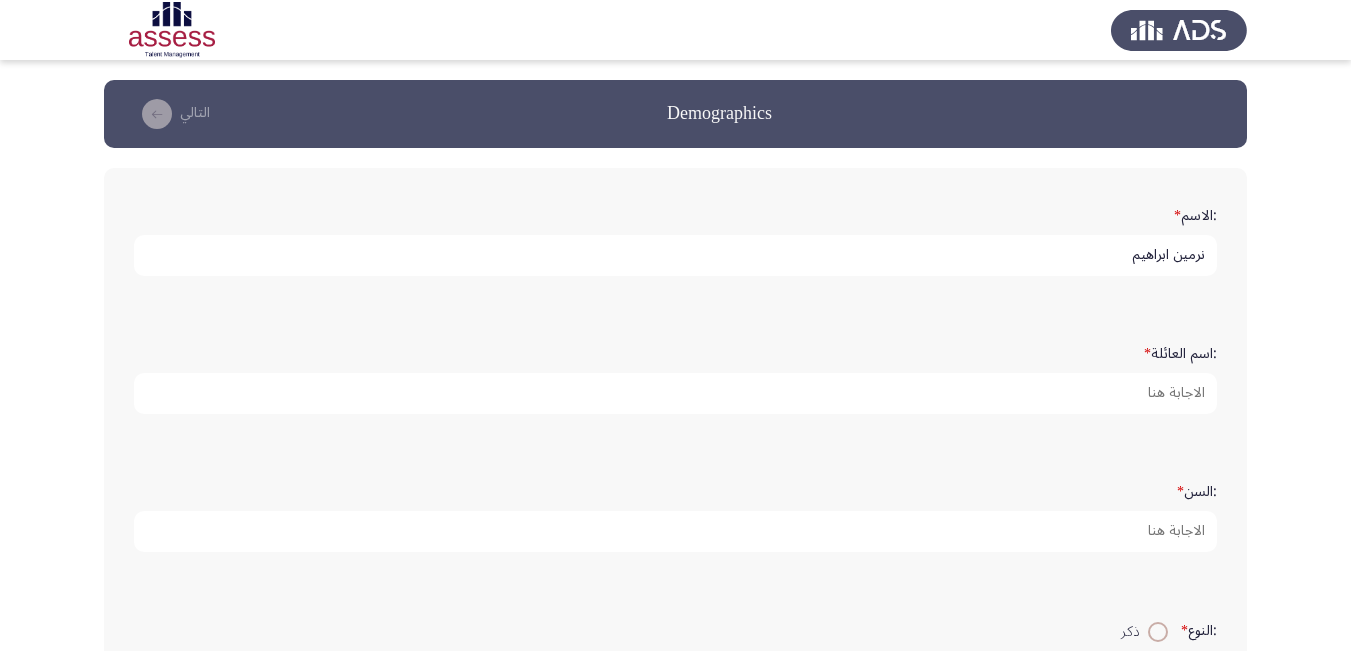 scroll, scrollTop: 5, scrollLeft: 0, axis: vertical 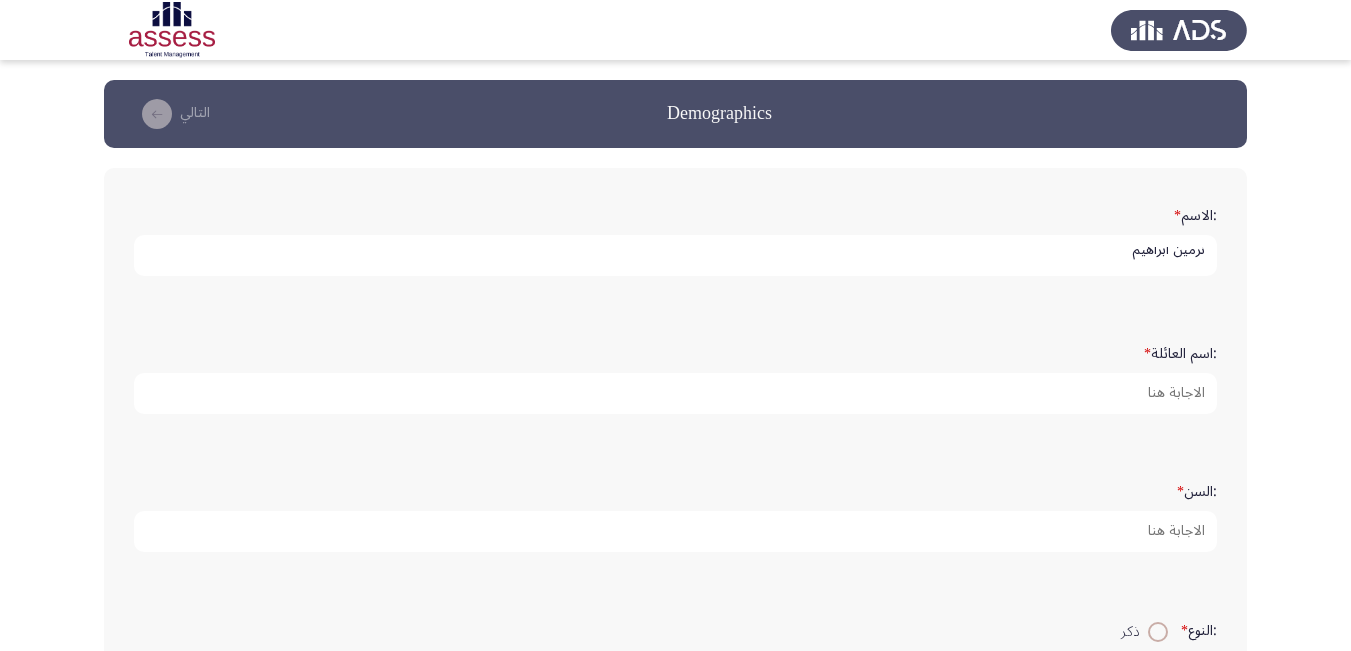 drag, startPoint x: 1133, startPoint y: 267, endPoint x: 1165, endPoint y: 269, distance: 32.06244 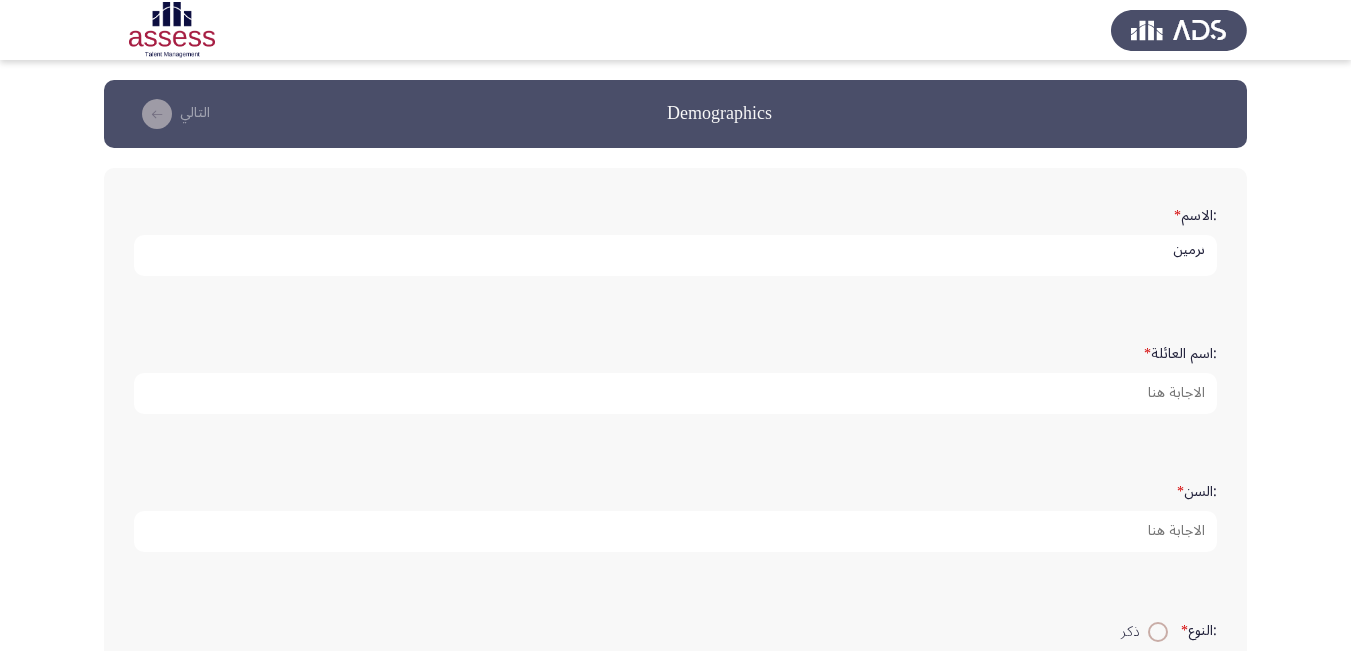 type on "نرمين" 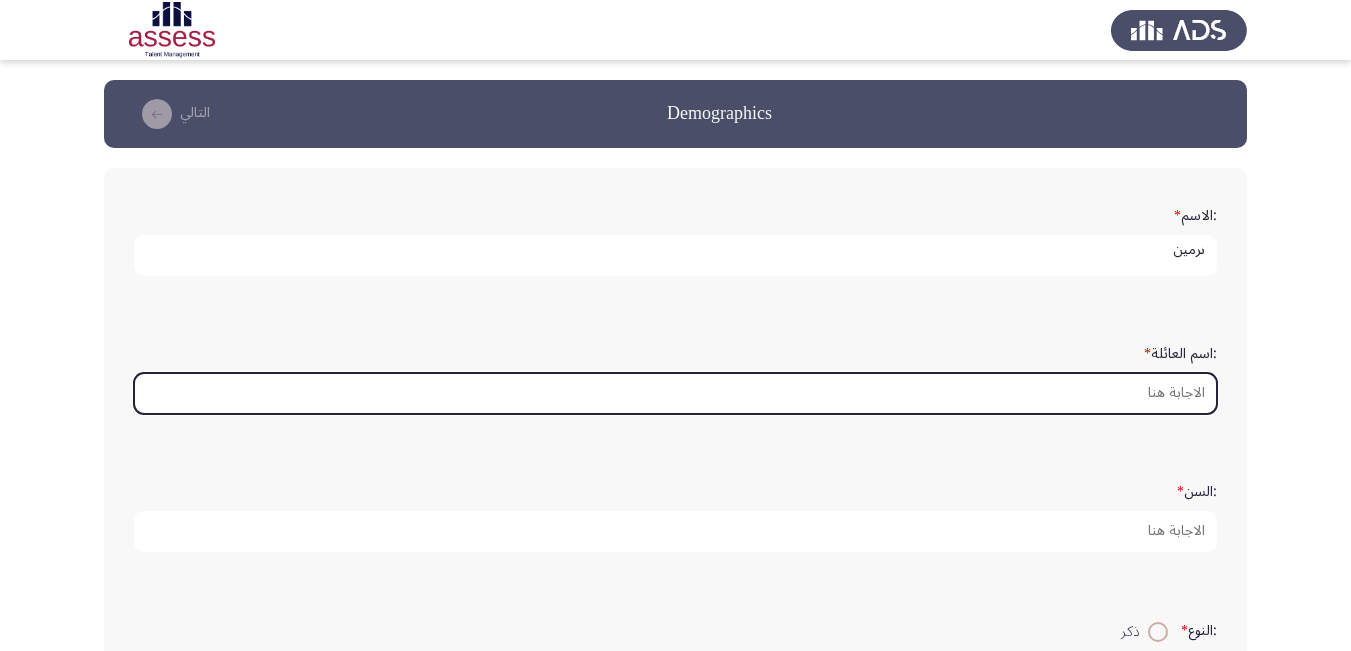 scroll, scrollTop: 0, scrollLeft: 0, axis: both 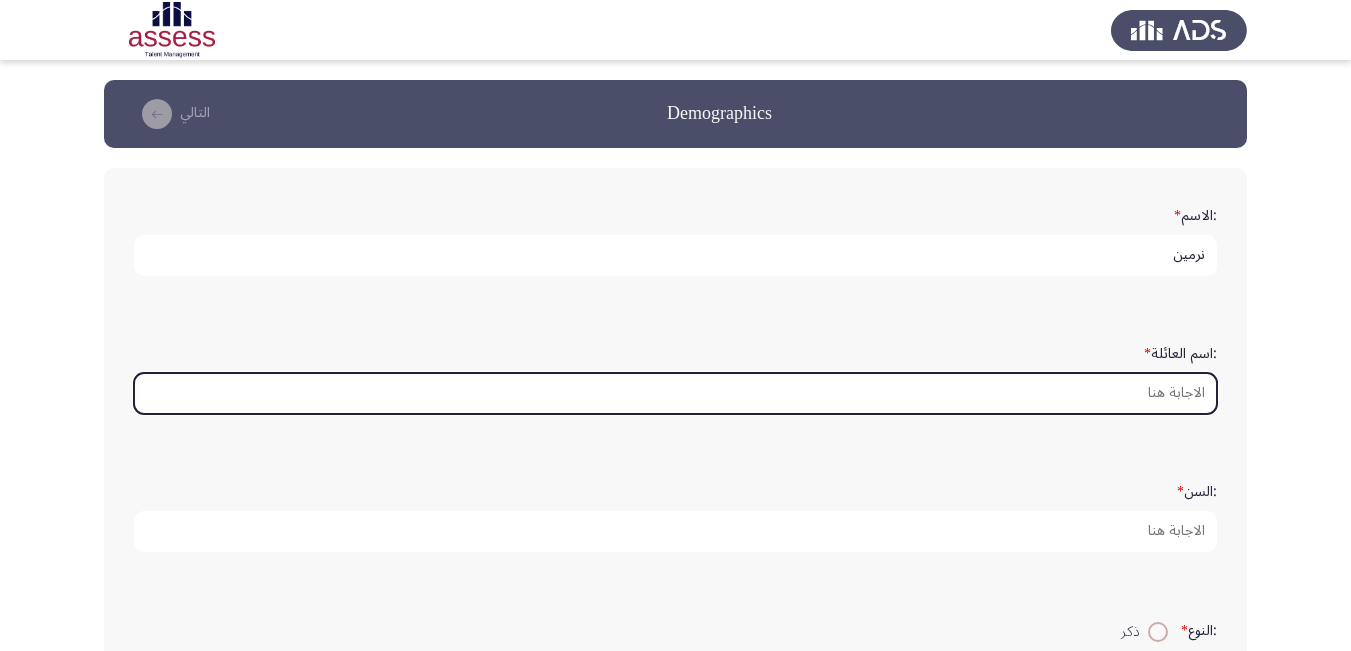 click on ":اسم العائلة   *" at bounding box center [675, 393] 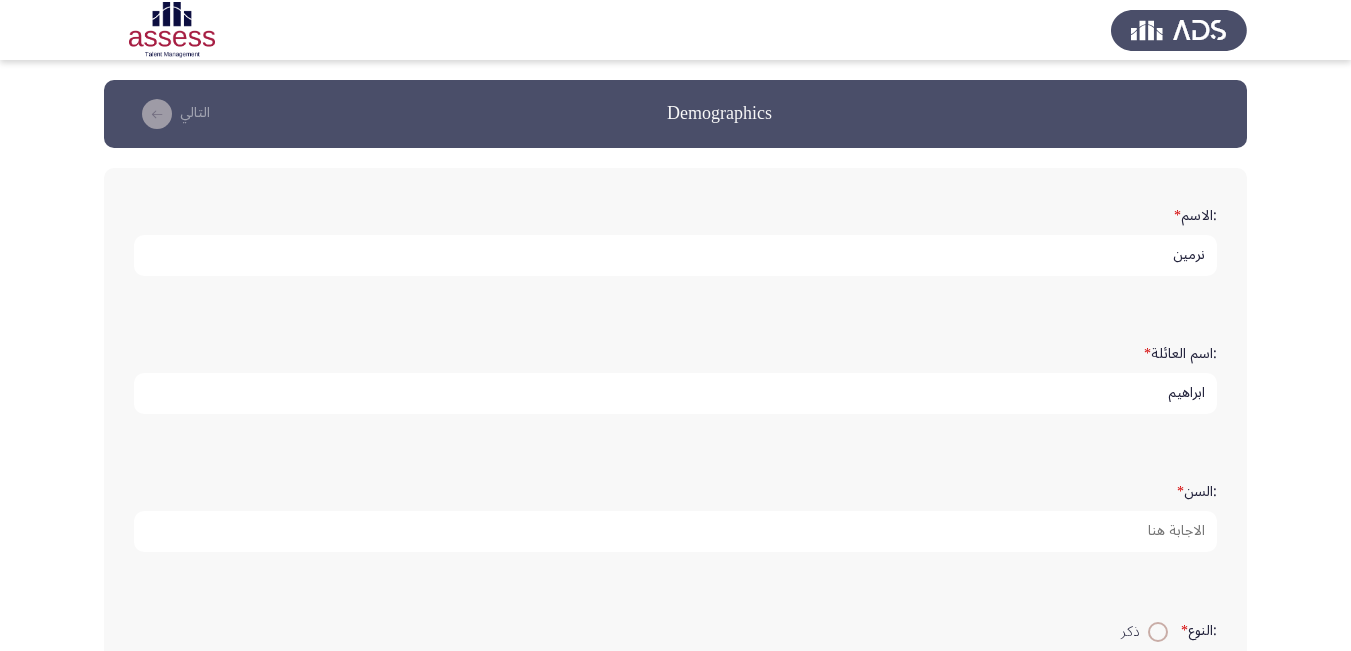 scroll, scrollTop: 100, scrollLeft: 0, axis: vertical 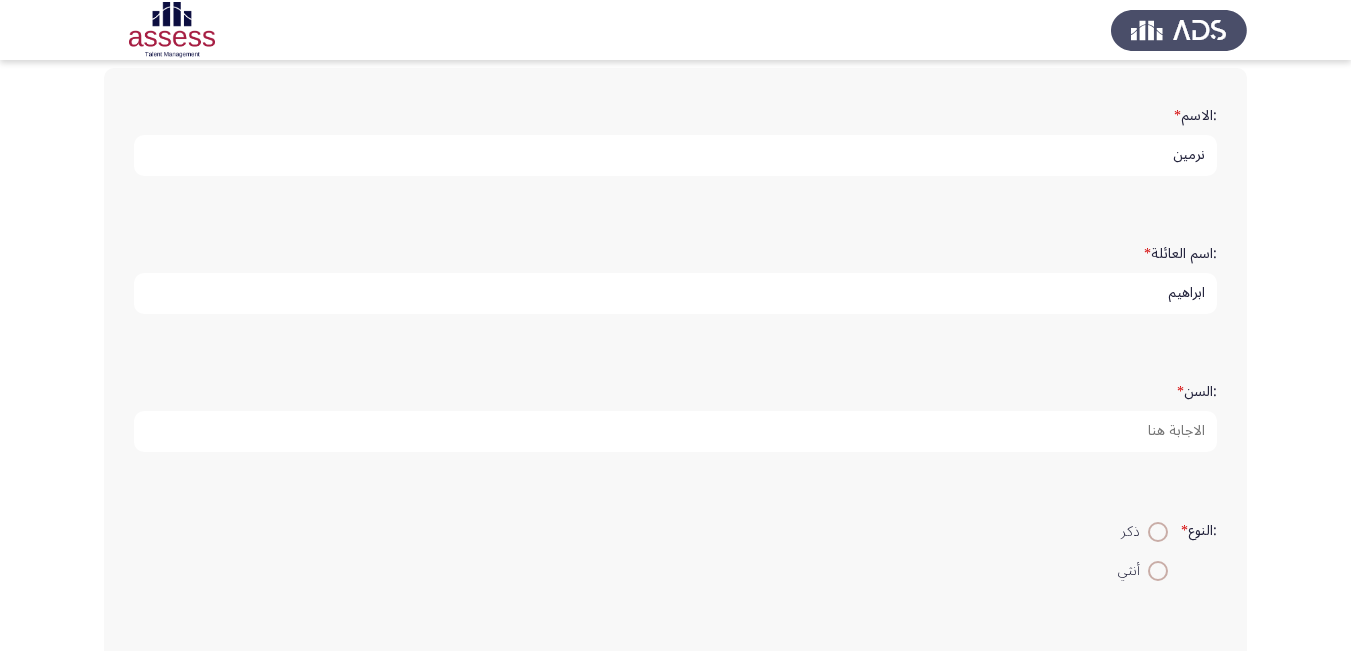 type on "ابراهيم" 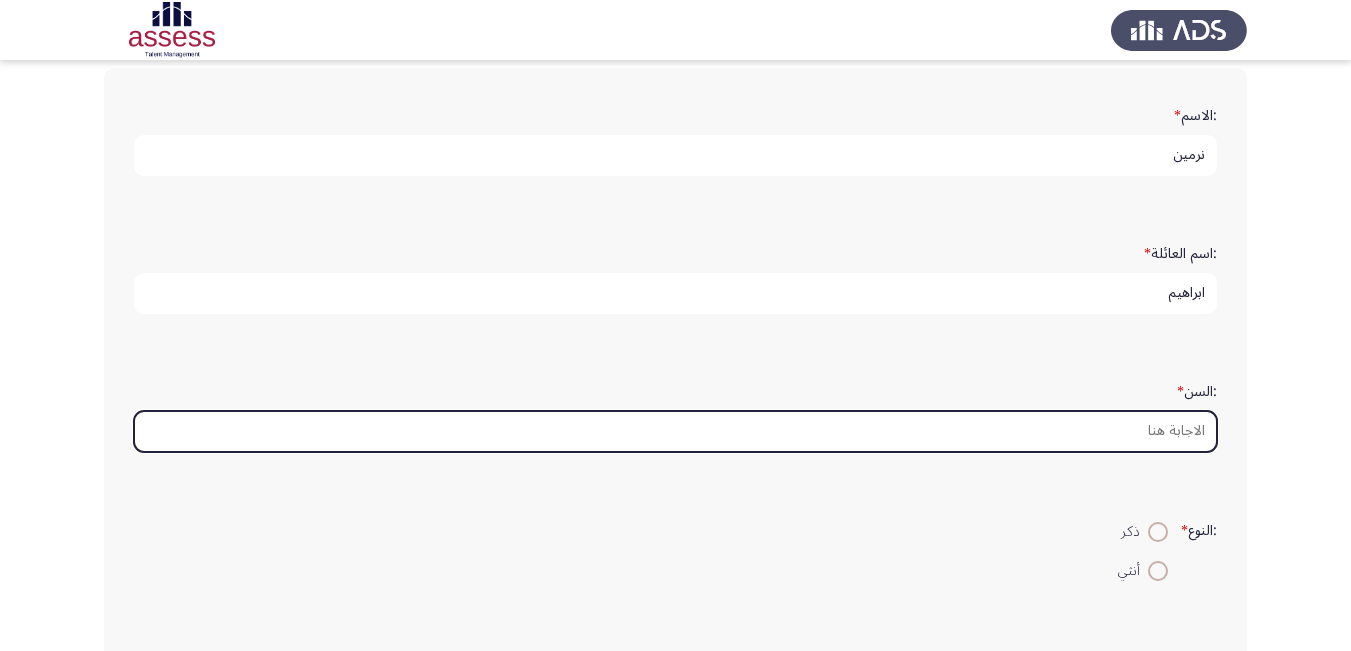 click on ":السن   *" at bounding box center (675, 431) 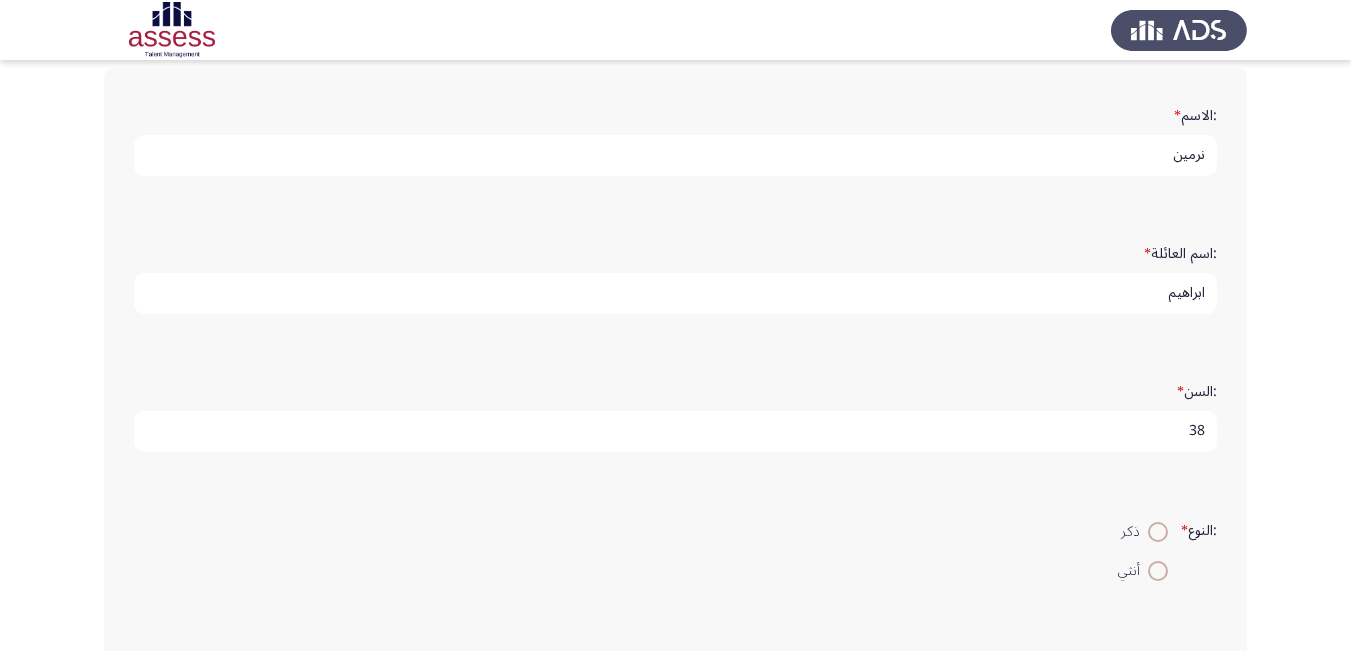 type on "38" 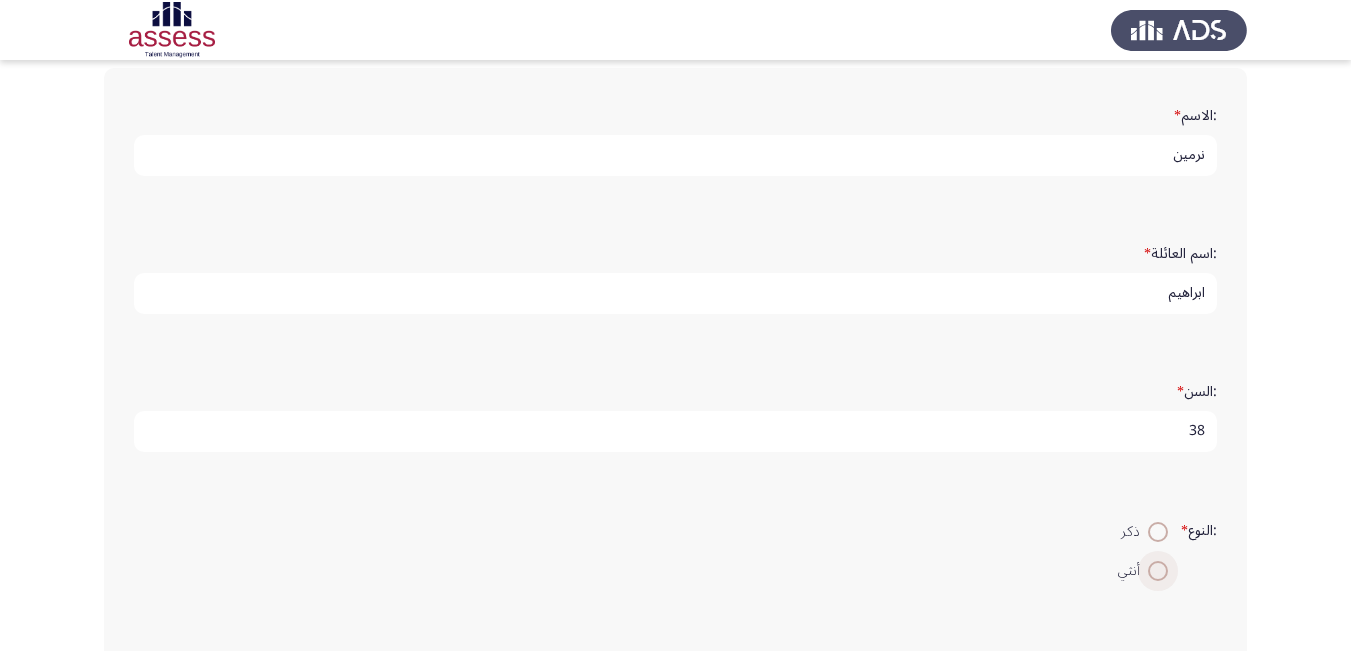 click at bounding box center [1158, 571] 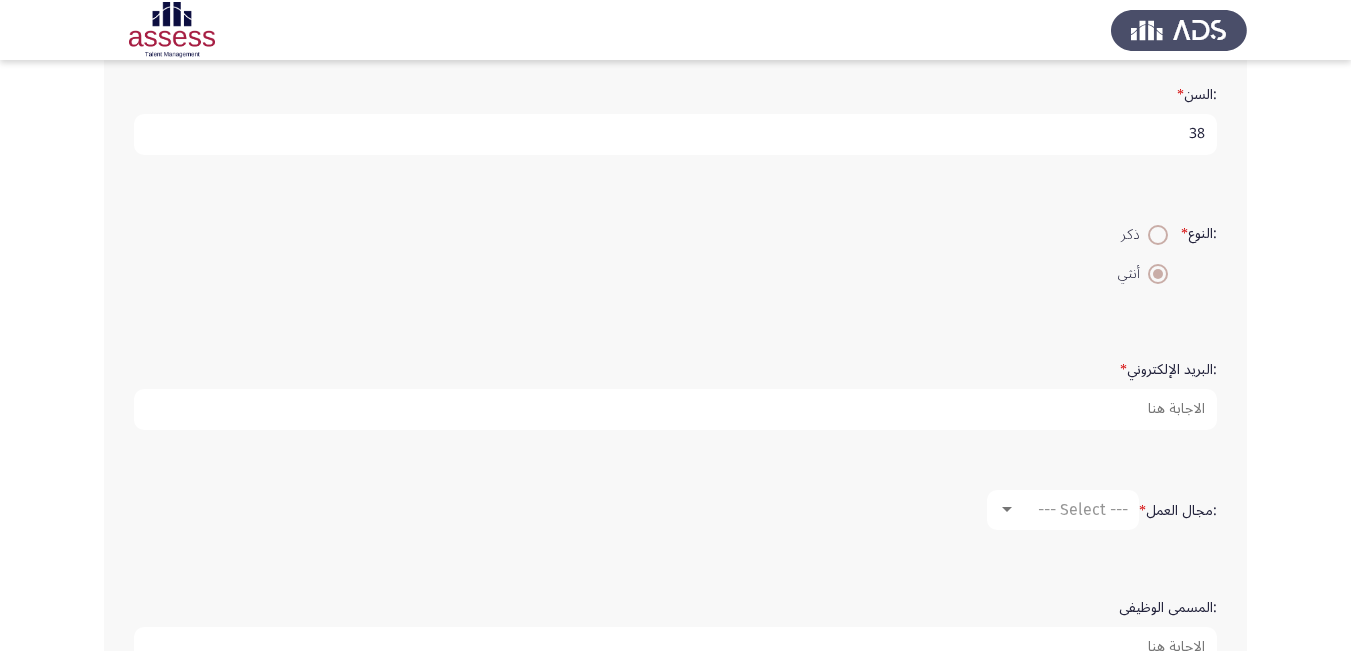 scroll, scrollTop: 400, scrollLeft: 0, axis: vertical 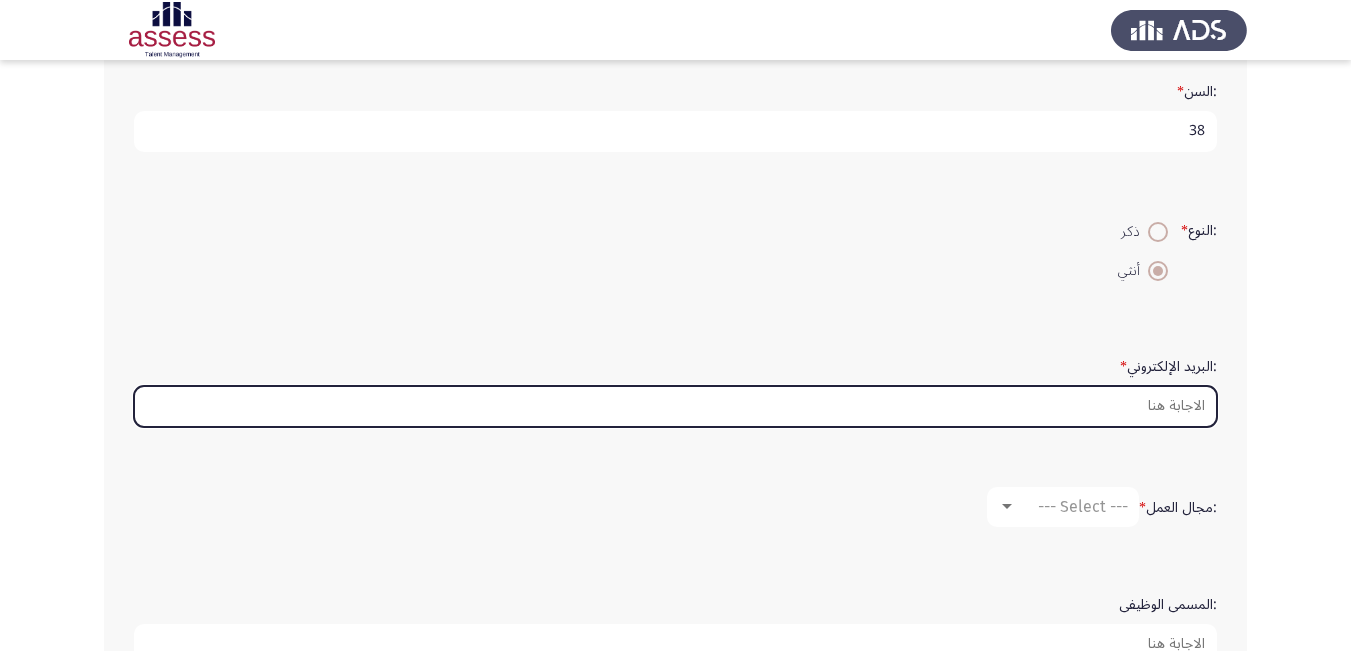 click on ":البريد الإلكتروني   *" at bounding box center [675, 406] 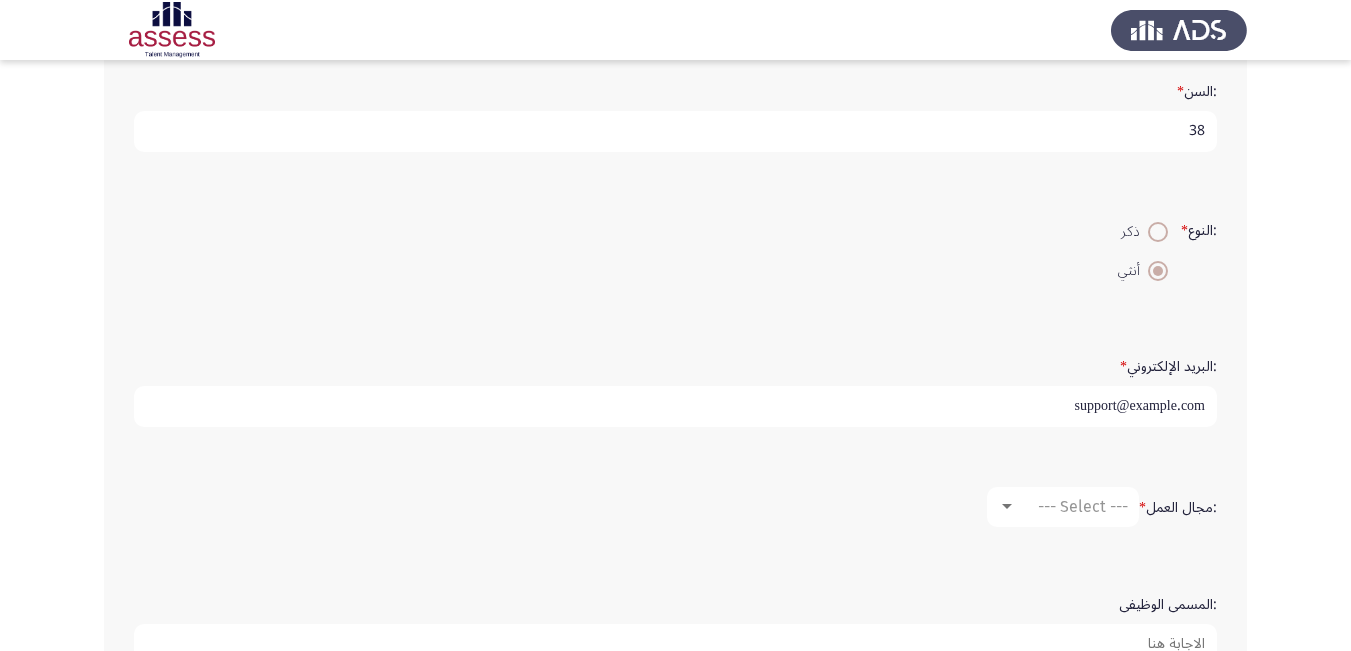 type on "[EMAIL]" 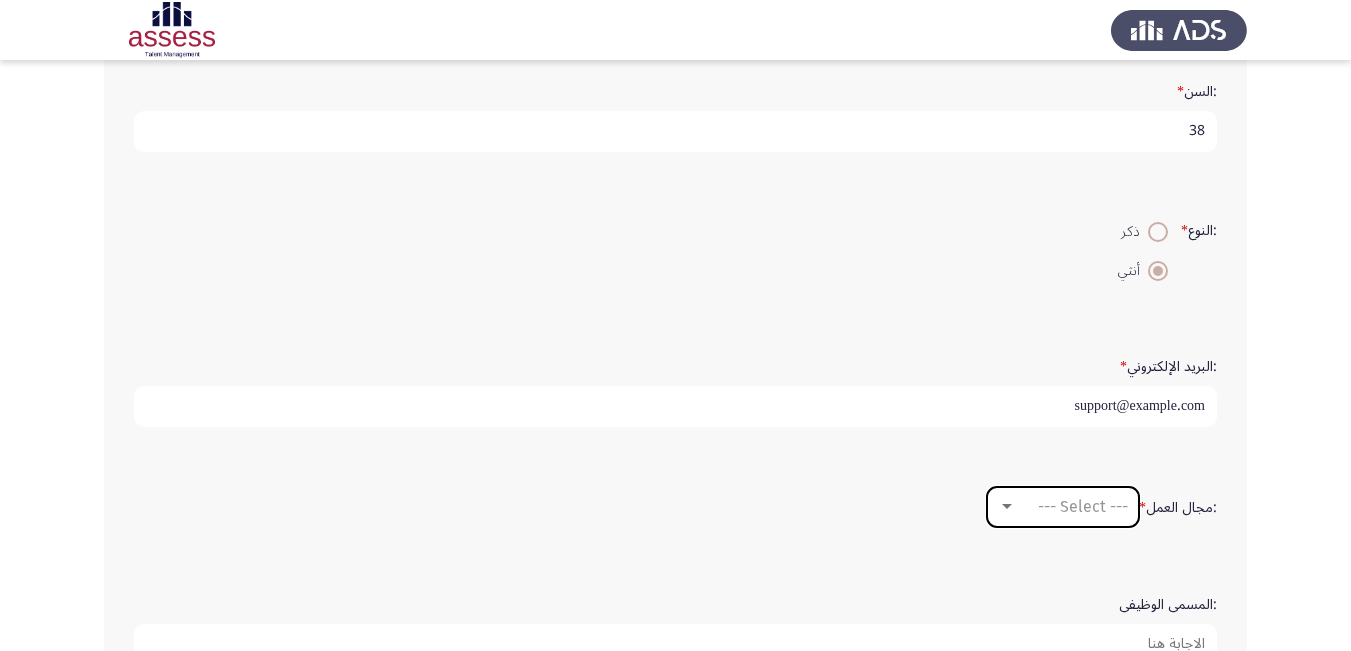 click at bounding box center [1007, 507] 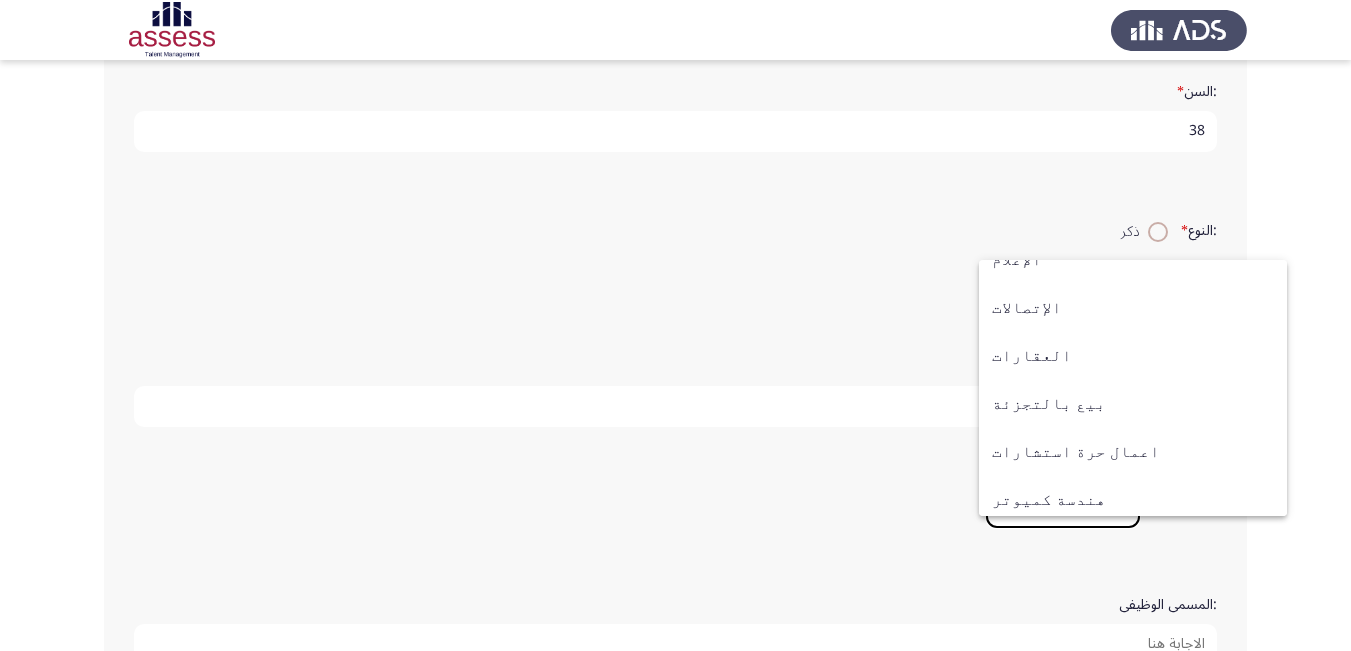 scroll, scrollTop: 656, scrollLeft: 0, axis: vertical 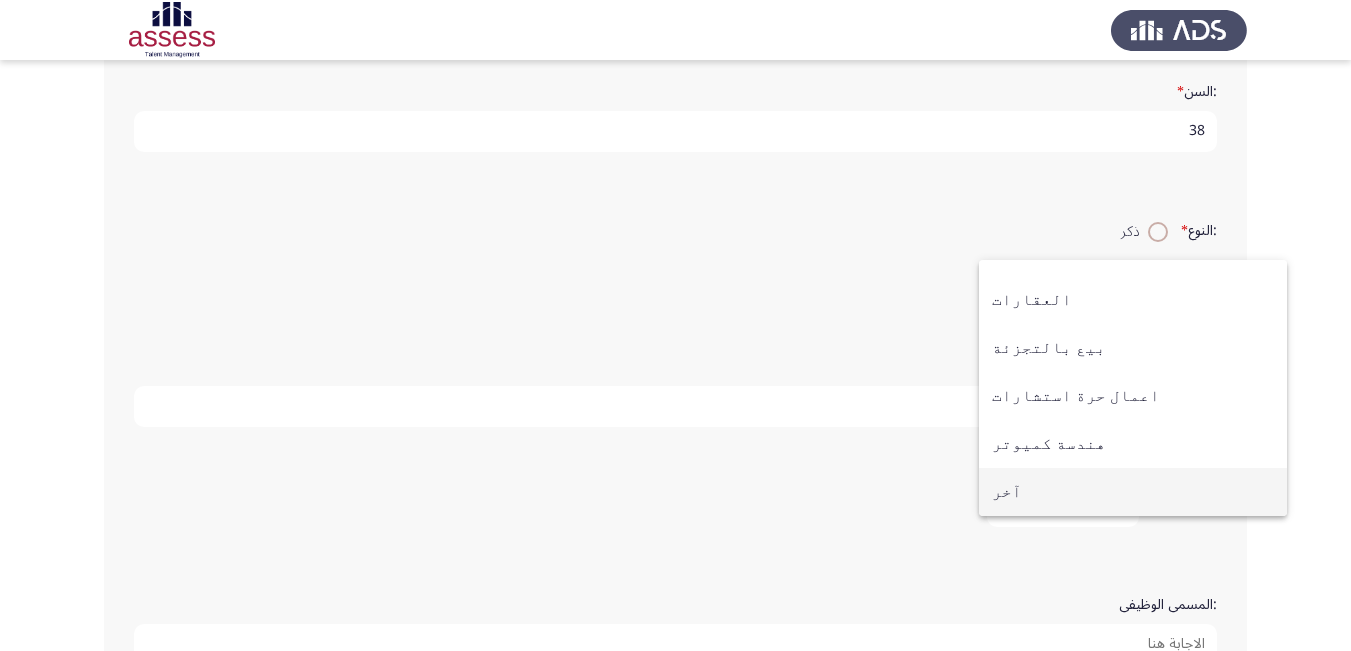 click on "آخر" at bounding box center [1133, 492] 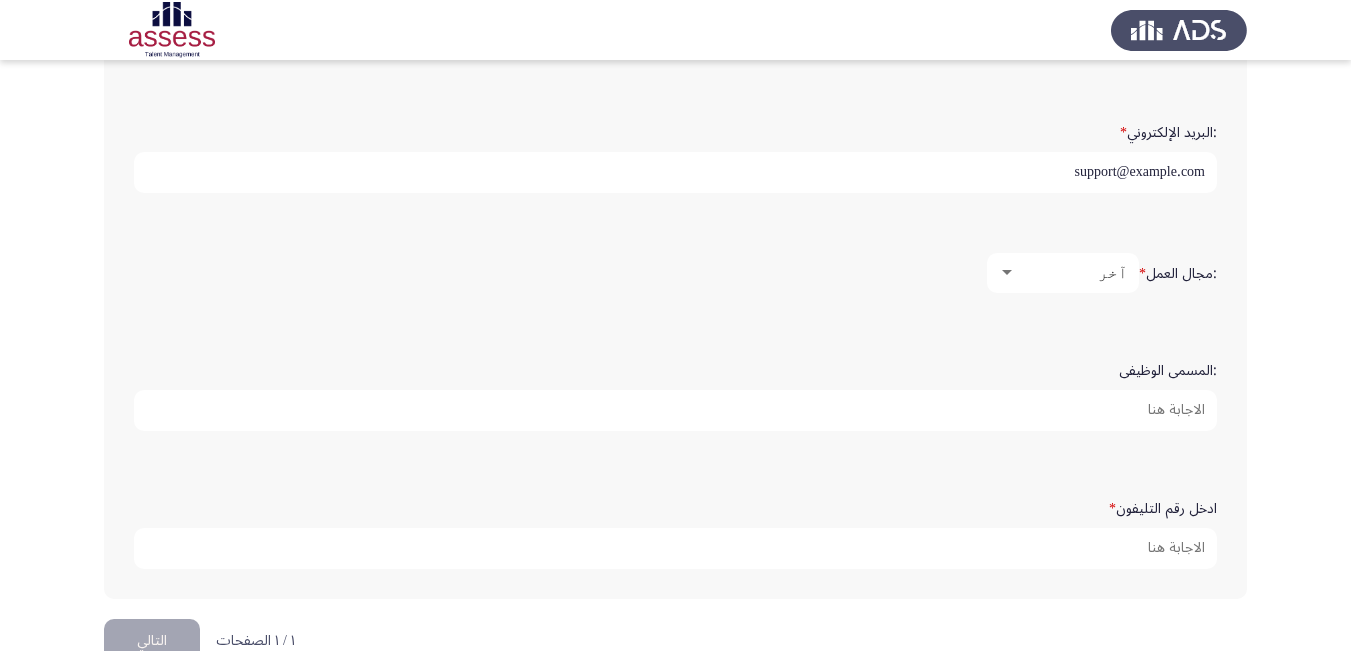 scroll, scrollTop: 682, scrollLeft: 0, axis: vertical 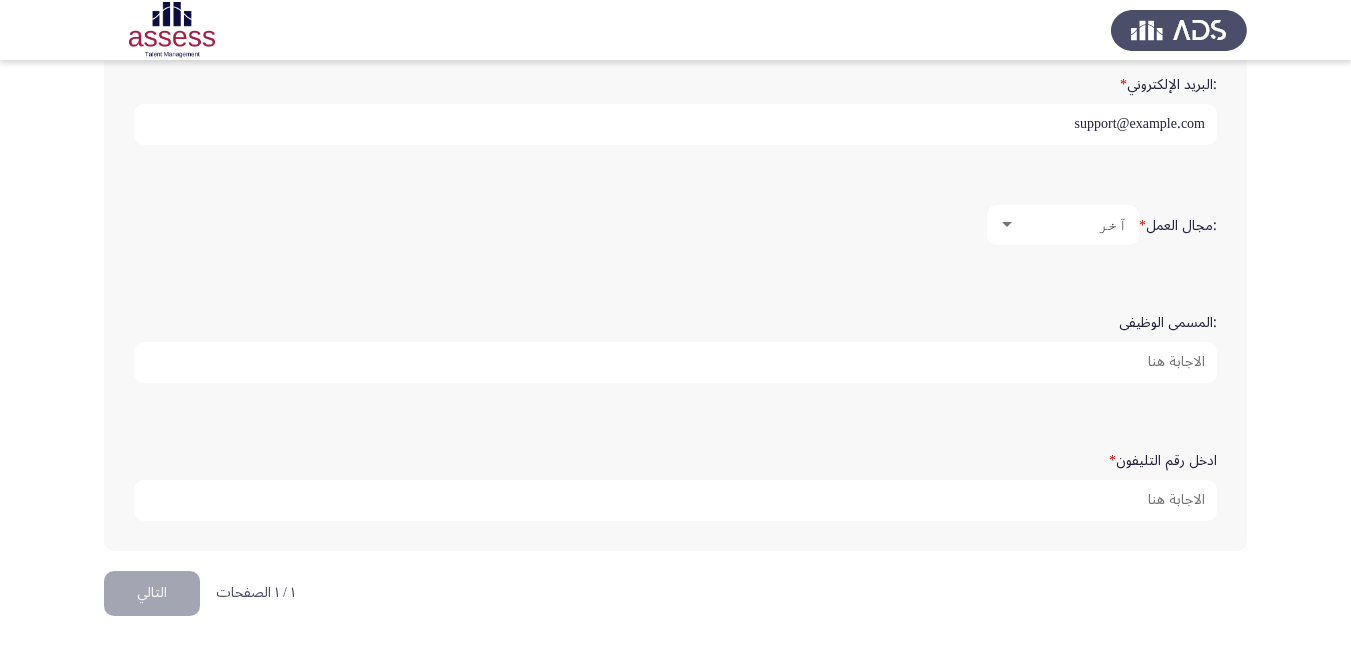 click on ":المسمى الوظيفى" at bounding box center (675, 362) 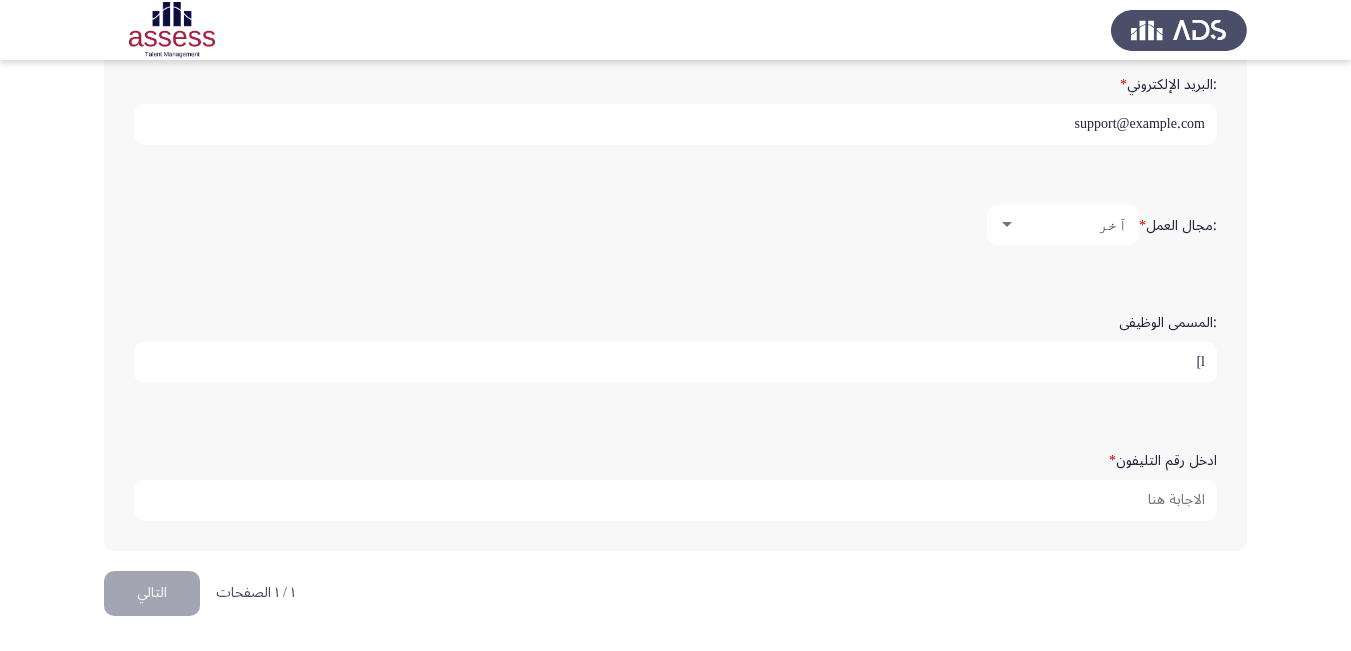 type on "l" 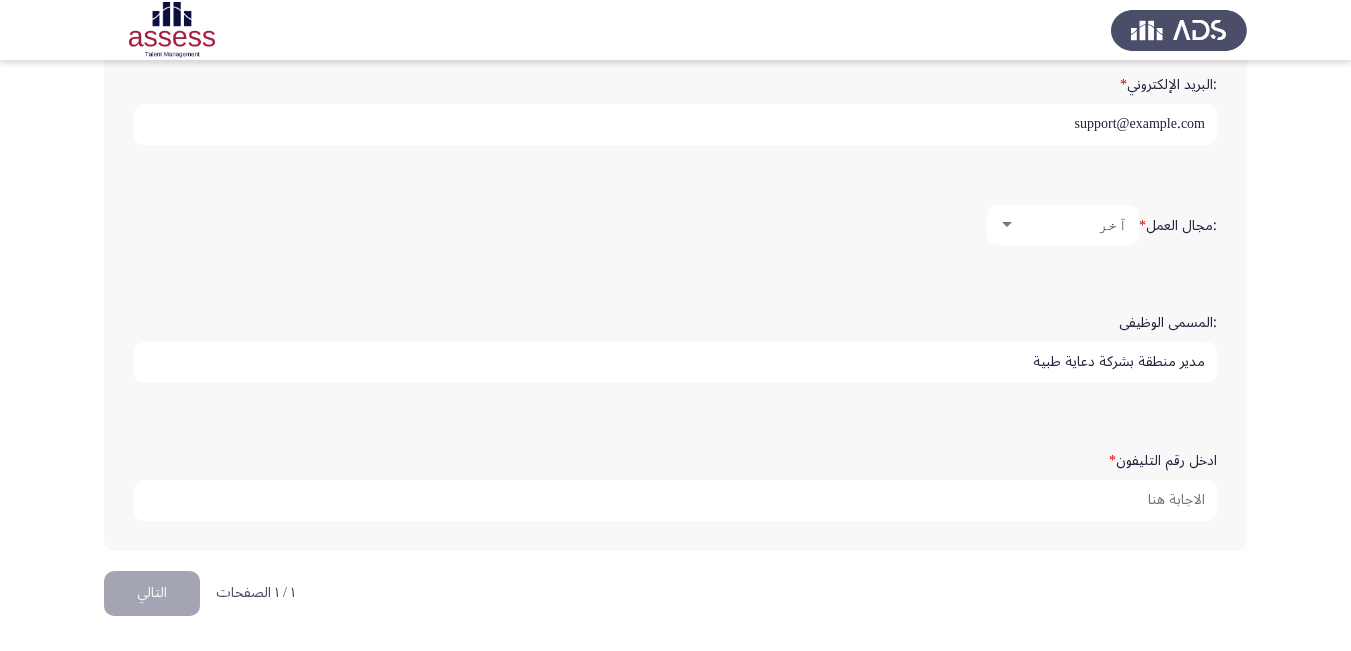 type on "مدير منطقة بشركة دعاية طبية" 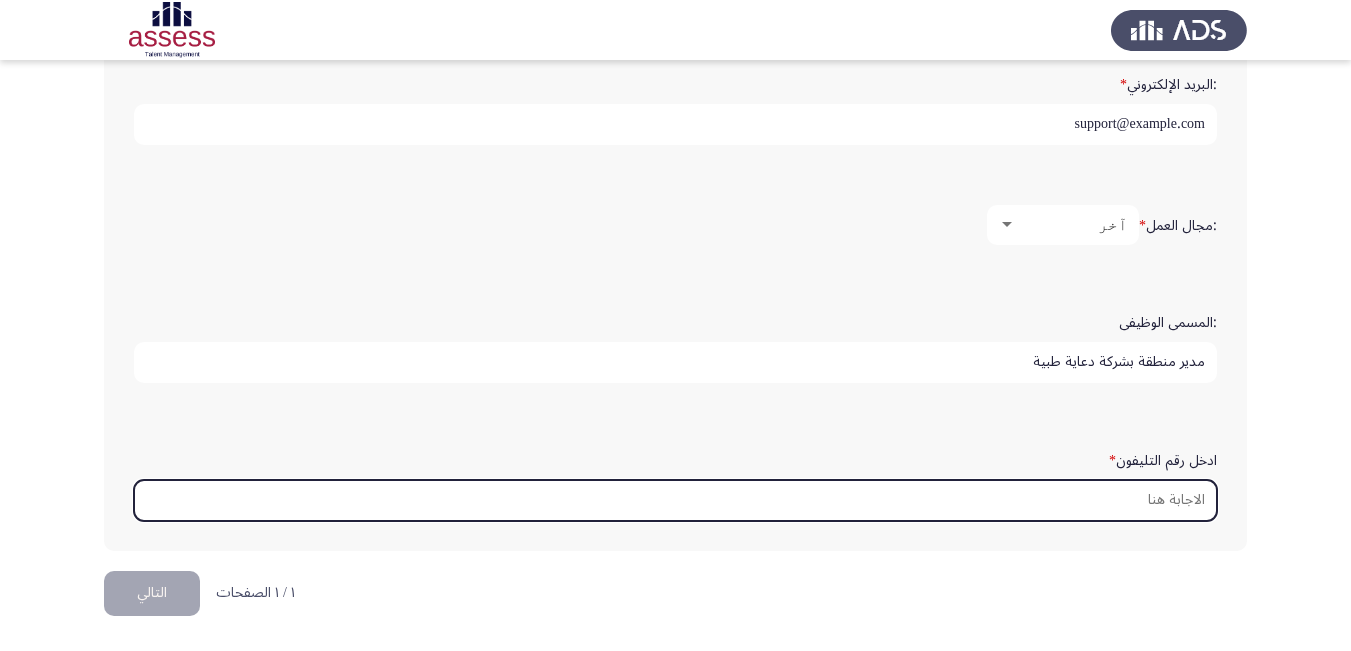 click on "ادخل رقم التليفون   *" at bounding box center (675, 500) 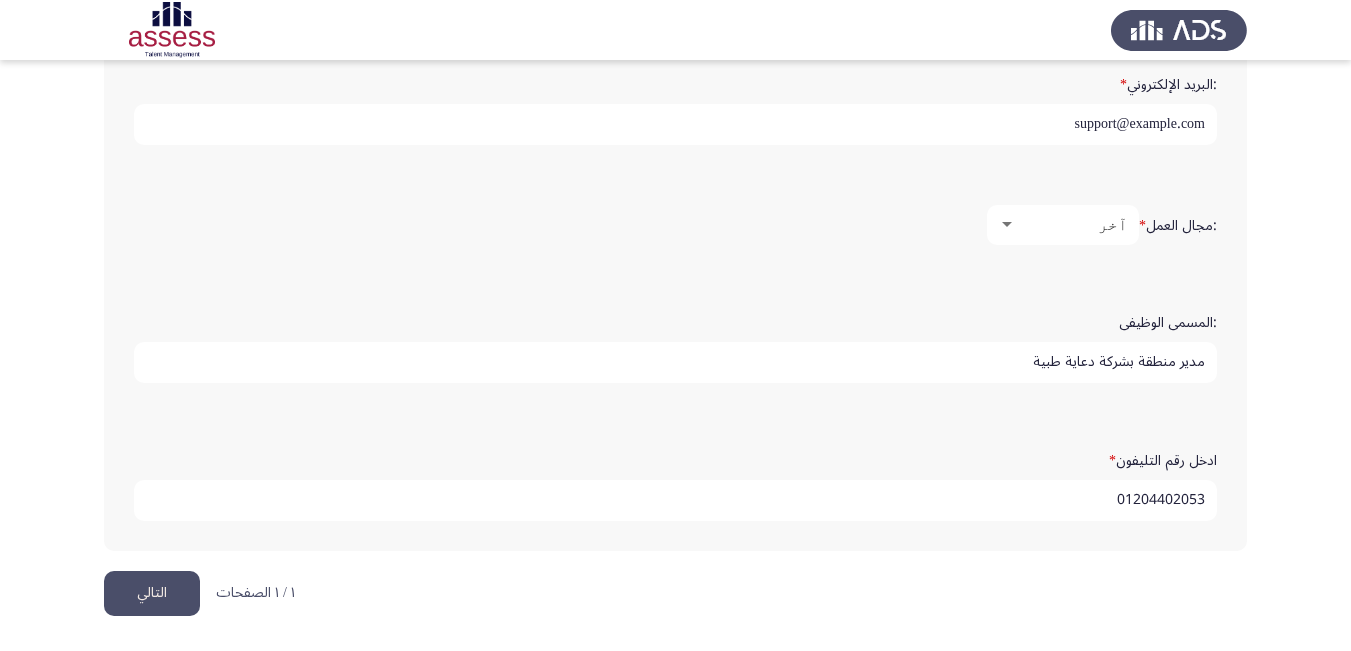 type on "[PHONE]" 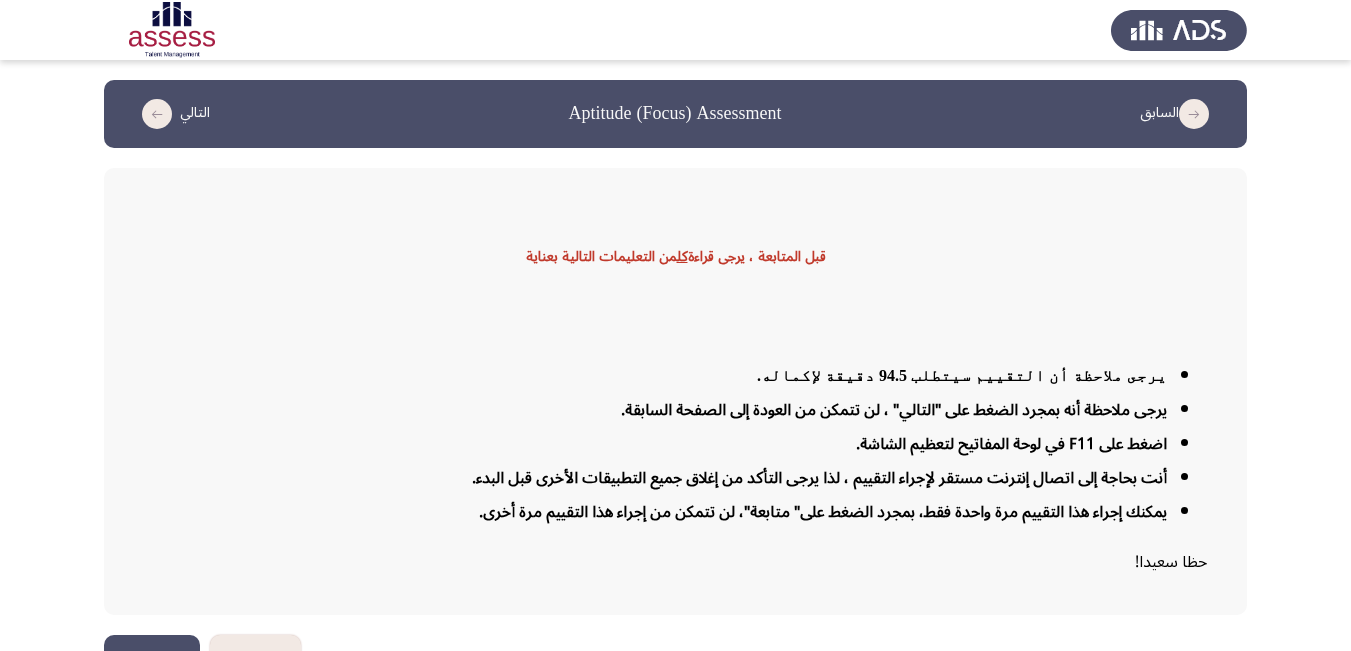 scroll, scrollTop: 49, scrollLeft: 0, axis: vertical 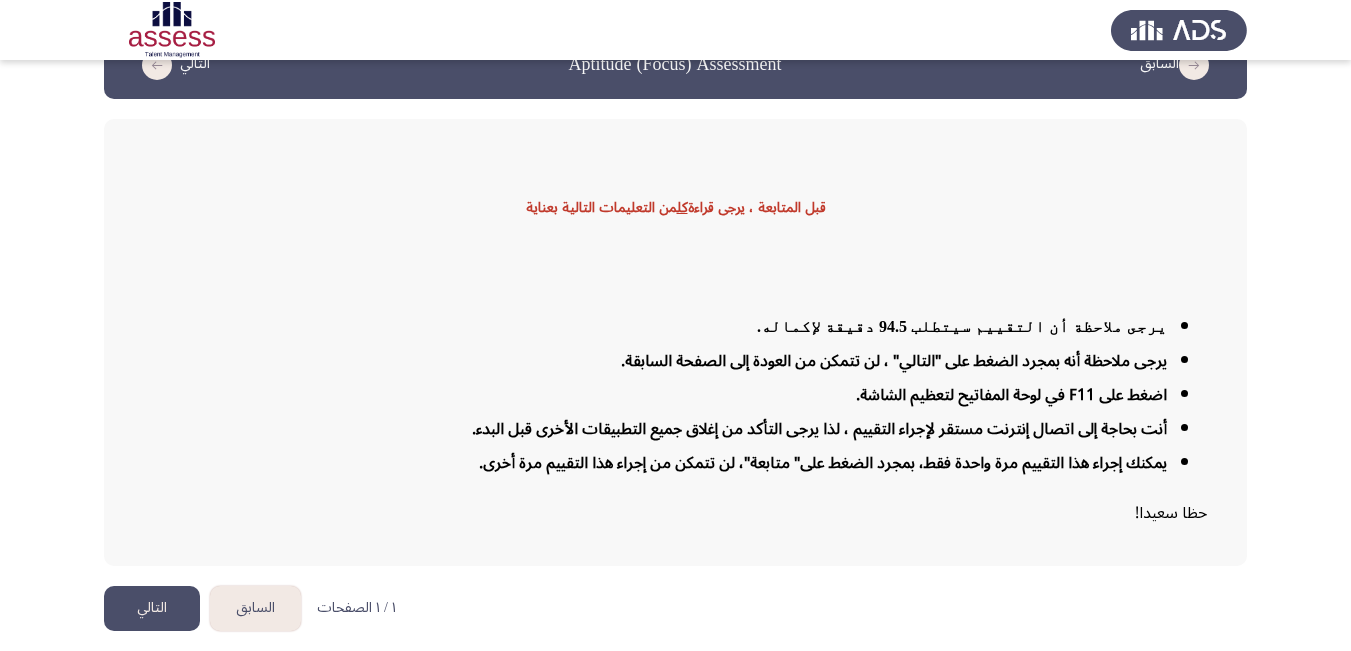 click on "التالي" 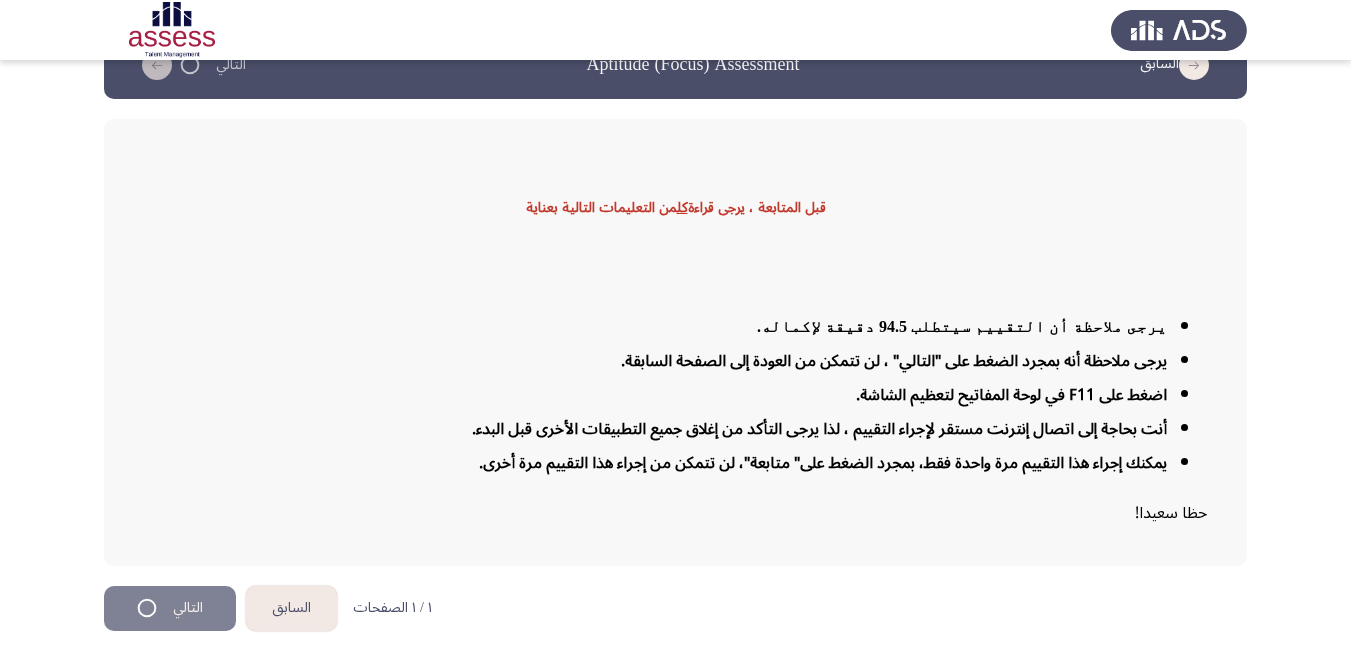 scroll, scrollTop: 0, scrollLeft: 0, axis: both 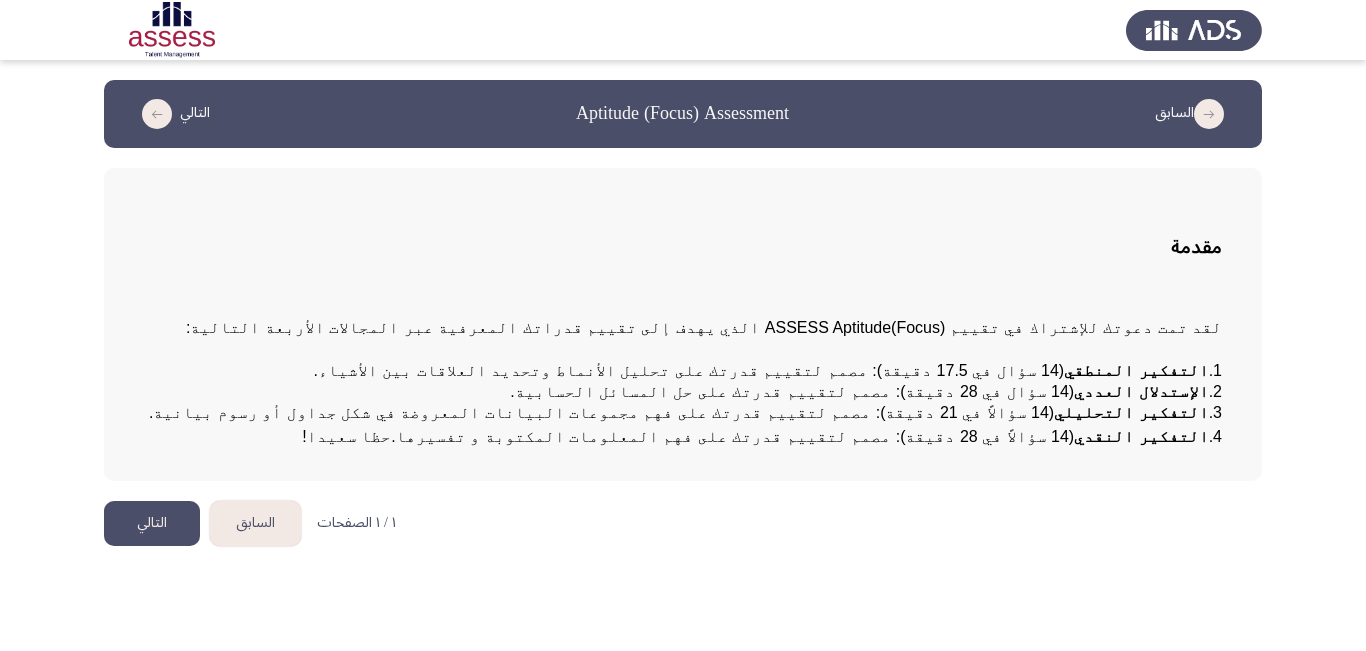 click on "التالي" 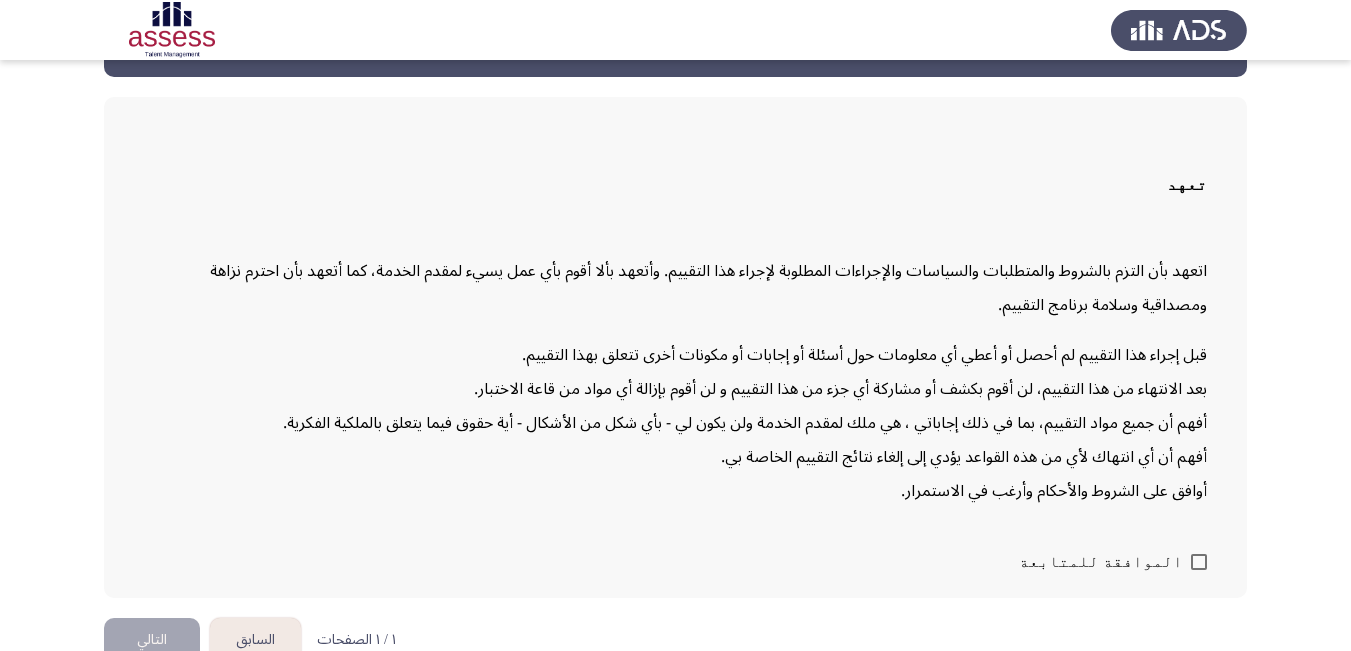 scroll, scrollTop: 103, scrollLeft: 0, axis: vertical 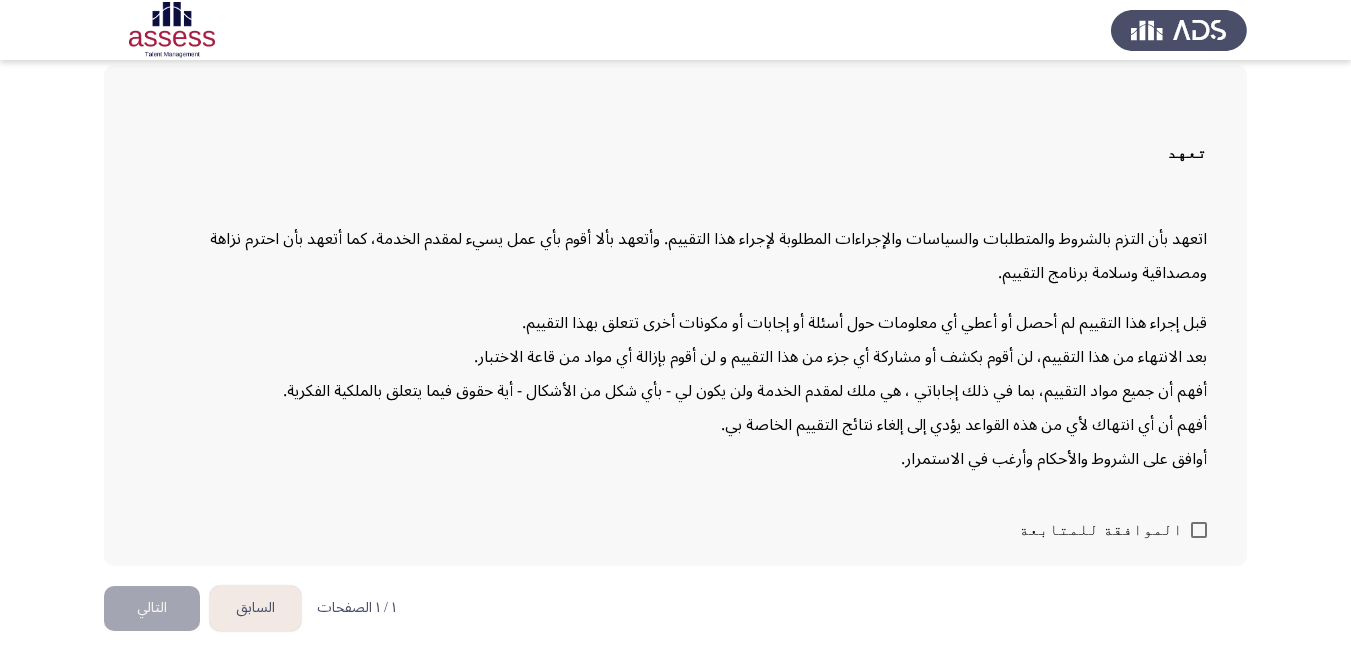 click on "الموافقة للمتابعة" at bounding box center (1113, 530) 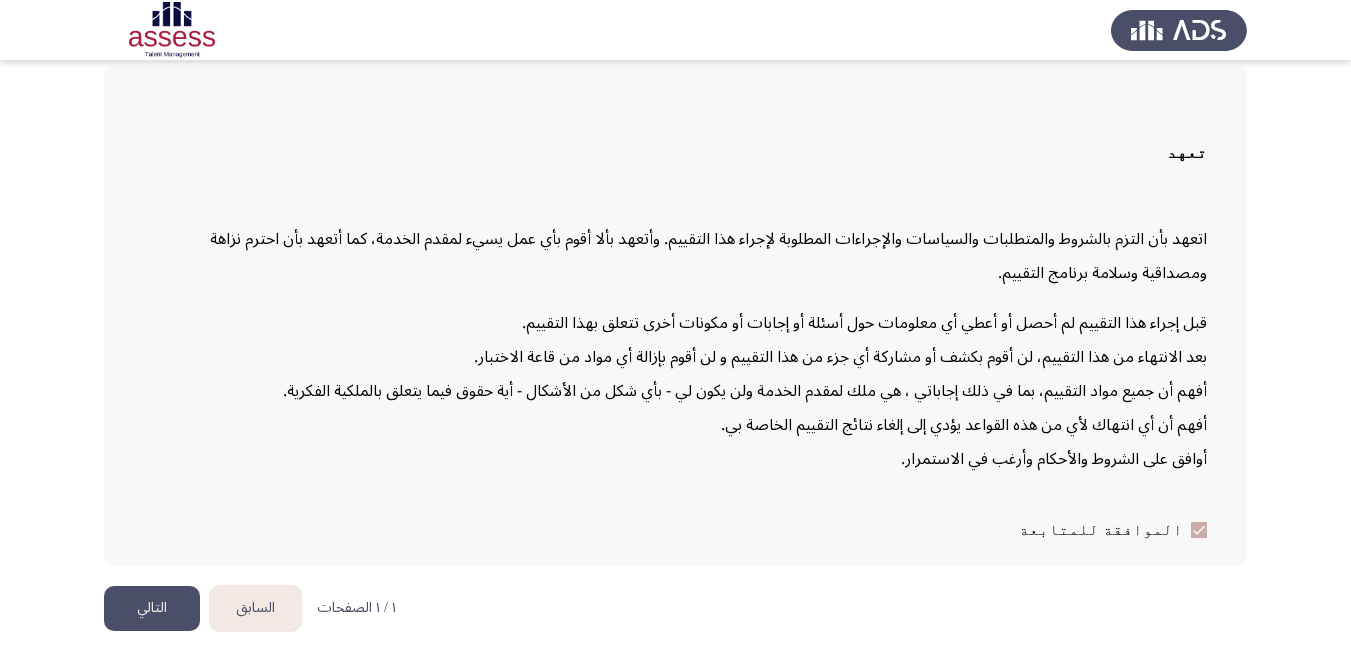 click on "التالي" 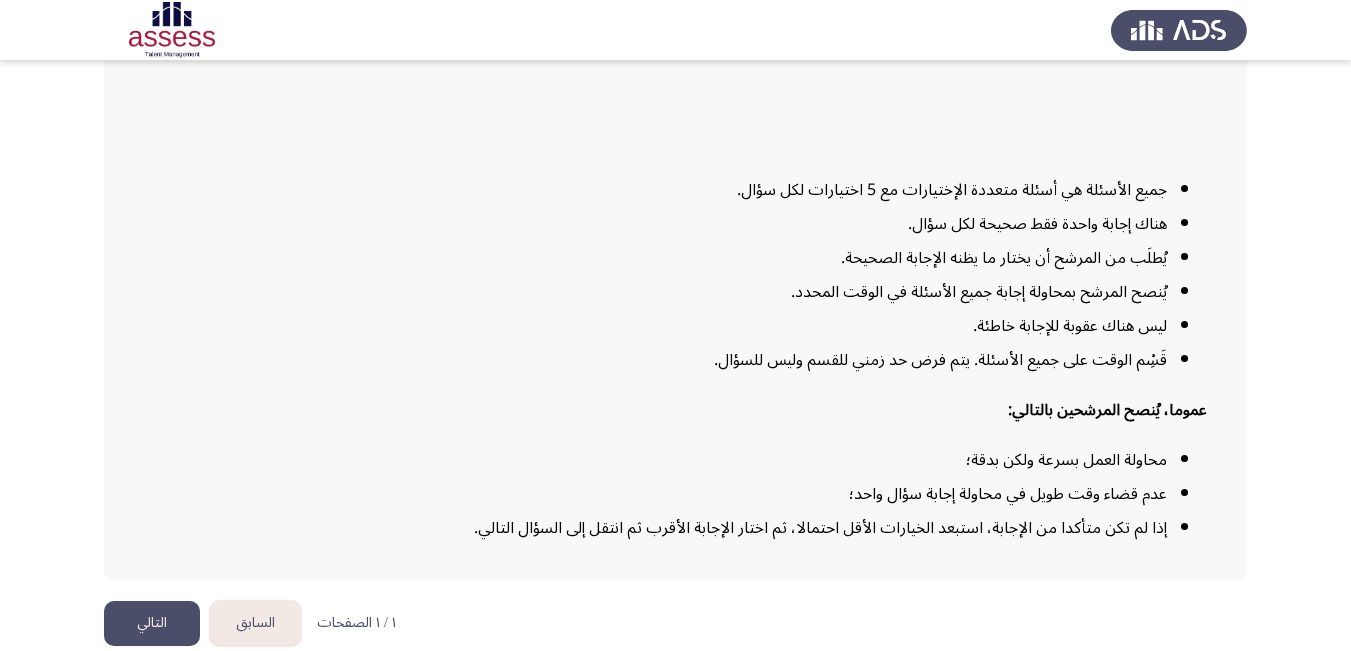 scroll, scrollTop: 215, scrollLeft: 0, axis: vertical 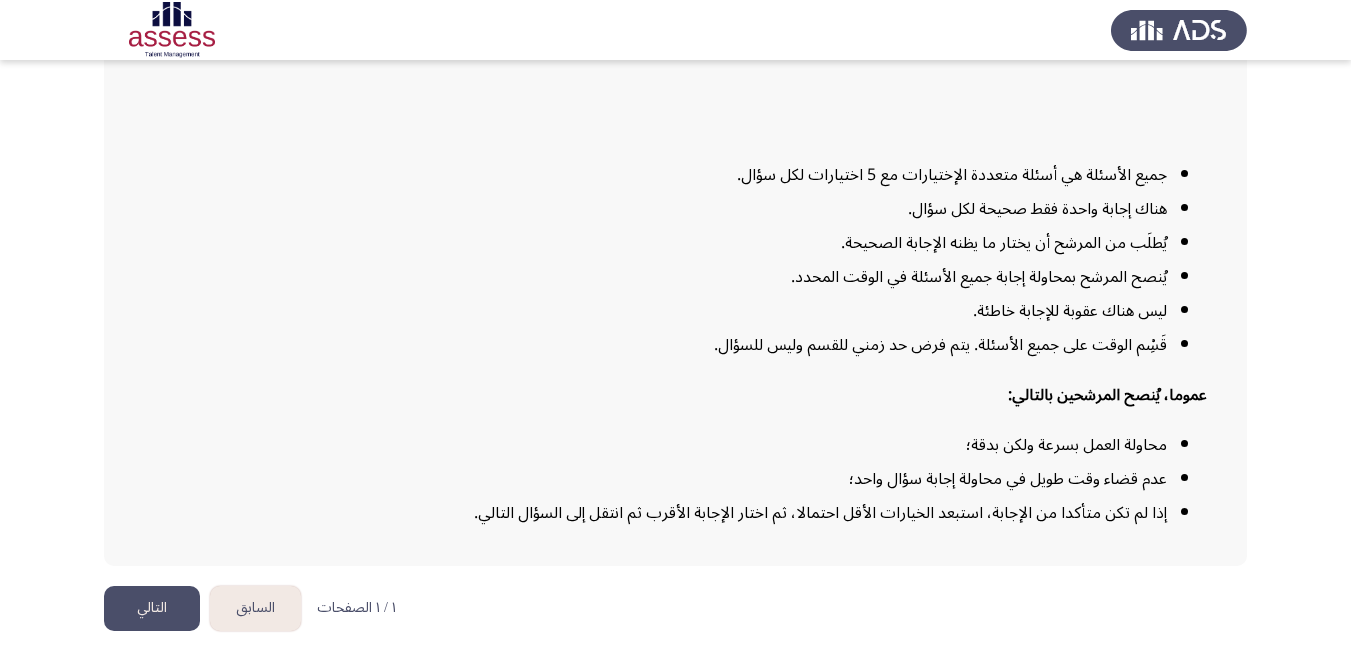 click on "التالي" 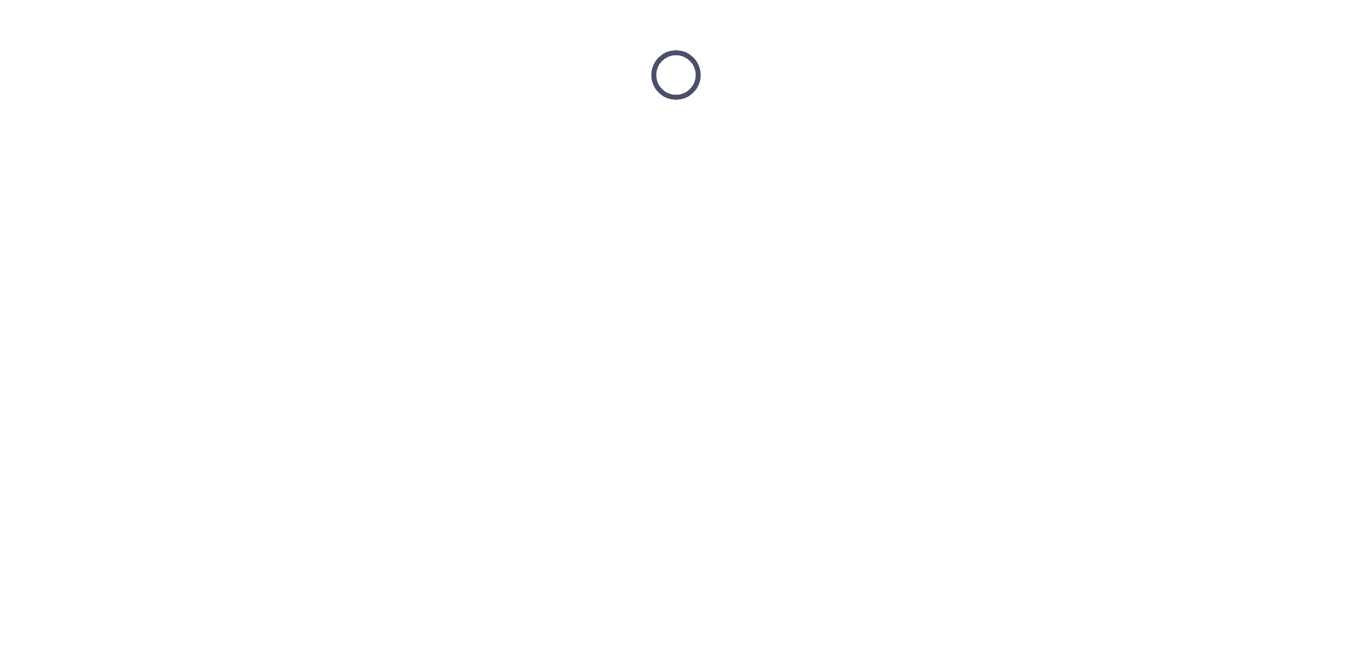 scroll, scrollTop: 0, scrollLeft: 0, axis: both 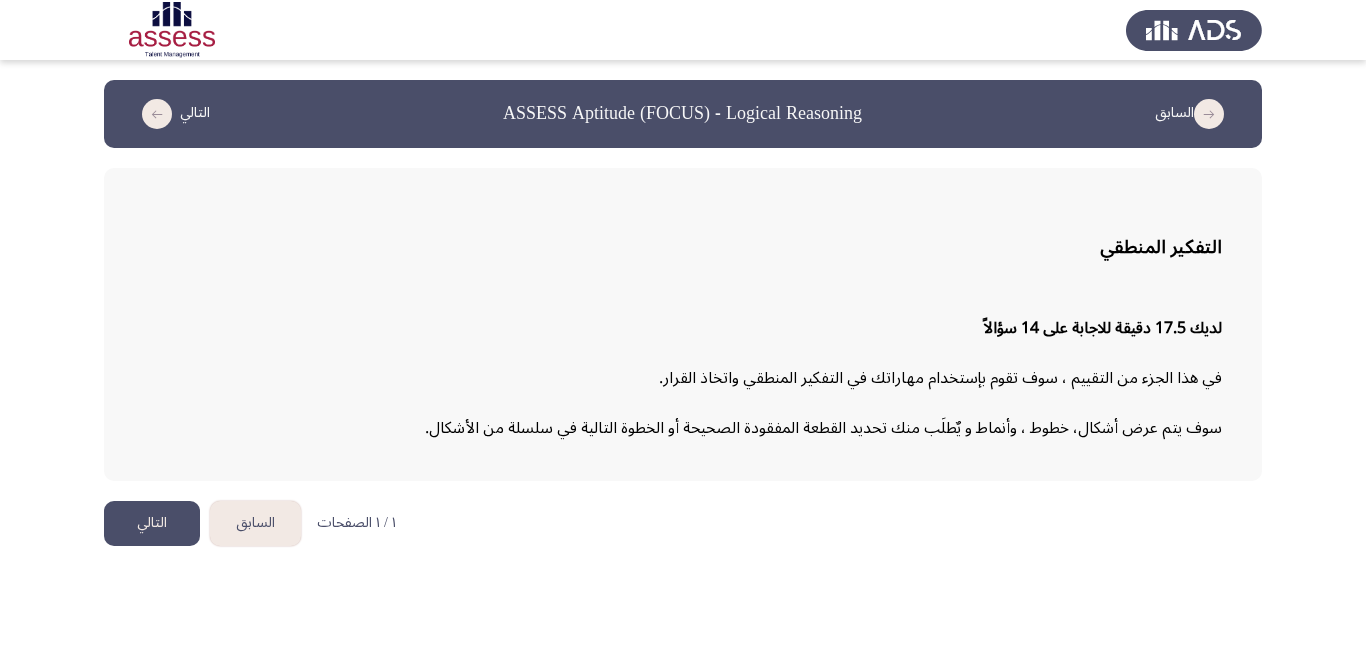 click on "التالي" 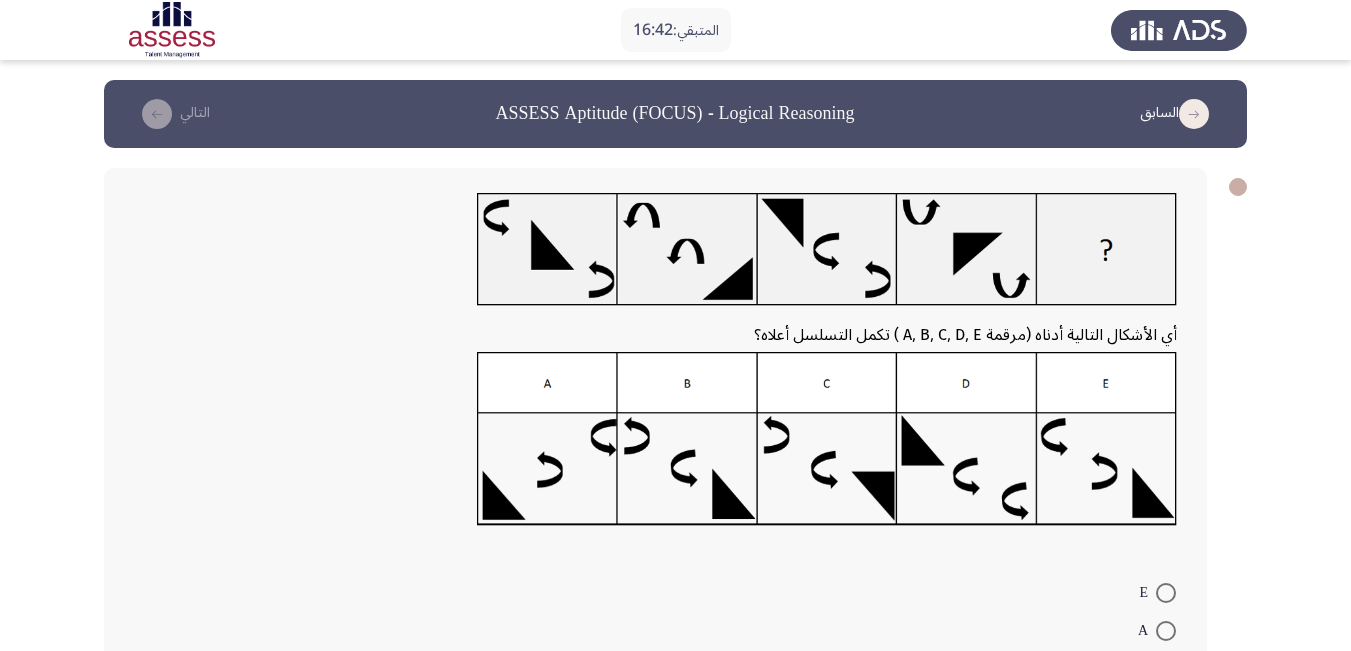 click 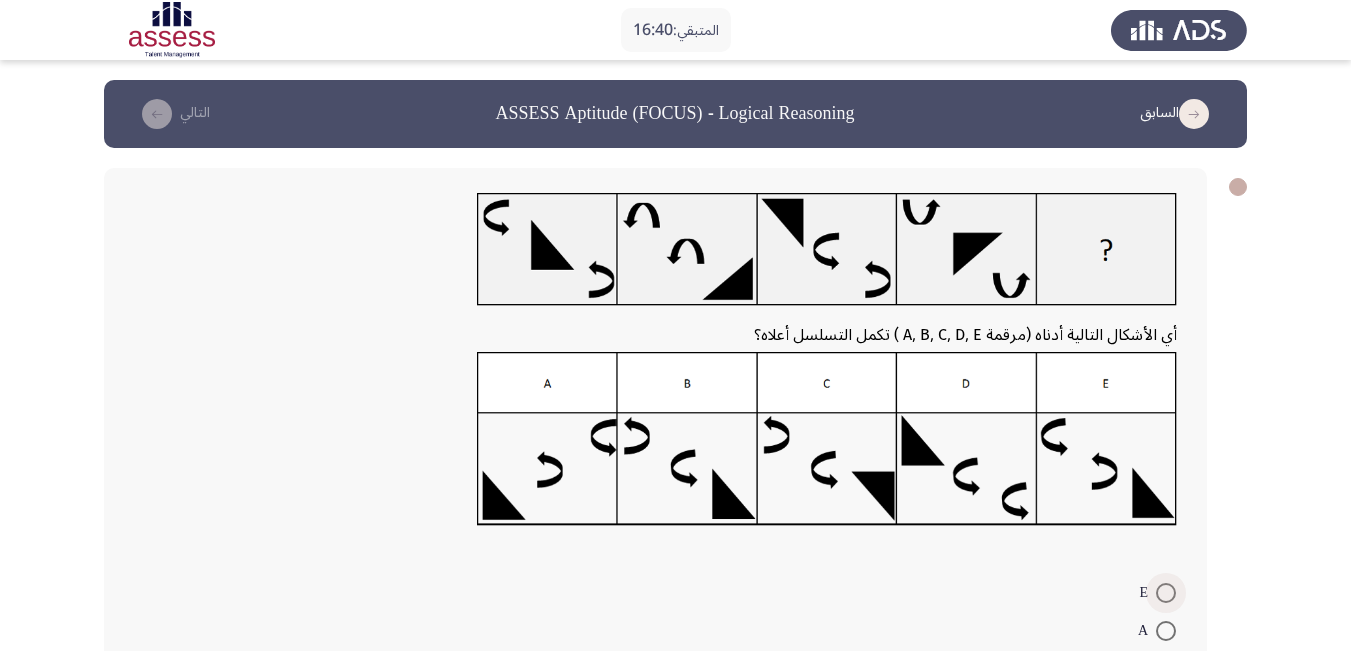 click at bounding box center (1166, 593) 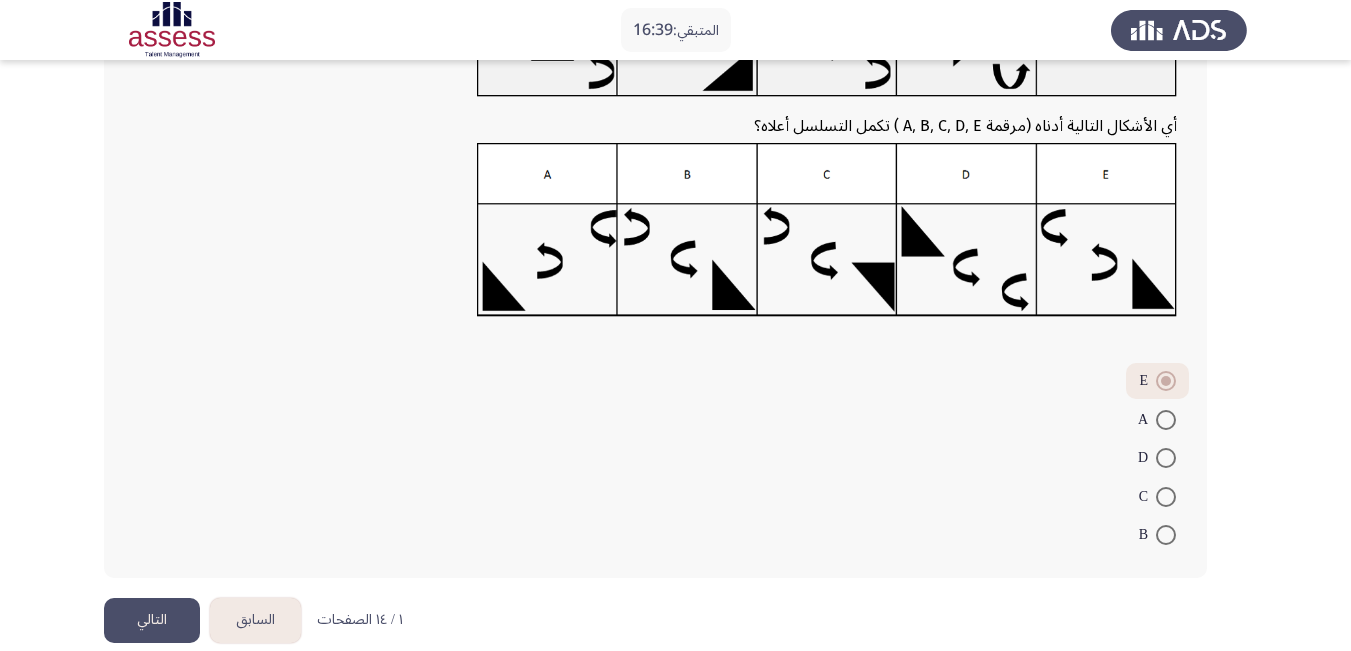 scroll, scrollTop: 236, scrollLeft: 0, axis: vertical 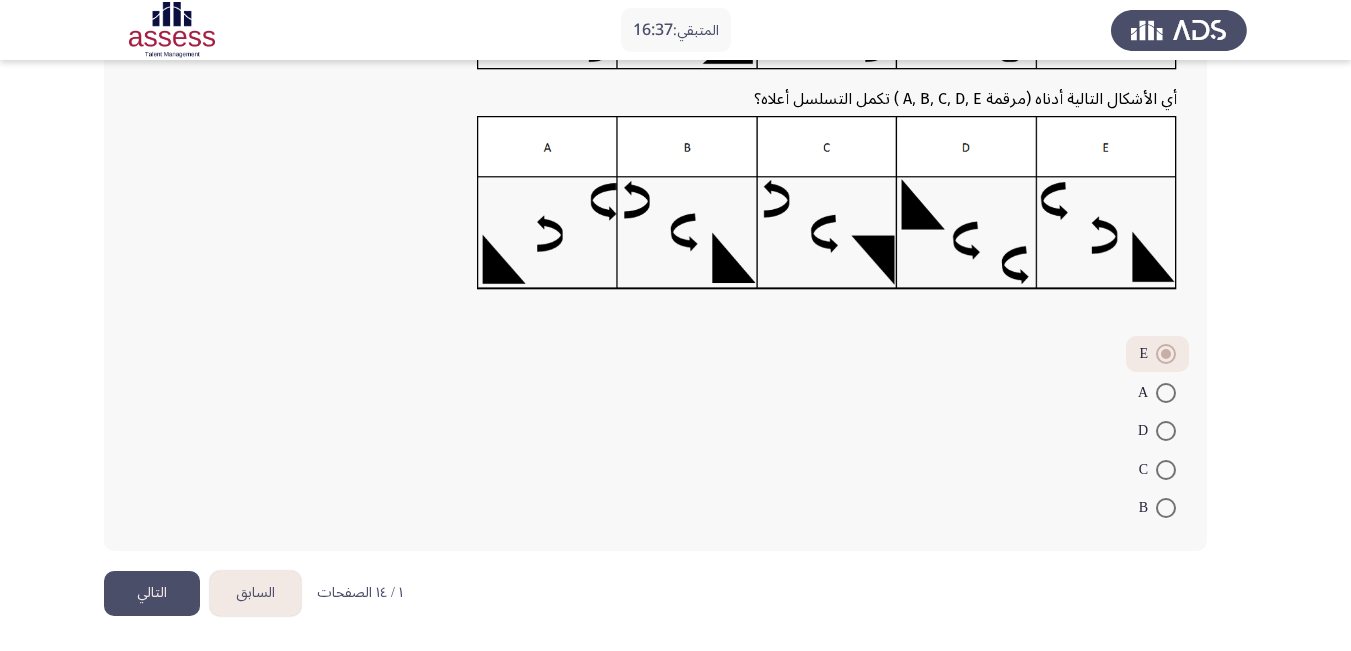 click on "التالي" 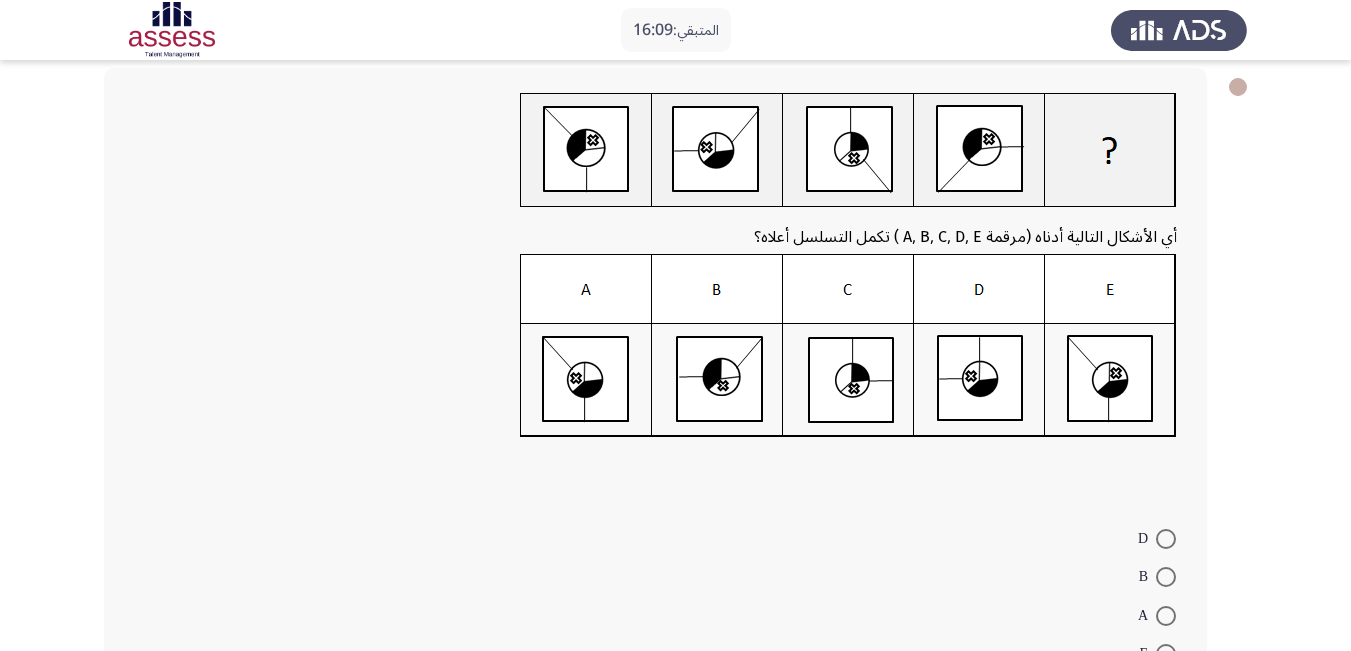 scroll, scrollTop: 200, scrollLeft: 0, axis: vertical 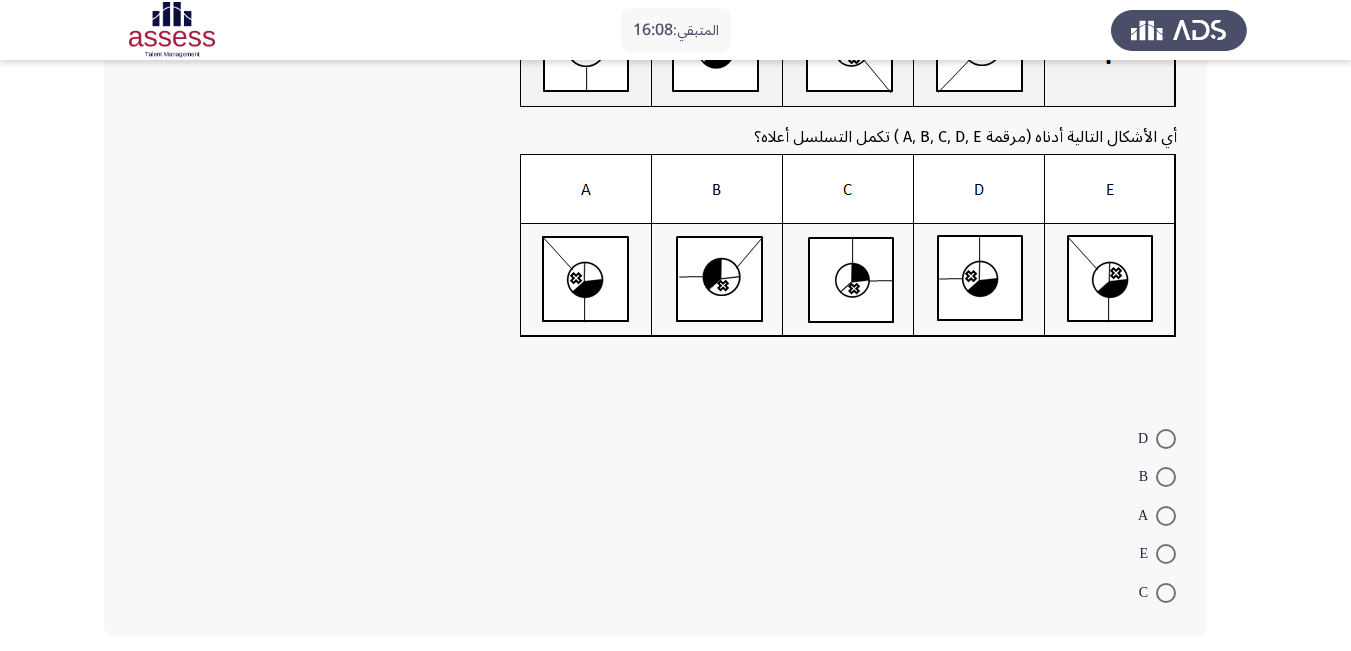click at bounding box center (1166, 554) 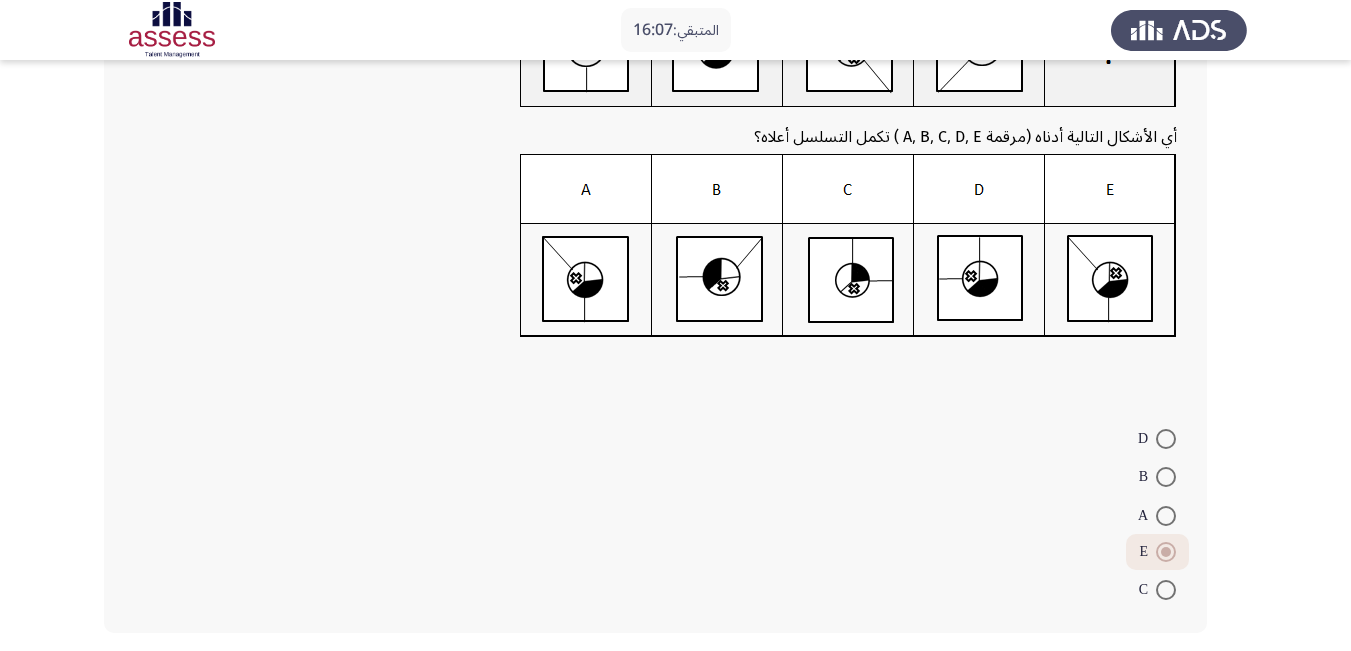 scroll, scrollTop: 282, scrollLeft: 0, axis: vertical 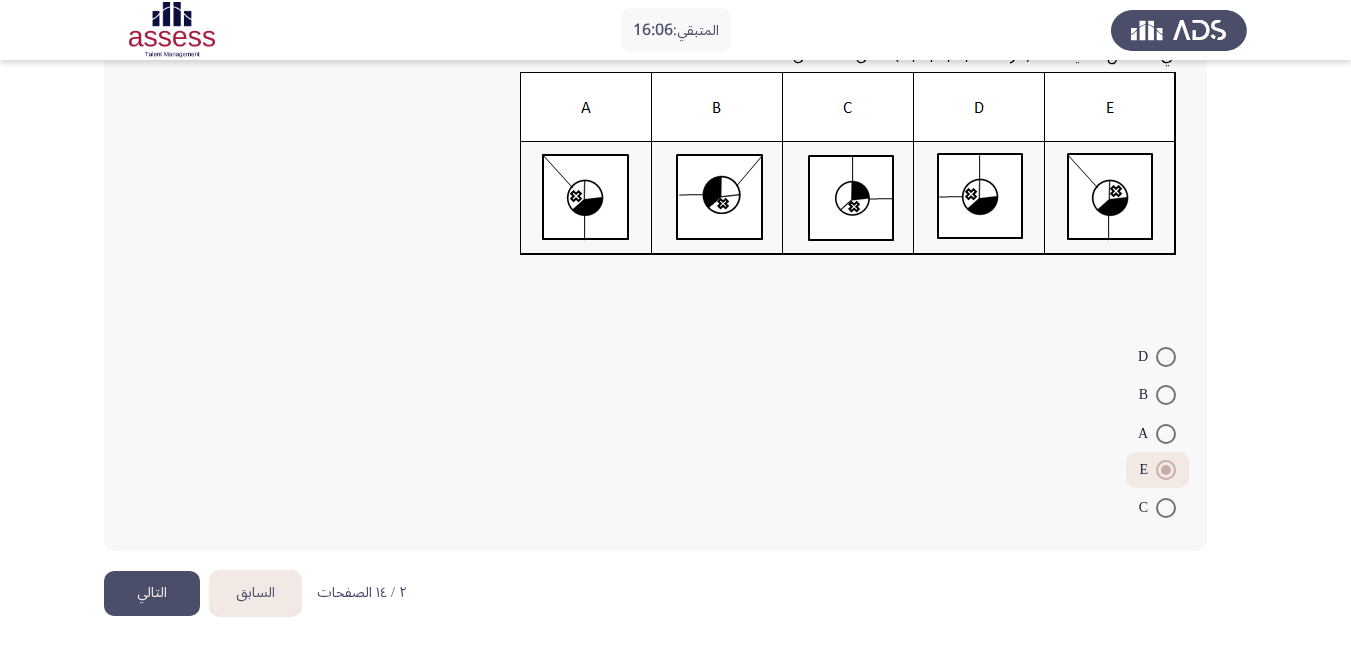 click on "التالي" 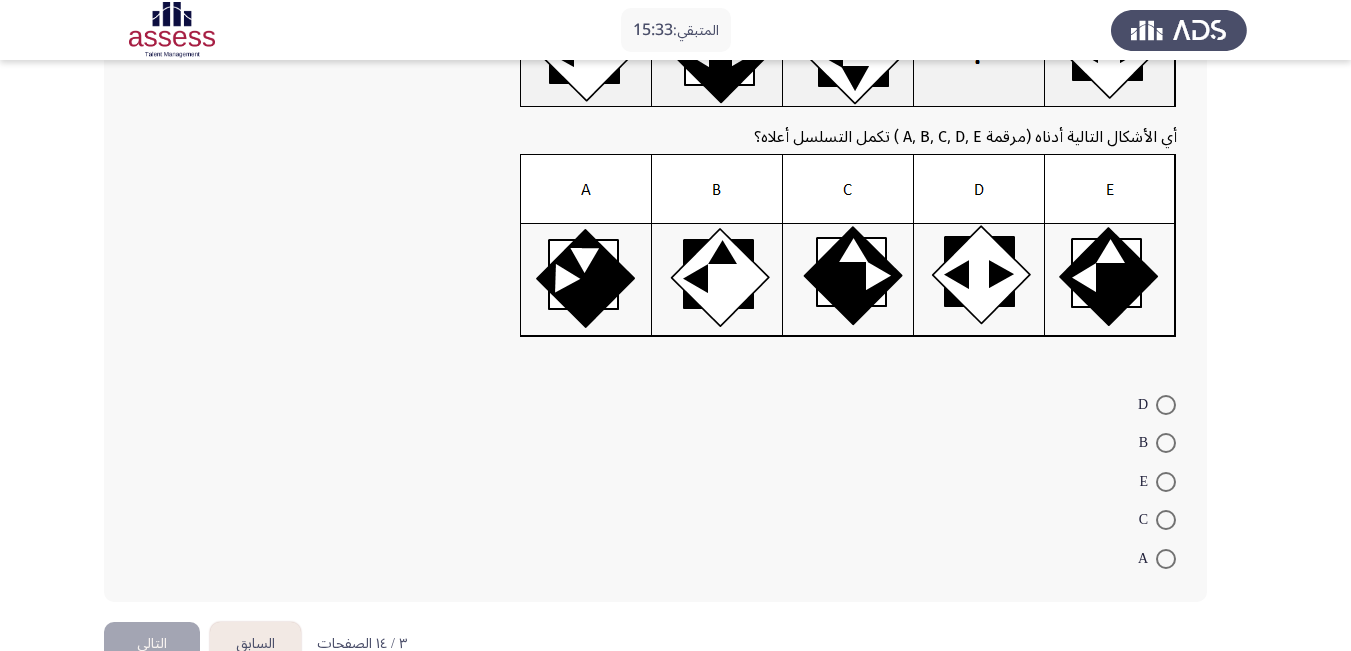 scroll, scrollTop: 251, scrollLeft: 0, axis: vertical 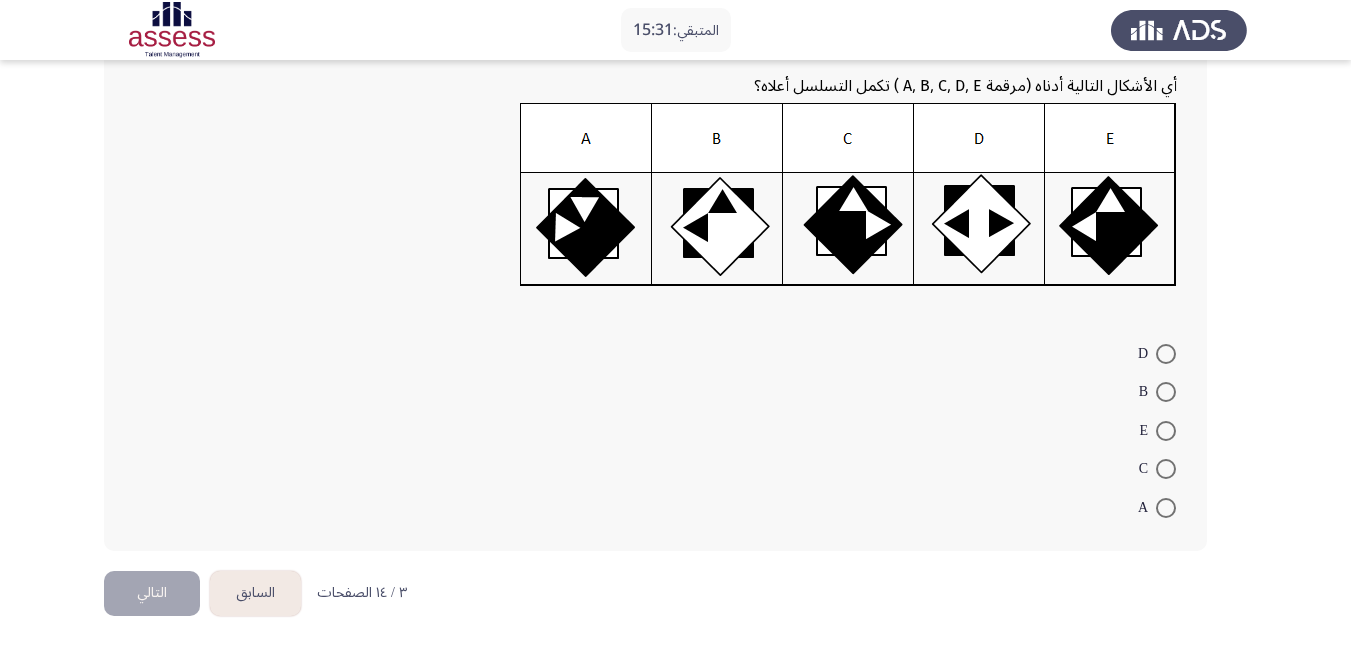 click at bounding box center (1166, 354) 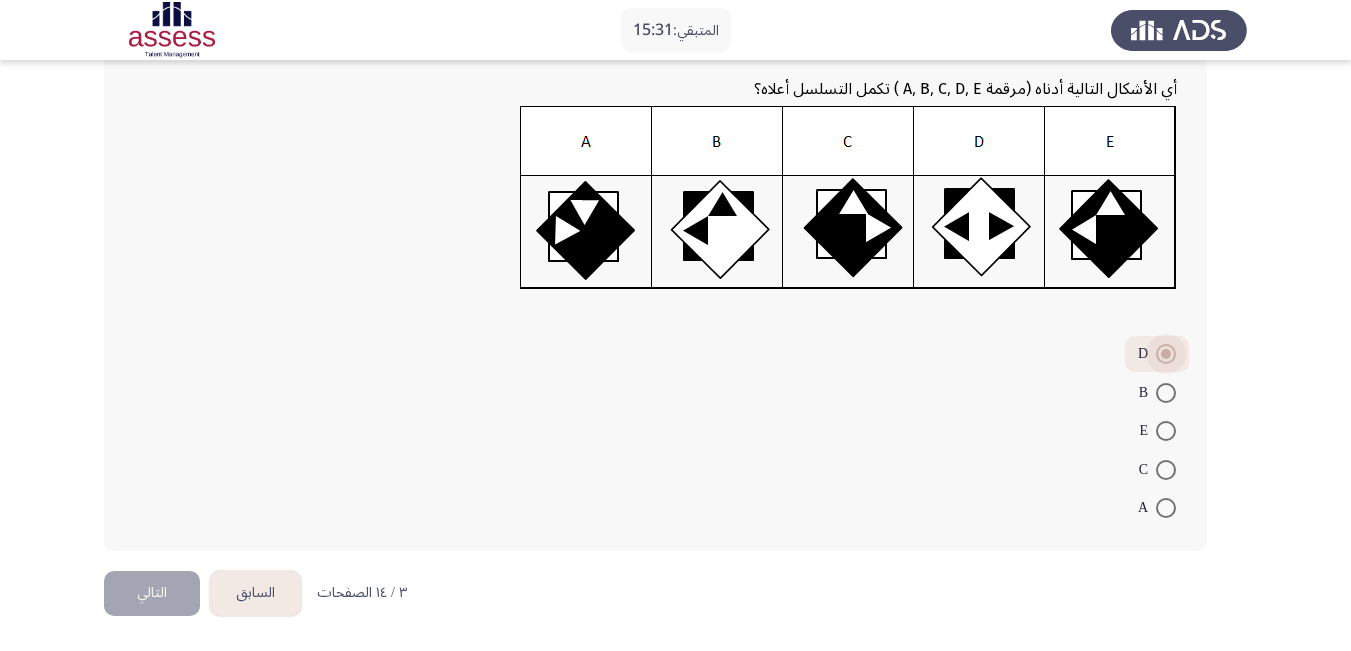 scroll, scrollTop: 248, scrollLeft: 0, axis: vertical 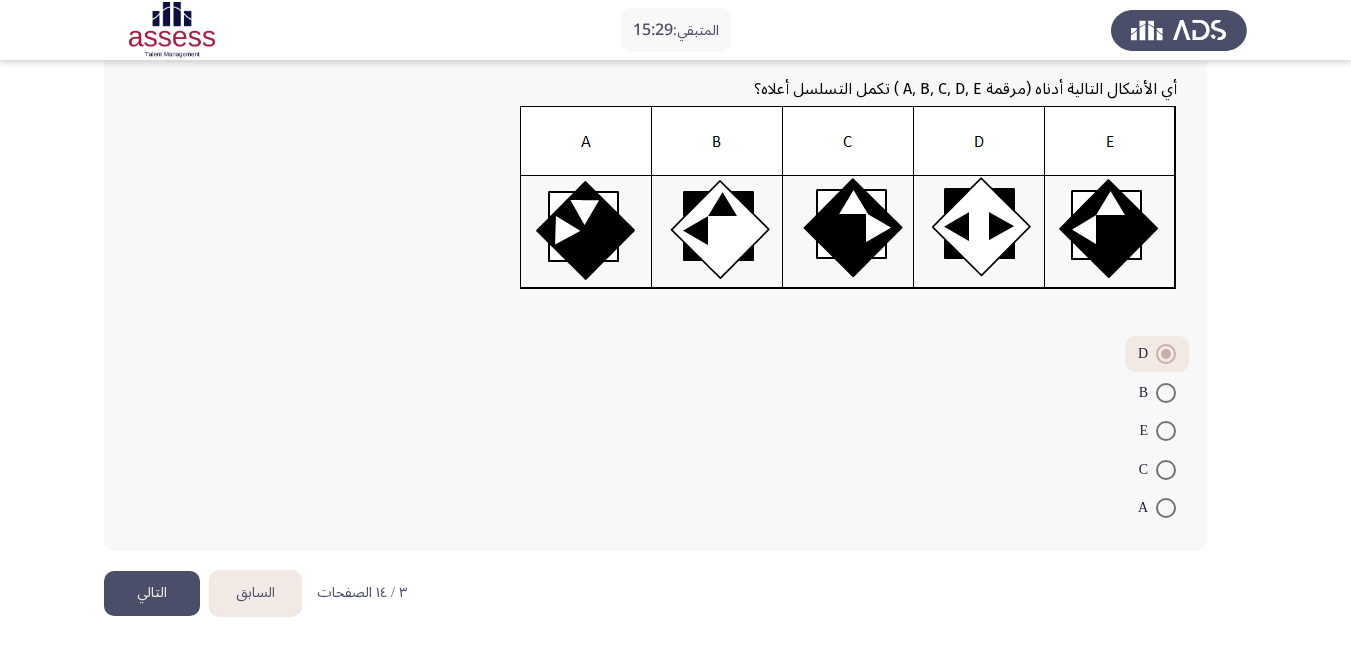 click on "التالي" 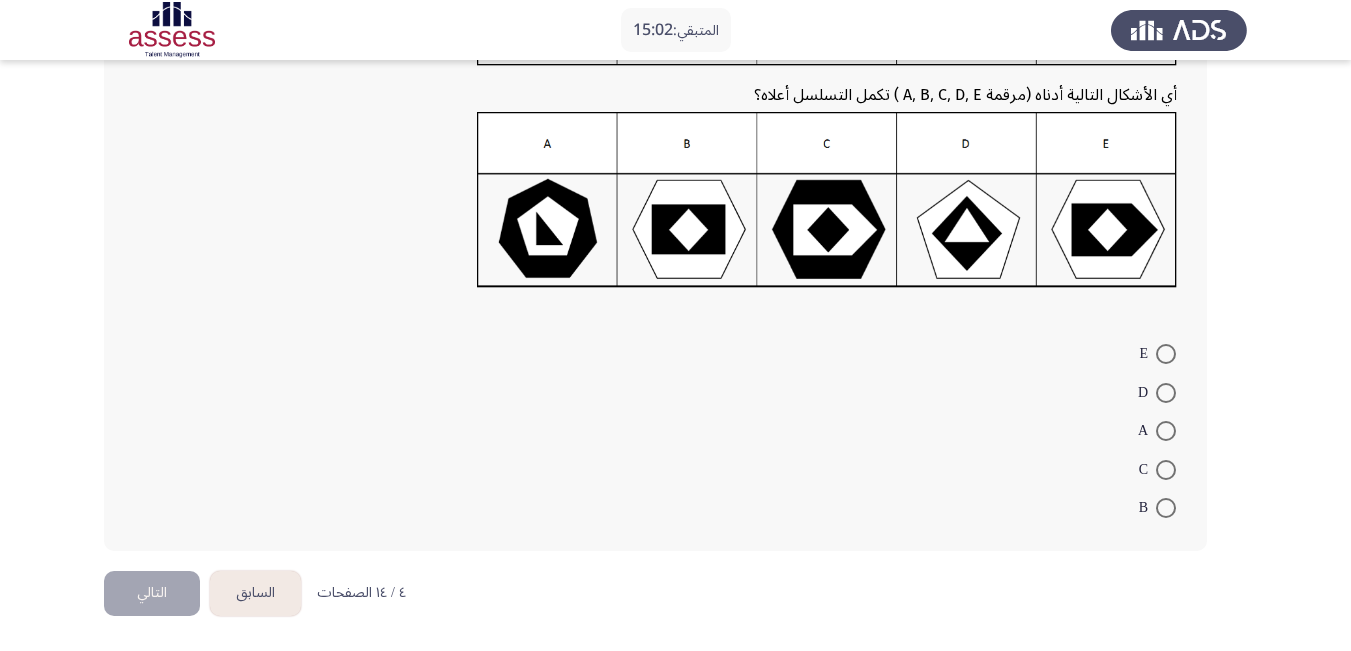 click at bounding box center [1166, 470] 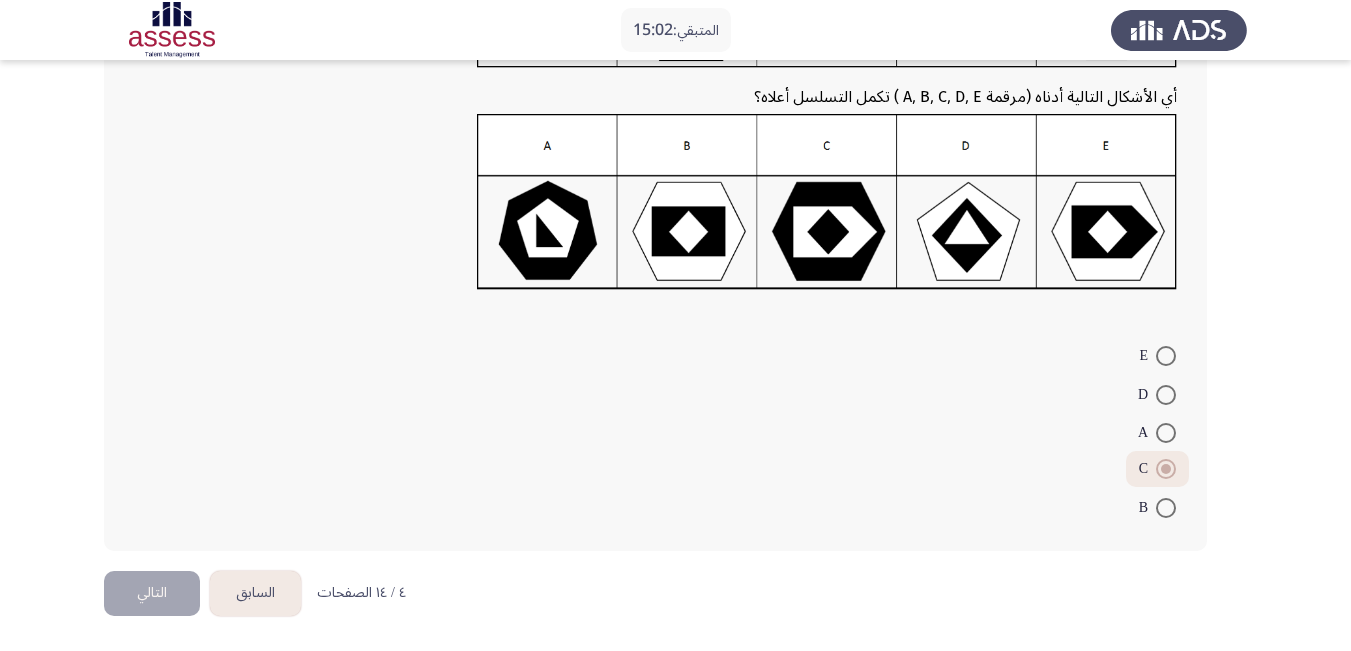 scroll, scrollTop: 238, scrollLeft: 0, axis: vertical 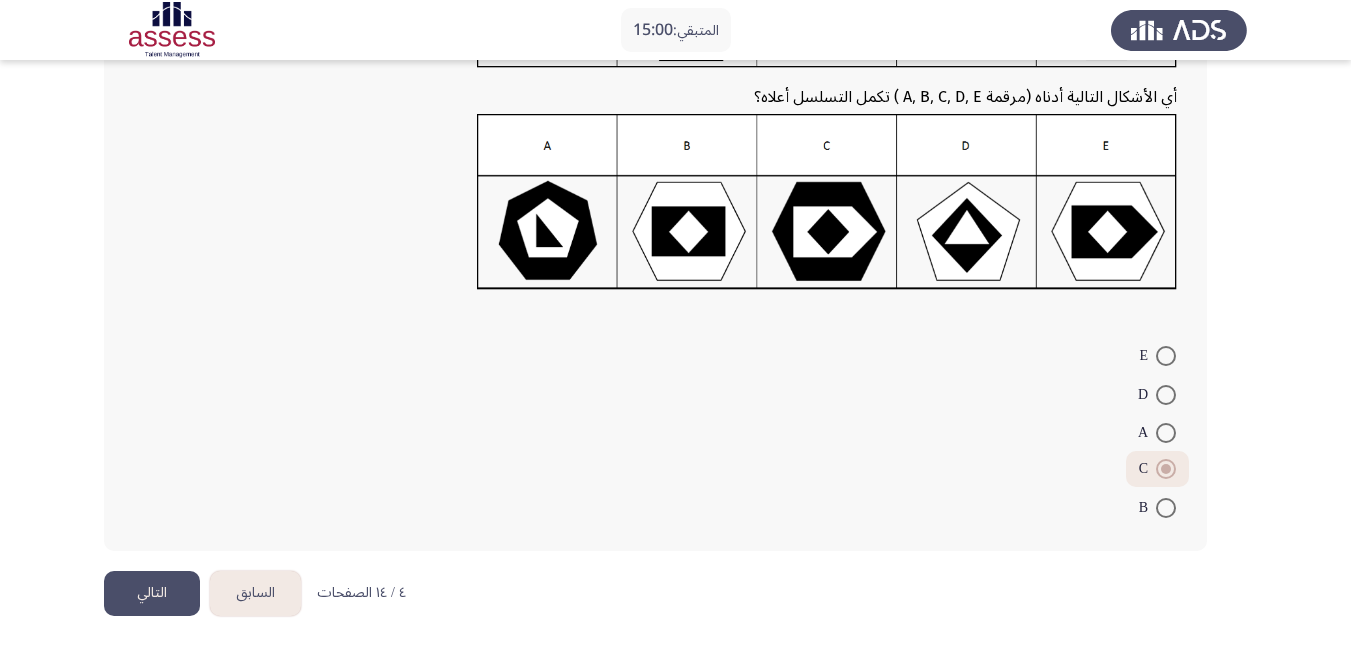 click on "التالي" 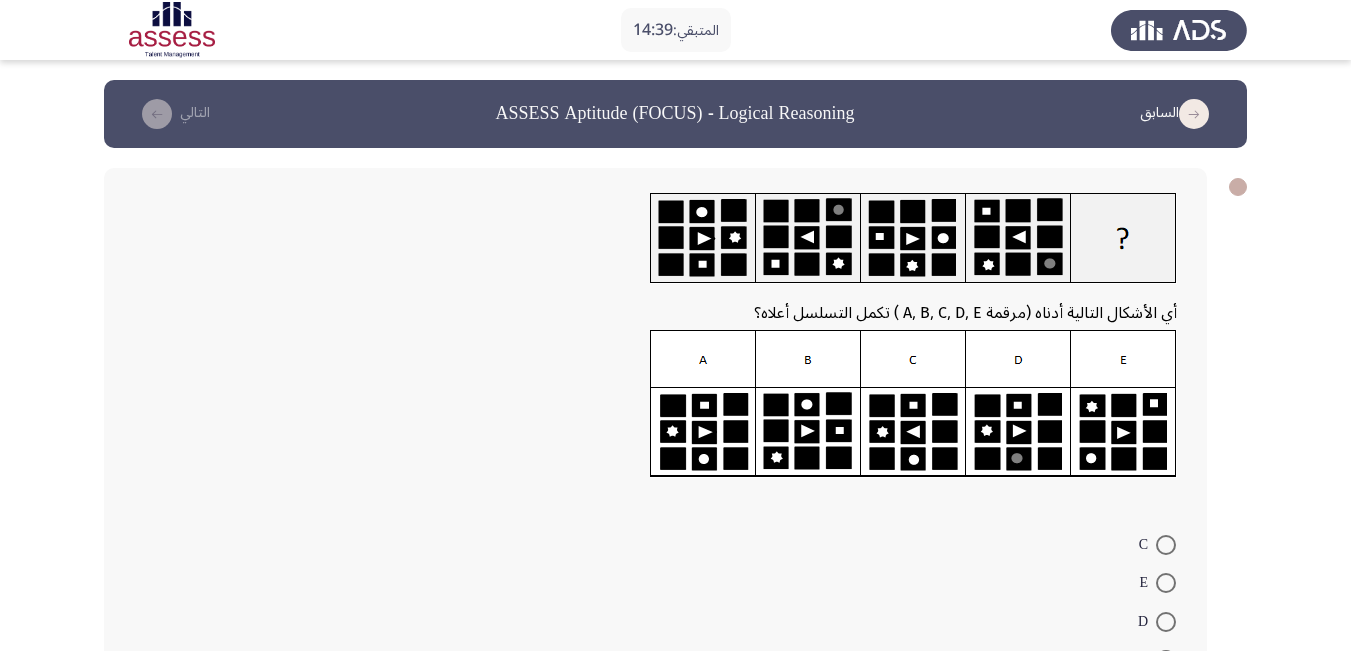 scroll, scrollTop: 100, scrollLeft: 0, axis: vertical 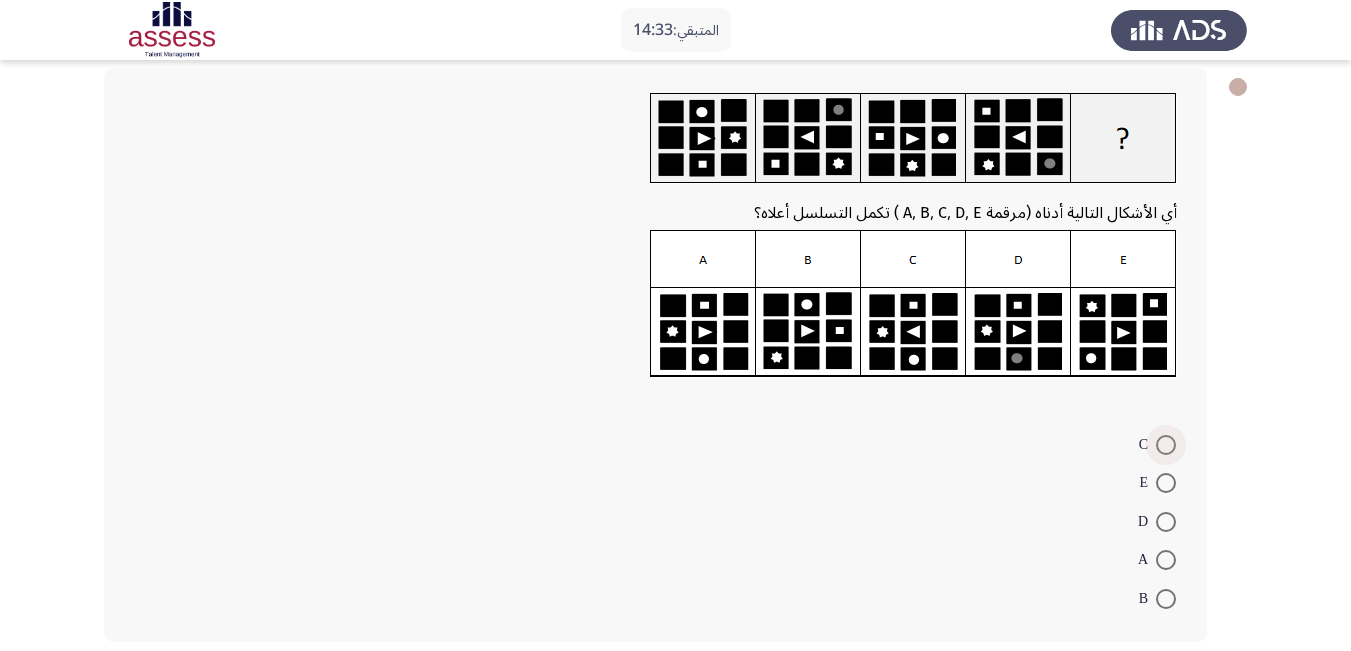 click at bounding box center [1166, 445] 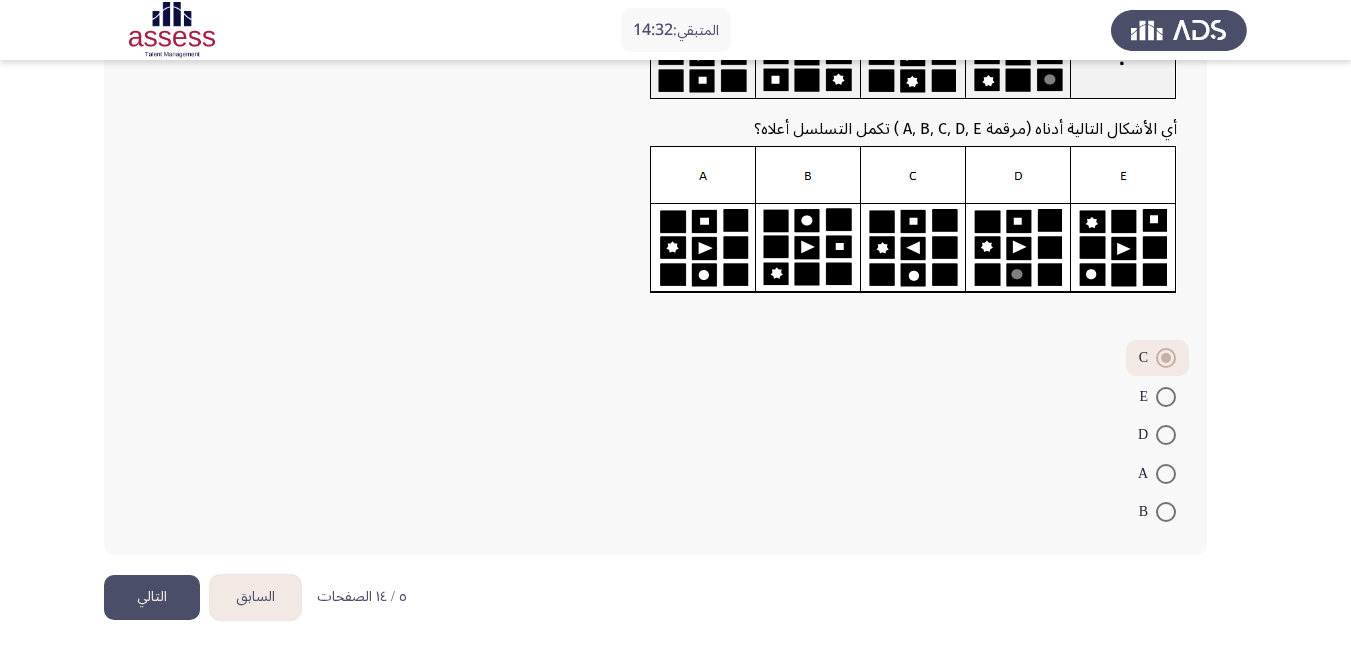 scroll, scrollTop: 188, scrollLeft: 0, axis: vertical 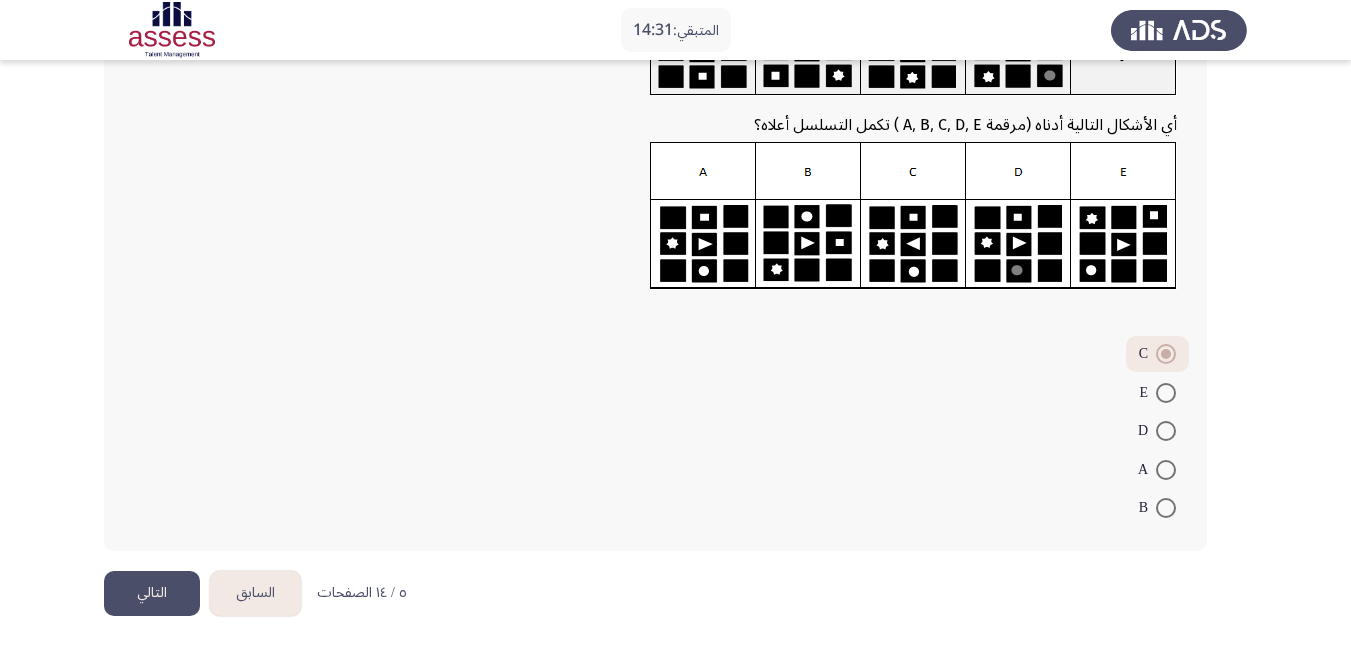 click on "التالي" 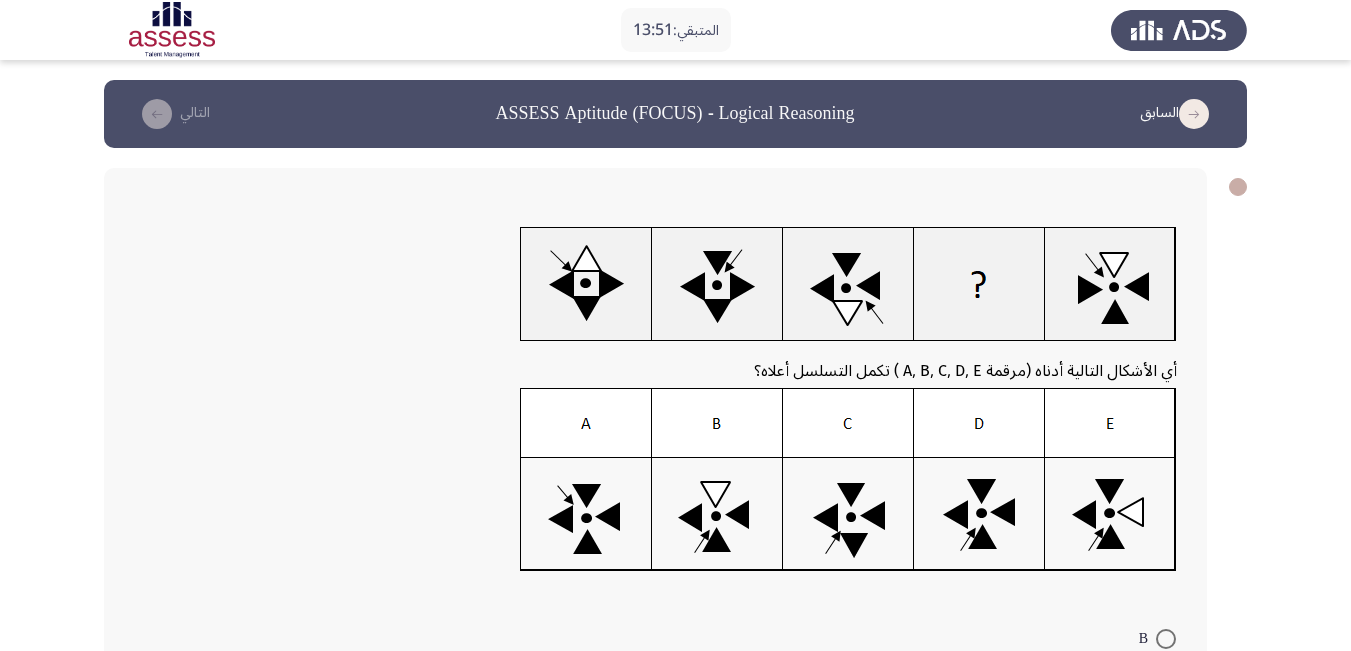 click 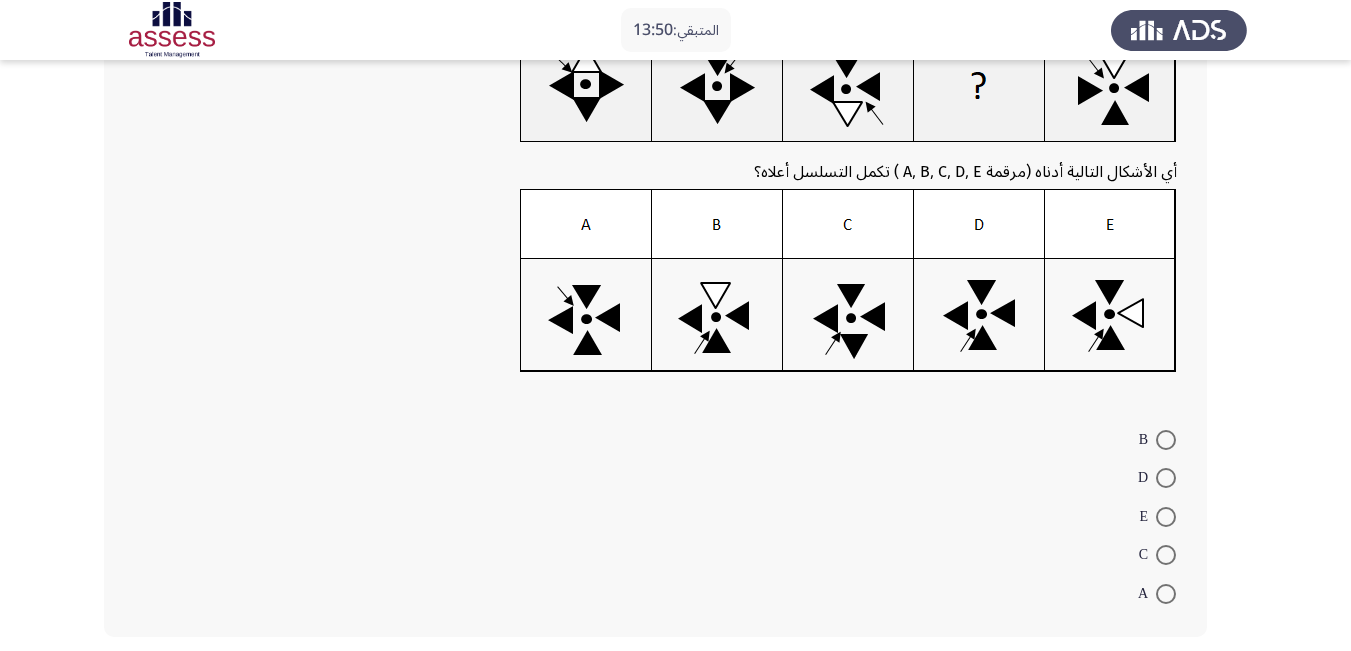 scroll, scrollTop: 200, scrollLeft: 0, axis: vertical 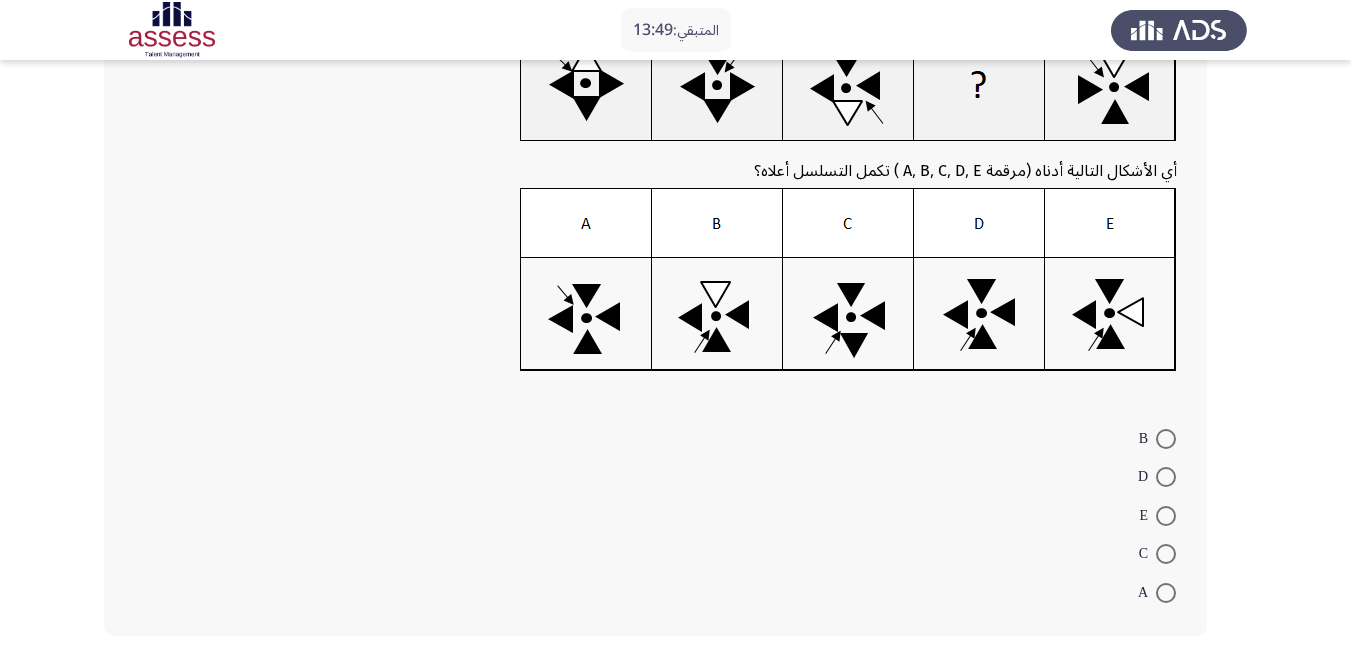 click at bounding box center (1166, 554) 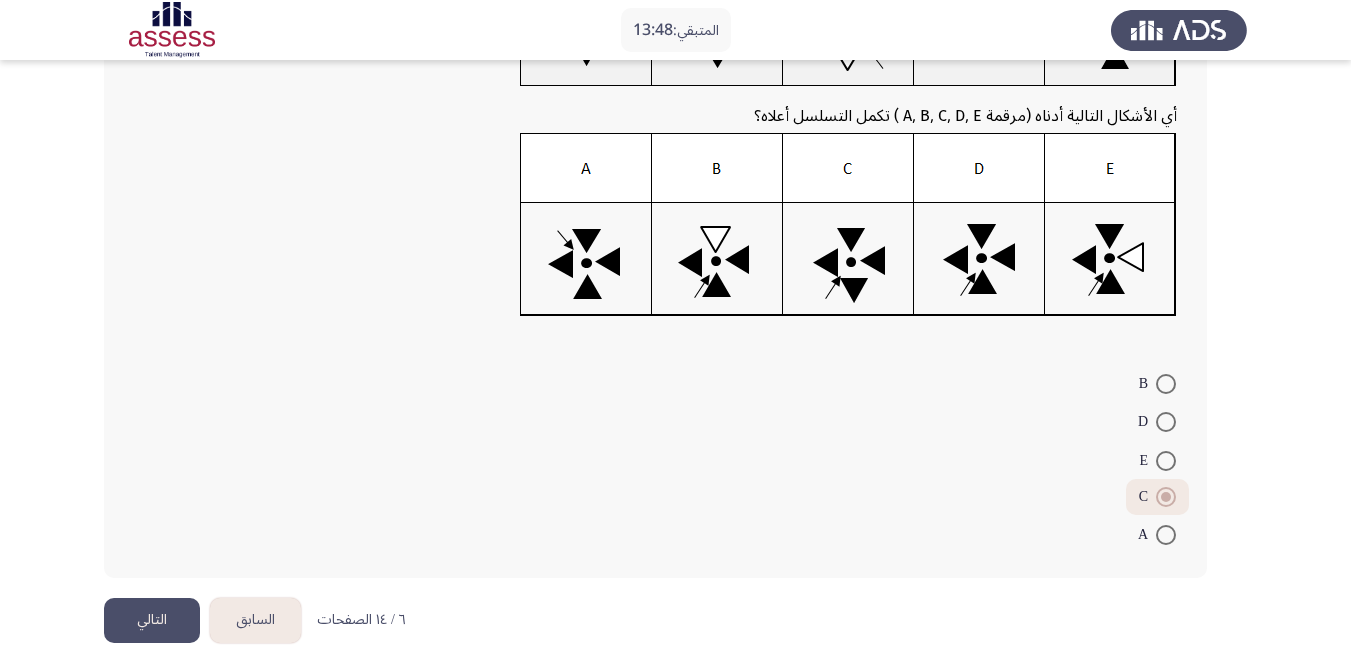scroll, scrollTop: 282, scrollLeft: 0, axis: vertical 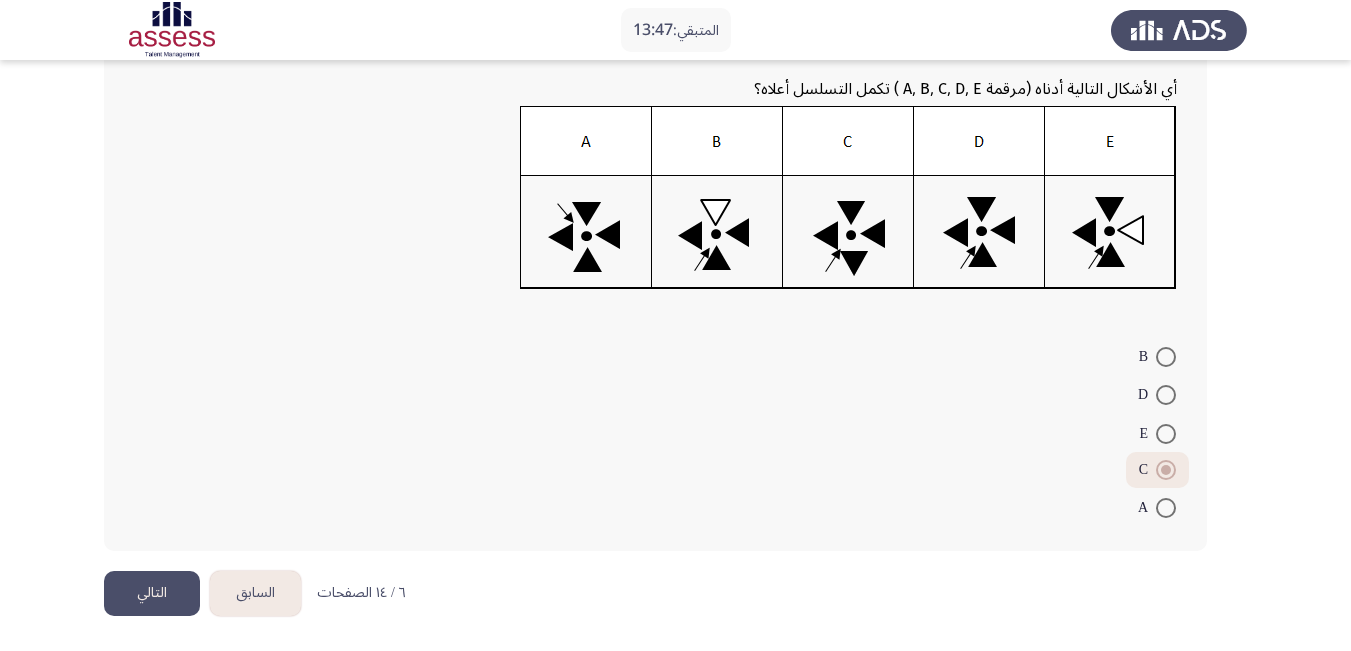 click on "التالي" 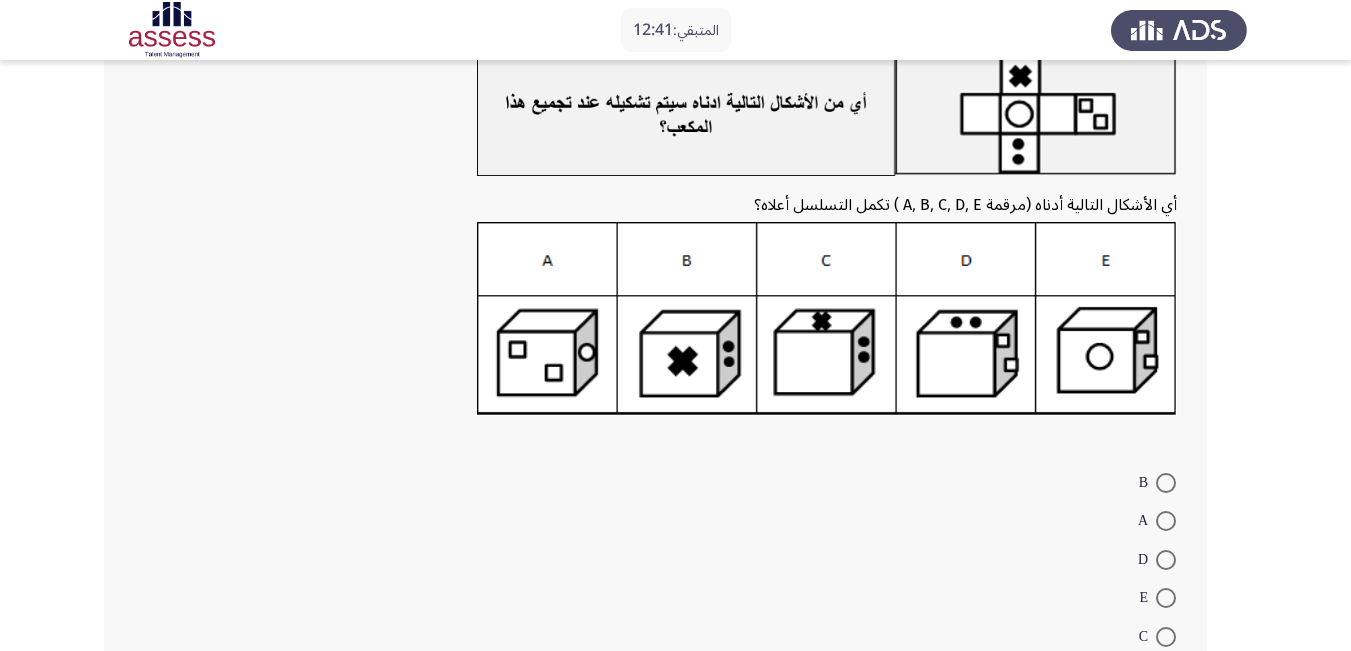 scroll, scrollTop: 168, scrollLeft: 0, axis: vertical 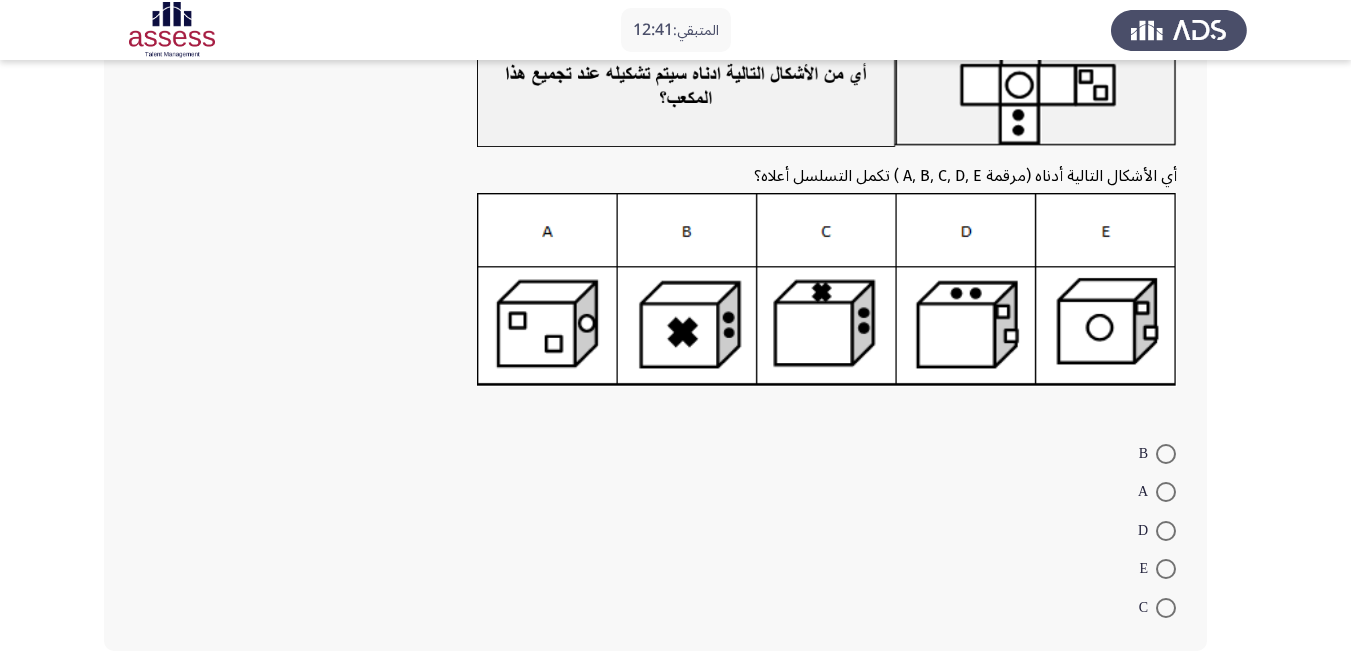 click at bounding box center (1166, 531) 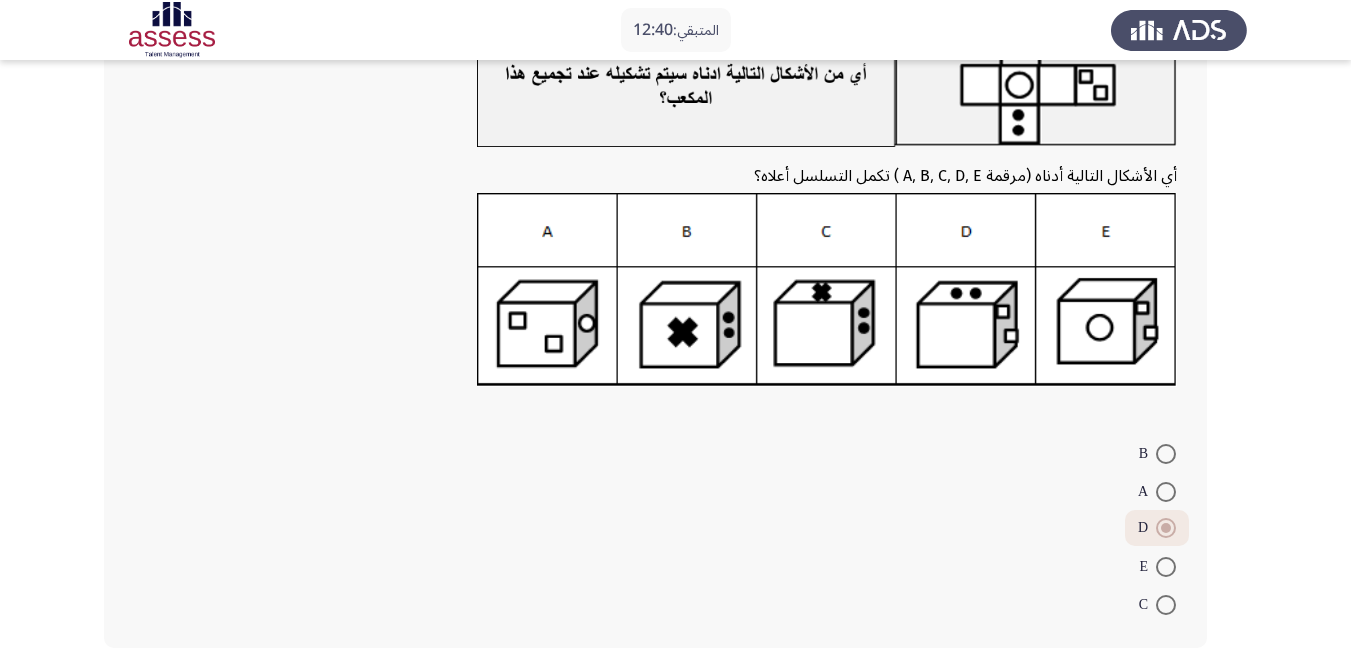 scroll, scrollTop: 265, scrollLeft: 0, axis: vertical 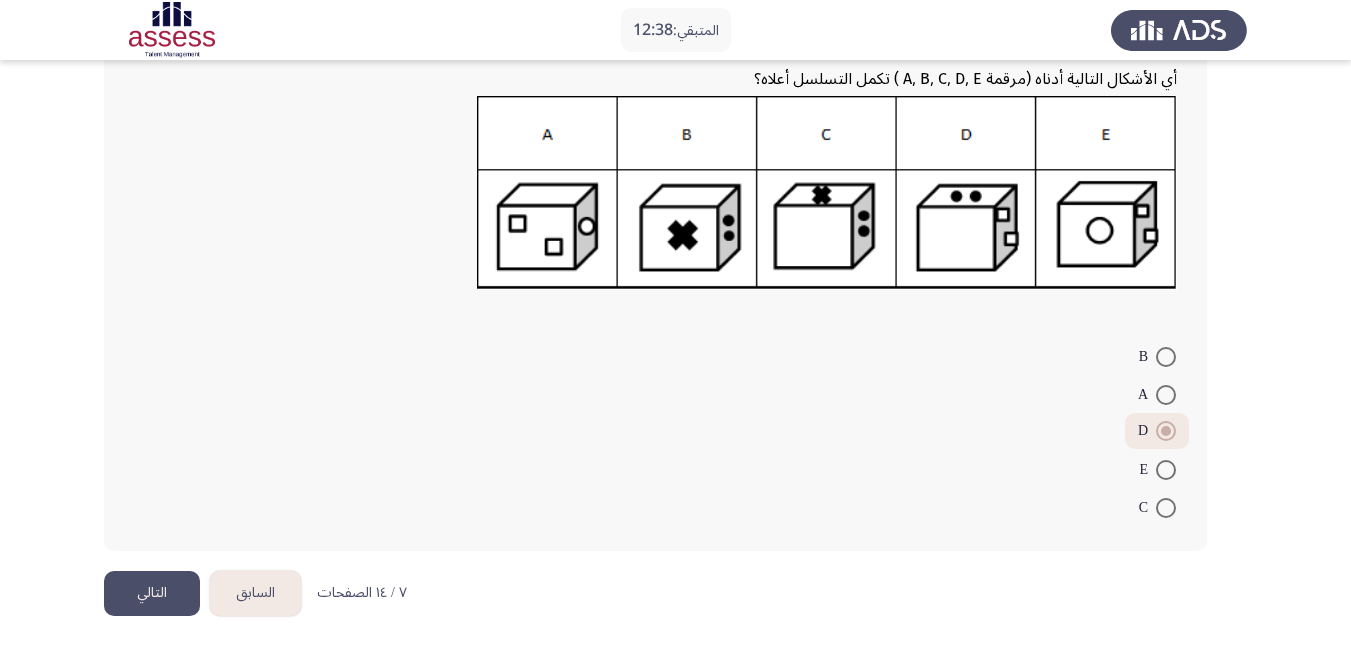 click on "التالي" 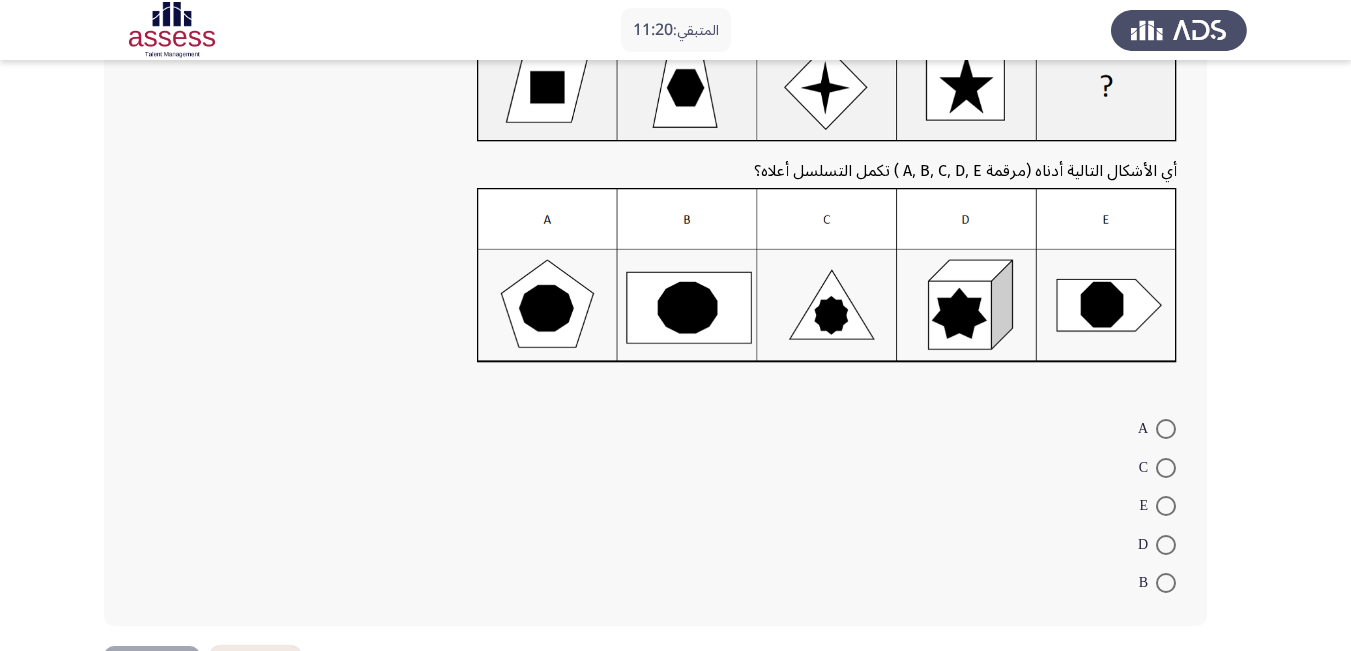 scroll, scrollTop: 200, scrollLeft: 0, axis: vertical 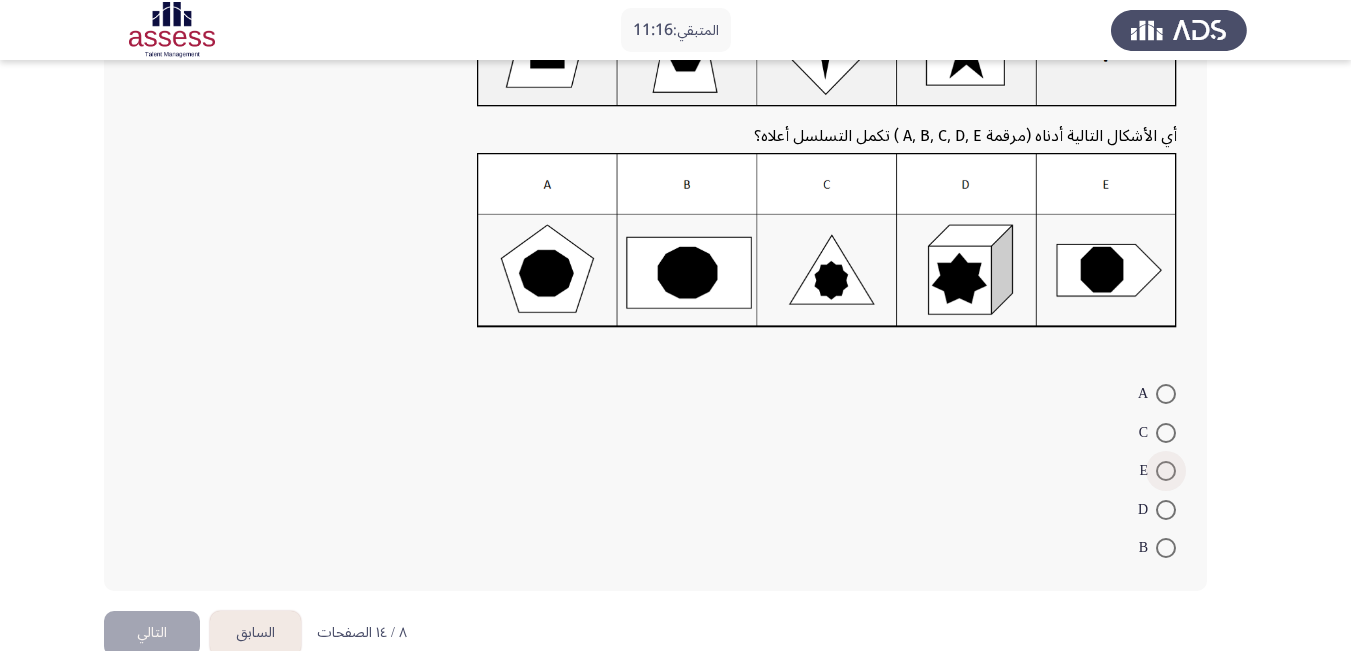 click at bounding box center (1166, 471) 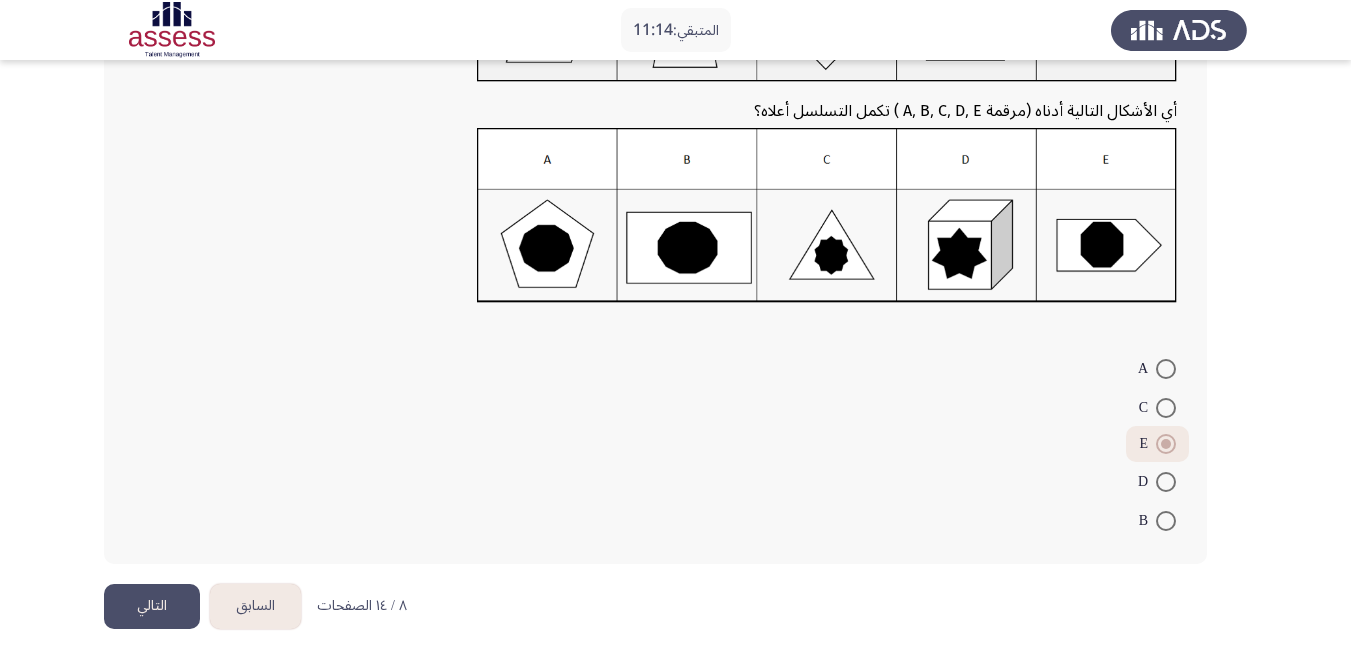scroll, scrollTop: 238, scrollLeft: 0, axis: vertical 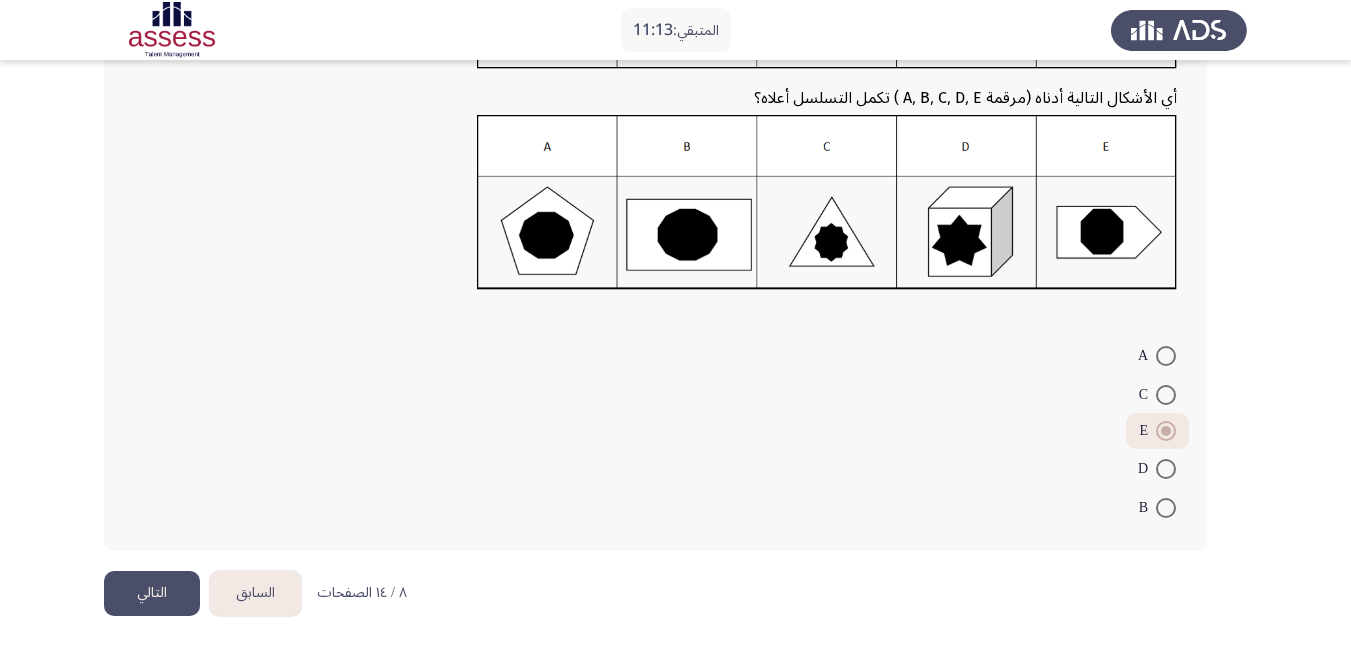 click on "التالي" 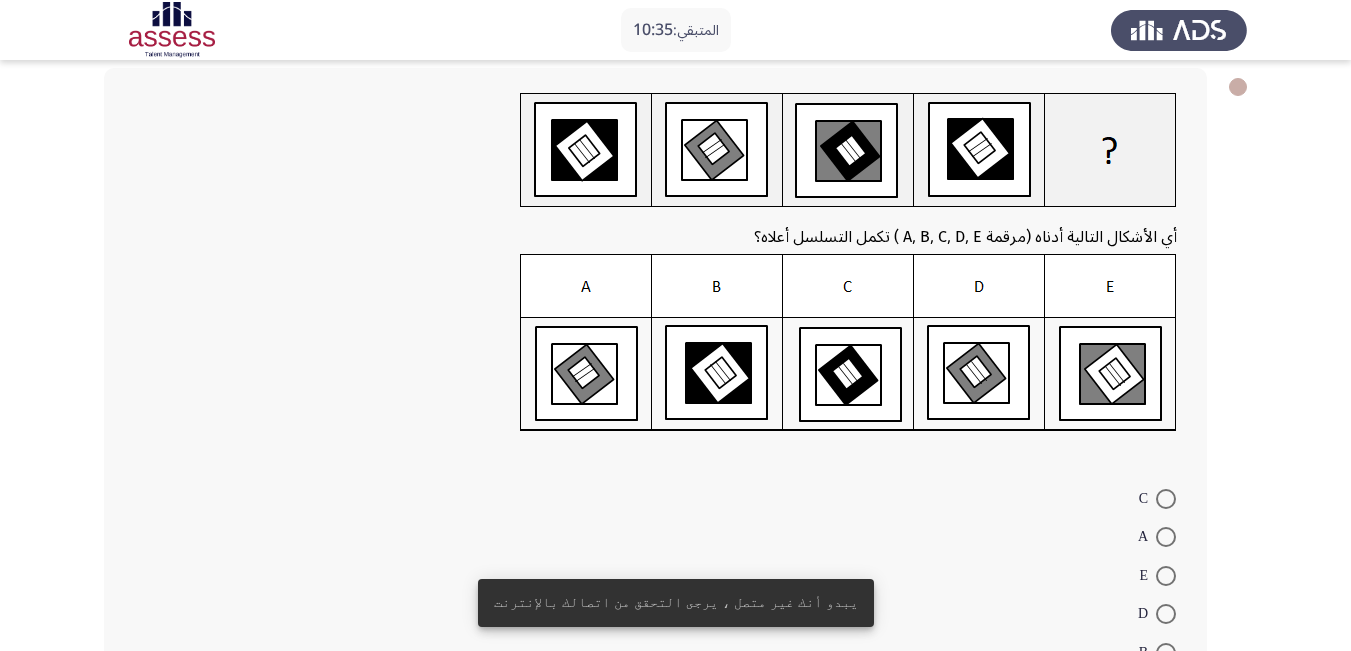 scroll, scrollTop: 200, scrollLeft: 0, axis: vertical 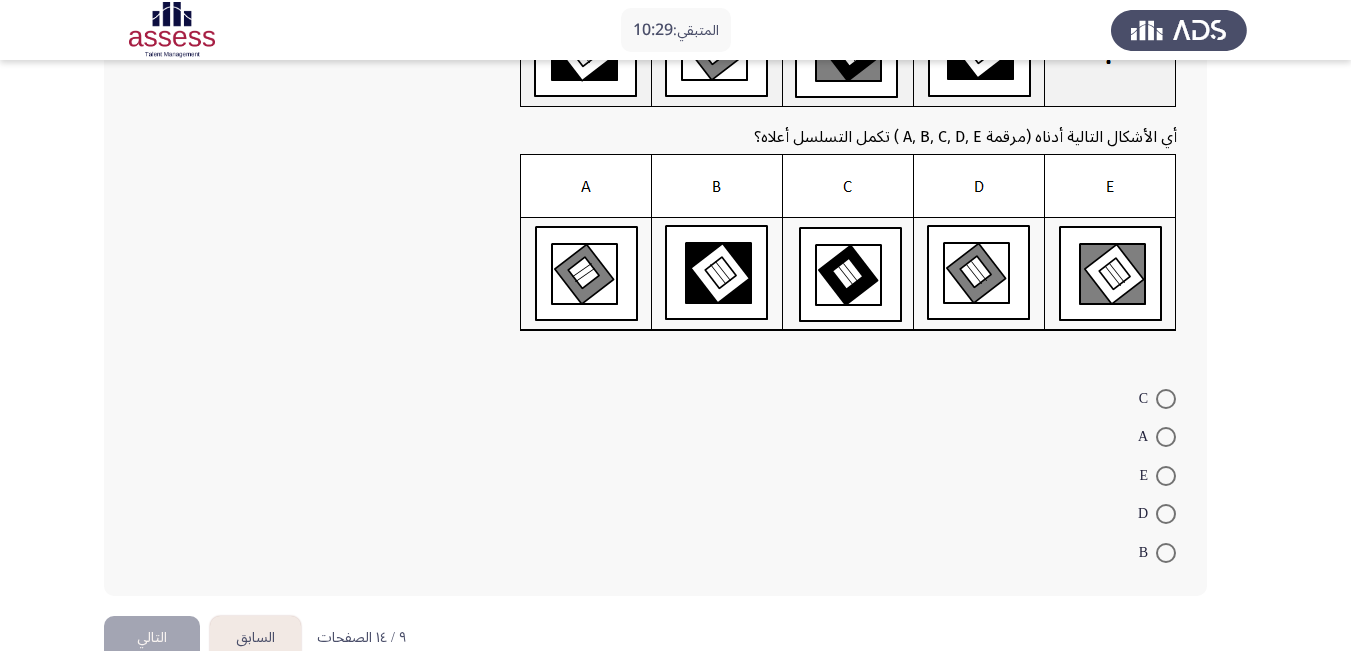 click at bounding box center [1166, 399] 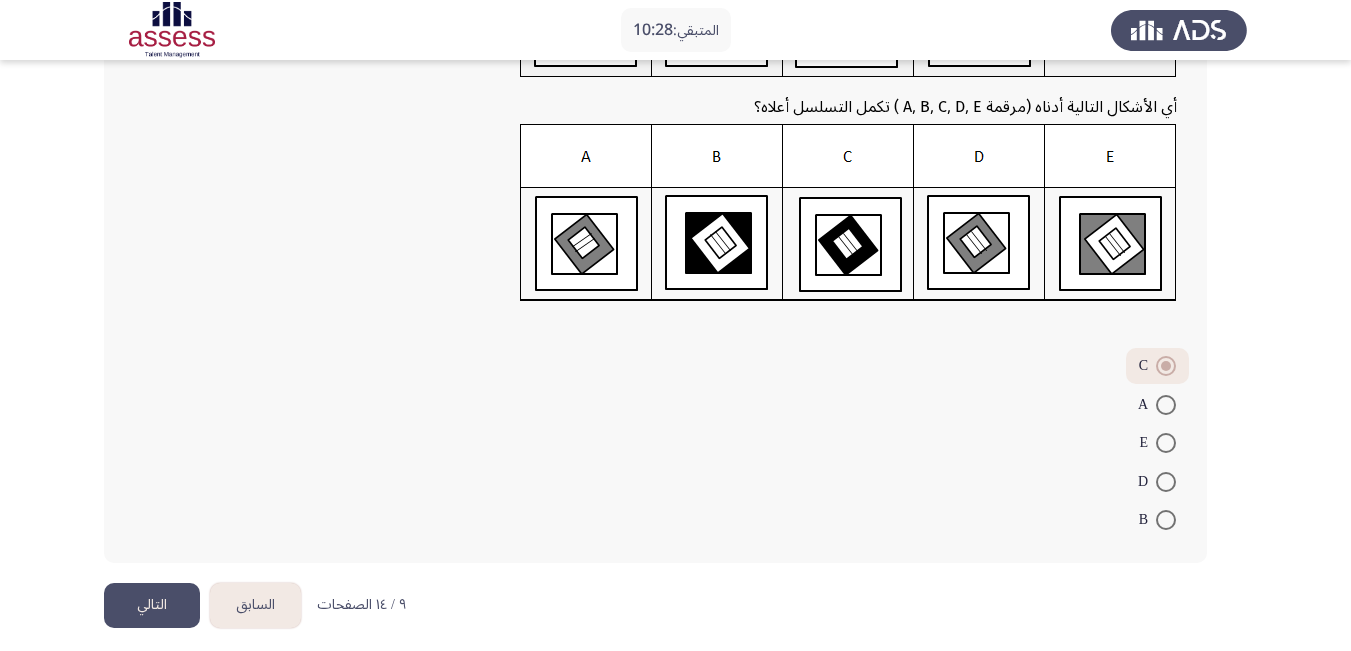 scroll, scrollTop: 242, scrollLeft: 0, axis: vertical 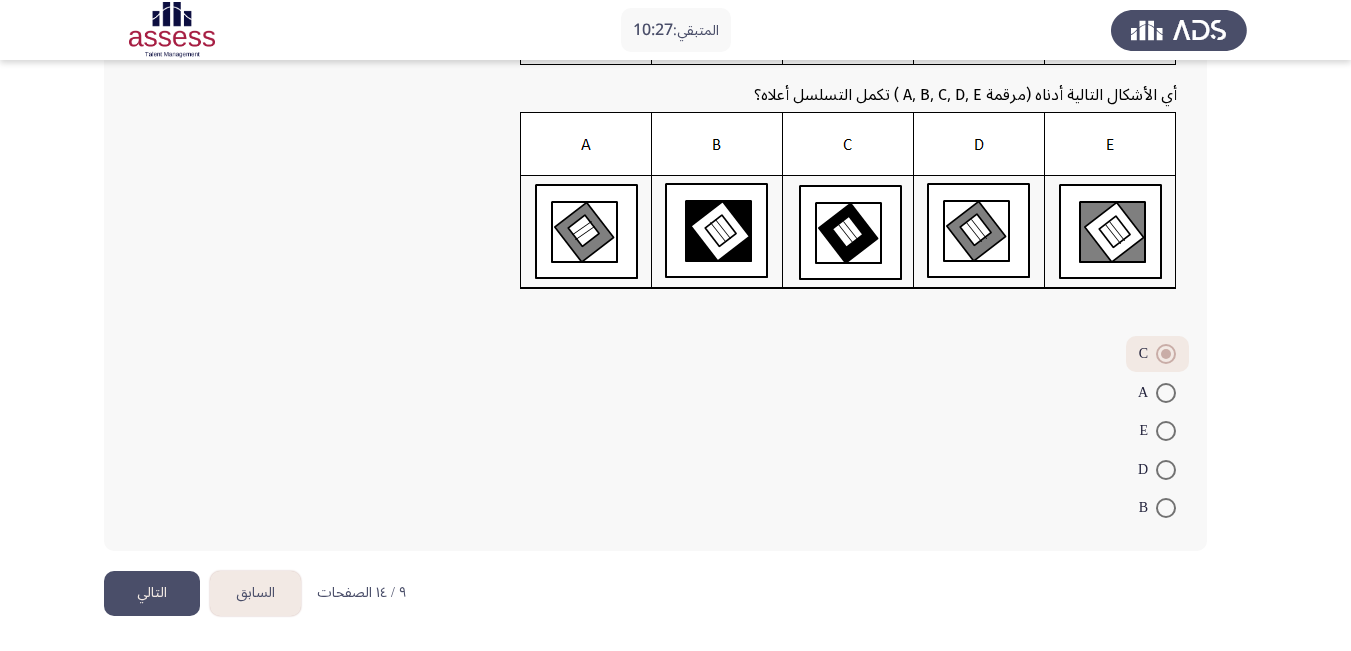 click on "التالي" 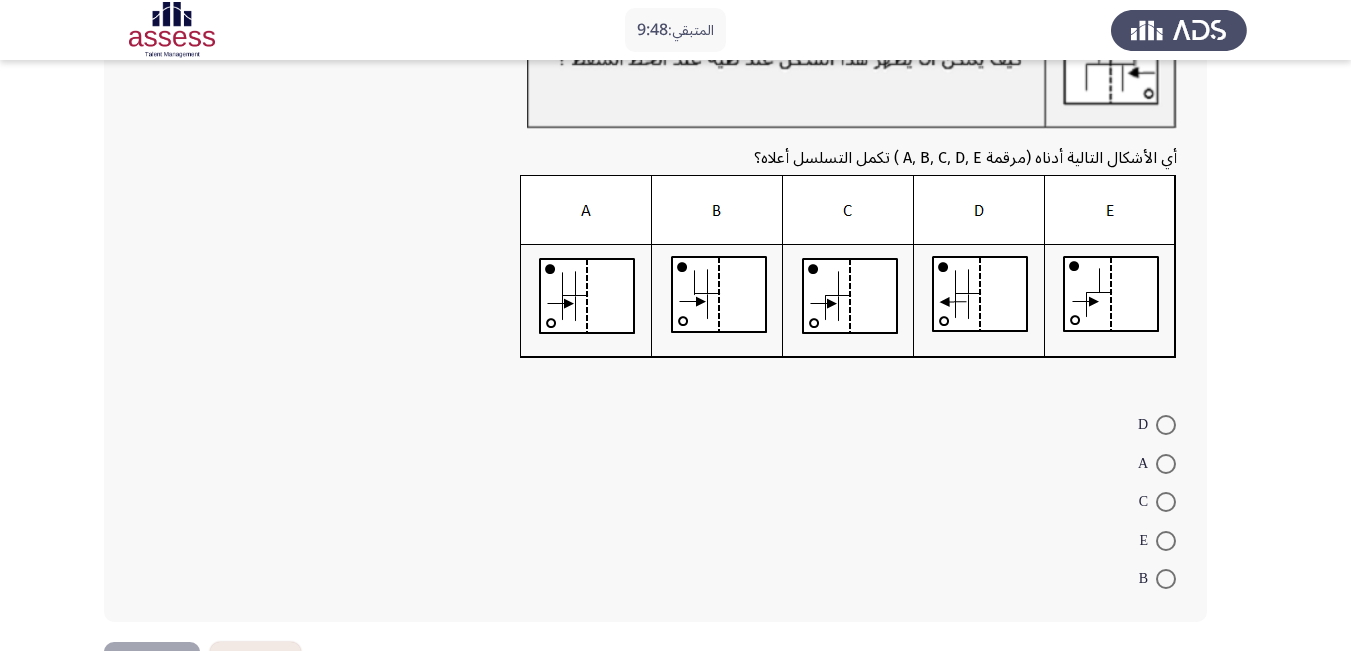 scroll, scrollTop: 200, scrollLeft: 0, axis: vertical 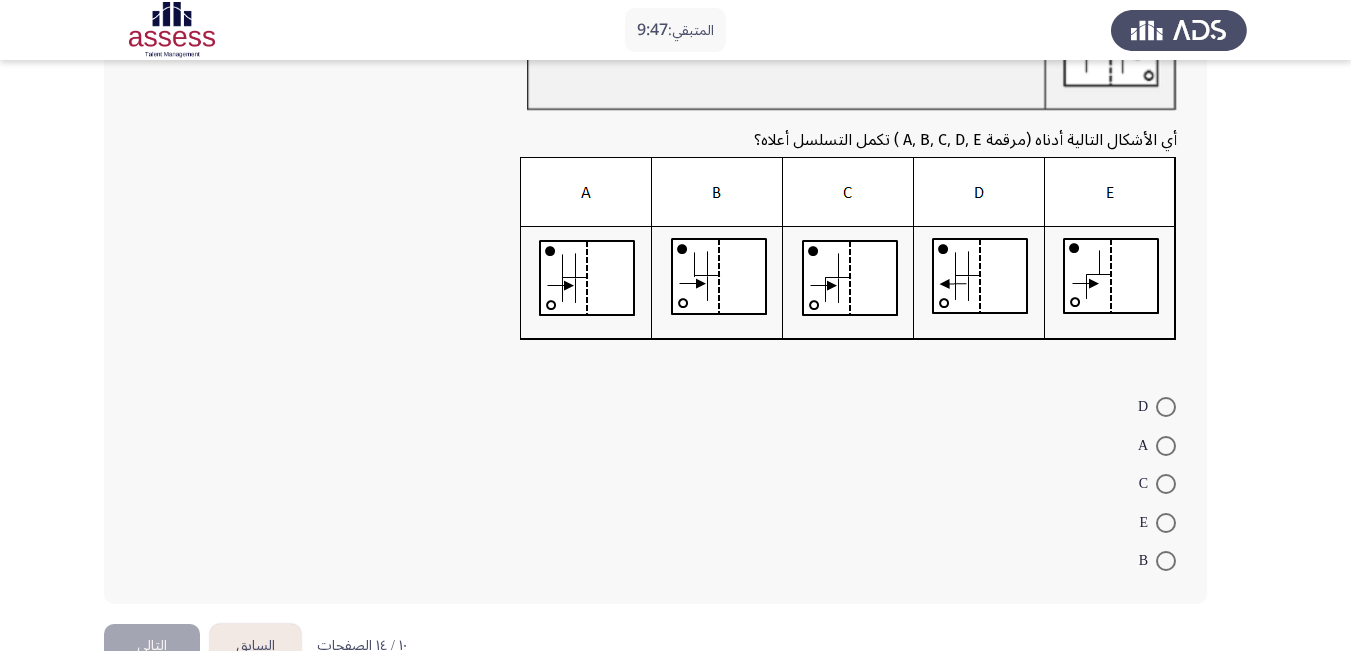 click at bounding box center (1166, 523) 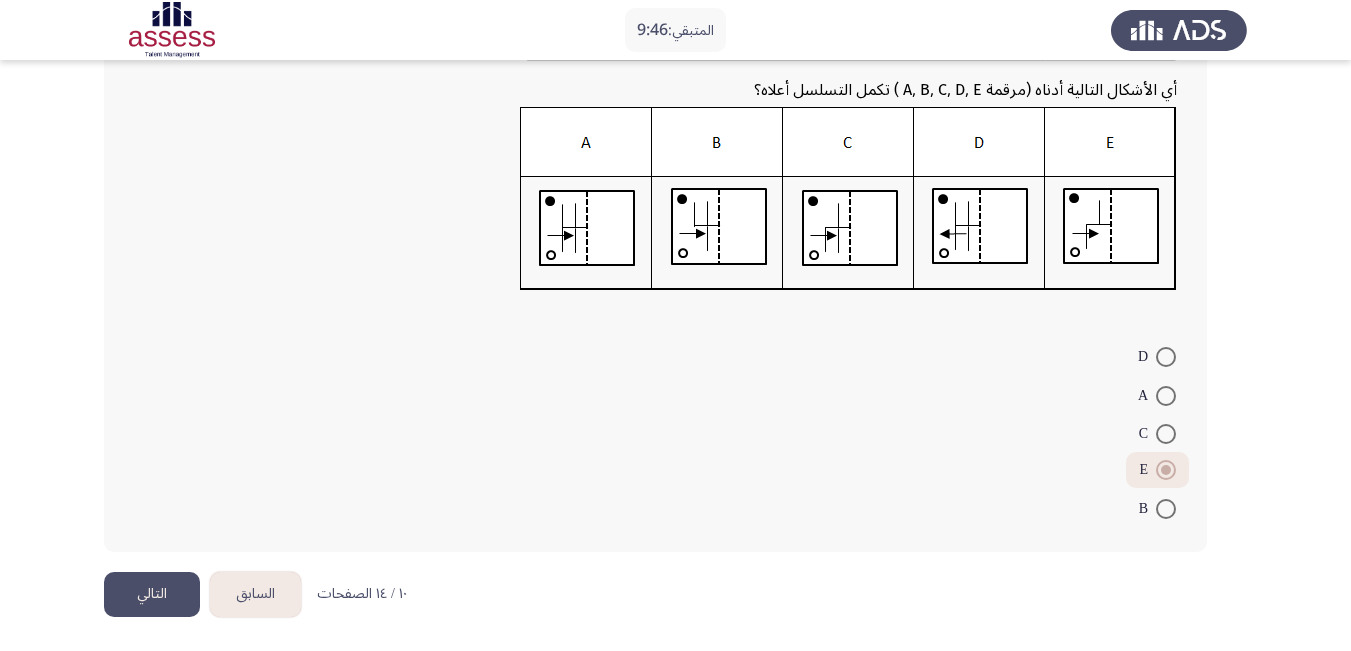 scroll, scrollTop: 251, scrollLeft: 0, axis: vertical 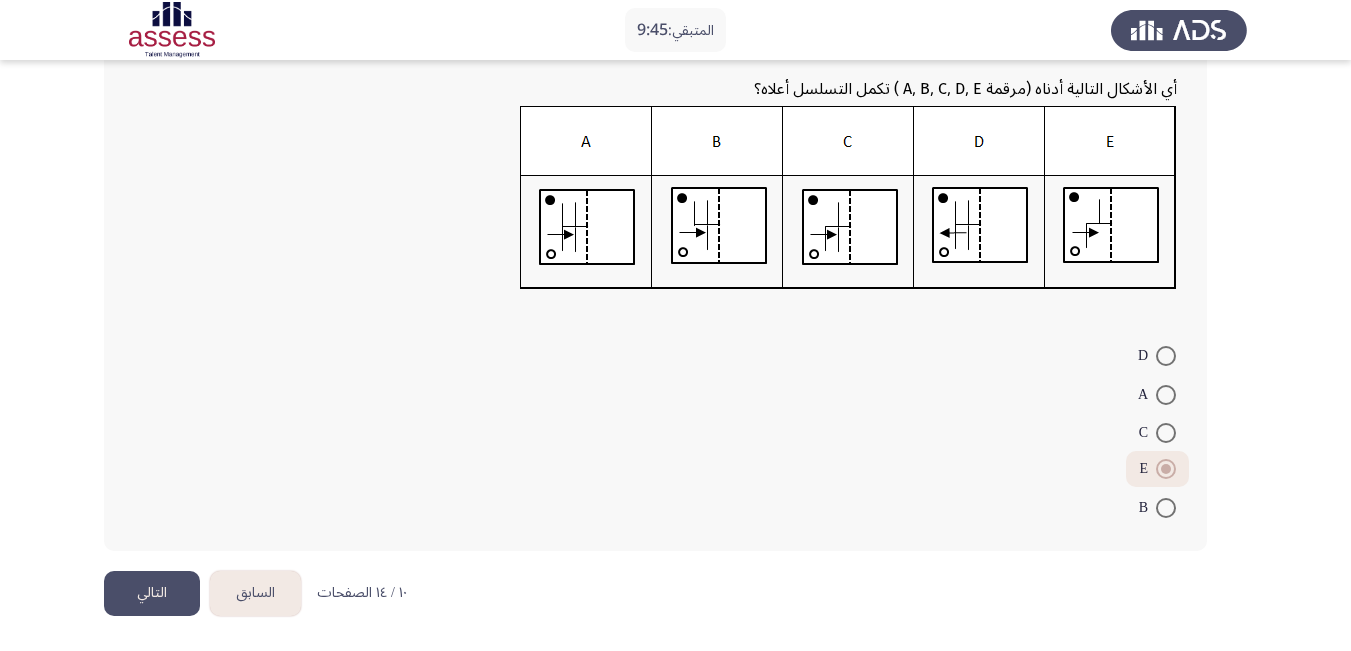 click on "التالي" 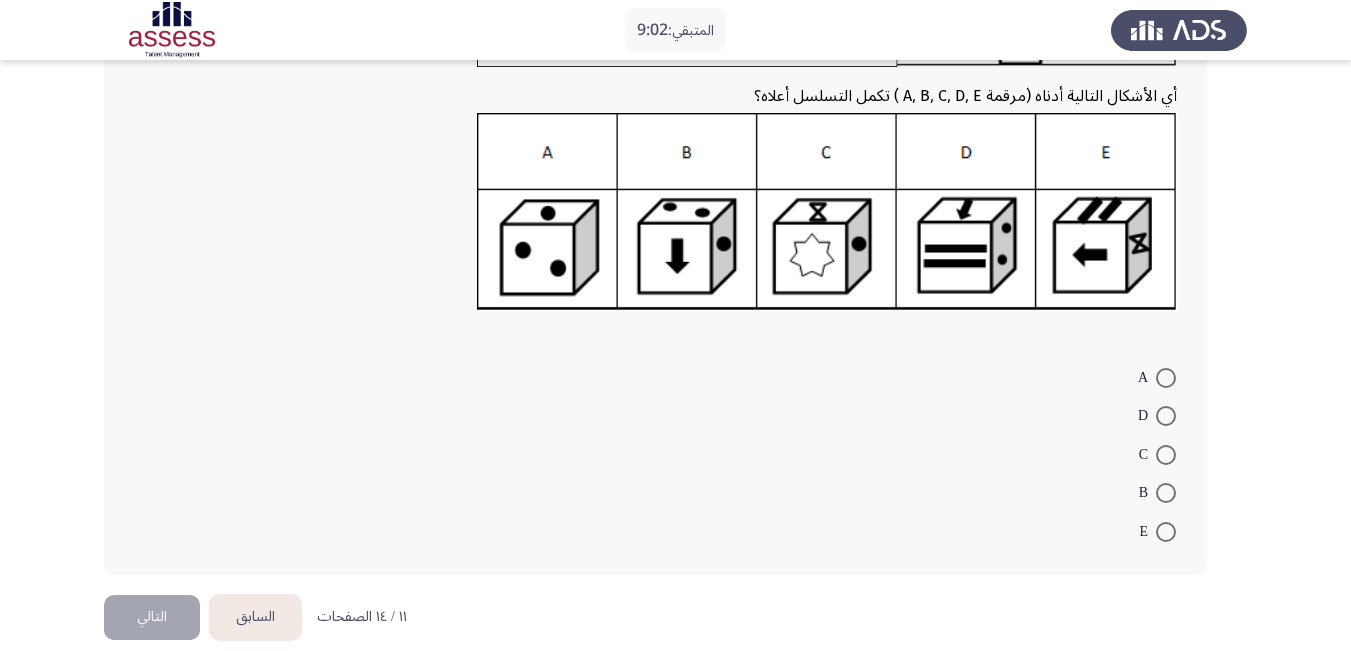 scroll, scrollTop: 271, scrollLeft: 0, axis: vertical 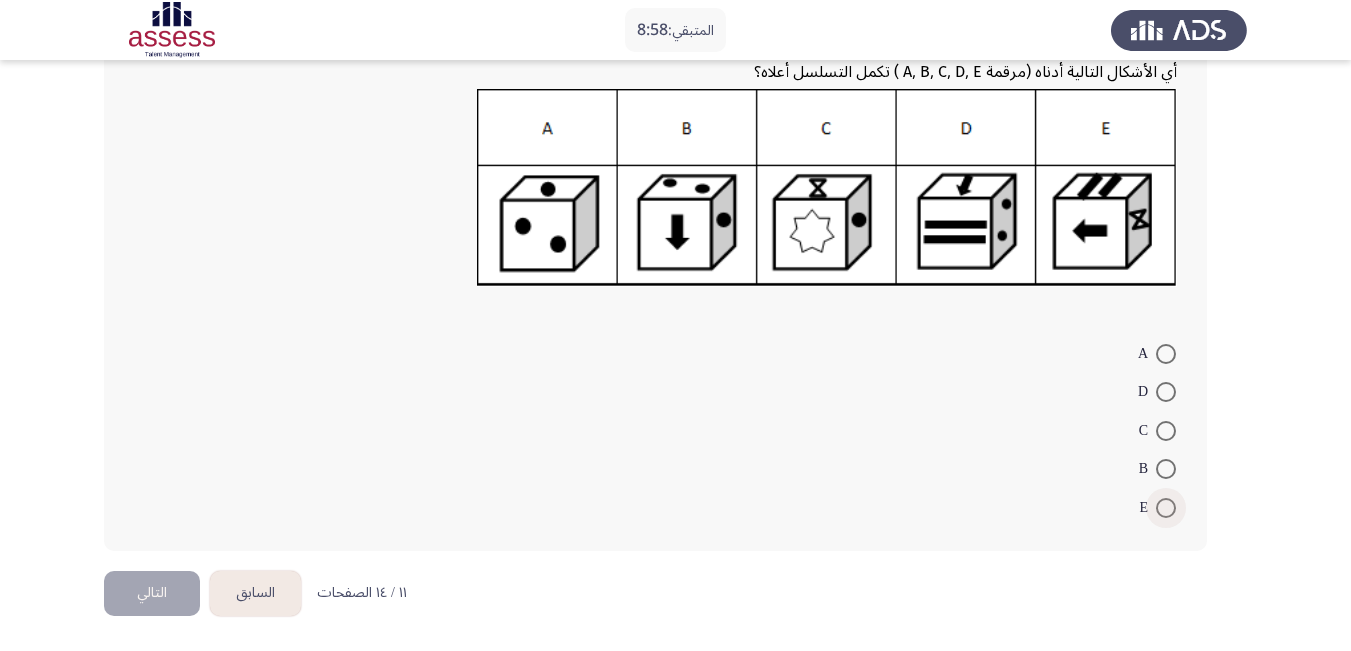 click at bounding box center (1166, 508) 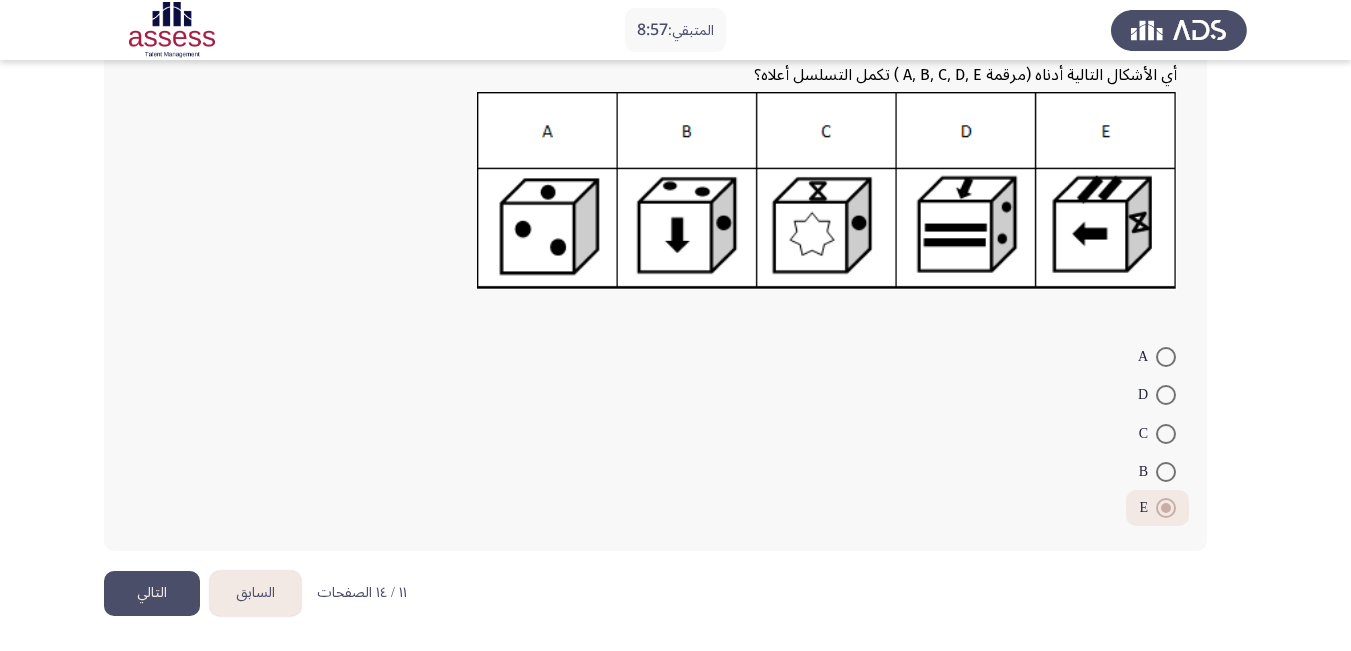click on "التالي" 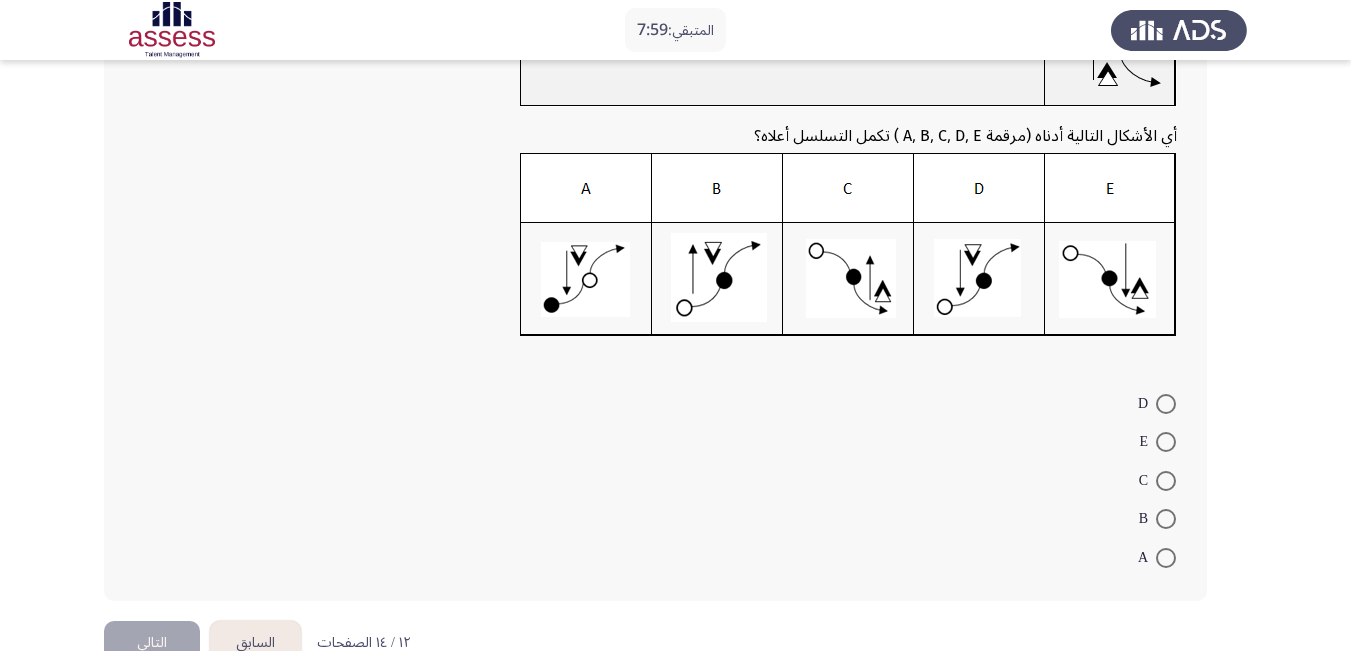 scroll, scrollTop: 251, scrollLeft: 0, axis: vertical 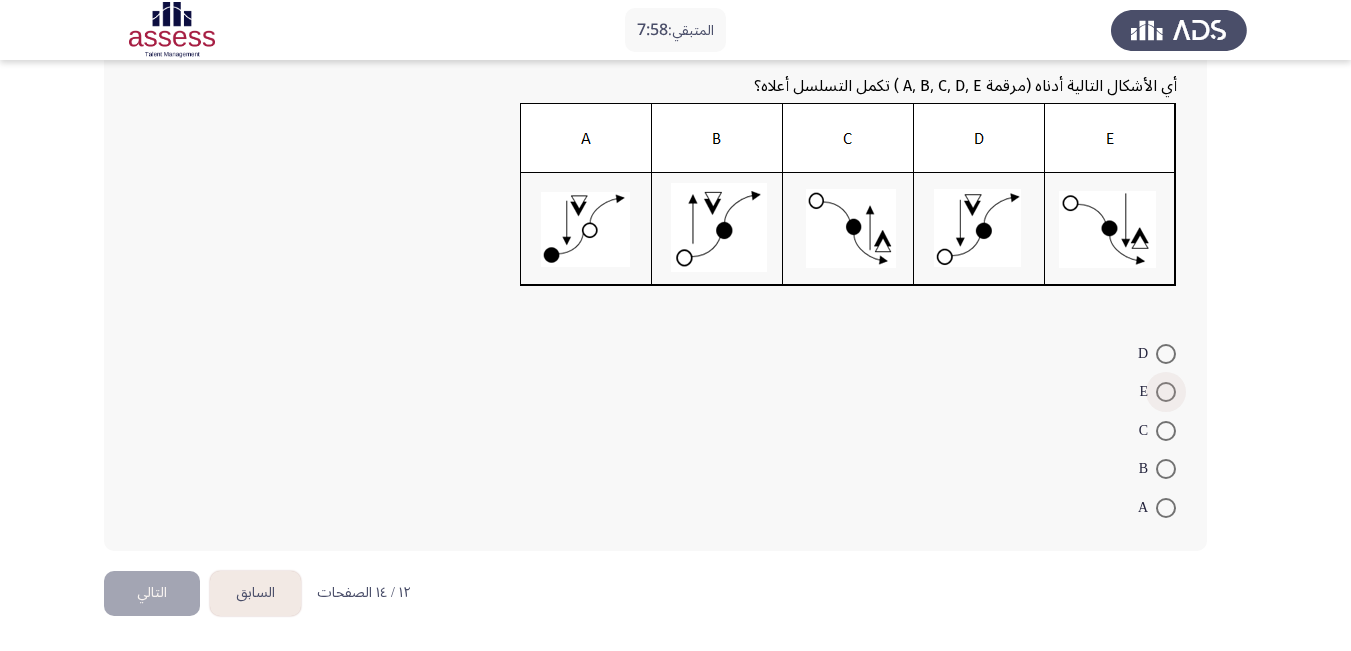 click at bounding box center [1166, 392] 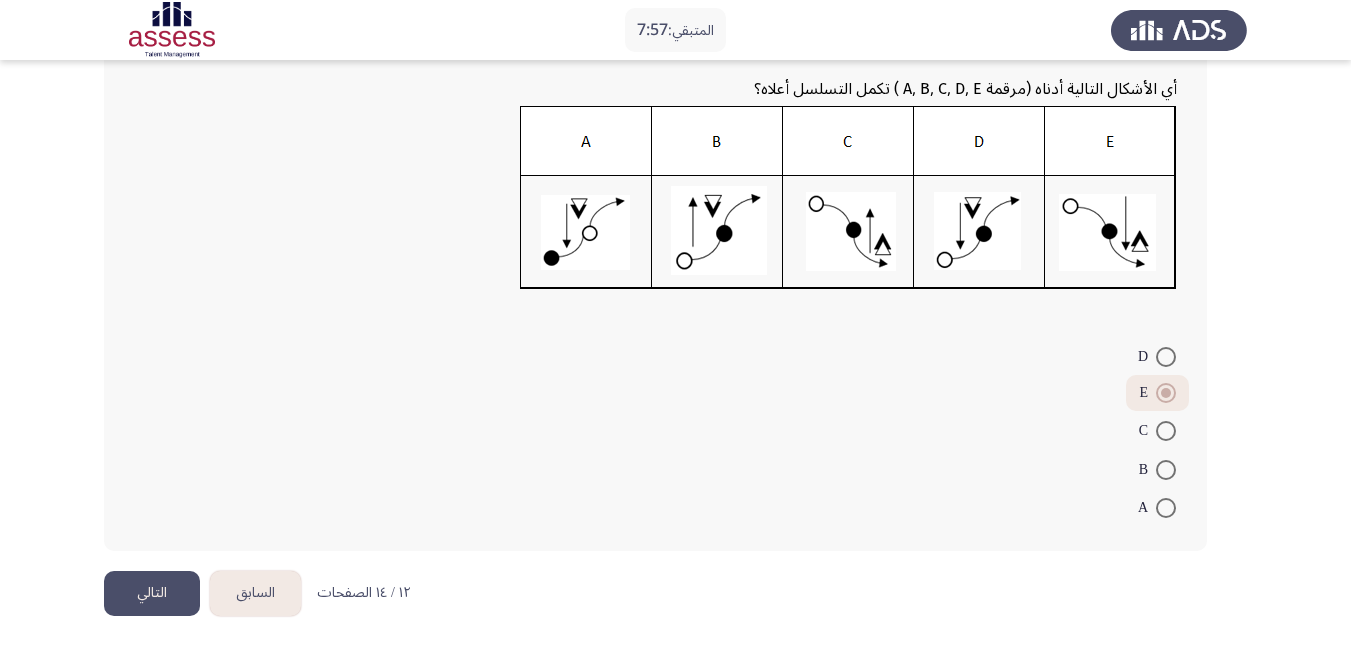 click on "التالي" 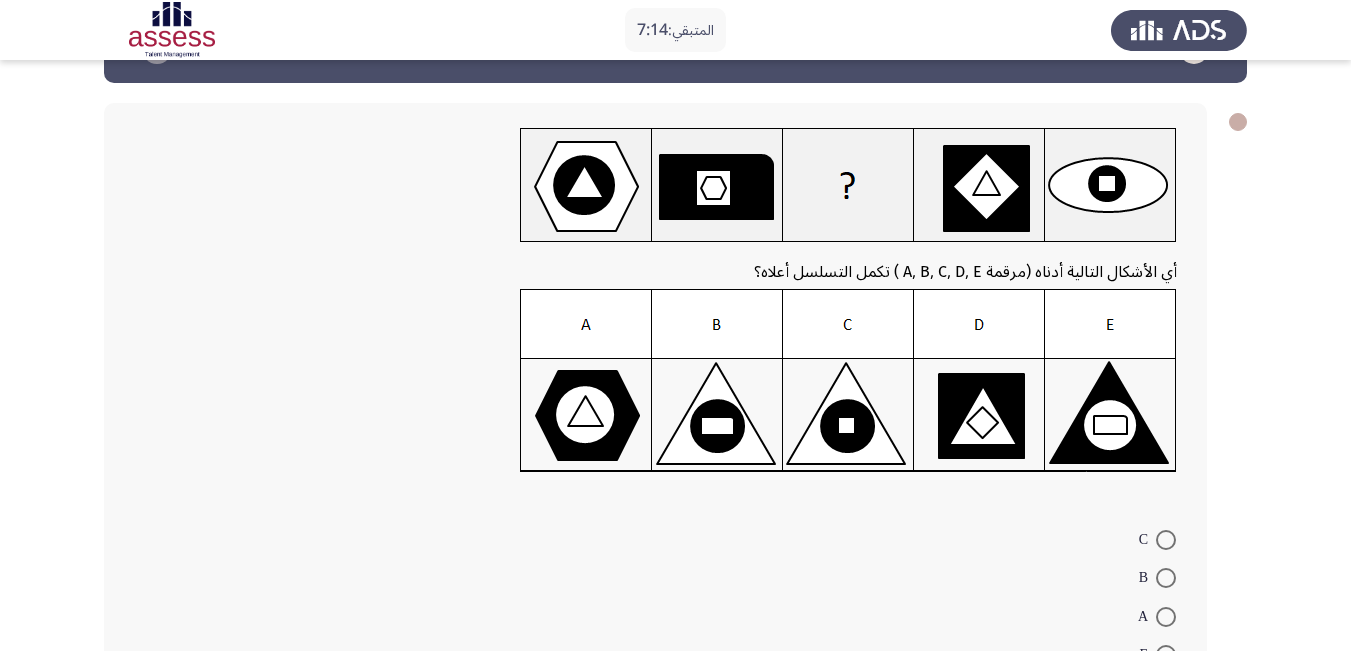 scroll, scrollTop: 100, scrollLeft: 0, axis: vertical 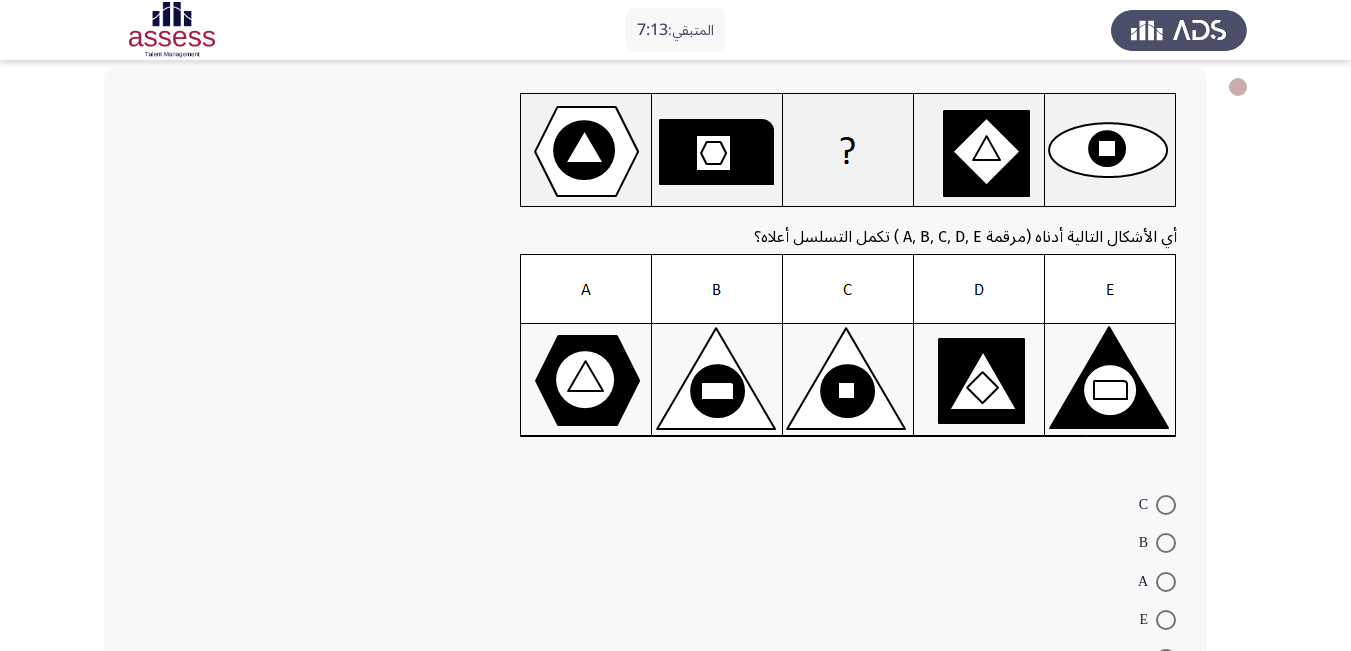 click at bounding box center (1166, 505) 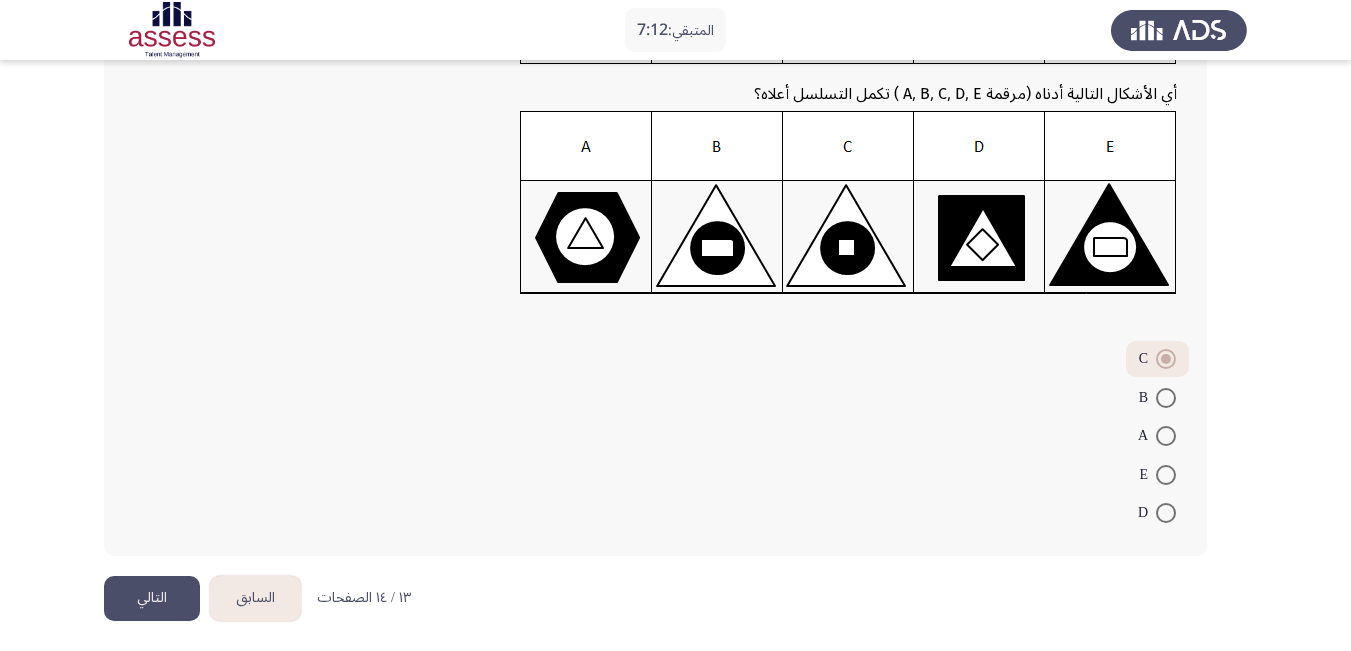 scroll, scrollTop: 248, scrollLeft: 0, axis: vertical 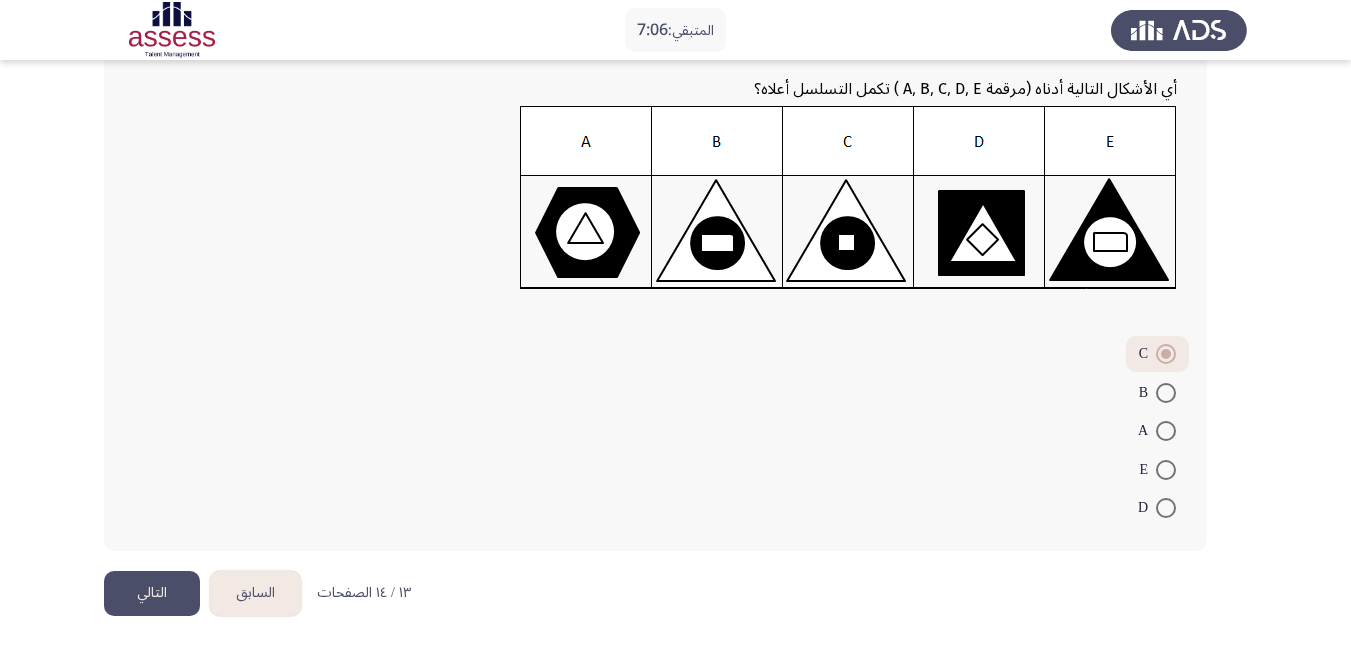 click on "التالي" 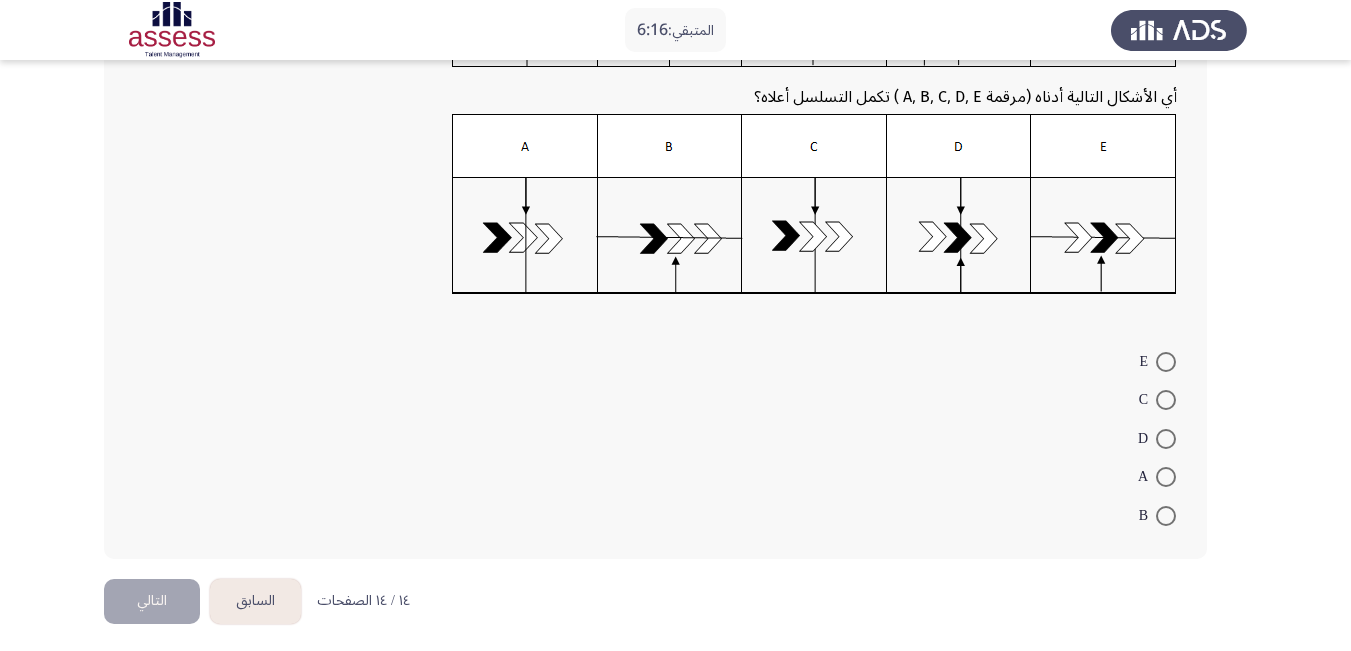 scroll, scrollTop: 250, scrollLeft: 0, axis: vertical 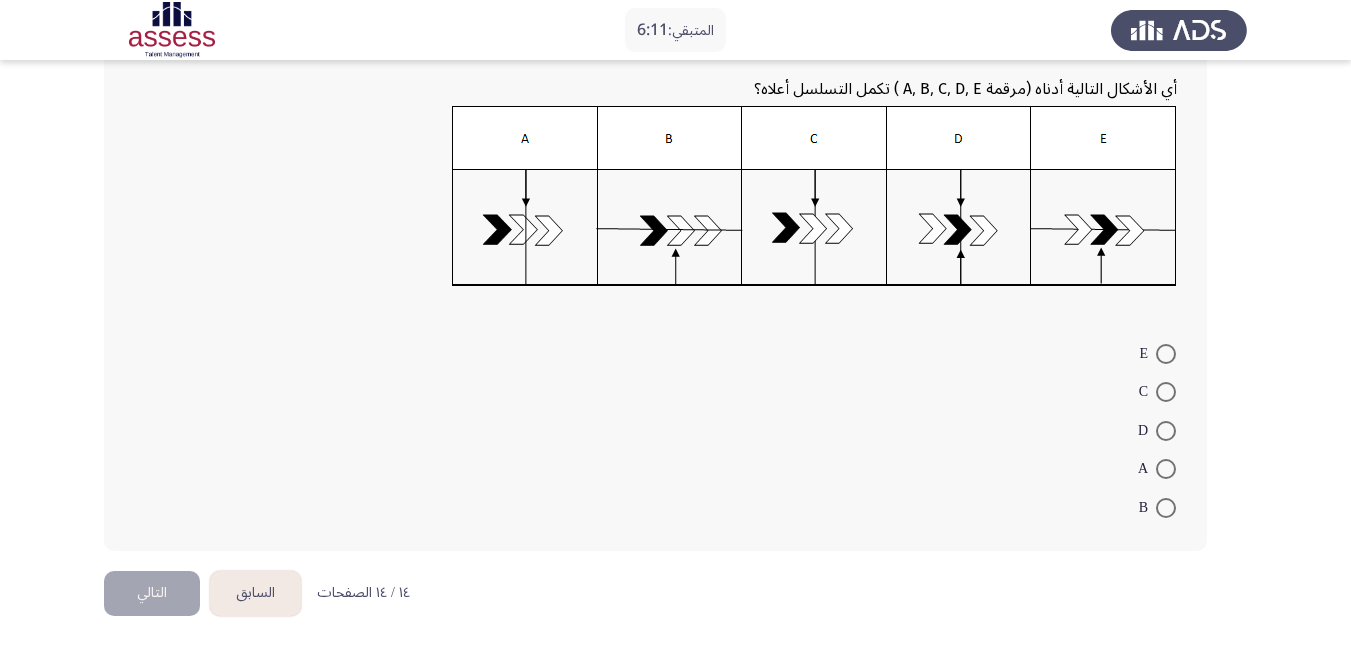 click at bounding box center [1166, 354] 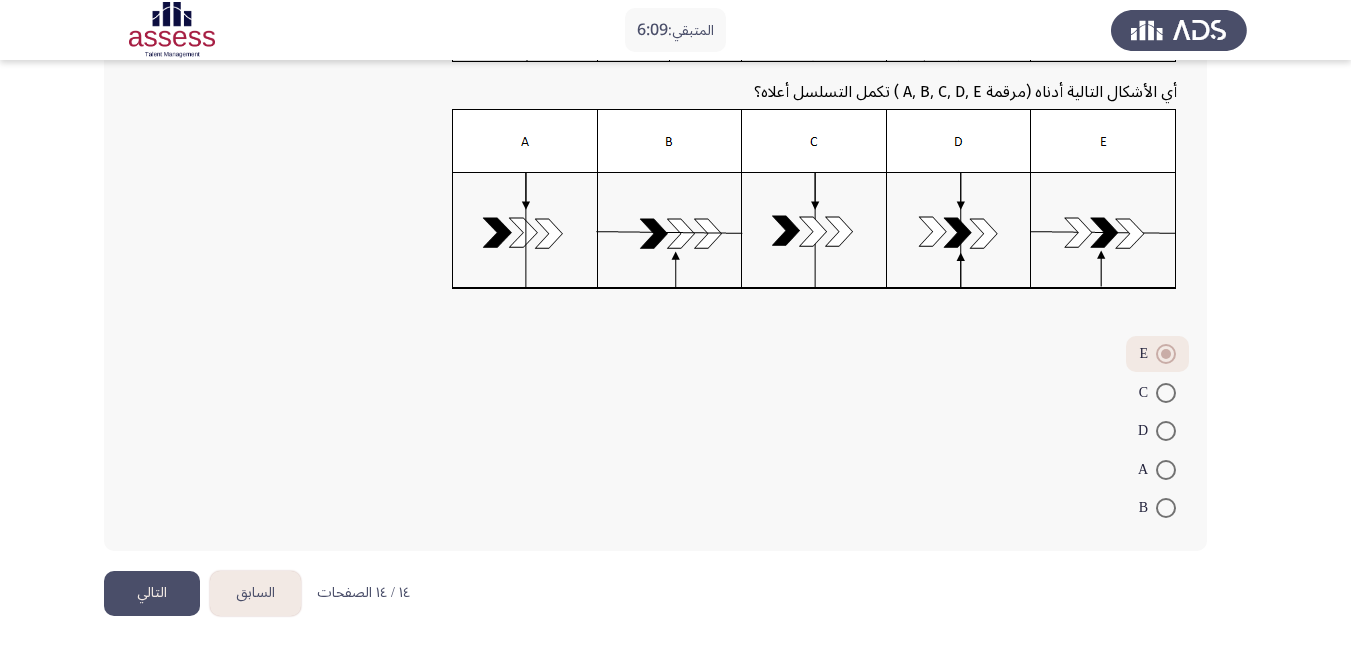 click on "التالي" 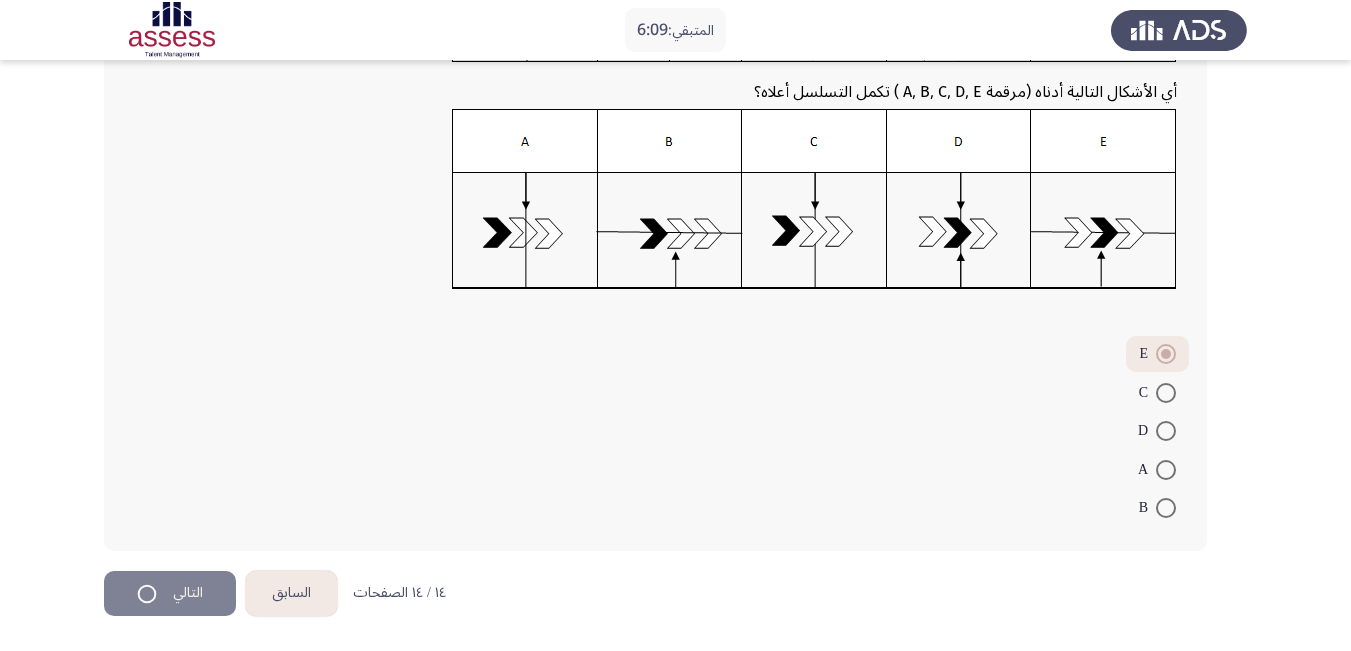 scroll, scrollTop: 0, scrollLeft: 0, axis: both 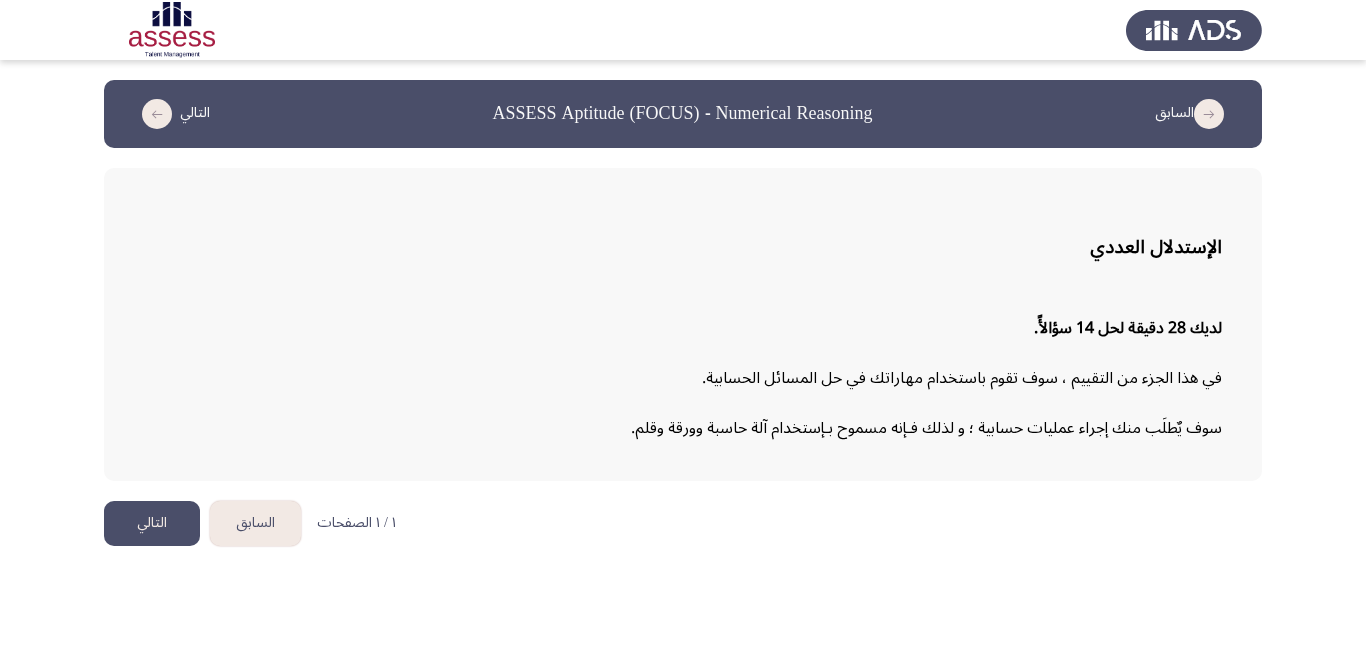 click on "التالي" 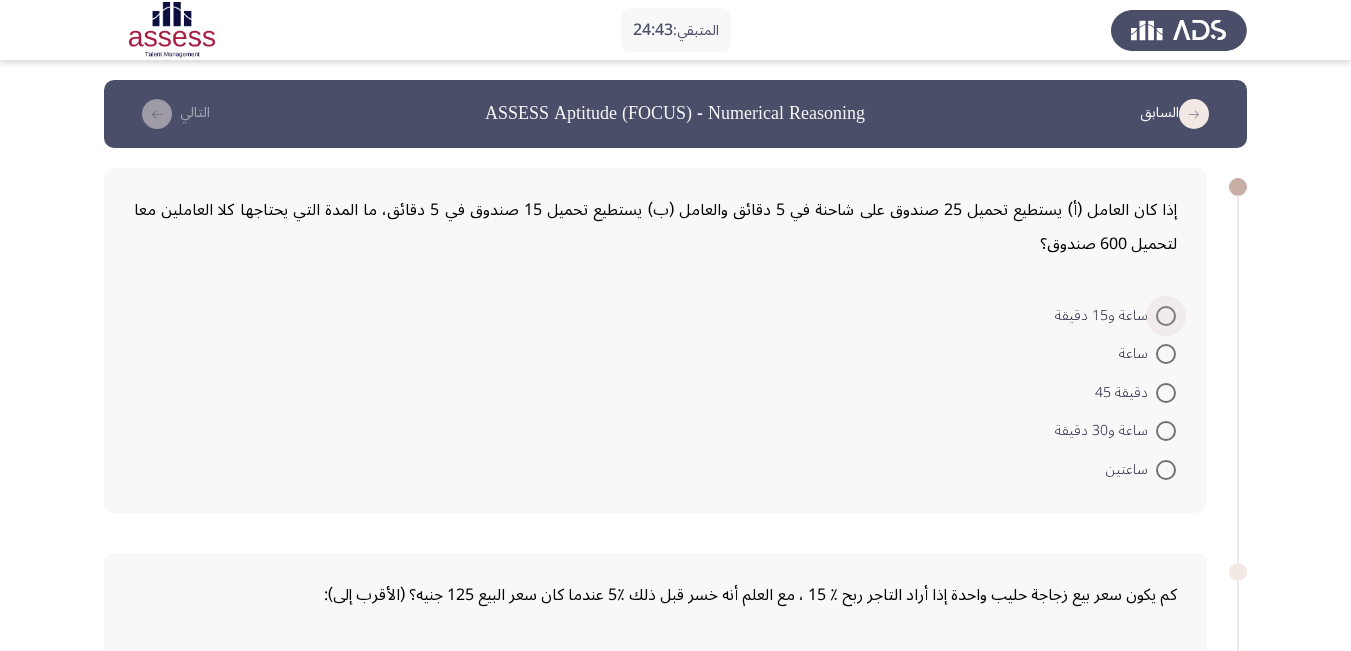 click at bounding box center [1166, 316] 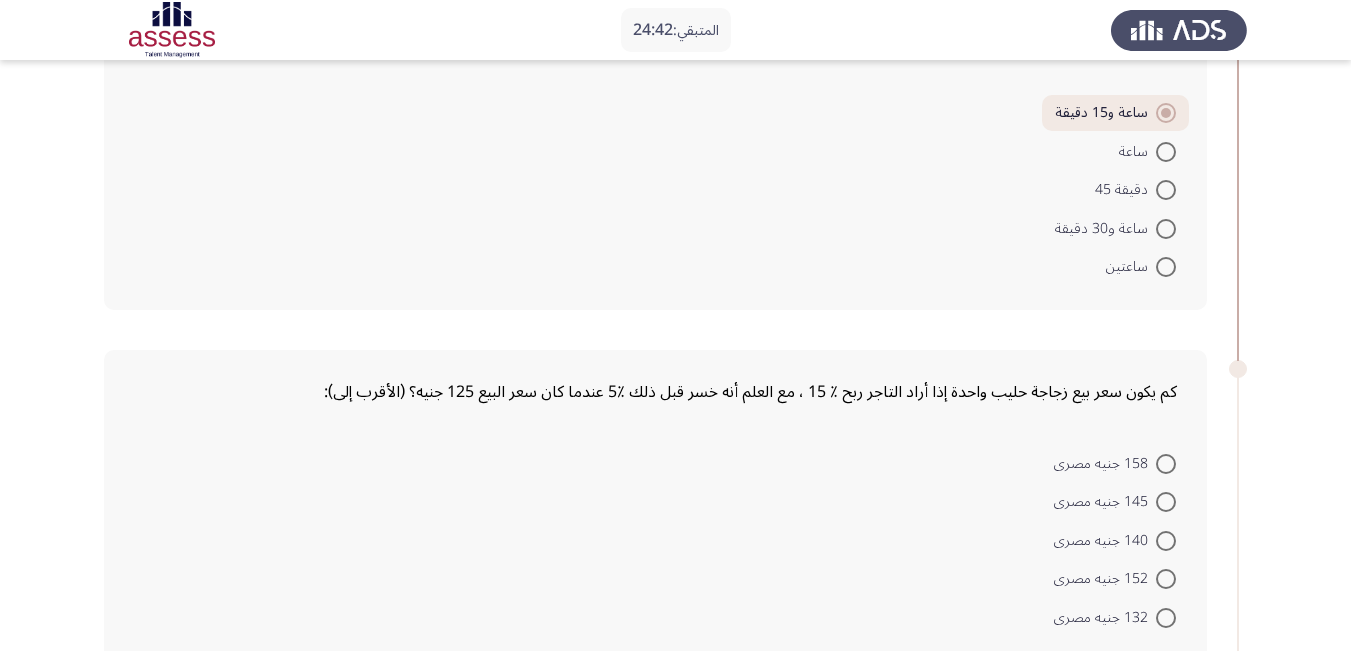 scroll, scrollTop: 300, scrollLeft: 0, axis: vertical 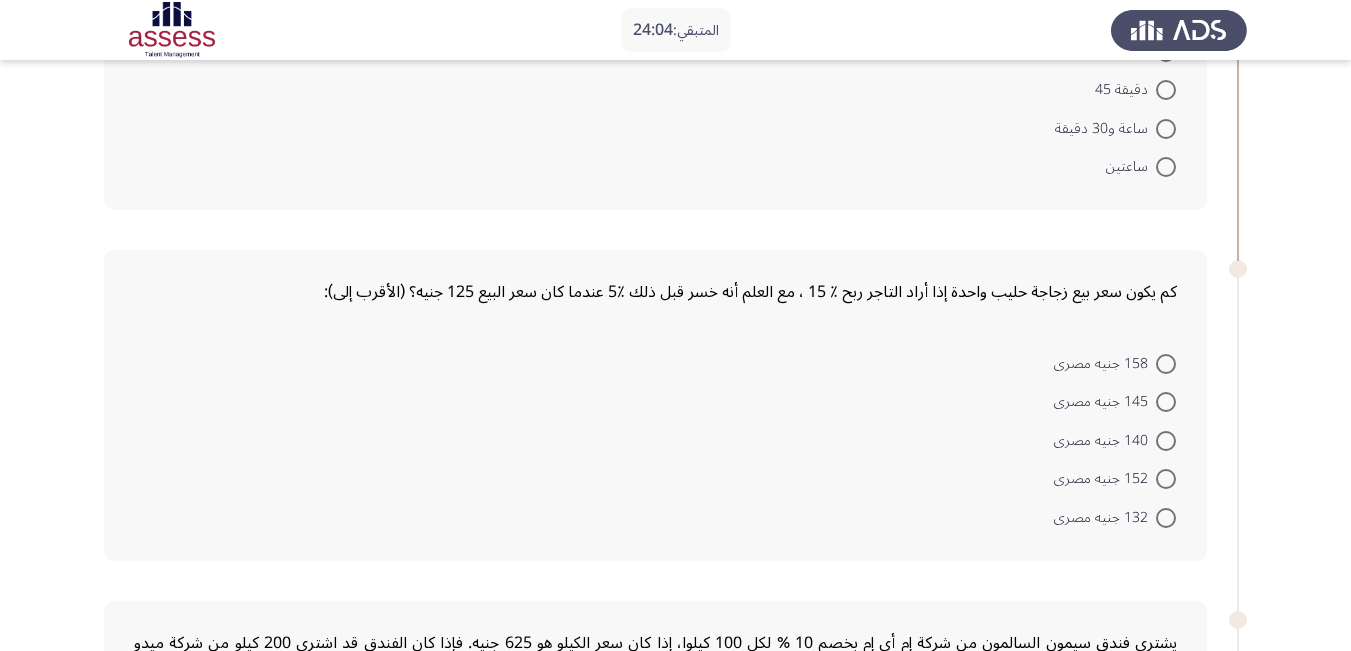 click at bounding box center [1166, 479] 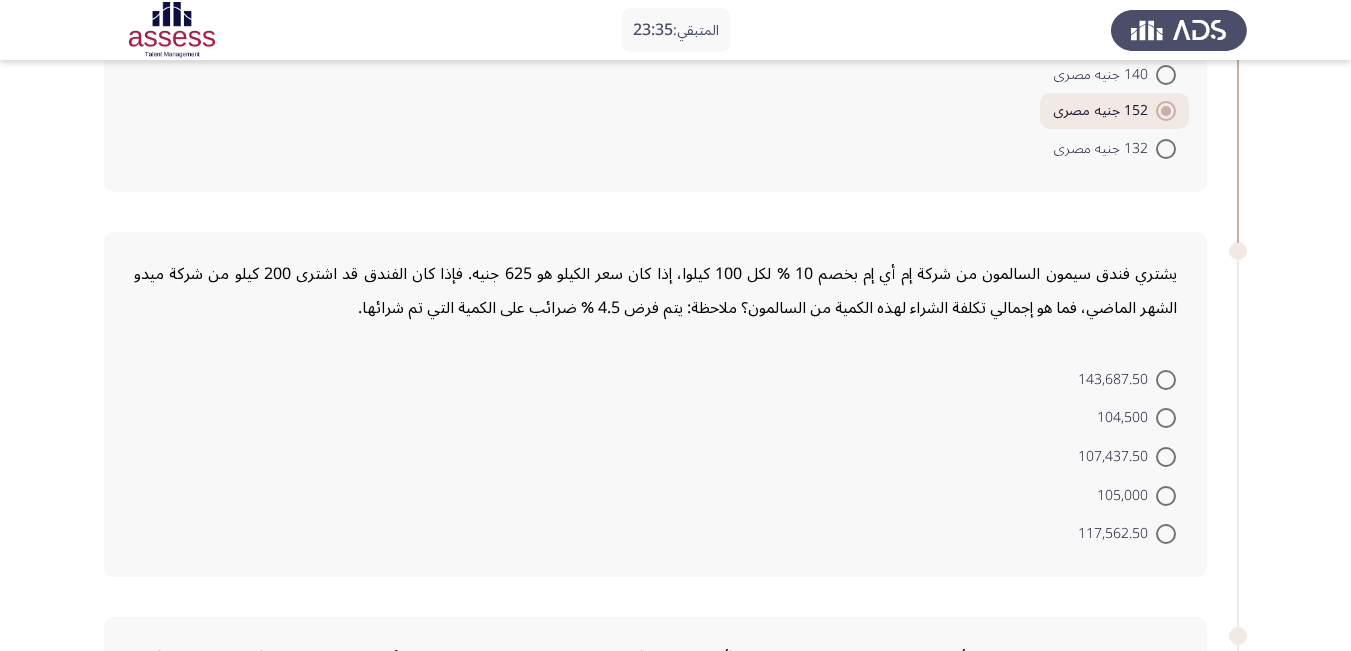 scroll, scrollTop: 700, scrollLeft: 0, axis: vertical 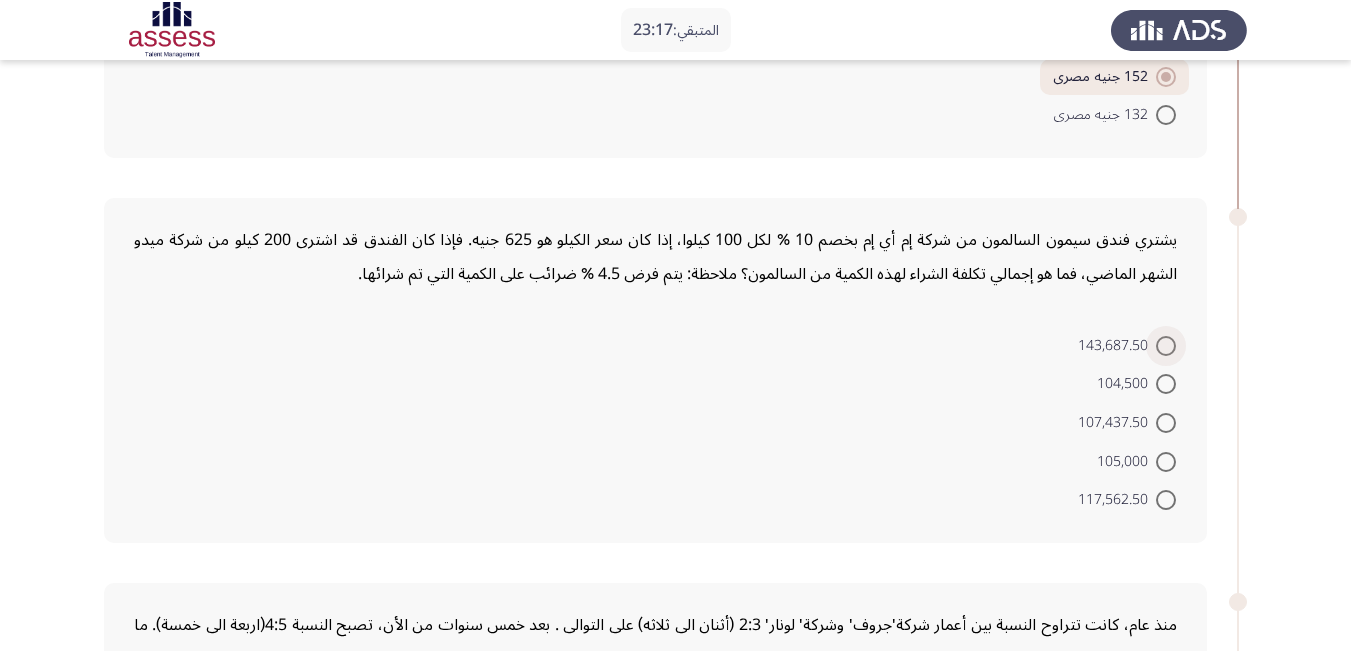 click at bounding box center [1166, 346] 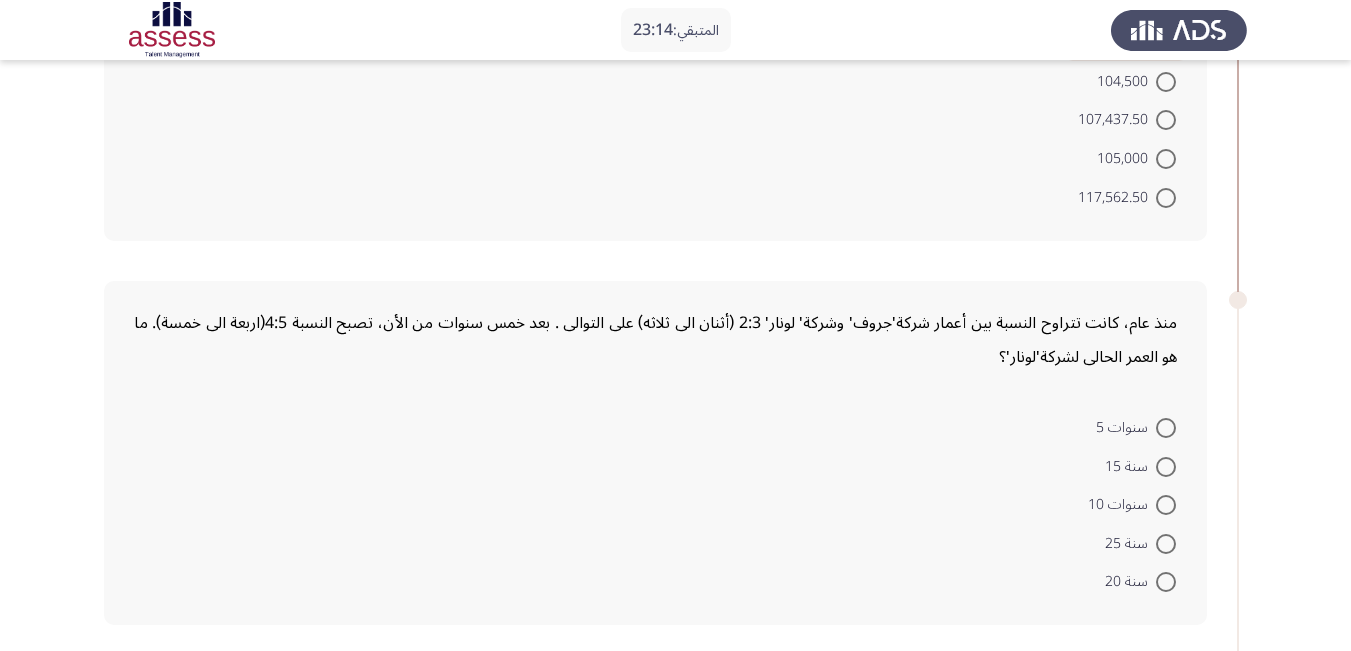 scroll, scrollTop: 1100, scrollLeft: 0, axis: vertical 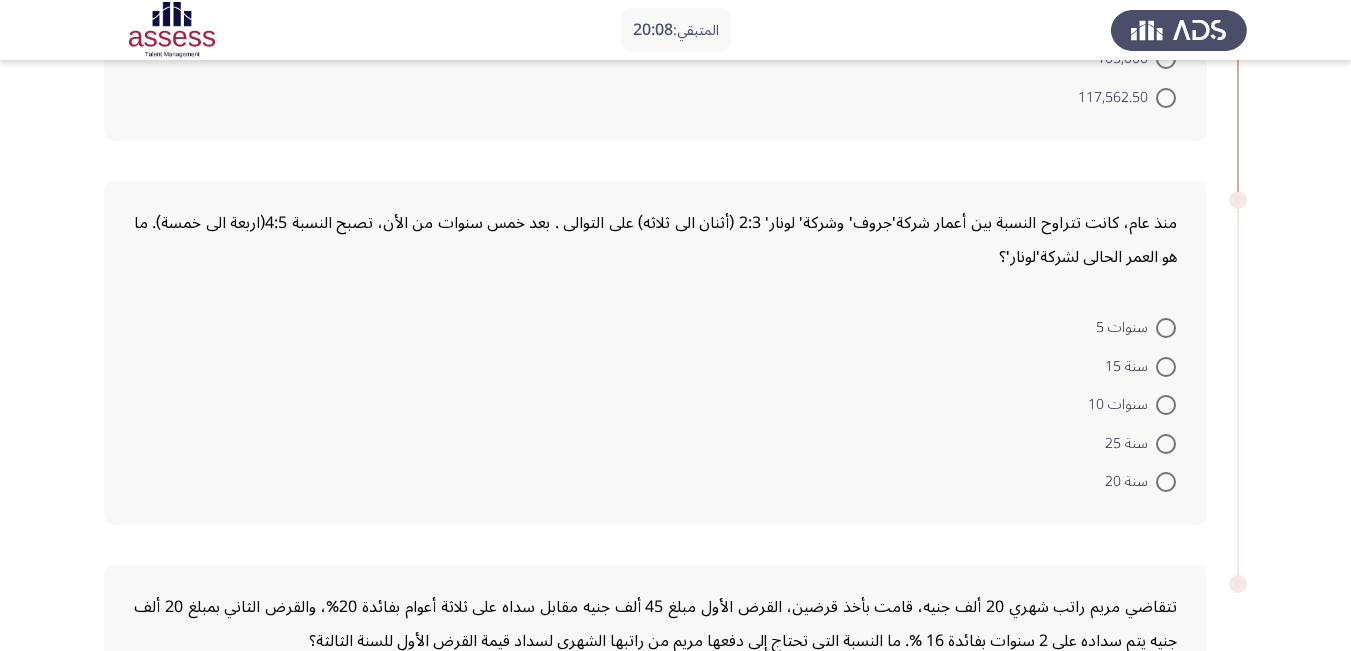 click at bounding box center [1166, 482] 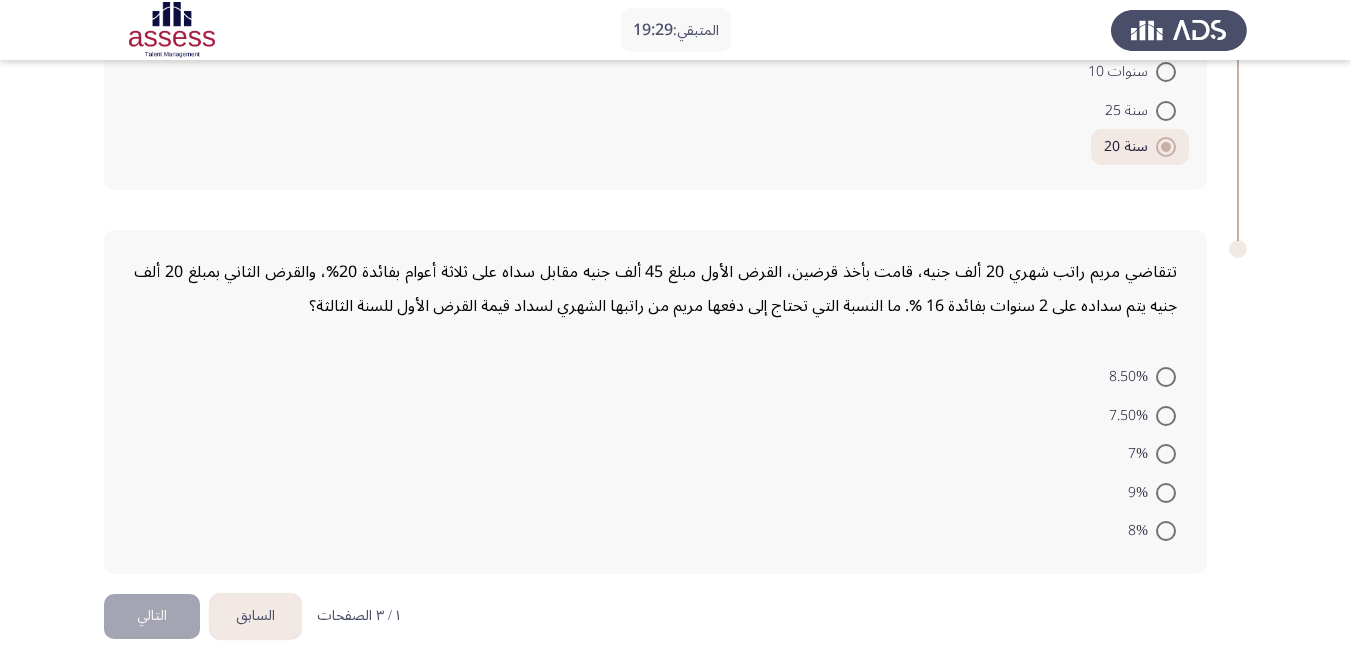 scroll, scrollTop: 1456, scrollLeft: 0, axis: vertical 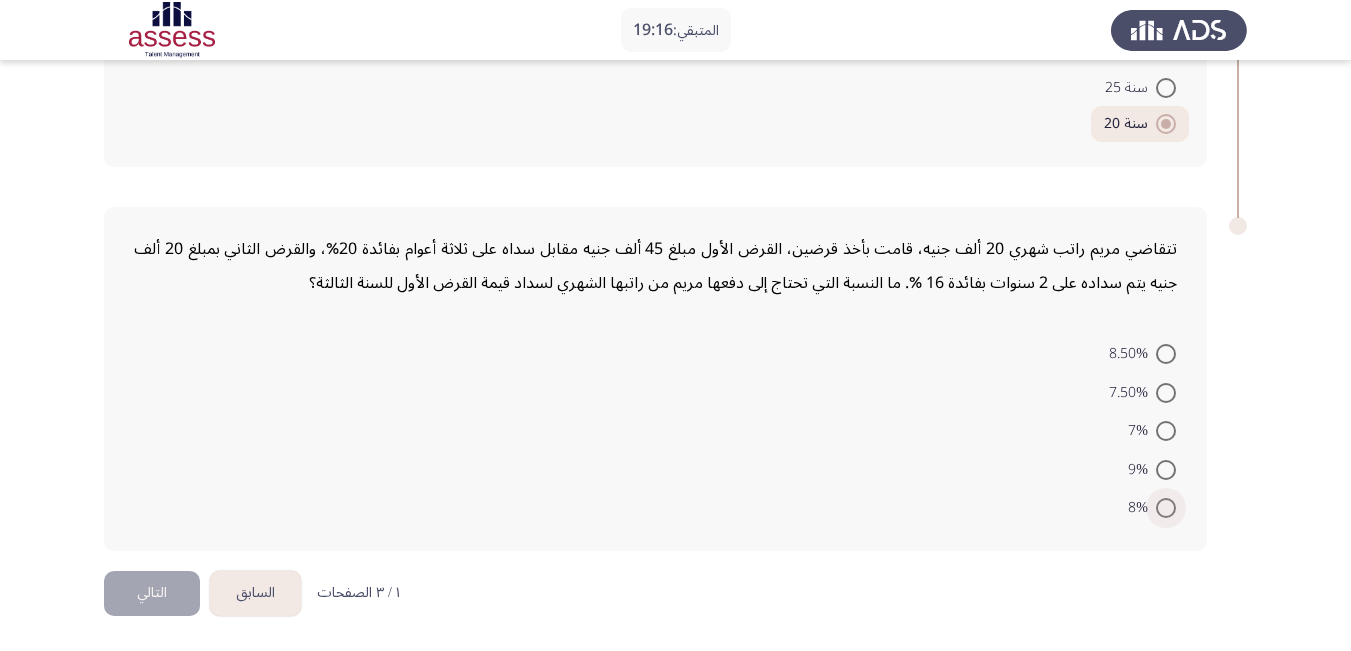 click at bounding box center (1166, 508) 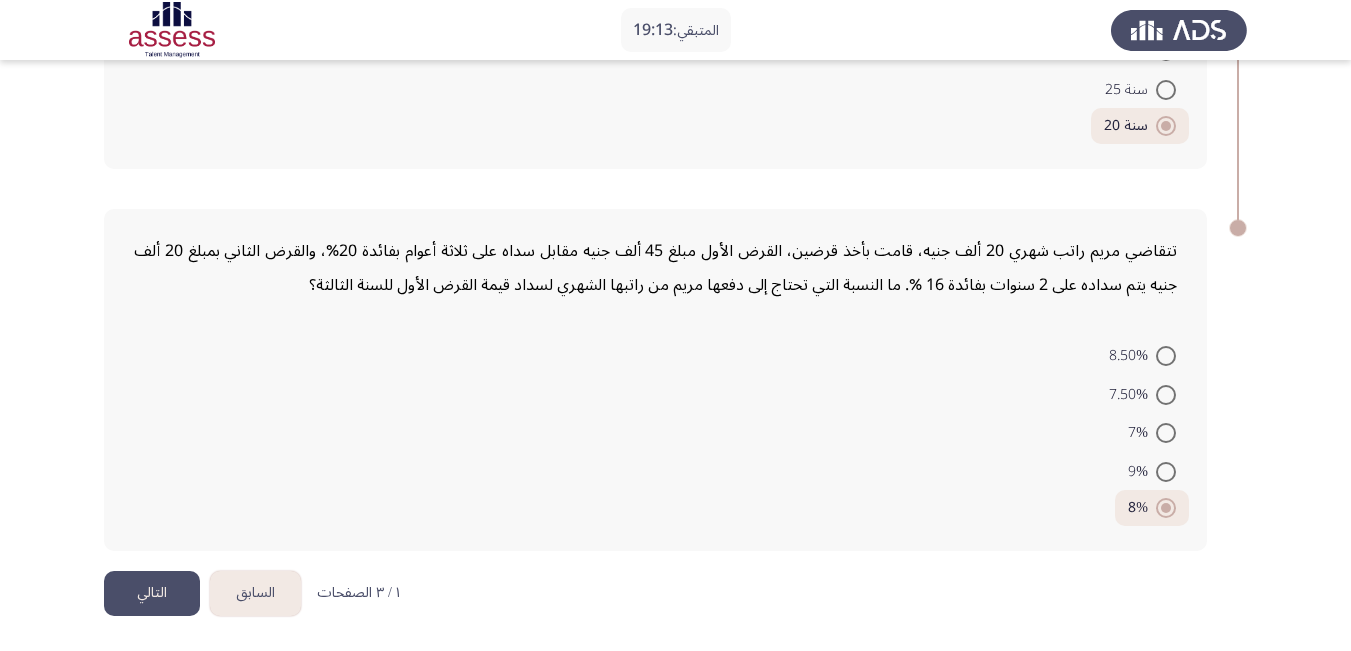 click on "التالي" 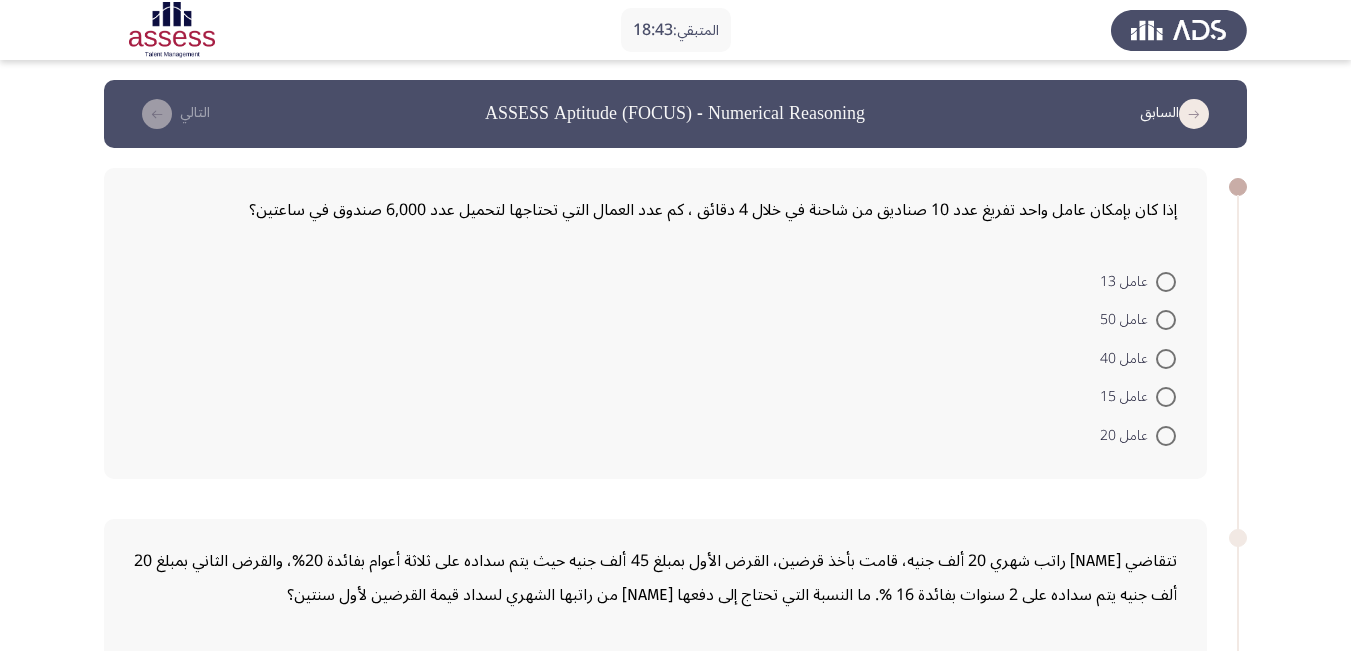 click at bounding box center (1166, 436) 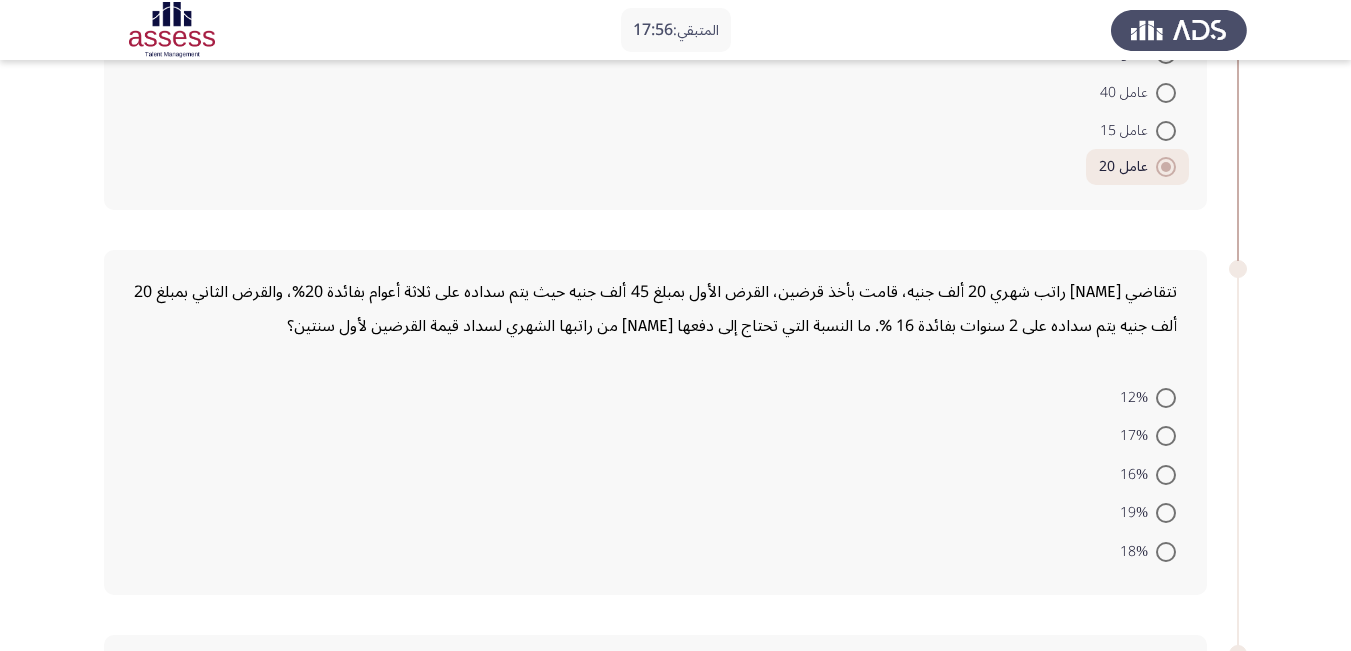 scroll, scrollTop: 300, scrollLeft: 0, axis: vertical 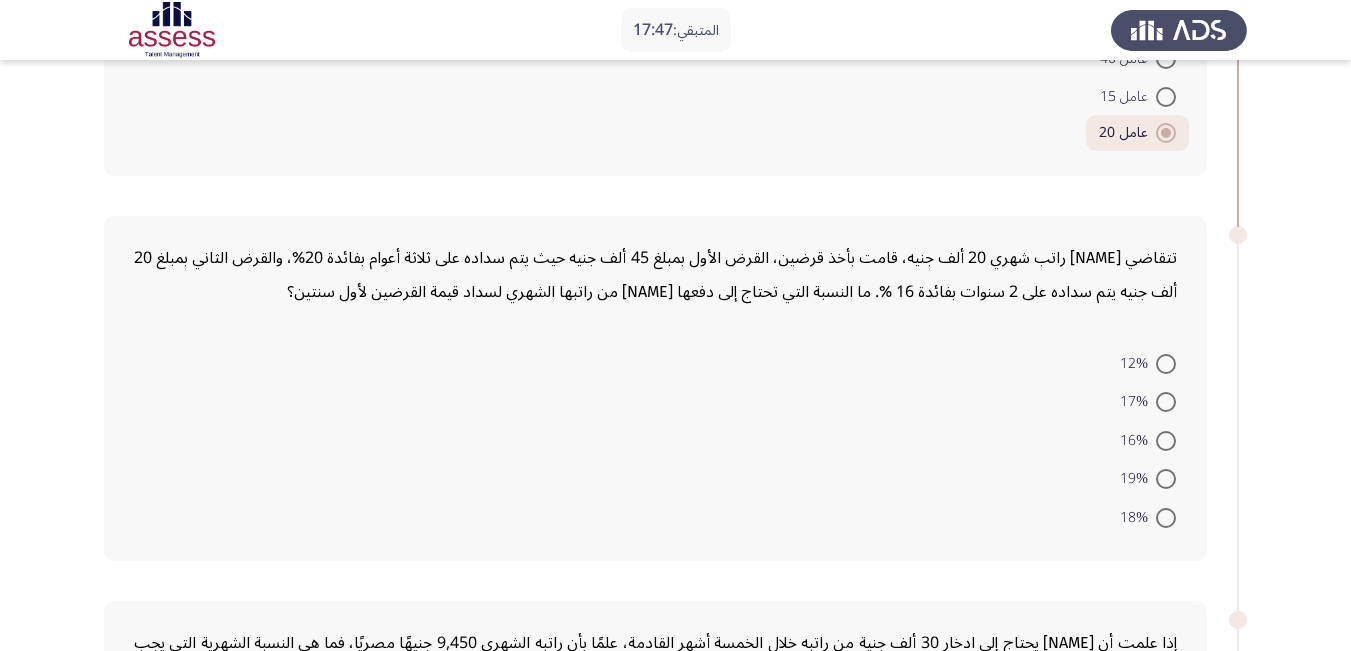 click at bounding box center [1166, 364] 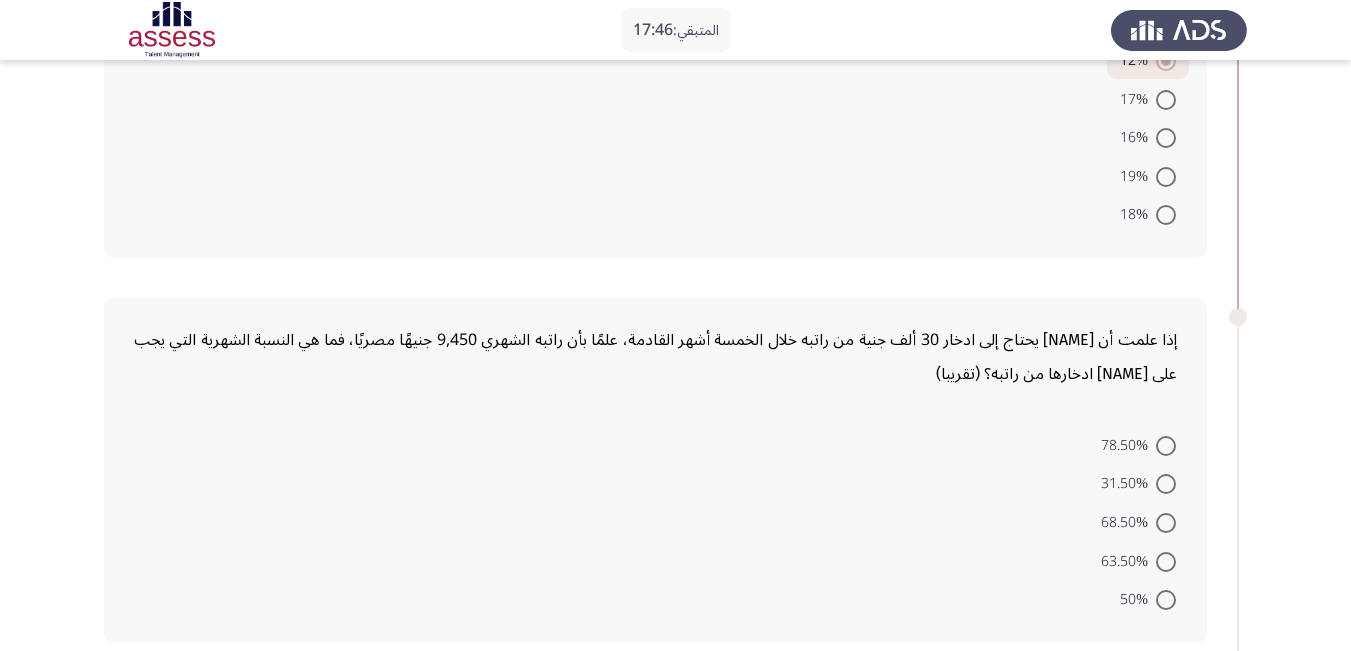 scroll, scrollTop: 700, scrollLeft: 0, axis: vertical 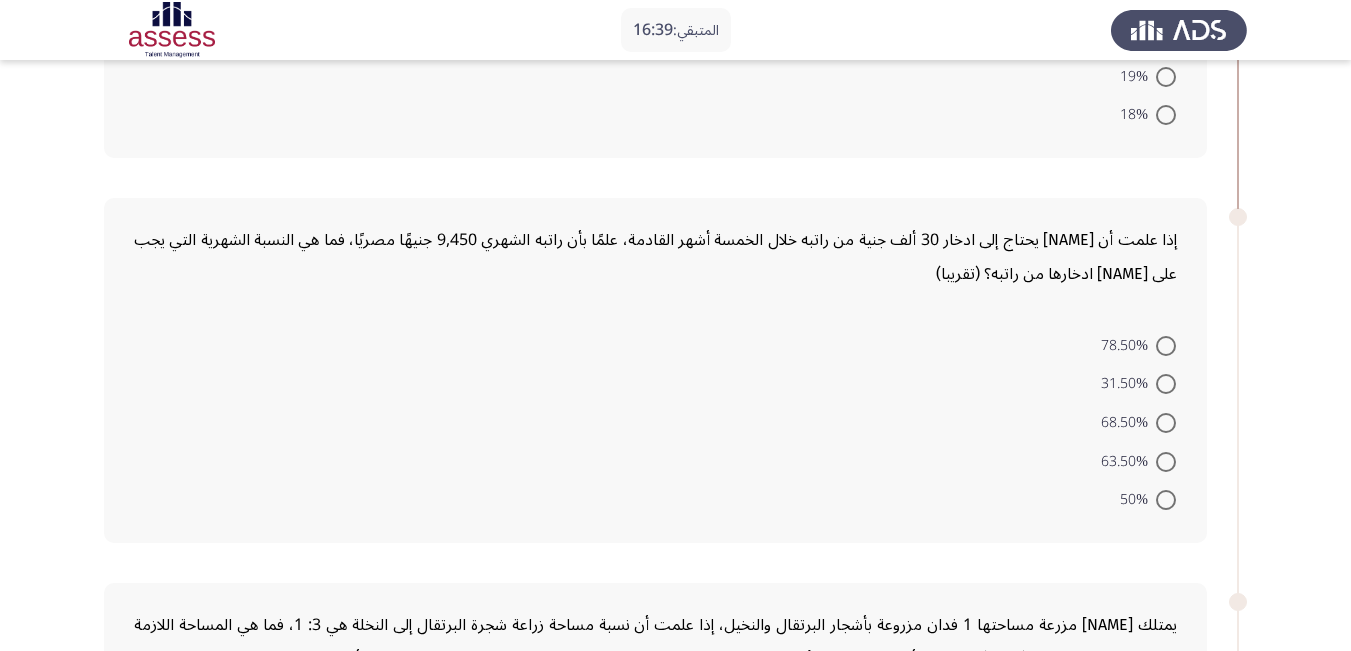 click at bounding box center (1166, 423) 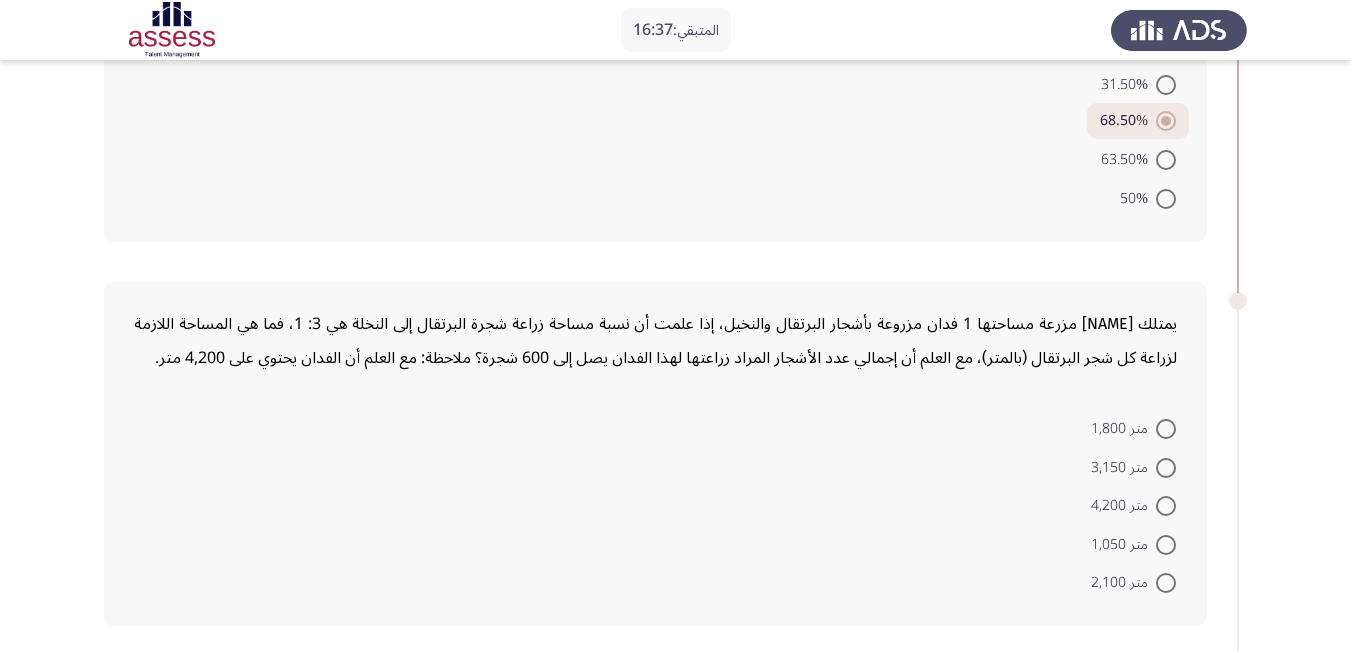 scroll, scrollTop: 1000, scrollLeft: 0, axis: vertical 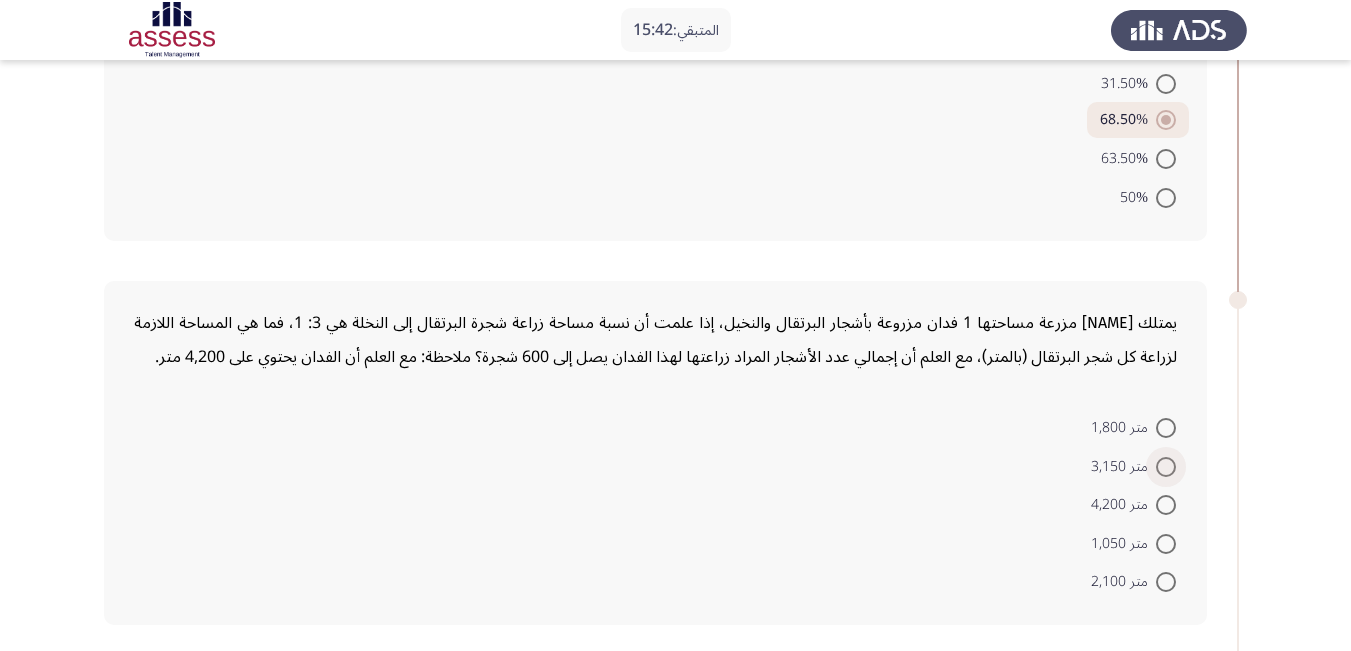 click at bounding box center [1166, 467] 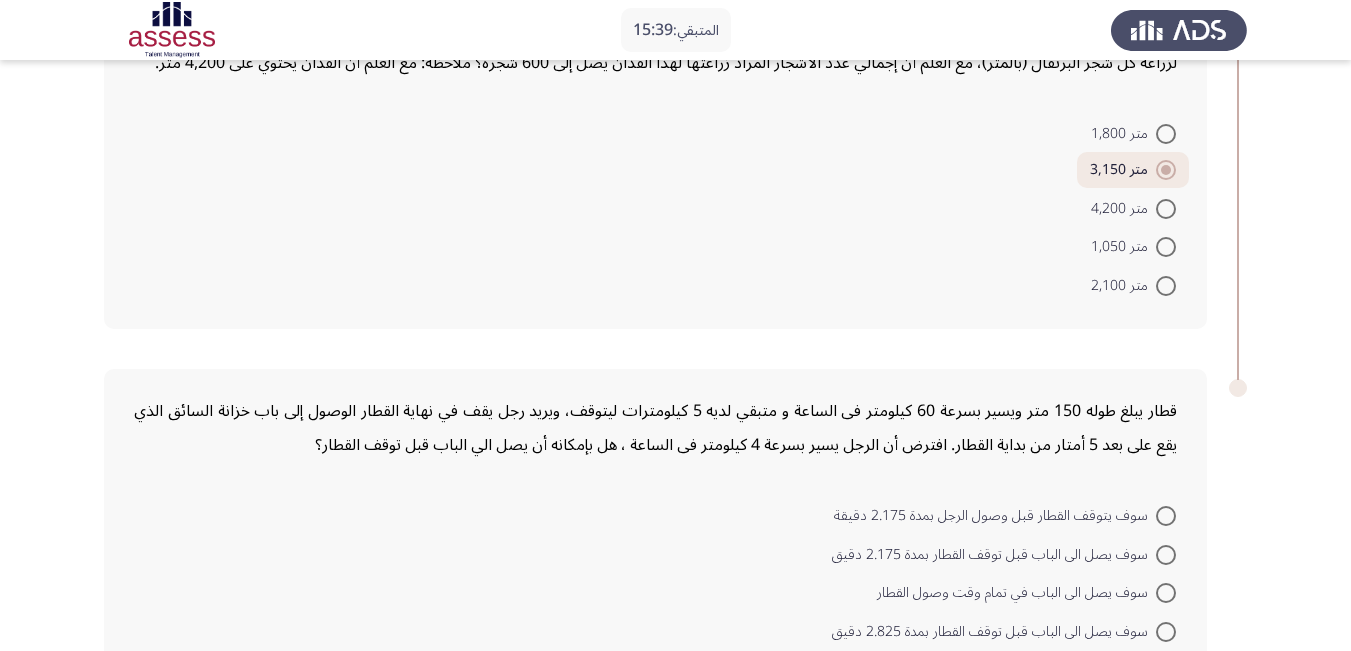 scroll, scrollTop: 1400, scrollLeft: 0, axis: vertical 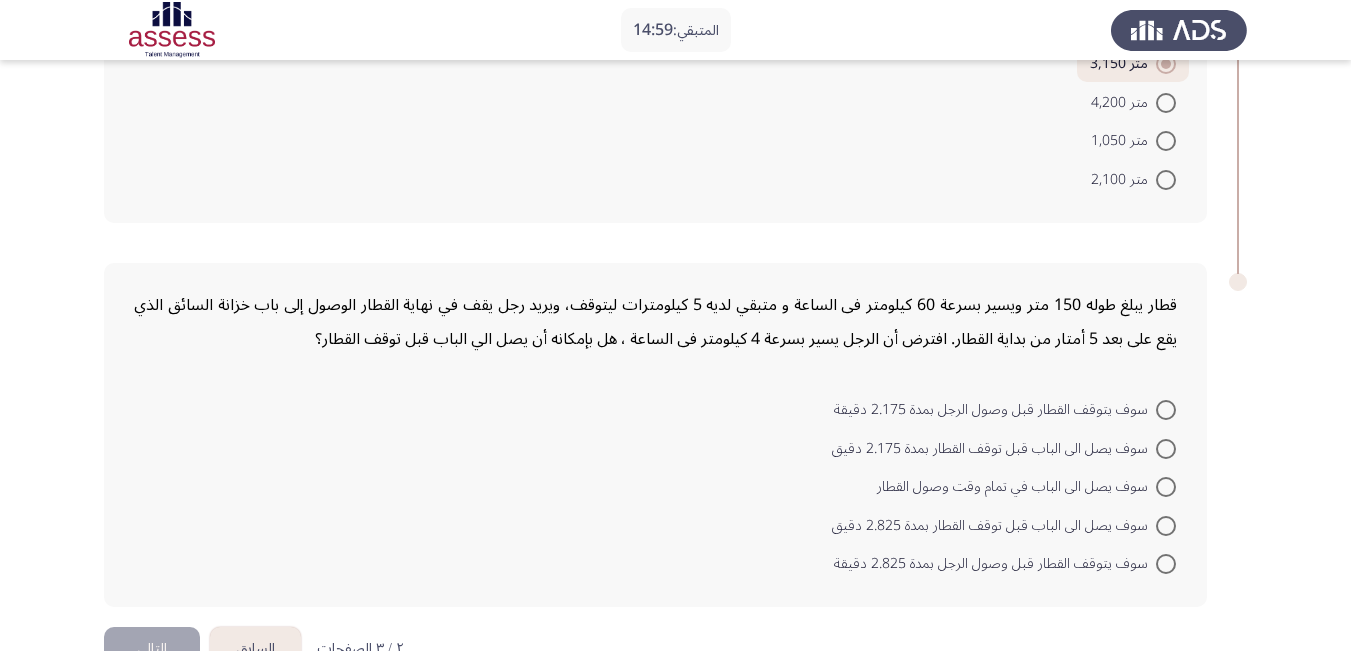 click at bounding box center (1166, 487) 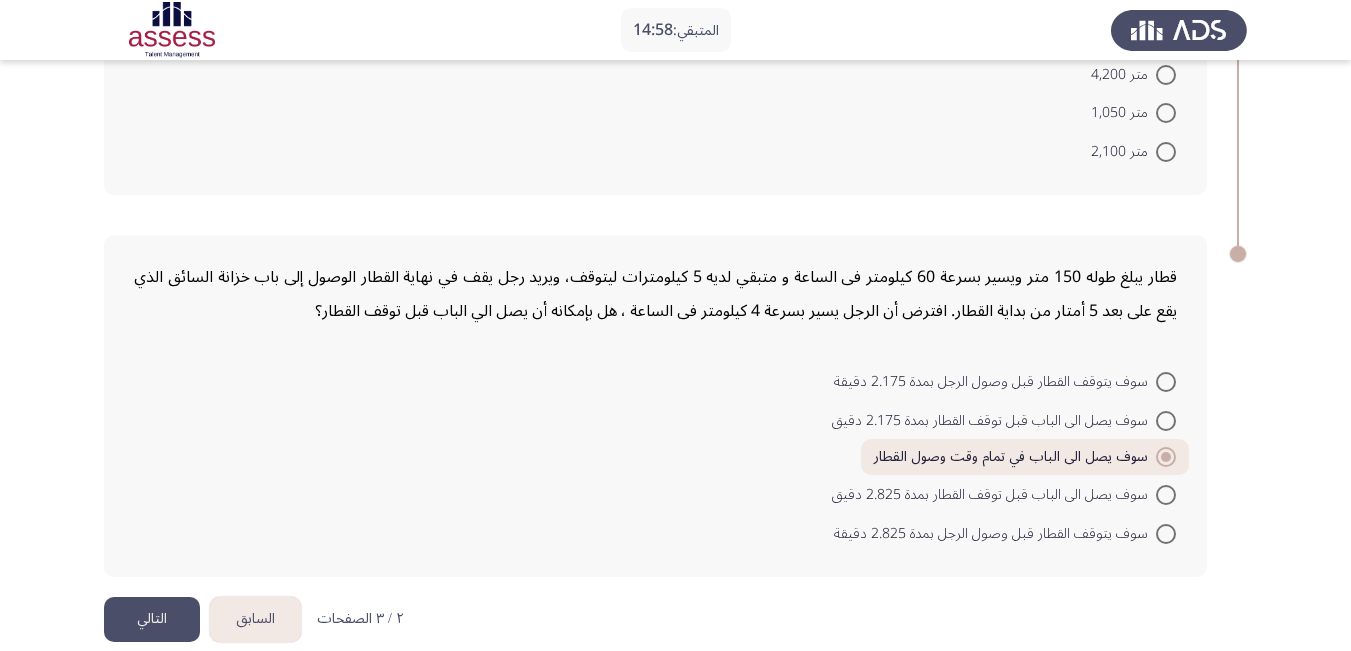 scroll, scrollTop: 1454, scrollLeft: 0, axis: vertical 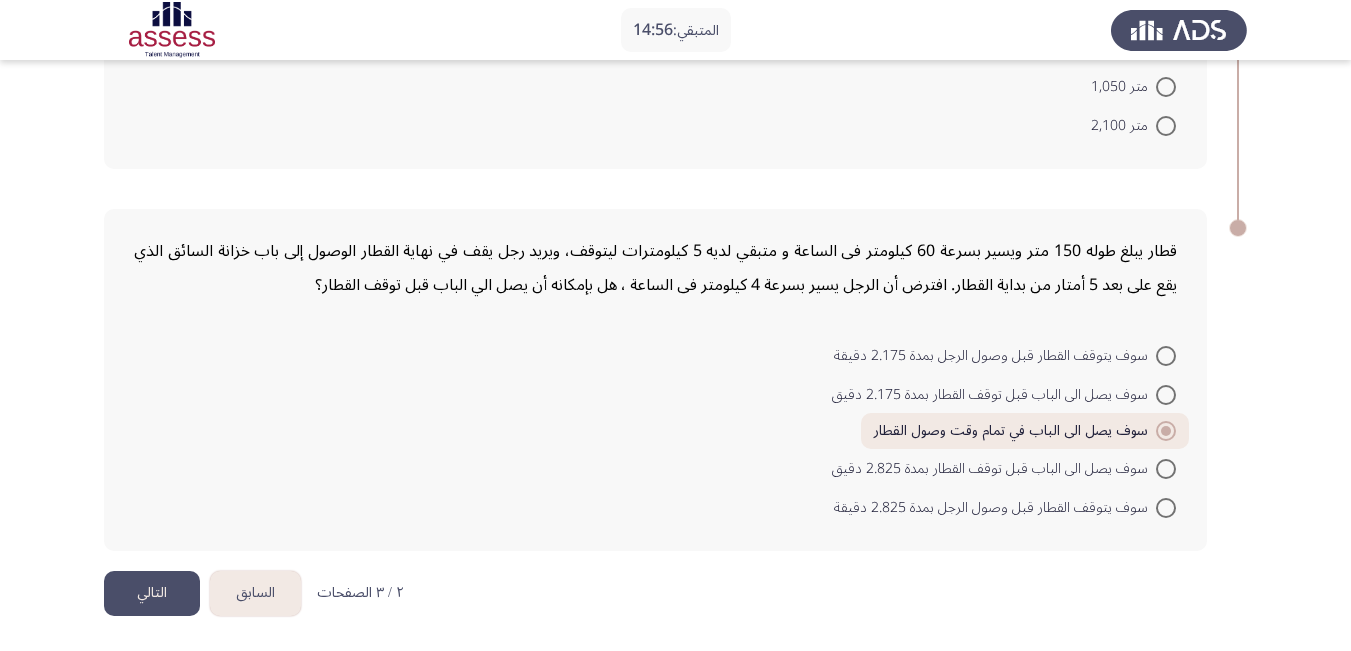 click on "التالي" 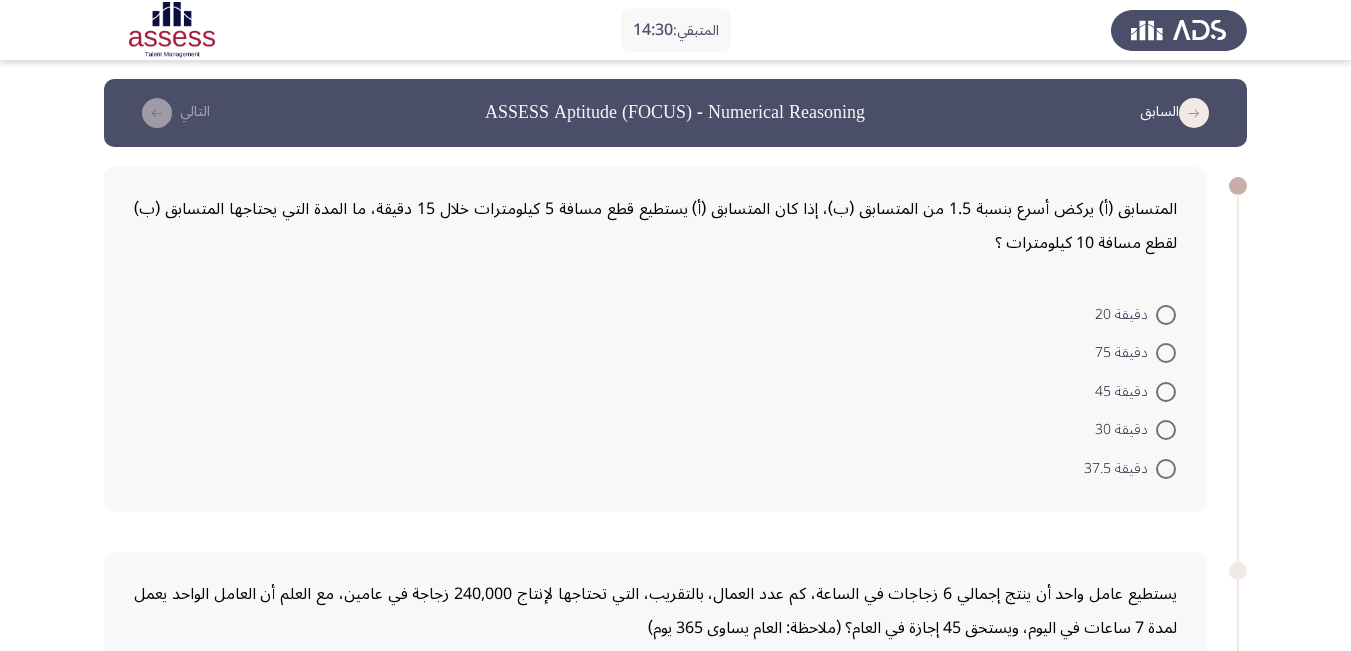 scroll, scrollTop: 0, scrollLeft: 0, axis: both 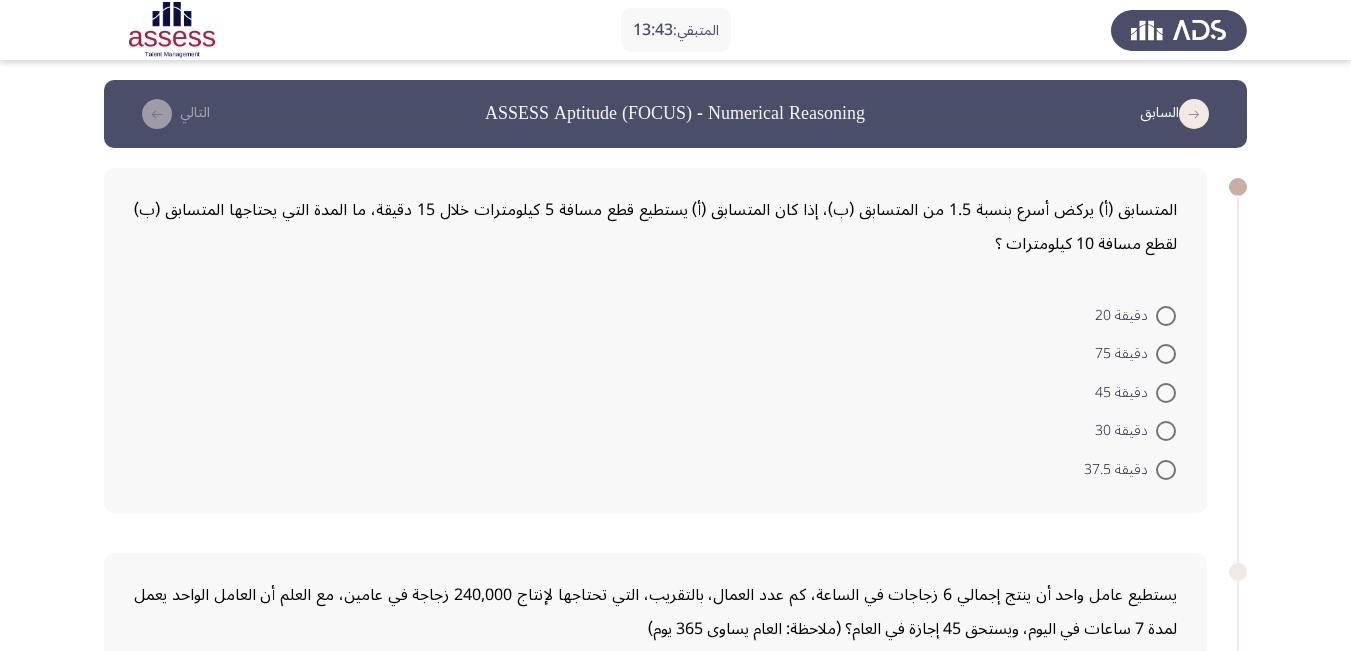 click at bounding box center [1166, 393] 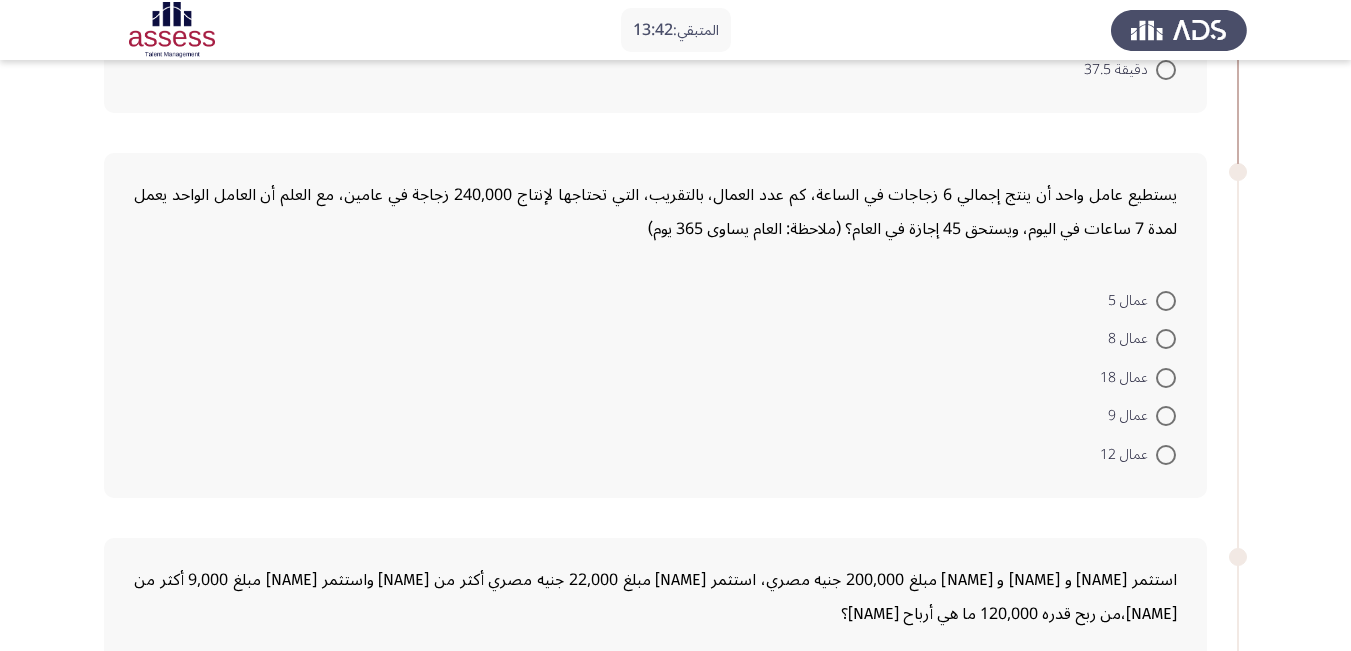 scroll, scrollTop: 400, scrollLeft: 0, axis: vertical 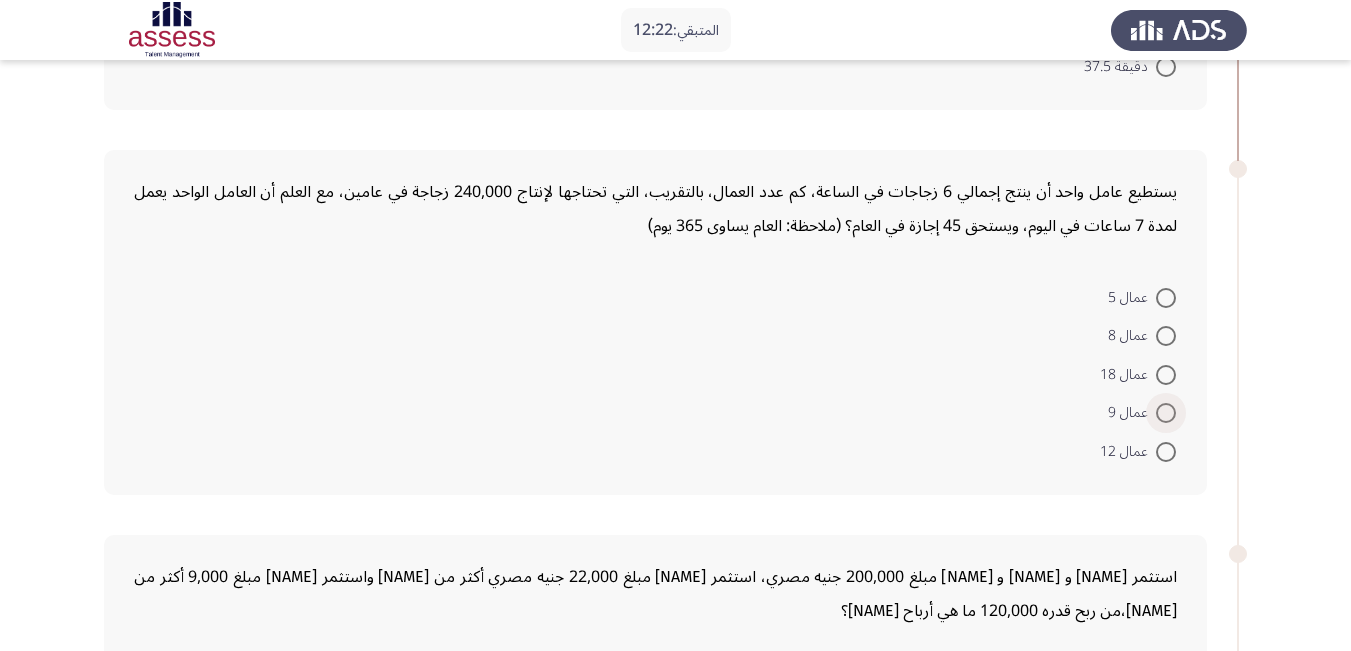 drag, startPoint x: 1174, startPoint y: 419, endPoint x: 1183, endPoint y: 403, distance: 18.35756 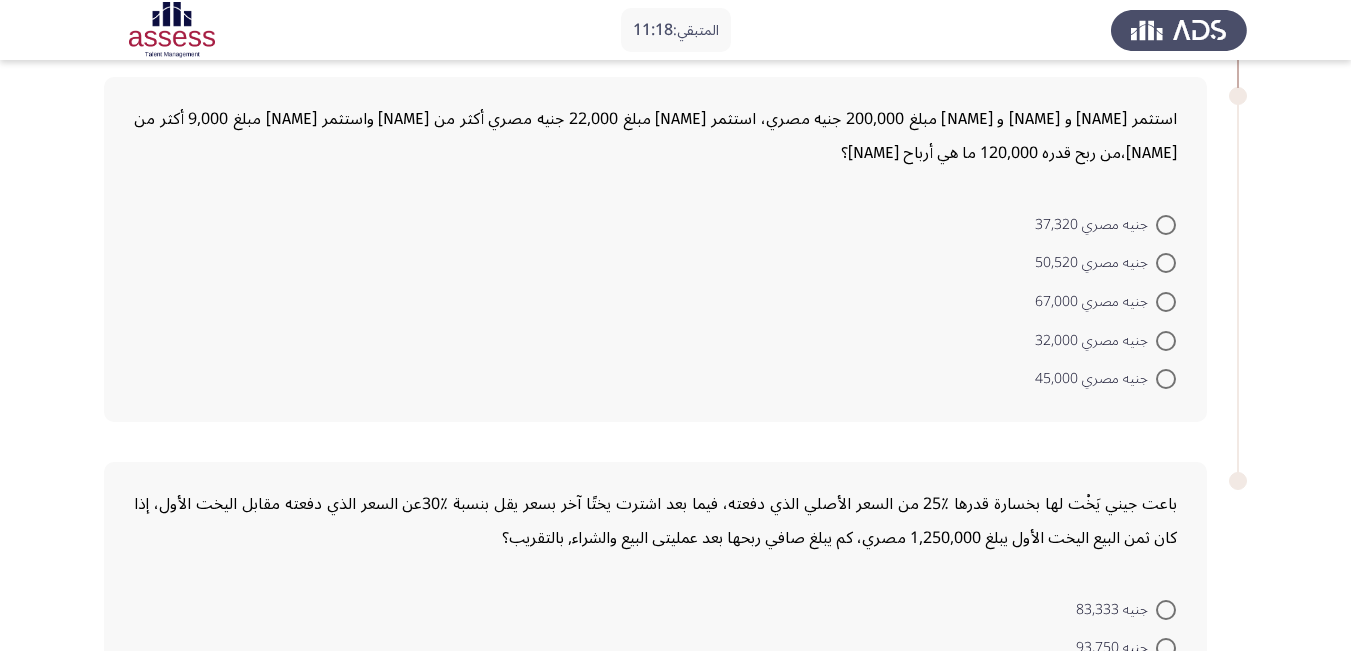scroll, scrollTop: 900, scrollLeft: 0, axis: vertical 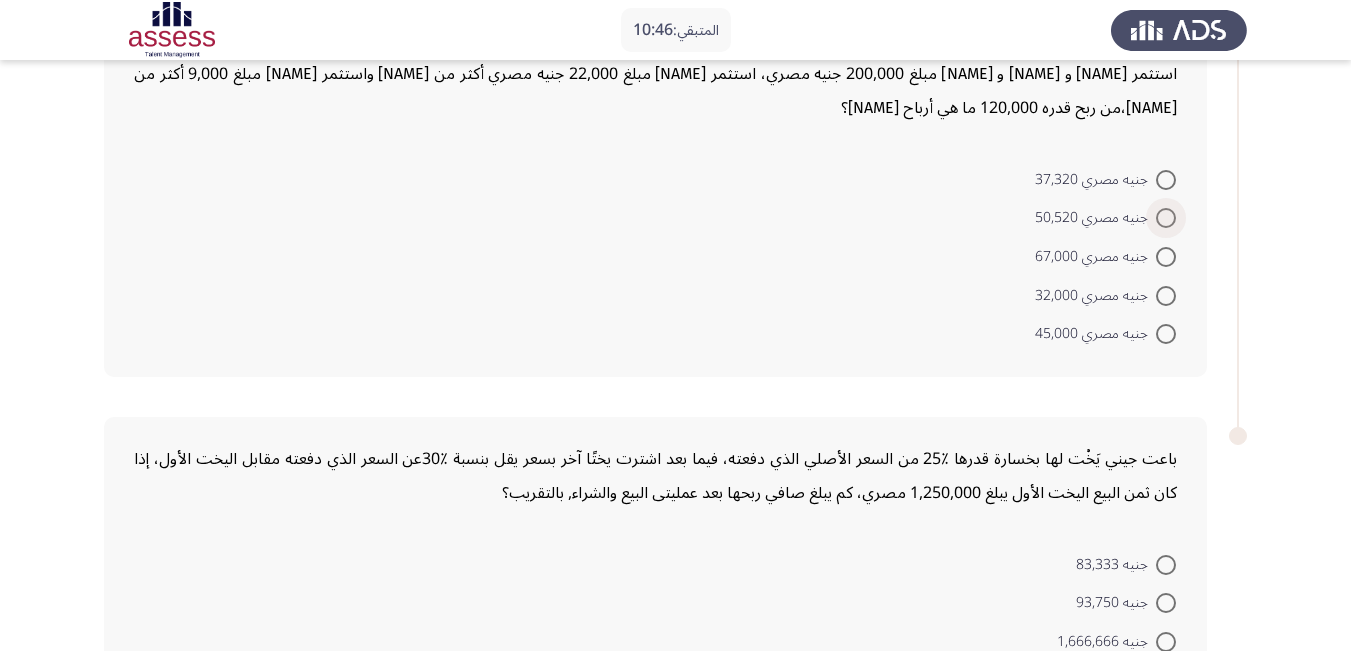 click at bounding box center [1166, 218] 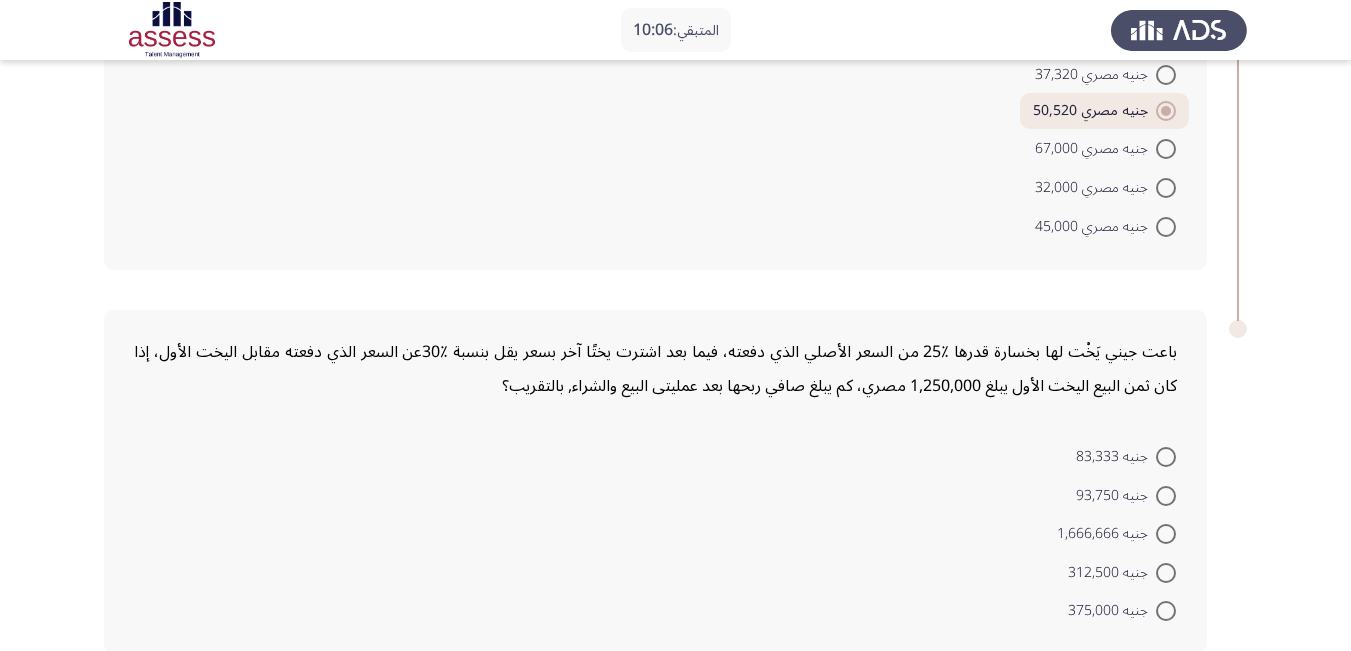 scroll, scrollTop: 1100, scrollLeft: 0, axis: vertical 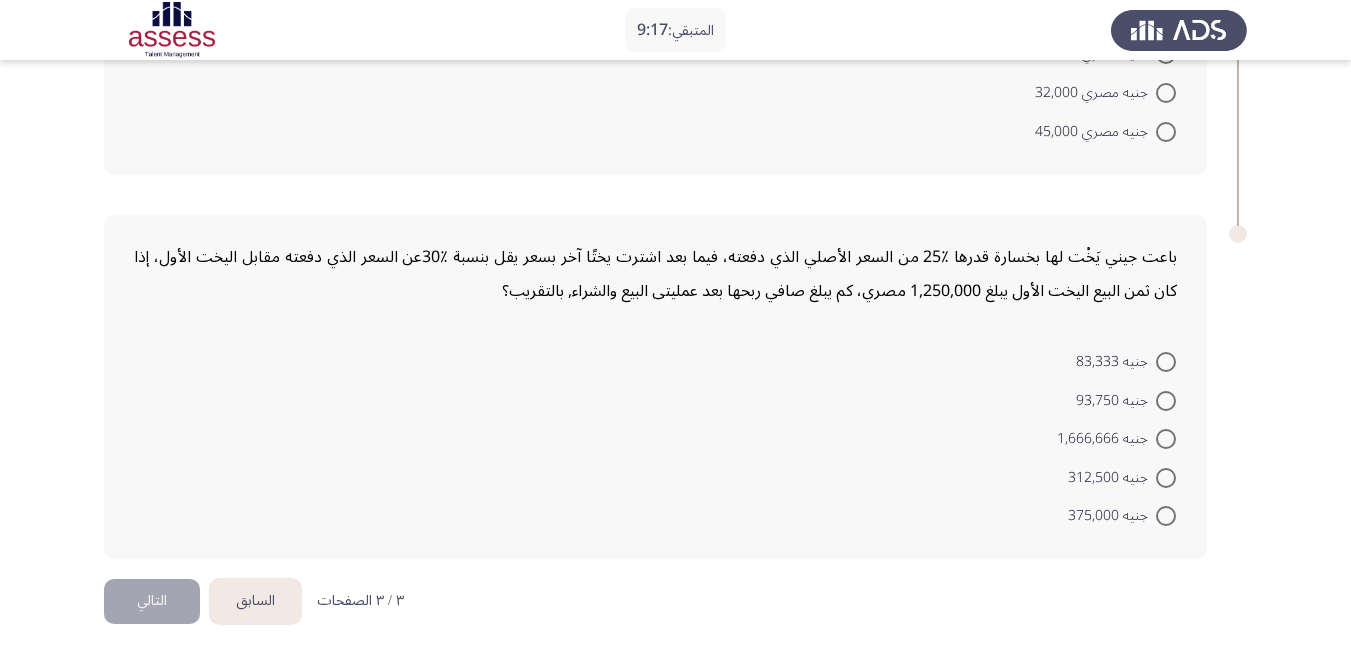 click at bounding box center (1166, 362) 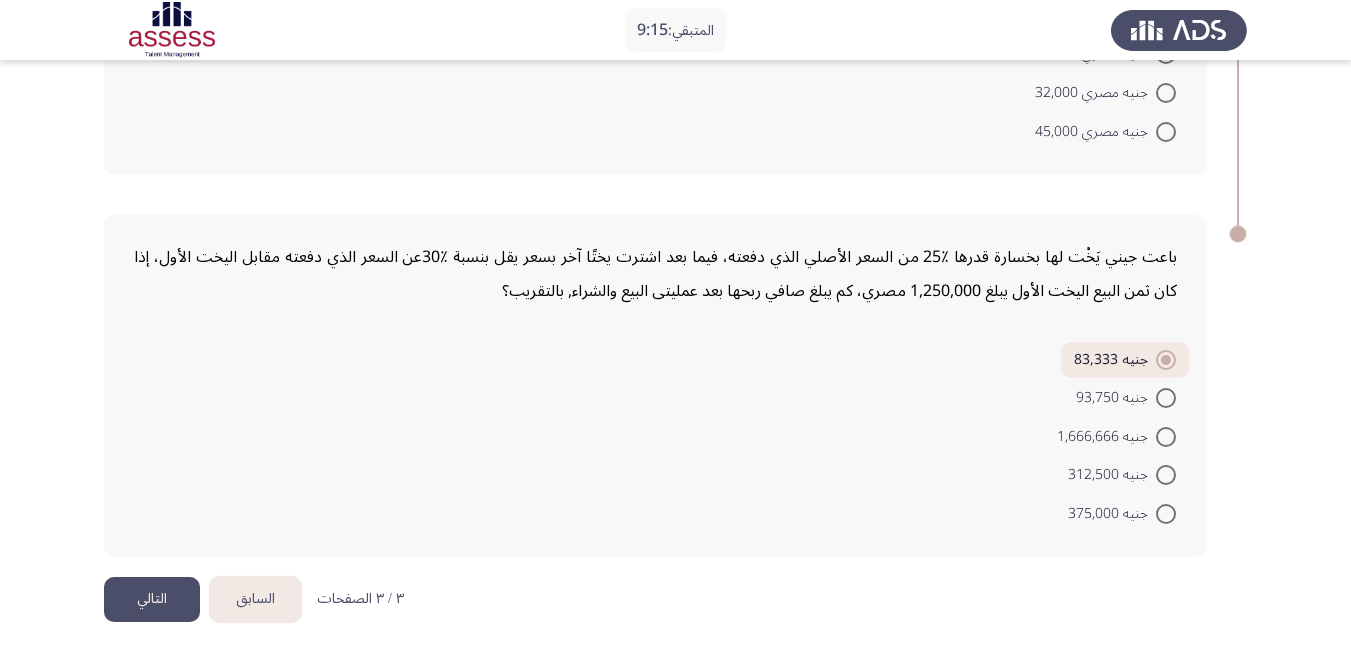 click on "التالي" 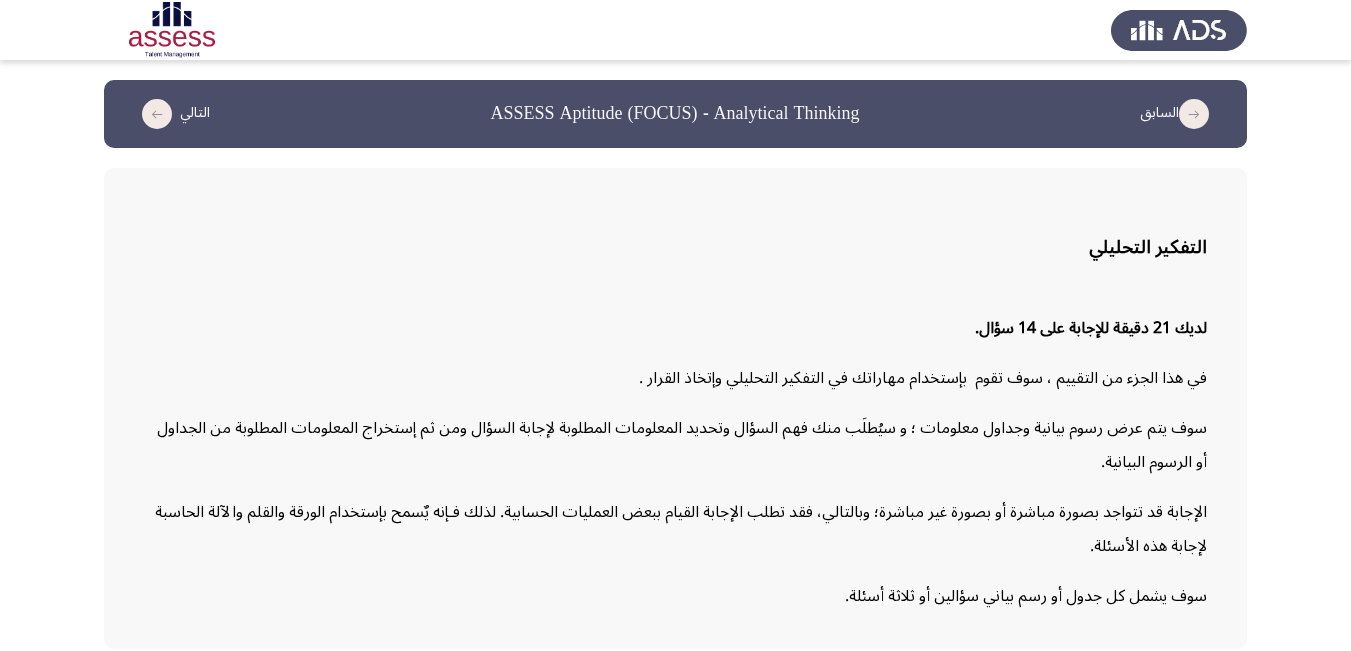 scroll, scrollTop: 83, scrollLeft: 0, axis: vertical 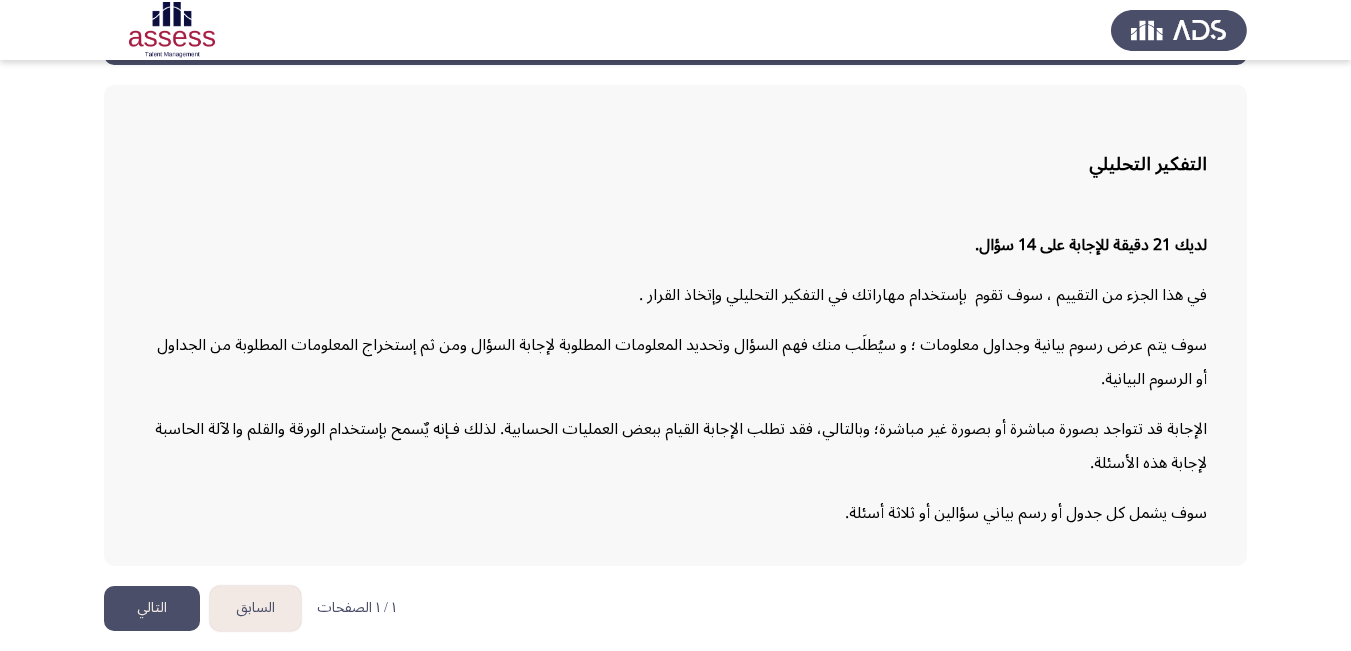 click on "التالي" 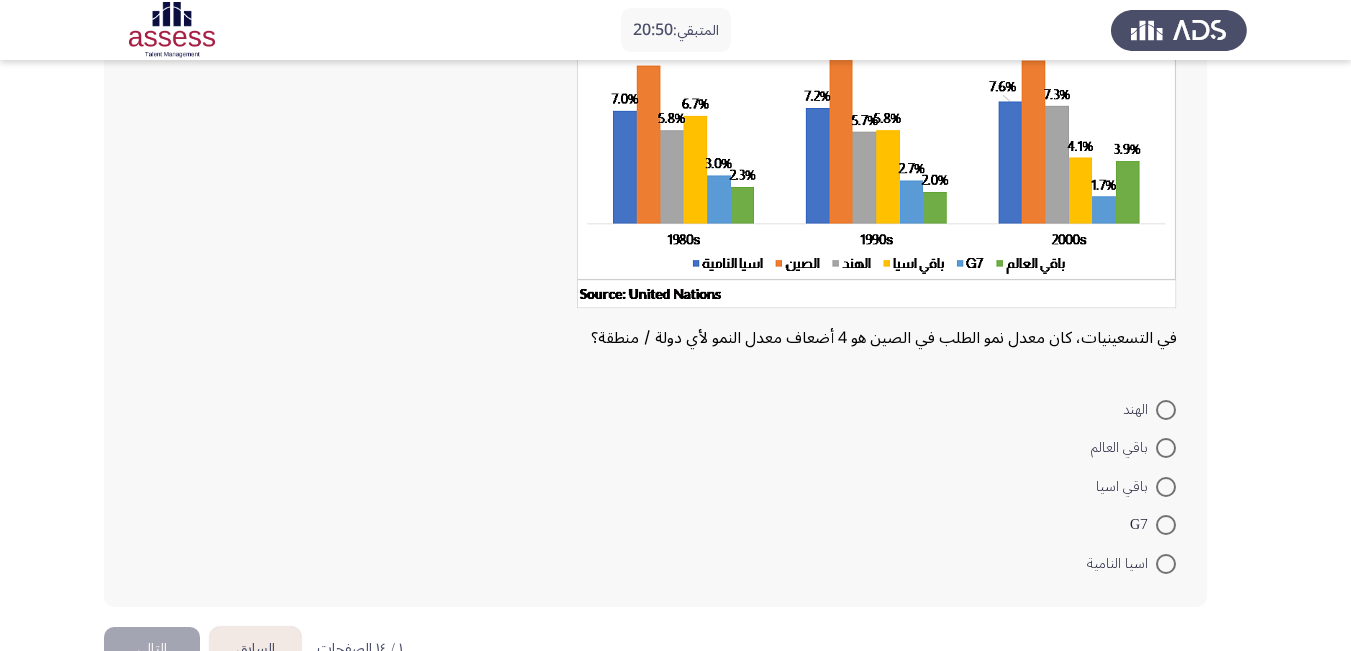 scroll, scrollTop: 100, scrollLeft: 0, axis: vertical 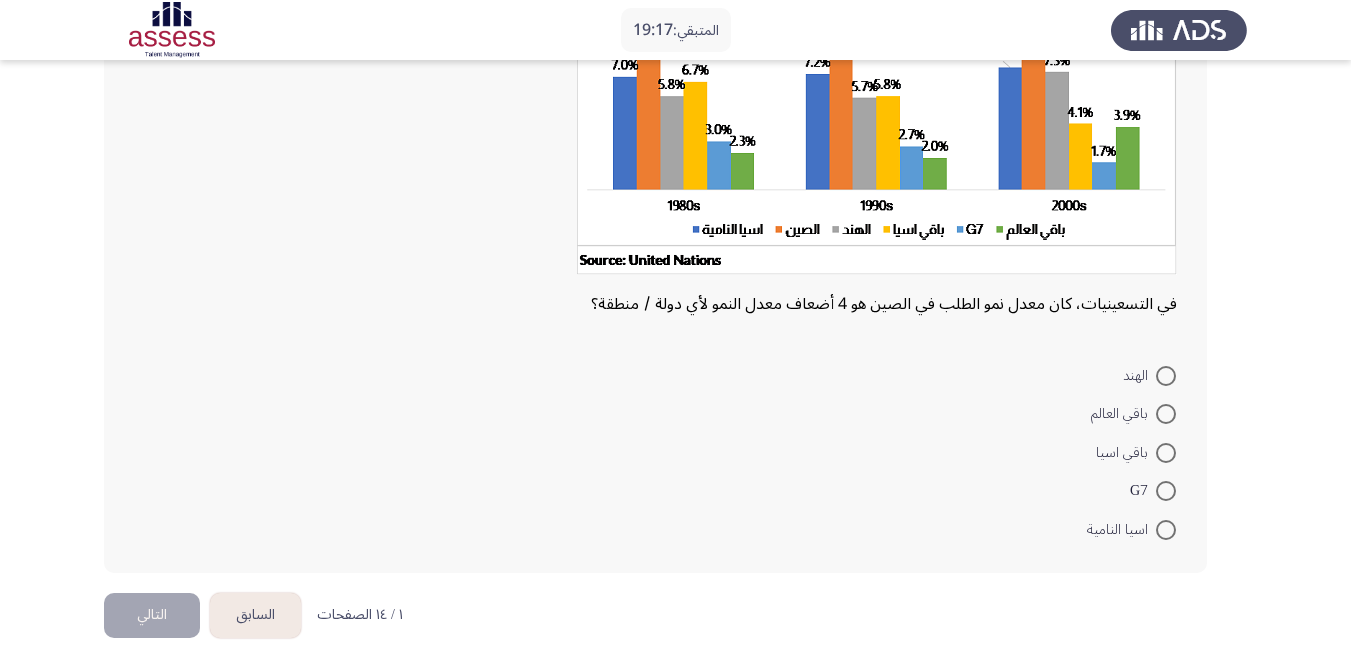click at bounding box center [1166, 530] 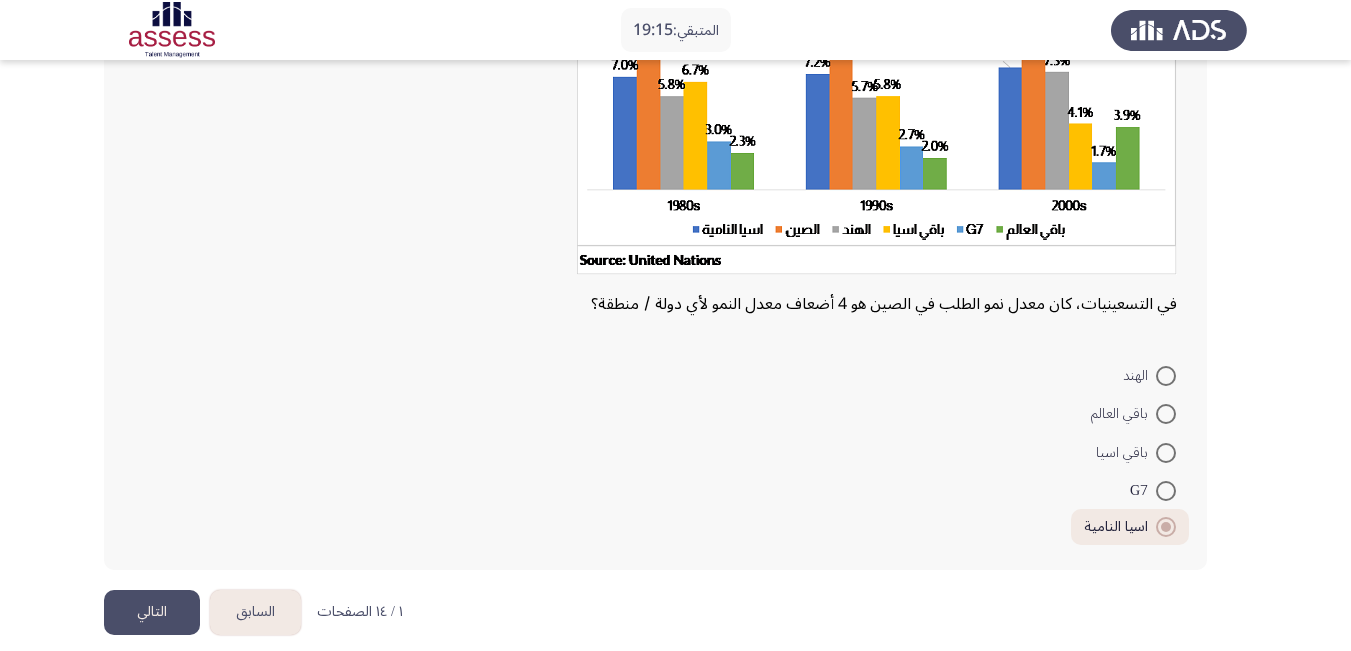 click on "التالي" 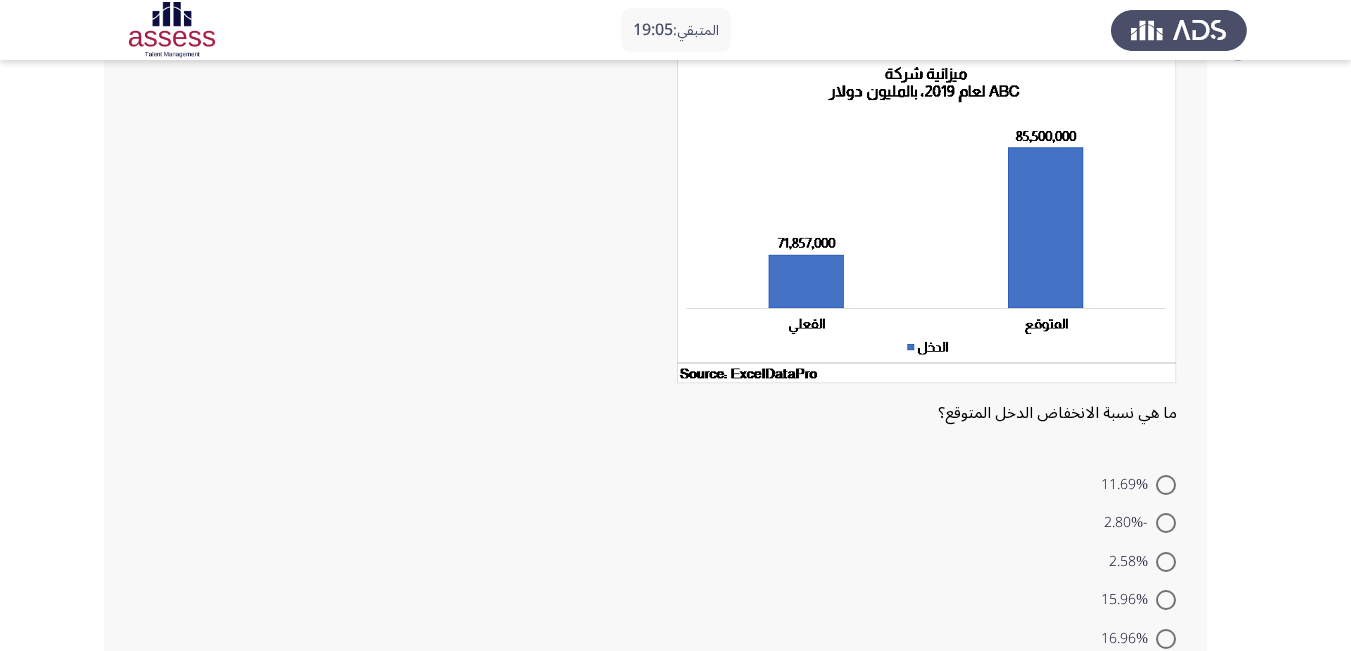 scroll, scrollTop: 100, scrollLeft: 0, axis: vertical 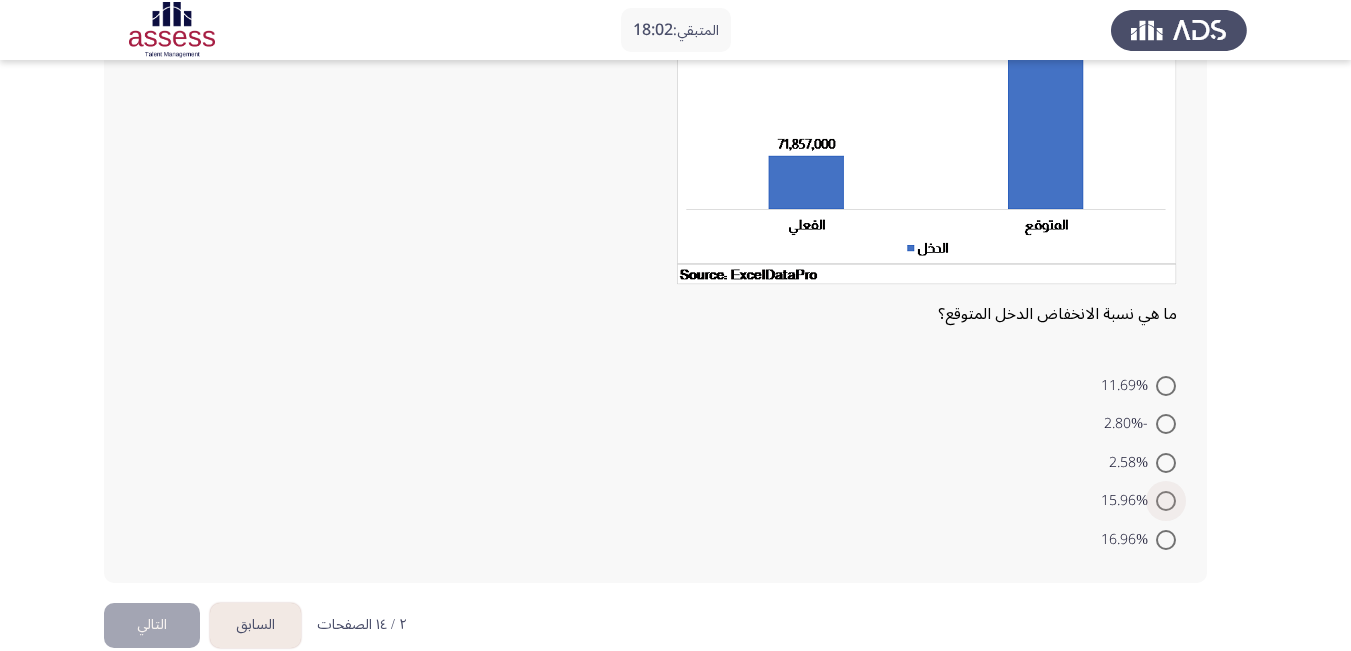 click at bounding box center (1166, 501) 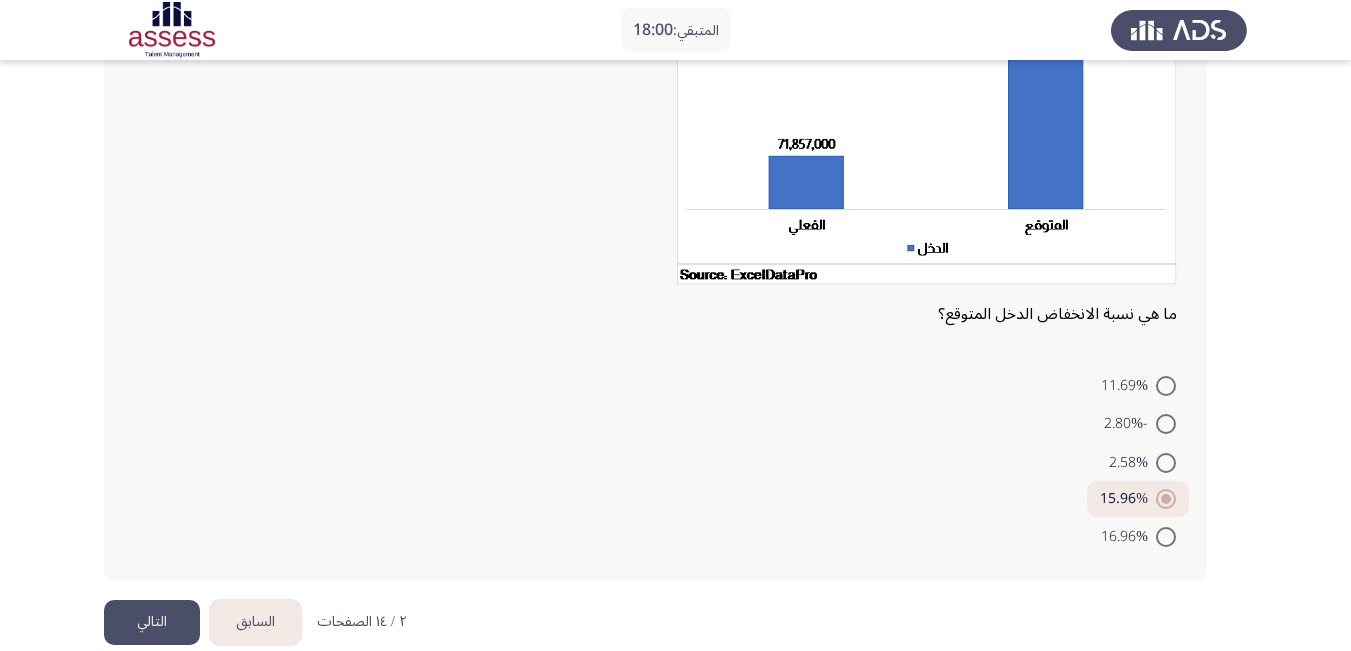 click on "التالي" 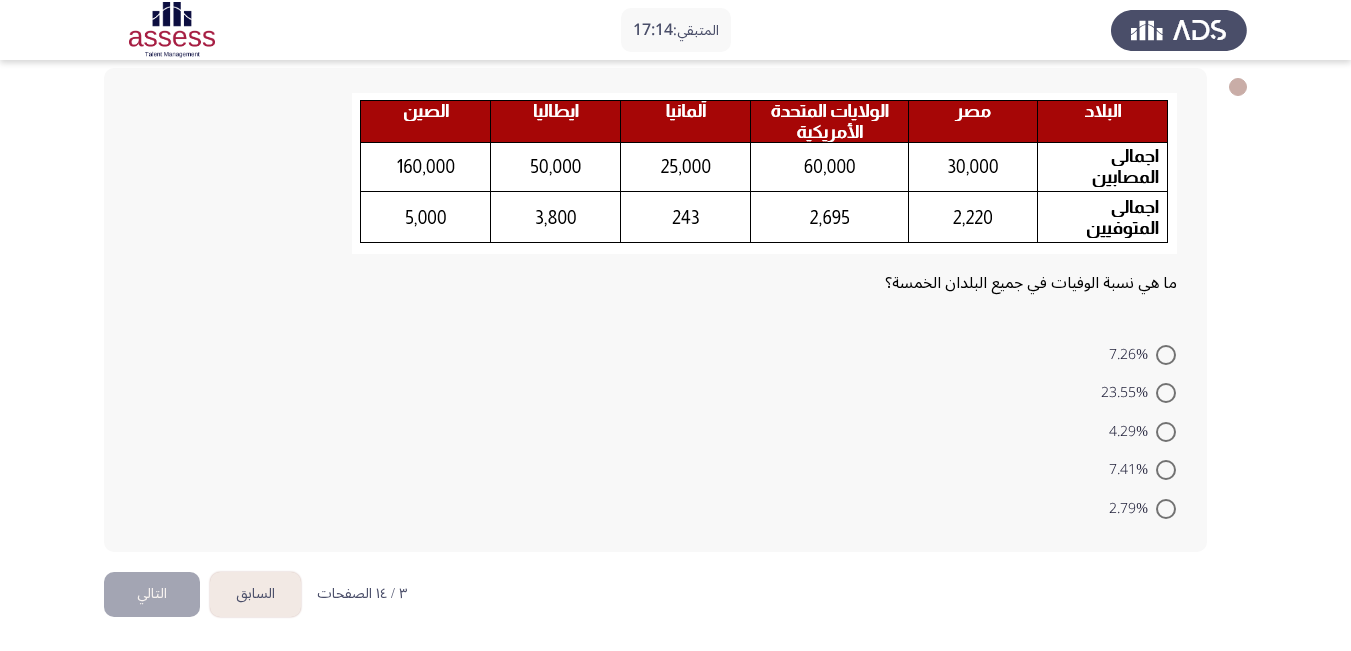 scroll, scrollTop: 0, scrollLeft: 0, axis: both 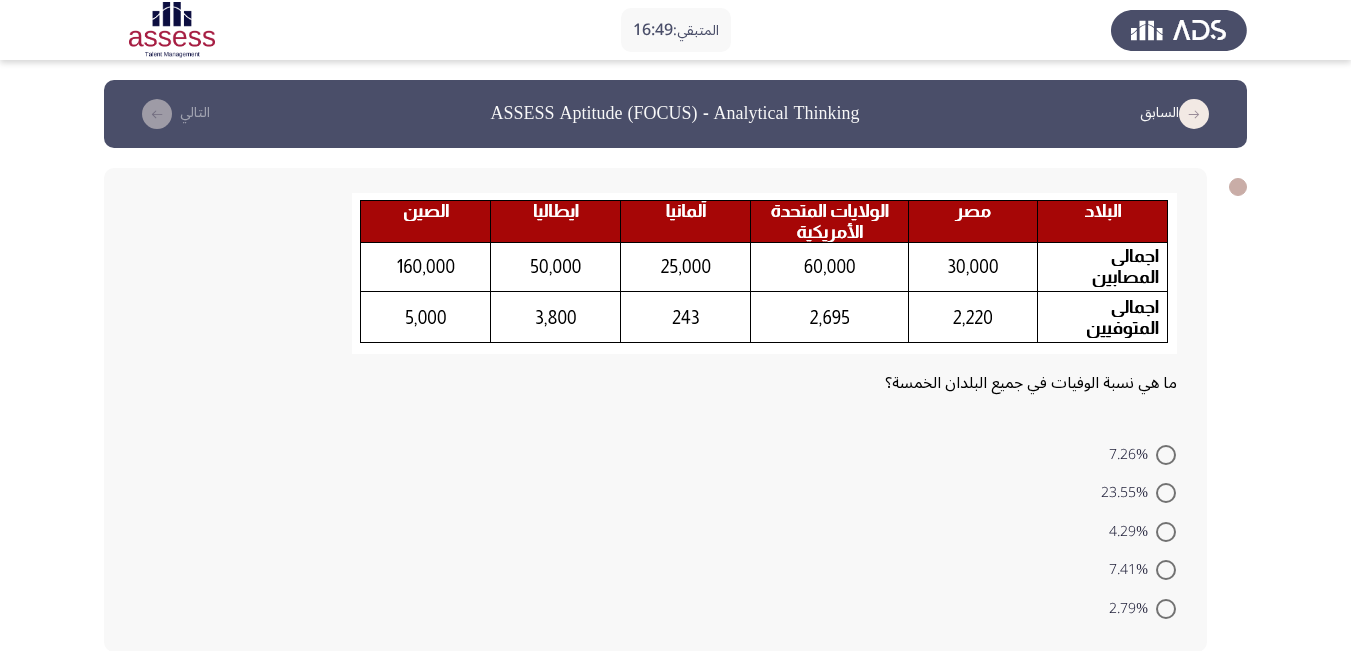 click at bounding box center (1166, 532) 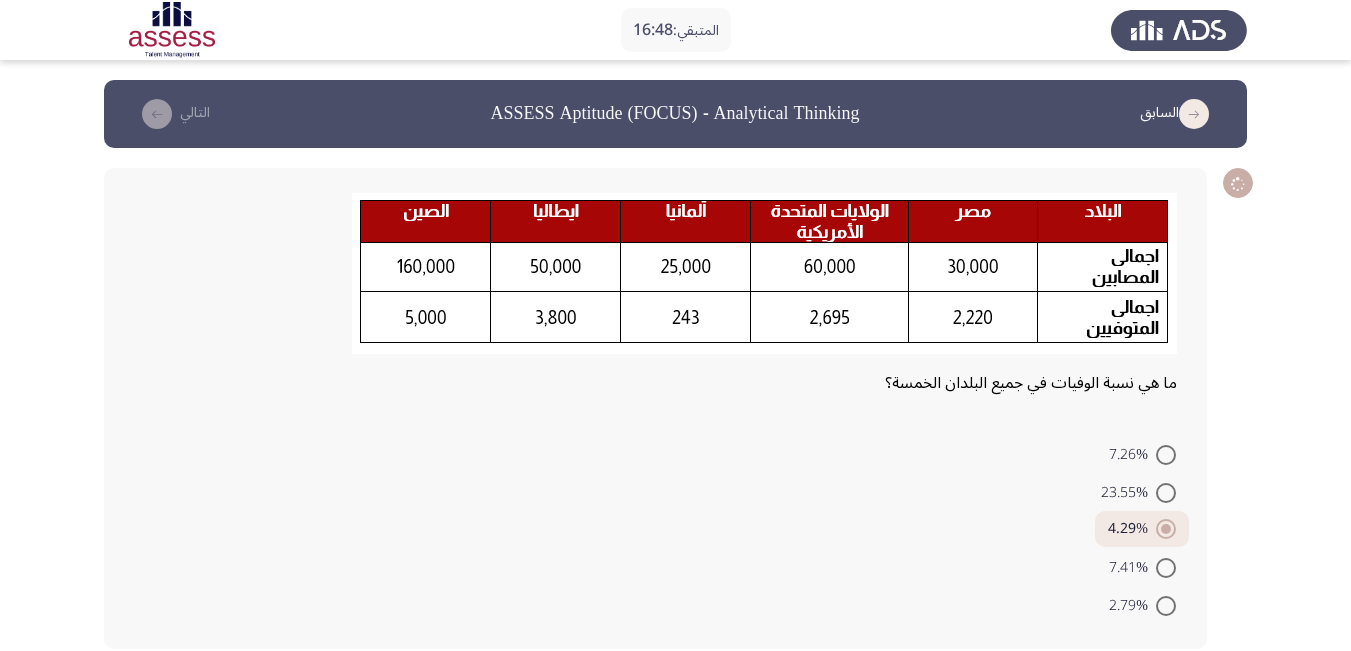 scroll, scrollTop: 98, scrollLeft: 0, axis: vertical 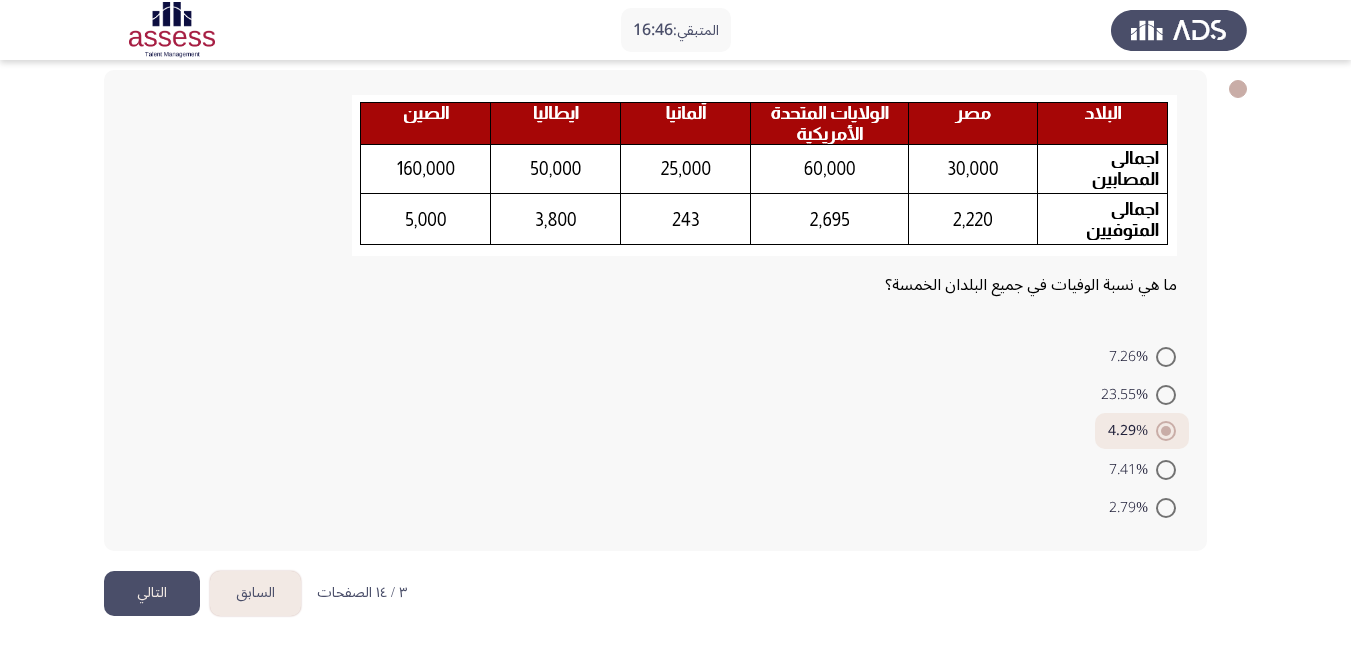 click on "التالي" 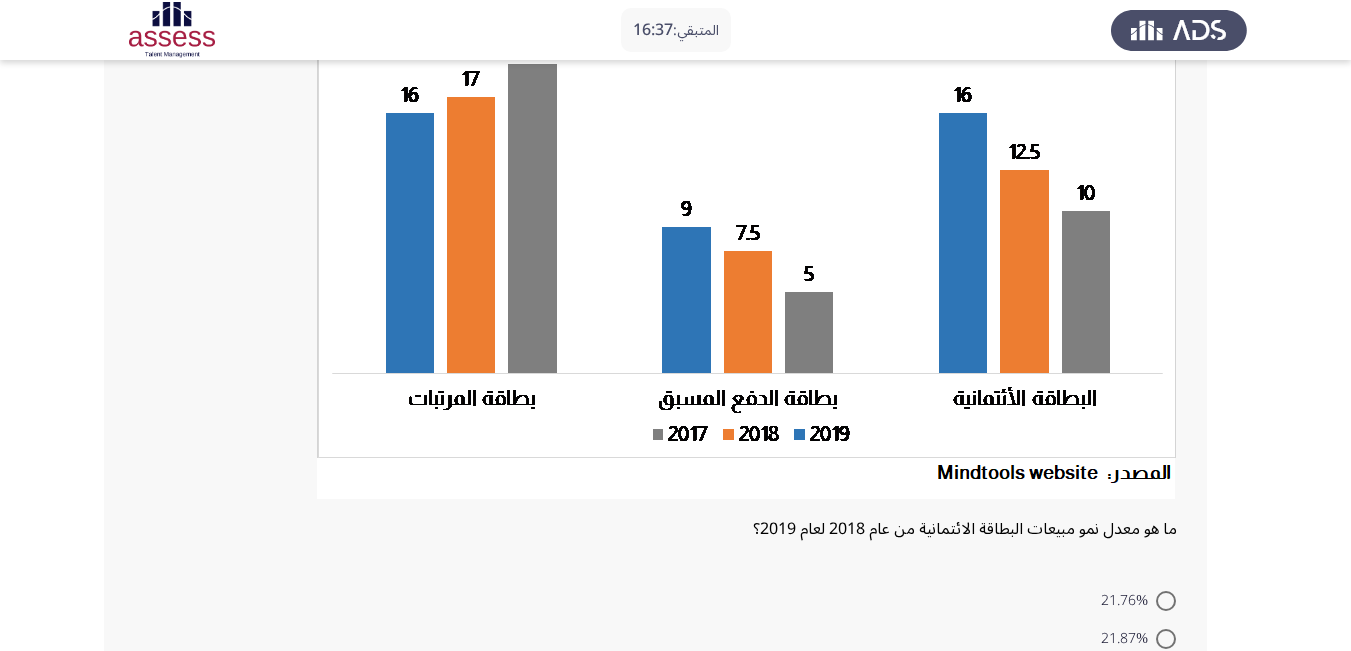 scroll, scrollTop: 100, scrollLeft: 0, axis: vertical 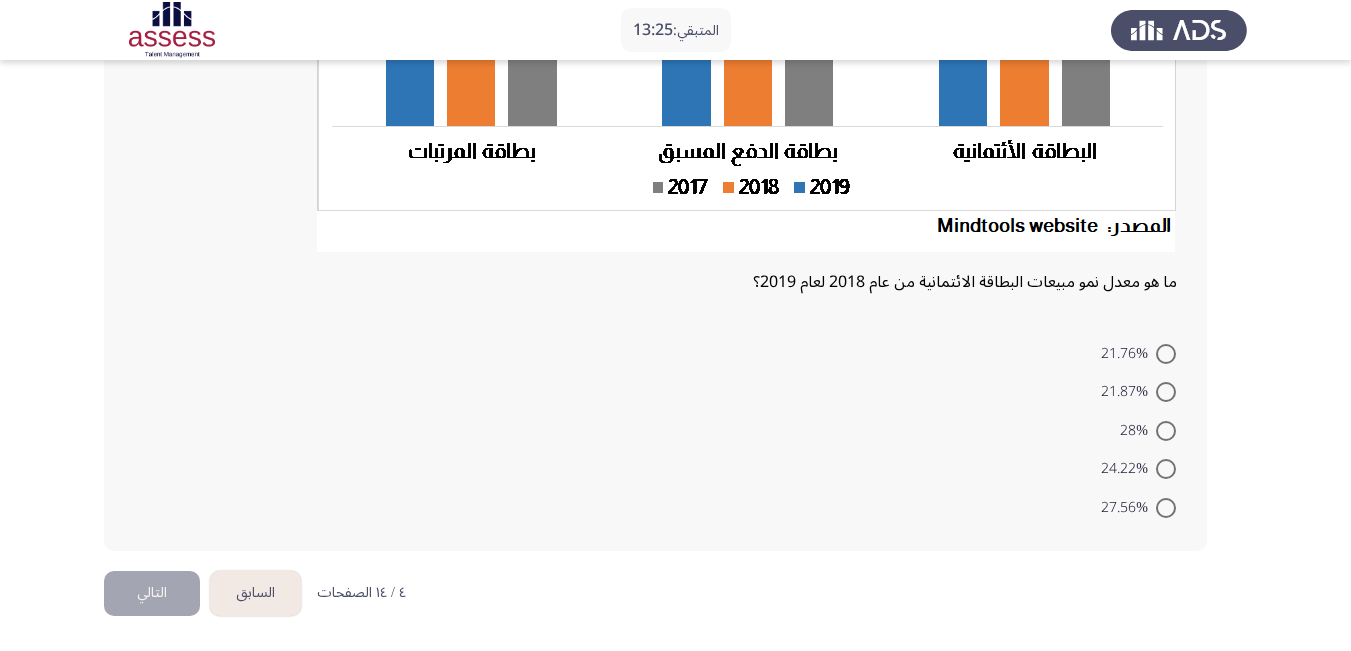 click at bounding box center [1166, 354] 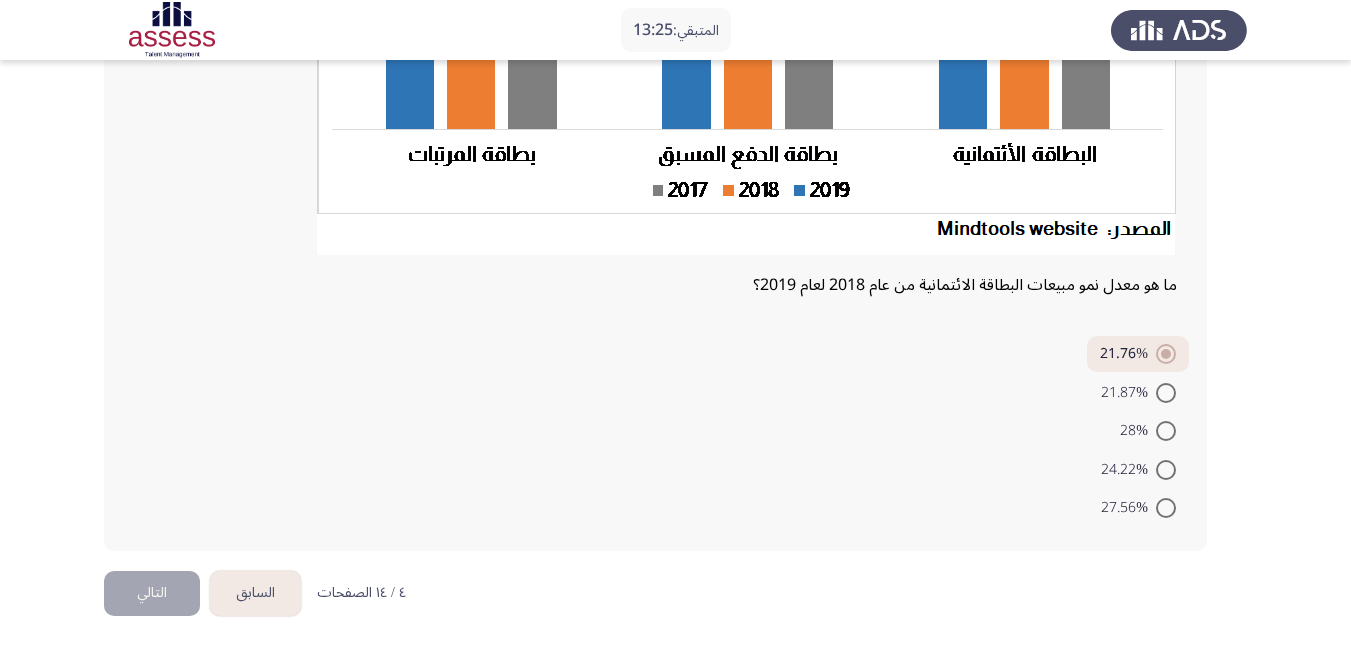 scroll, scrollTop: 444, scrollLeft: 0, axis: vertical 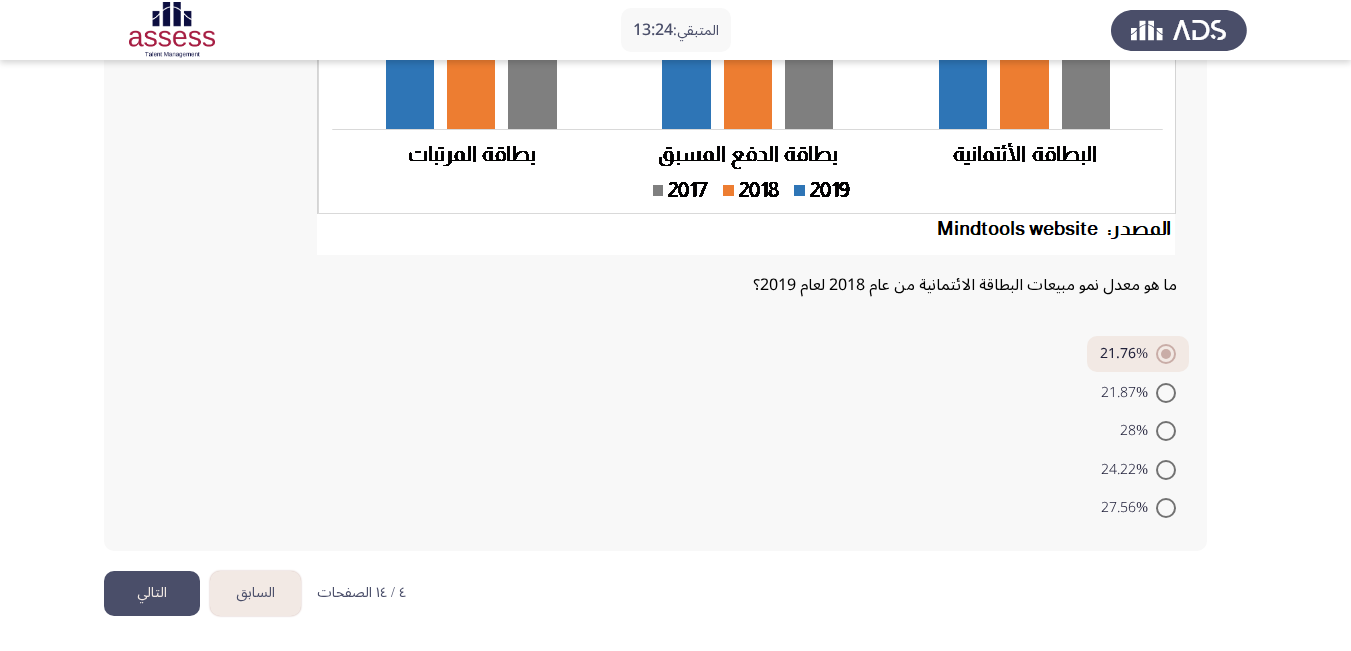 click on "التالي" 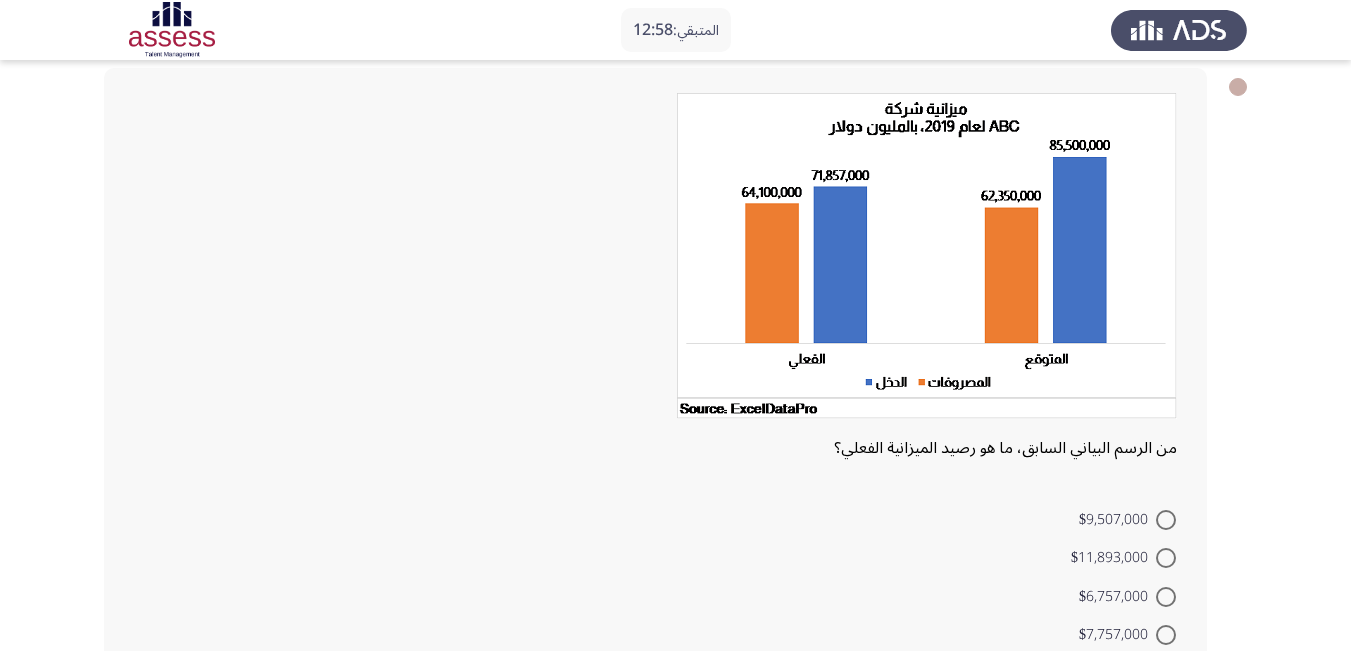 scroll, scrollTop: 200, scrollLeft: 0, axis: vertical 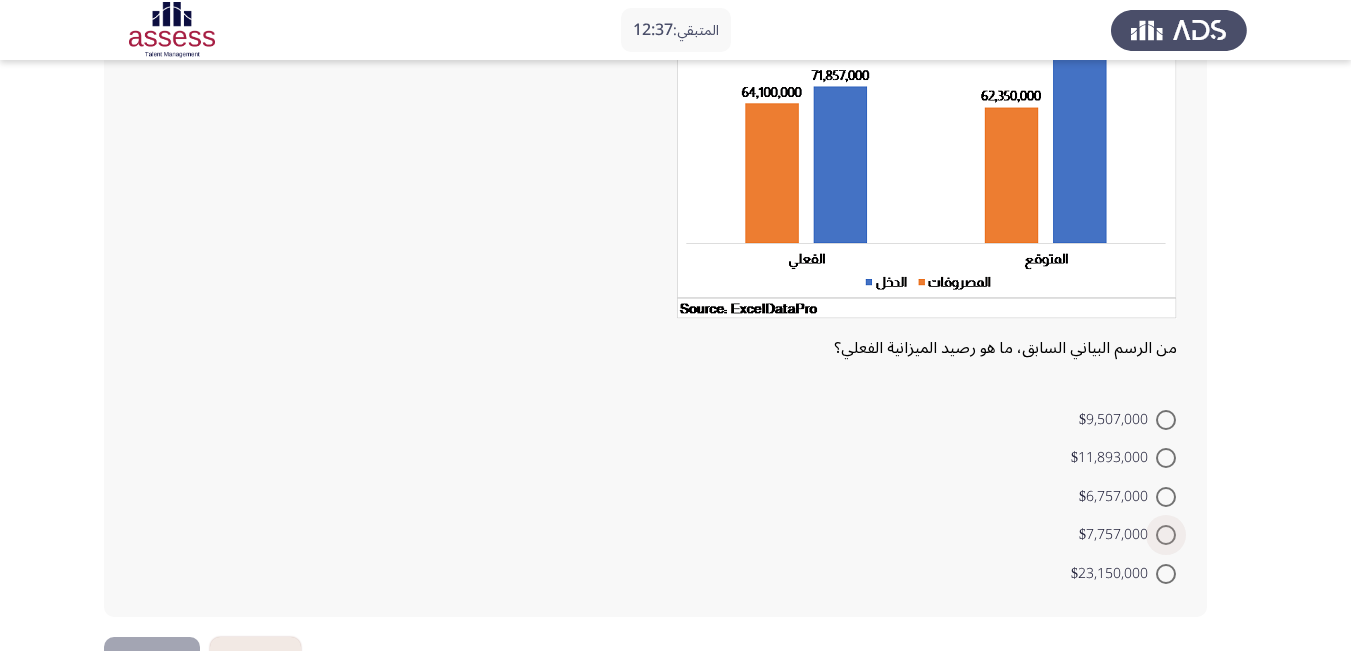 click at bounding box center (1166, 535) 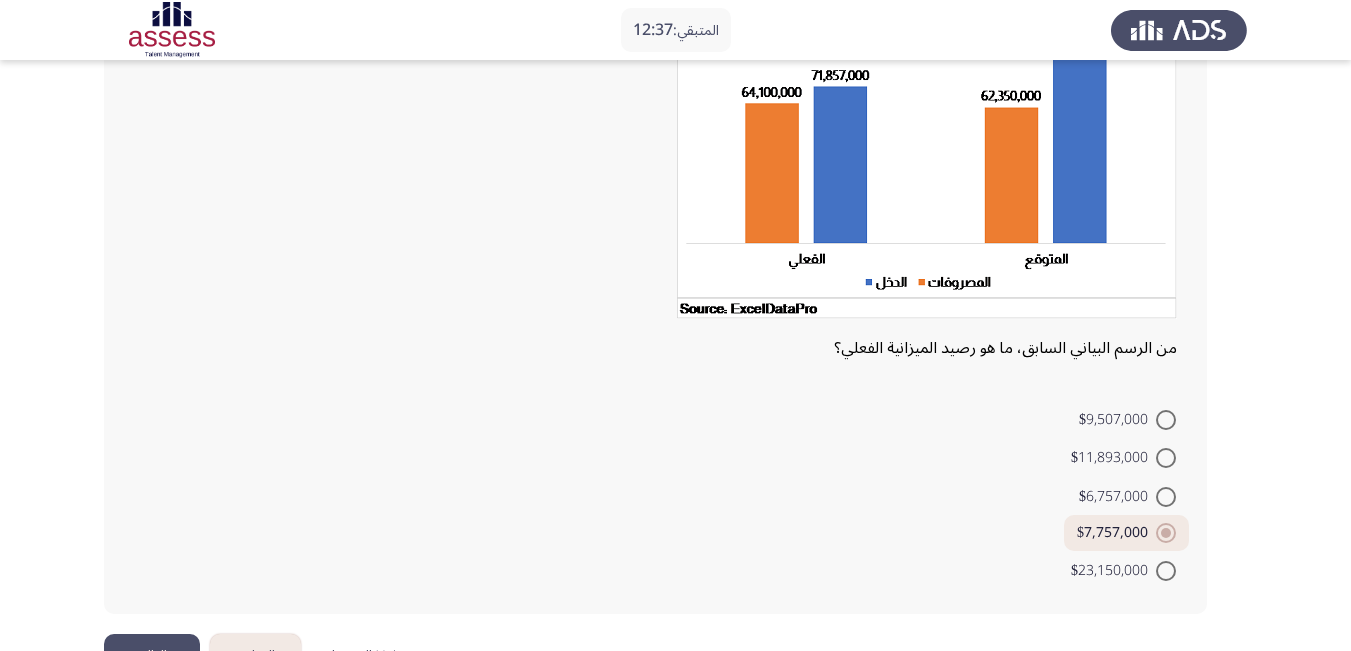 scroll, scrollTop: 263, scrollLeft: 0, axis: vertical 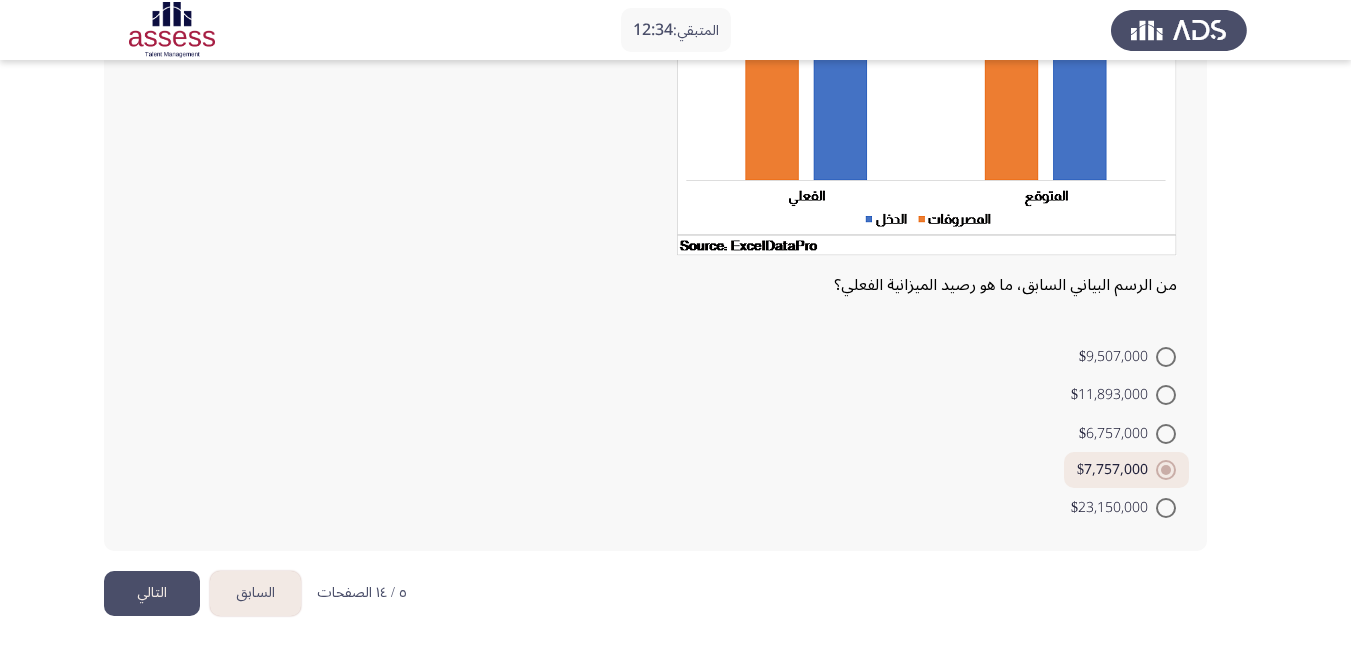 click on "التالي" 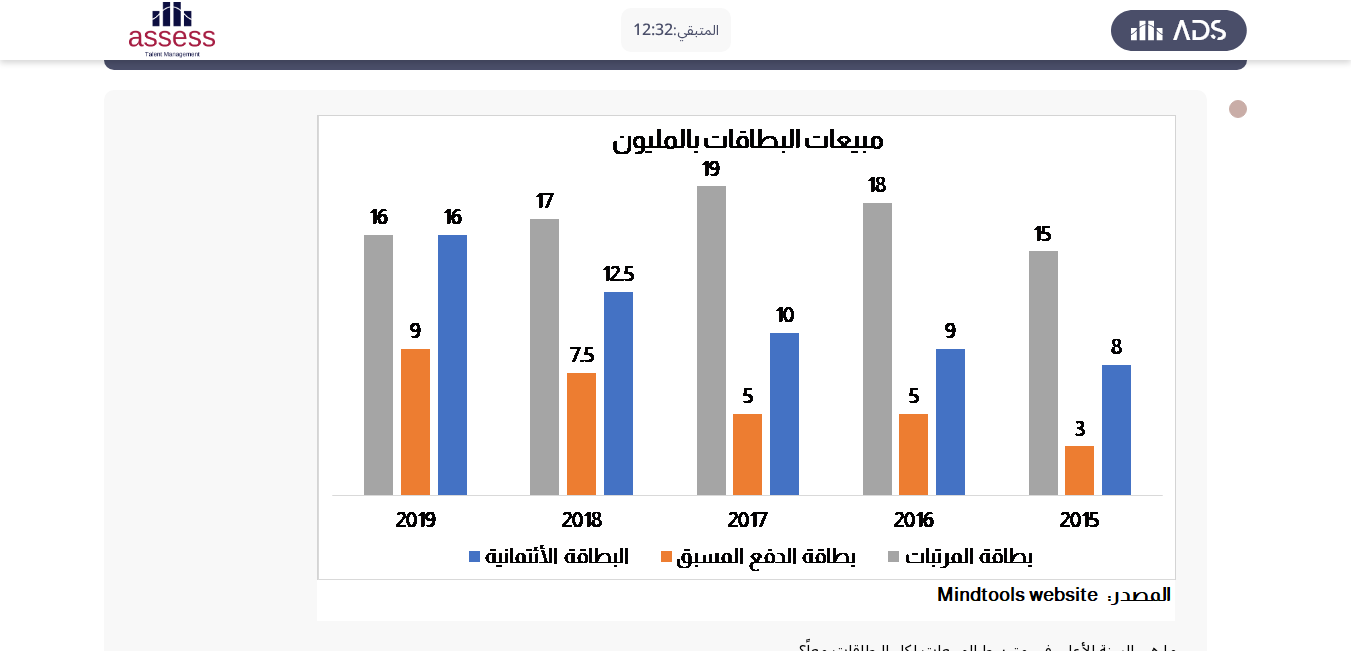 scroll, scrollTop: 100, scrollLeft: 0, axis: vertical 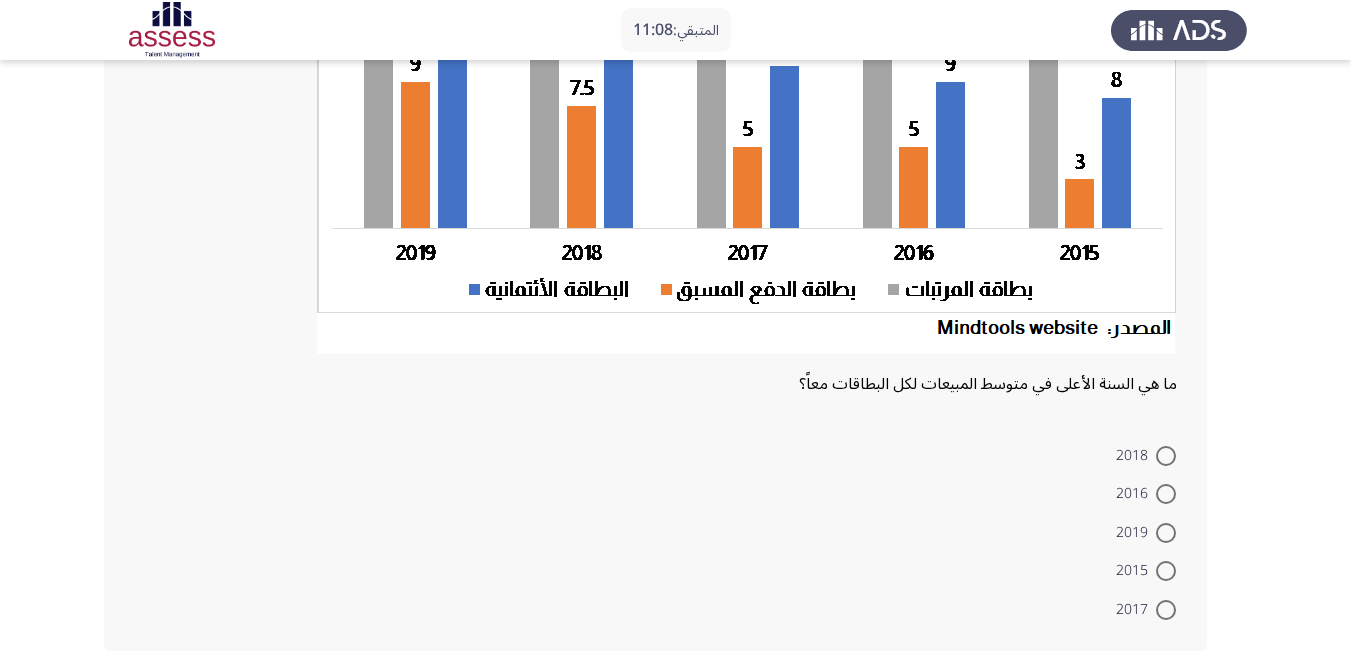 click at bounding box center (1166, 533) 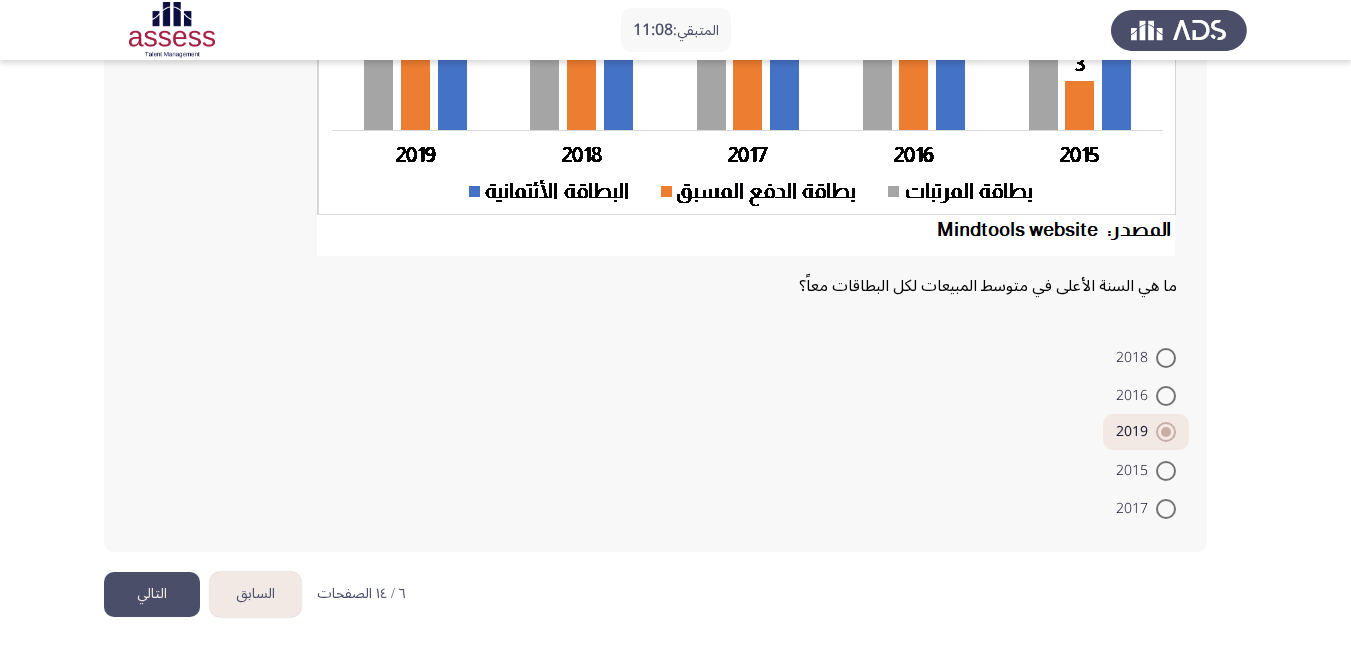 scroll, scrollTop: 444, scrollLeft: 0, axis: vertical 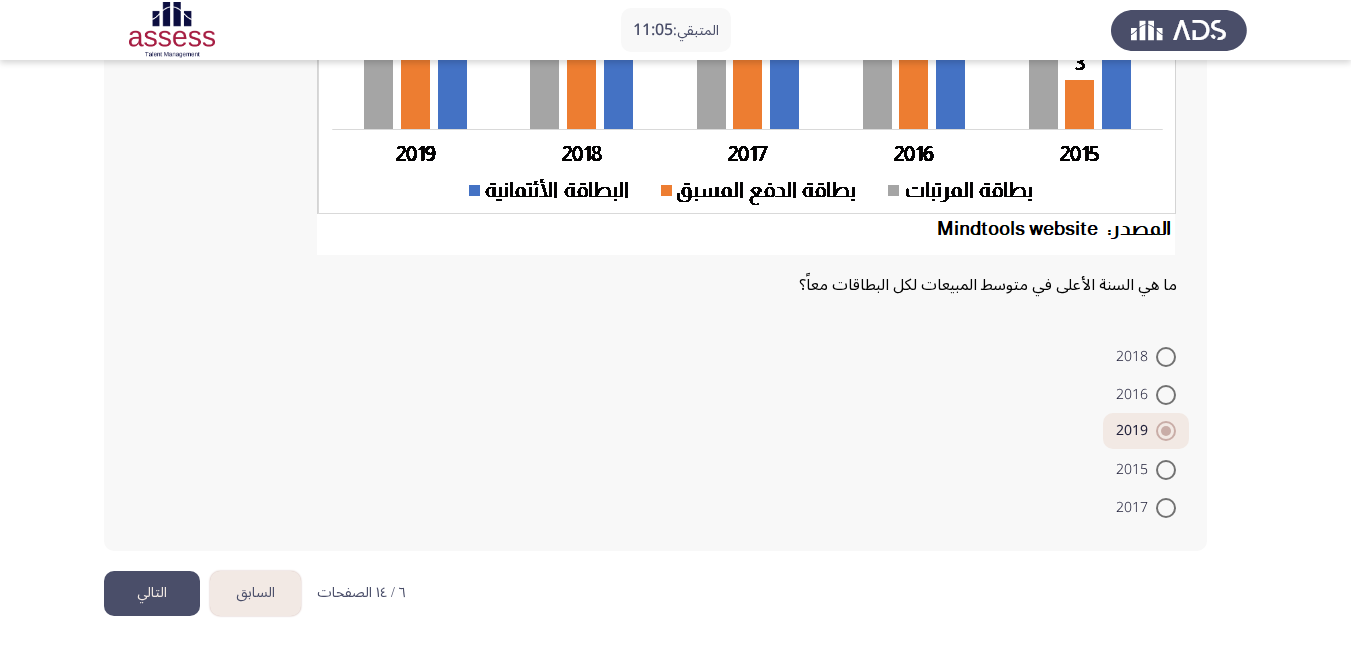 click on "التالي" 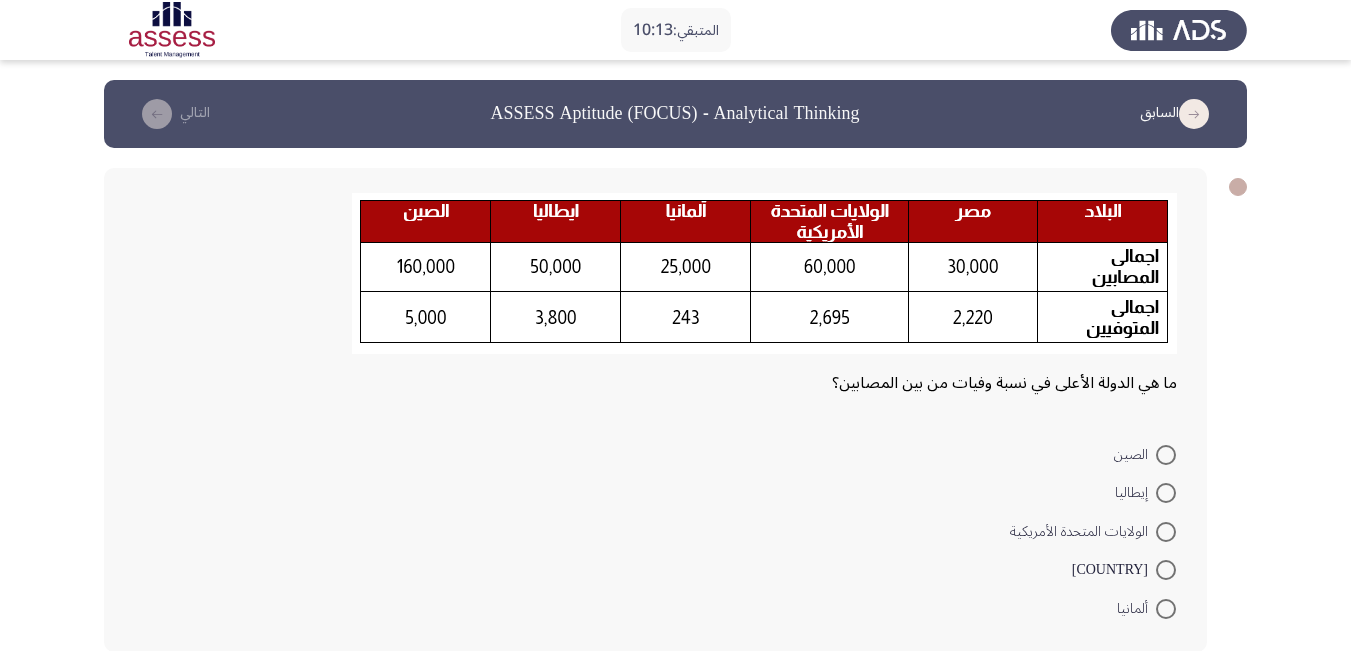 click at bounding box center (1166, 493) 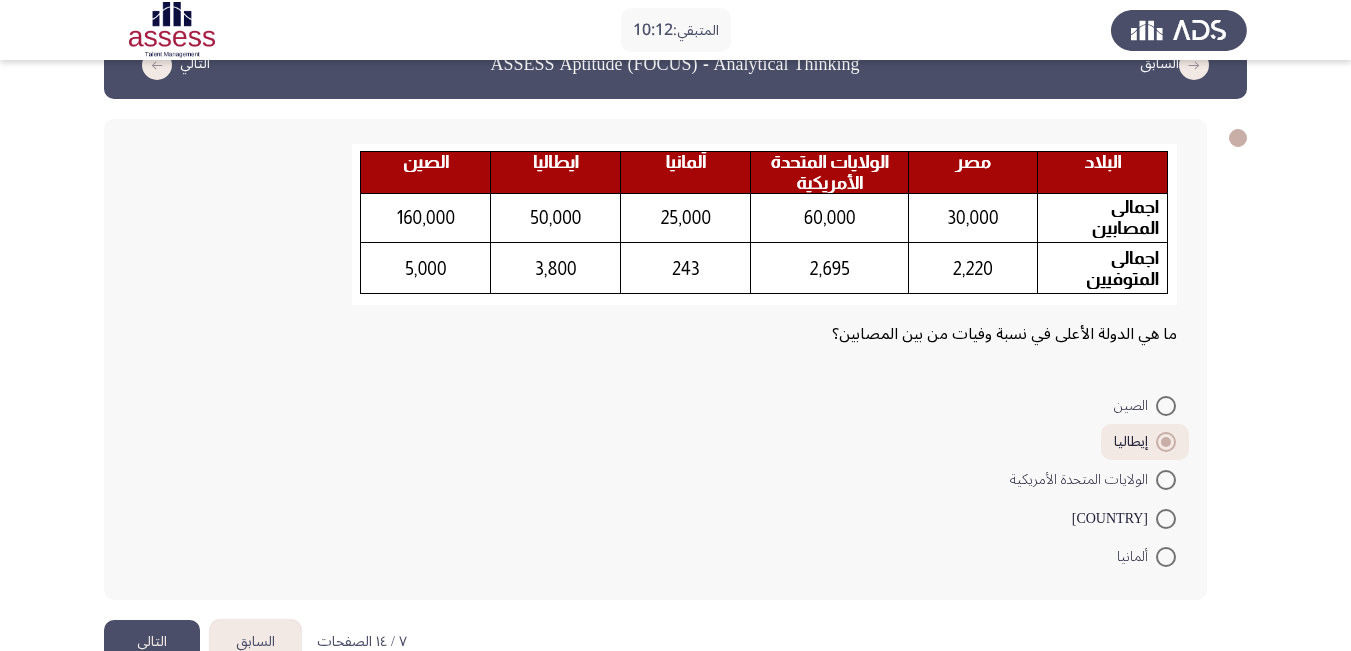 scroll, scrollTop: 98, scrollLeft: 0, axis: vertical 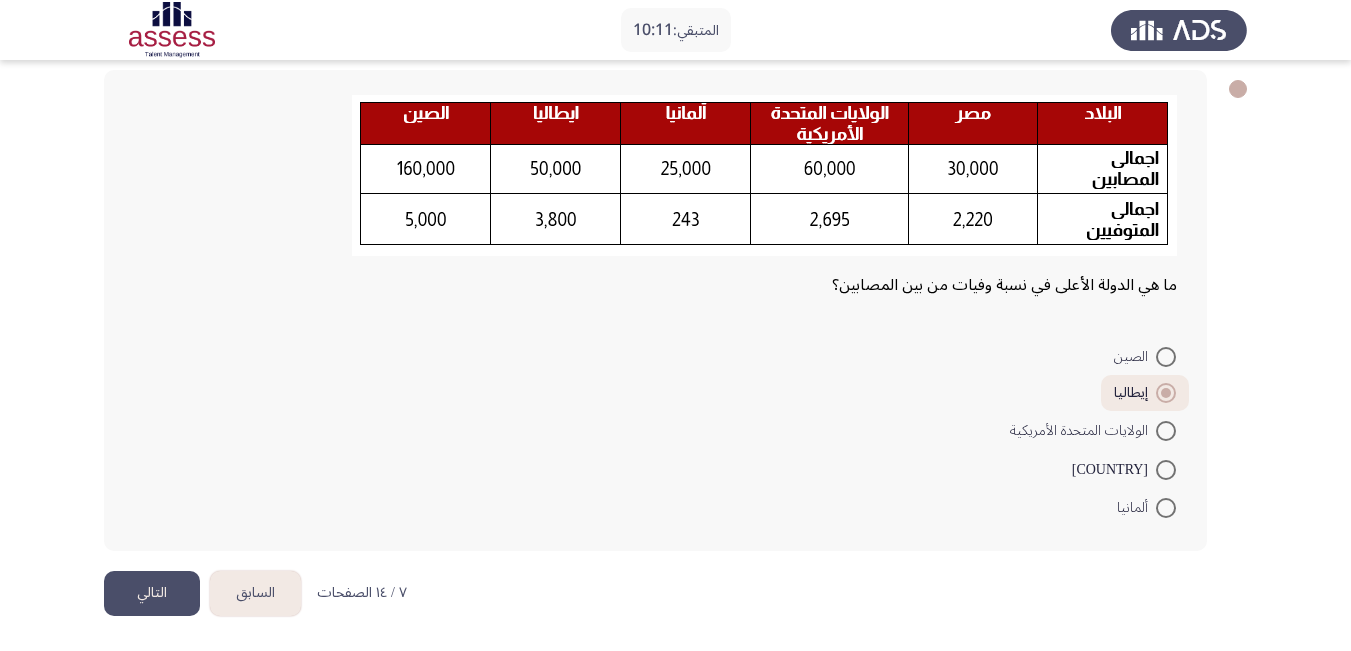 click on "التالي" 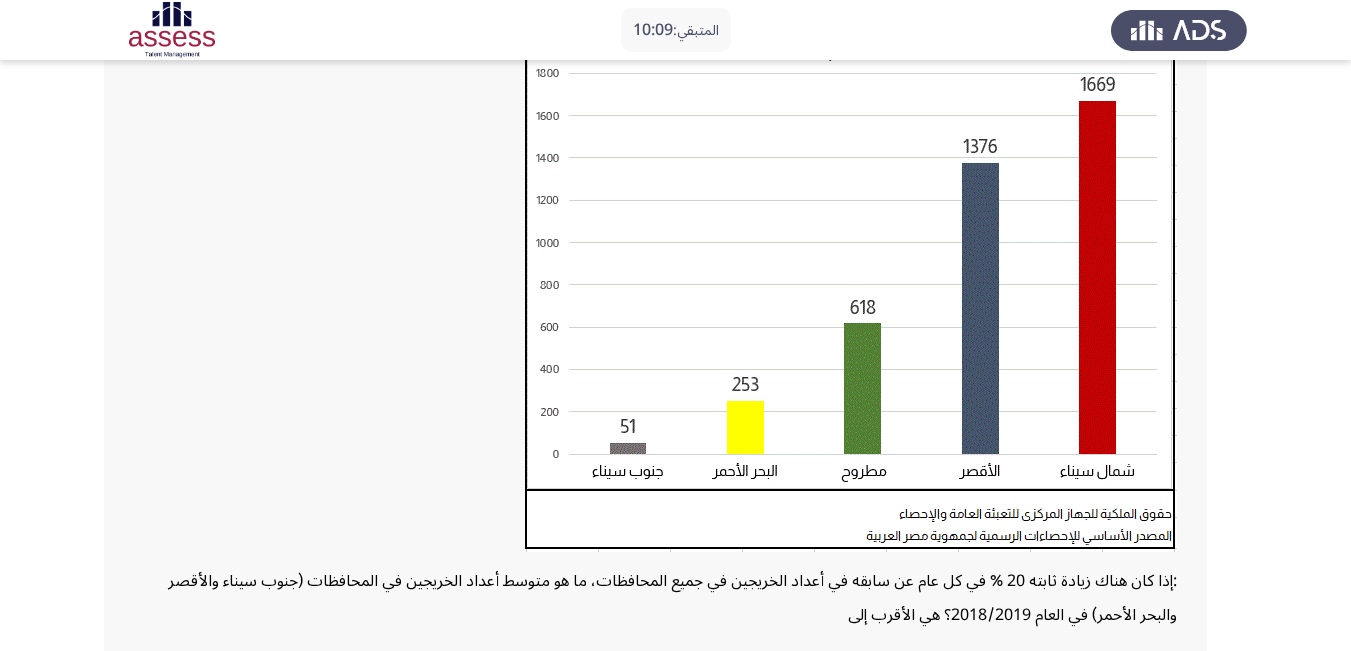 scroll, scrollTop: 200, scrollLeft: 0, axis: vertical 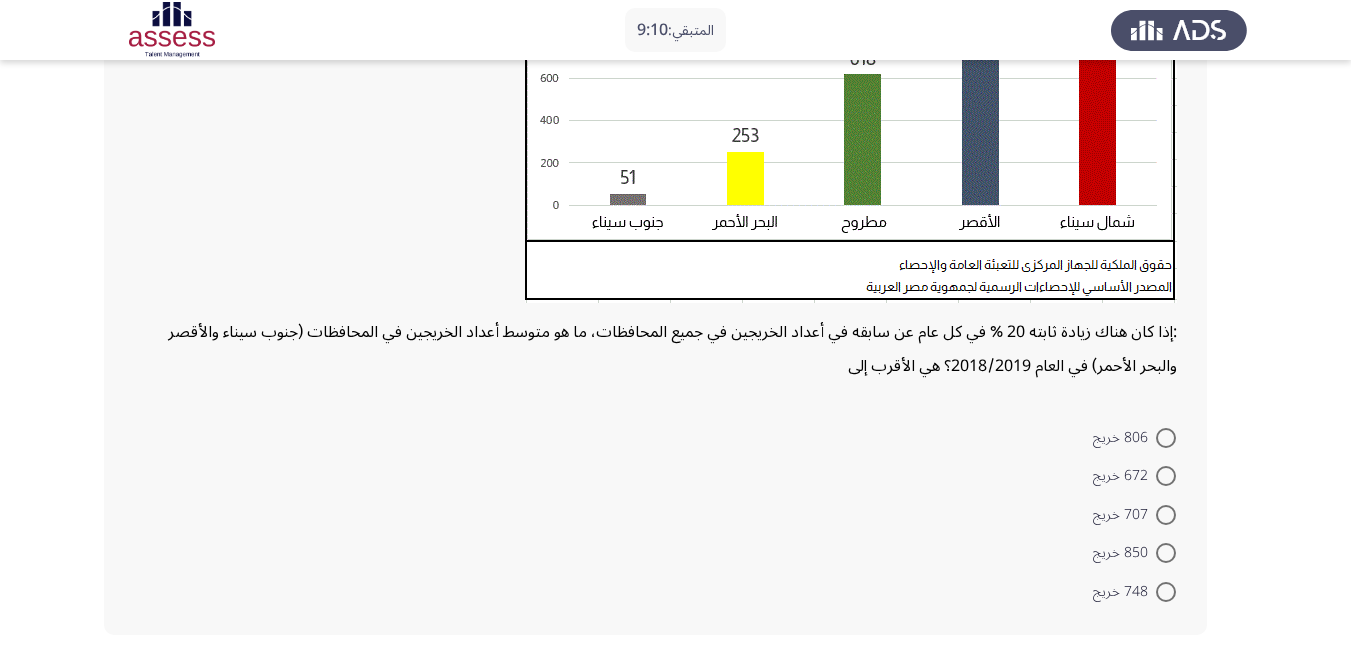 click at bounding box center (1166, 553) 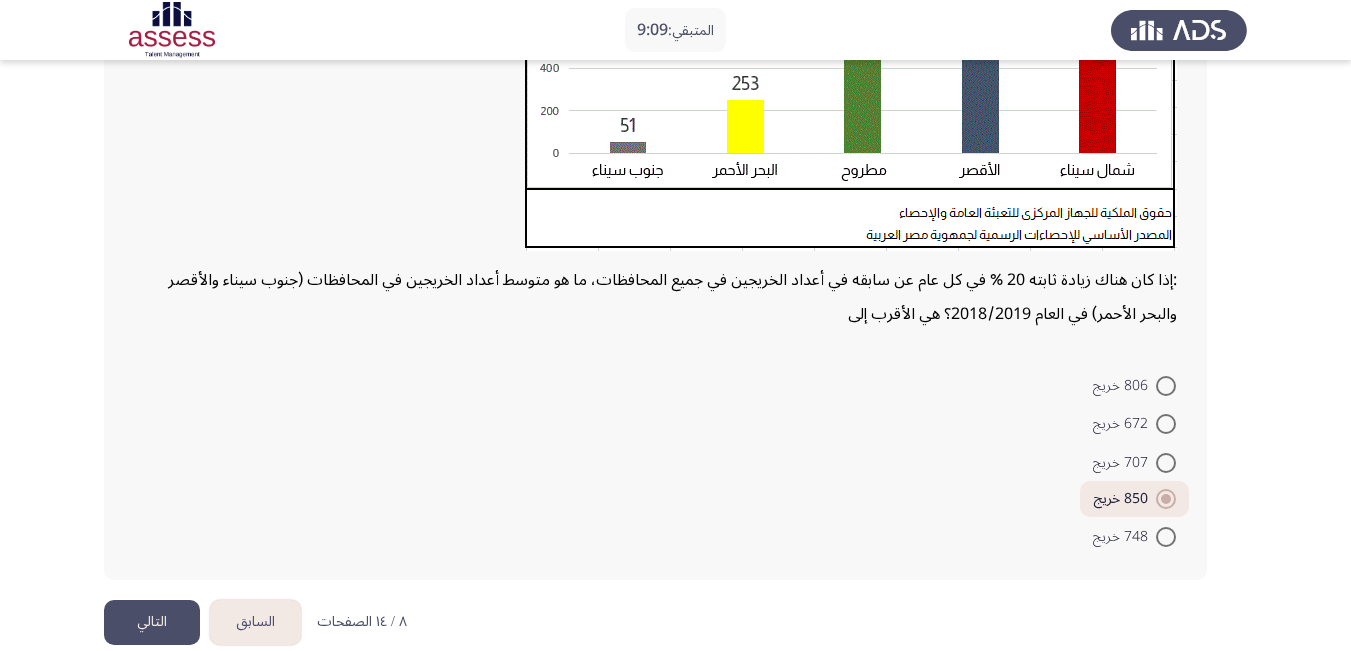 scroll, scrollTop: 525, scrollLeft: 0, axis: vertical 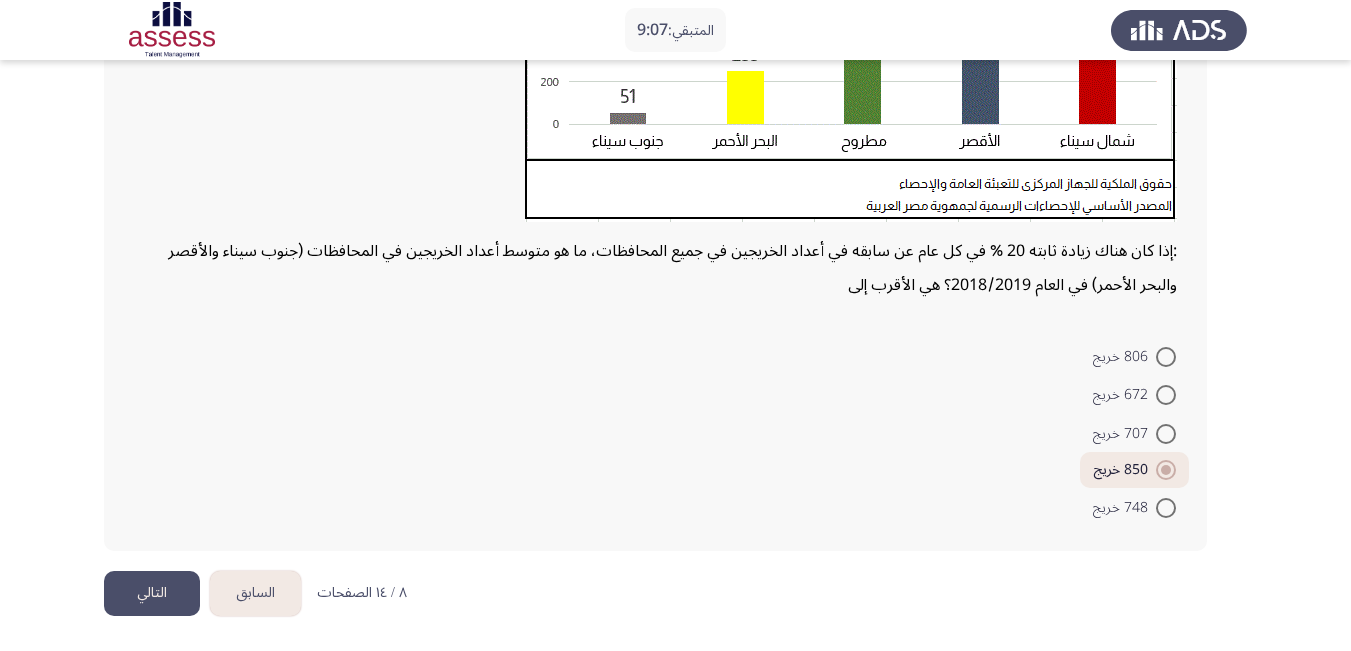 click on "التالي" 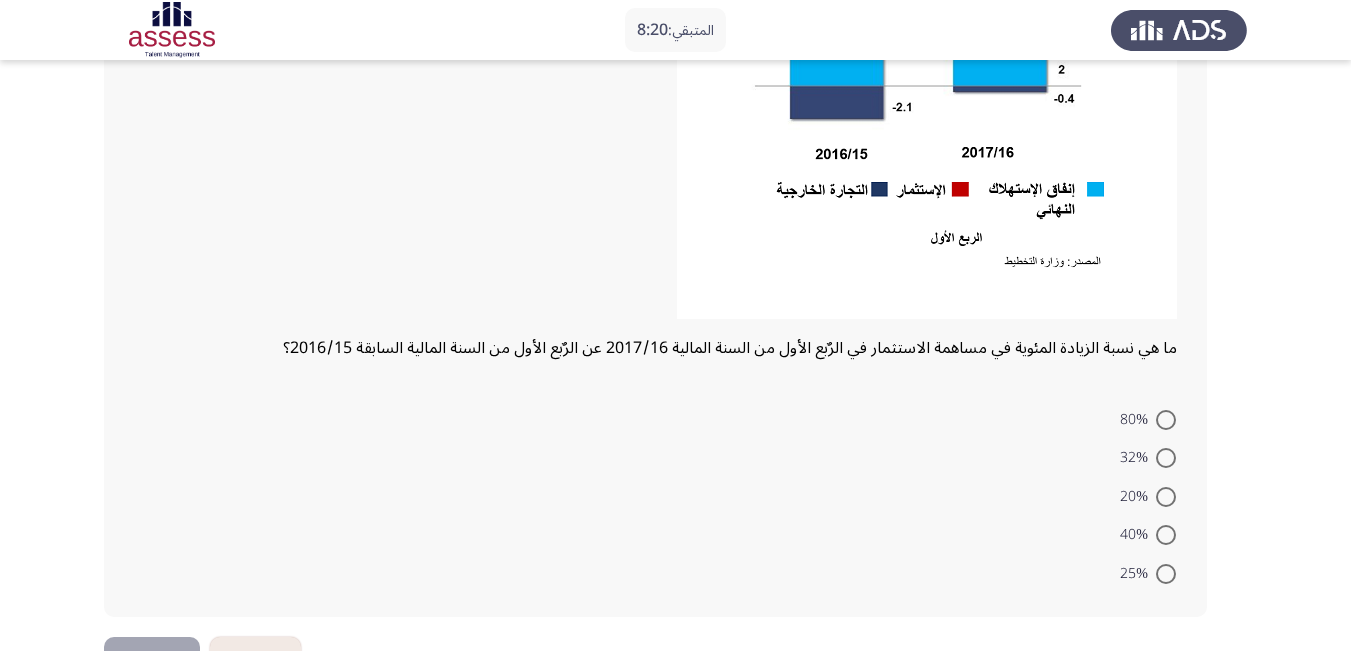 scroll, scrollTop: 400, scrollLeft: 0, axis: vertical 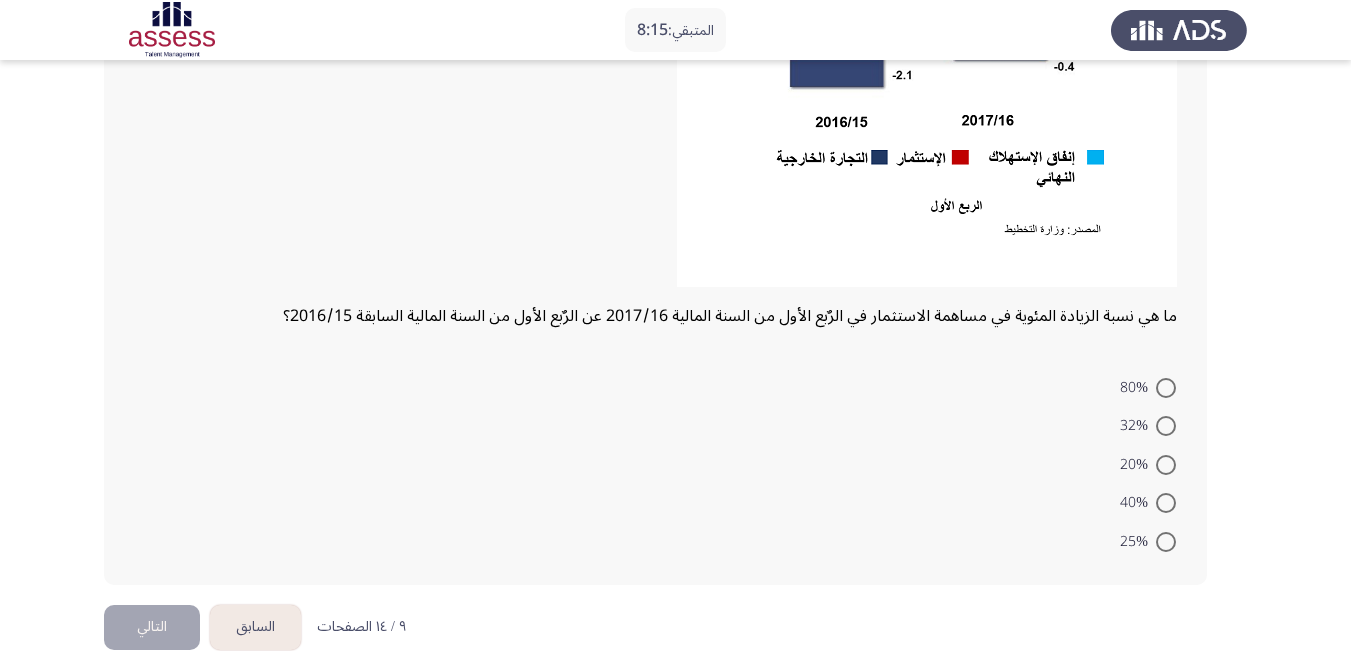 click at bounding box center [1166, 388] 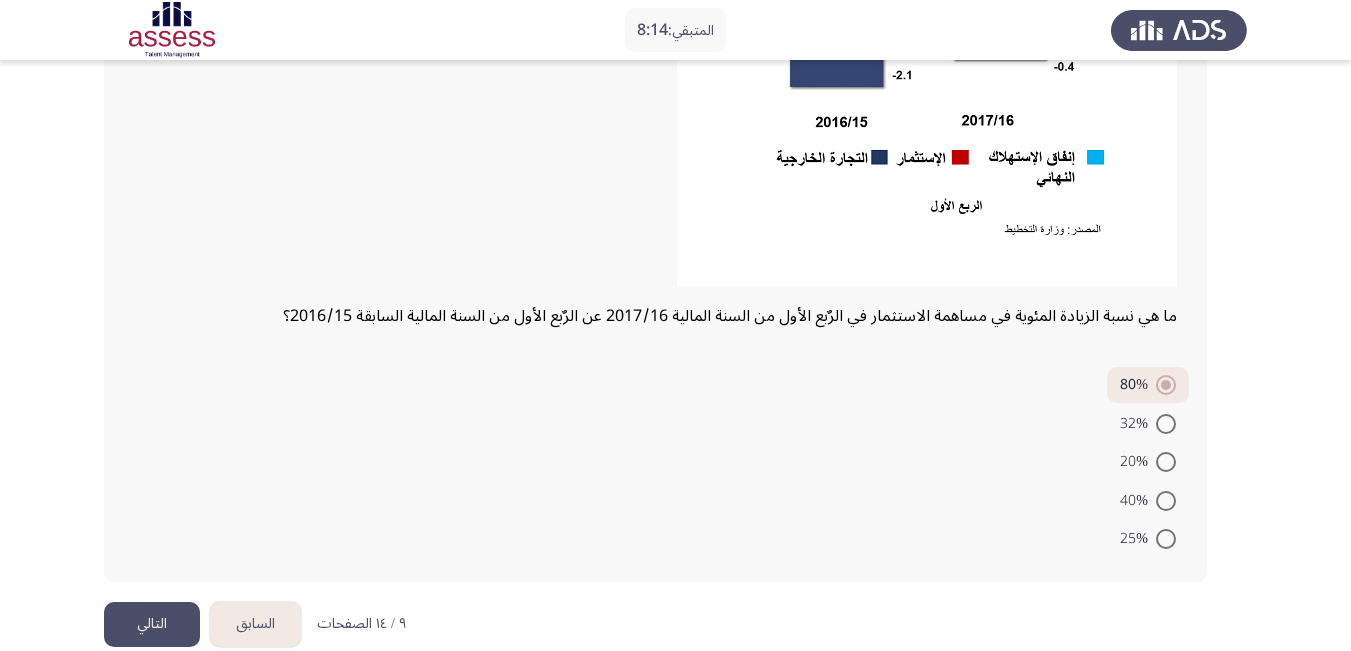 click on "التالي" 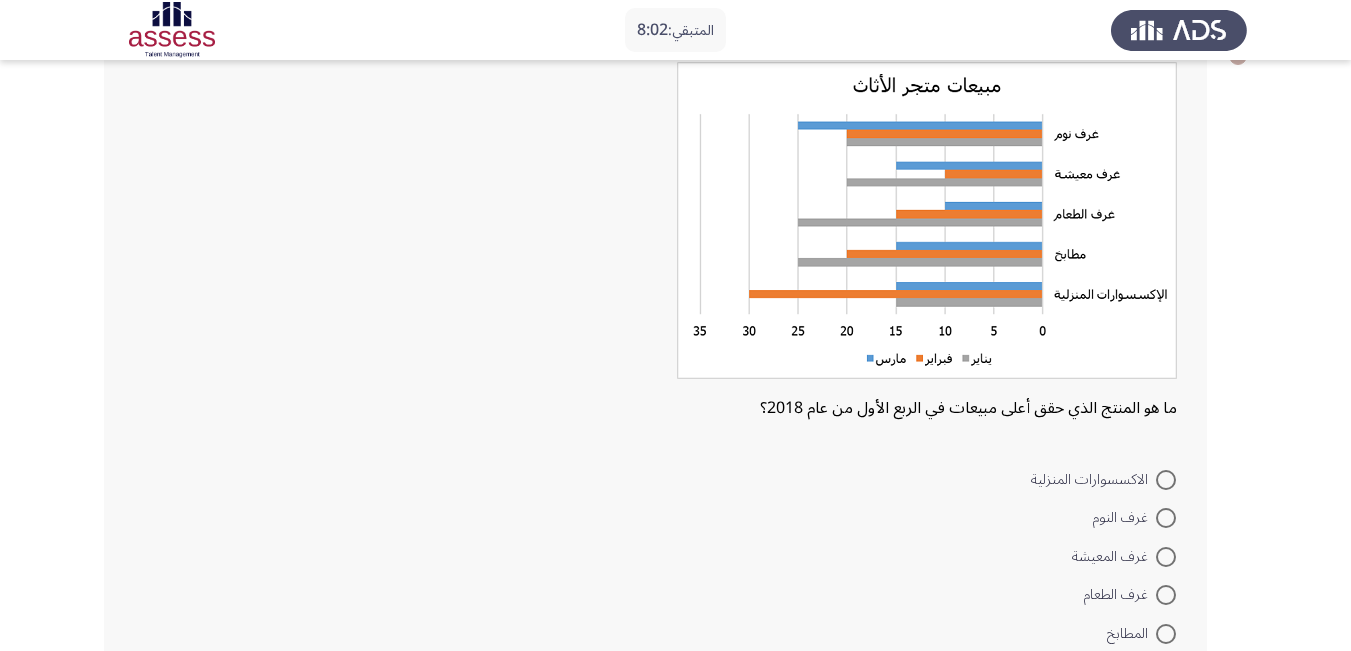 scroll, scrollTop: 136, scrollLeft: 0, axis: vertical 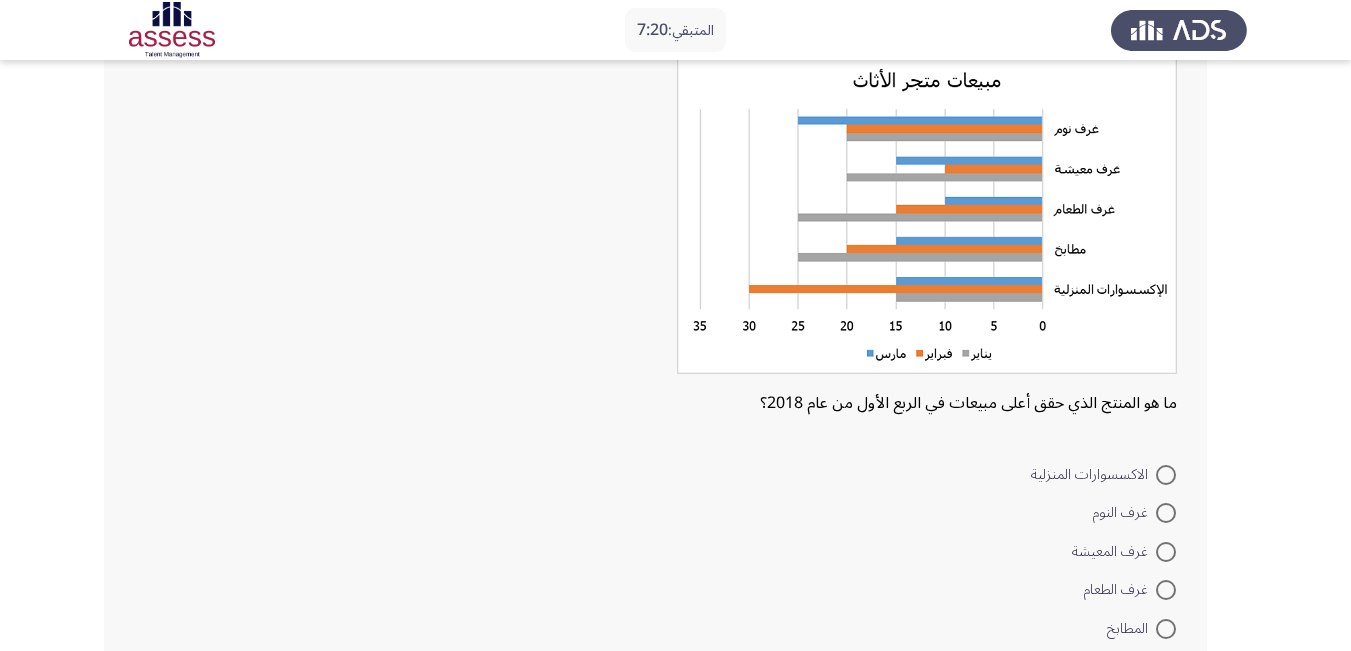 click at bounding box center [1166, 475] 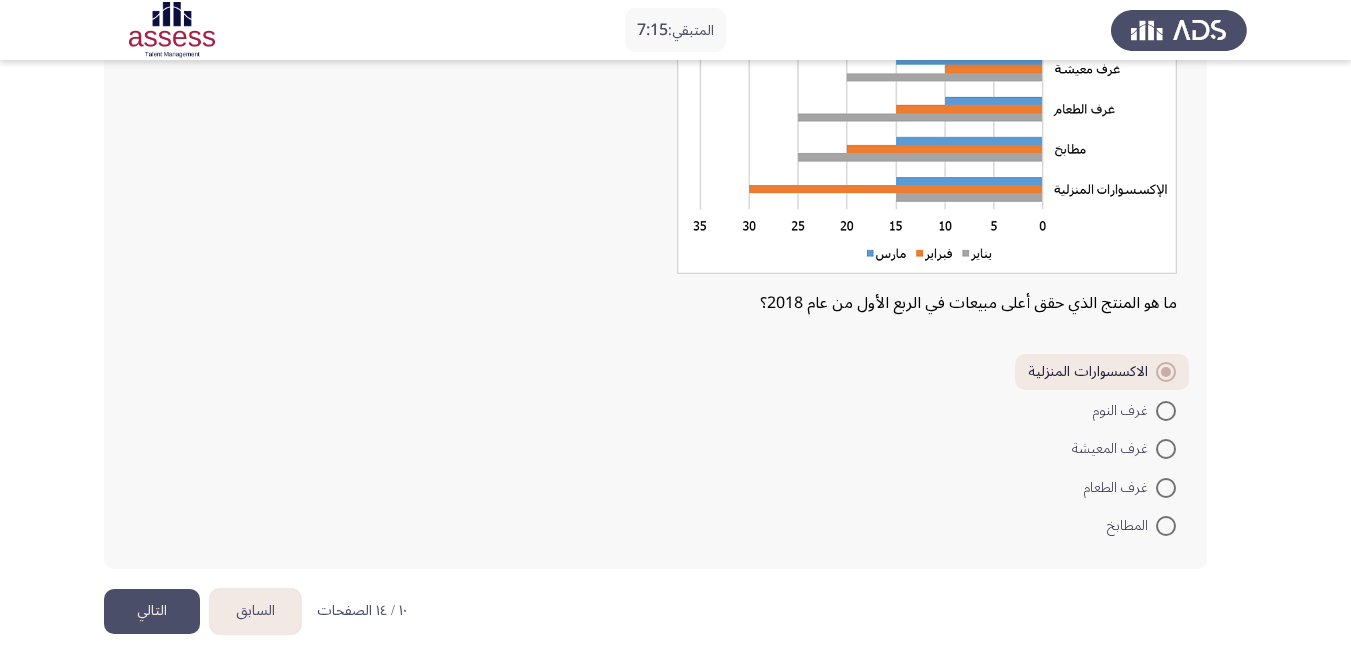 scroll, scrollTop: 254, scrollLeft: 0, axis: vertical 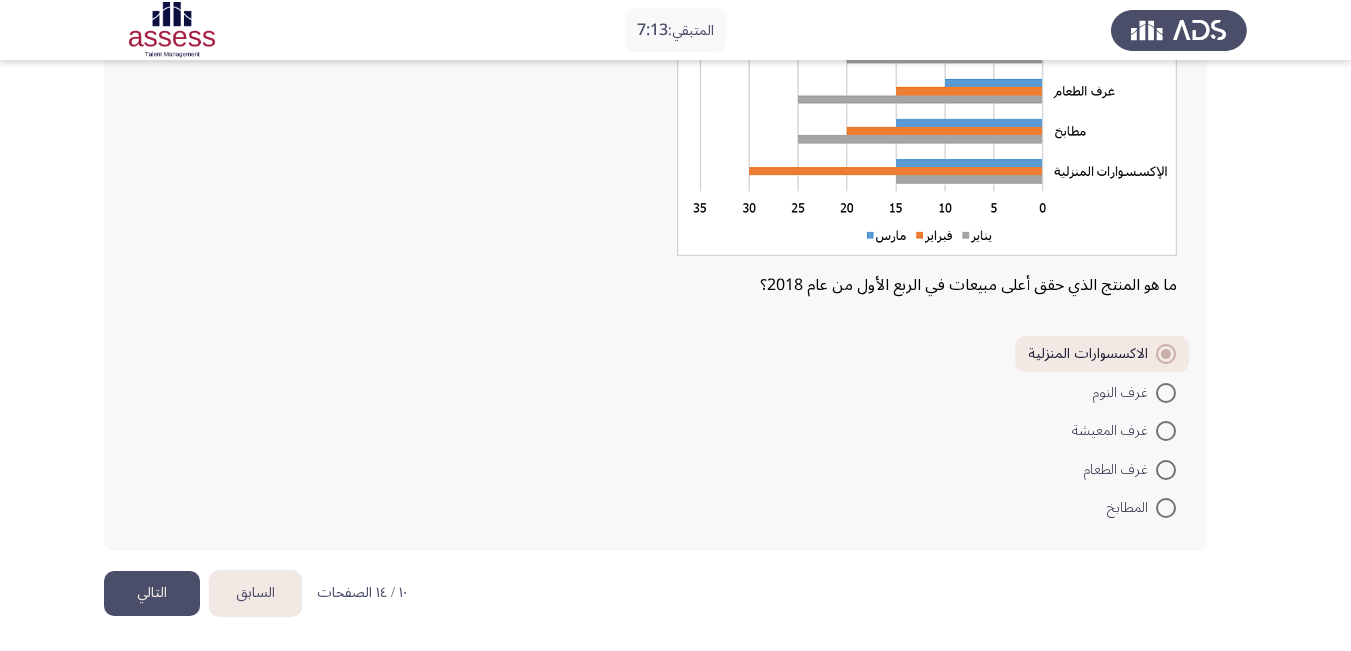 click on "التالي" 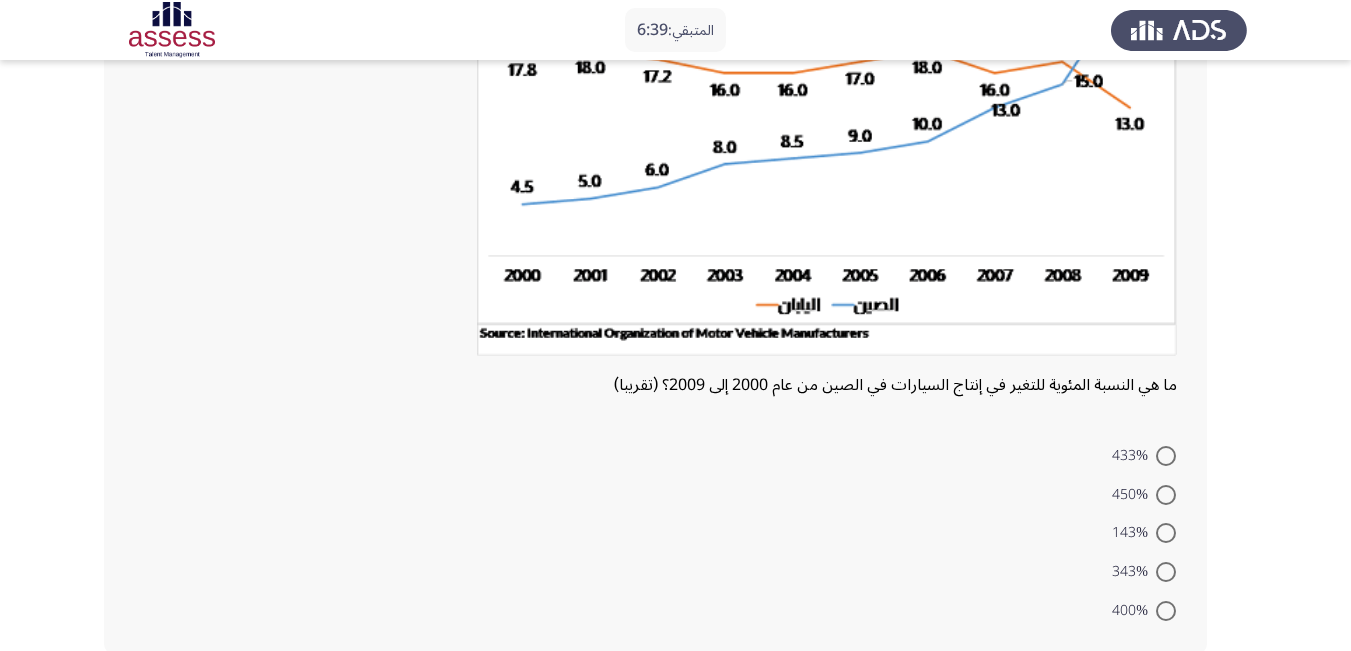 scroll, scrollTop: 300, scrollLeft: 0, axis: vertical 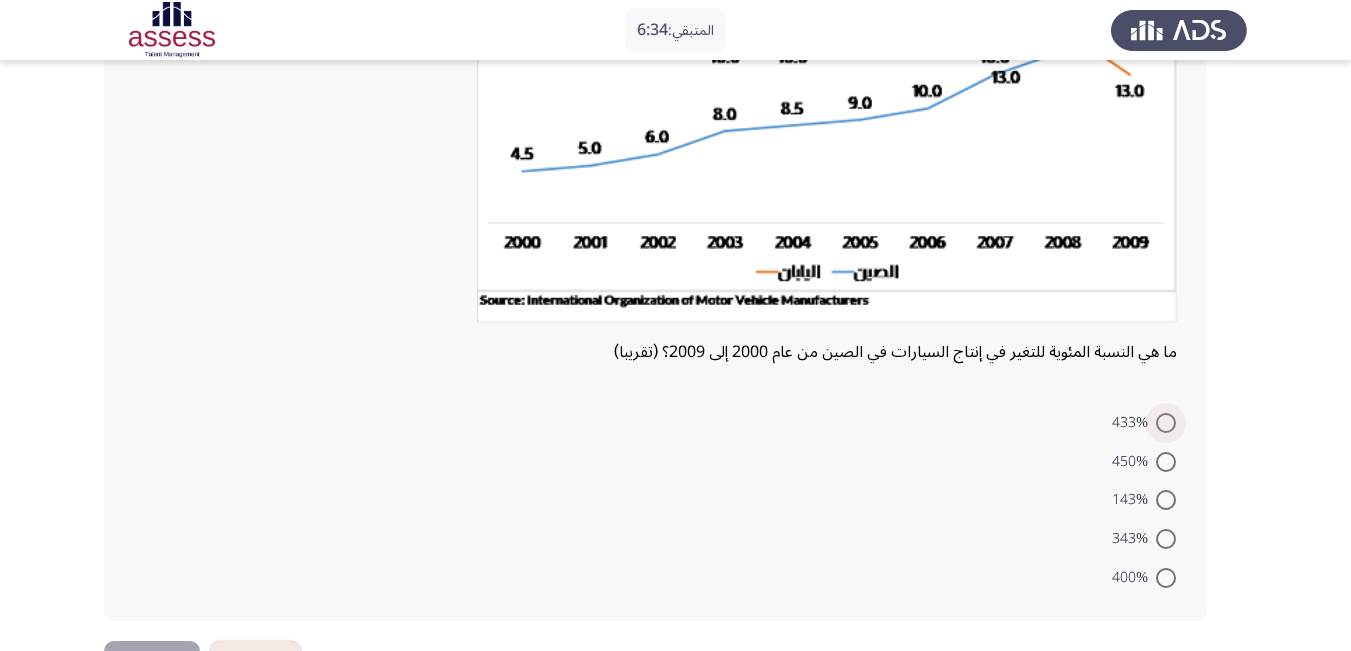click at bounding box center [1166, 423] 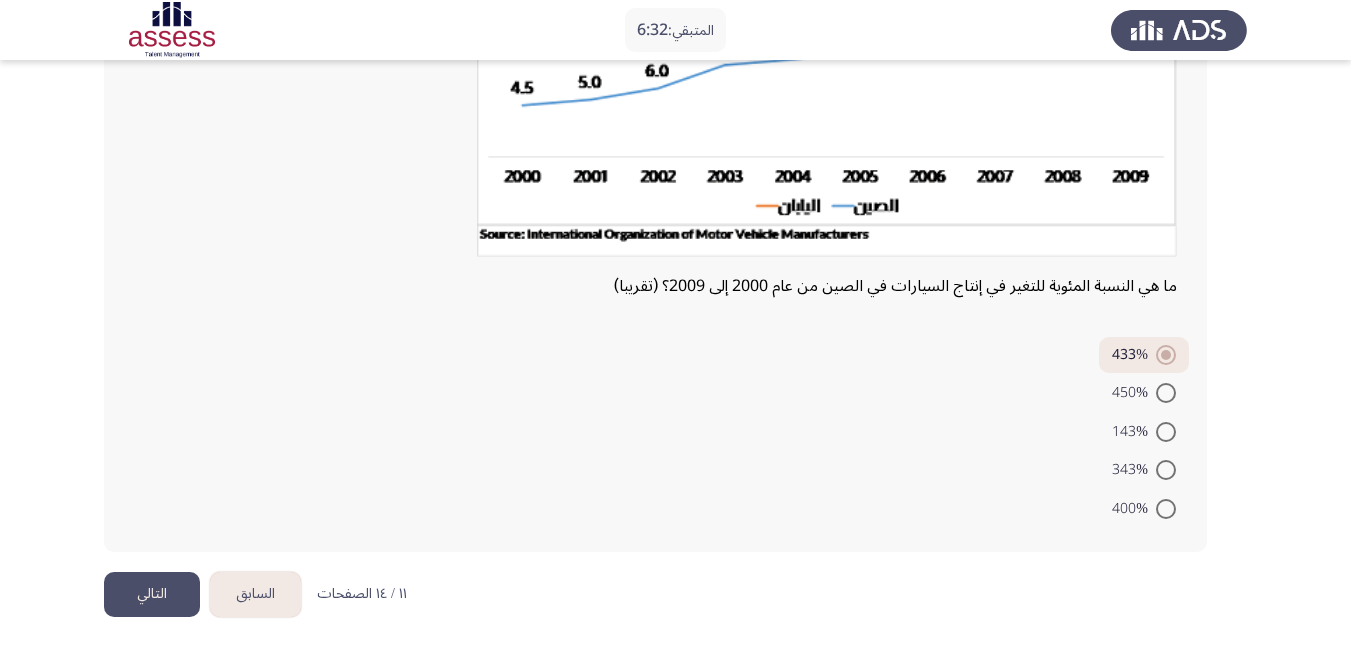 scroll, scrollTop: 367, scrollLeft: 0, axis: vertical 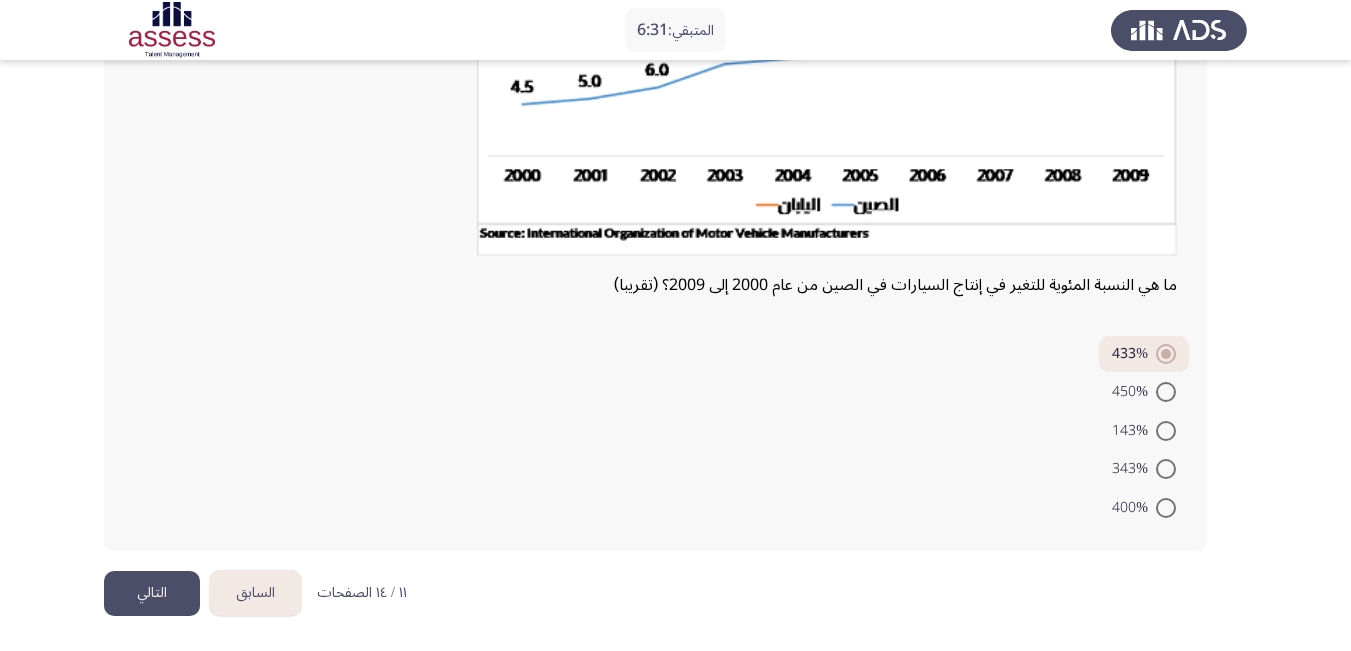 click on "التالي" 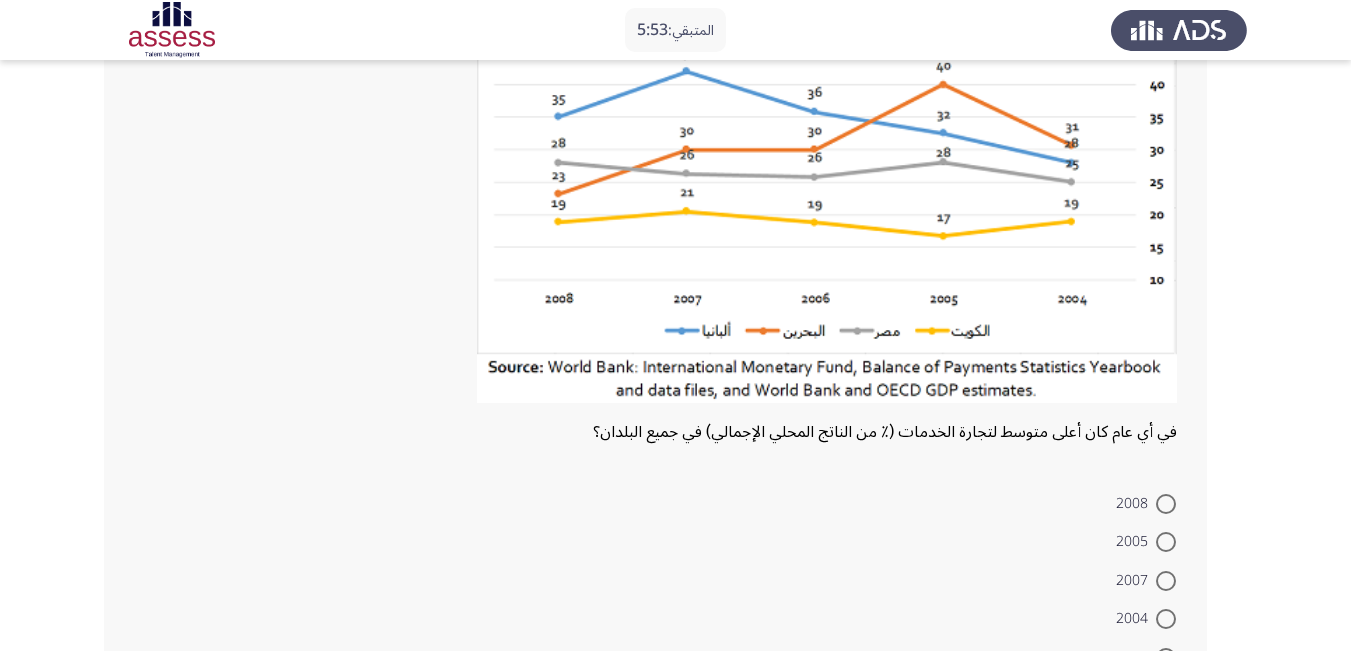 scroll, scrollTop: 300, scrollLeft: 0, axis: vertical 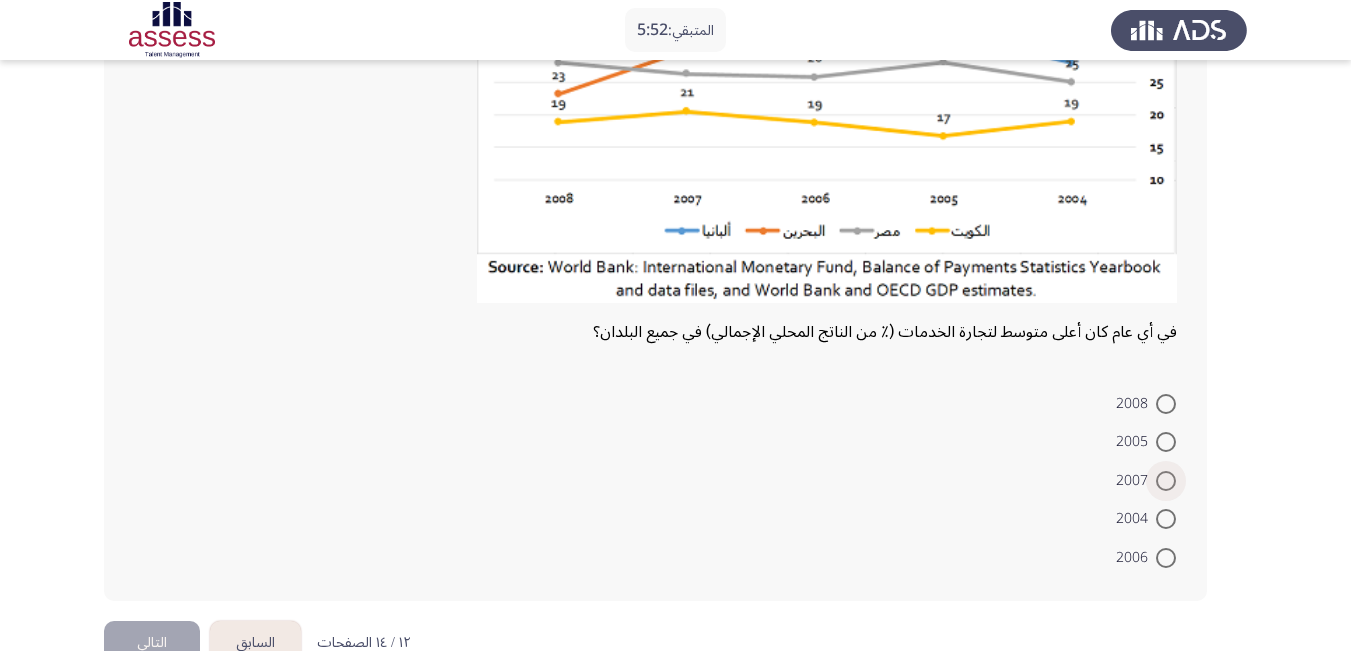 click at bounding box center [1166, 481] 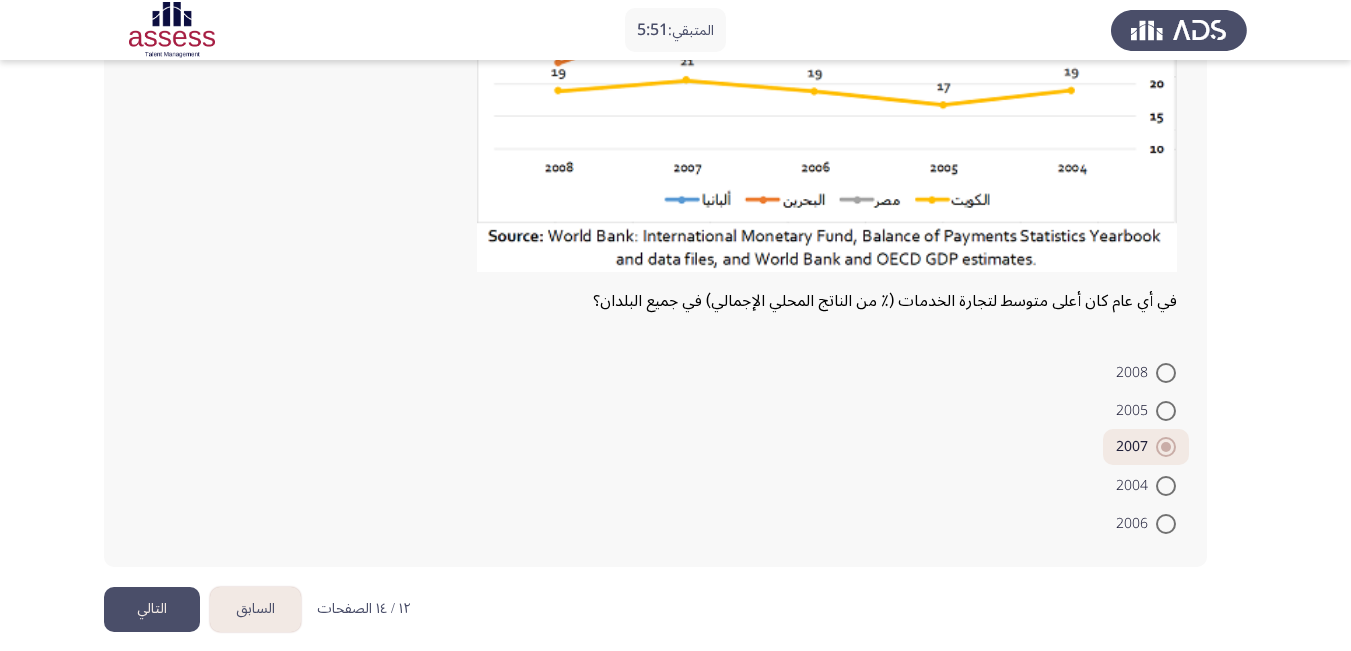 scroll, scrollTop: 347, scrollLeft: 0, axis: vertical 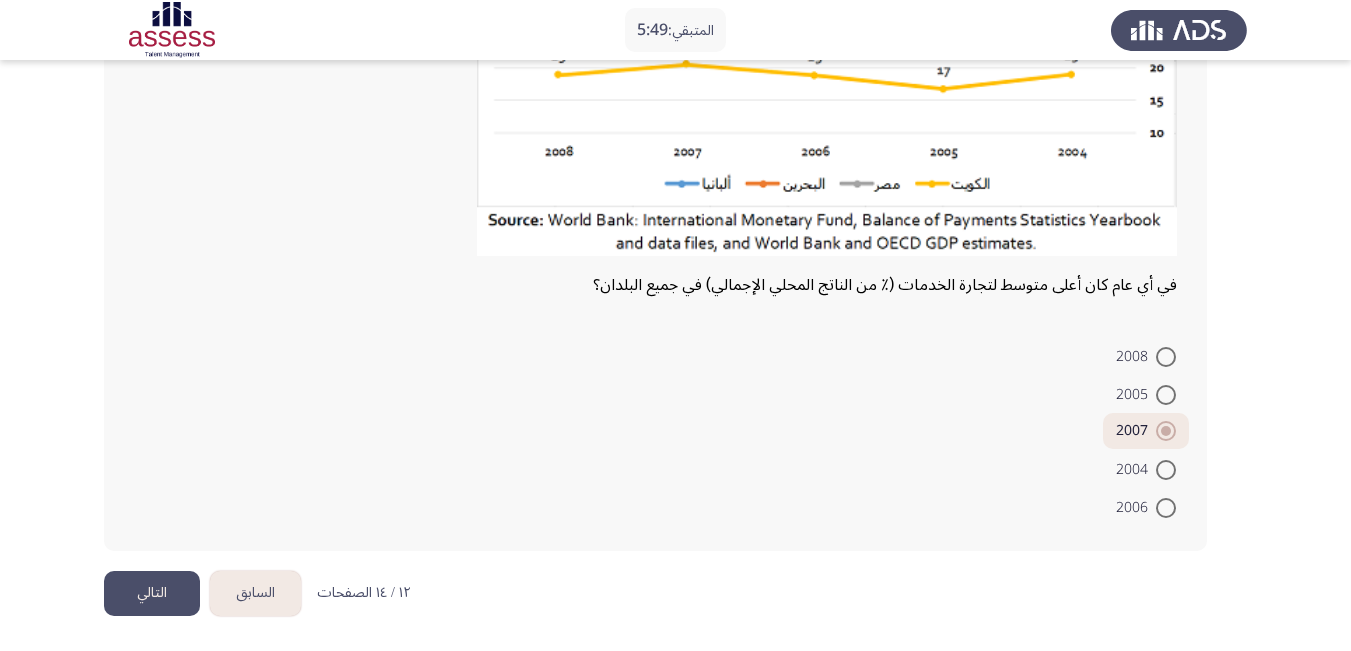 click on "التالي" 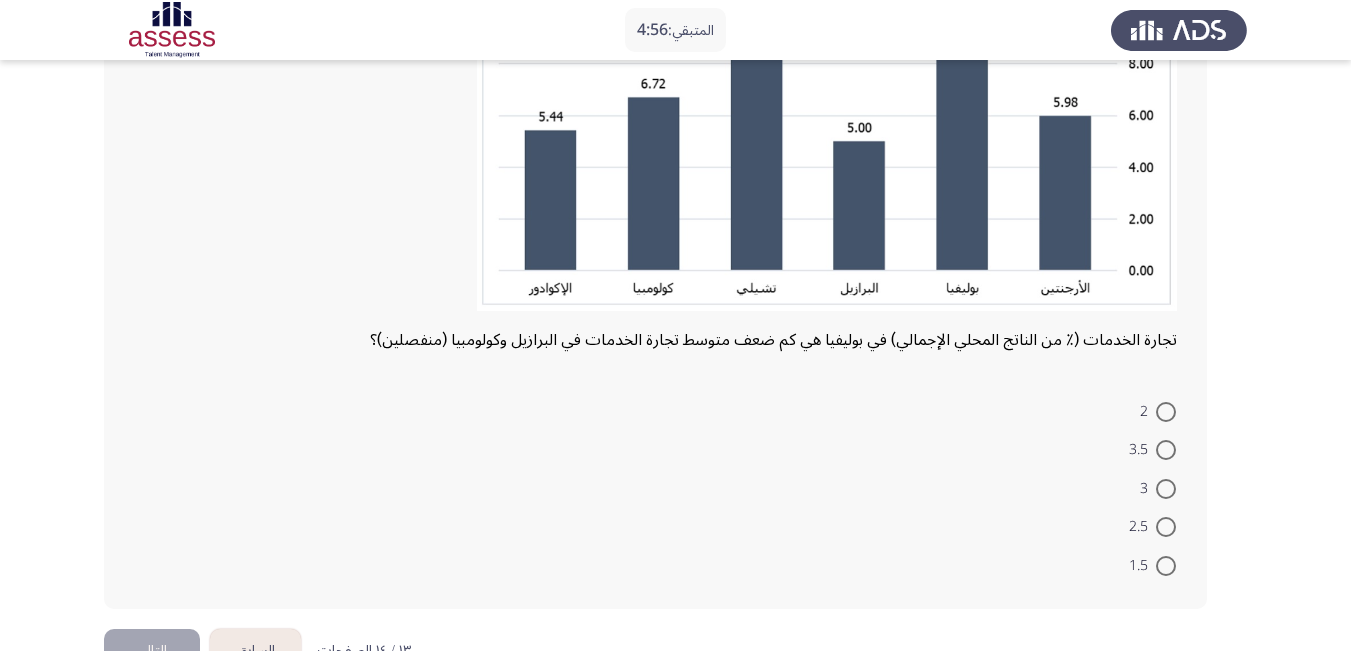 scroll, scrollTop: 400, scrollLeft: 0, axis: vertical 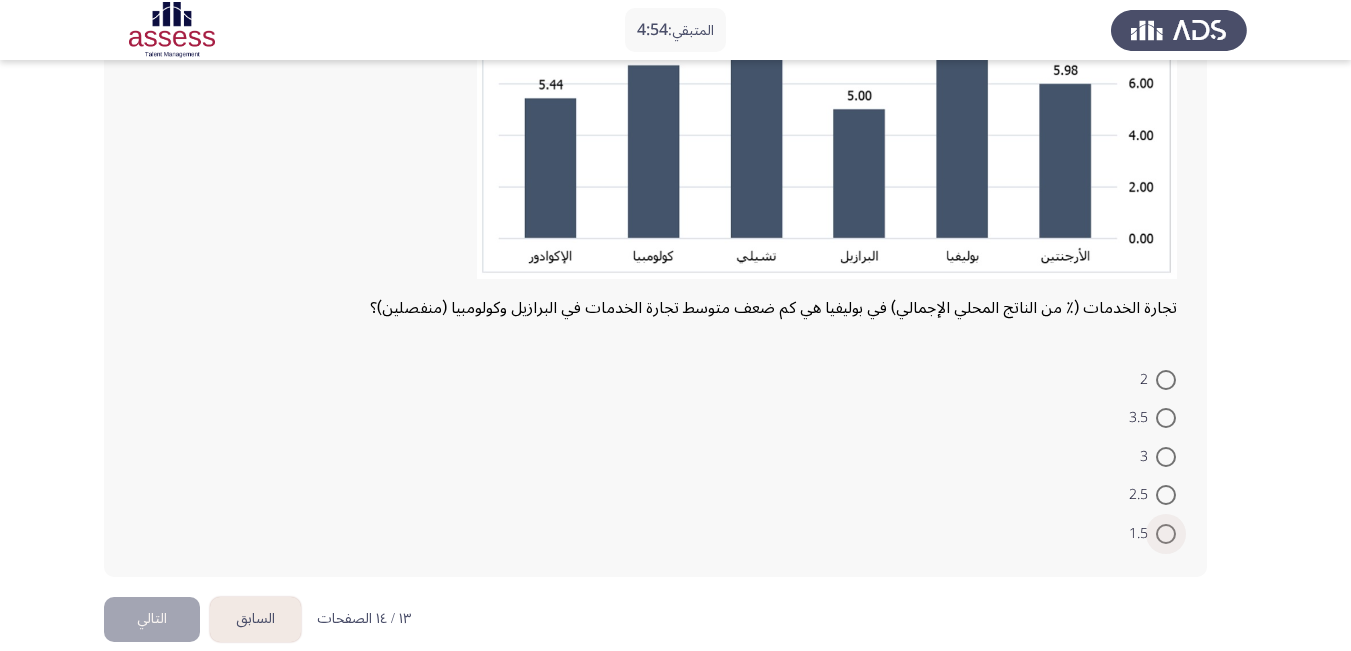 click at bounding box center (1166, 534) 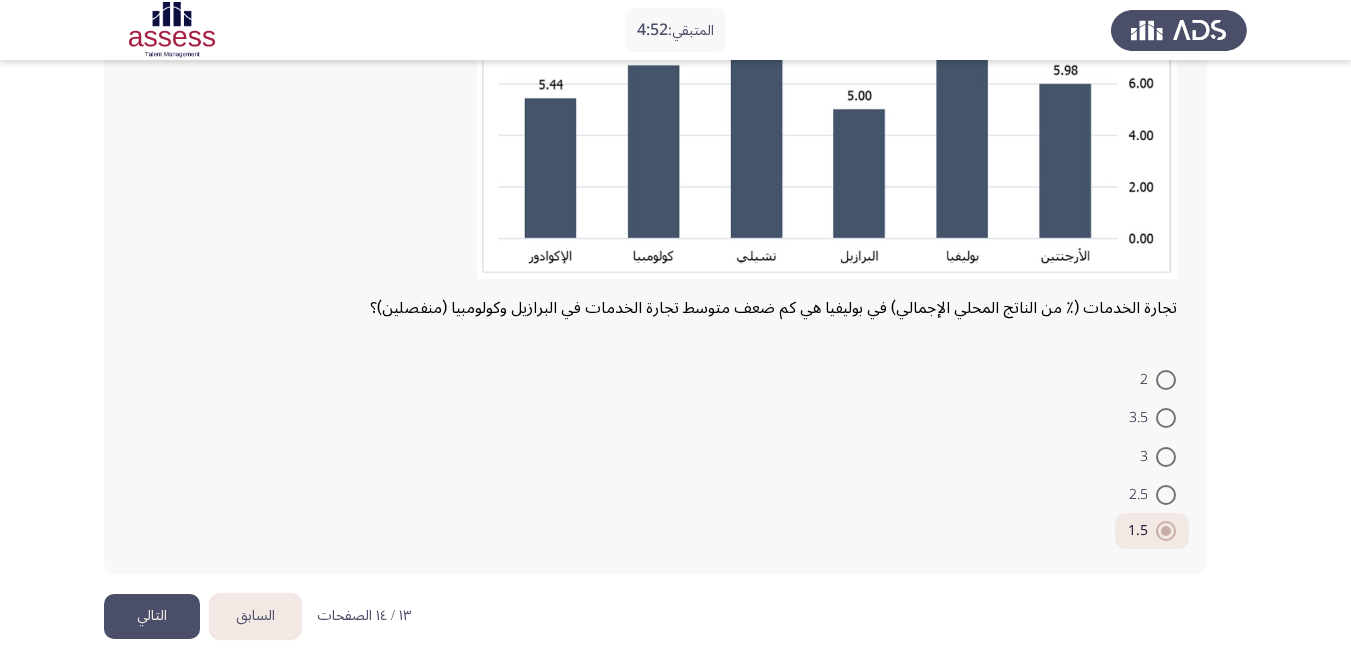 click on "التالي" 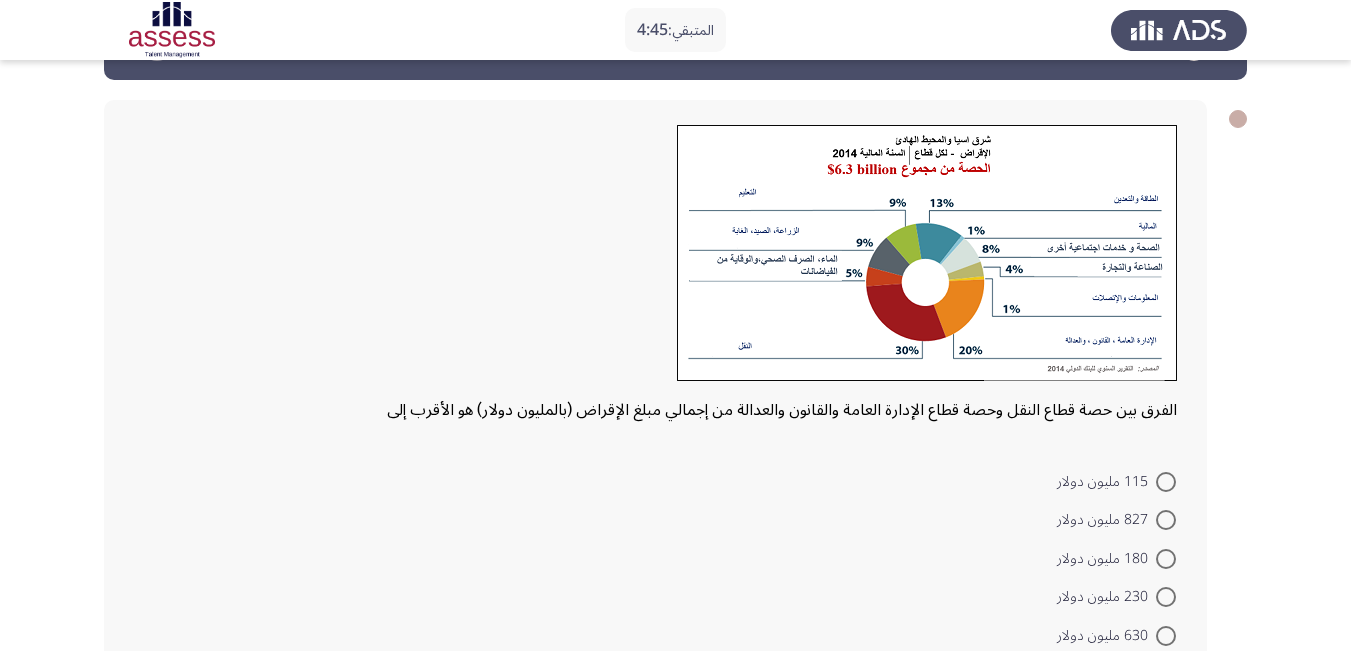 scroll, scrollTop: 100, scrollLeft: 0, axis: vertical 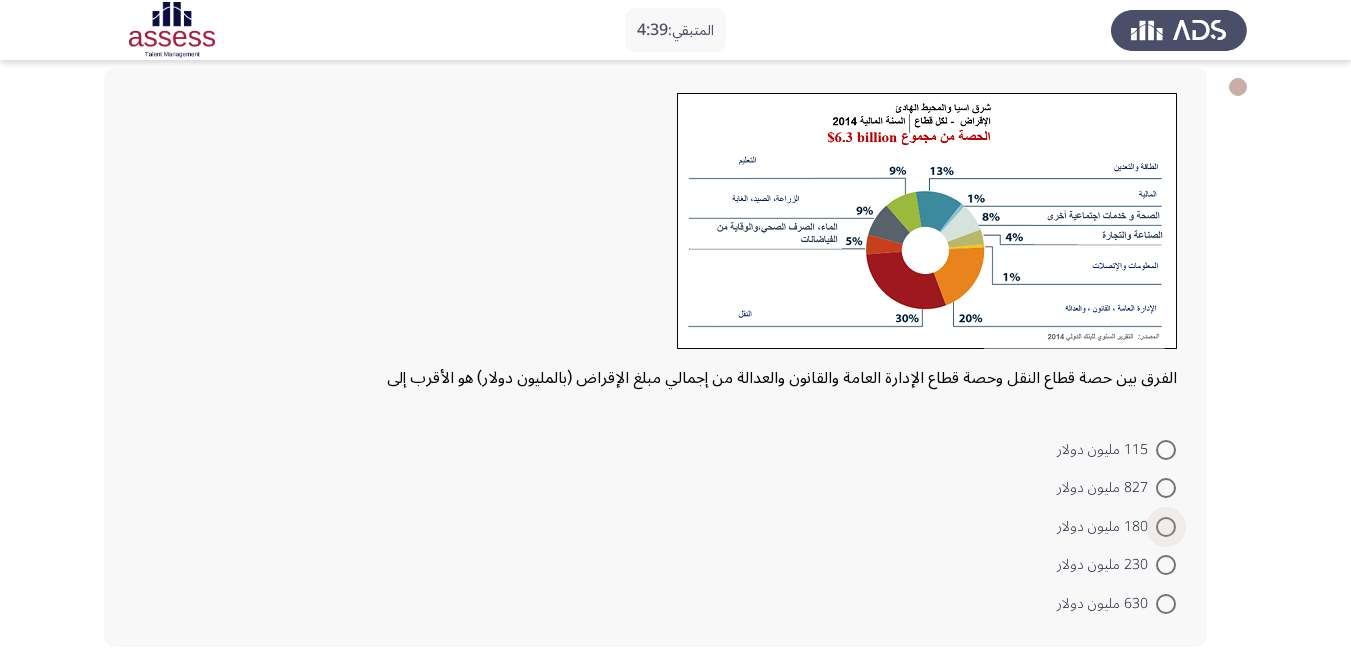 click at bounding box center (1166, 527) 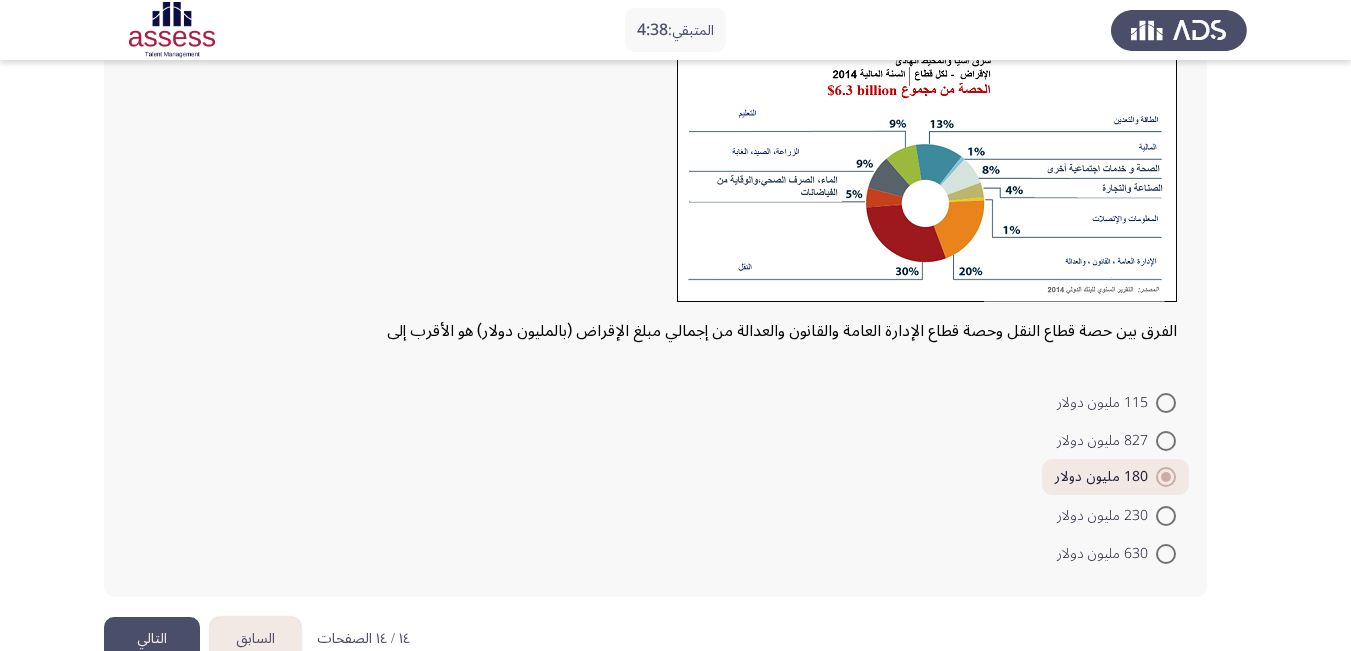 scroll, scrollTop: 193, scrollLeft: 0, axis: vertical 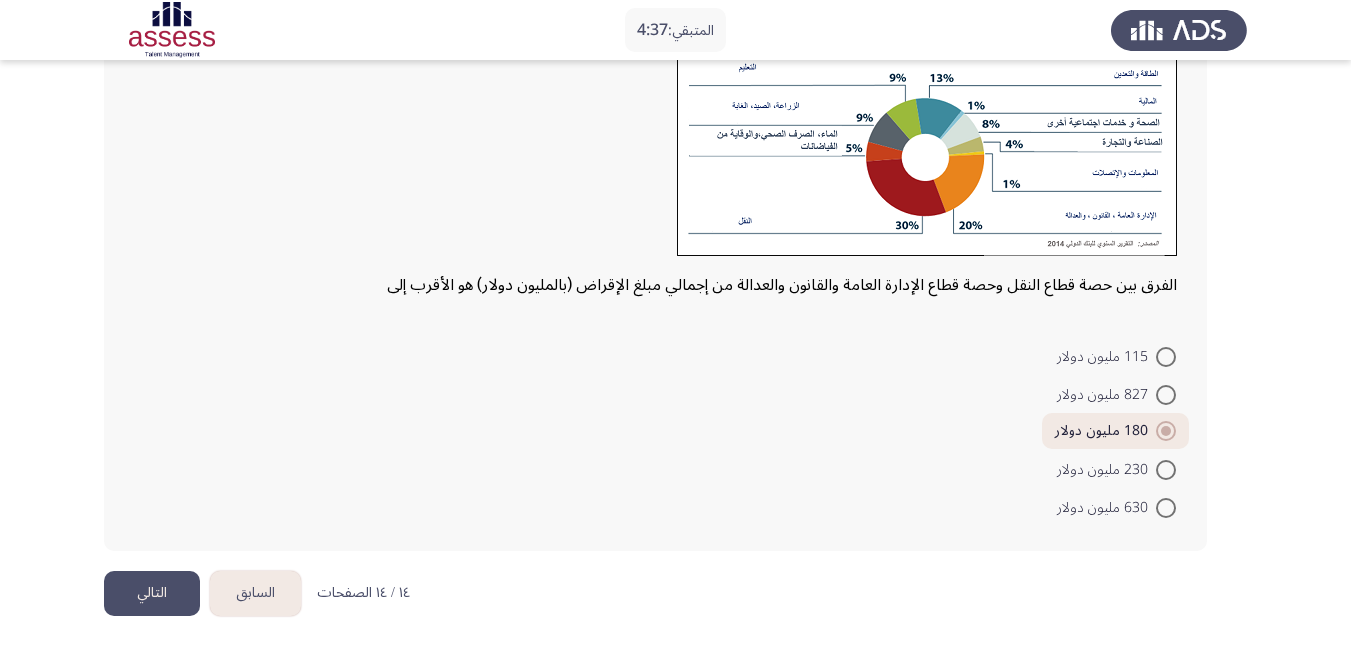 click on "التالي" 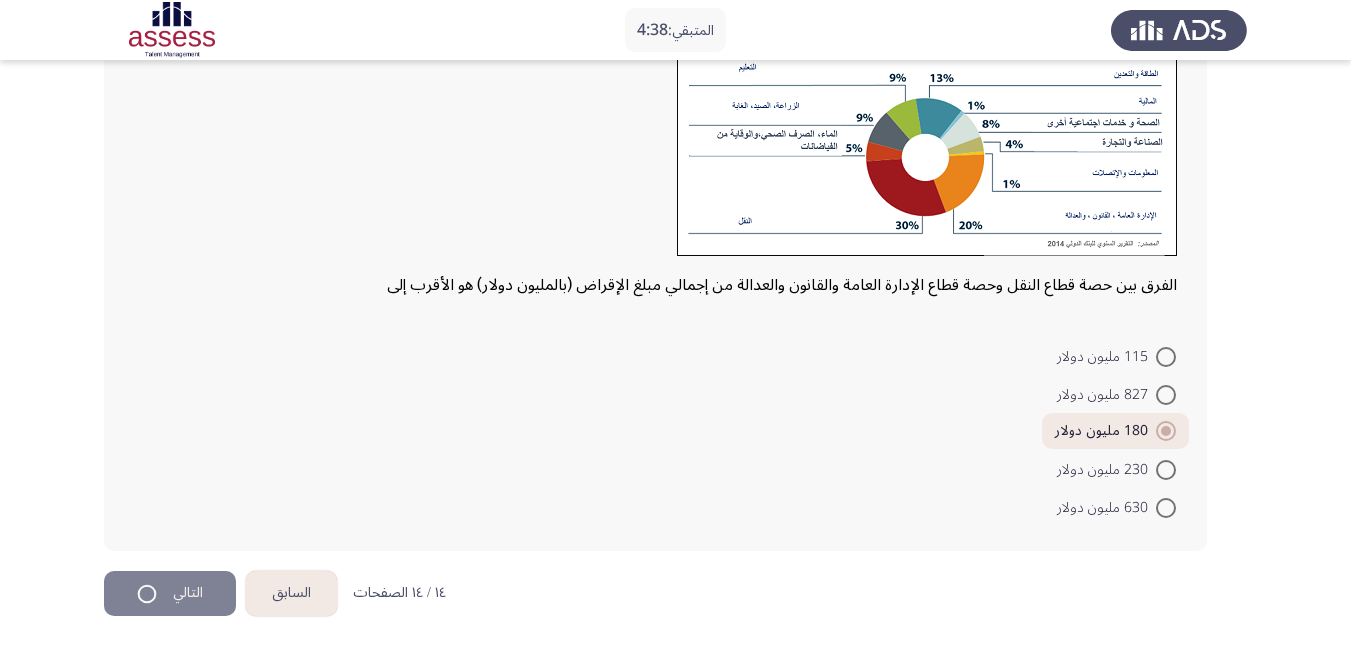 scroll, scrollTop: 0, scrollLeft: 0, axis: both 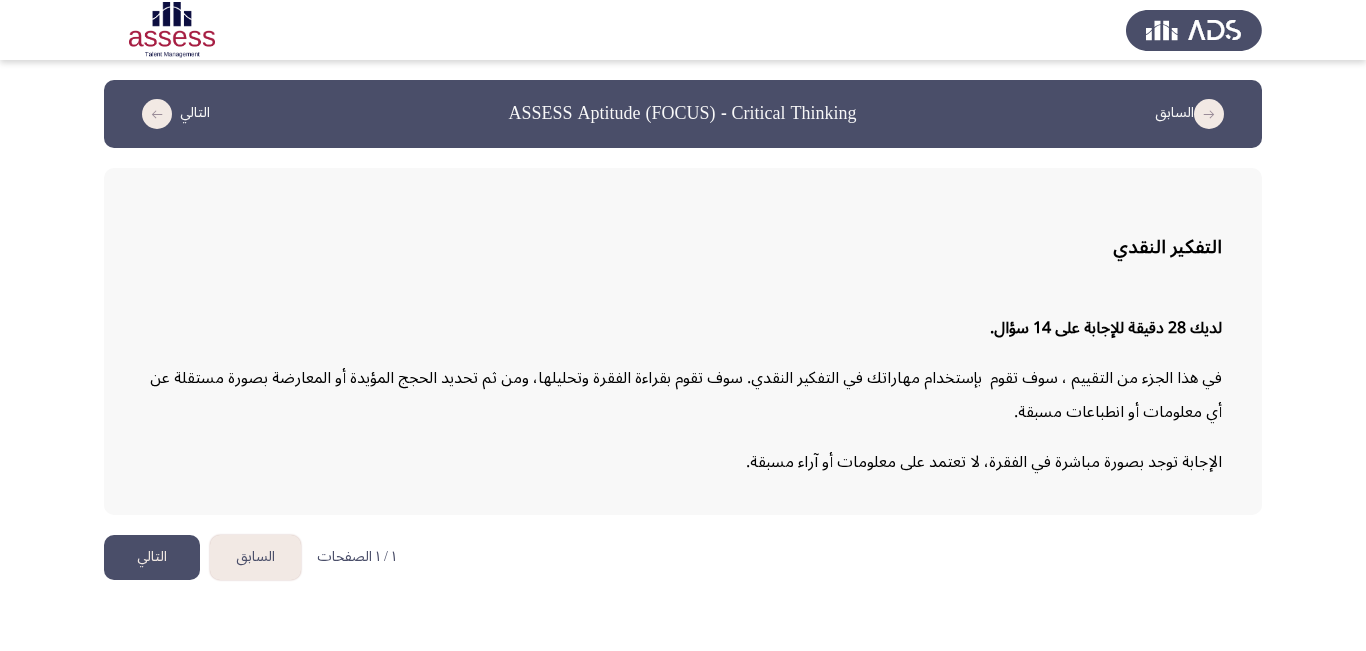 click on "التالي" 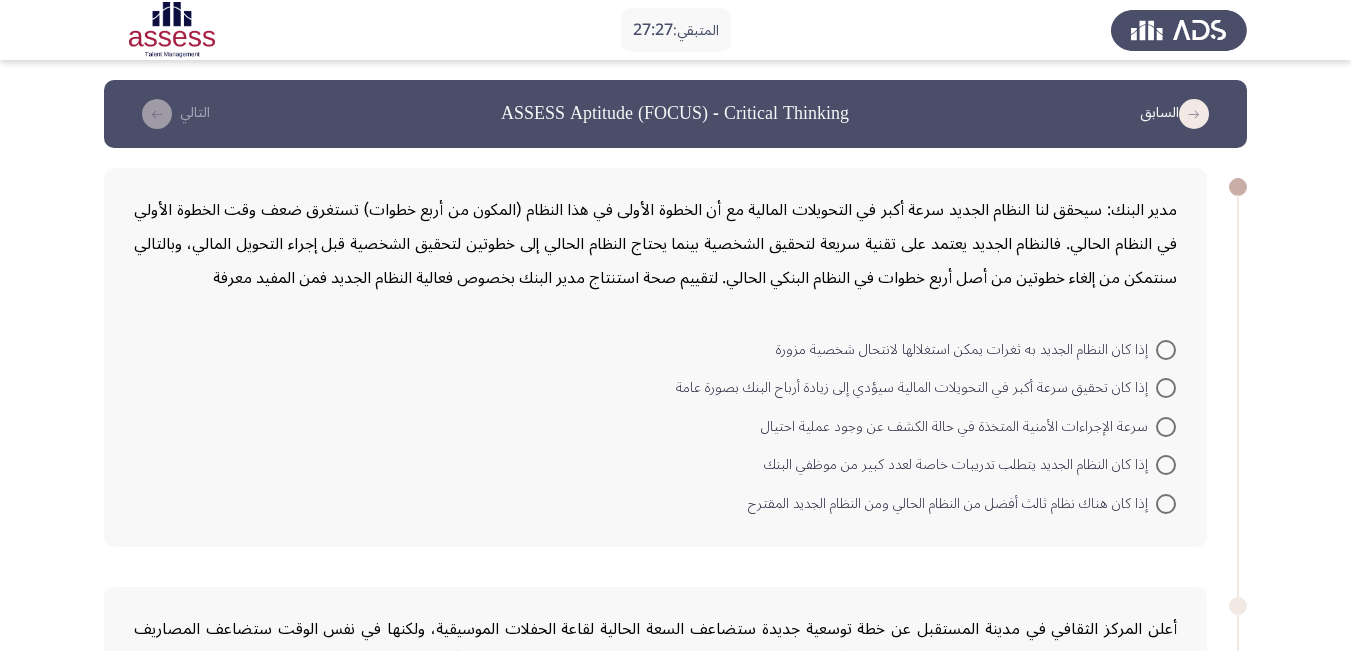 scroll, scrollTop: 100, scrollLeft: 0, axis: vertical 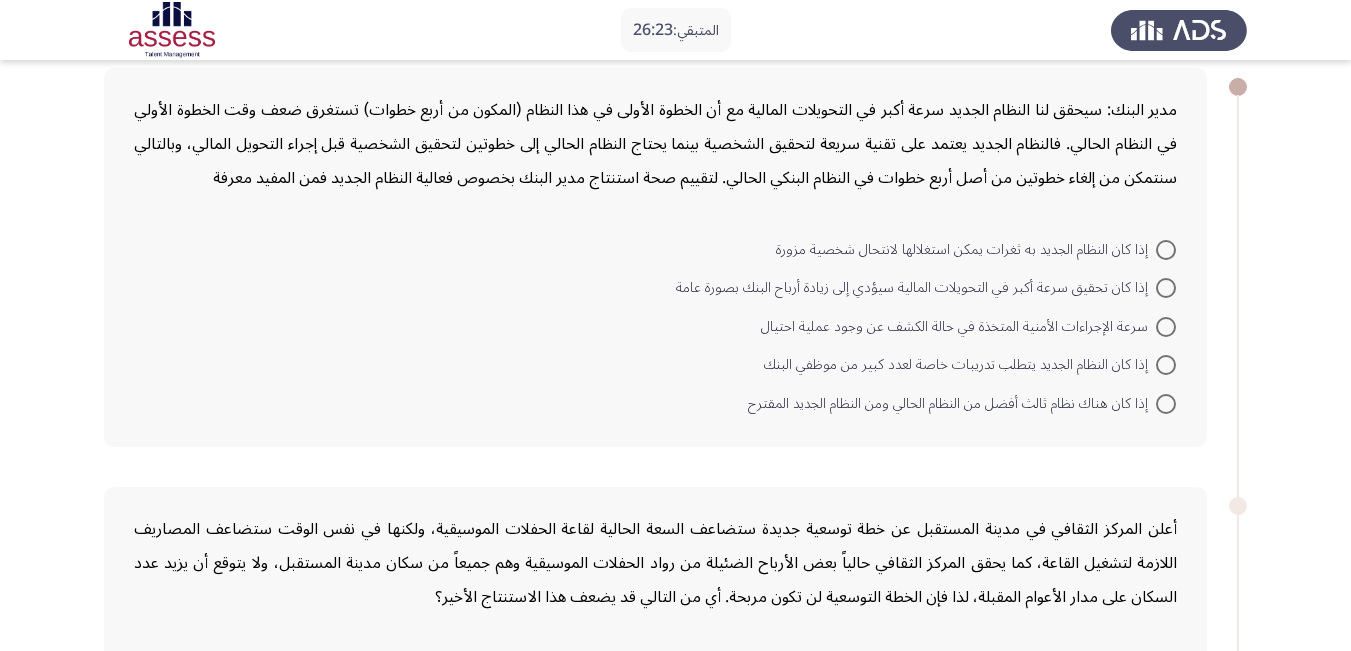 click at bounding box center [1166, 288] 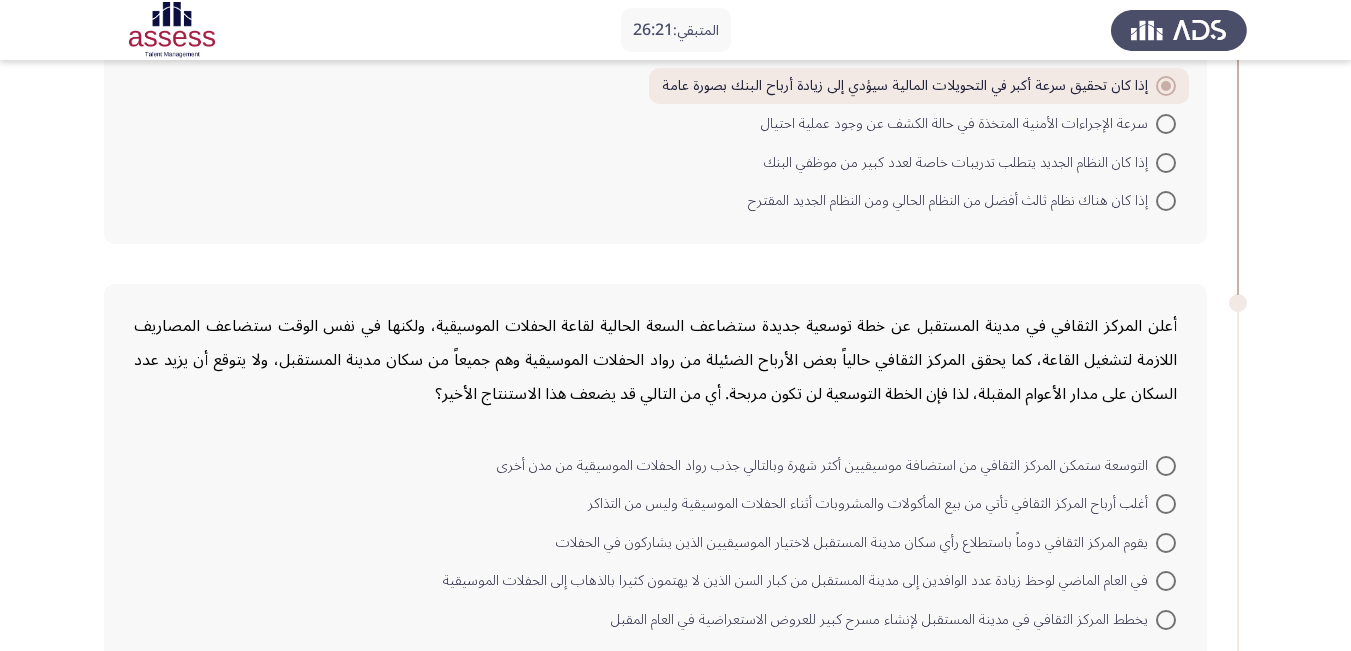 scroll, scrollTop: 400, scrollLeft: 0, axis: vertical 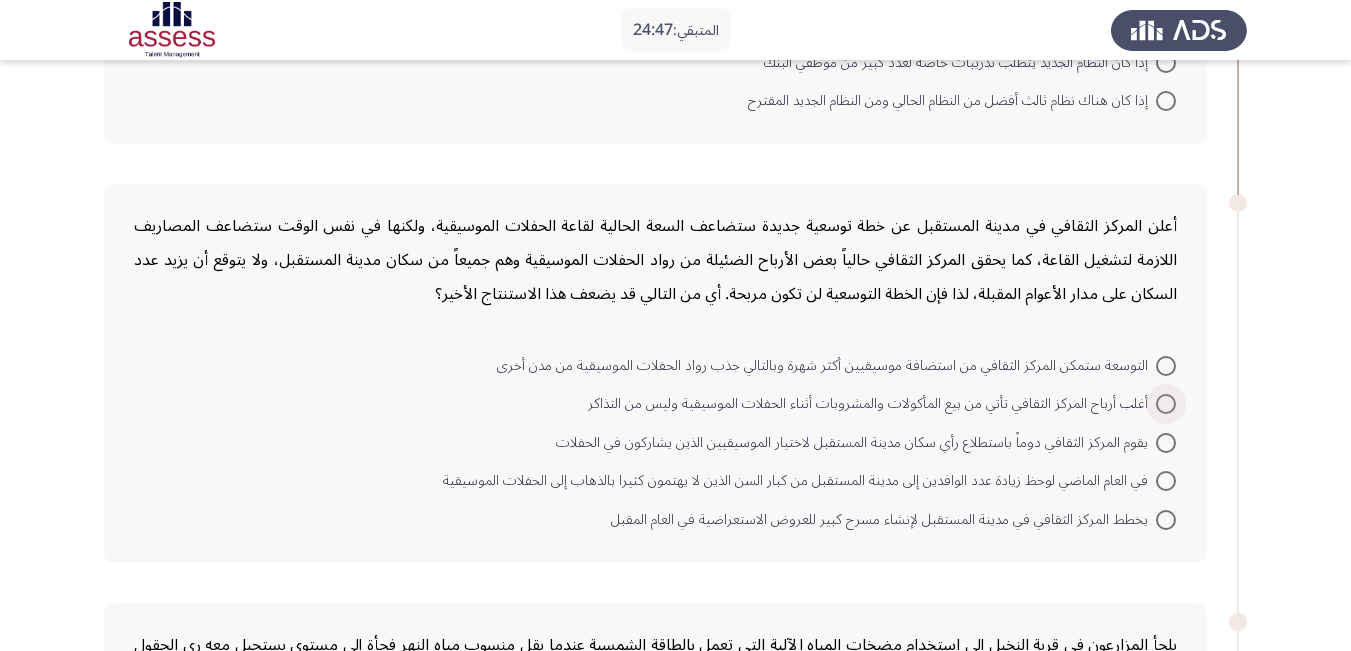 click at bounding box center [1166, 404] 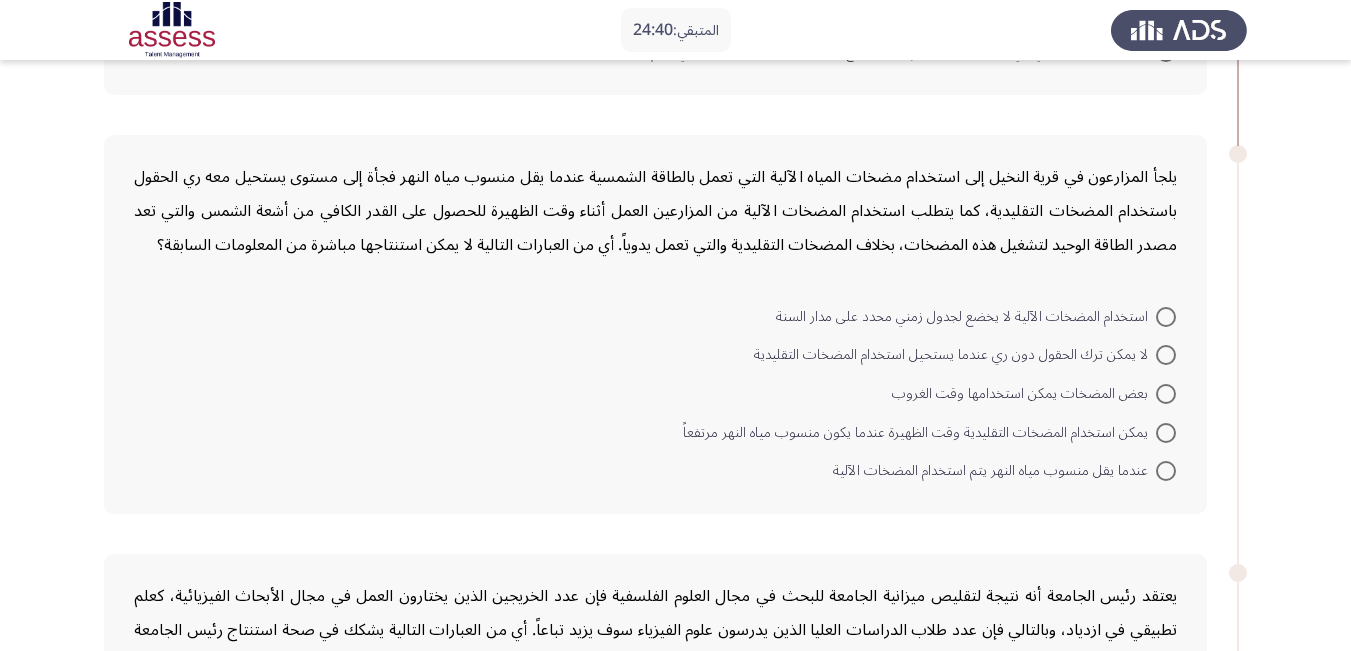 scroll, scrollTop: 900, scrollLeft: 0, axis: vertical 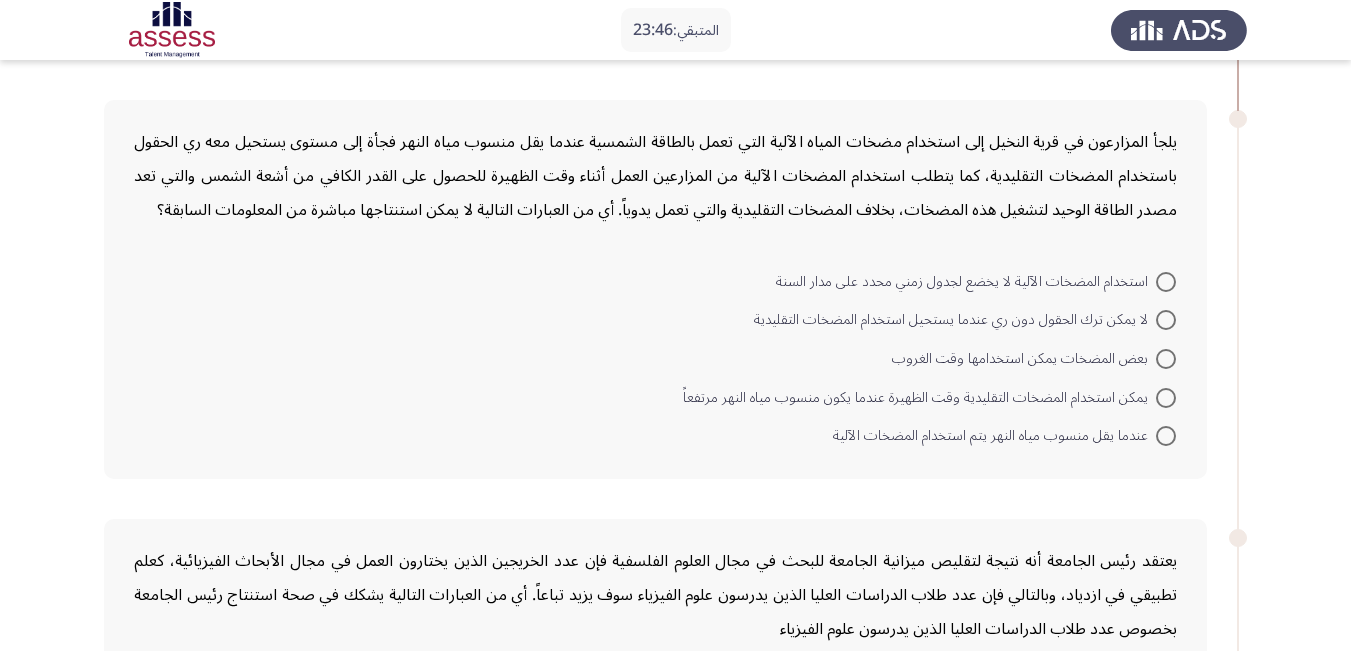 click at bounding box center (1166, 359) 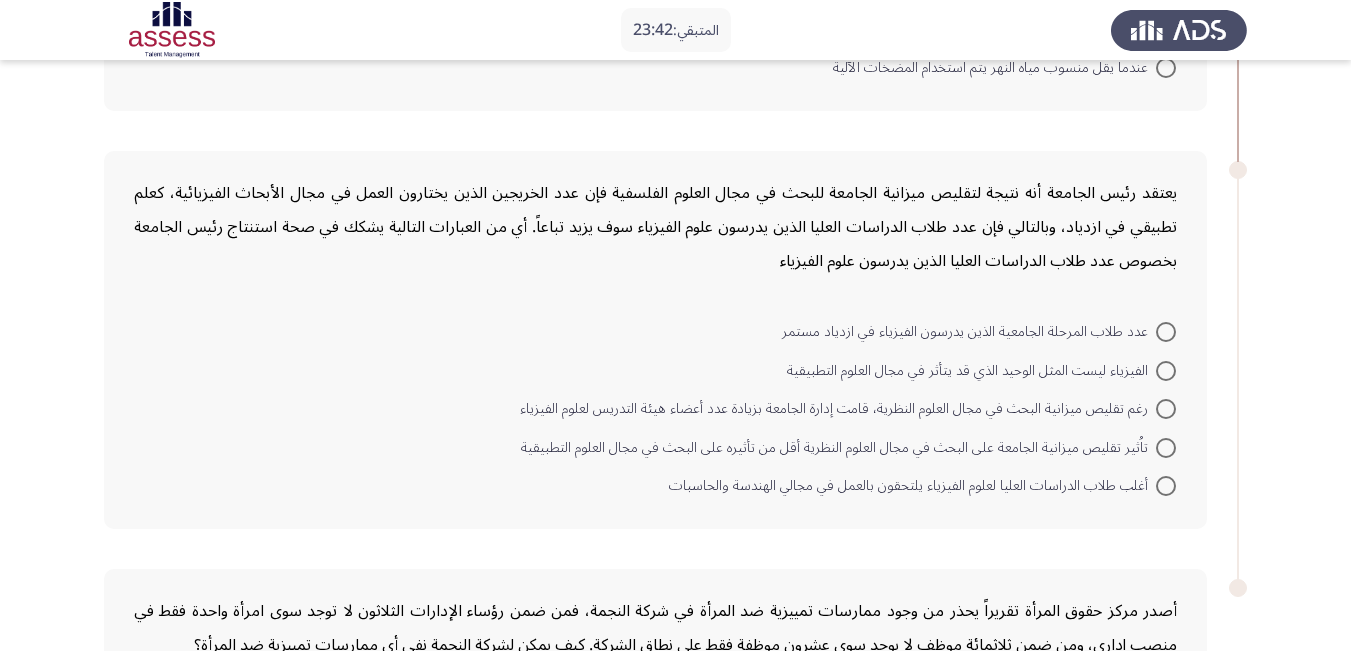 scroll, scrollTop: 1300, scrollLeft: 0, axis: vertical 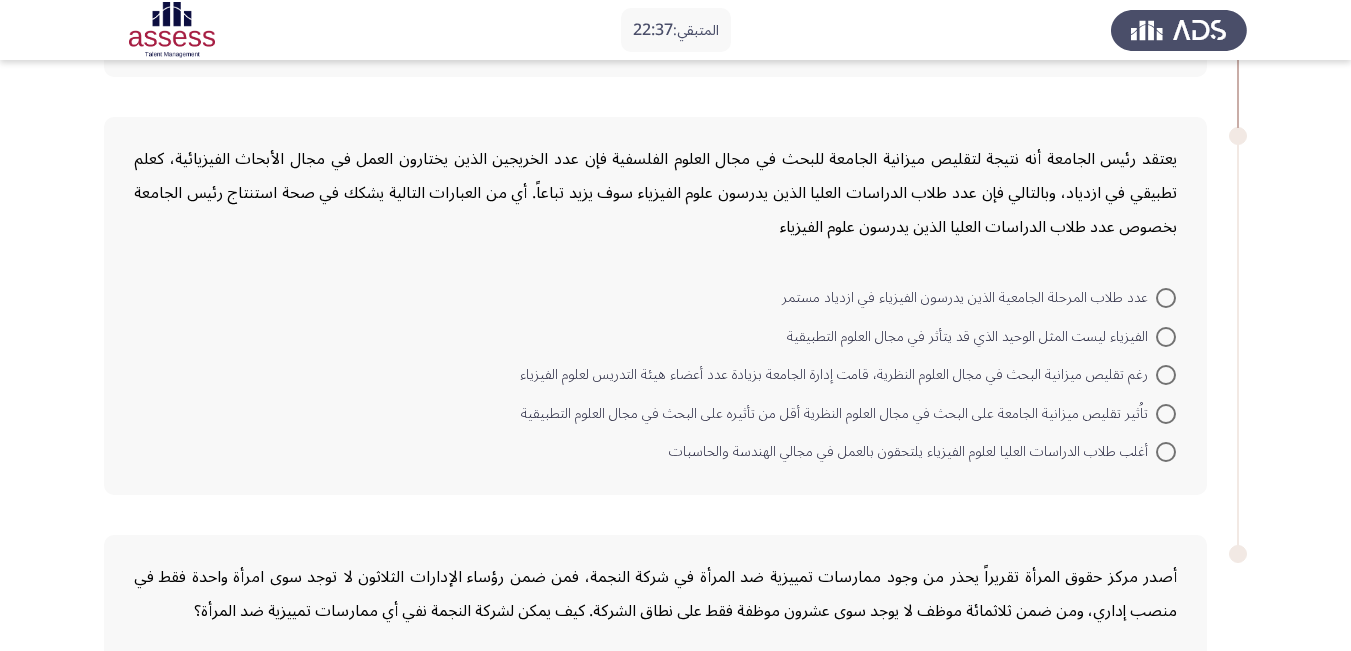 click at bounding box center (1166, 452) 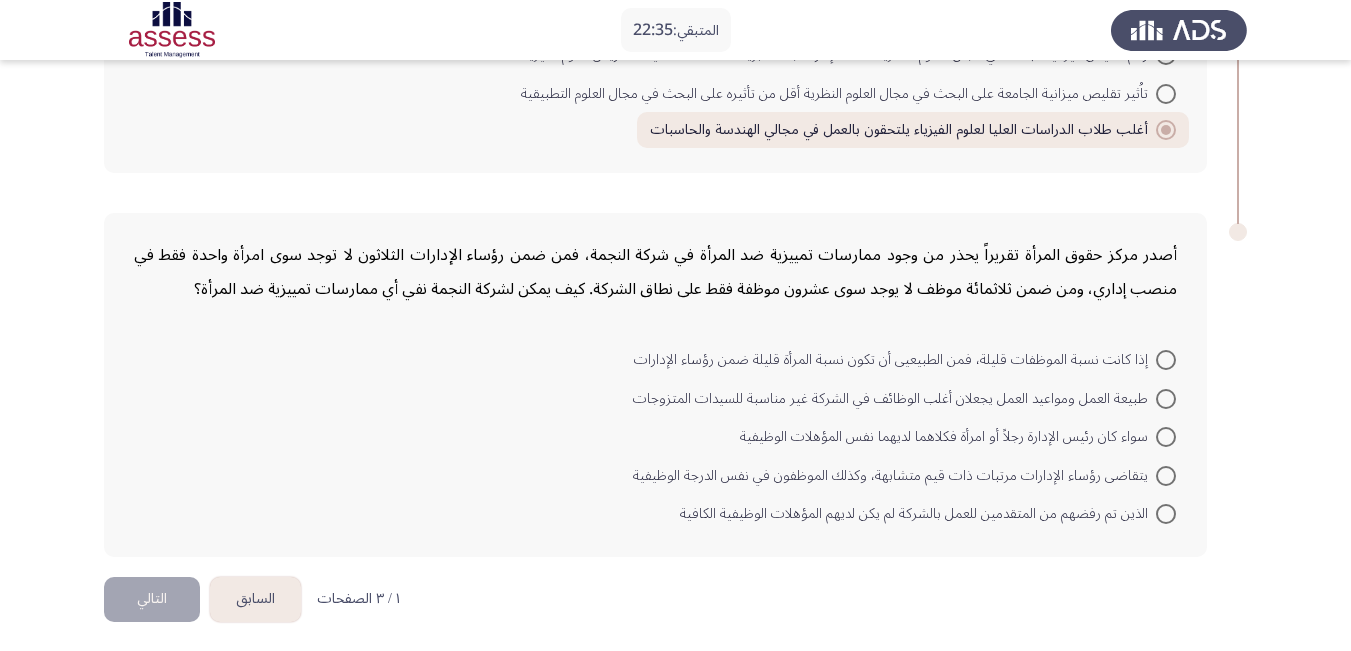 scroll, scrollTop: 1626, scrollLeft: 0, axis: vertical 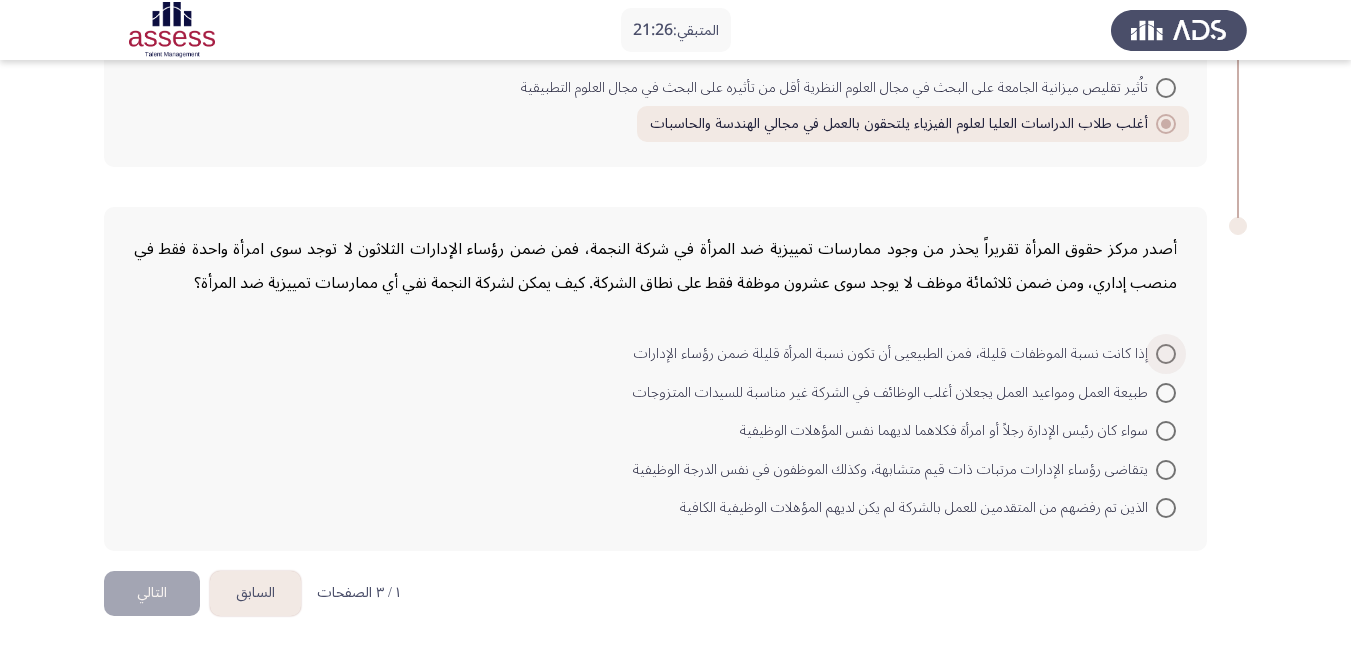 click at bounding box center (1166, 354) 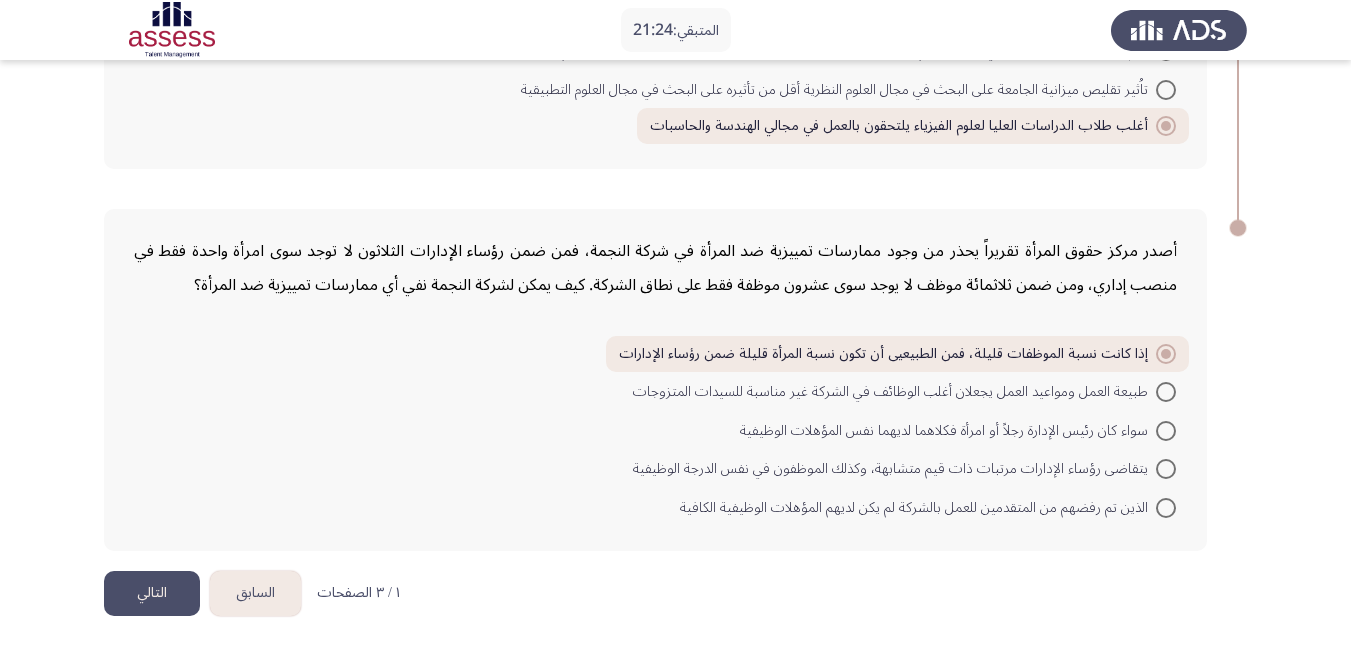 click on "التالي" 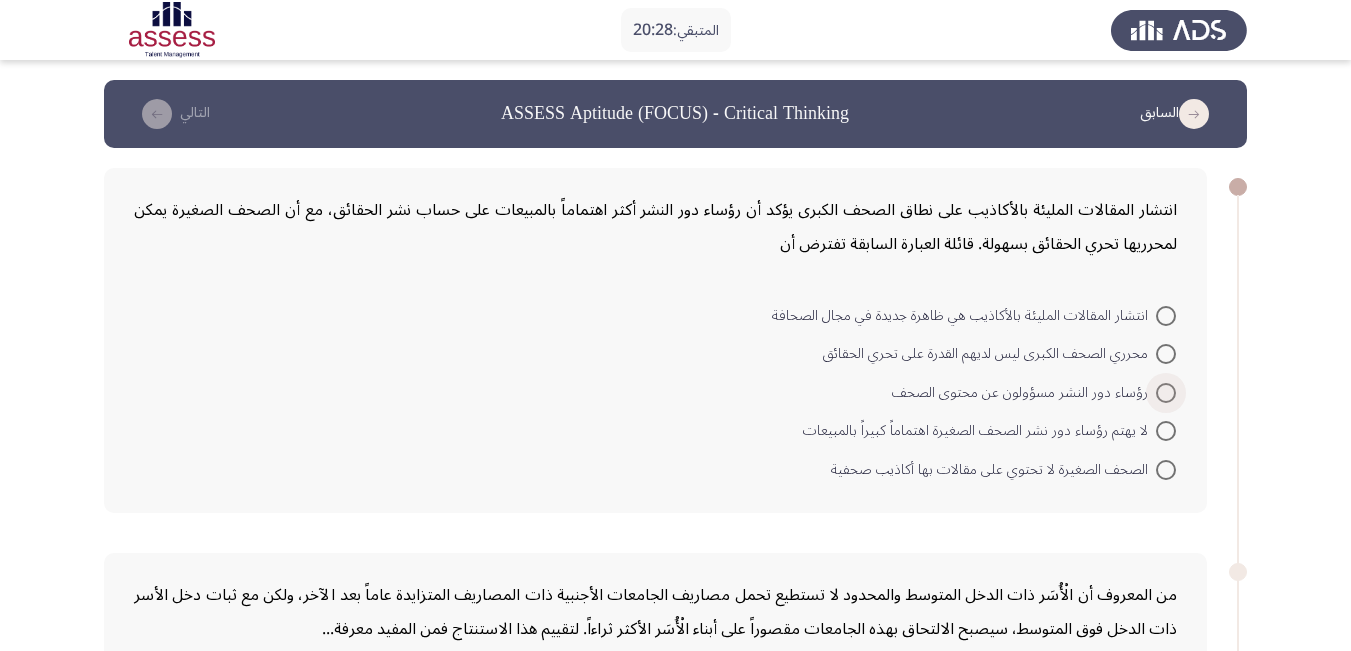 click at bounding box center (1166, 393) 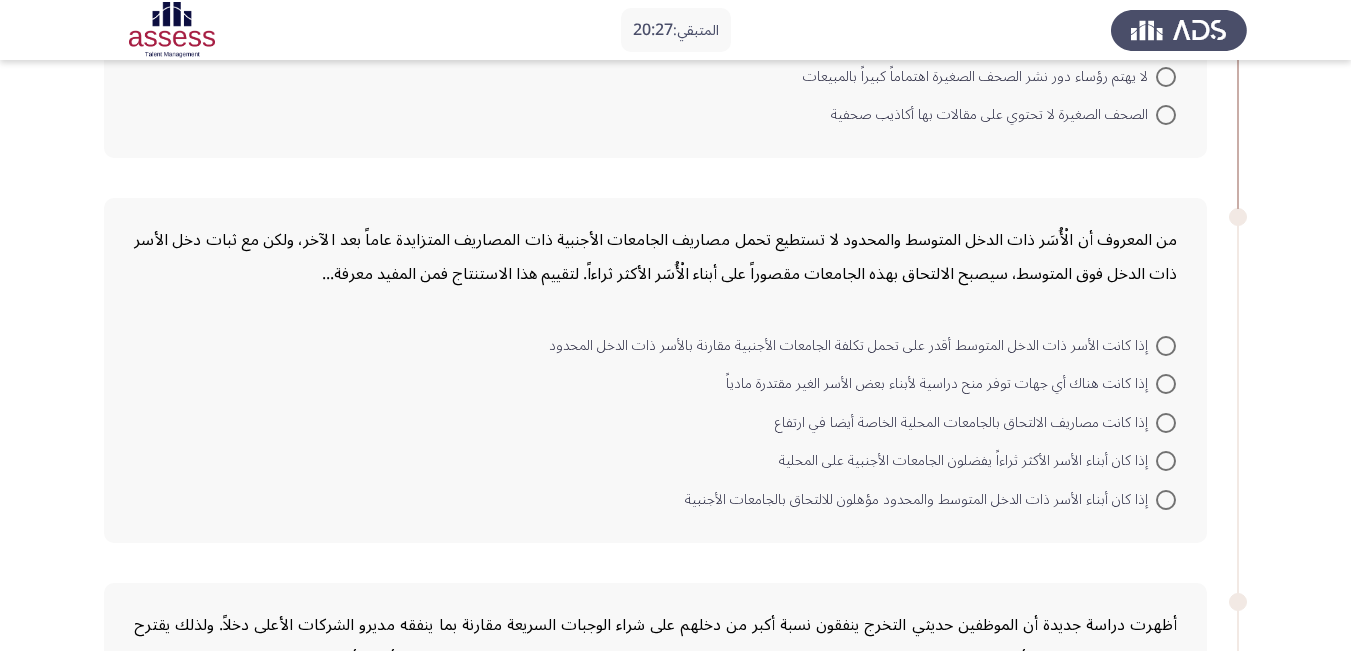 scroll, scrollTop: 400, scrollLeft: 0, axis: vertical 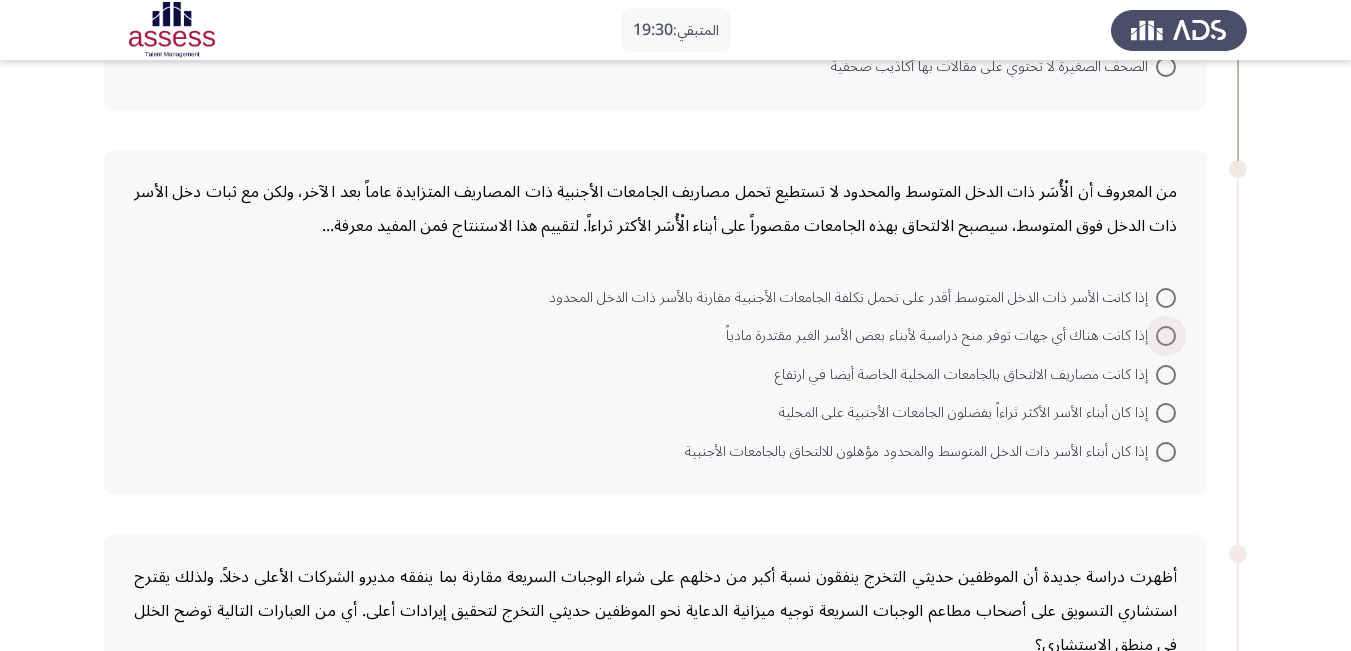 click at bounding box center (1166, 336) 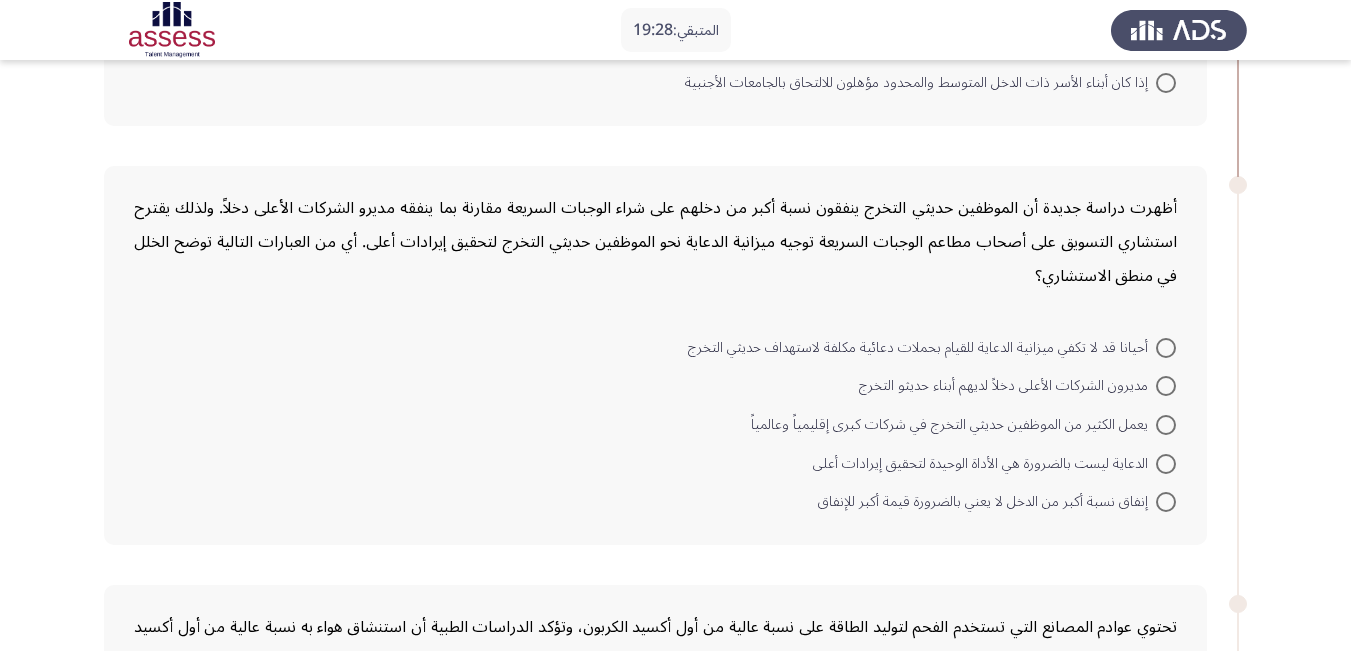 scroll, scrollTop: 800, scrollLeft: 0, axis: vertical 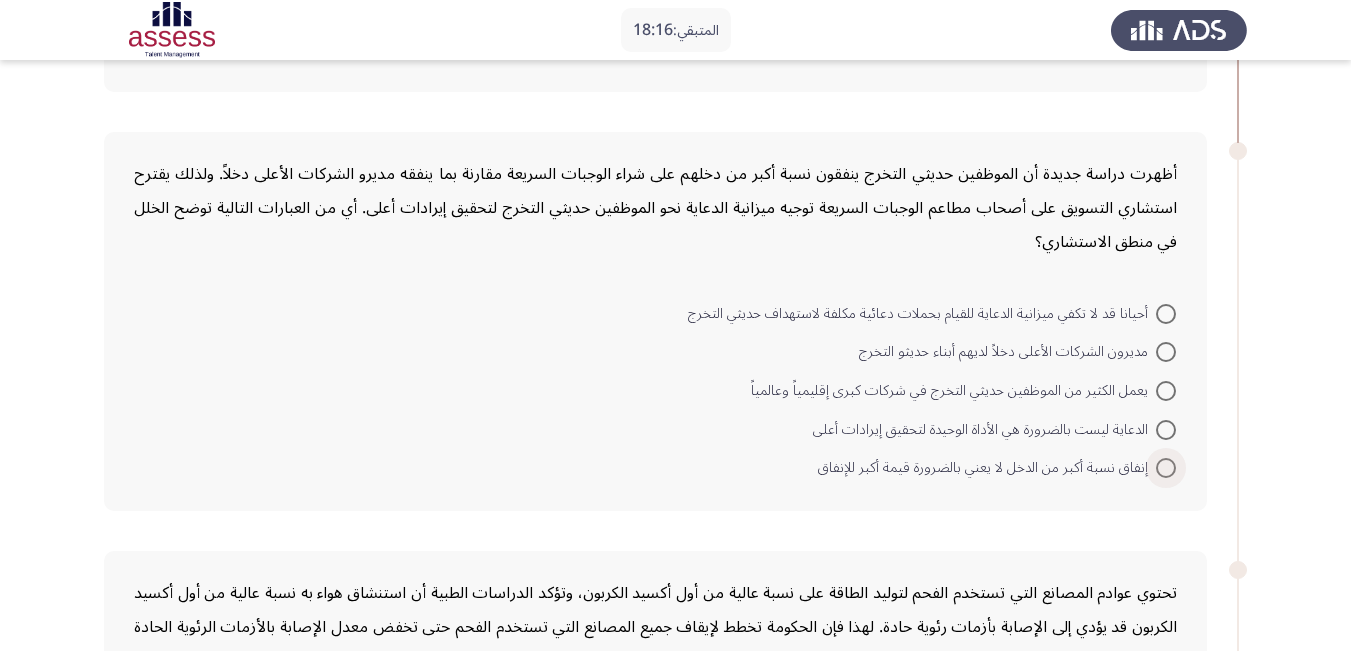 click at bounding box center (1166, 468) 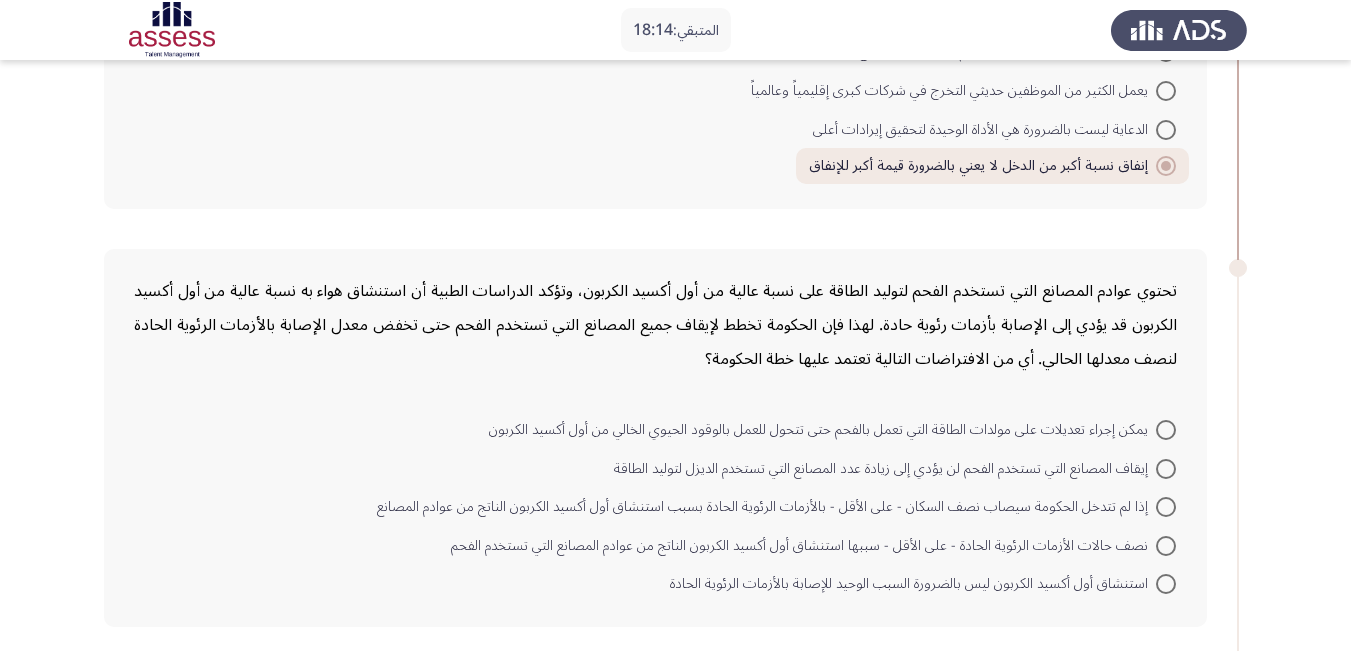 scroll, scrollTop: 1200, scrollLeft: 0, axis: vertical 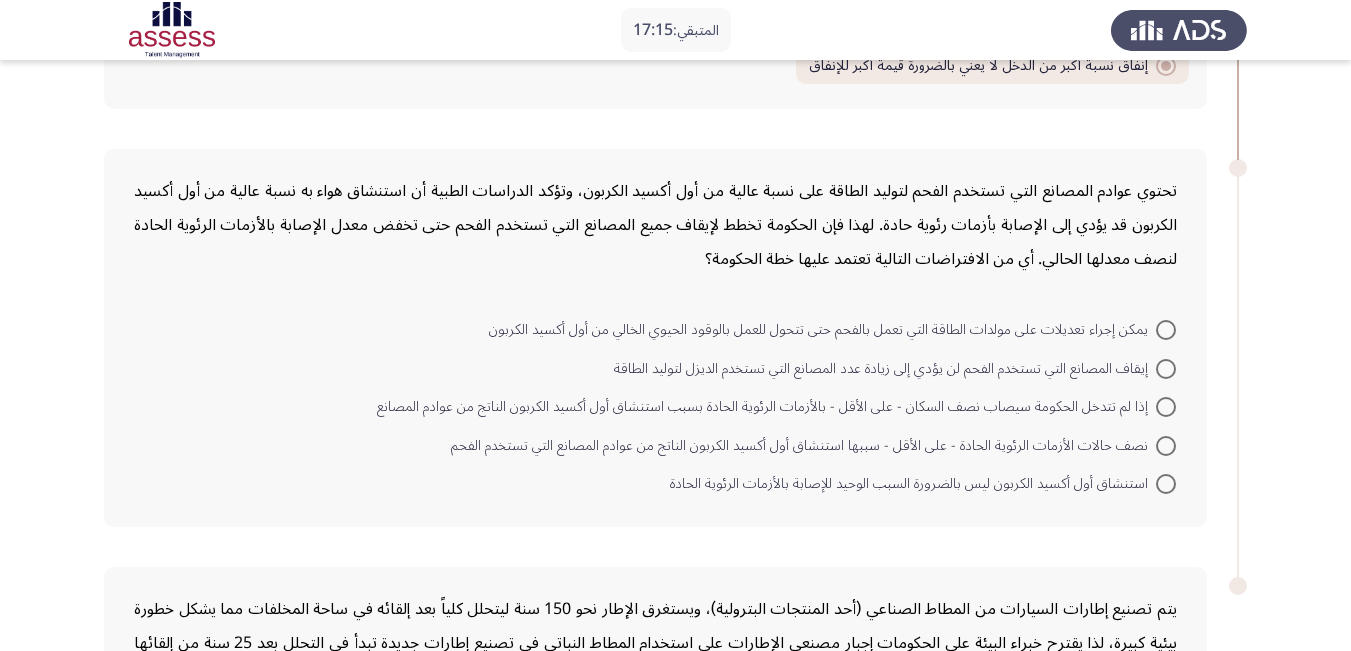 click at bounding box center [1166, 446] 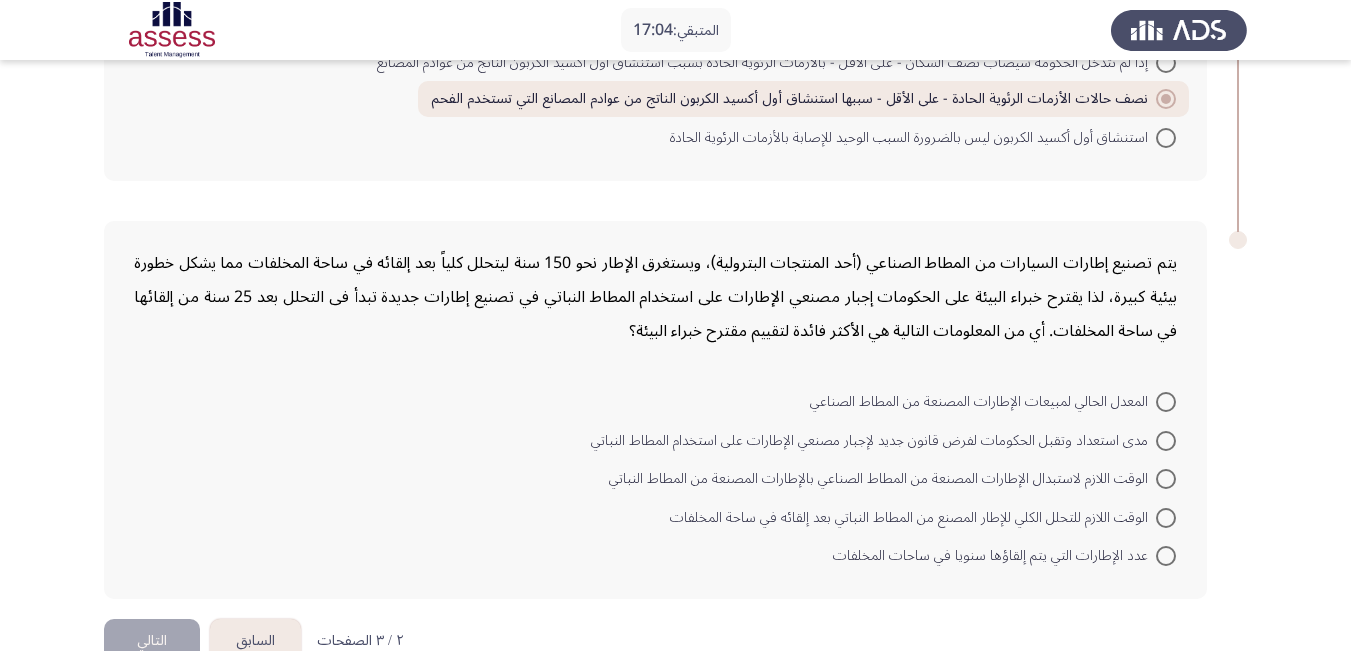 scroll, scrollTop: 1592, scrollLeft: 0, axis: vertical 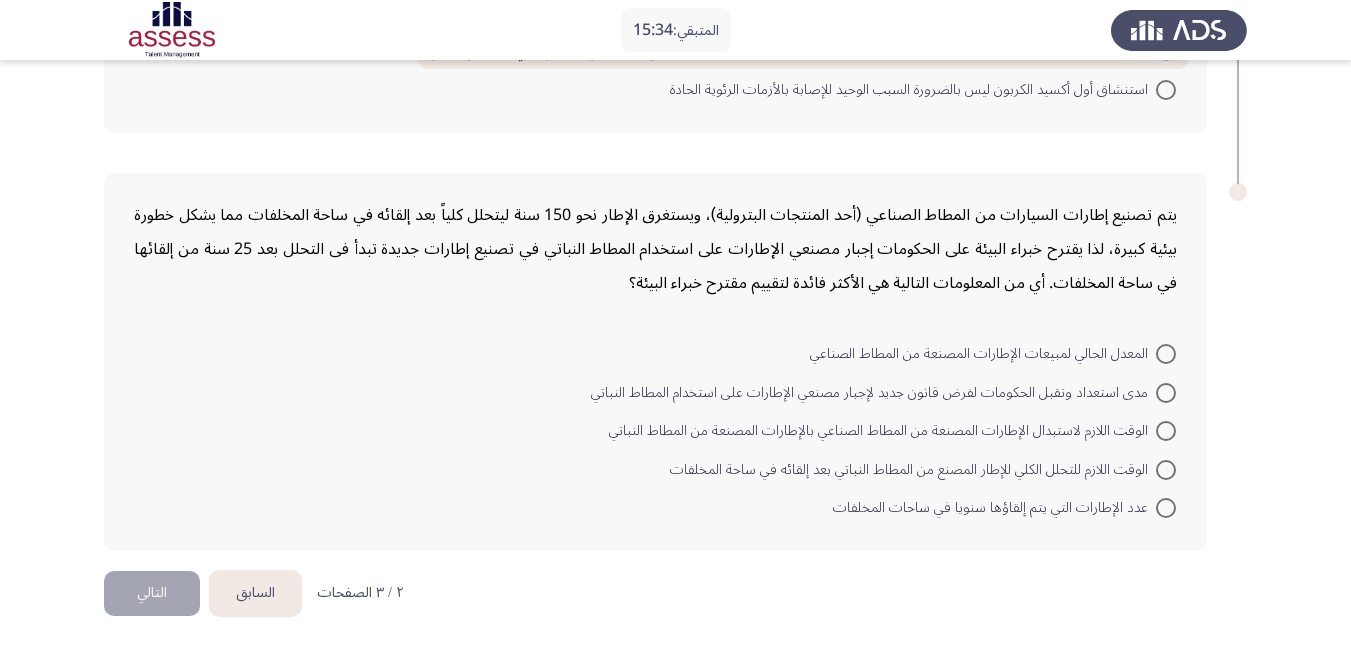 click at bounding box center (1166, 431) 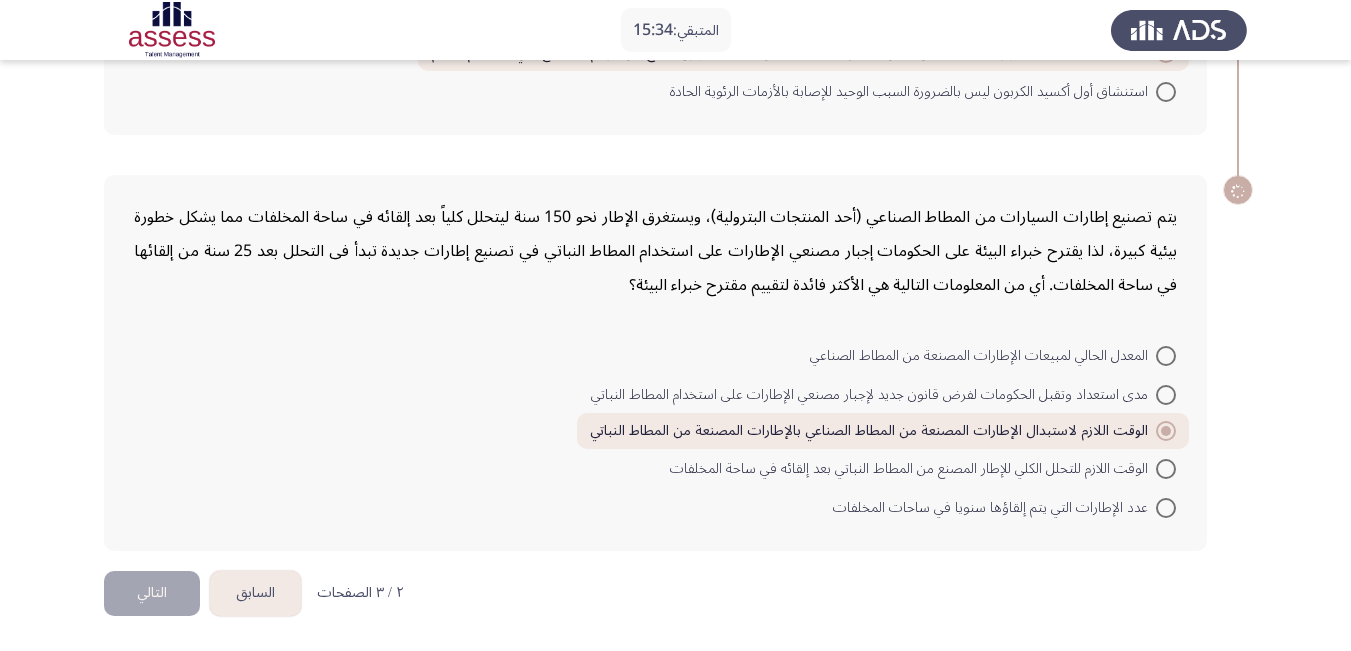 scroll, scrollTop: 1590, scrollLeft: 0, axis: vertical 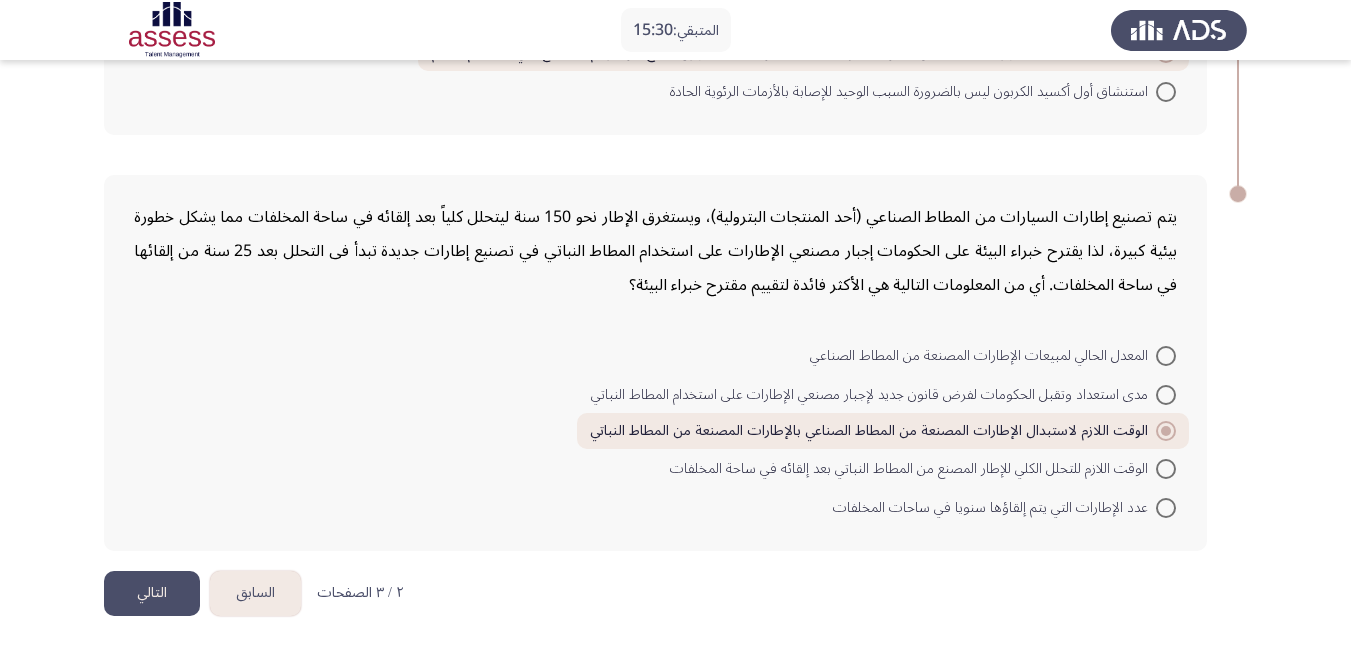 click on "التالي" 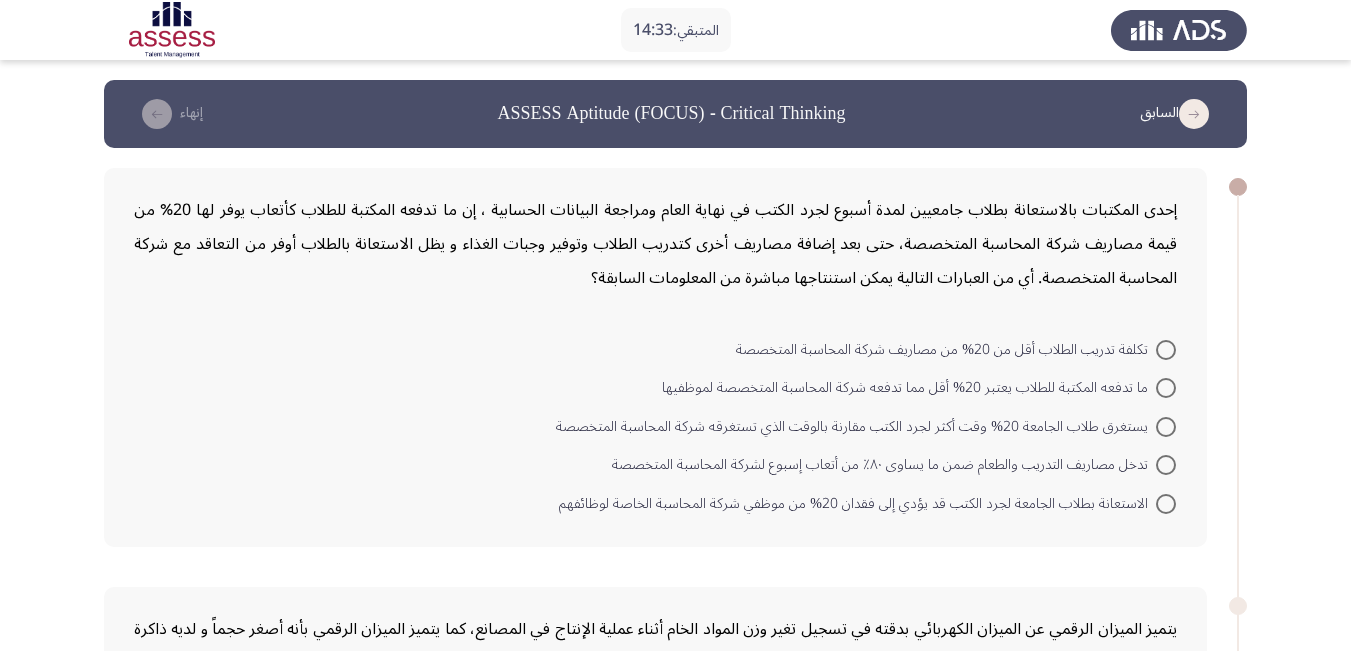 click on "تكلفة تدريب الطلاب أقل من 20% من مصاريف شركة المحاسبة المتخصصة" at bounding box center [956, 348] 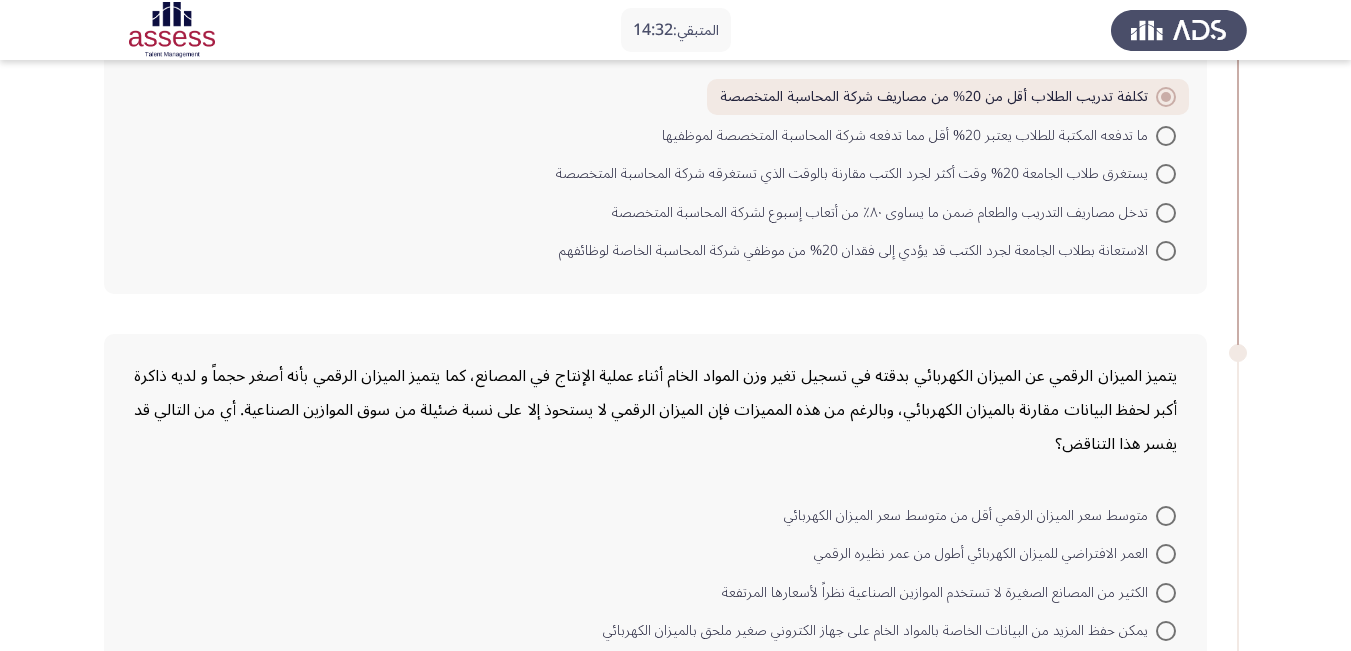 scroll, scrollTop: 400, scrollLeft: 0, axis: vertical 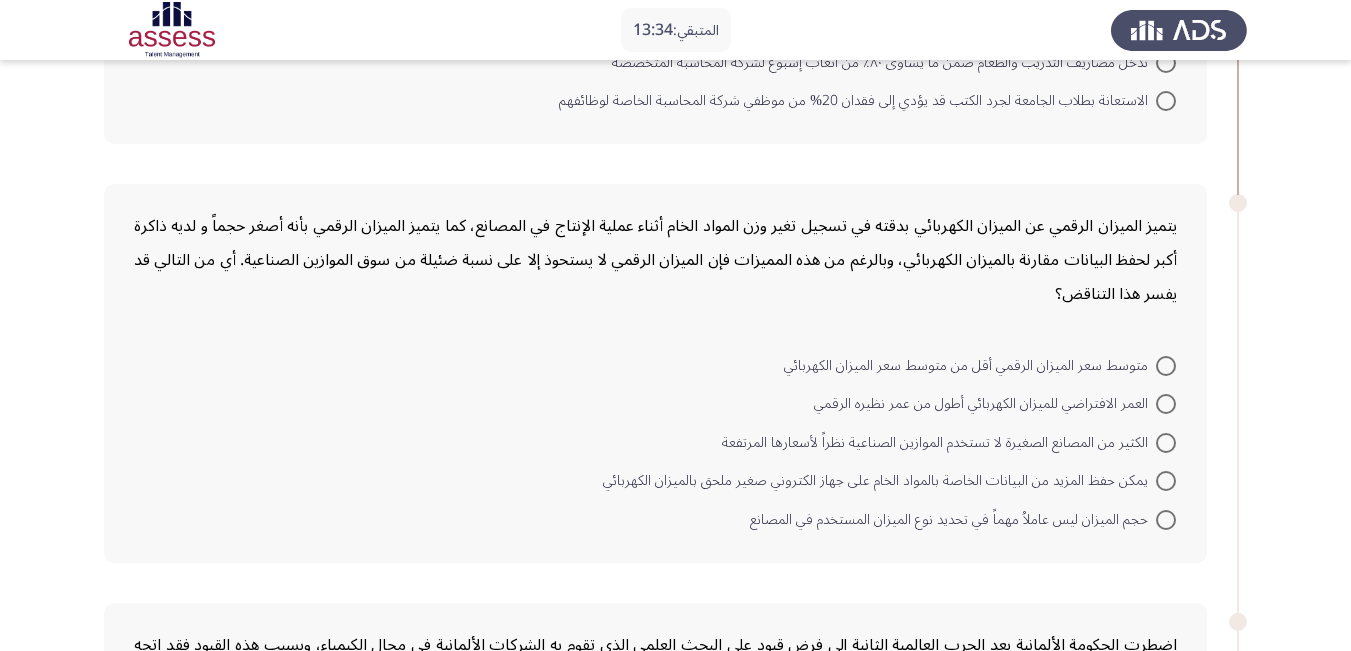click at bounding box center [1166, 481] 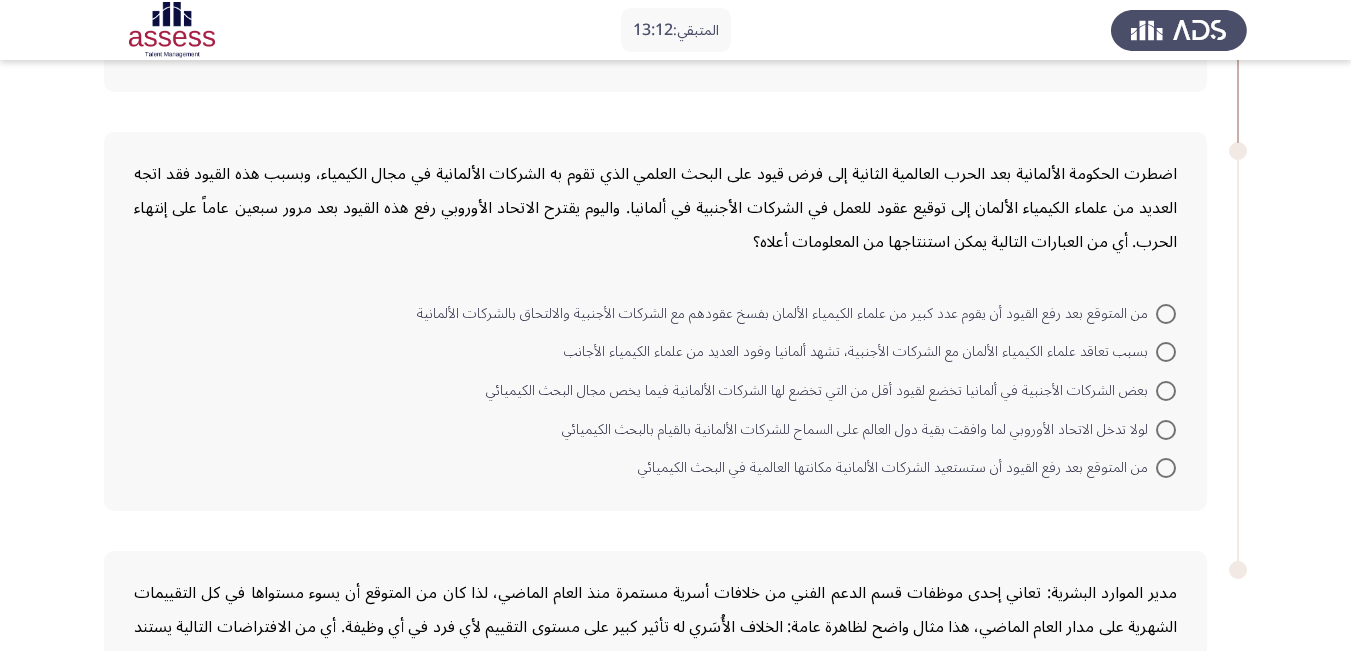 scroll, scrollTop: 900, scrollLeft: 0, axis: vertical 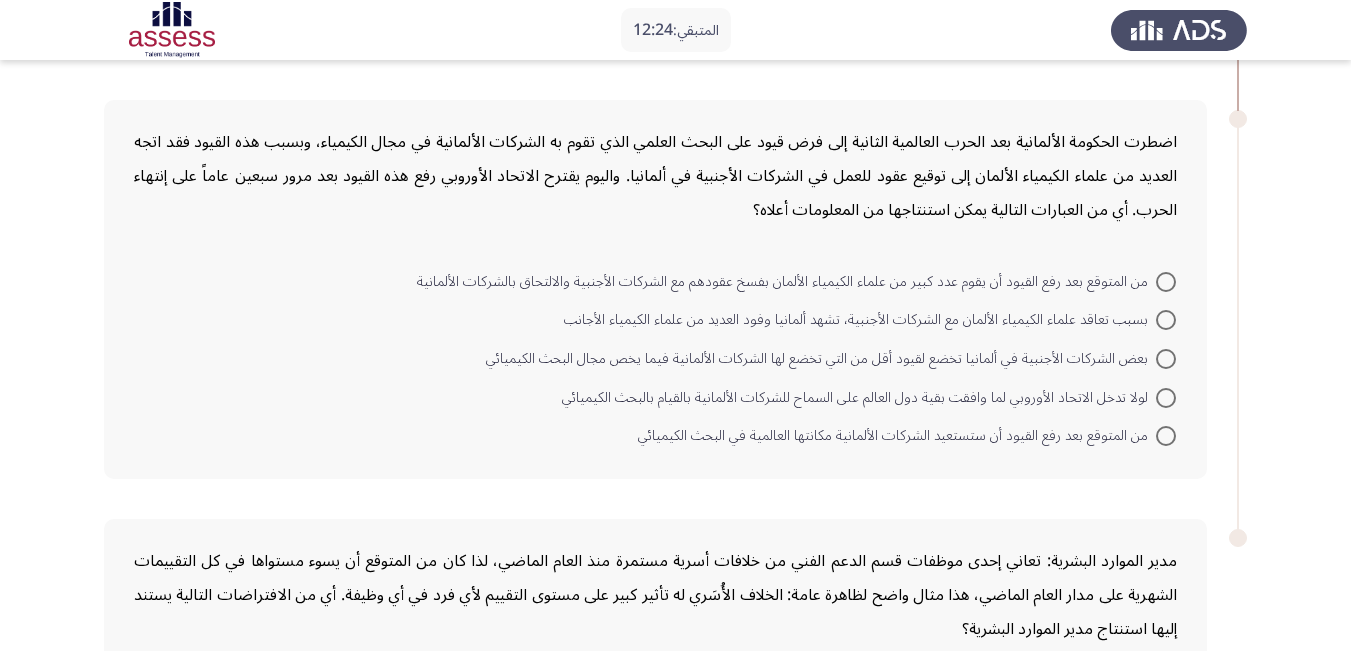 click at bounding box center (1166, 436) 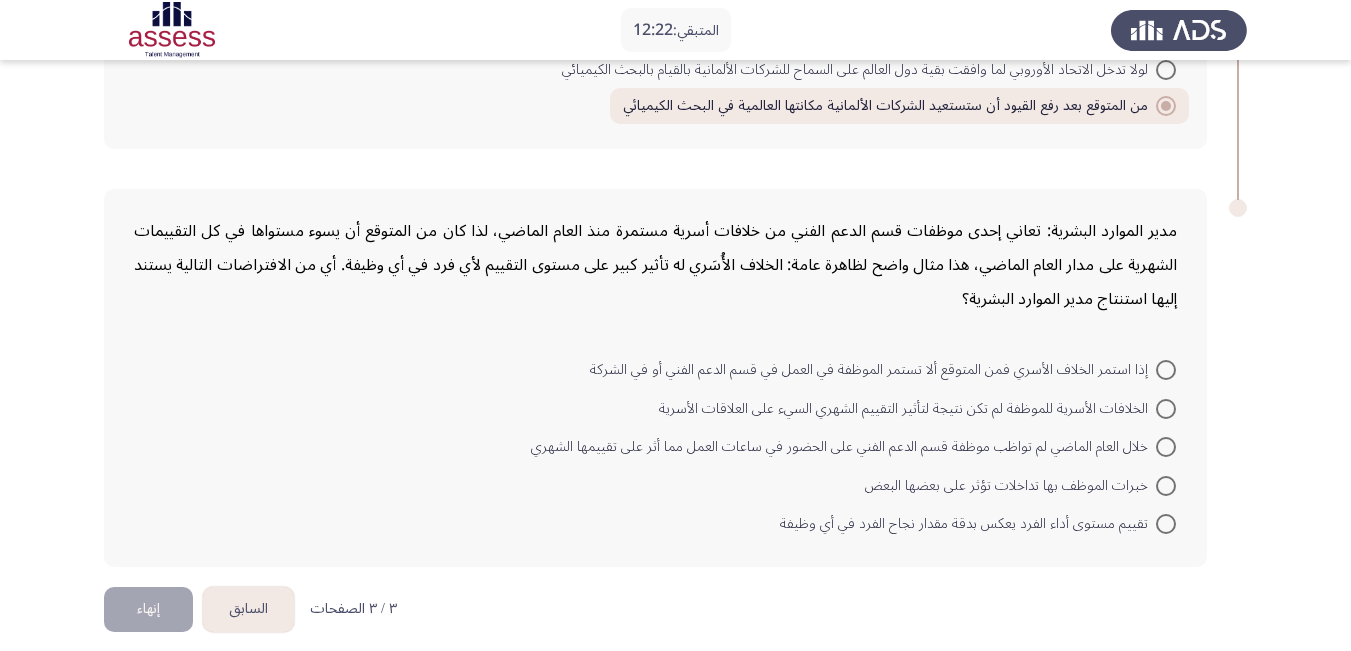 scroll, scrollTop: 1244, scrollLeft: 0, axis: vertical 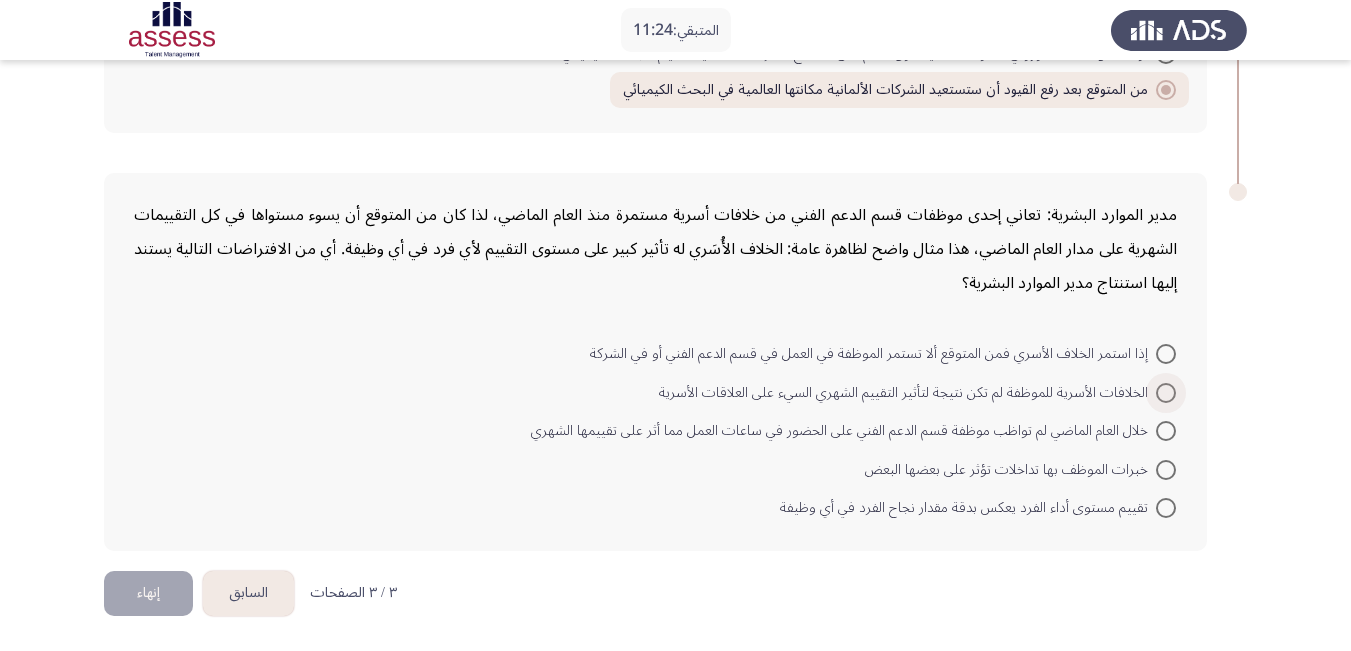 click at bounding box center [1166, 393] 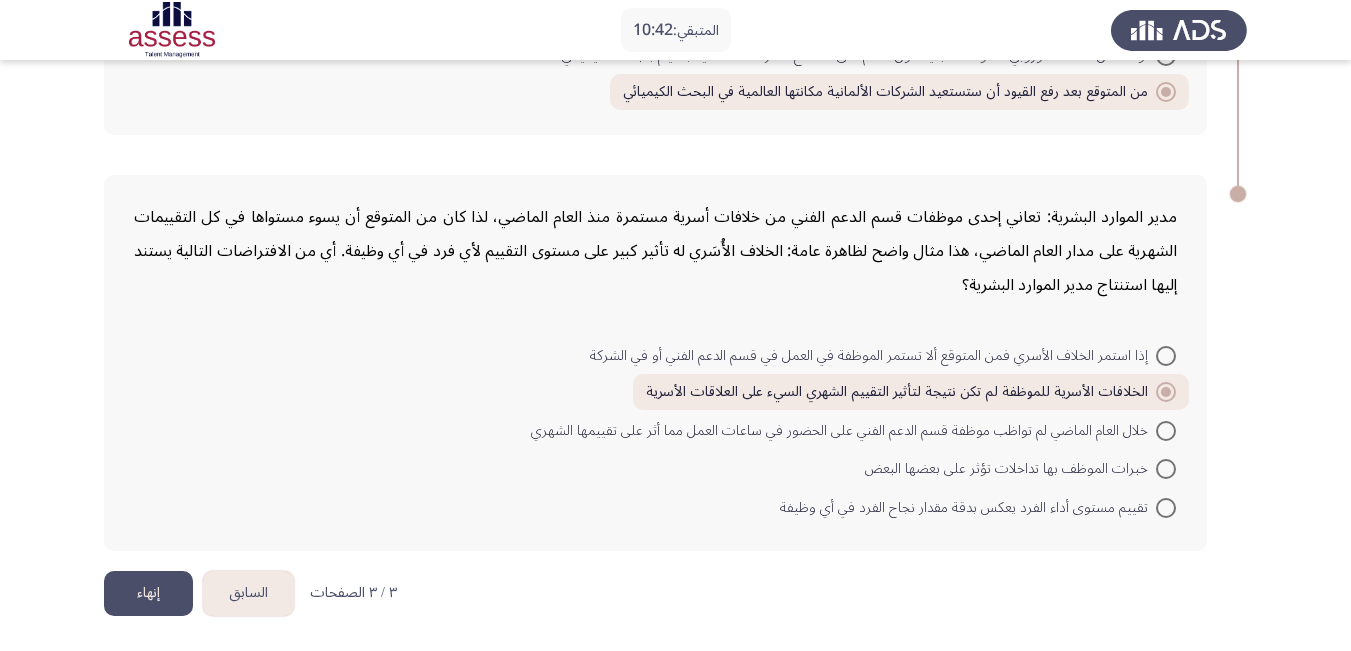 click on "إنهاء" 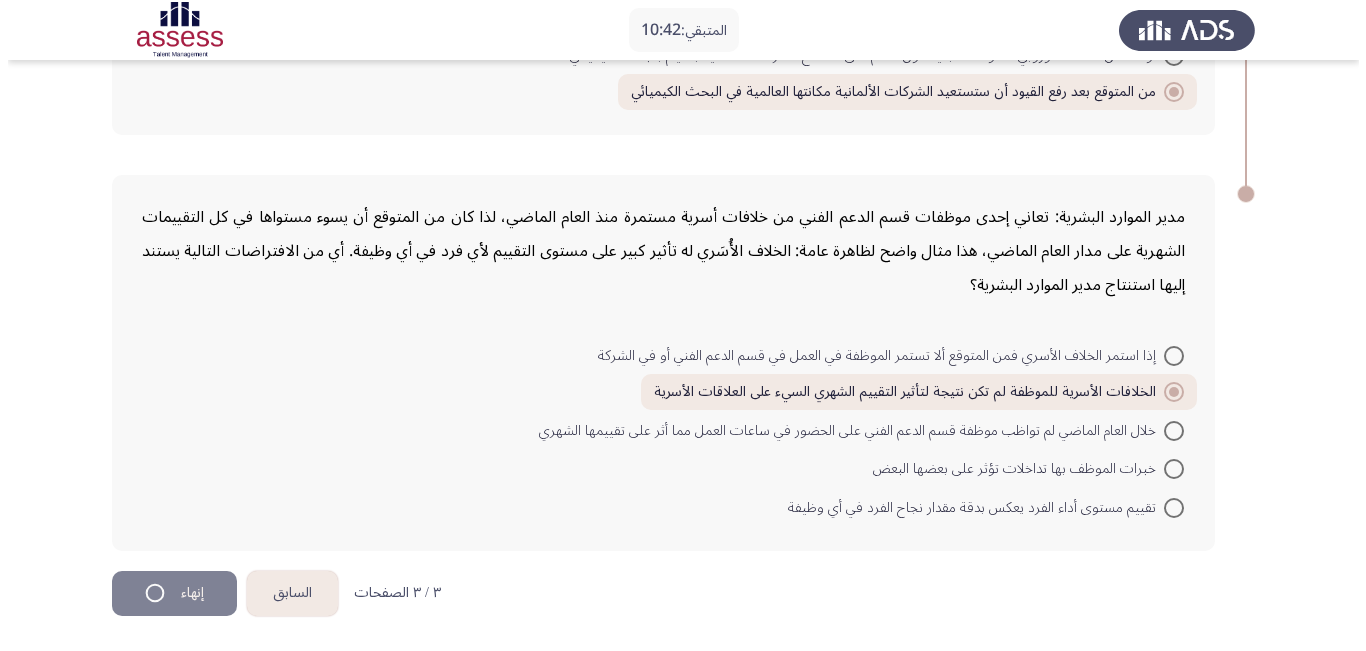 scroll, scrollTop: 0, scrollLeft: 0, axis: both 